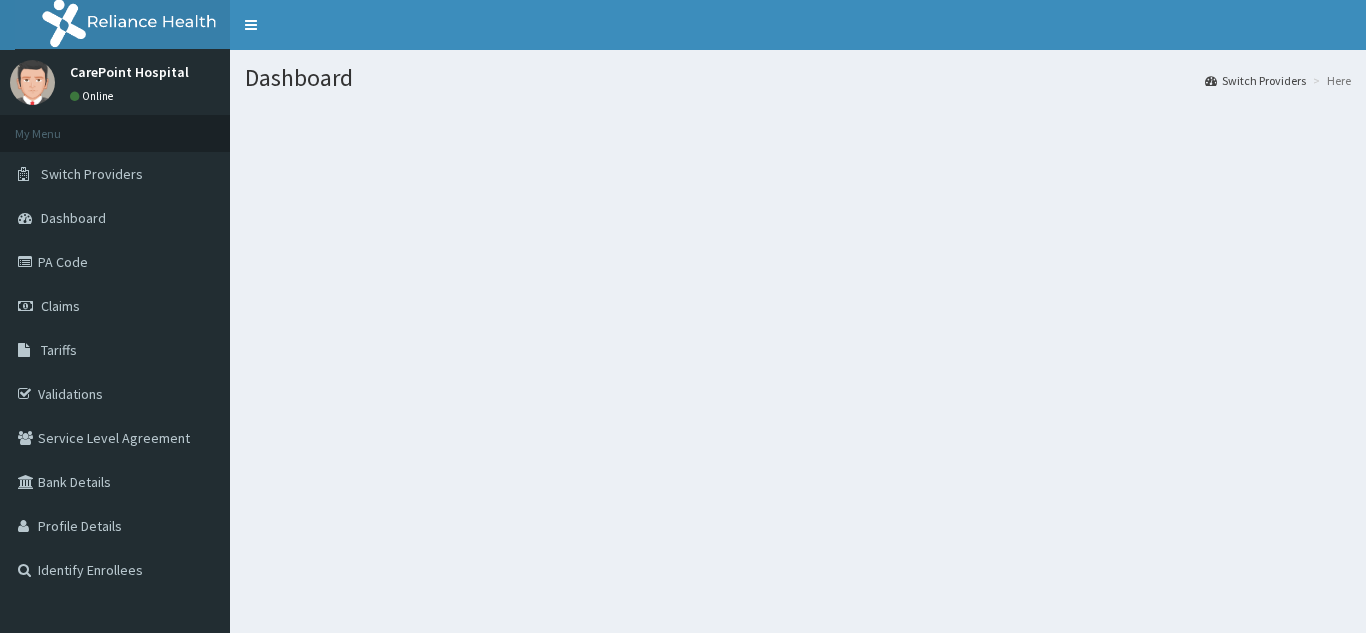 scroll, scrollTop: 0, scrollLeft: 0, axis: both 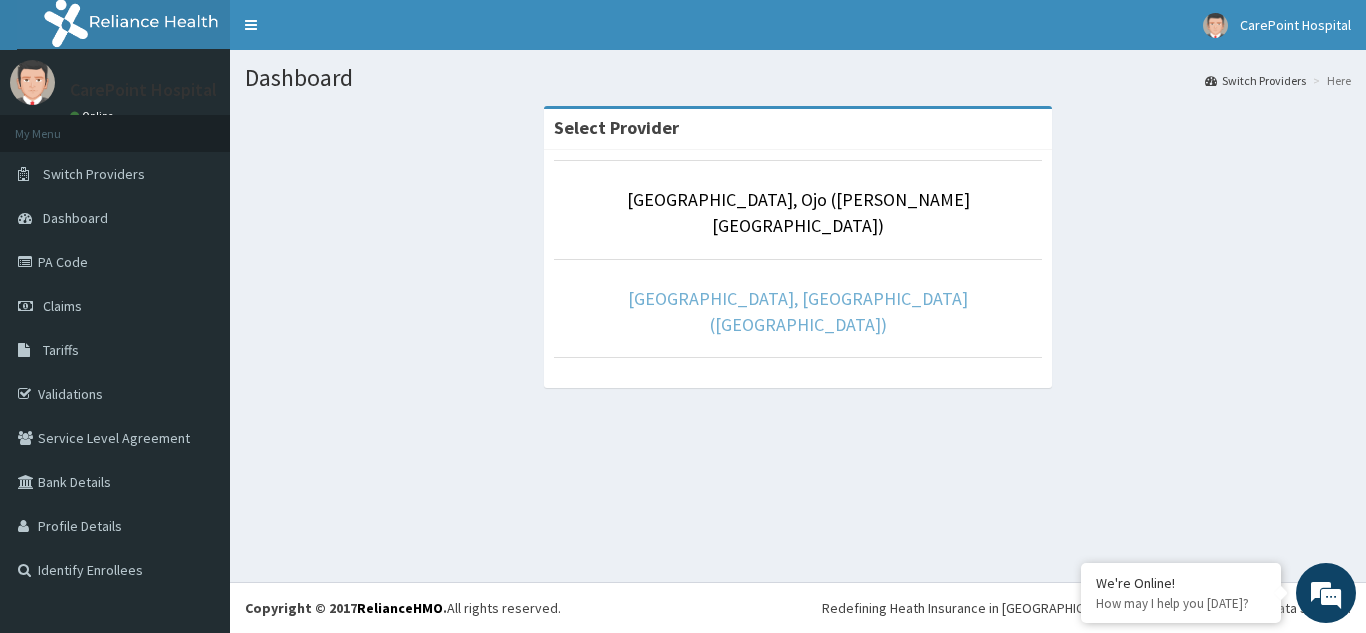 click on "[GEOGRAPHIC_DATA], [GEOGRAPHIC_DATA] ([GEOGRAPHIC_DATA])" at bounding box center (798, 311) 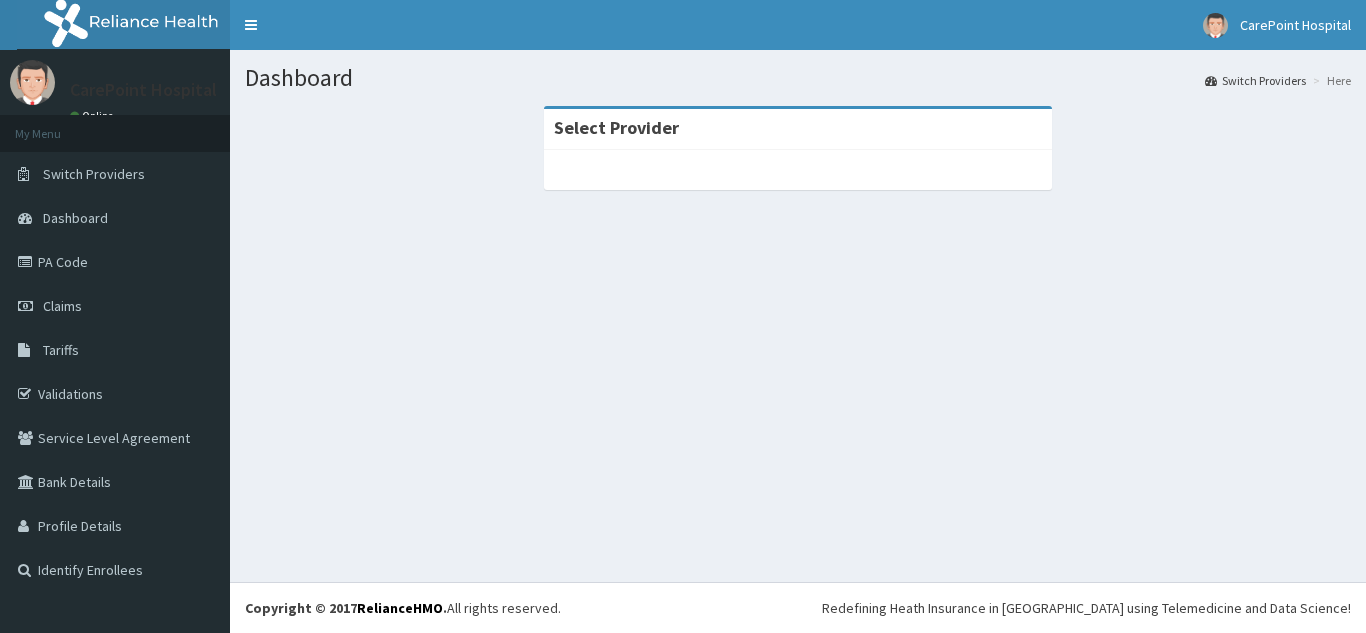 scroll, scrollTop: 0, scrollLeft: 0, axis: both 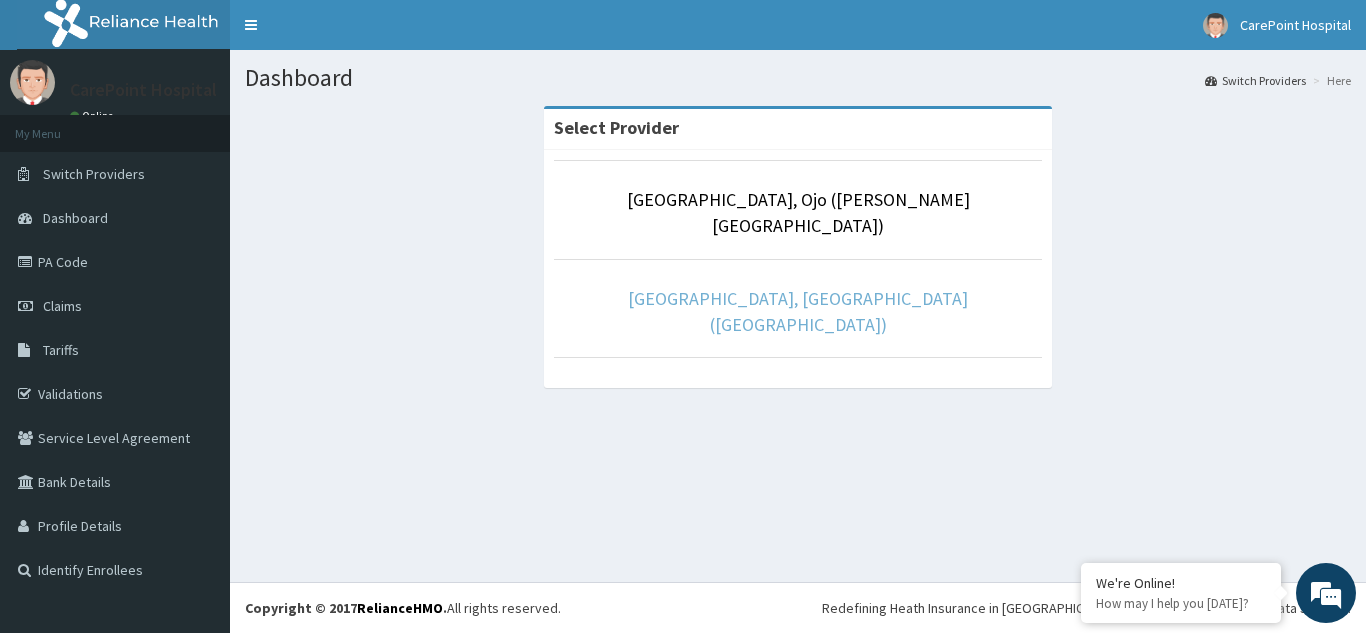 click on "[GEOGRAPHIC_DATA], [GEOGRAPHIC_DATA] ([GEOGRAPHIC_DATA])" at bounding box center (798, 311) 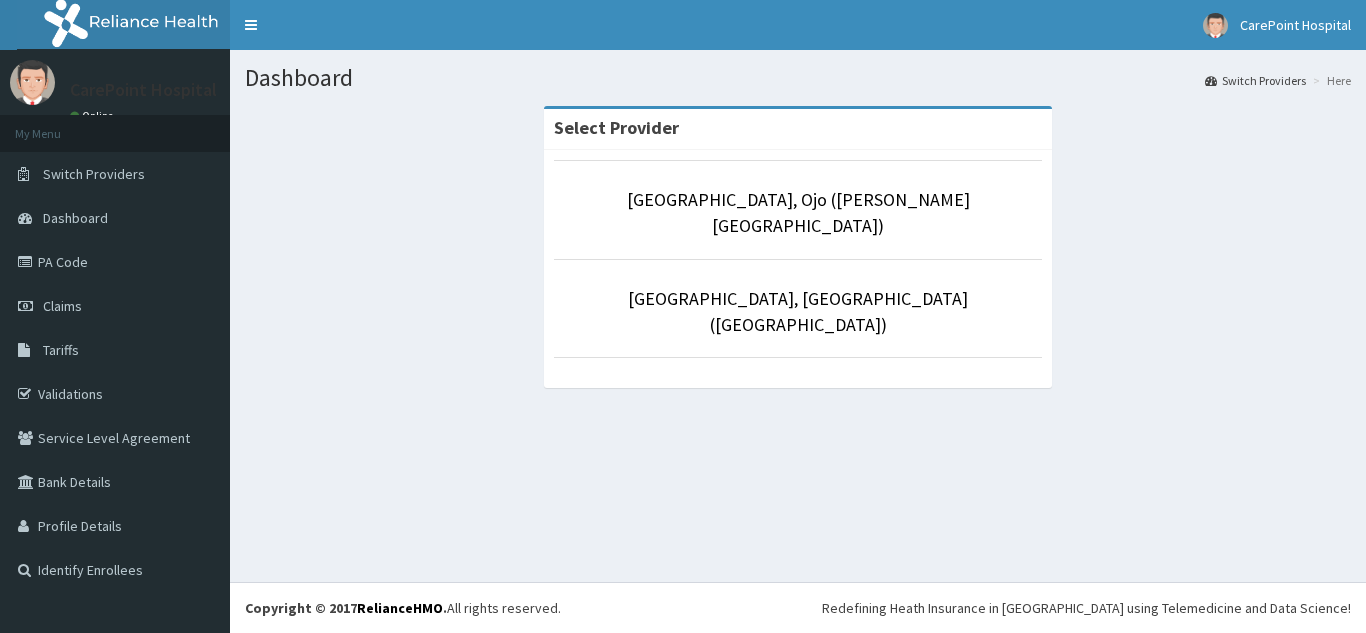 scroll, scrollTop: 0, scrollLeft: 0, axis: both 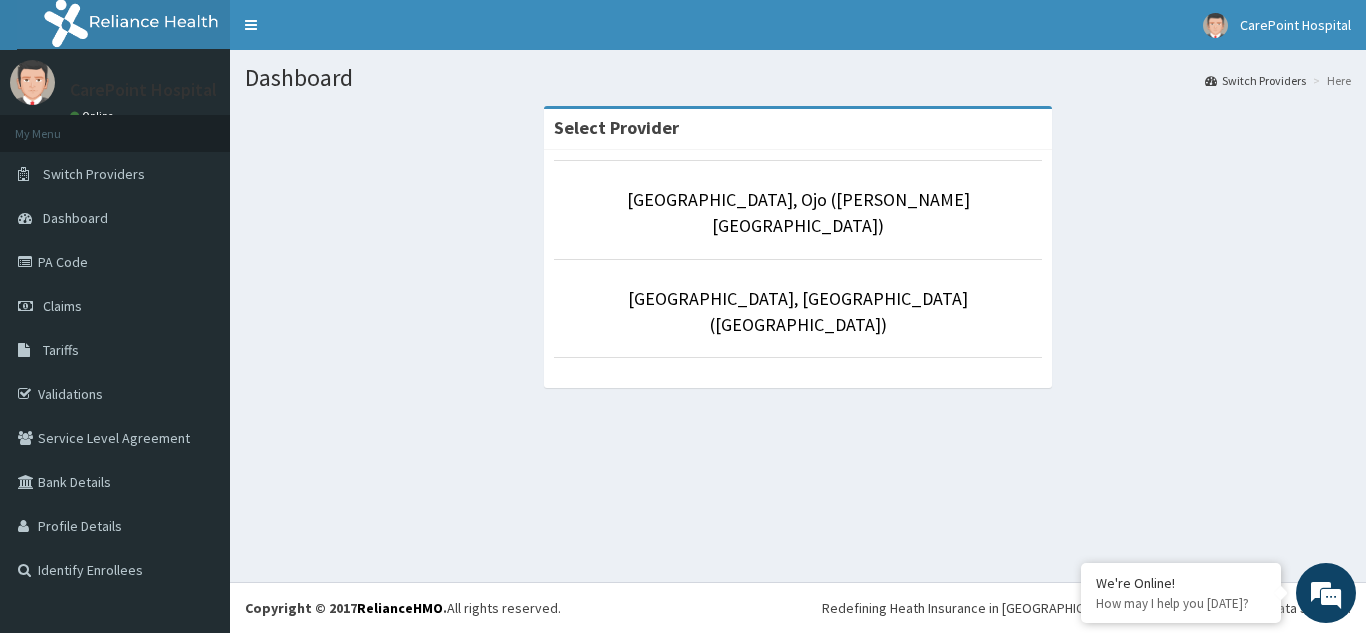click on "[GEOGRAPHIC_DATA], [GEOGRAPHIC_DATA] ([GEOGRAPHIC_DATA])" at bounding box center (798, 308) 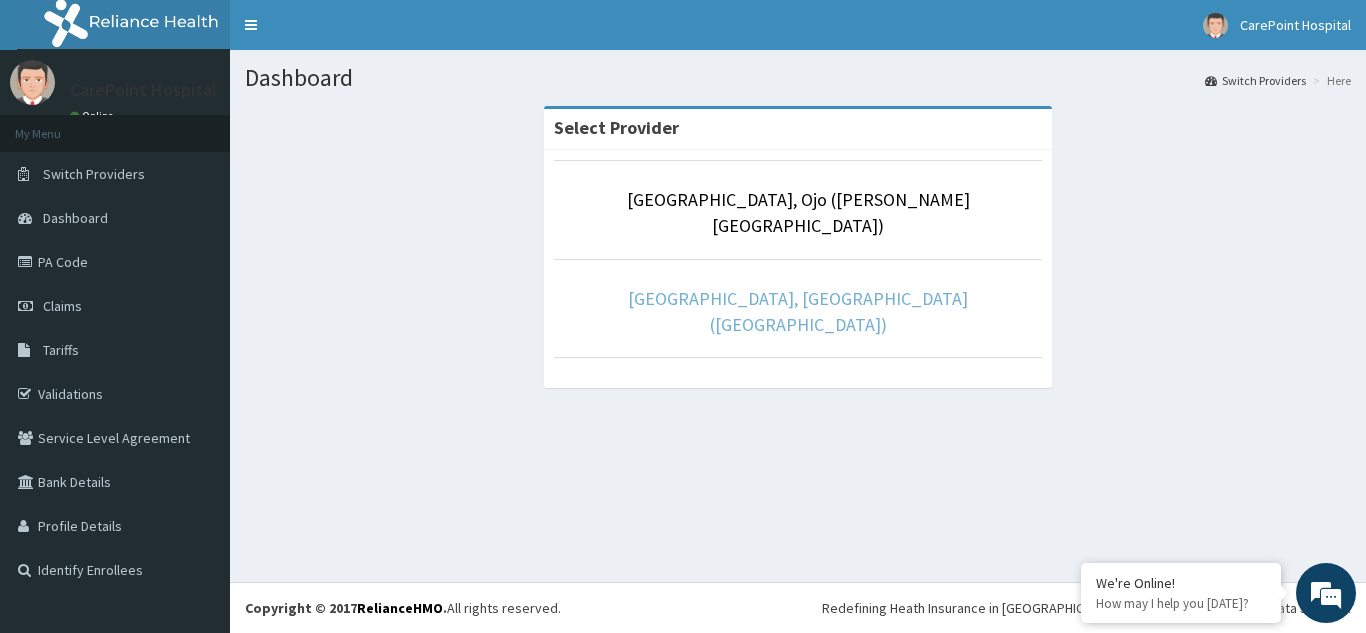 click on "[GEOGRAPHIC_DATA], [GEOGRAPHIC_DATA] ([GEOGRAPHIC_DATA])" at bounding box center (798, 311) 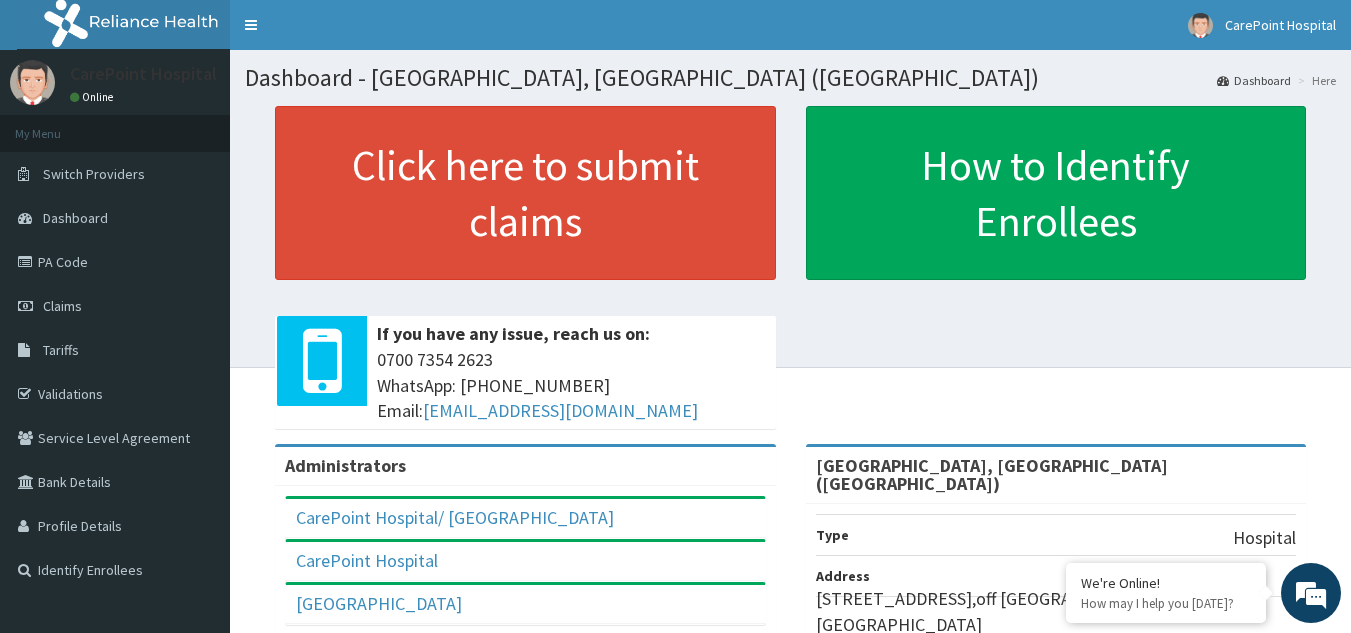 scroll, scrollTop: 0, scrollLeft: 0, axis: both 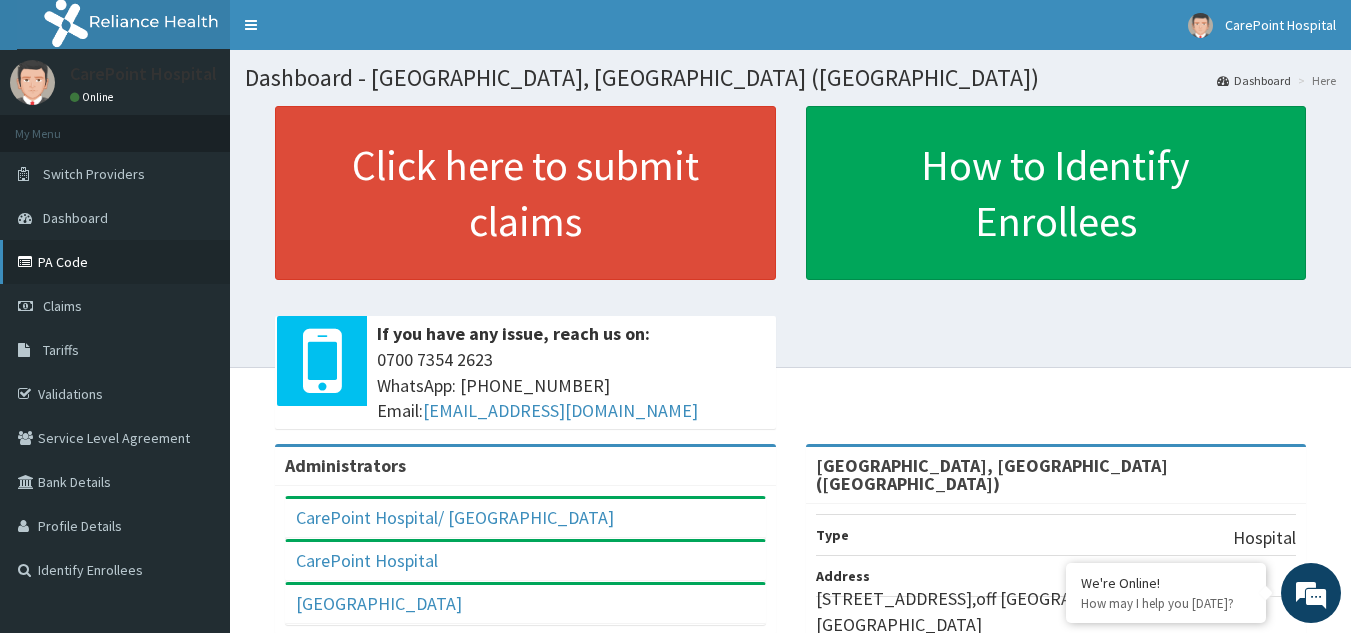 click on "PA Code" at bounding box center [115, 262] 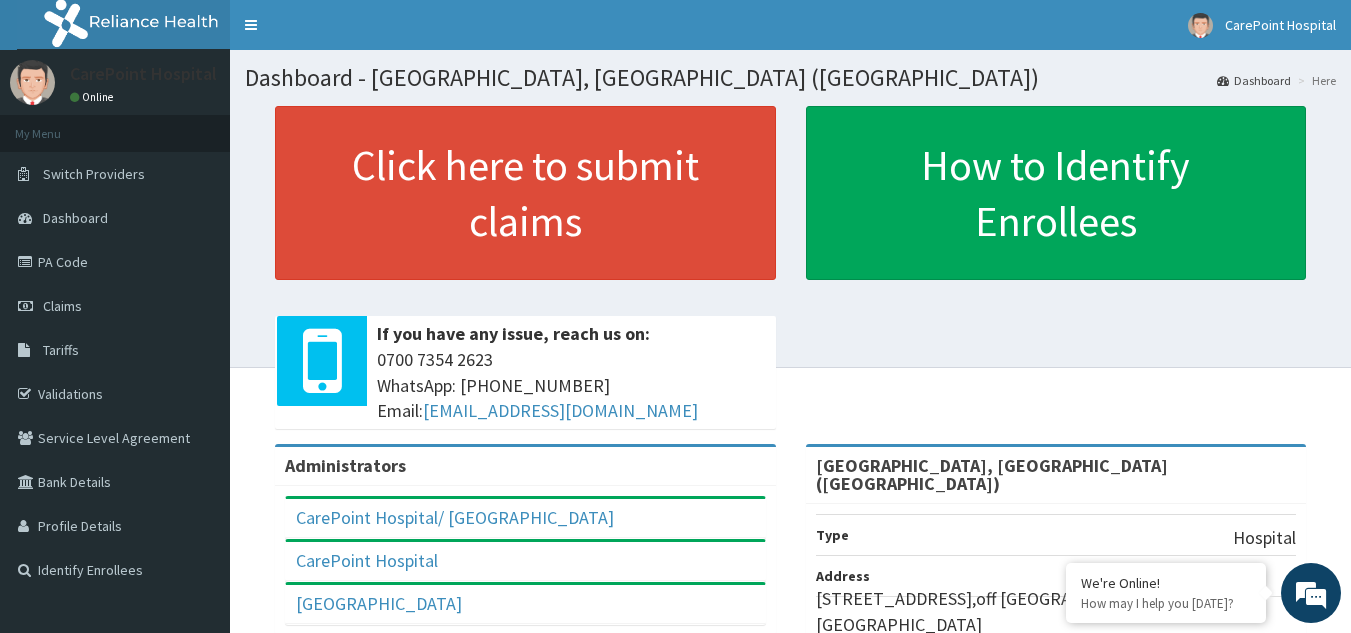scroll, scrollTop: 0, scrollLeft: 0, axis: both 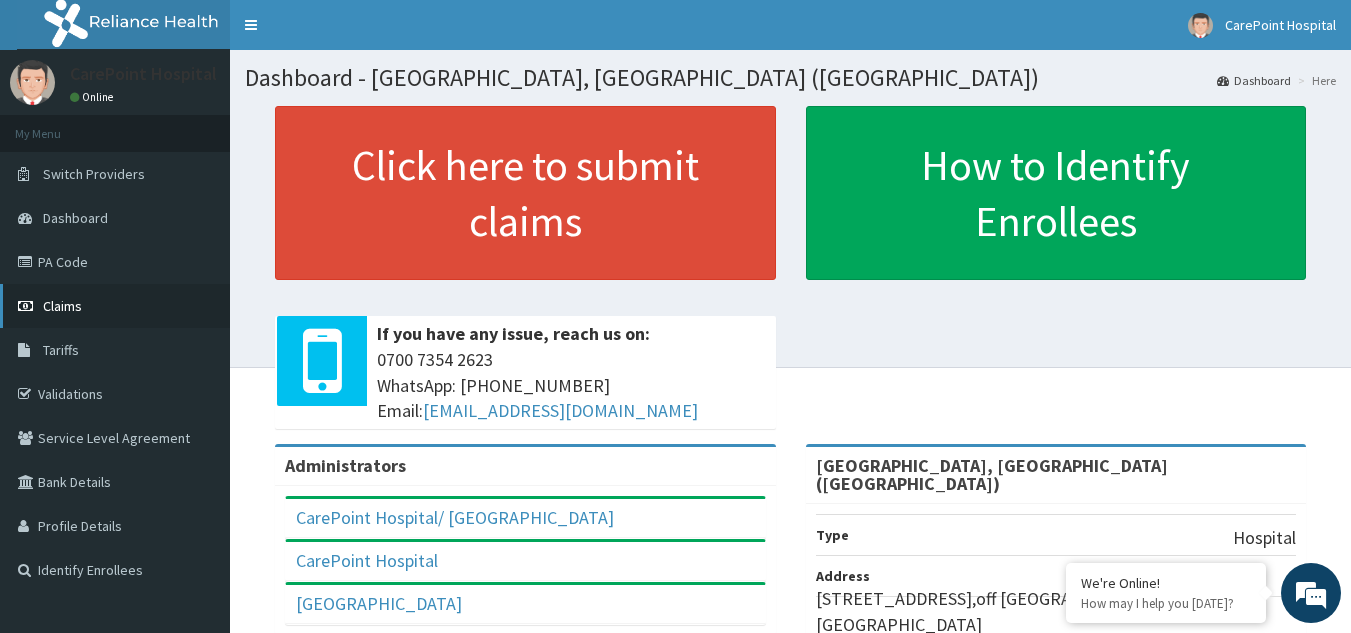 click on "Claims" at bounding box center (115, 306) 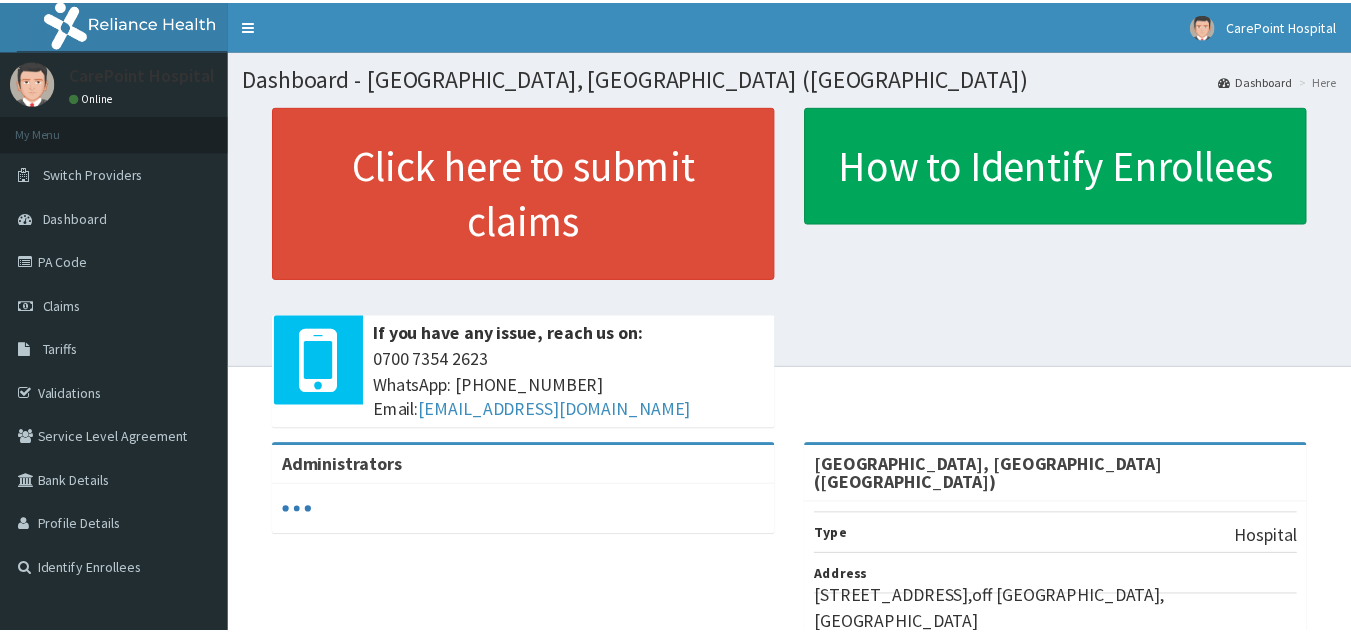 scroll, scrollTop: 0, scrollLeft: 0, axis: both 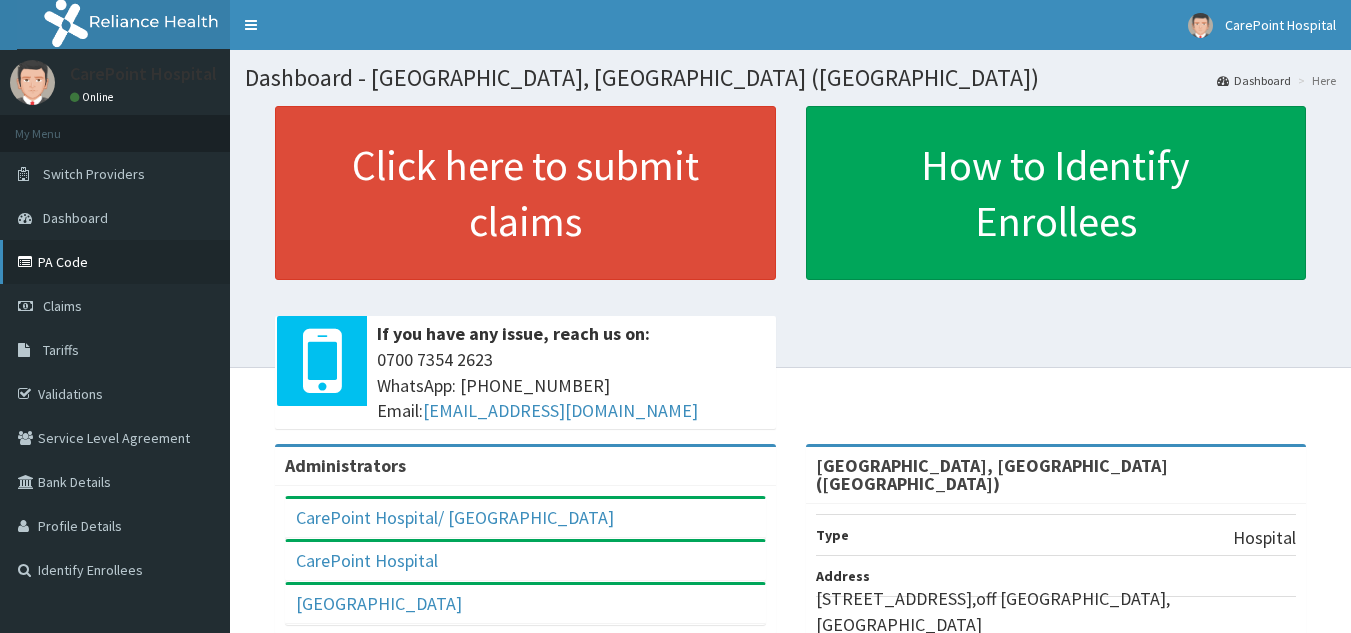 click on "PA Code" at bounding box center [115, 262] 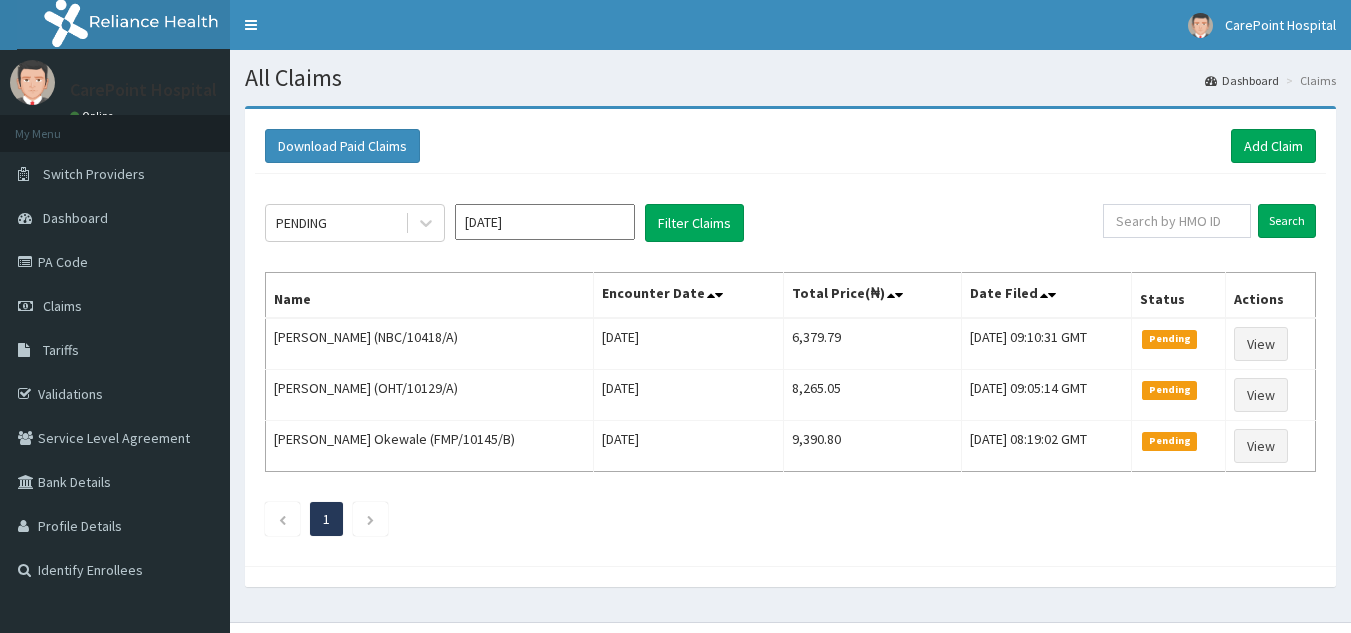 scroll, scrollTop: 0, scrollLeft: 0, axis: both 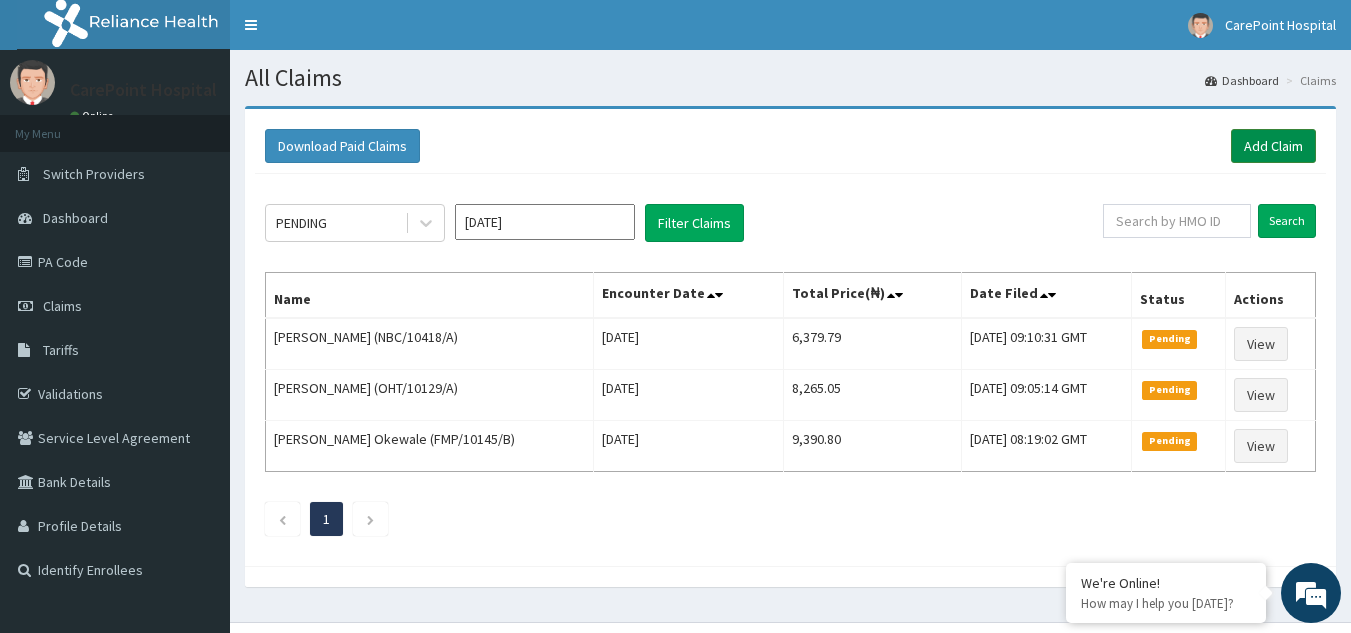 click on "Add Claim" at bounding box center (1273, 146) 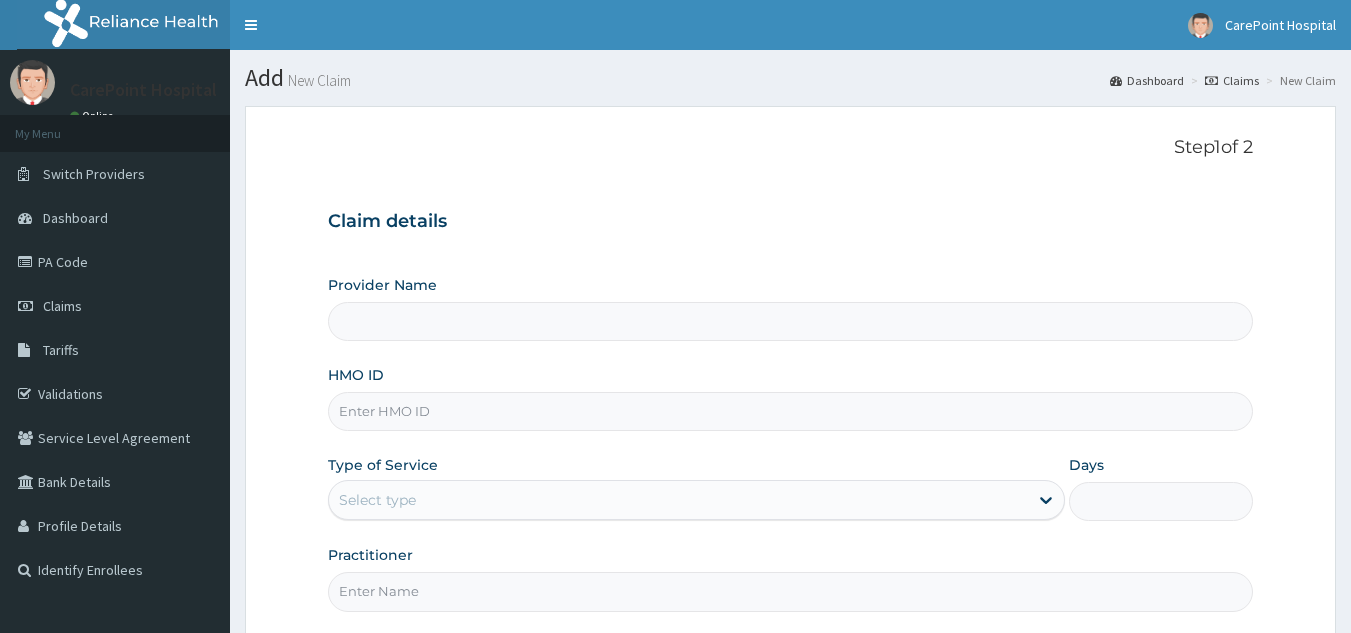scroll, scrollTop: 100, scrollLeft: 0, axis: vertical 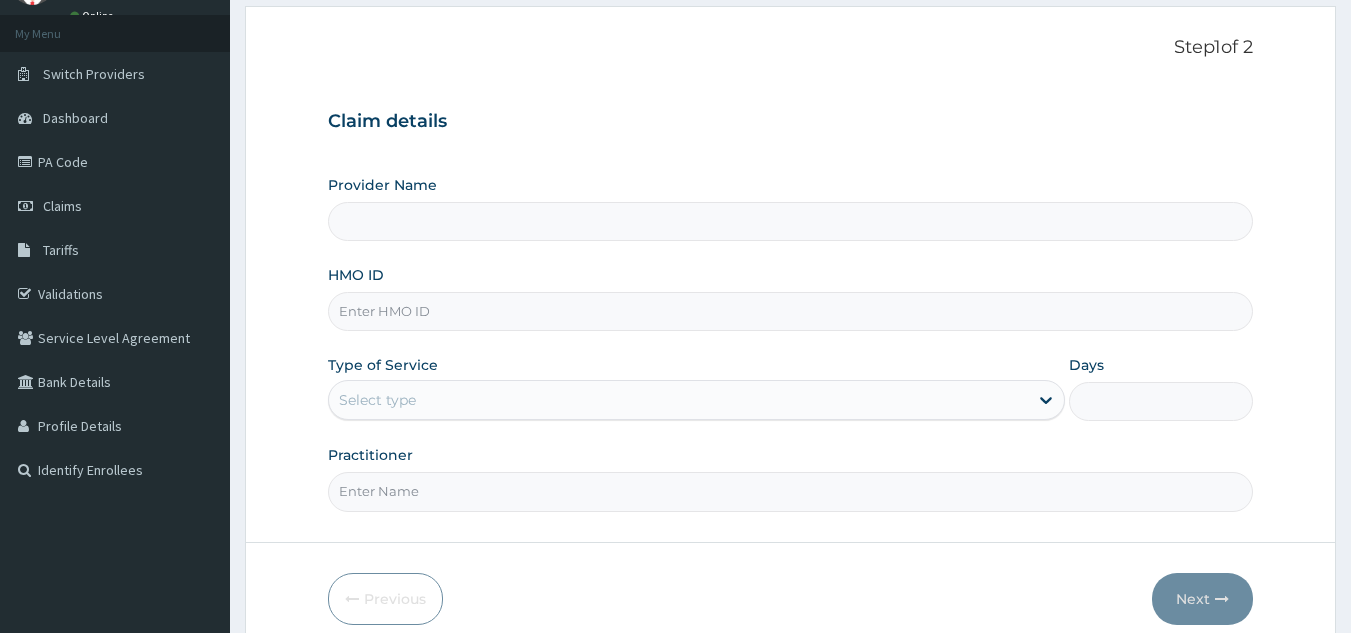 type on "[GEOGRAPHIC_DATA], [GEOGRAPHIC_DATA] ([GEOGRAPHIC_DATA])" 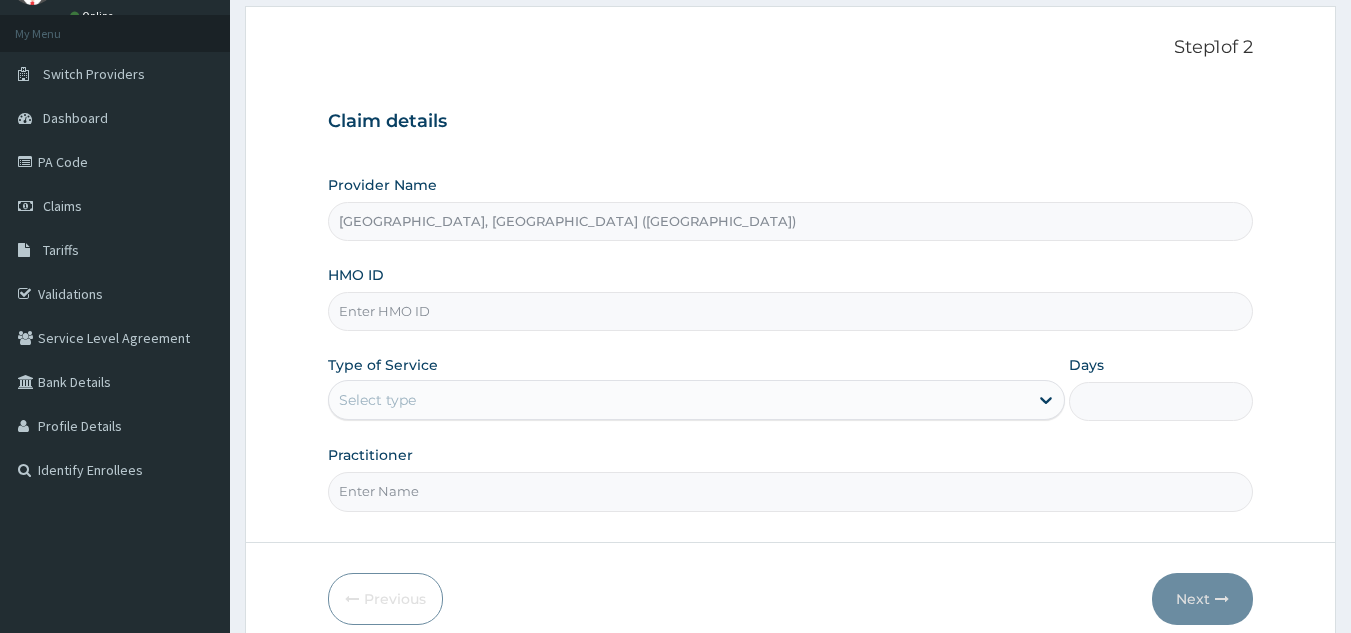 scroll, scrollTop: 0, scrollLeft: 0, axis: both 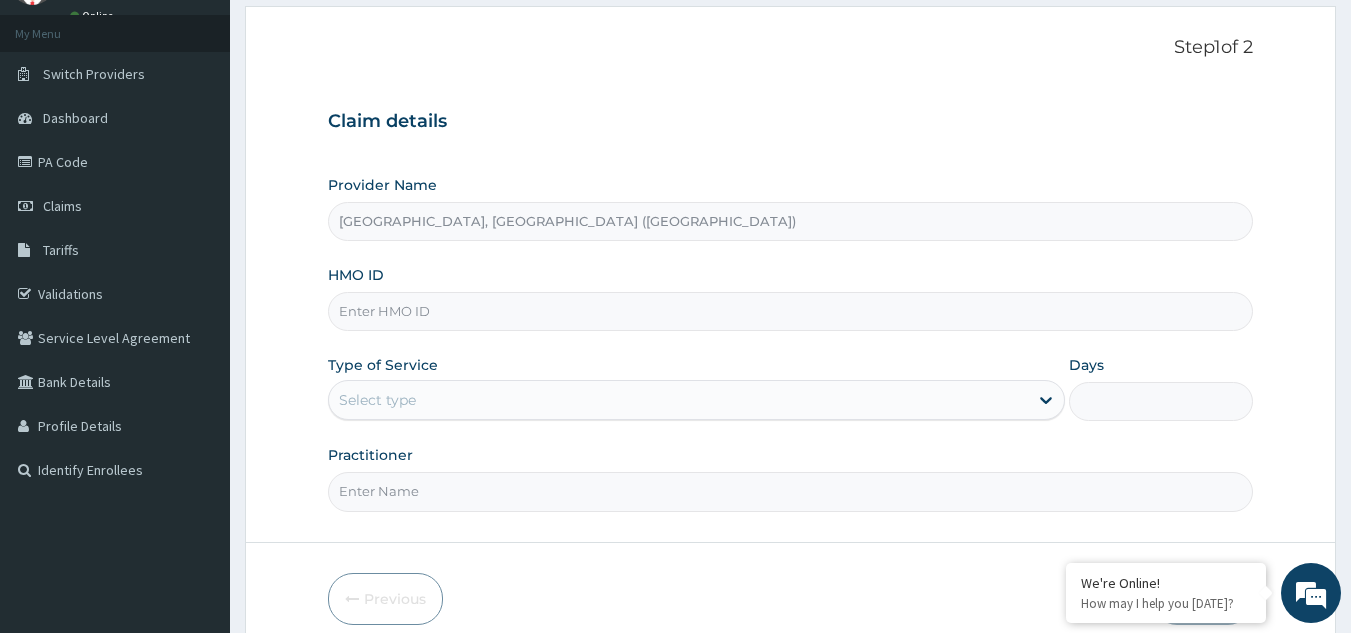 click on "HMO ID" at bounding box center [791, 311] 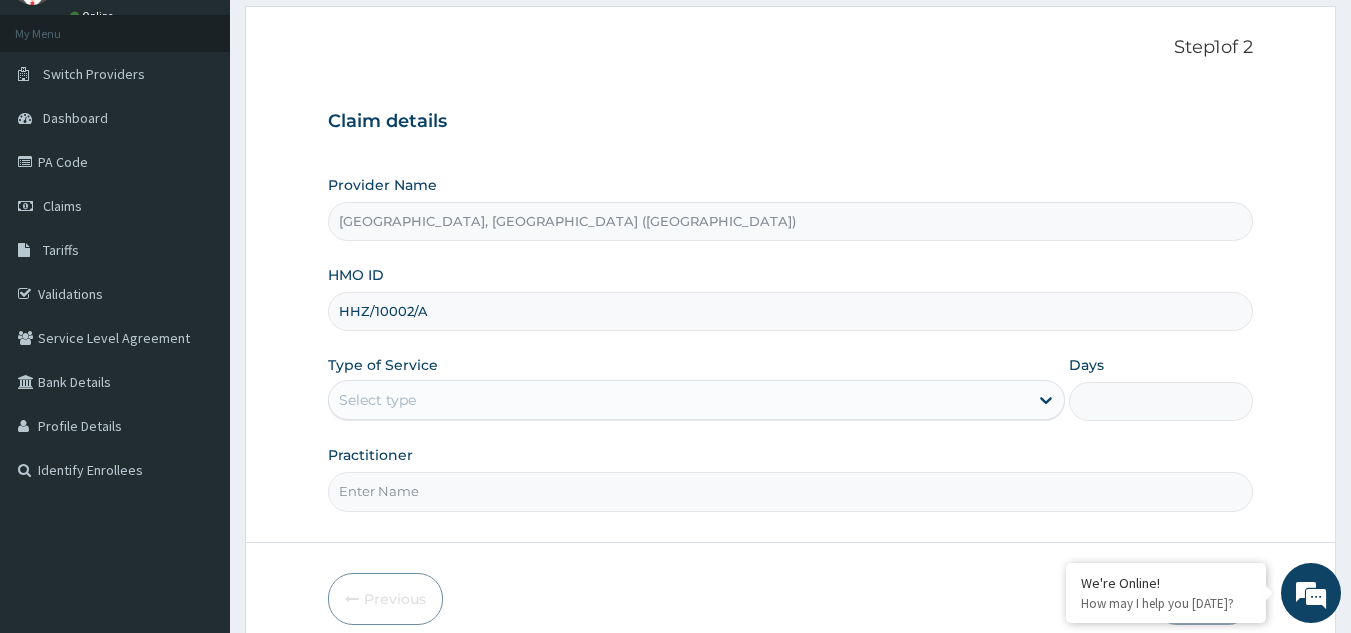 type on "HHZ/10002/A" 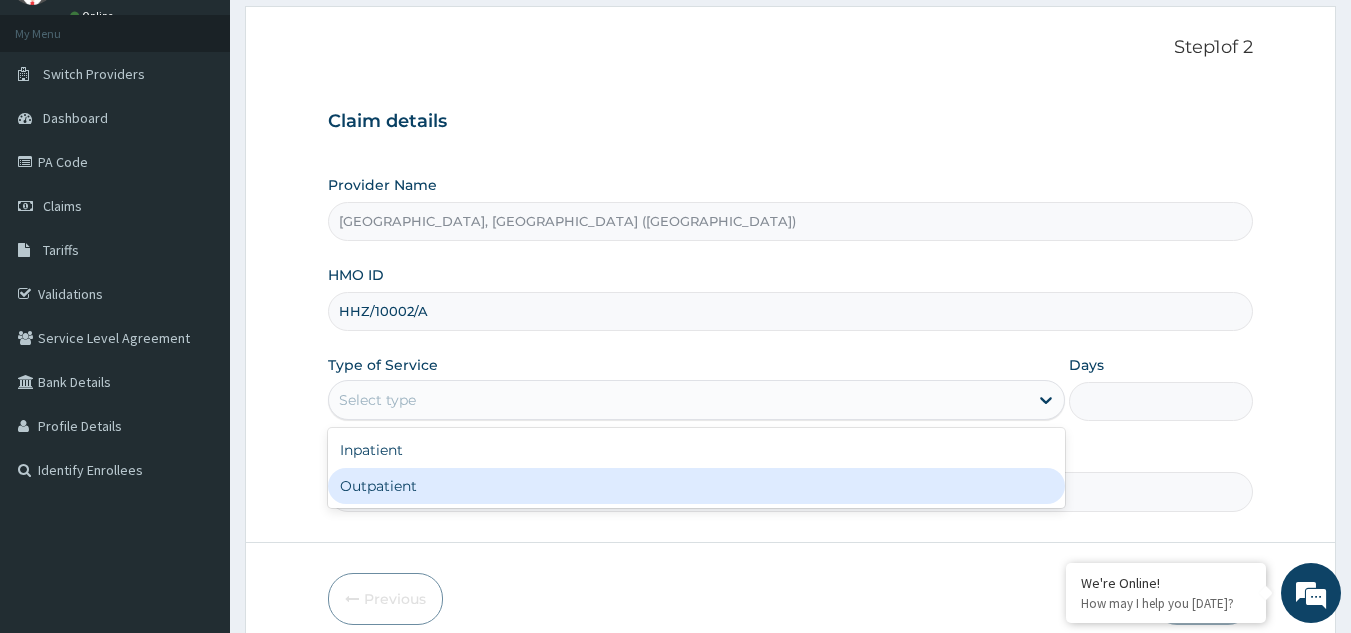 click on "Outpatient" at bounding box center (696, 486) 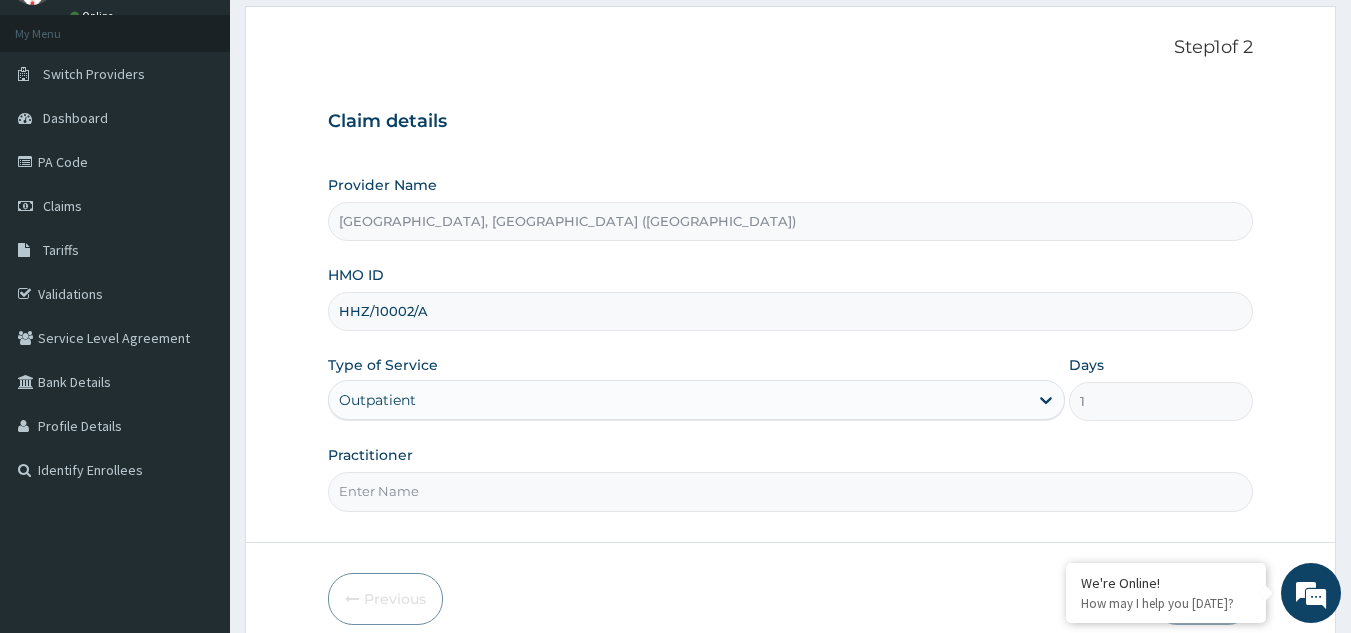 click on "Practitioner" at bounding box center [791, 491] 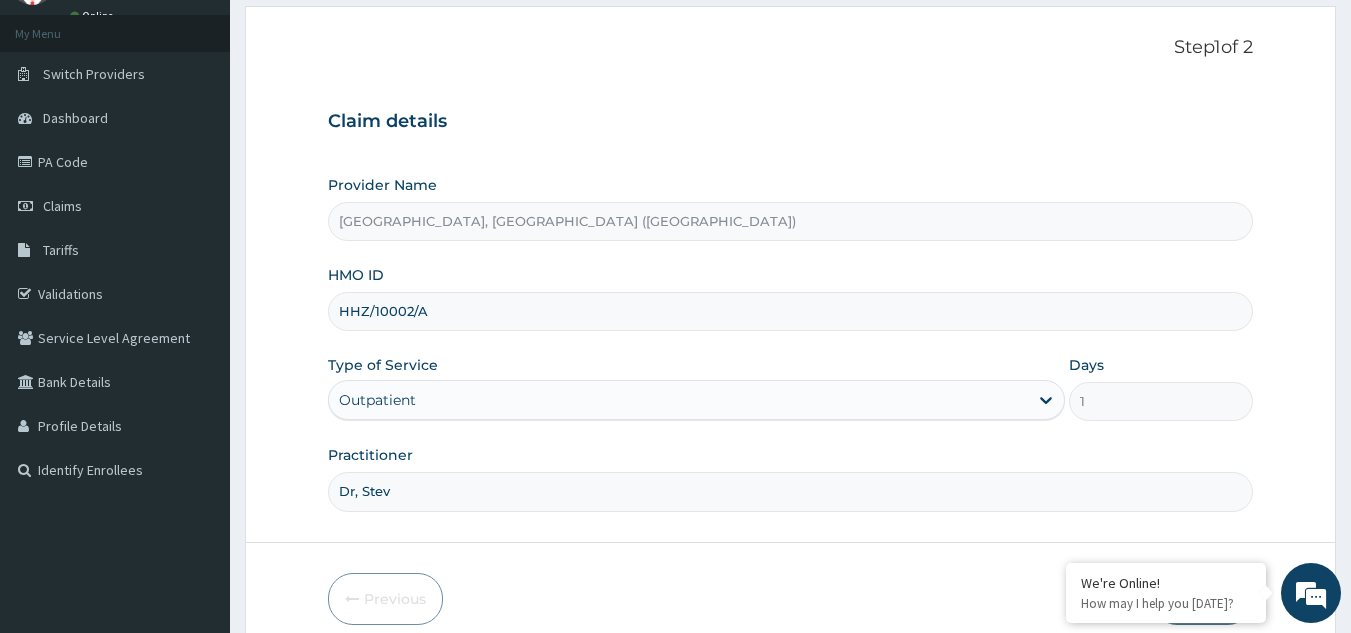 type on "Dr, Steve" 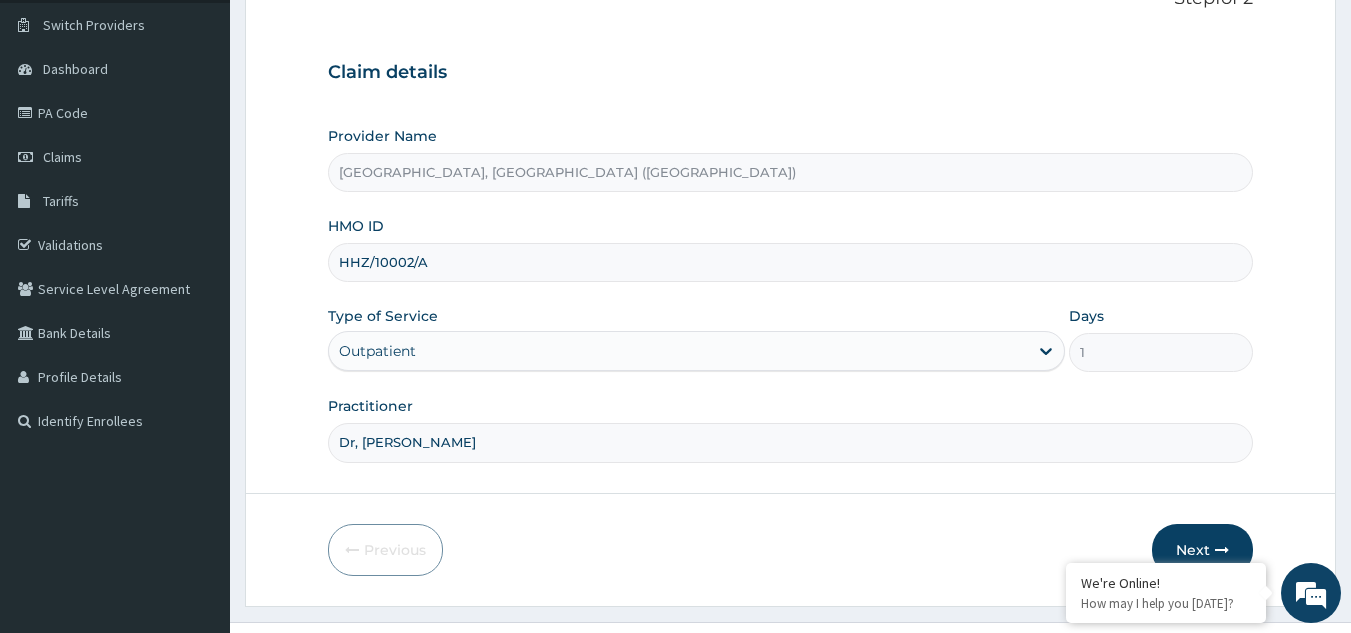 scroll, scrollTop: 189, scrollLeft: 0, axis: vertical 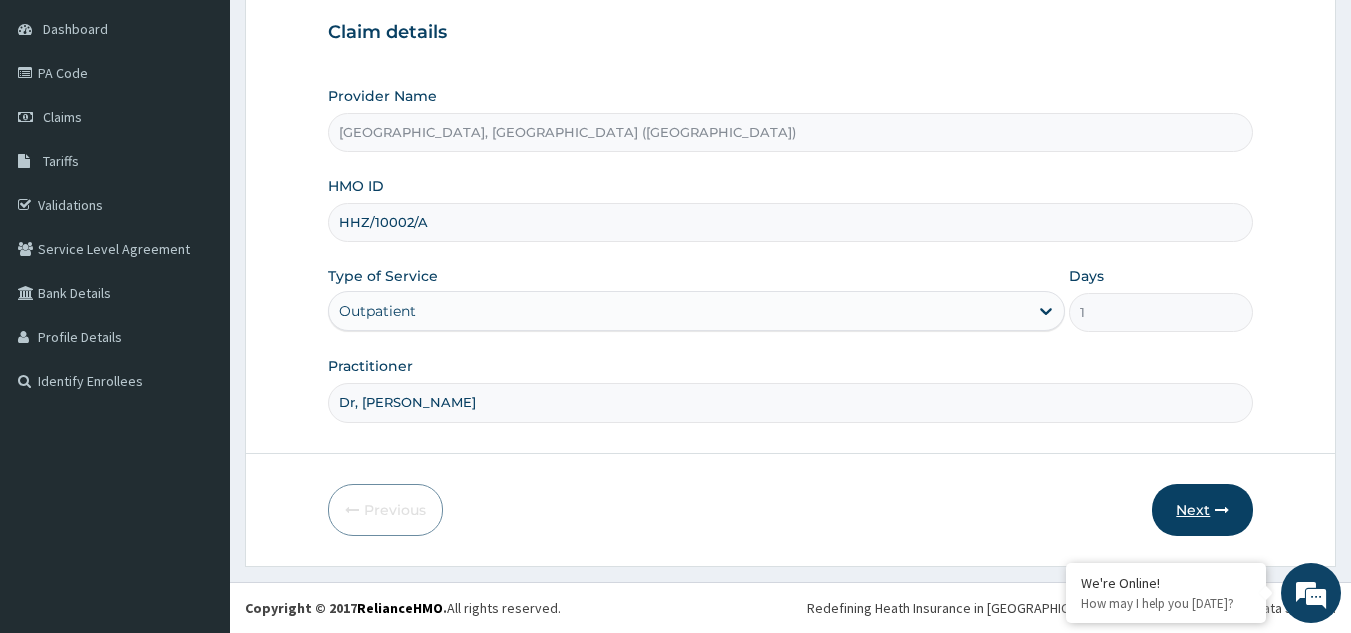 click on "Next" at bounding box center (1202, 510) 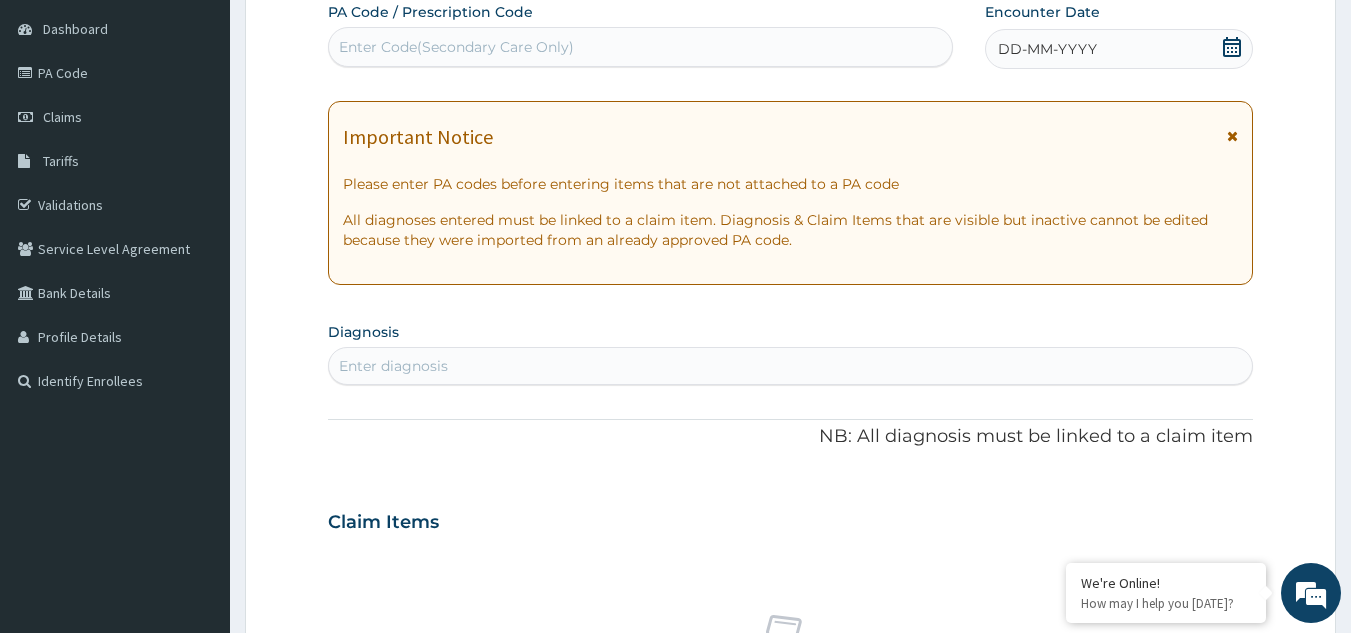 scroll, scrollTop: 0, scrollLeft: 0, axis: both 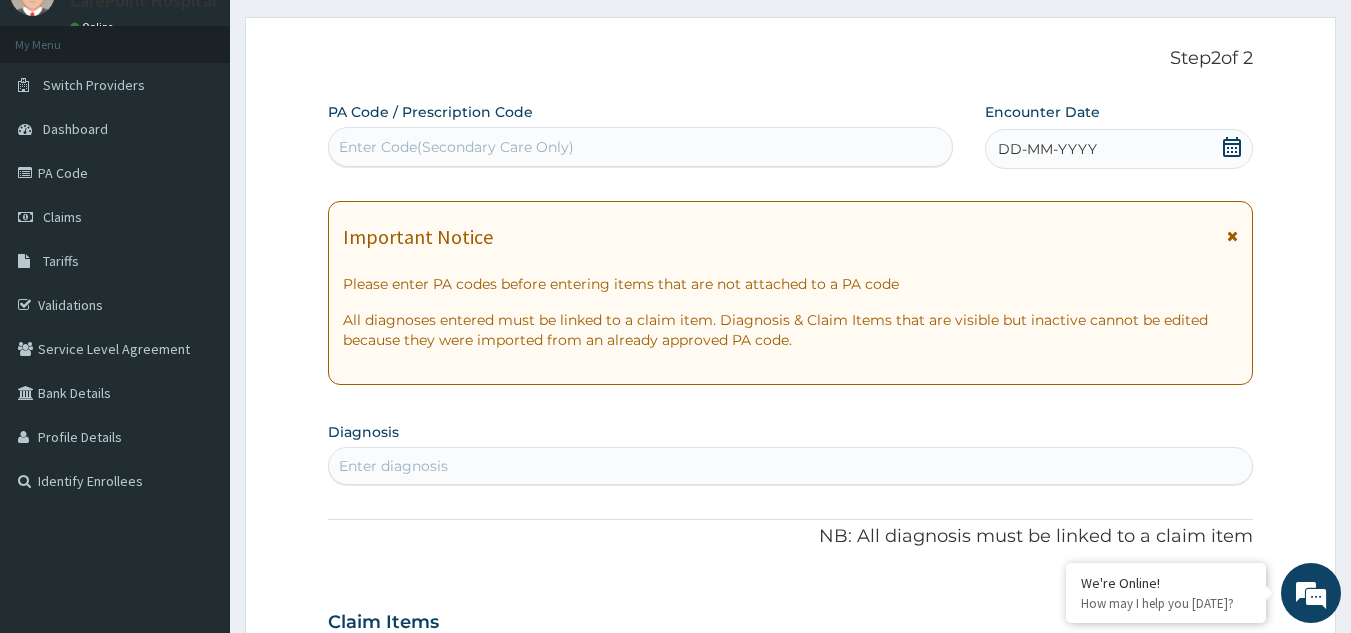 click on "Enter Code(Secondary Care Only)" at bounding box center [456, 147] 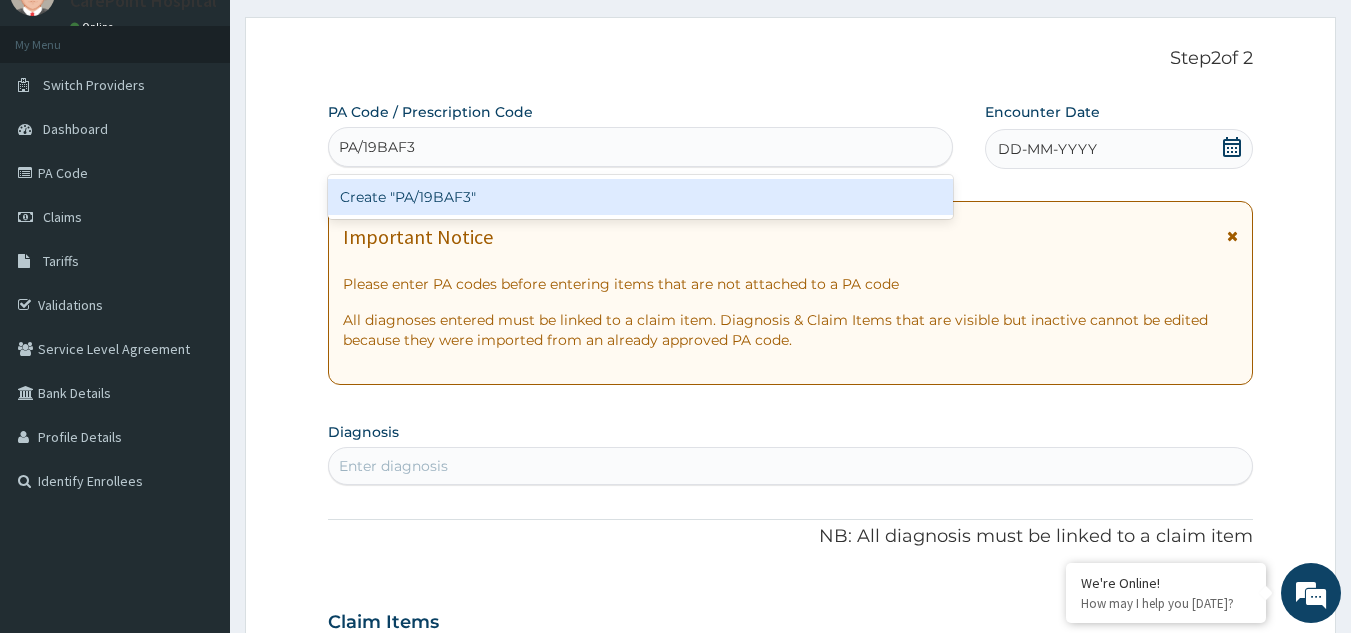 click on "Create "PA/19BAF3"" at bounding box center [641, 197] 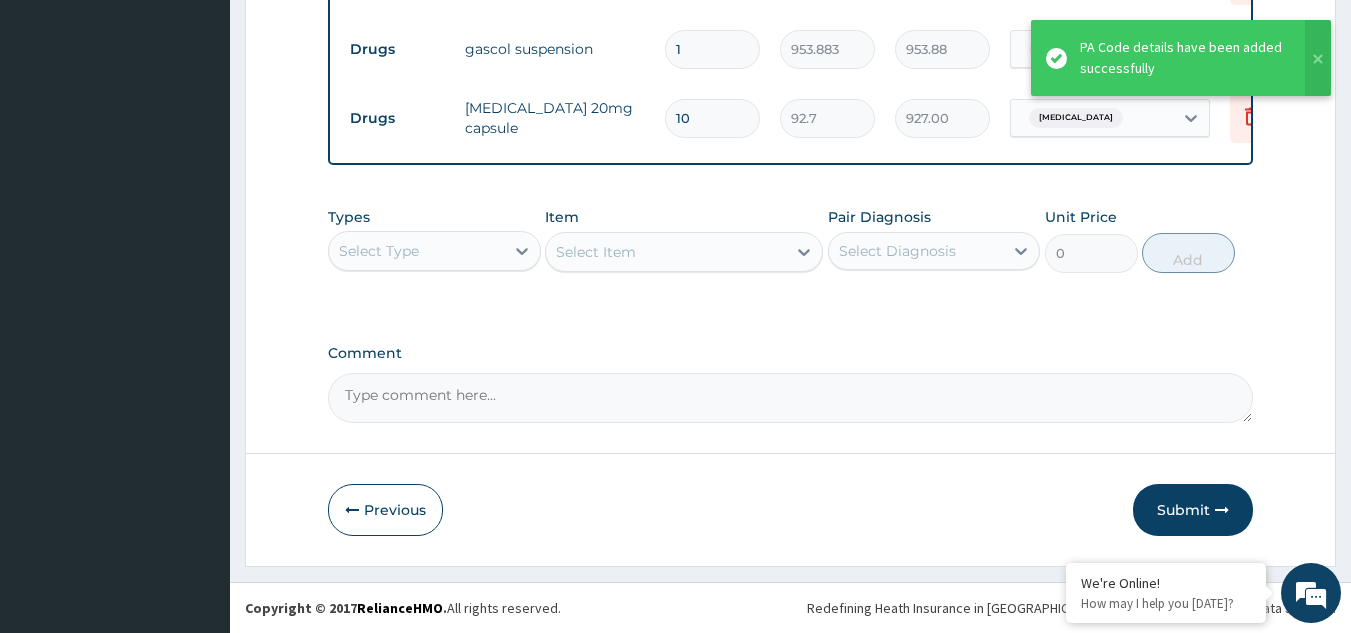 scroll, scrollTop: 867, scrollLeft: 0, axis: vertical 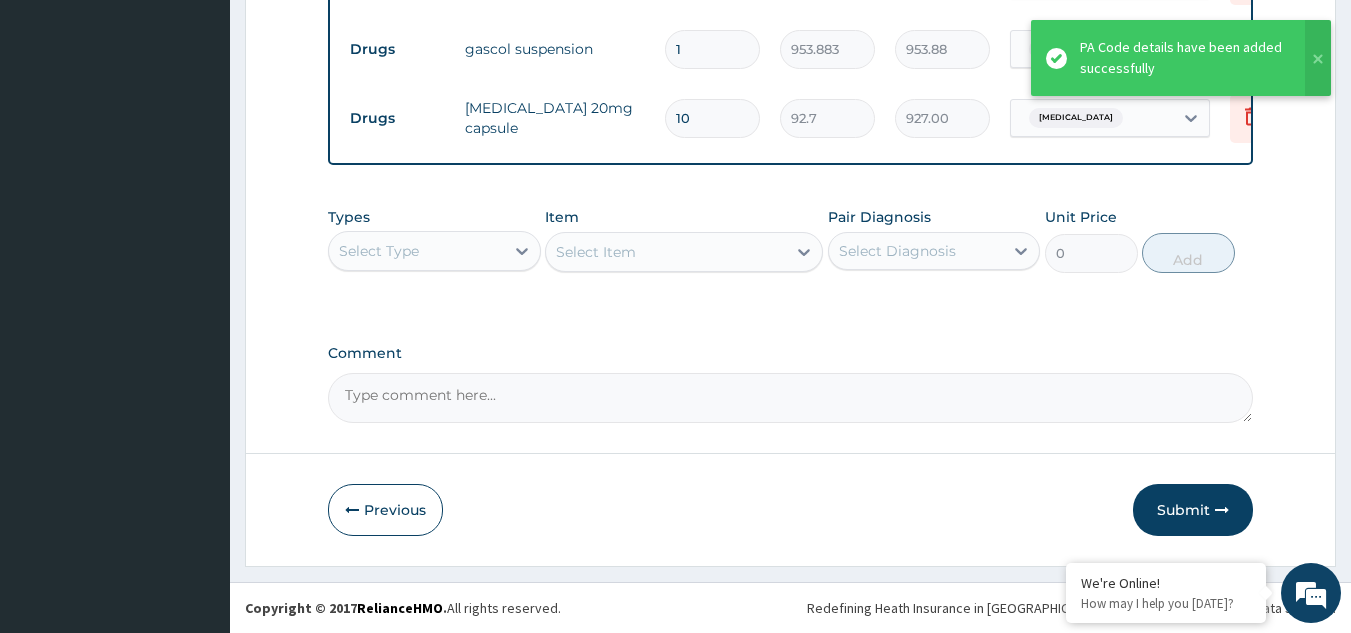 click on "Select Type" at bounding box center (416, 251) 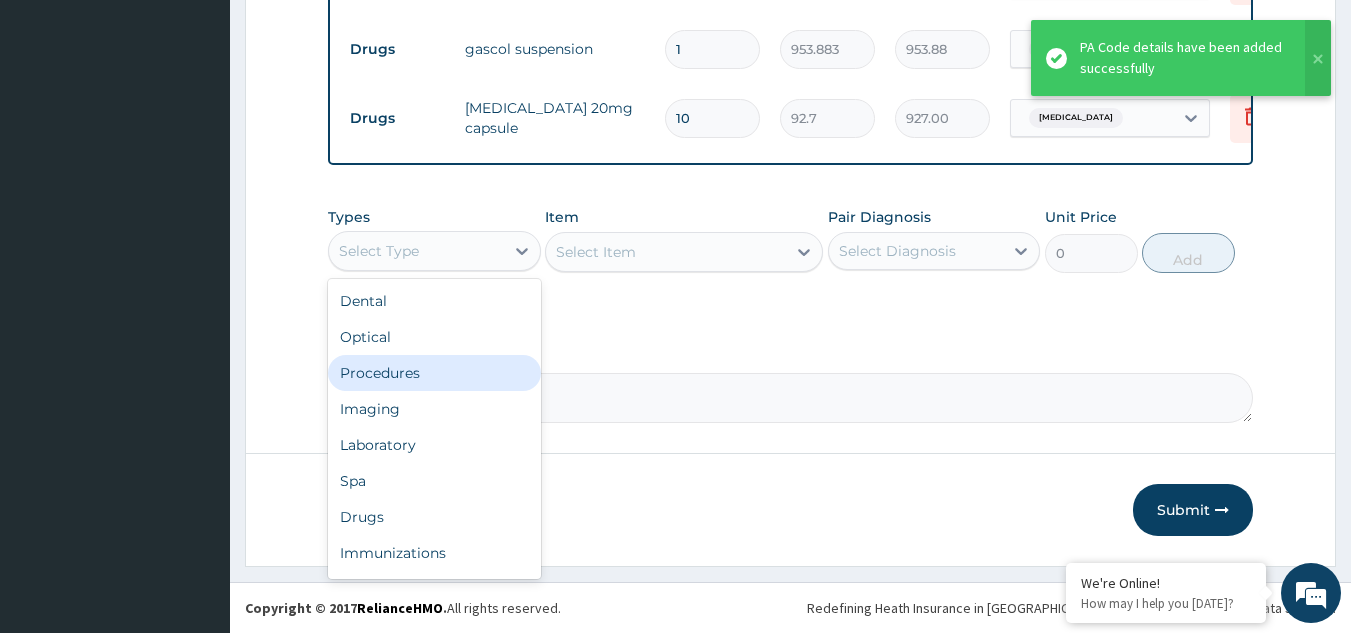click on "Procedures" at bounding box center [434, 373] 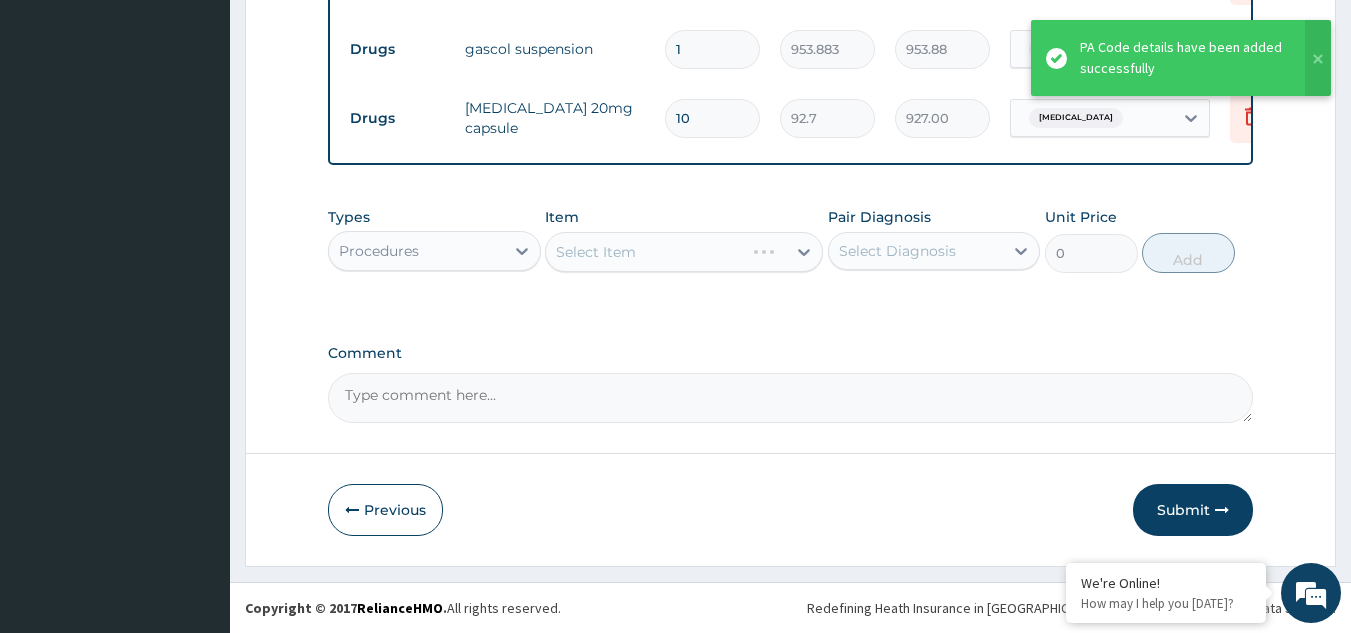 click on "Select Item" at bounding box center [684, 252] 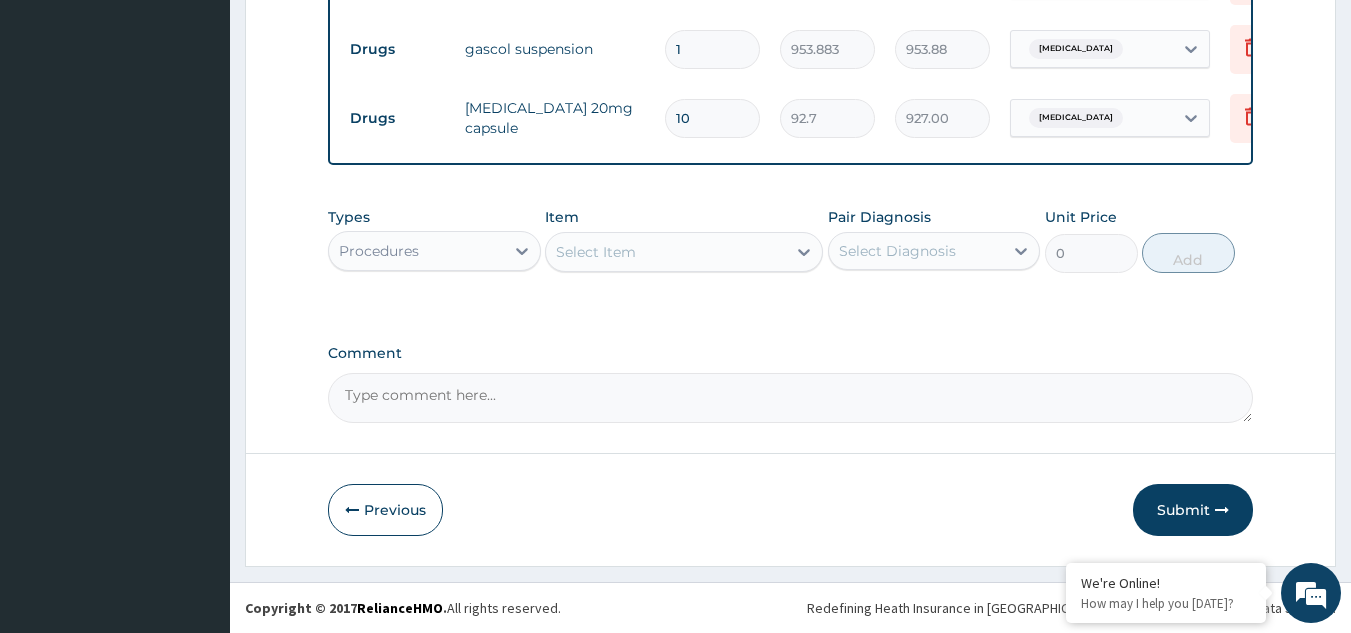 click on "Select Item" at bounding box center [666, 252] 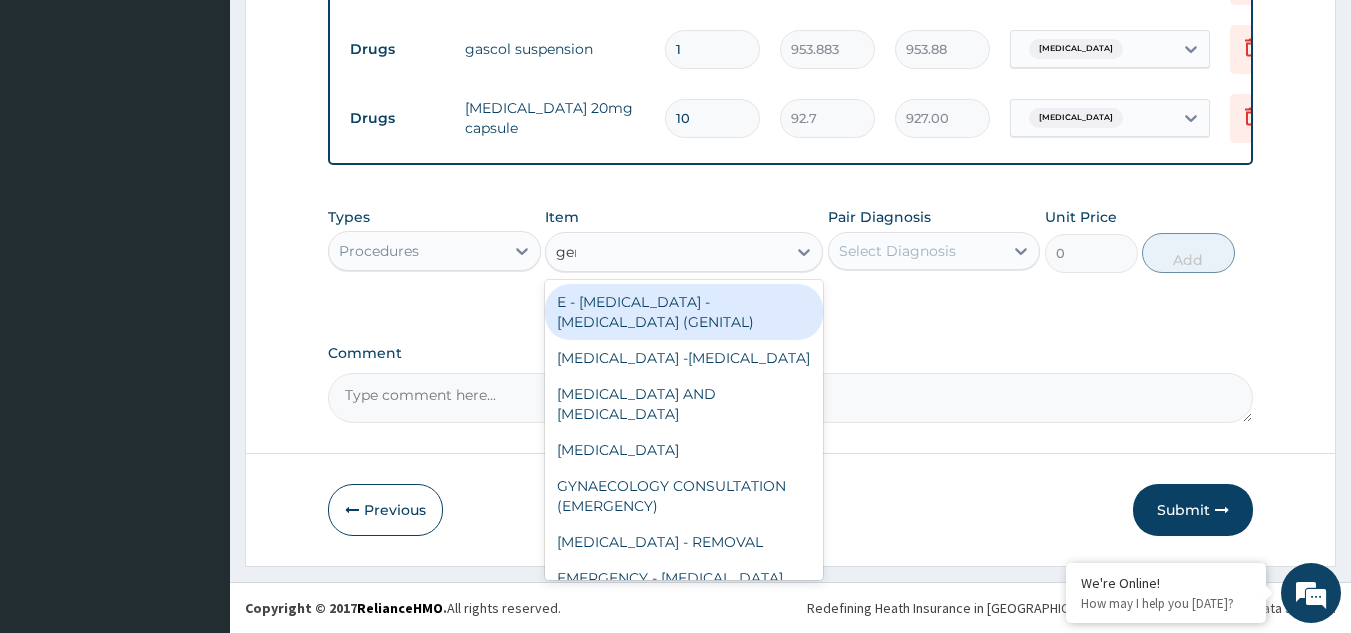 type on "gene" 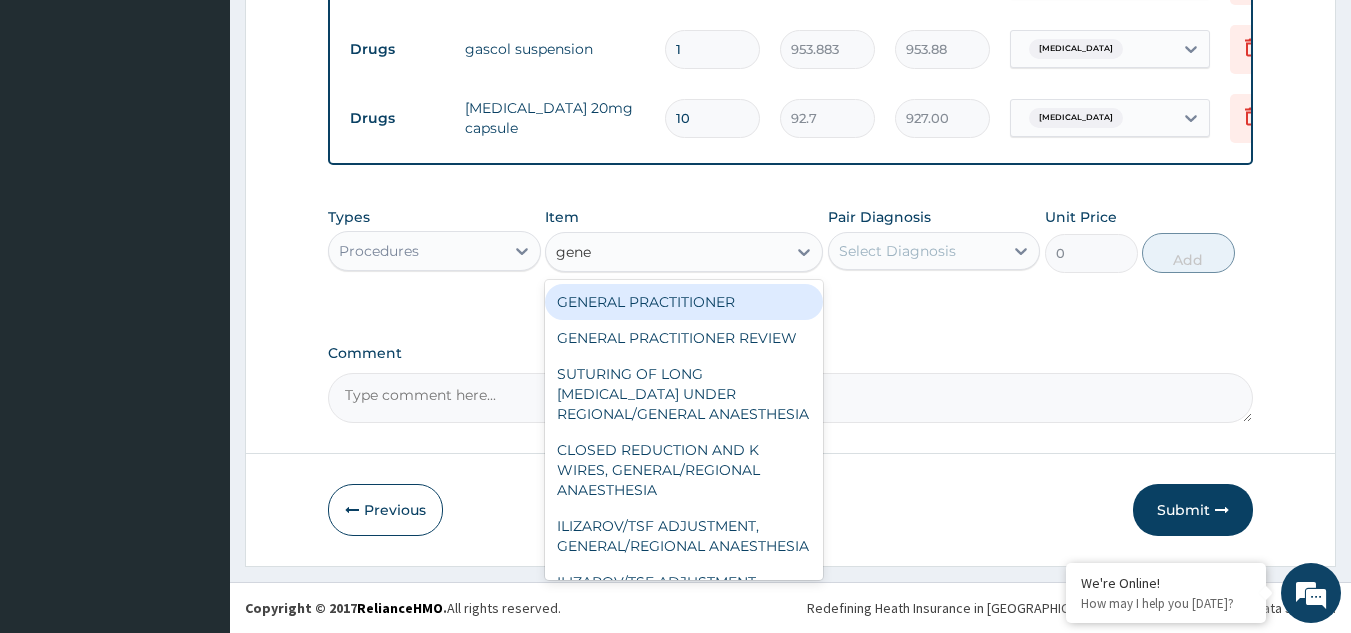 click on "GENERAL PRACTITIONER" at bounding box center [684, 302] 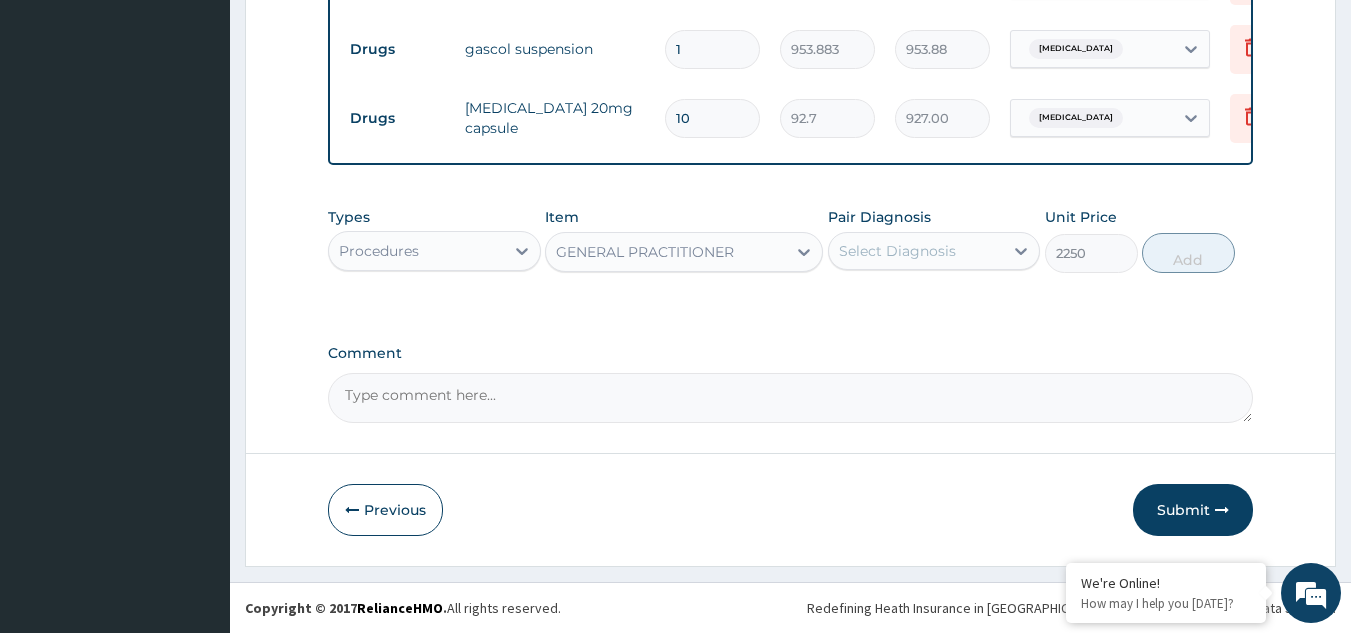 click on "Select Diagnosis" at bounding box center (897, 251) 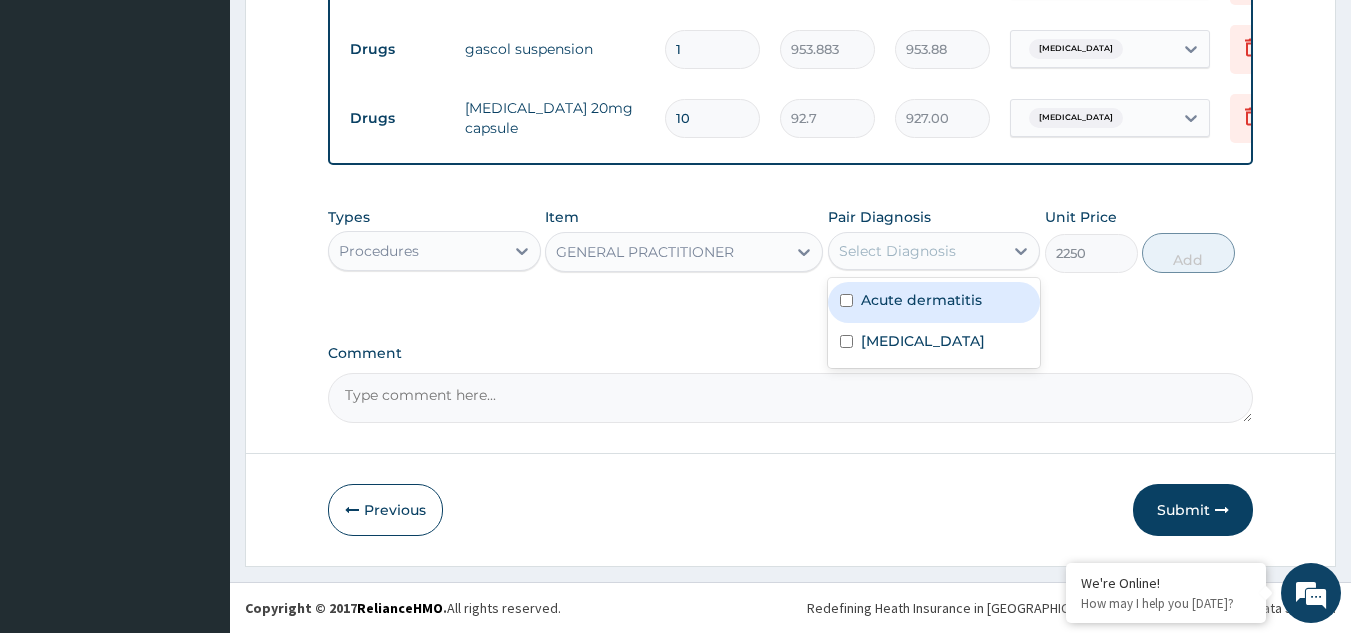 click on "Acute dermatitis" at bounding box center [921, 300] 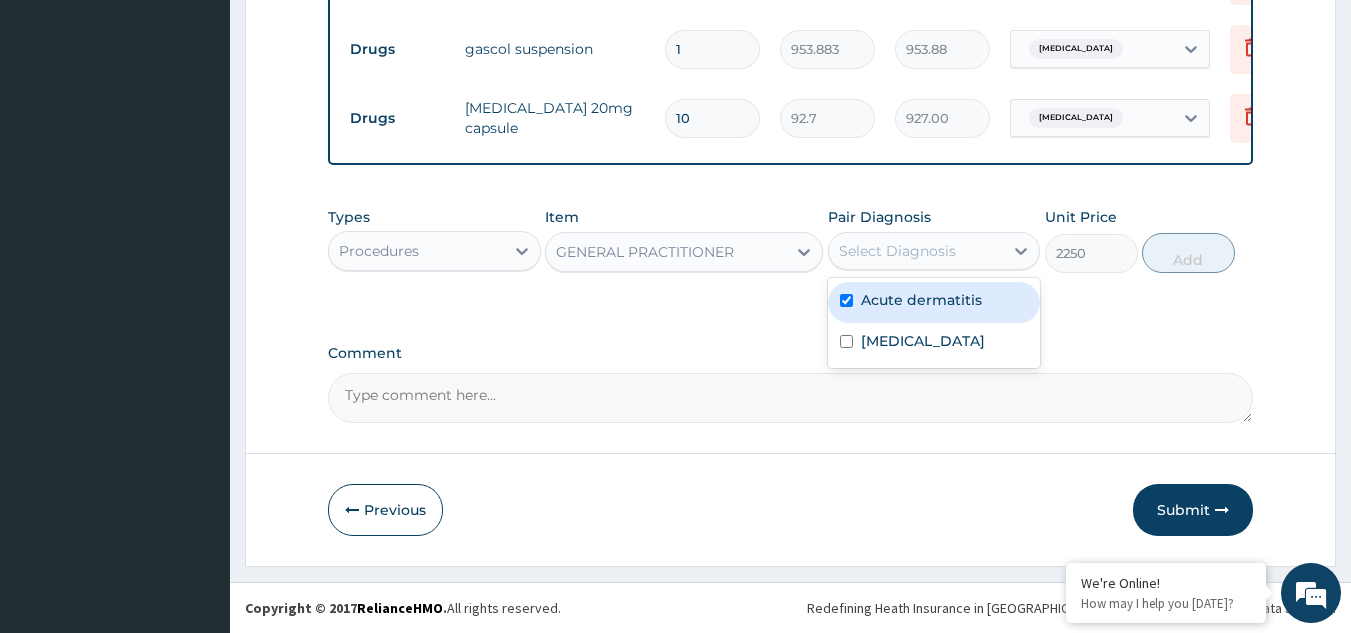 checkbox on "true" 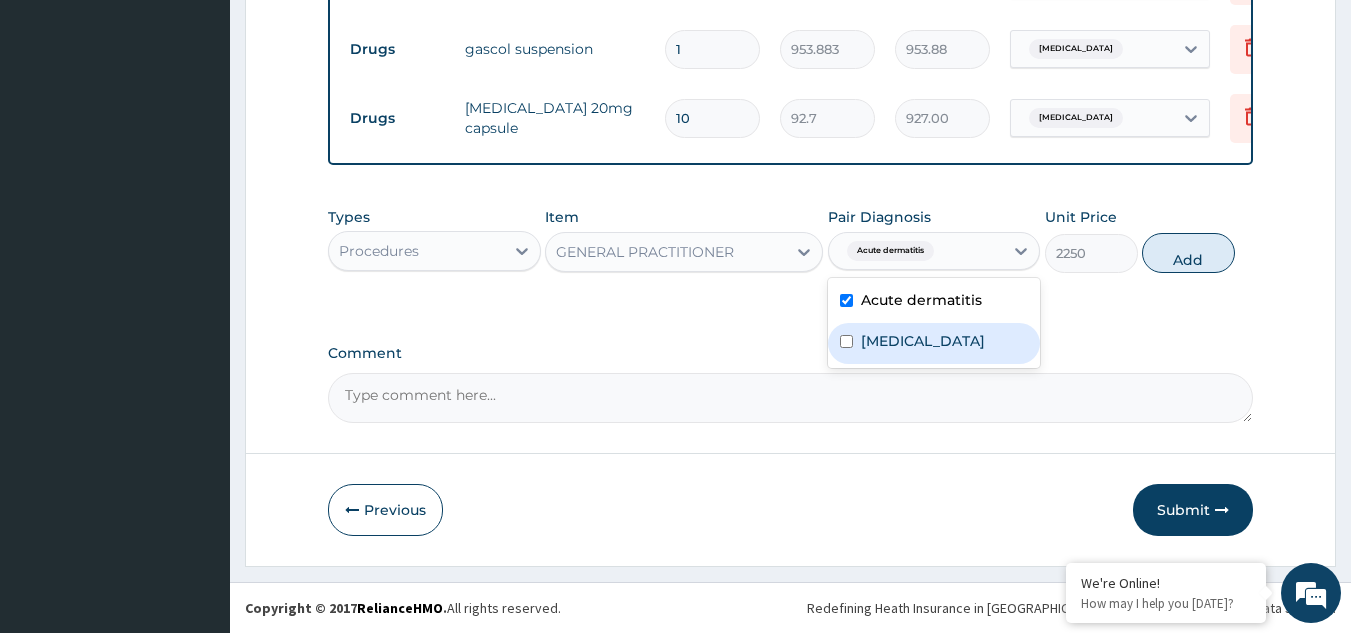click on "Peptic ulcer" at bounding box center (934, 343) 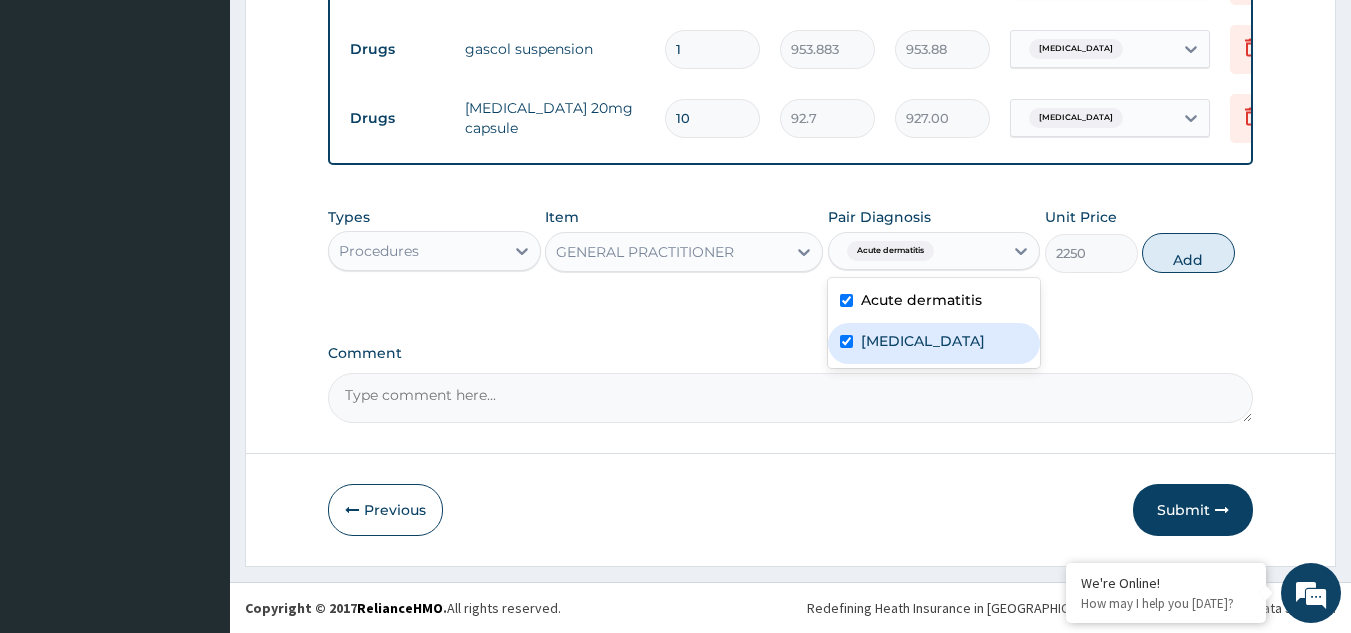 checkbox on "true" 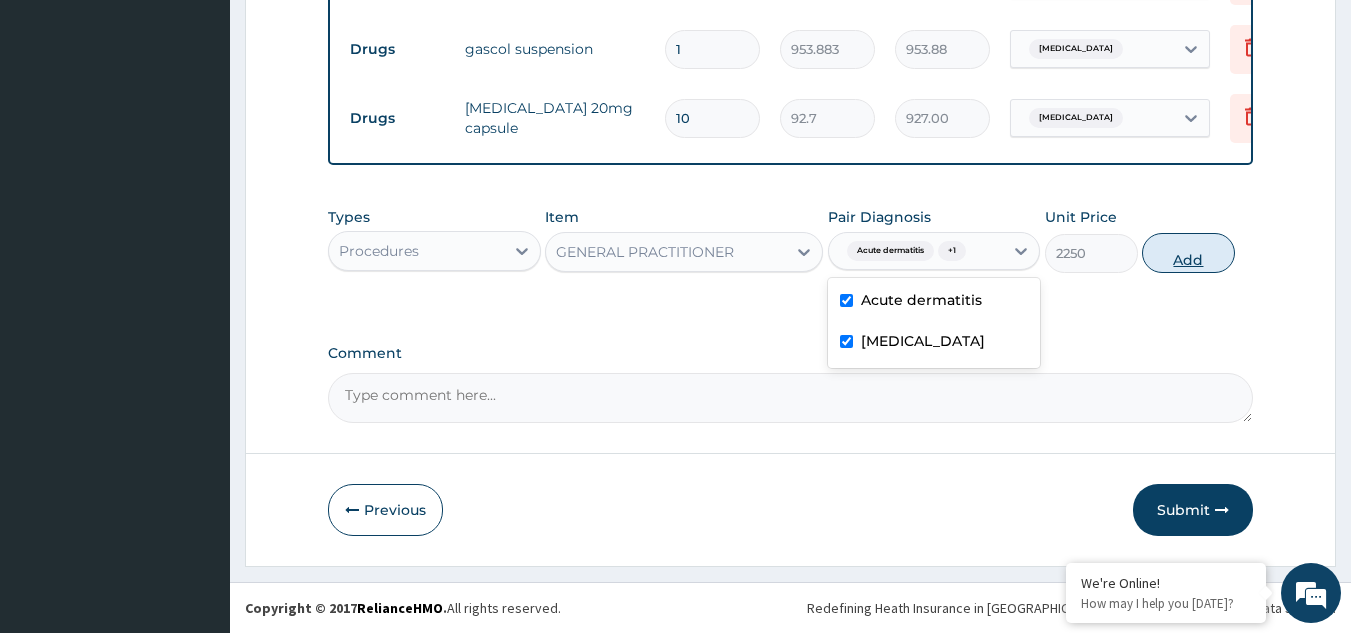 click on "Add" at bounding box center [1188, 253] 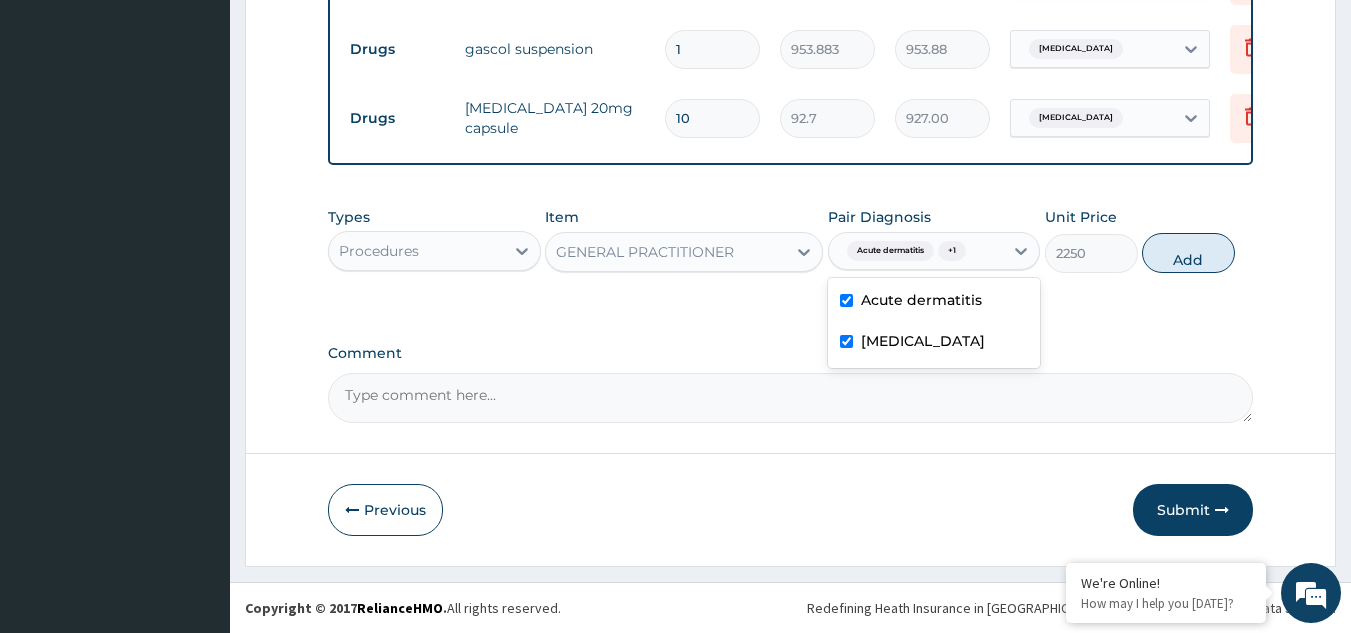 type on "0" 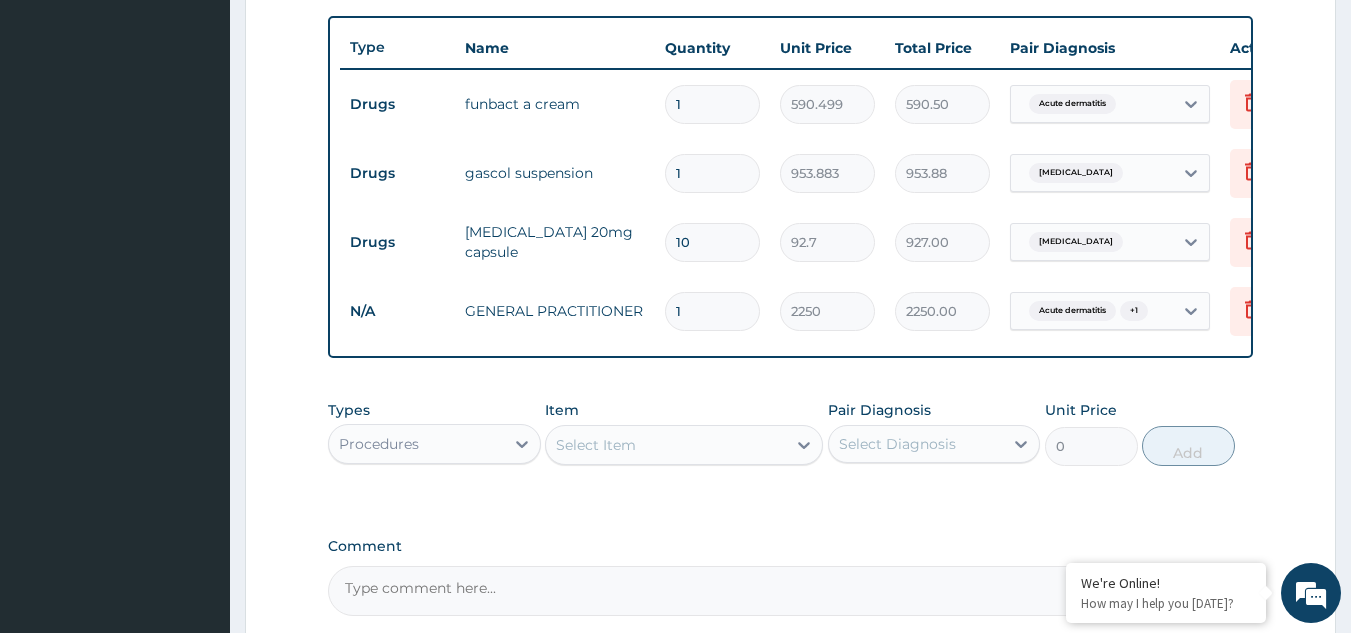 scroll, scrollTop: 667, scrollLeft: 0, axis: vertical 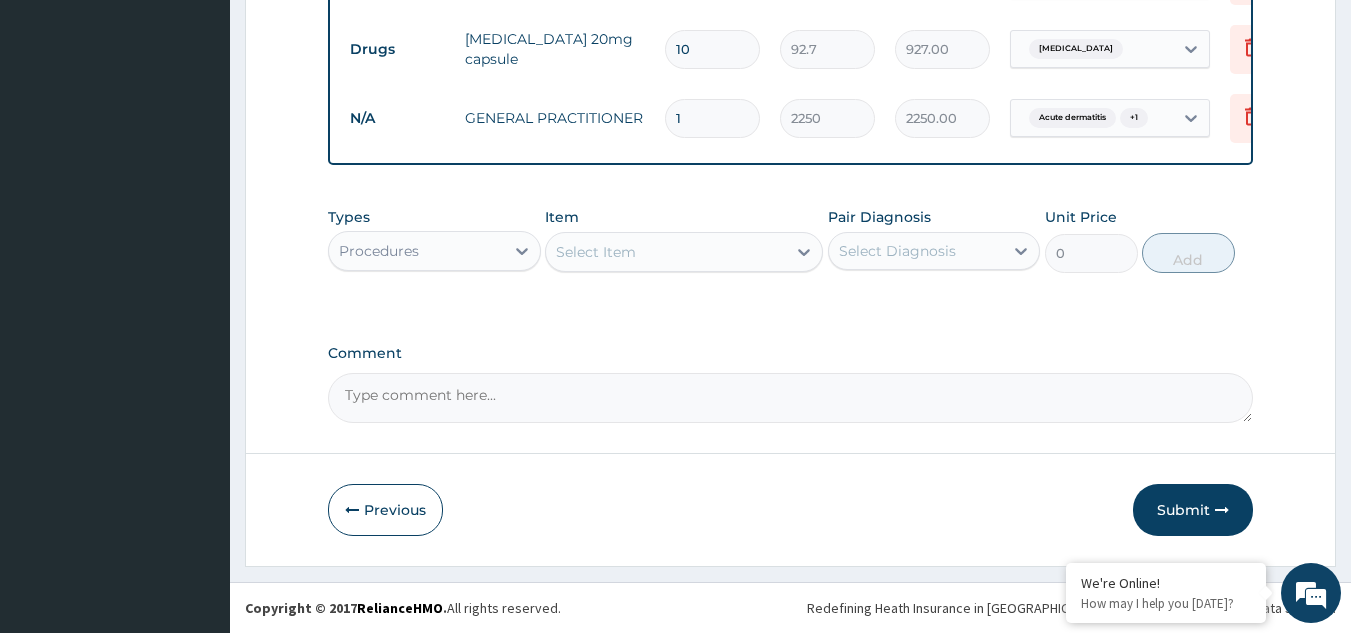 click on "Types Procedures" at bounding box center [434, 240] 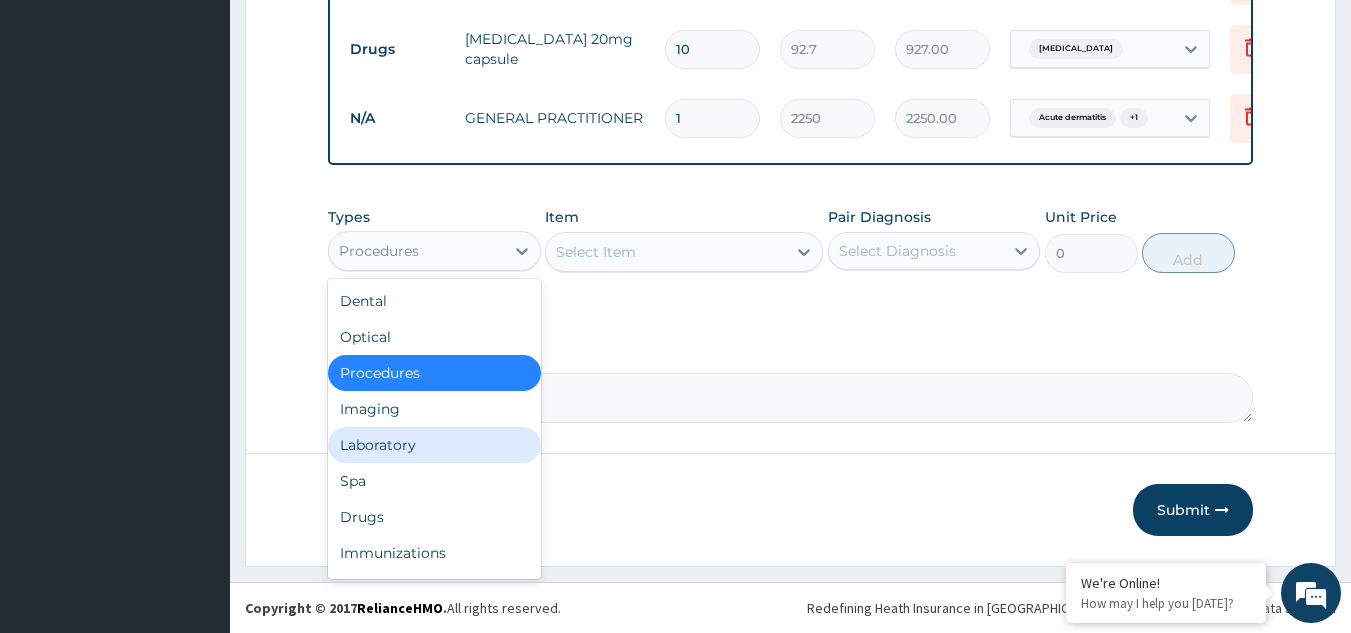 click on "Laboratory" at bounding box center (434, 445) 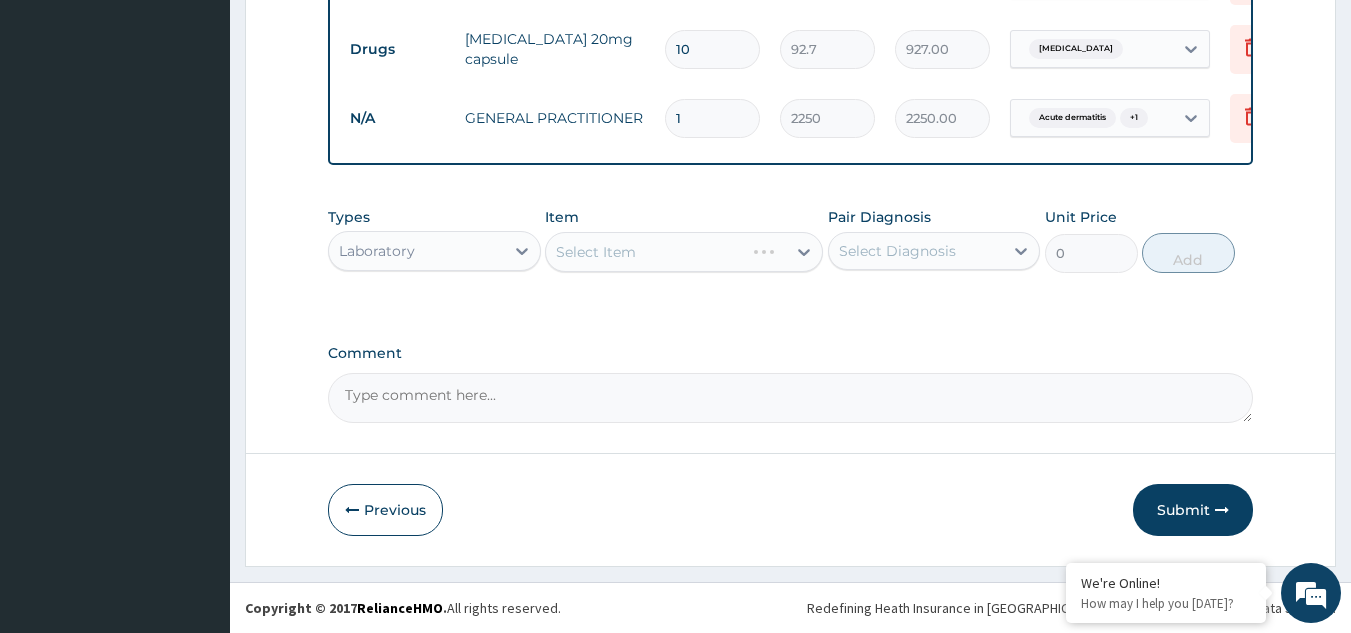 click on "Select Item" at bounding box center (684, 252) 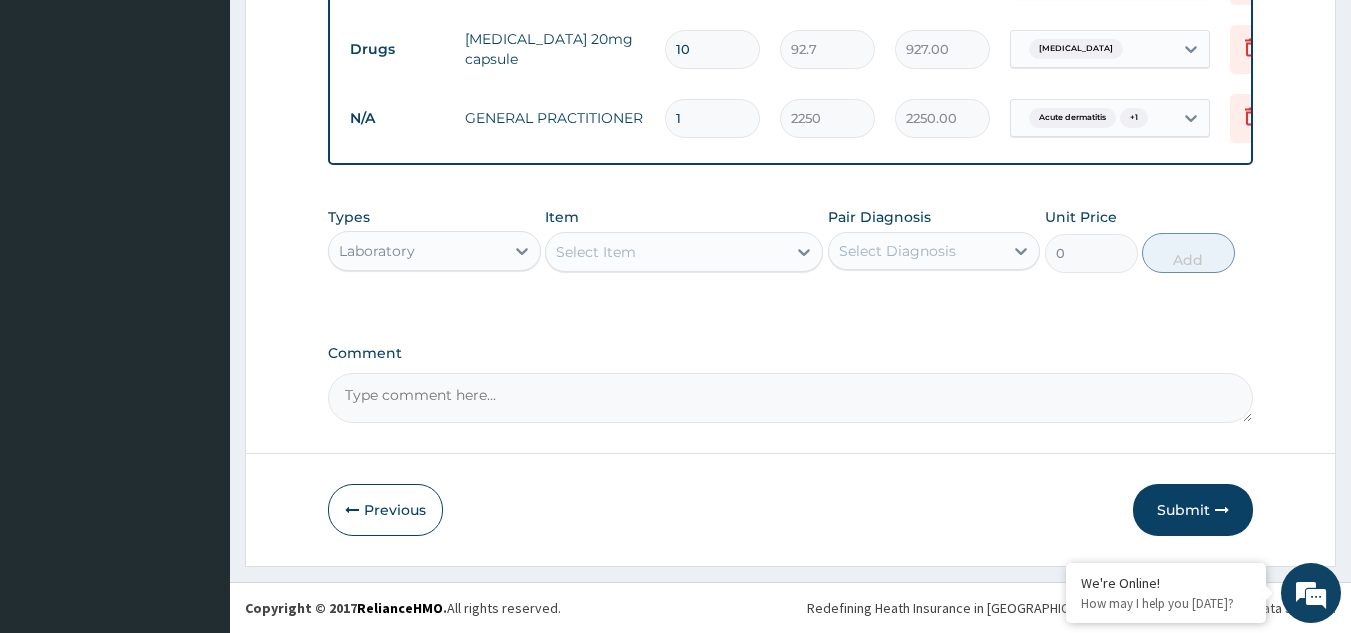 click on "Select Item" at bounding box center [666, 252] 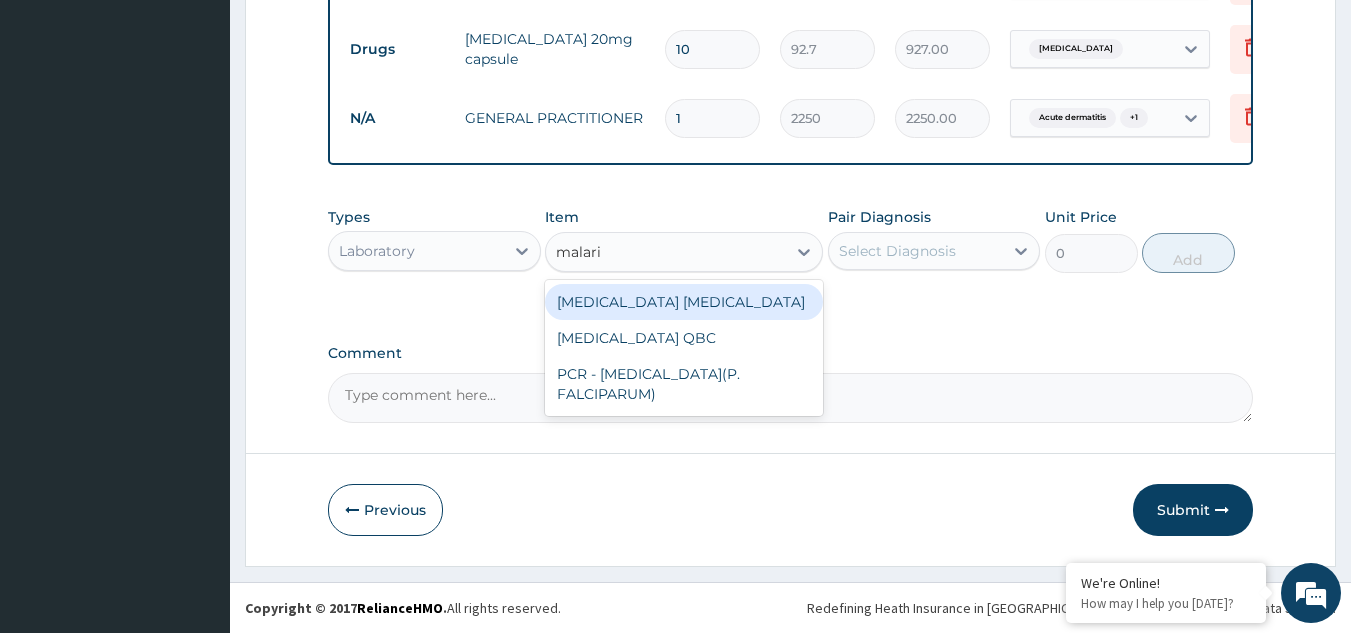 type on "malaria" 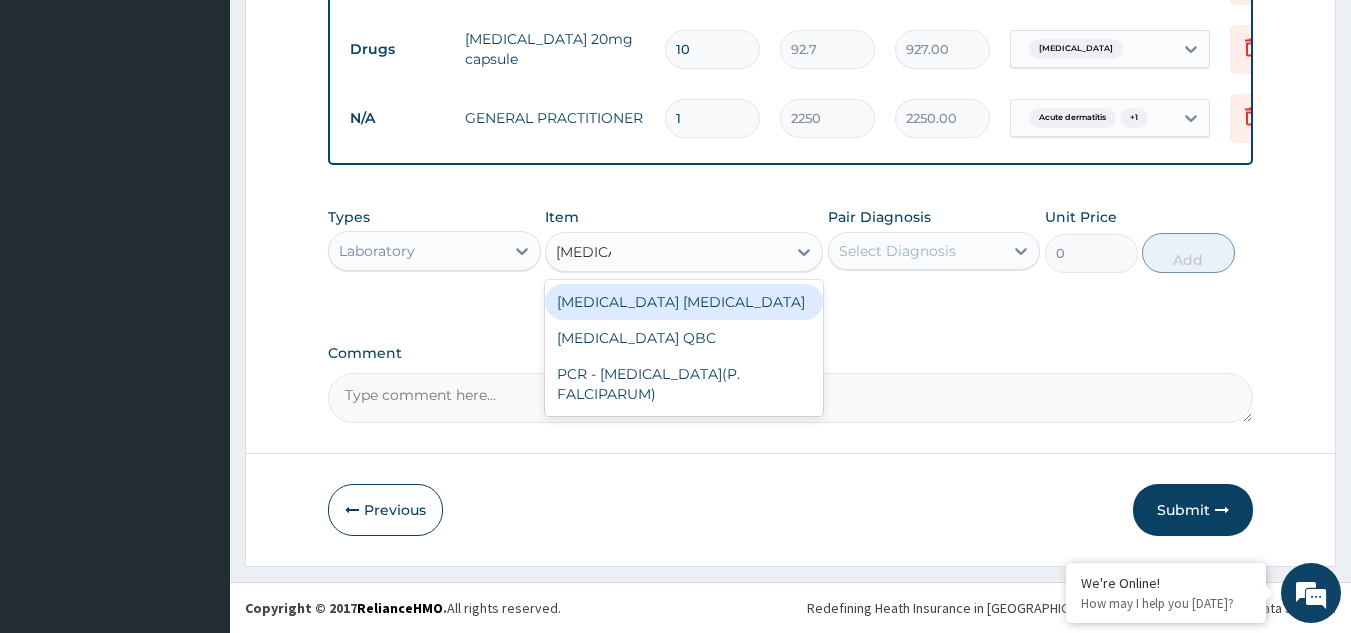 click on "MALARIA PARASITE" at bounding box center (684, 302) 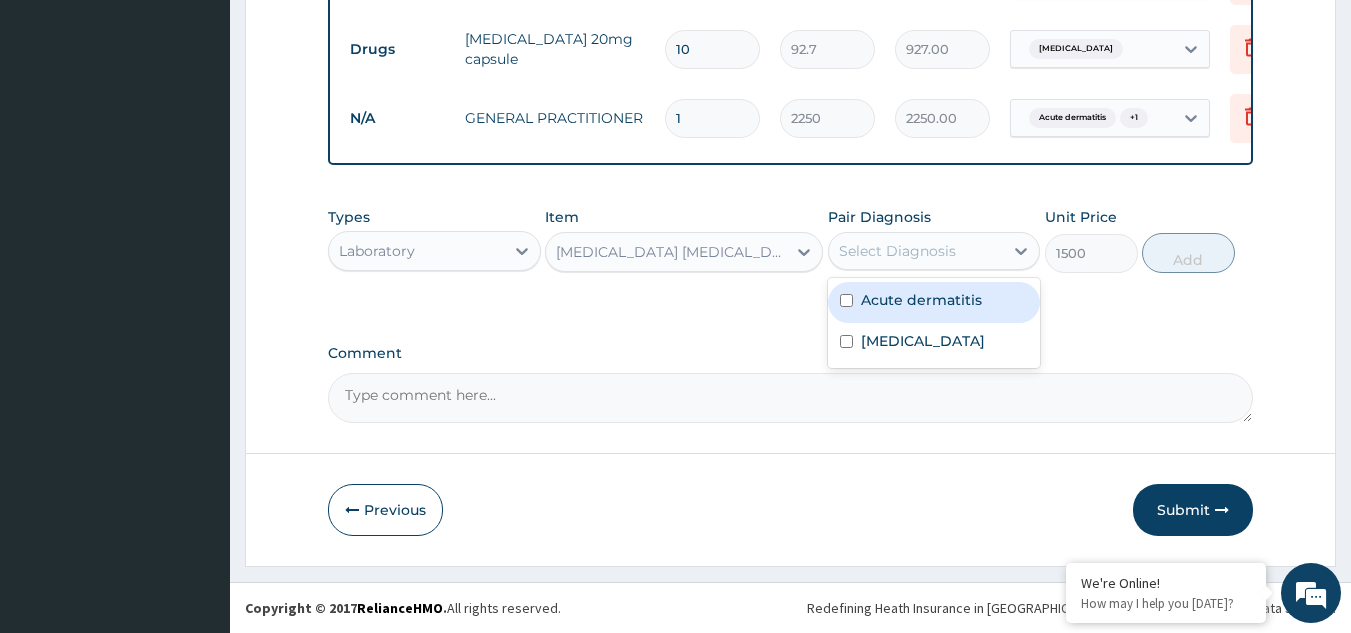 click on "Select Diagnosis" at bounding box center [897, 251] 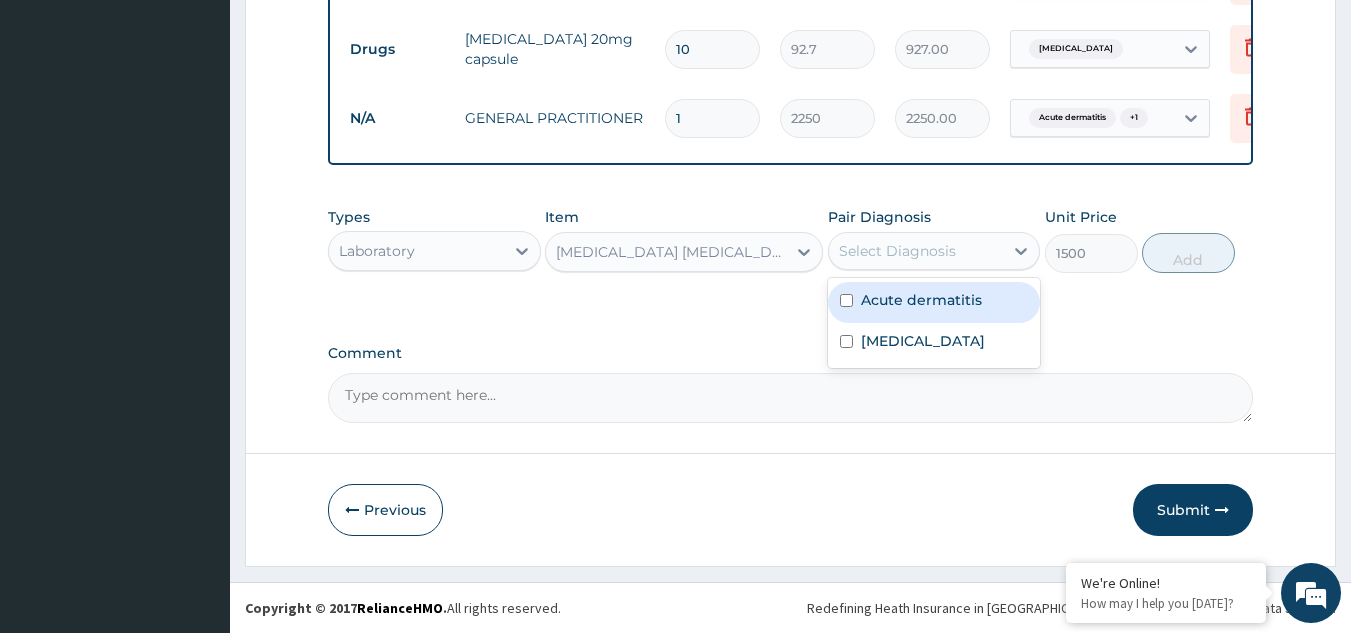 click on "Acute dermatitis" at bounding box center (921, 300) 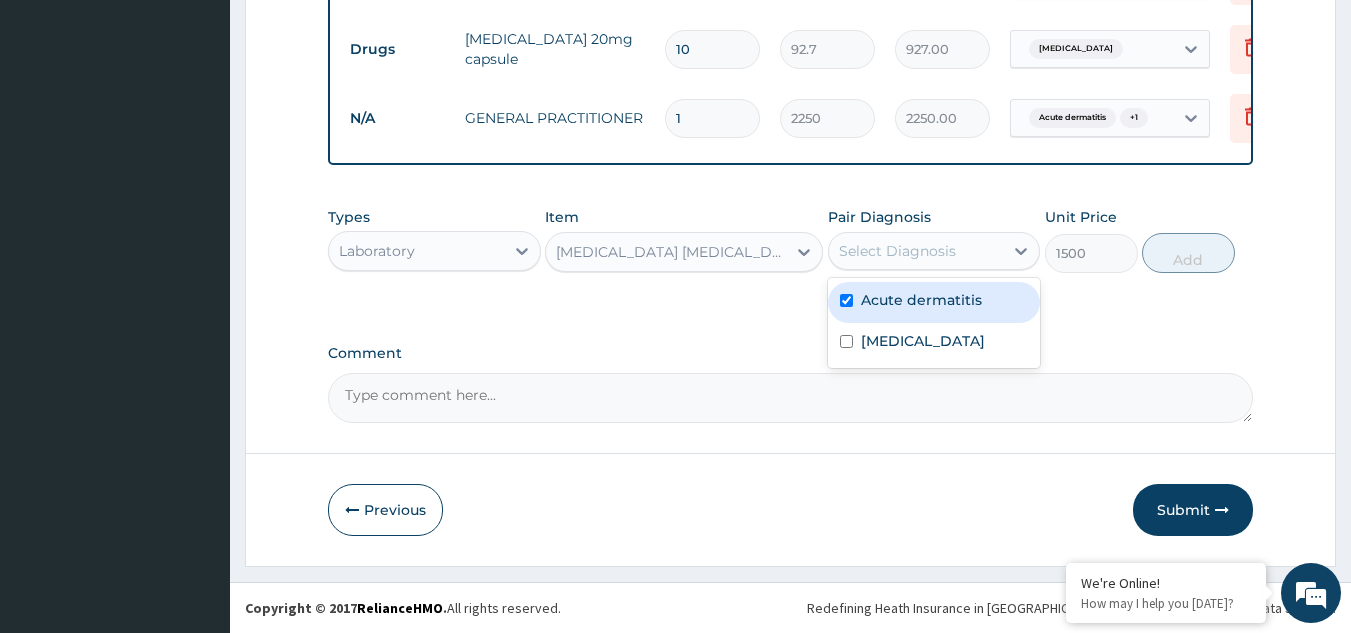 checkbox on "true" 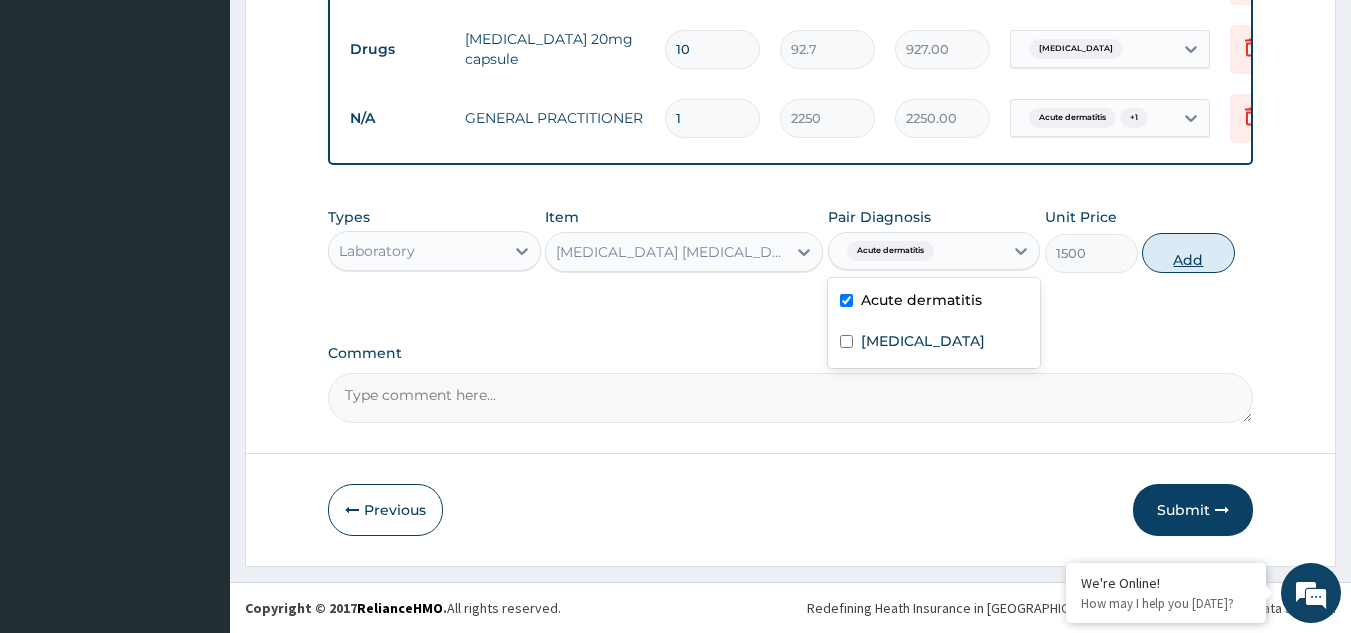 click on "Add" at bounding box center [1188, 253] 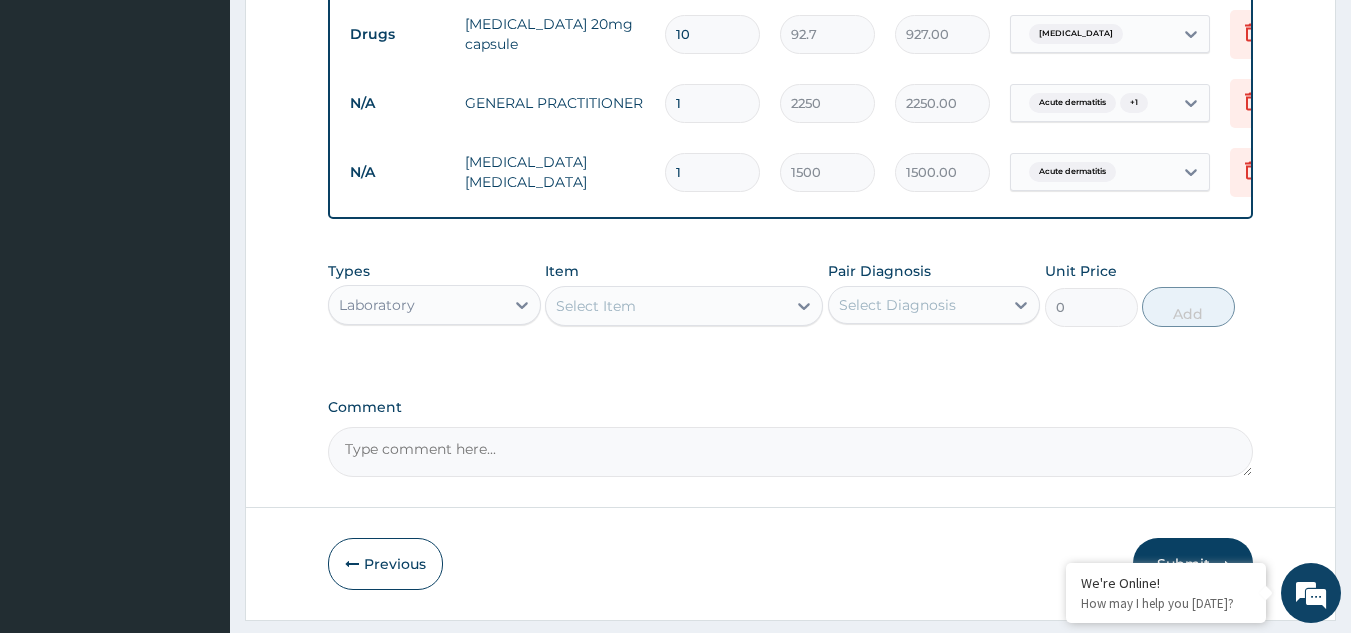 click on "Select Item" at bounding box center (666, 306) 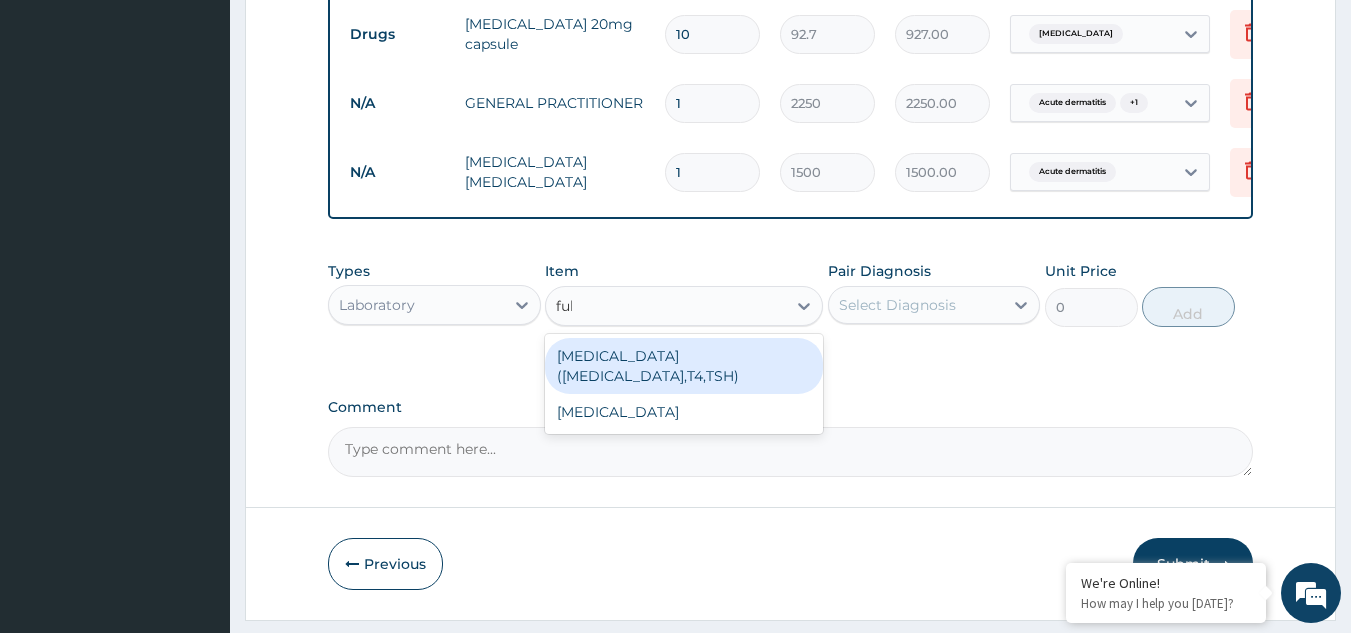 type on "full" 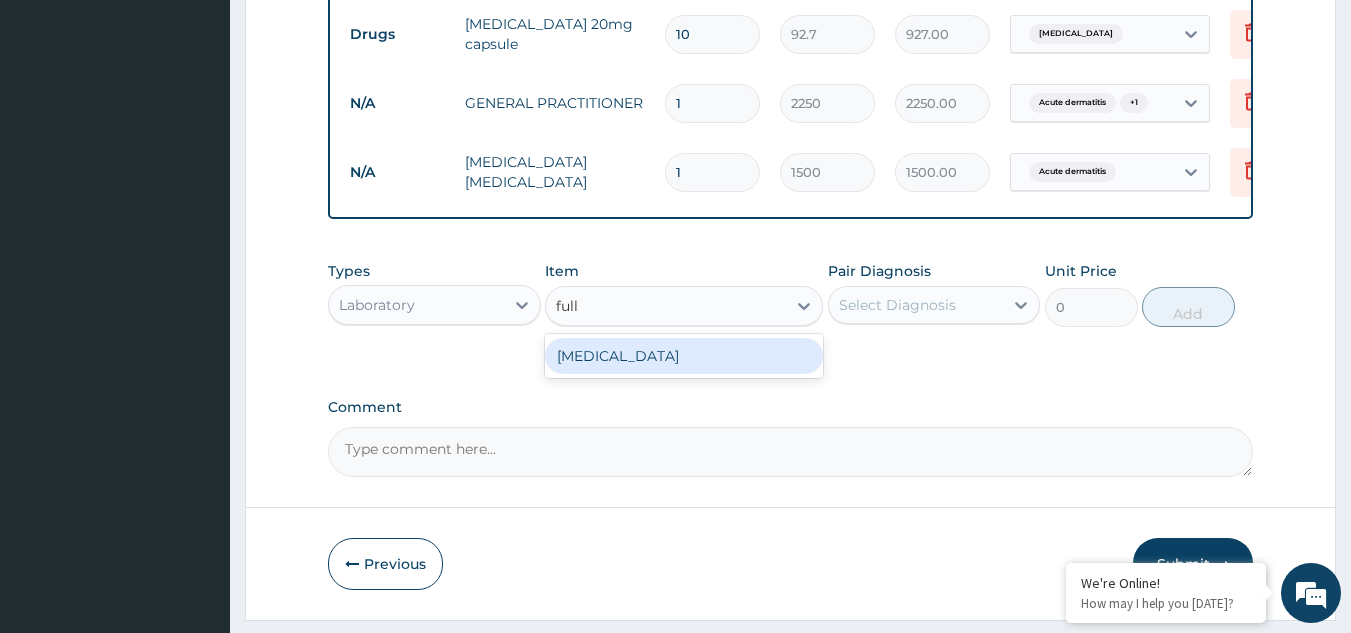 click on "FULL BLOOD COUNT" at bounding box center [684, 356] 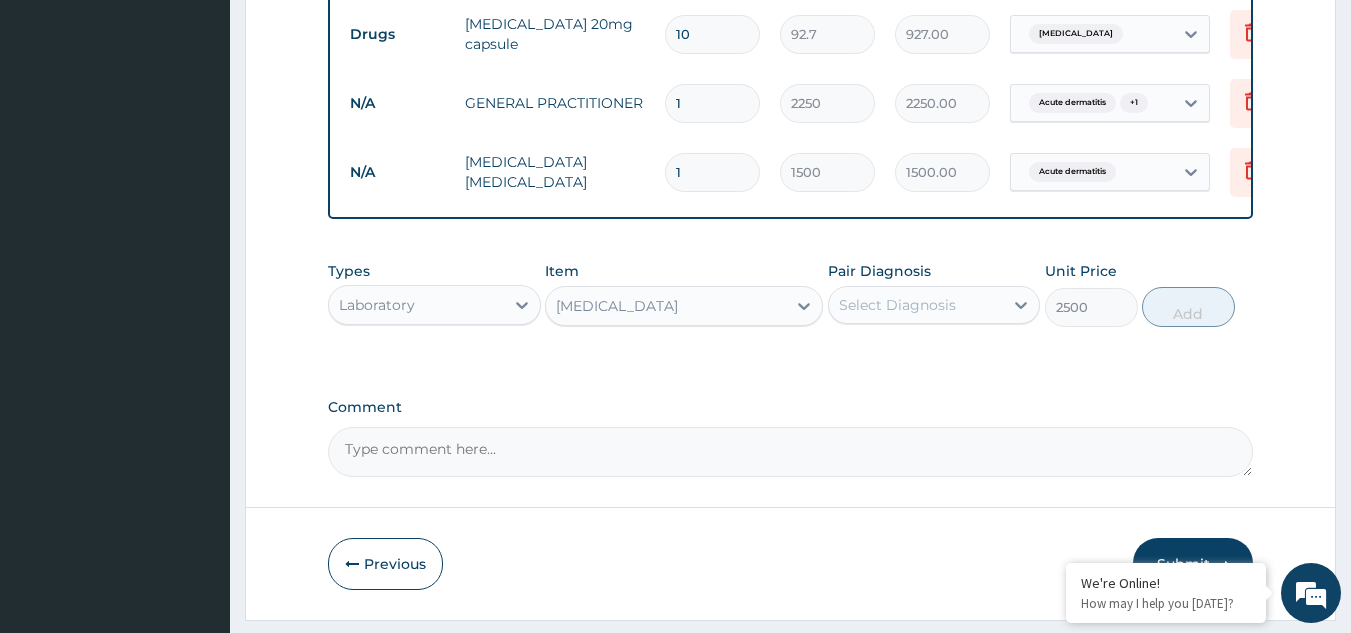 click on "Select Diagnosis" at bounding box center [897, 305] 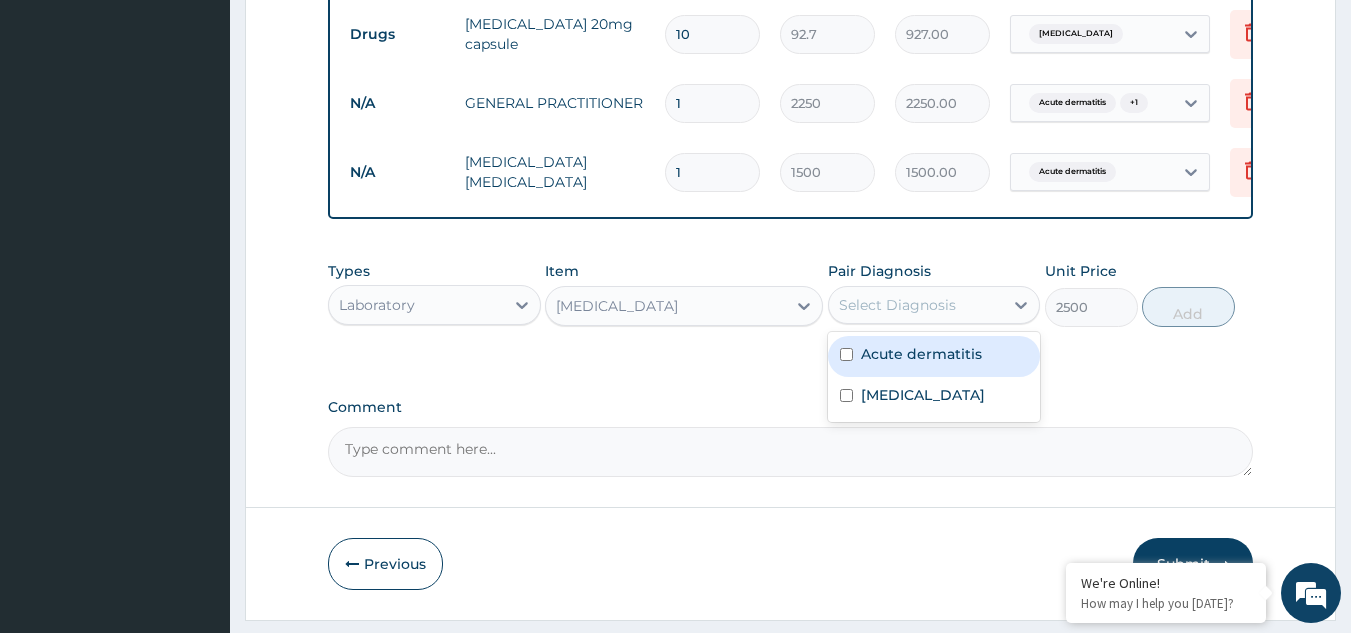 click on "Acute dermatitis" at bounding box center (921, 354) 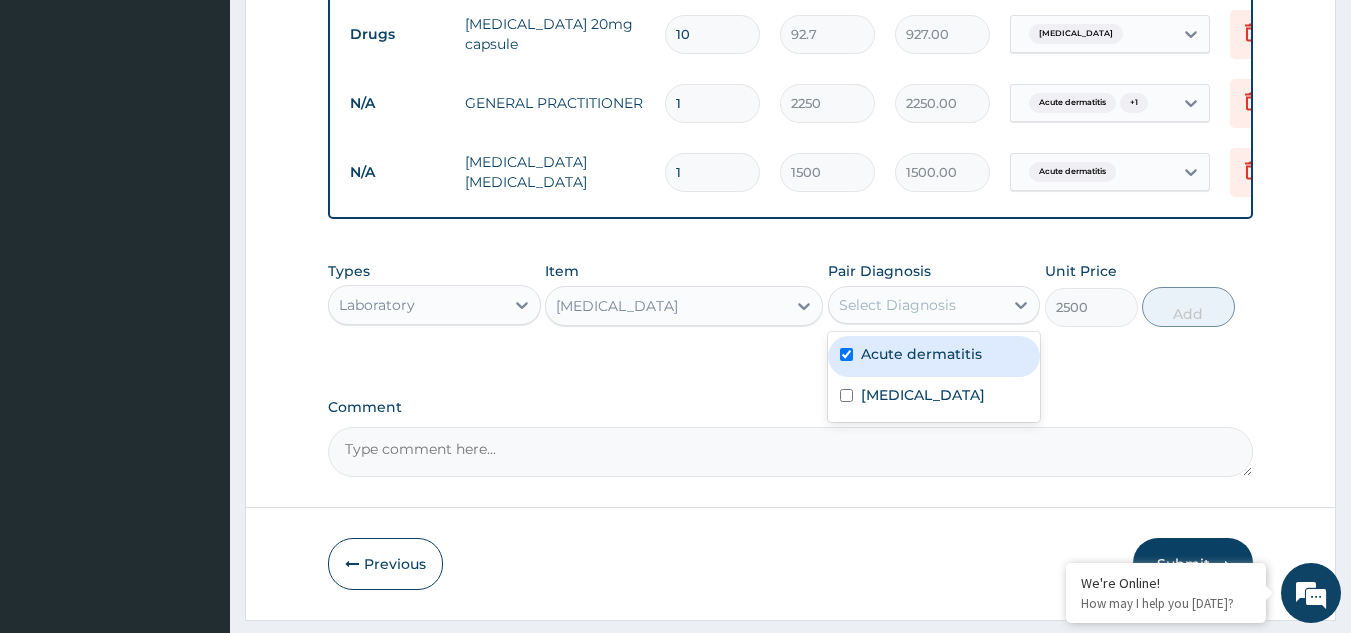 checkbox on "true" 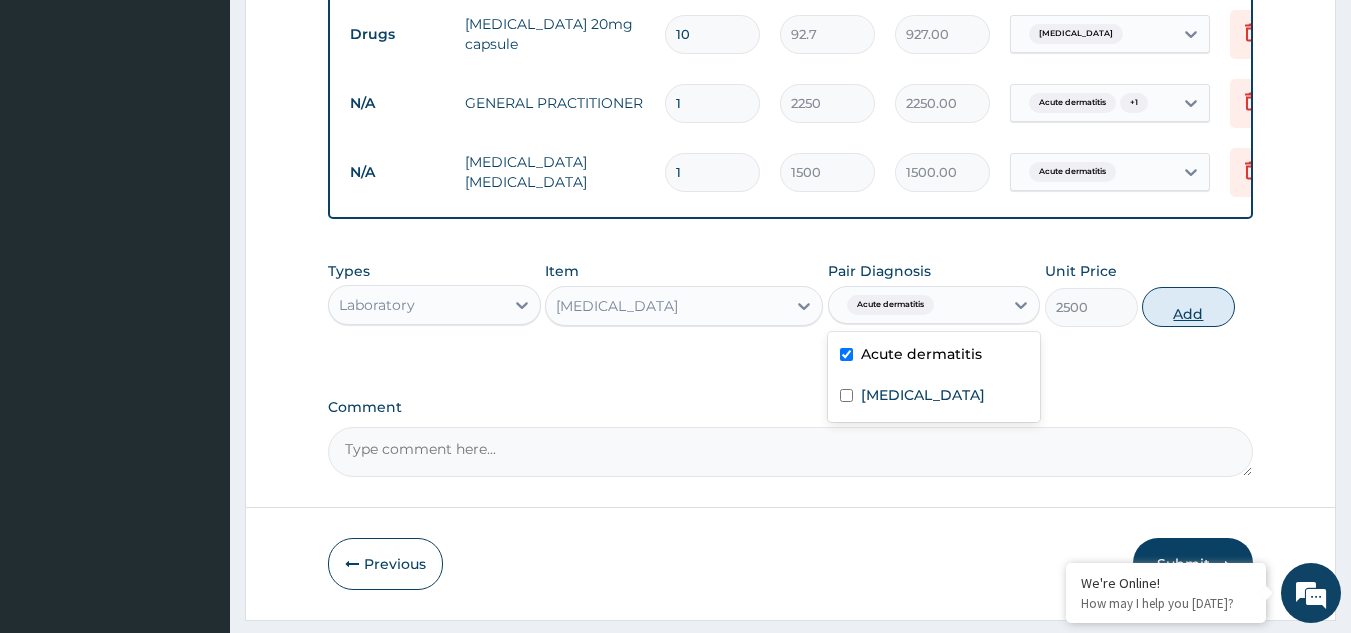 click on "Add" at bounding box center [1188, 307] 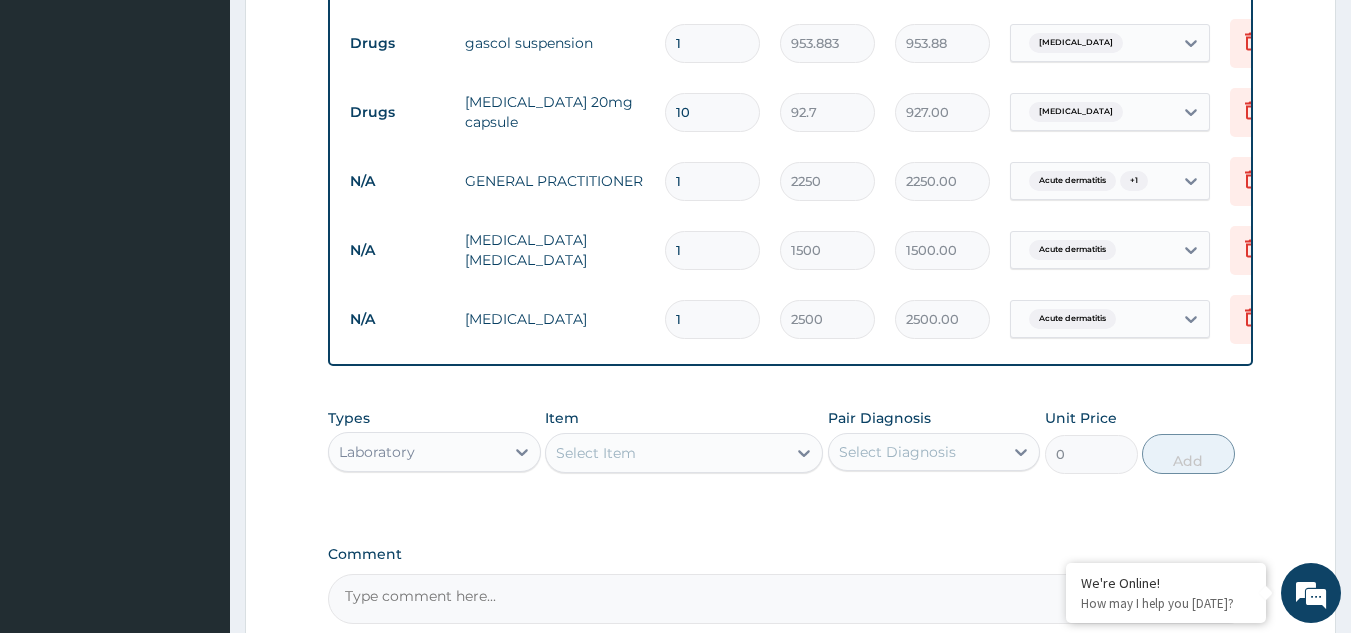 scroll, scrollTop: 736, scrollLeft: 0, axis: vertical 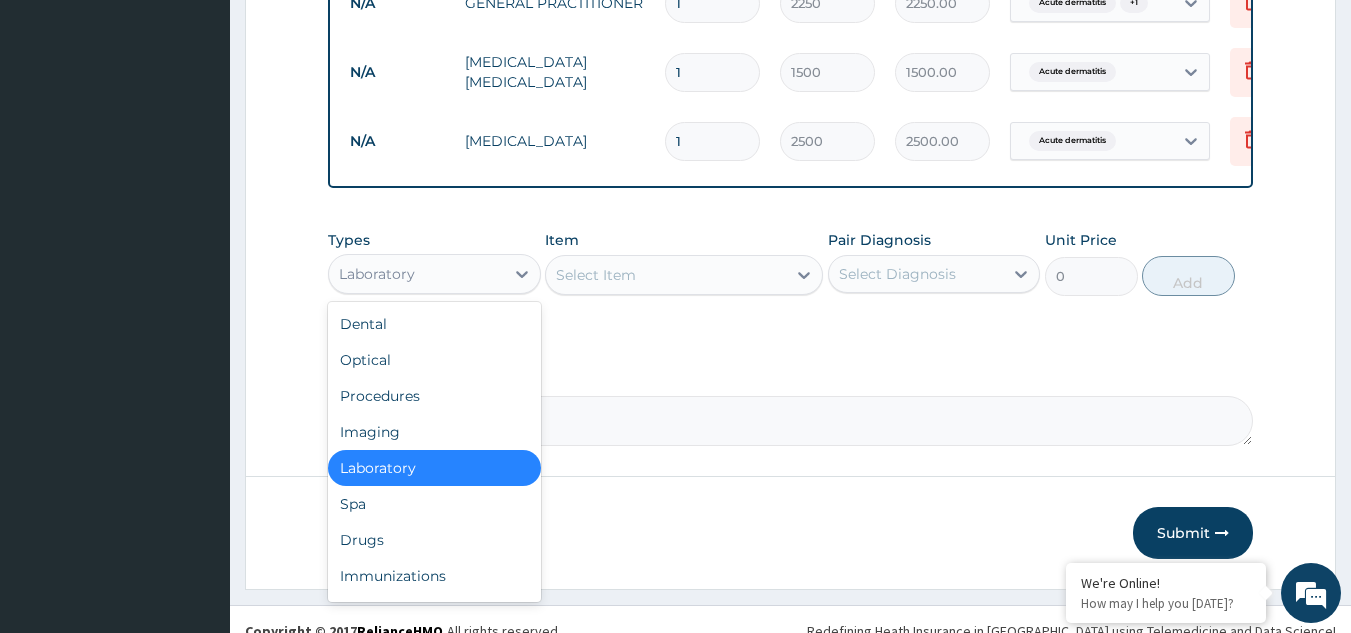 click on "Laboratory" at bounding box center [416, 274] 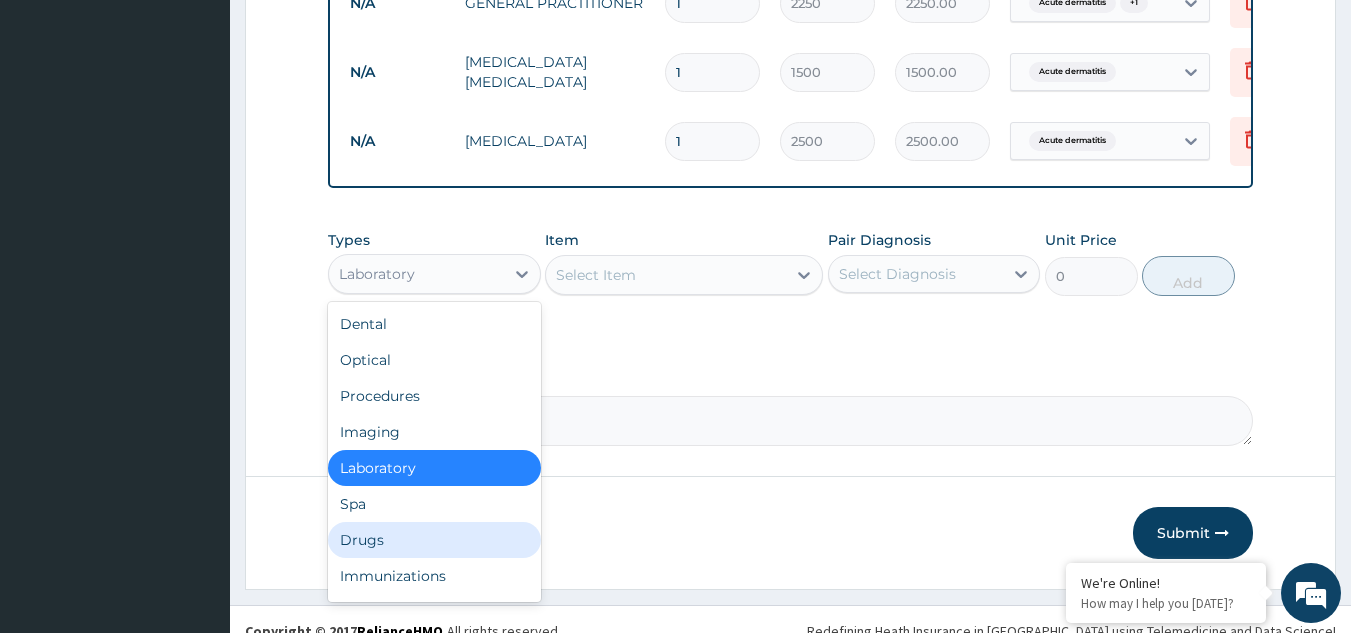 click on "Drugs" at bounding box center [434, 540] 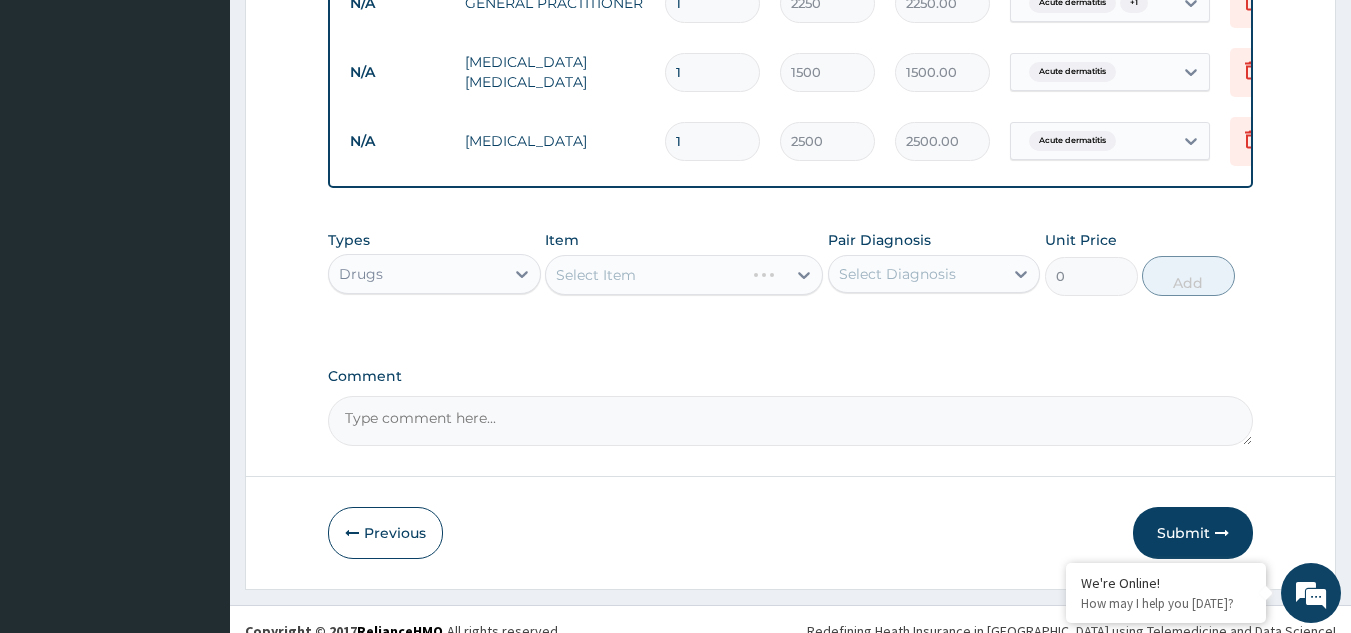 click on "Select Item" at bounding box center [684, 275] 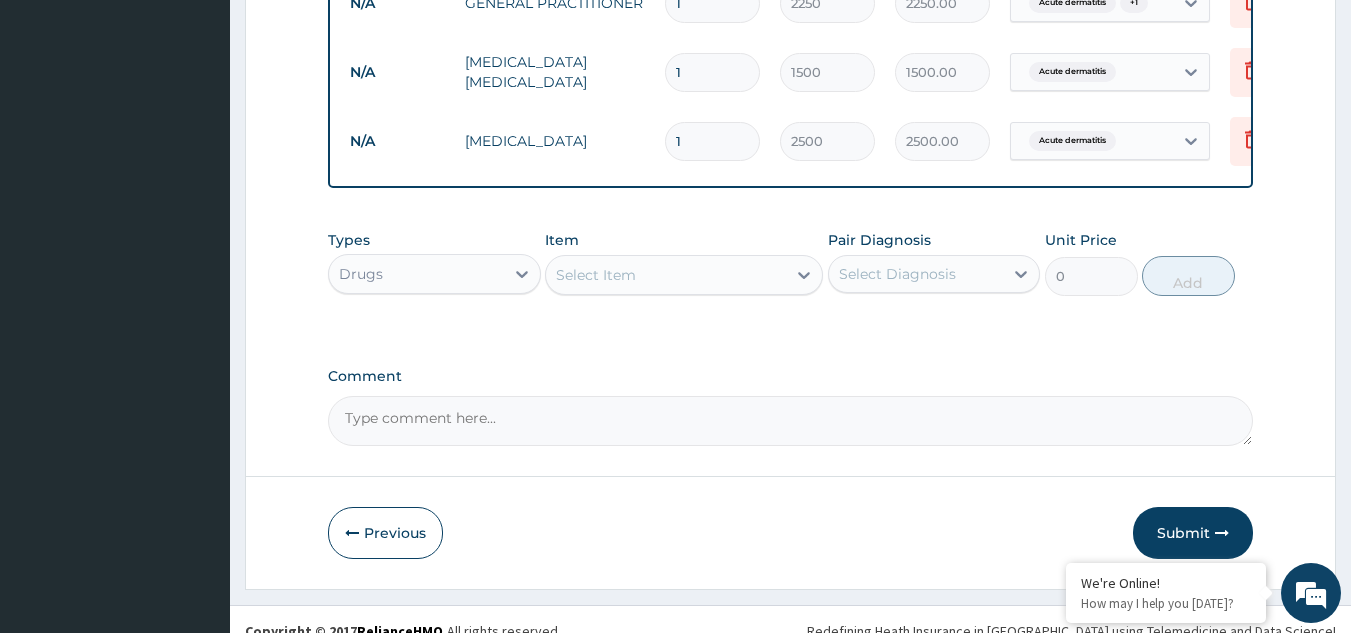 click on "Select Item" at bounding box center [666, 275] 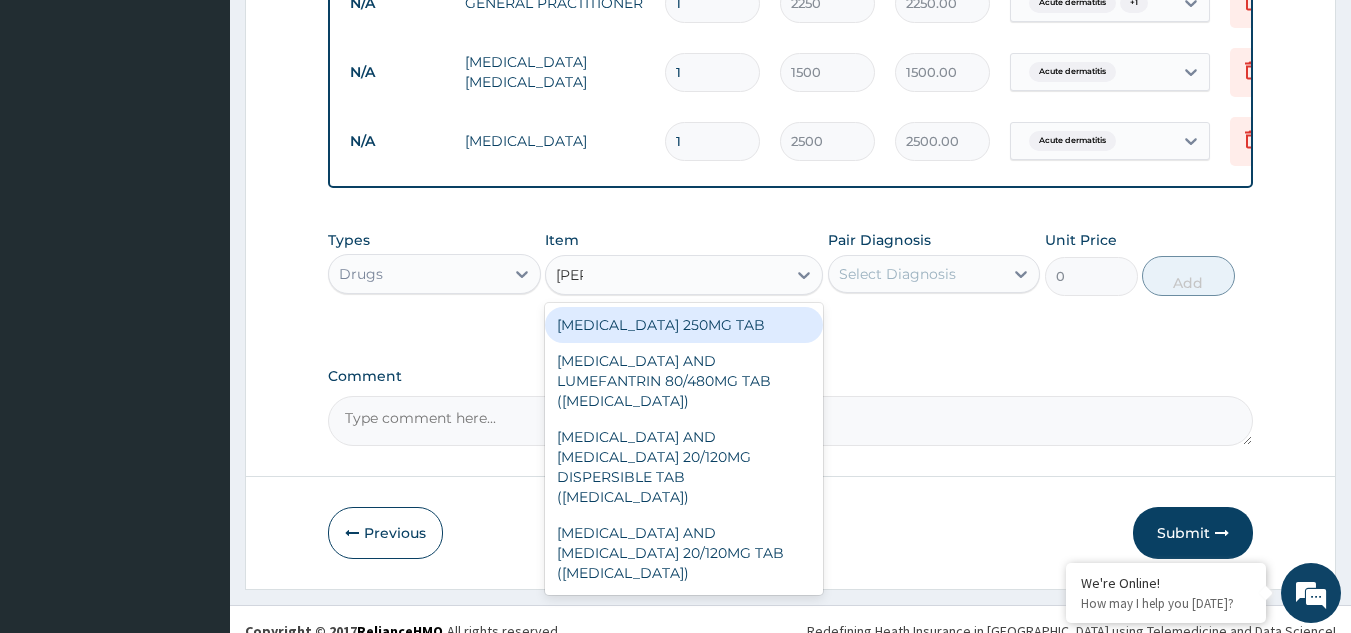 type on "coart" 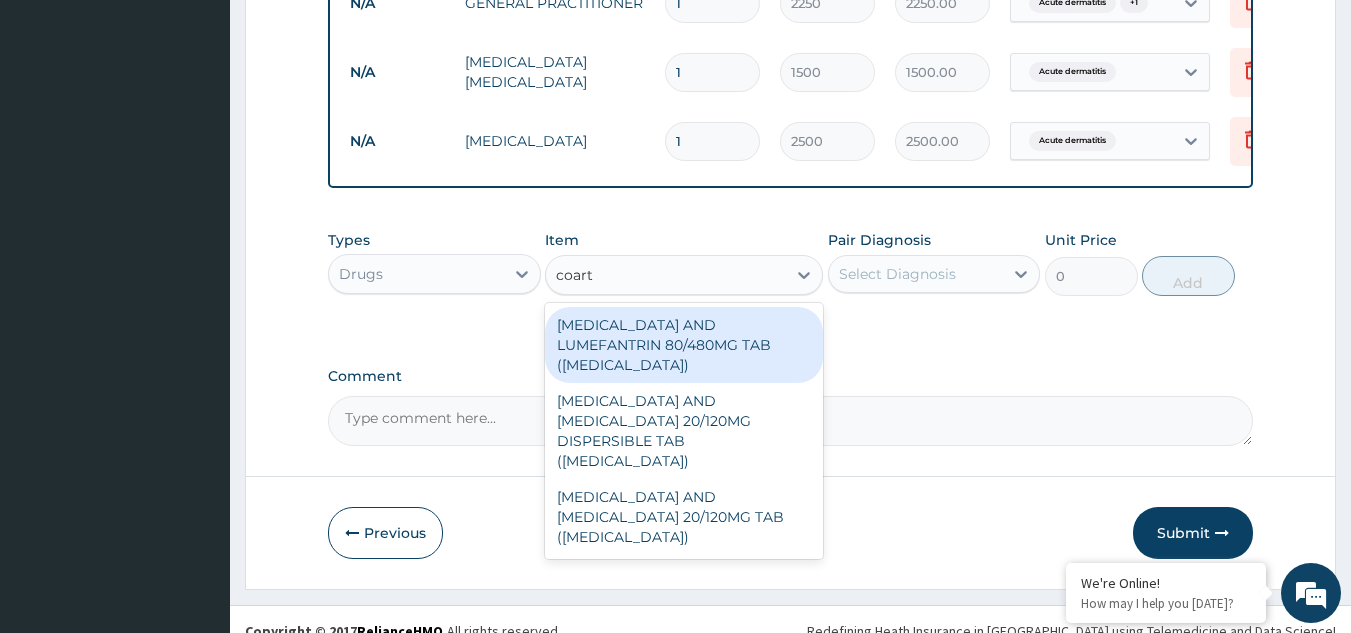 click on "ARTEMETHER AND LUMEFANTRIN 80/480MG TAB (COARTEM)" at bounding box center [684, 345] 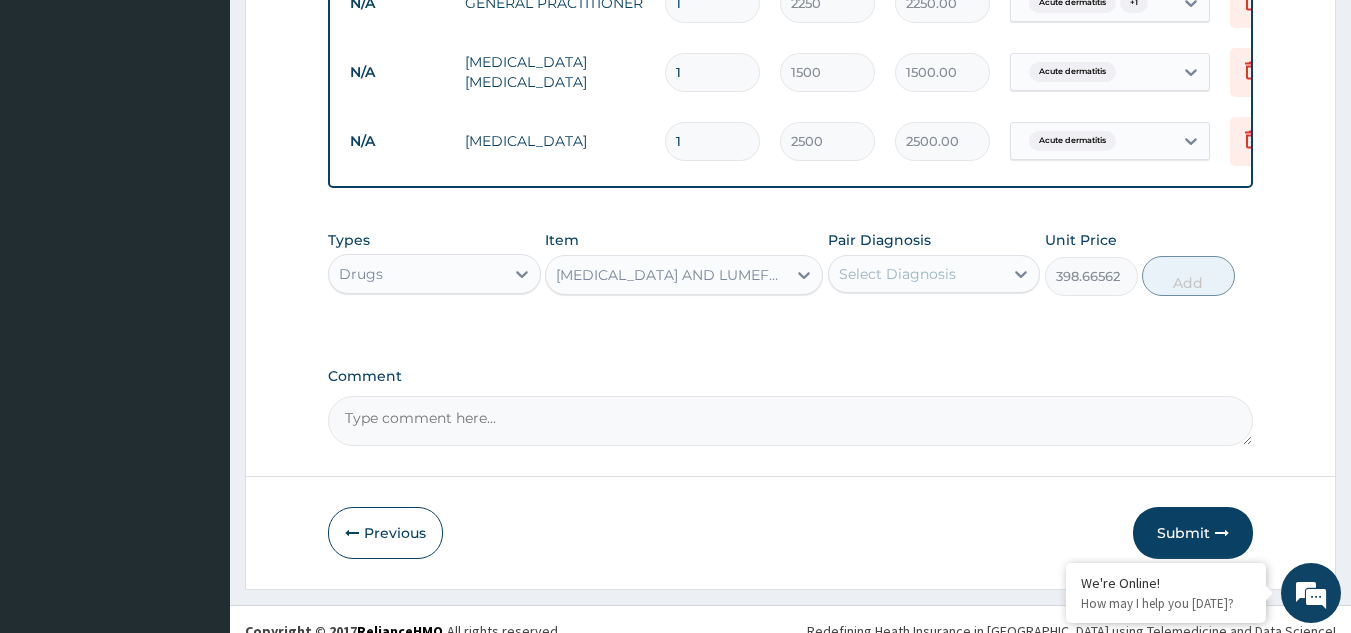 click on "Select Diagnosis" at bounding box center [897, 274] 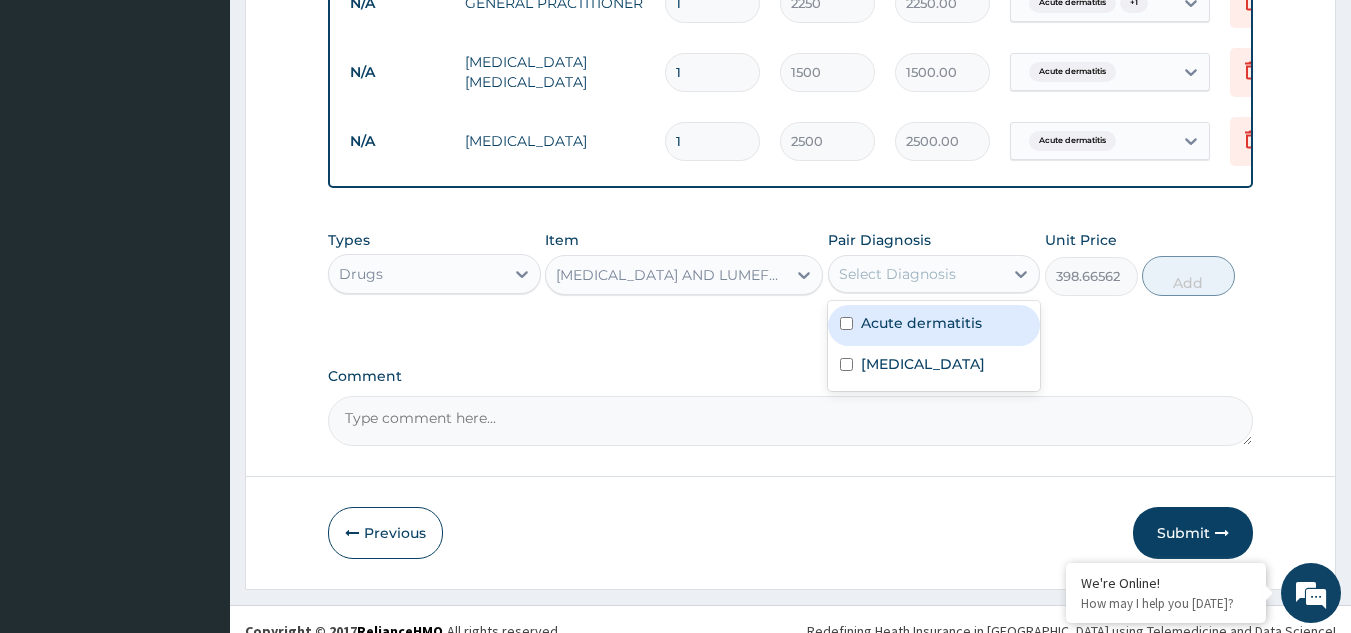click on "Acute dermatitis" at bounding box center (921, 323) 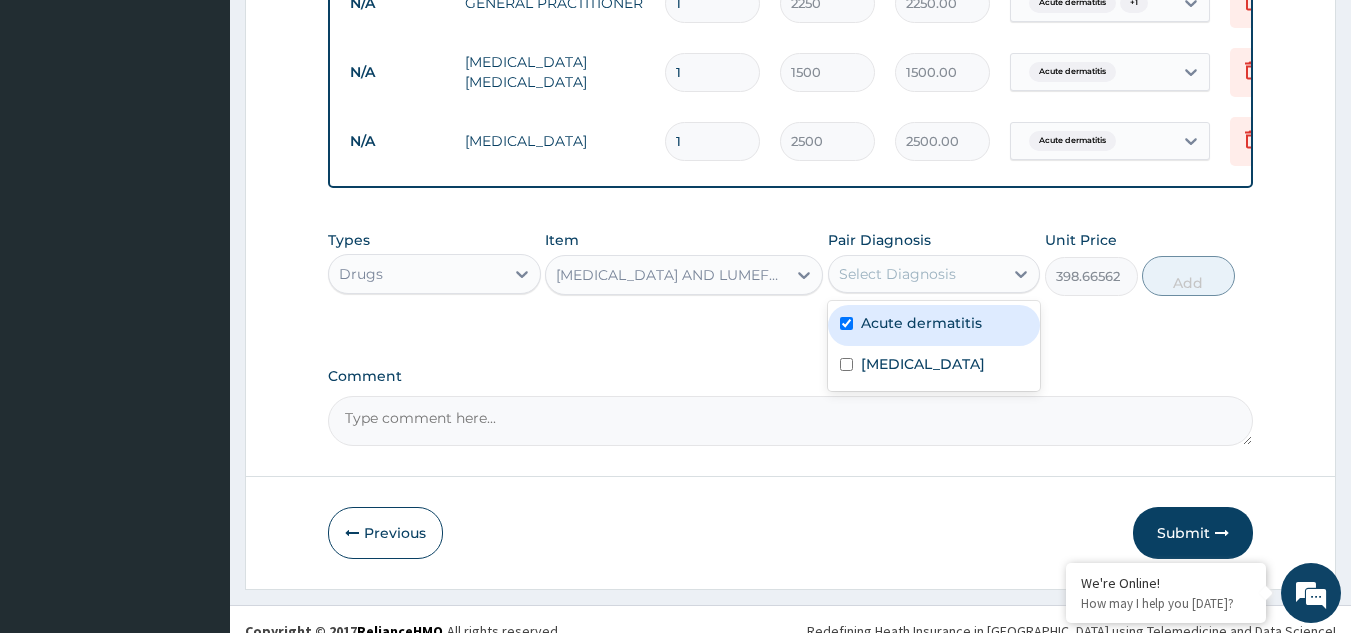checkbox on "true" 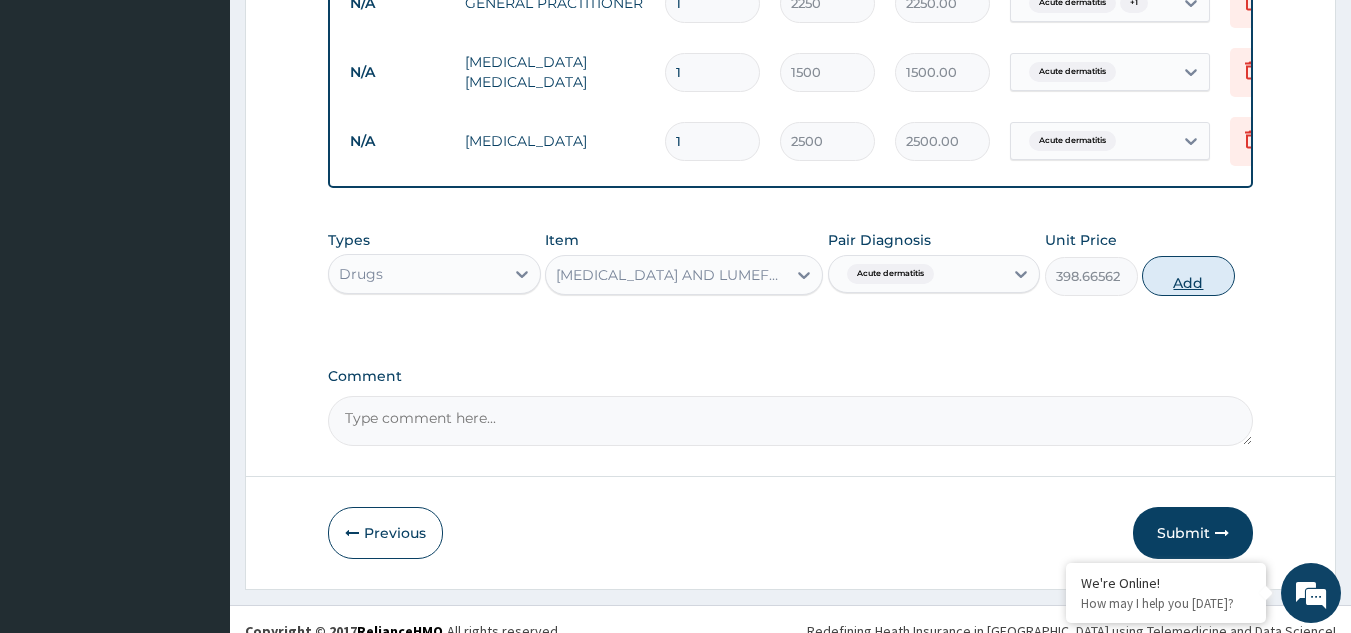 click on "Add" at bounding box center (1188, 276) 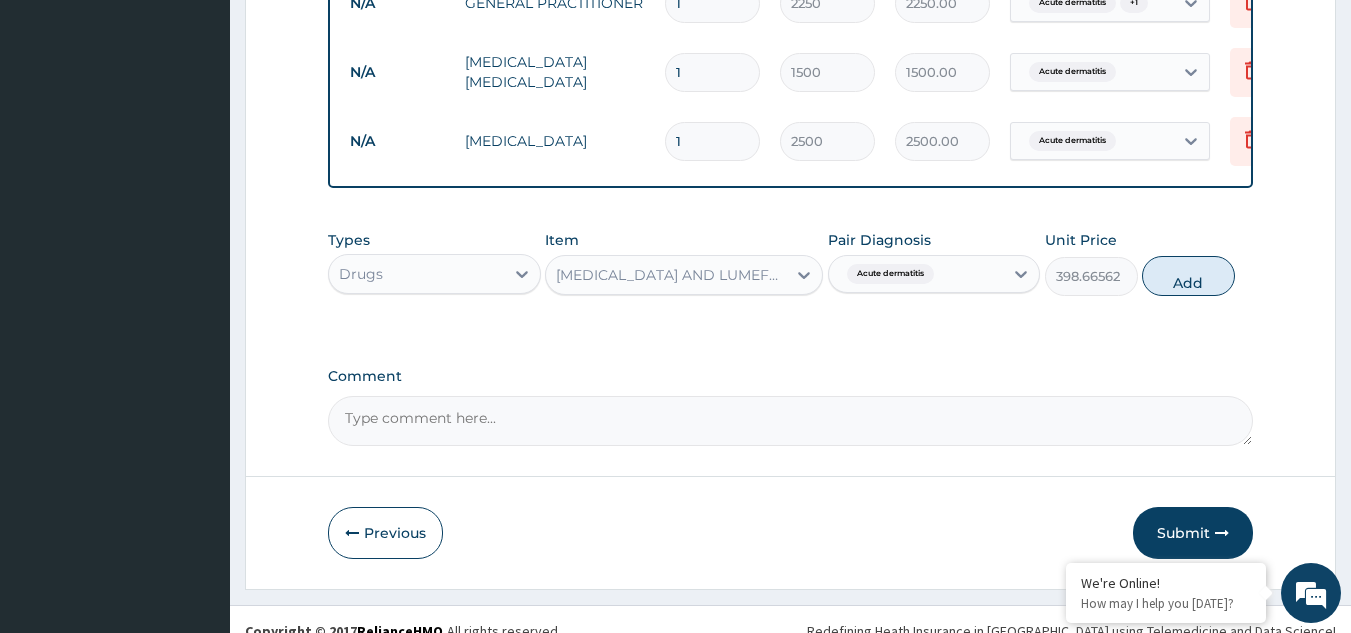 type on "0" 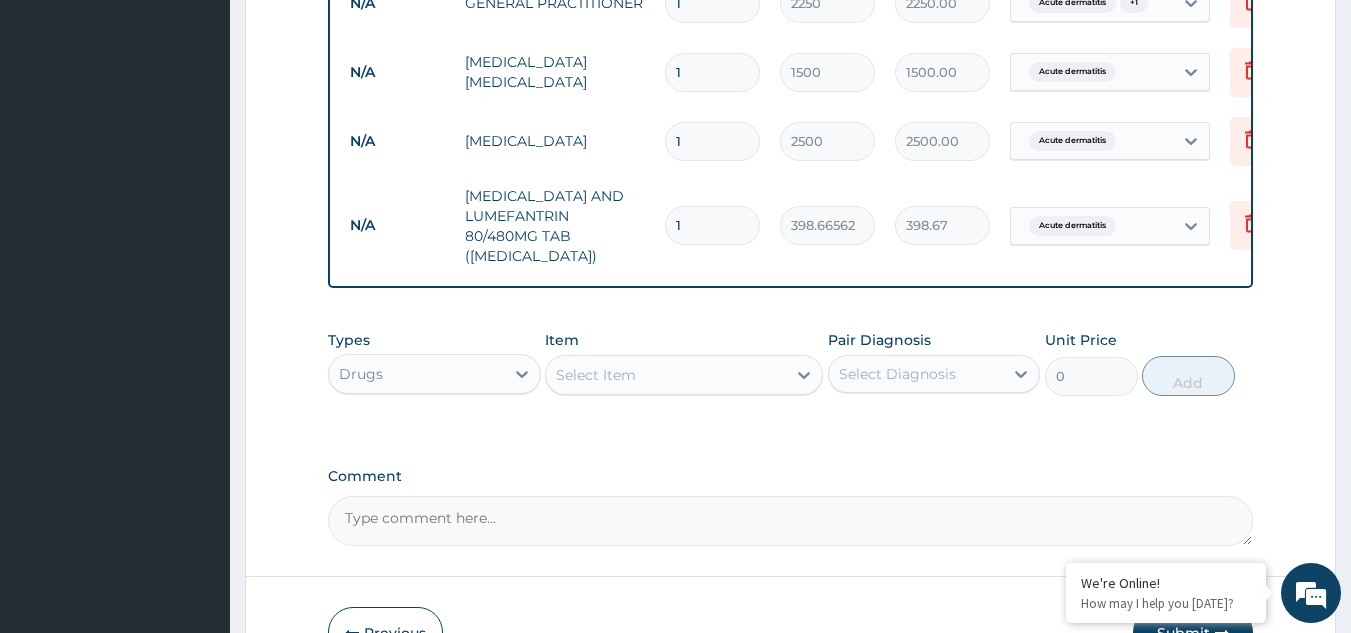 click on "1" at bounding box center [712, 225] 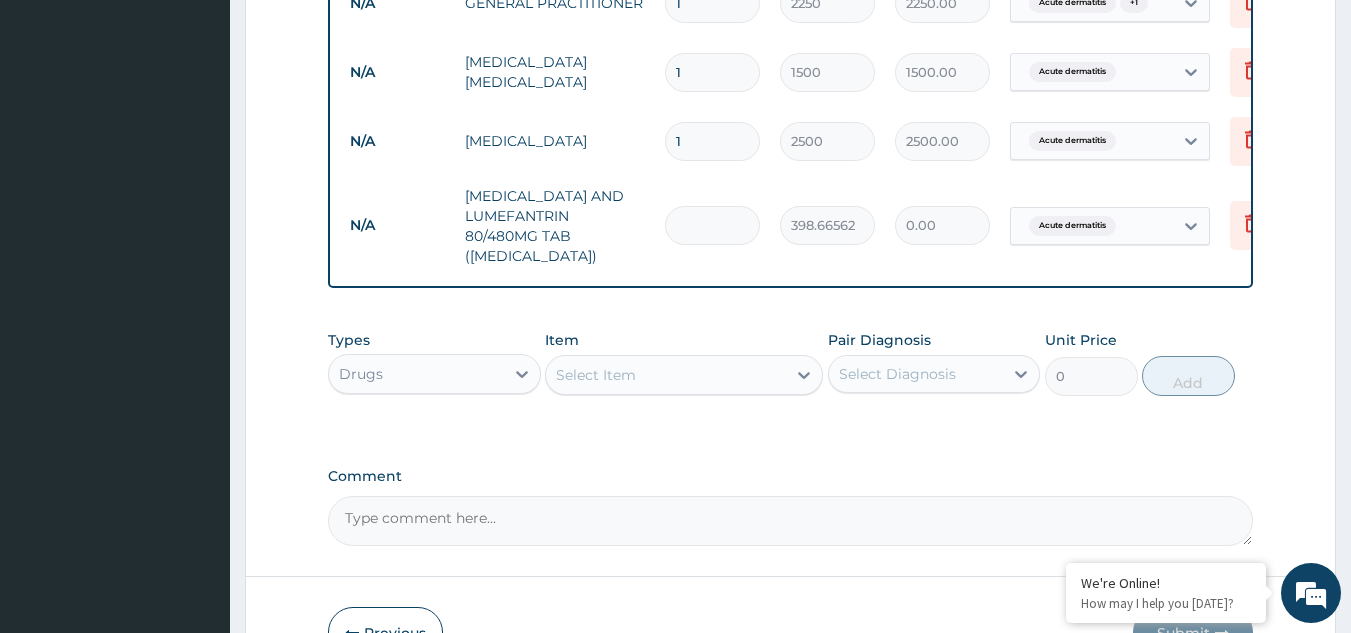 type on "6" 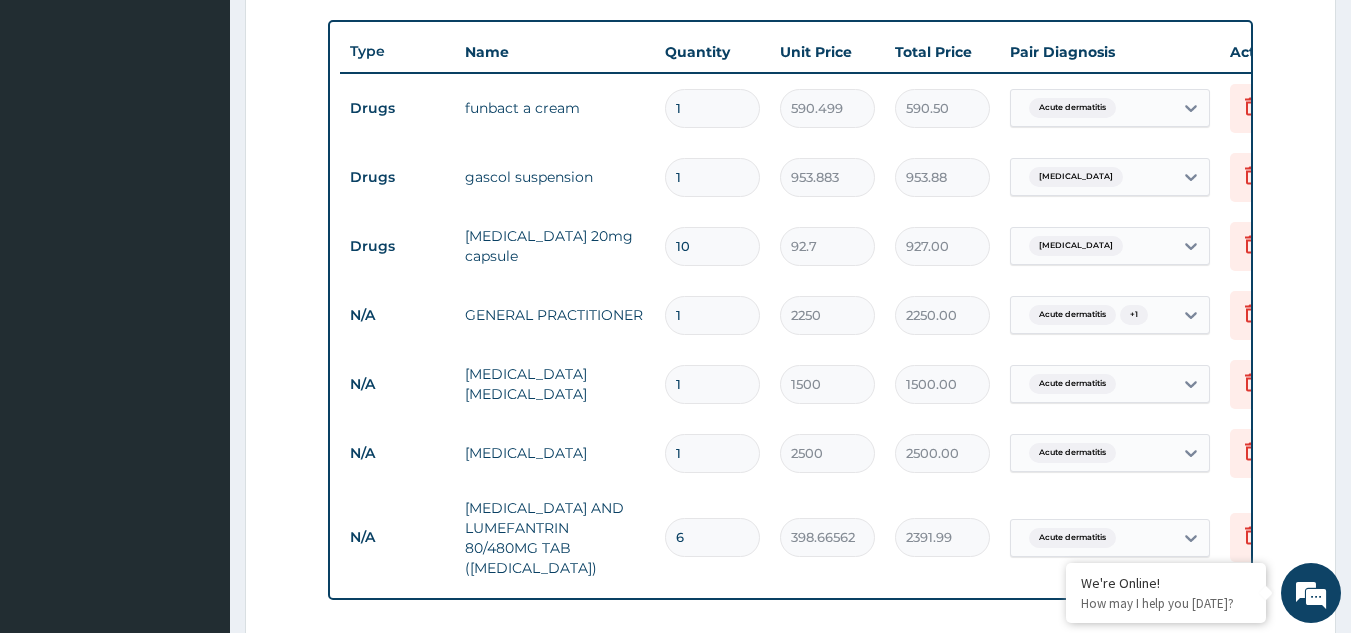 scroll, scrollTop: 636, scrollLeft: 0, axis: vertical 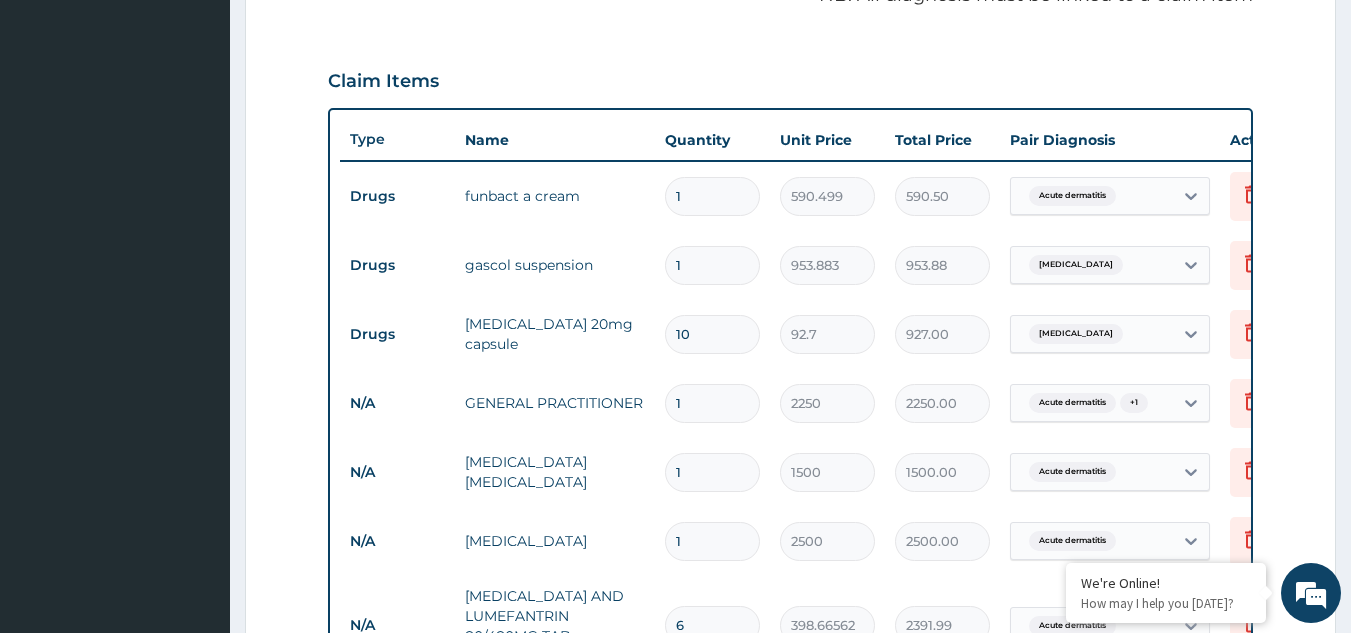 type on "6" 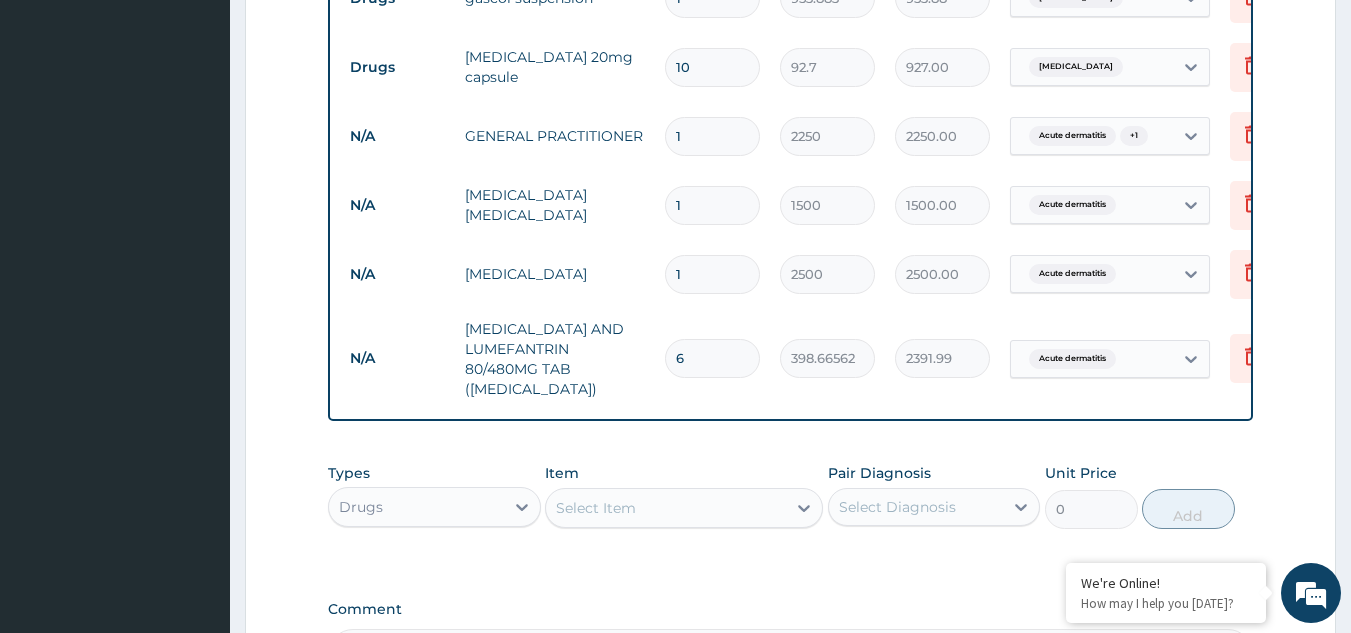 scroll, scrollTop: 1136, scrollLeft: 0, axis: vertical 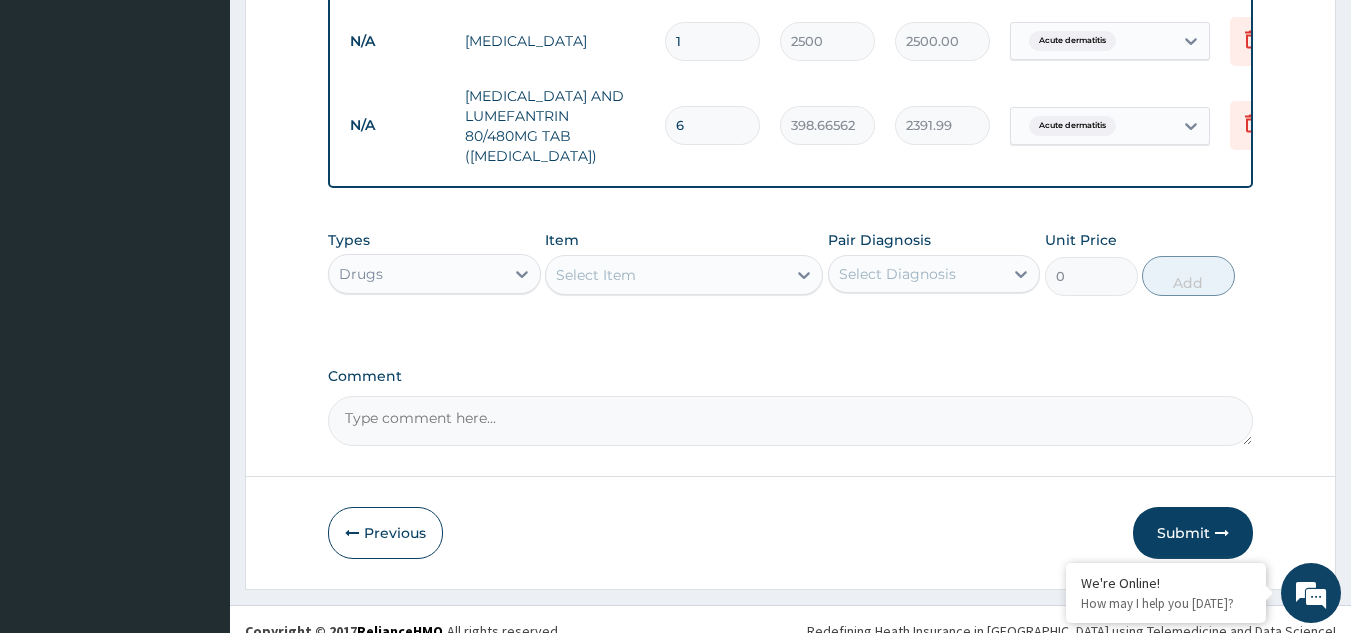 click on "Select Item" at bounding box center [596, 275] 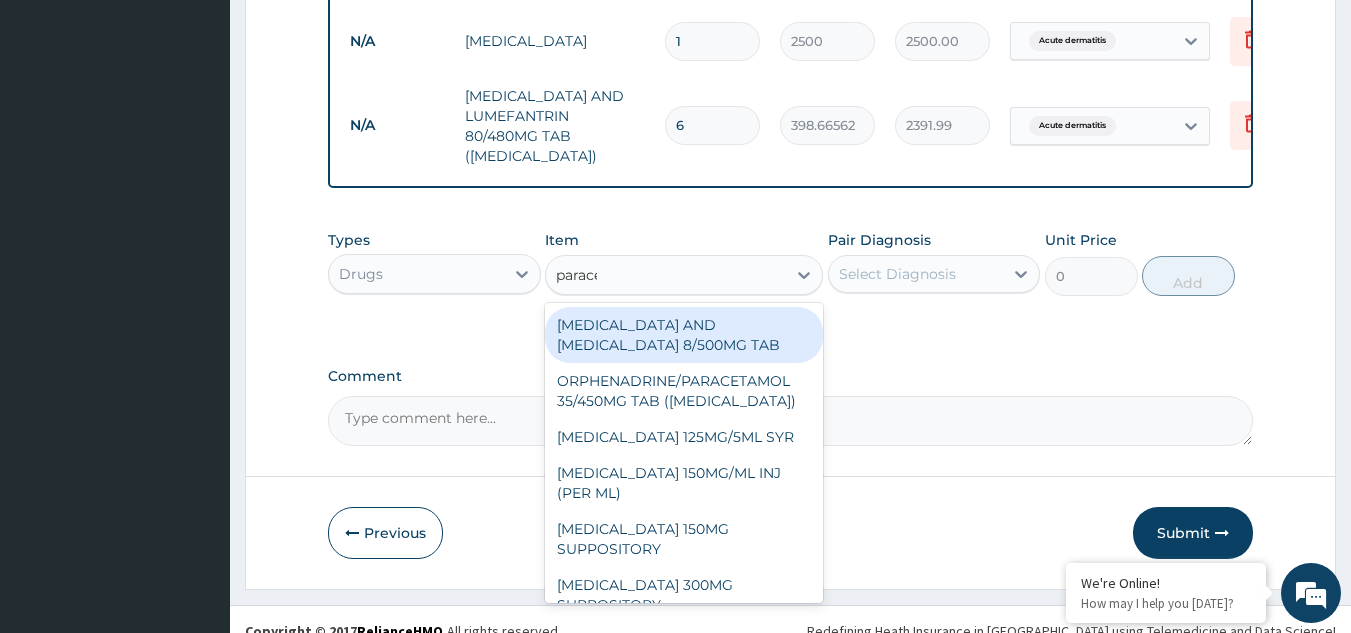 type on "paracet" 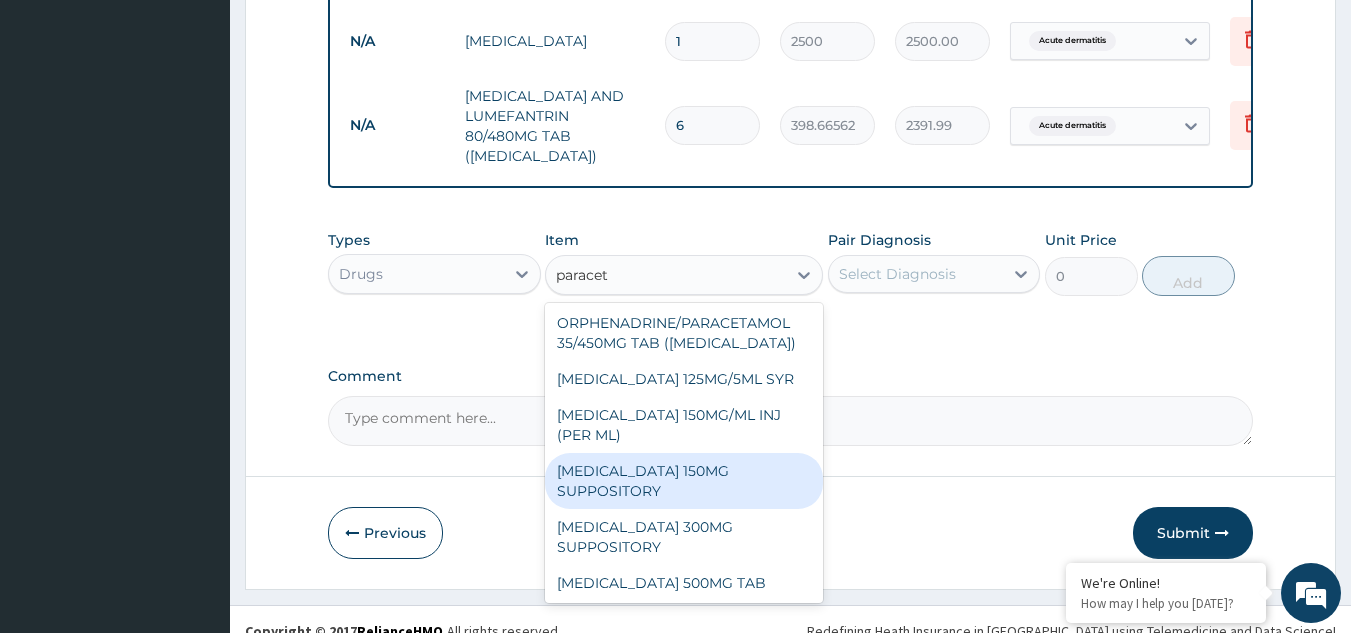 scroll, scrollTop: 100, scrollLeft: 0, axis: vertical 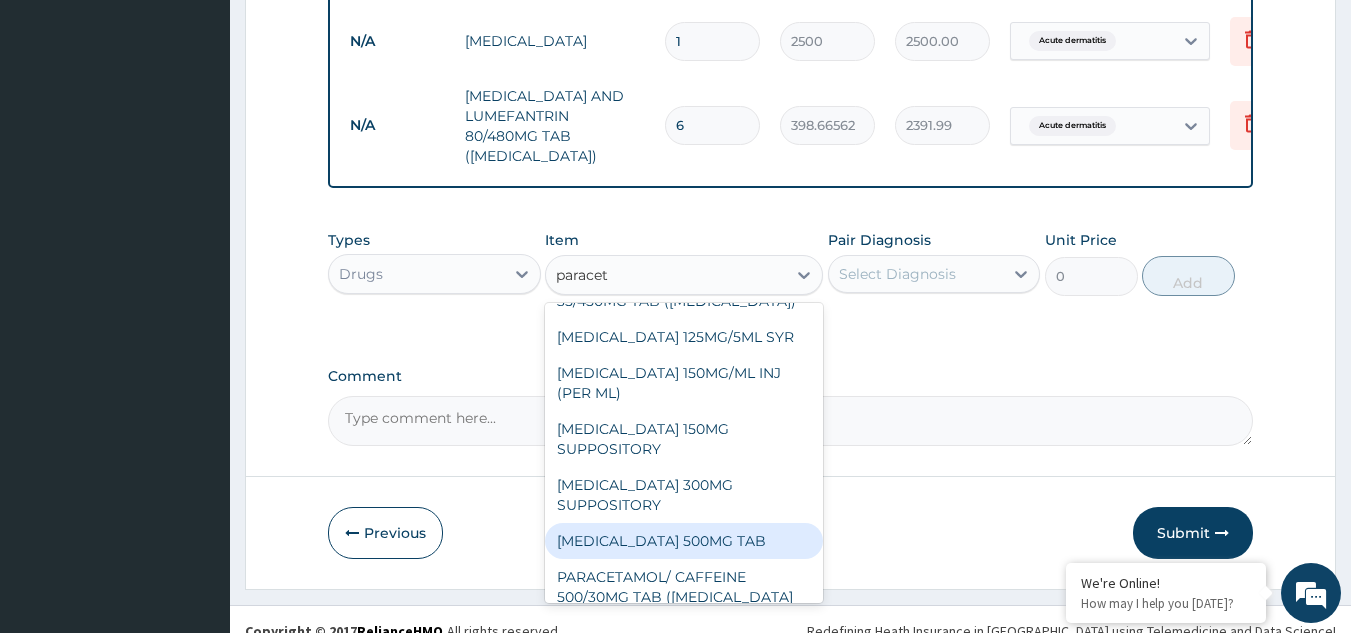 click on "PARACETAMOL 500MG TAB" at bounding box center (684, 541) 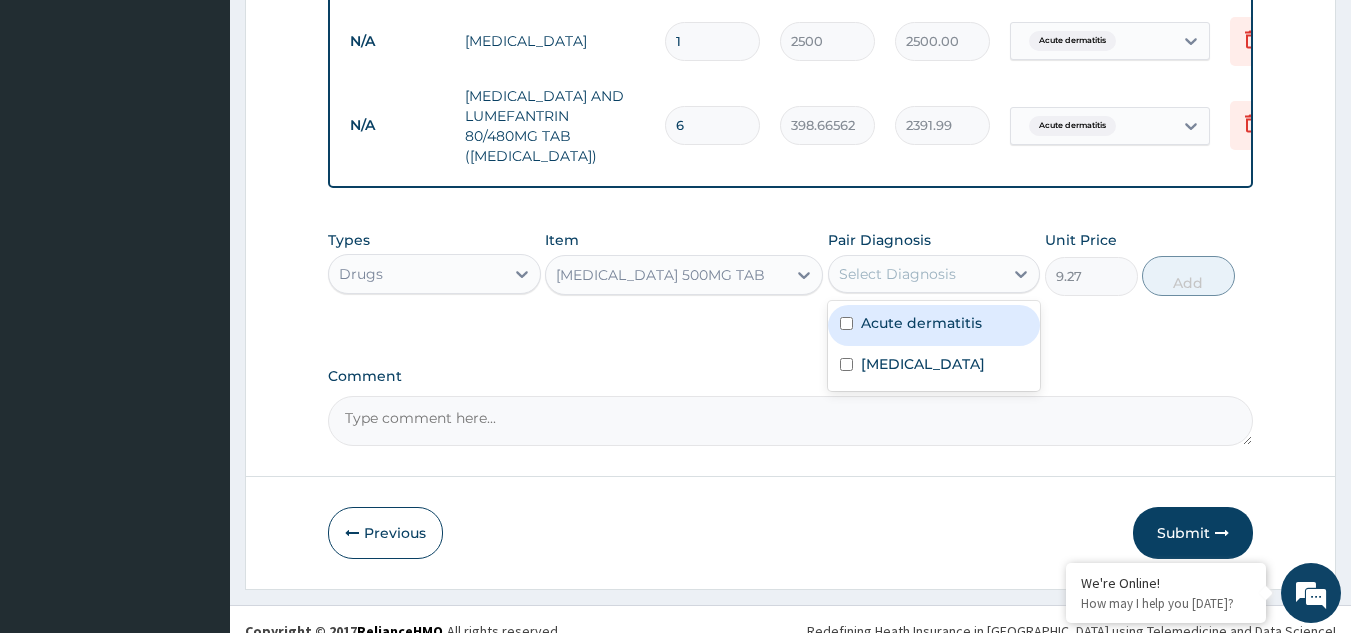 click on "Select Diagnosis" at bounding box center (934, 274) 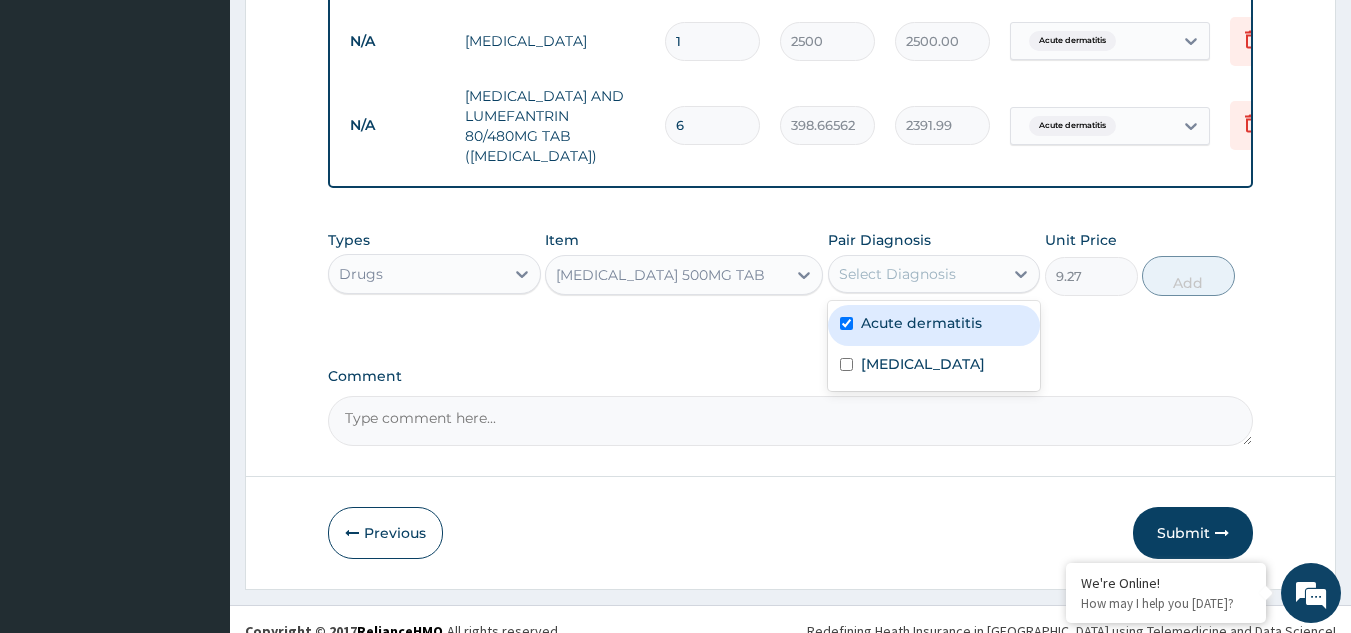 checkbox on "true" 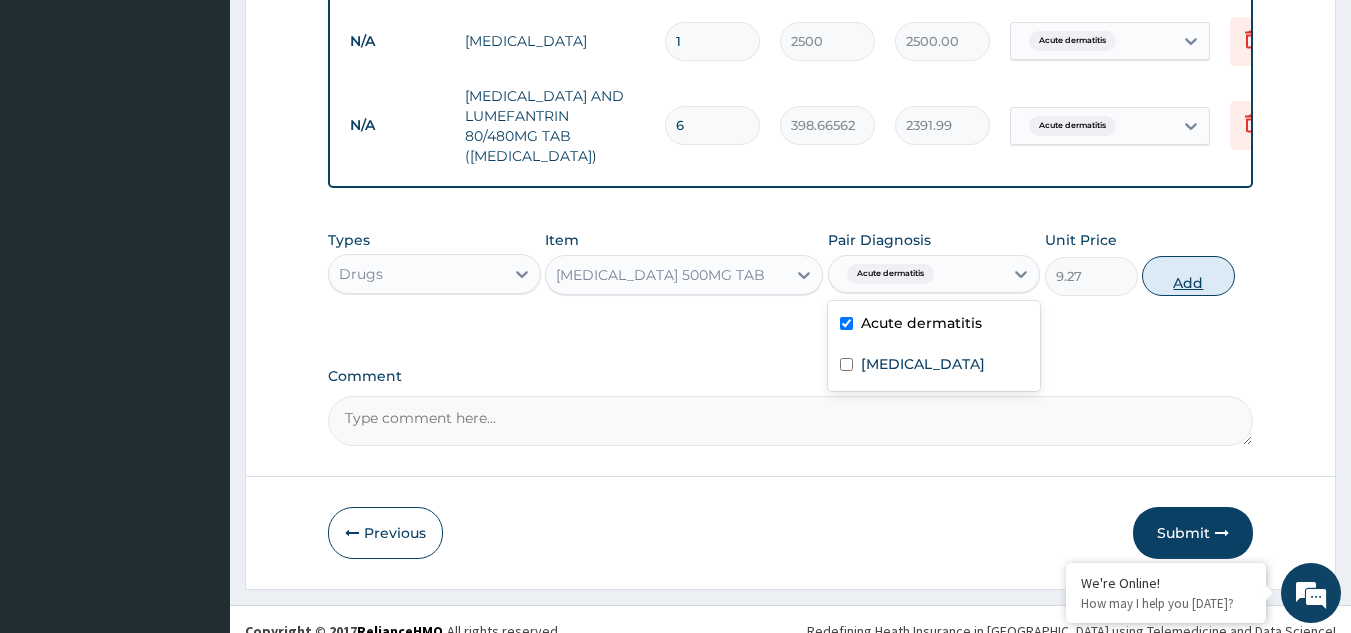 click on "Add" at bounding box center (1188, 276) 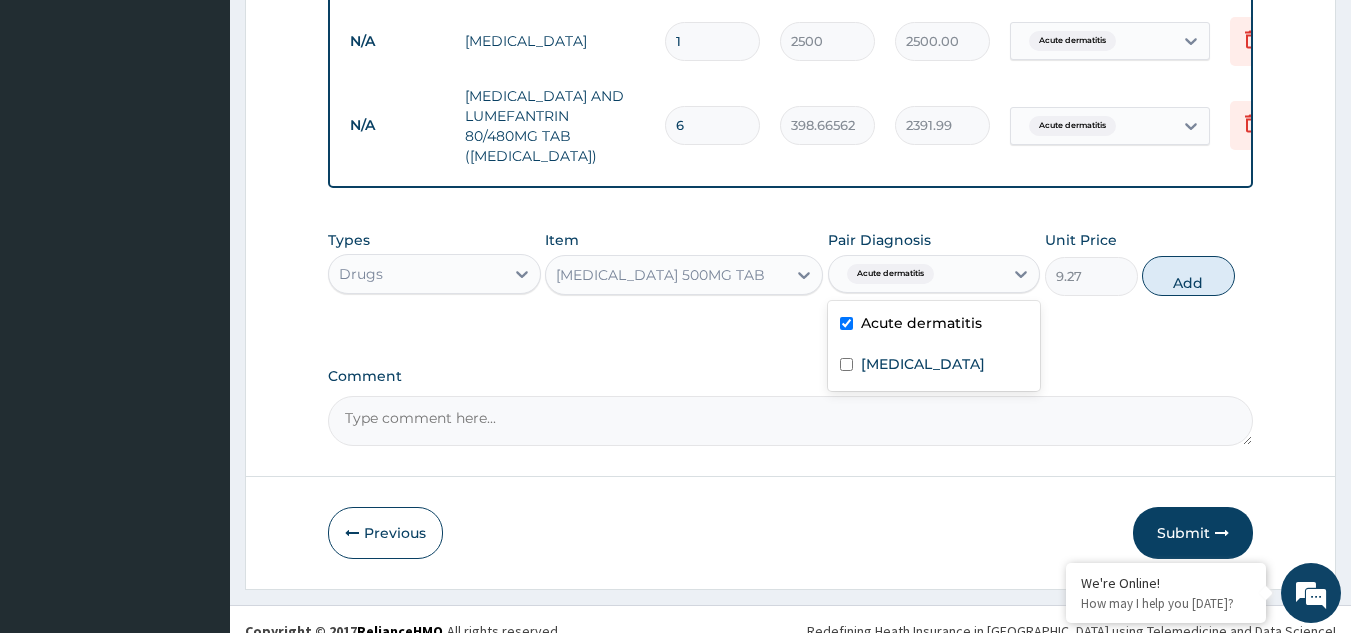 type on "0" 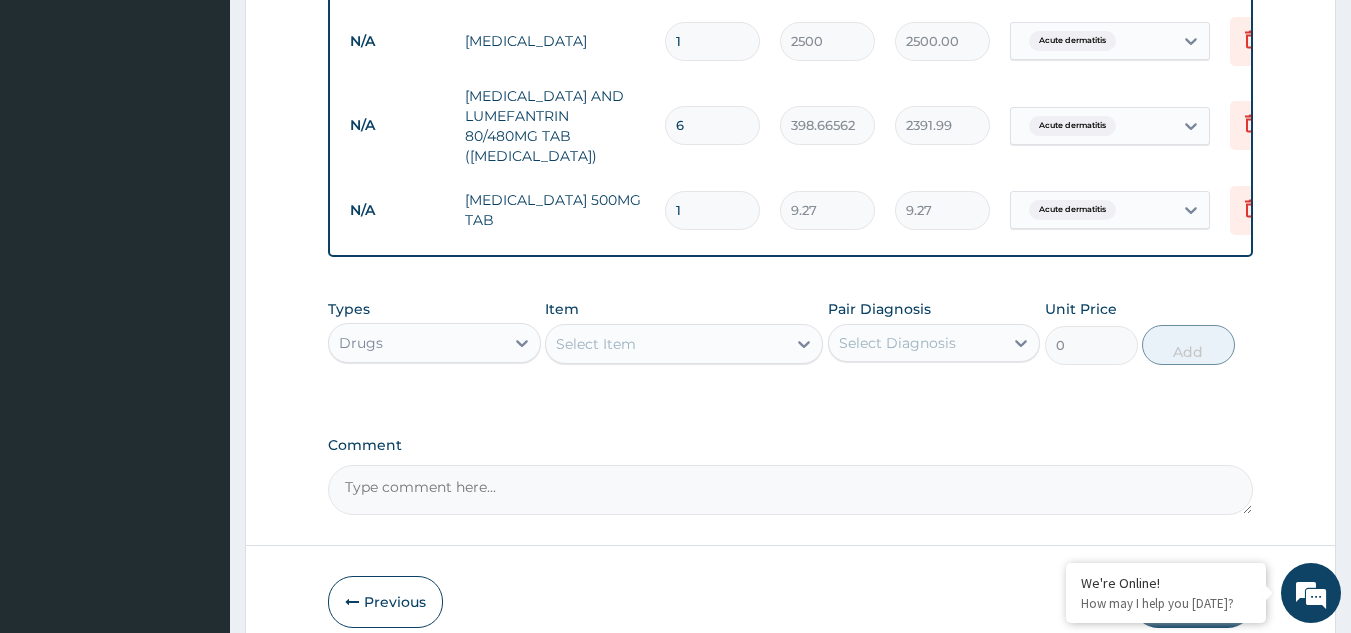 click on "1" at bounding box center [712, 210] 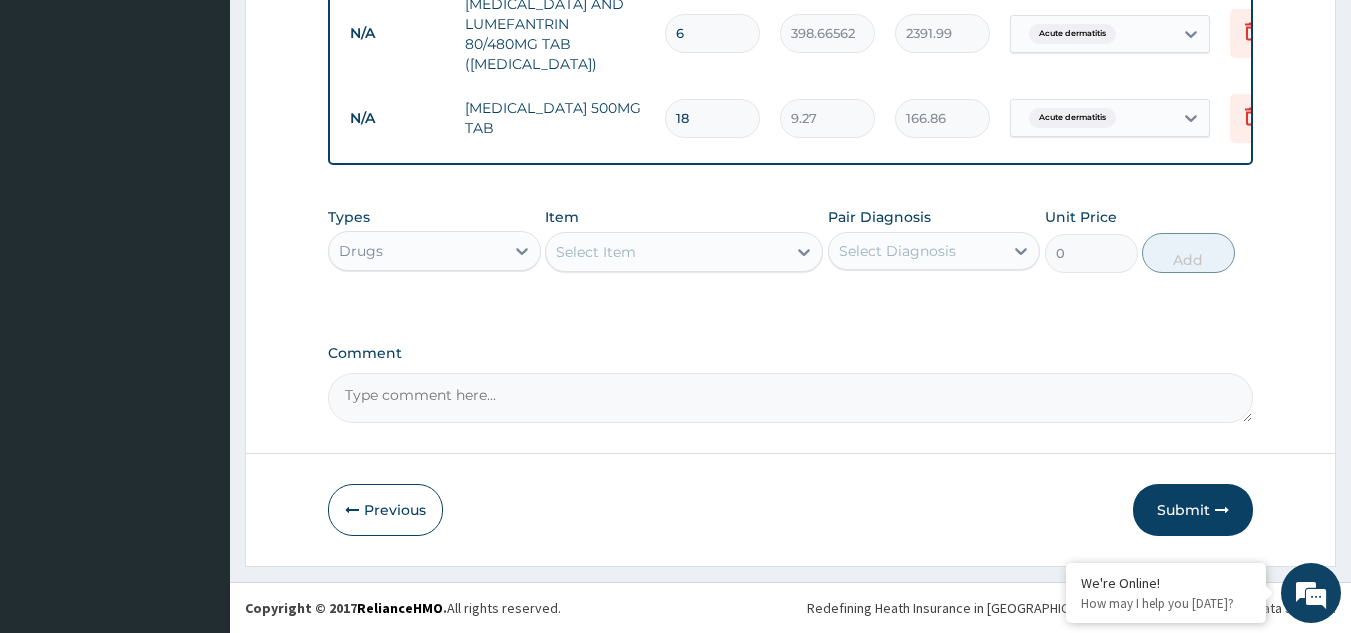 scroll, scrollTop: 1243, scrollLeft: 0, axis: vertical 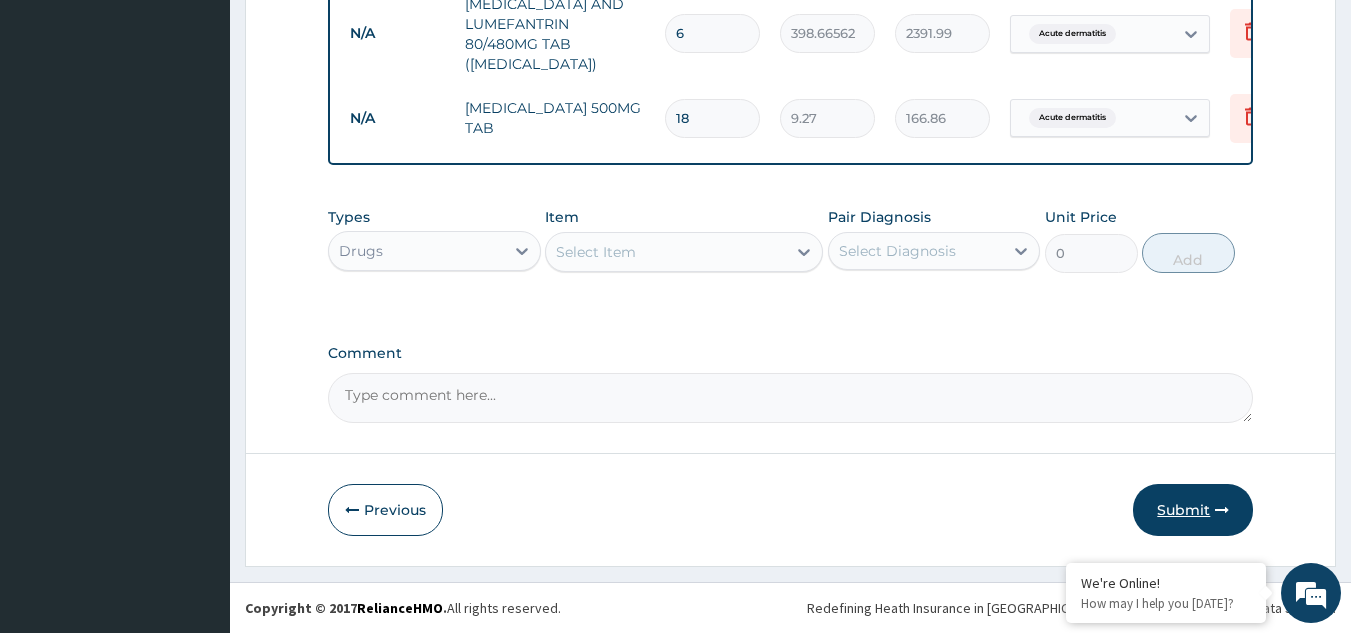 click on "Submit" at bounding box center [1193, 510] 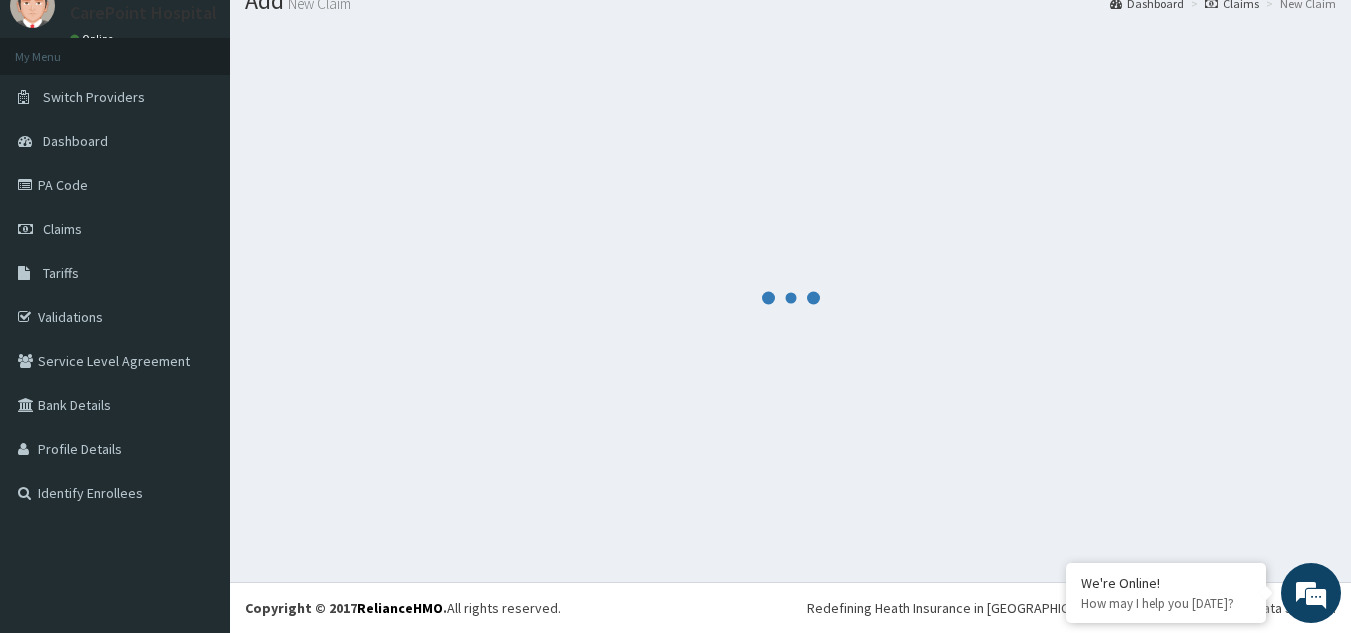 scroll, scrollTop: 1243, scrollLeft: 0, axis: vertical 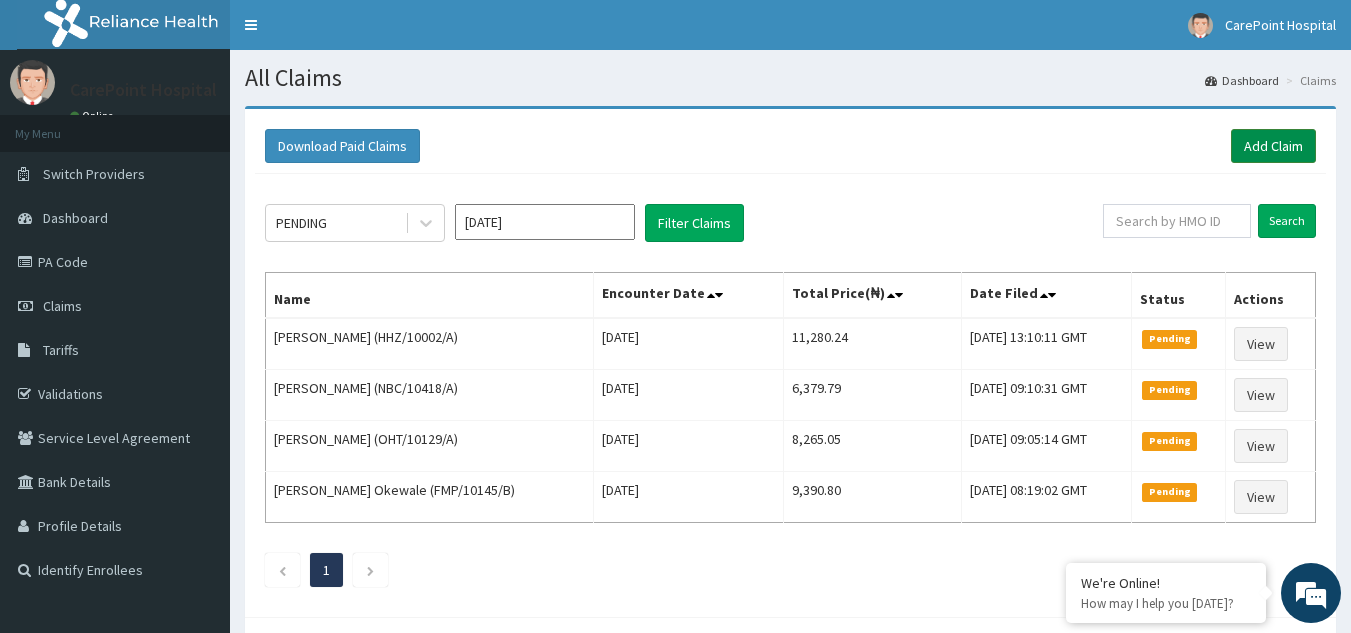 click on "Add Claim" at bounding box center [1273, 146] 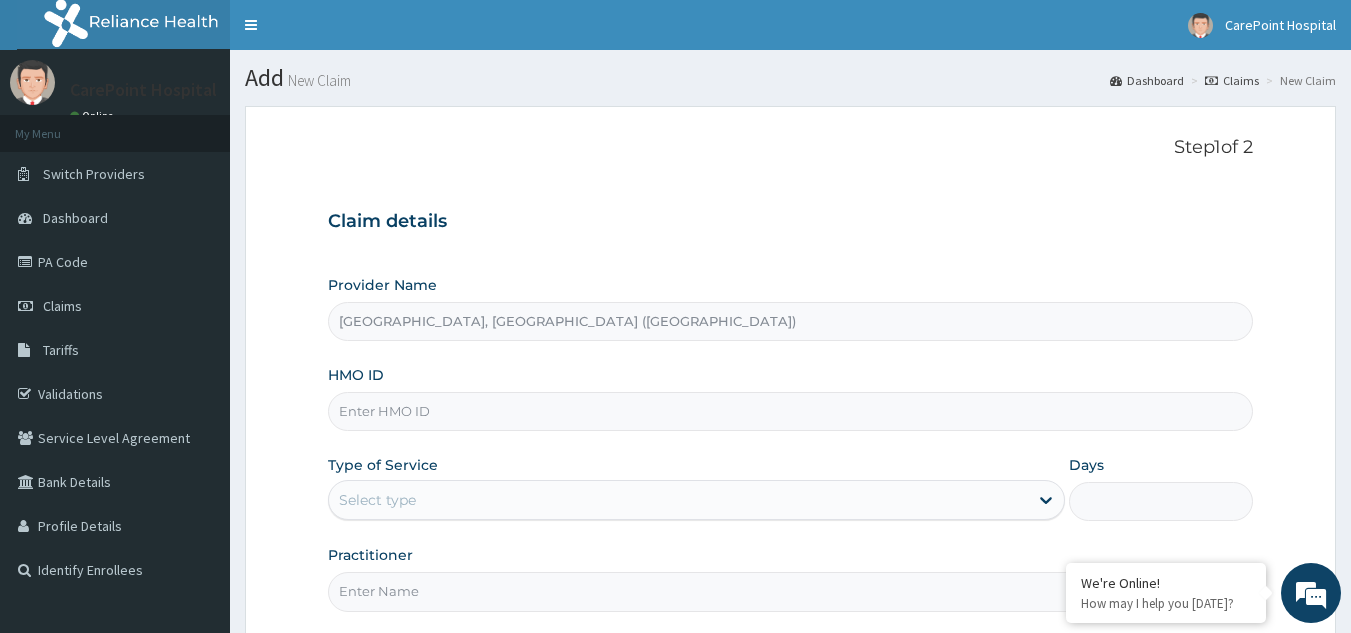 scroll, scrollTop: 0, scrollLeft: 0, axis: both 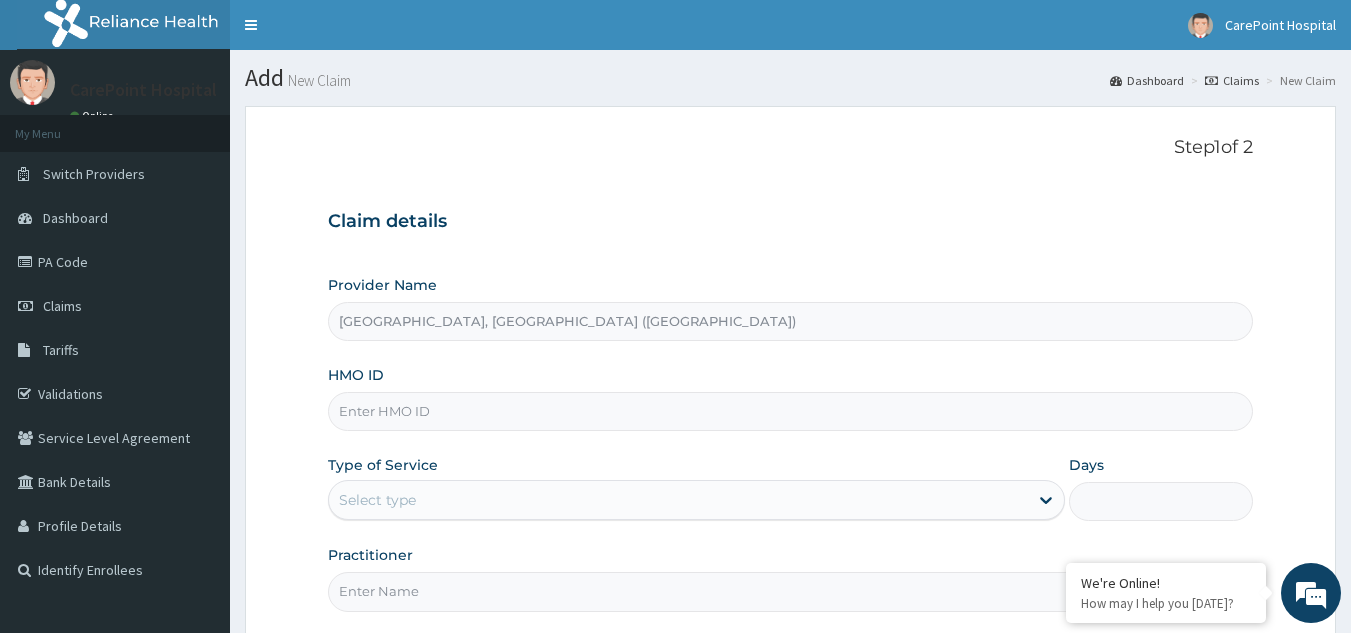 click on "HMO ID" at bounding box center (791, 398) 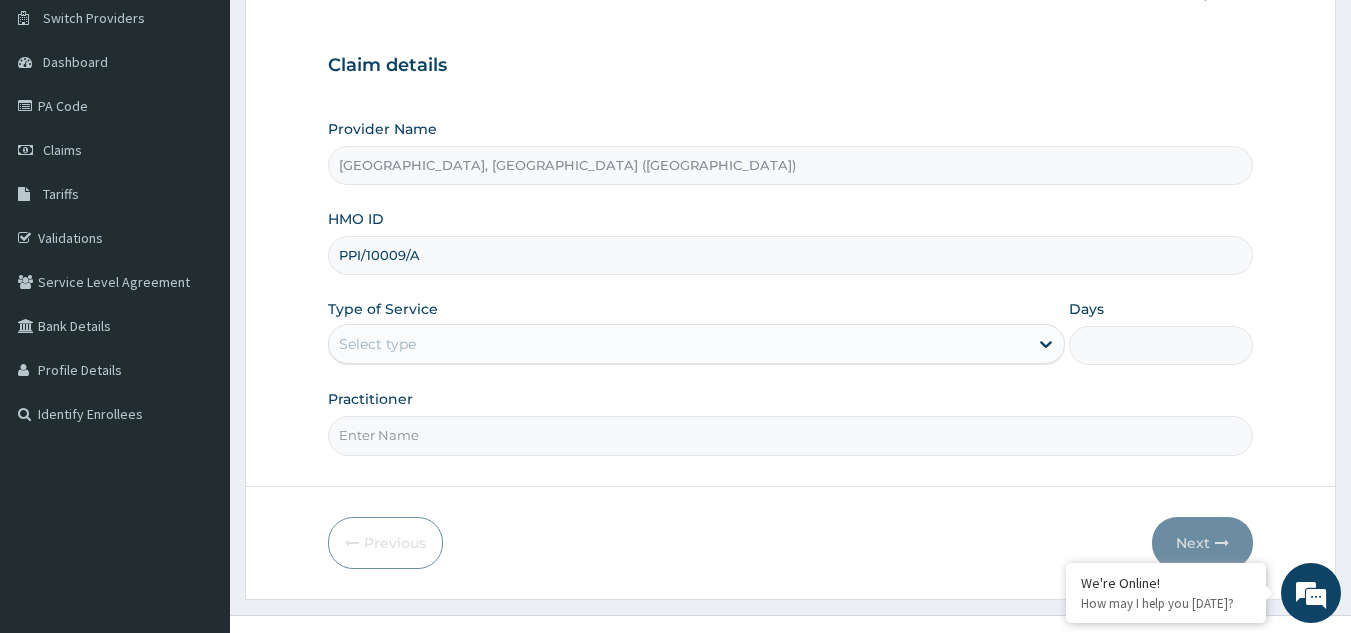 scroll, scrollTop: 189, scrollLeft: 0, axis: vertical 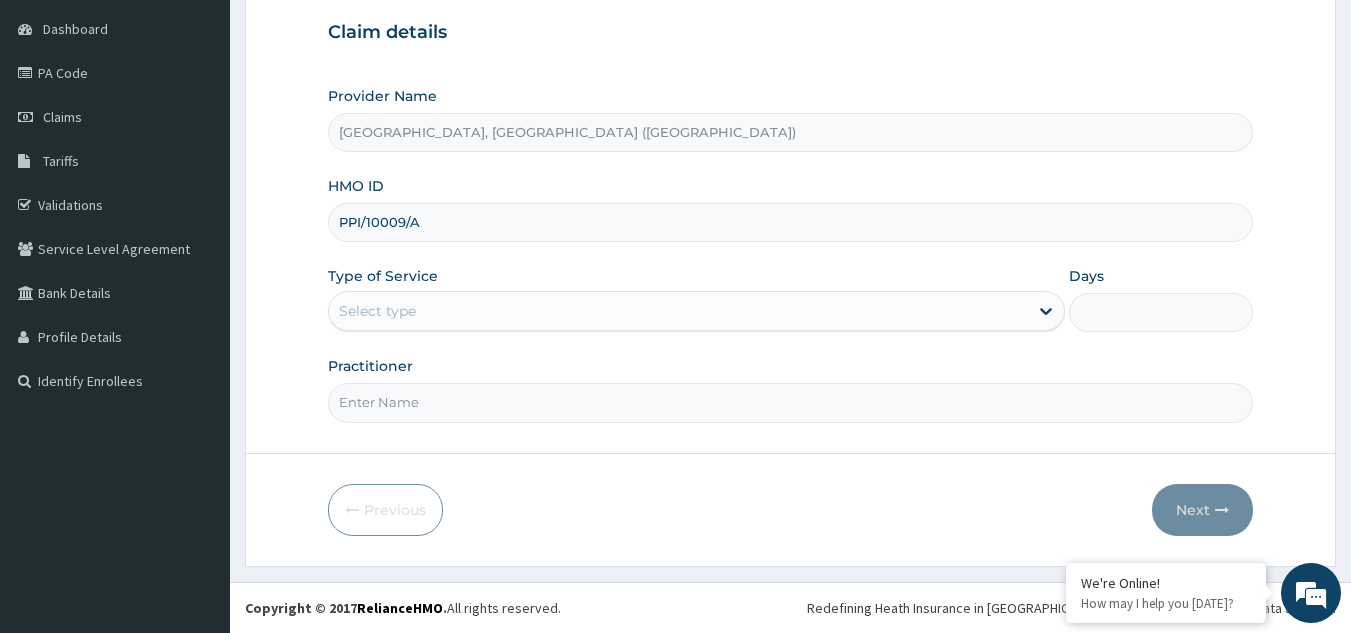 type on "PPI/10009/A" 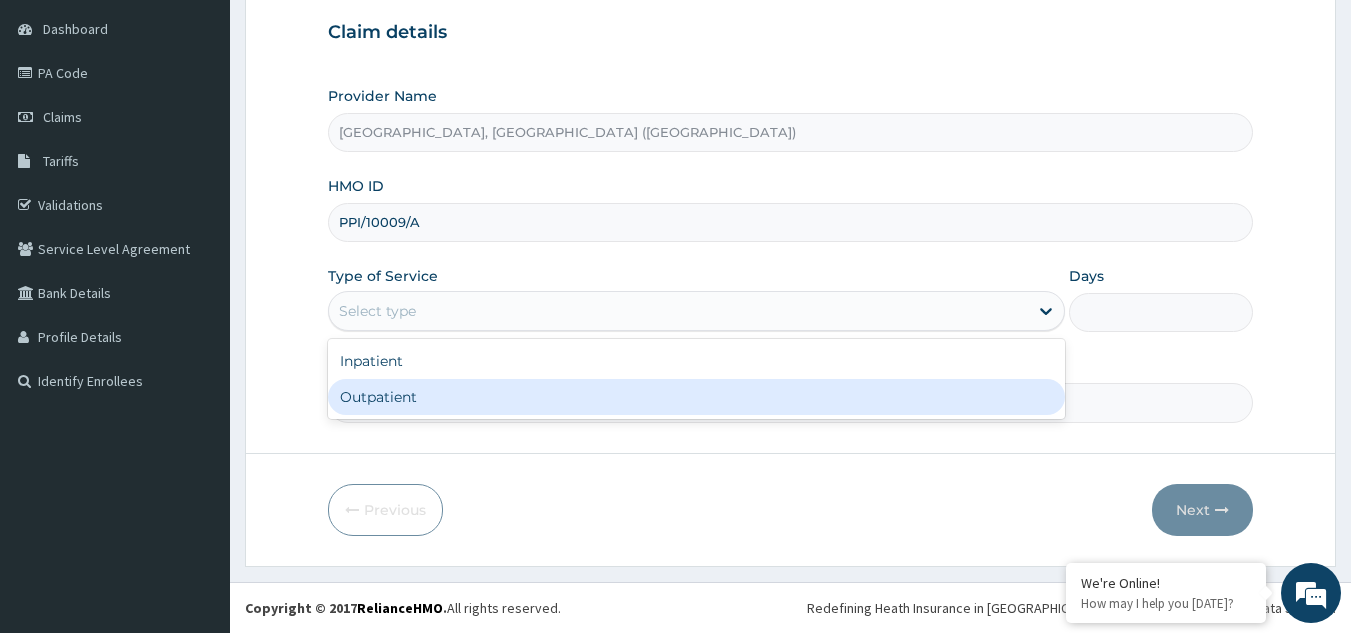 click on "Outpatient" at bounding box center [696, 397] 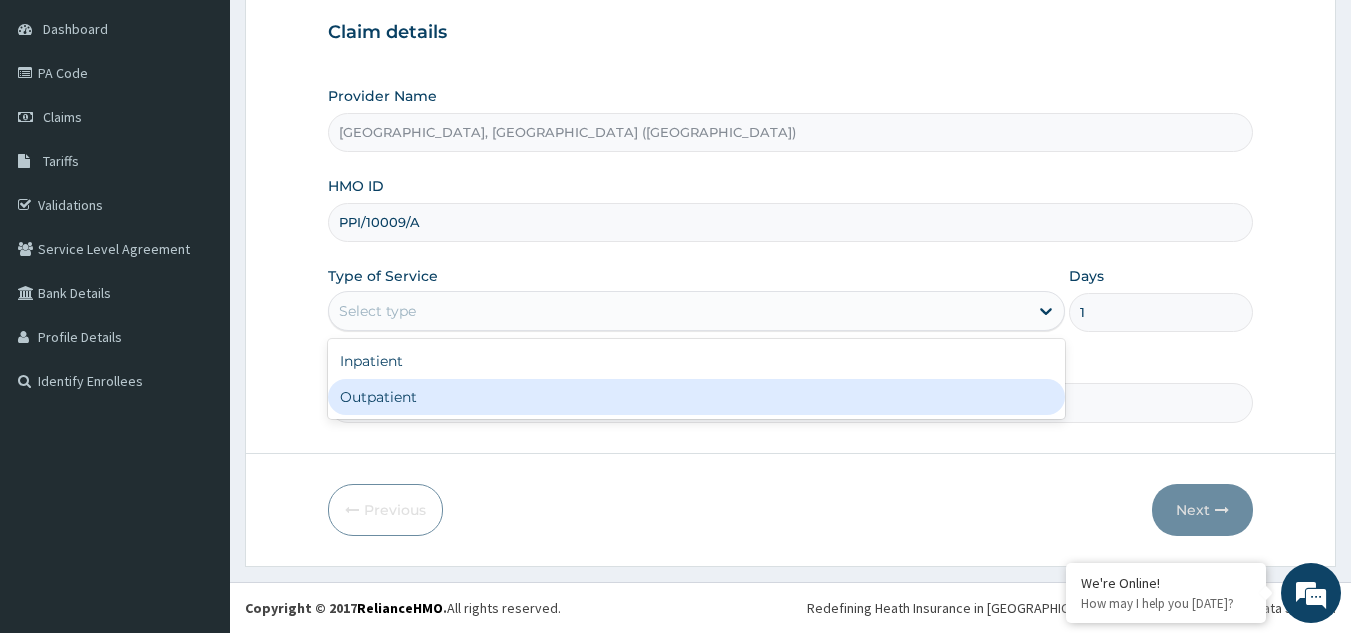 scroll, scrollTop: 0, scrollLeft: 0, axis: both 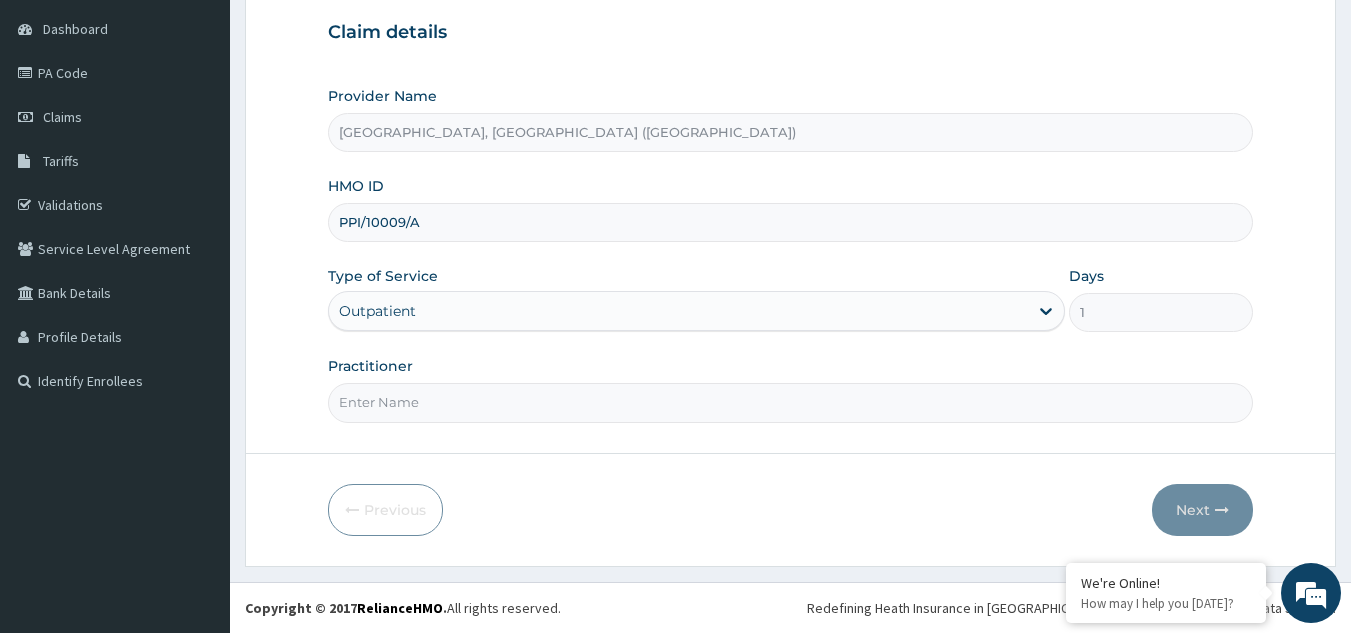 click on "Practitioner" at bounding box center [791, 402] 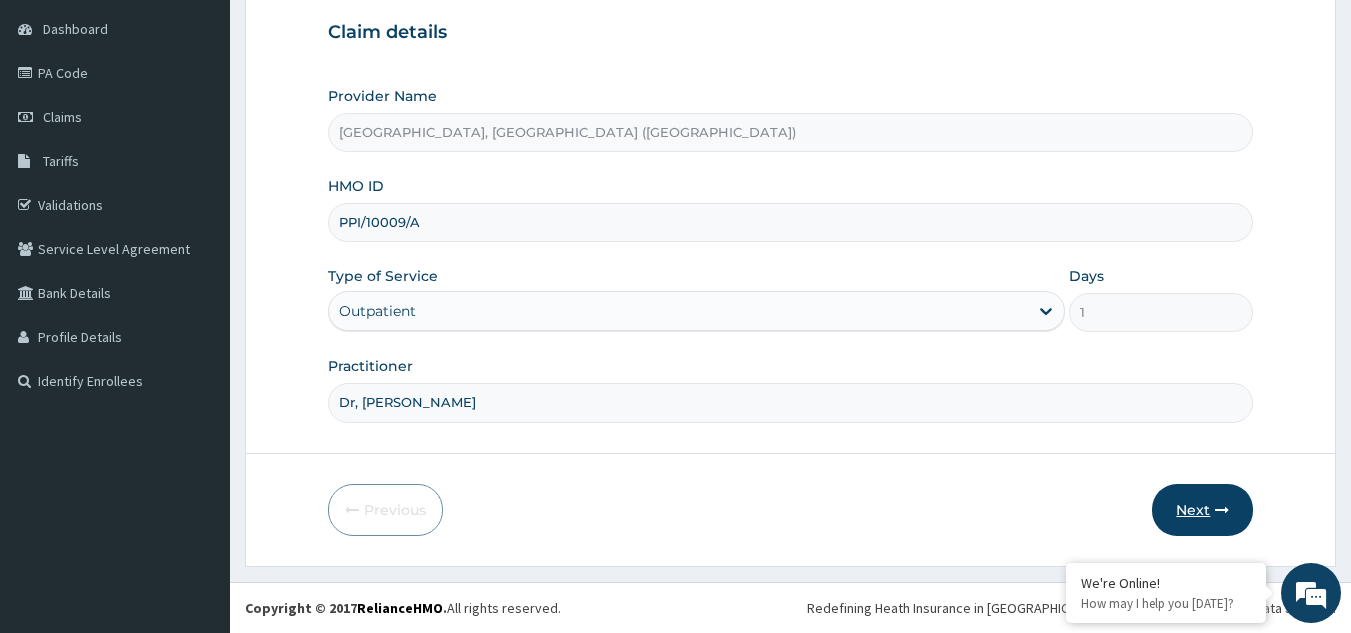 type on "Dr, [PERSON_NAME]" 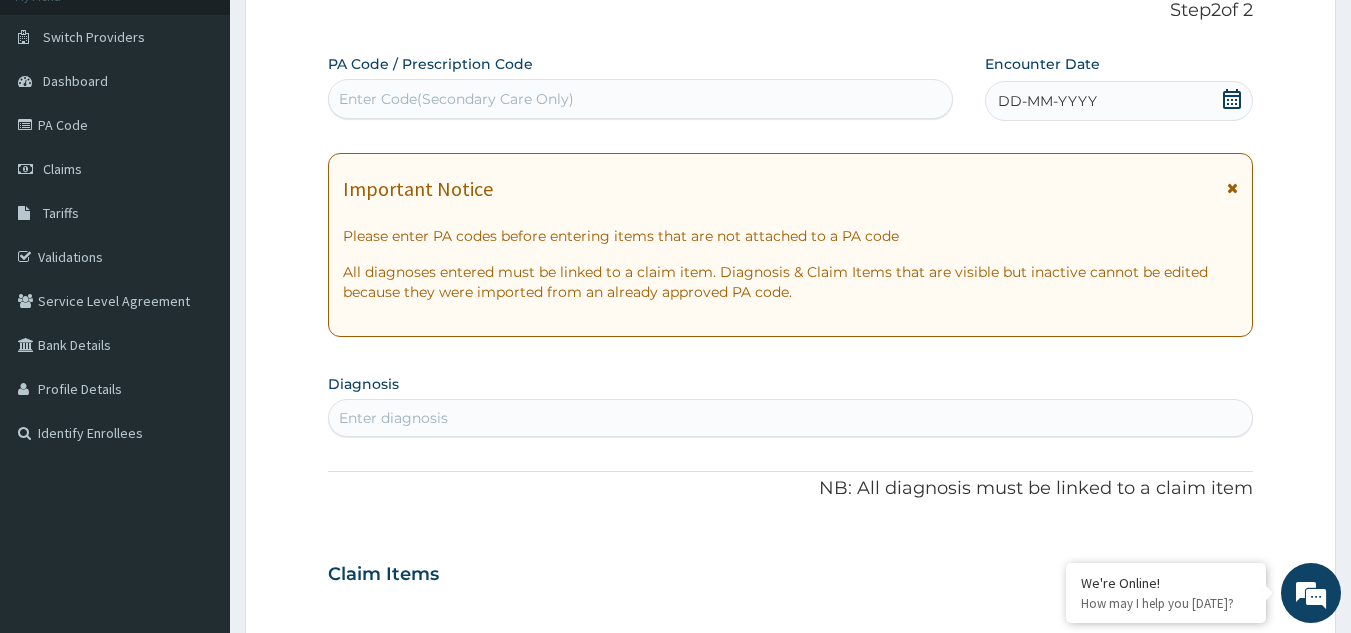 scroll, scrollTop: 89, scrollLeft: 0, axis: vertical 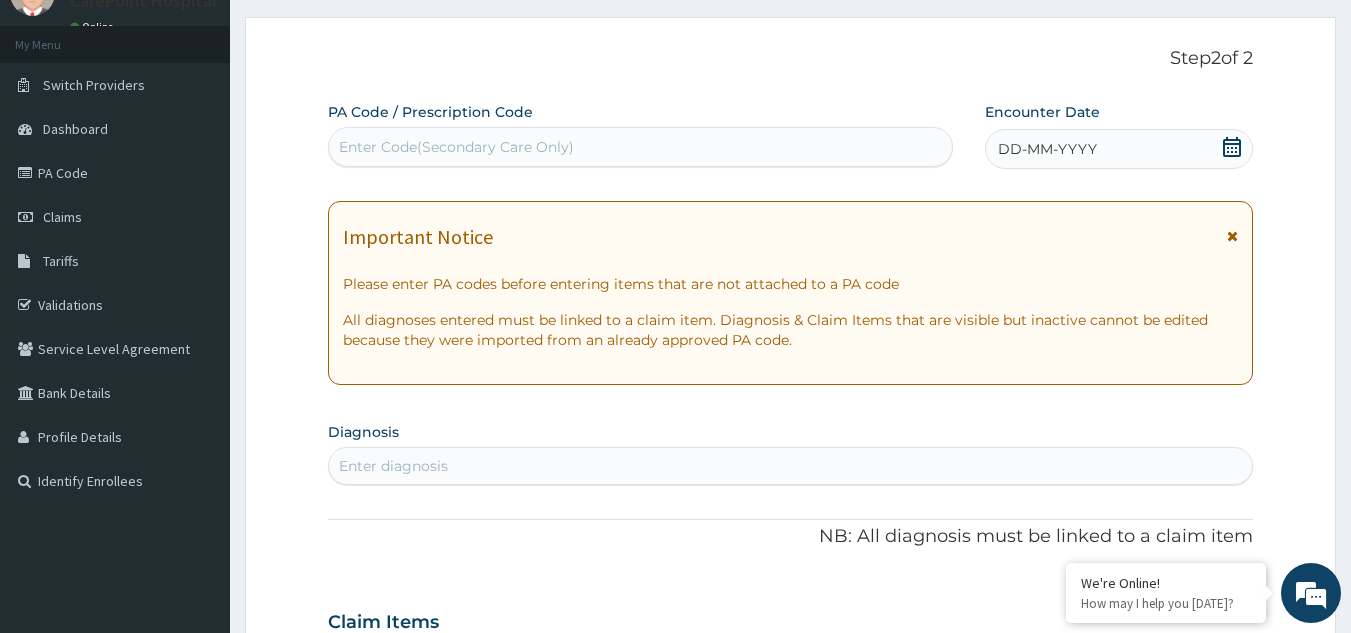 click on "Enter Code(Secondary Care Only)" at bounding box center (641, 147) 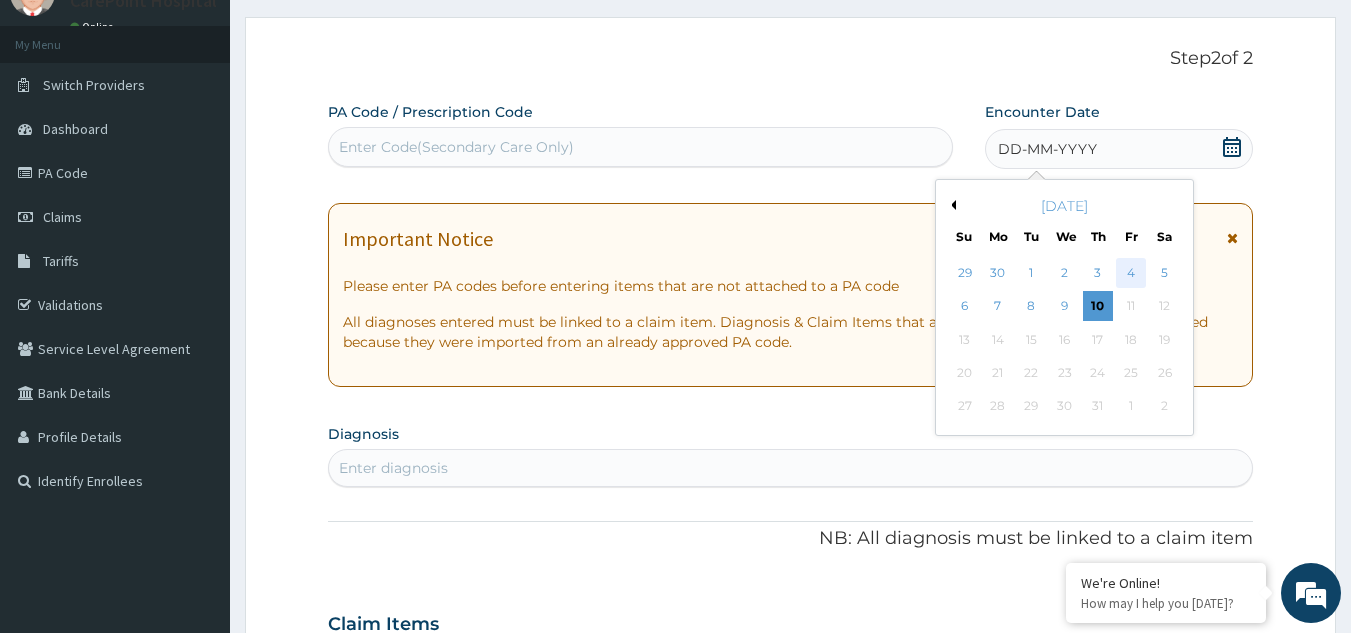 click on "4" at bounding box center (1131, 273) 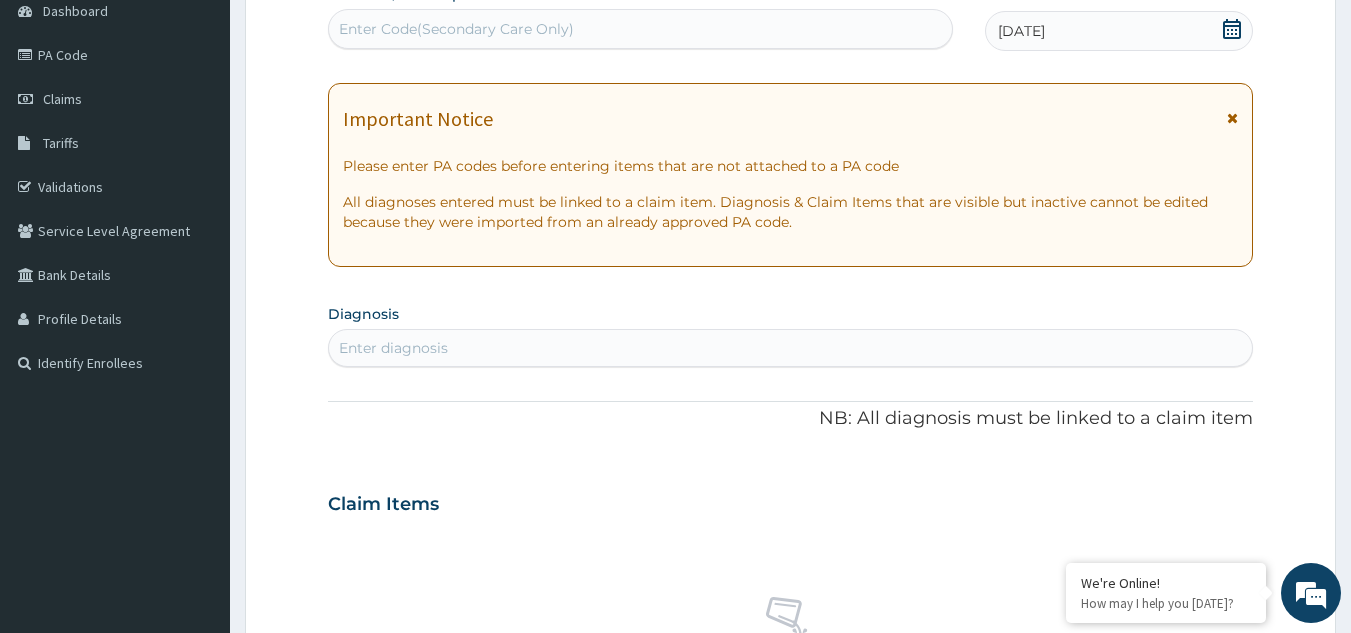 scroll, scrollTop: 389, scrollLeft: 0, axis: vertical 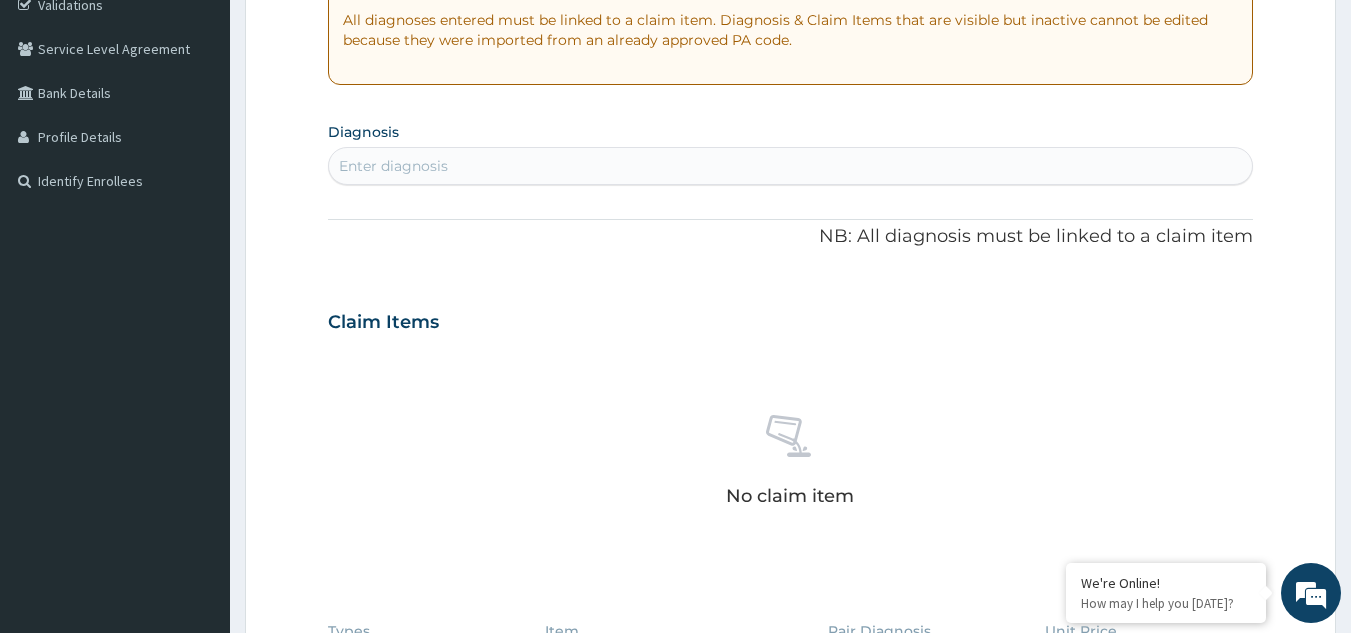 click on "Enter diagnosis" at bounding box center [791, 166] 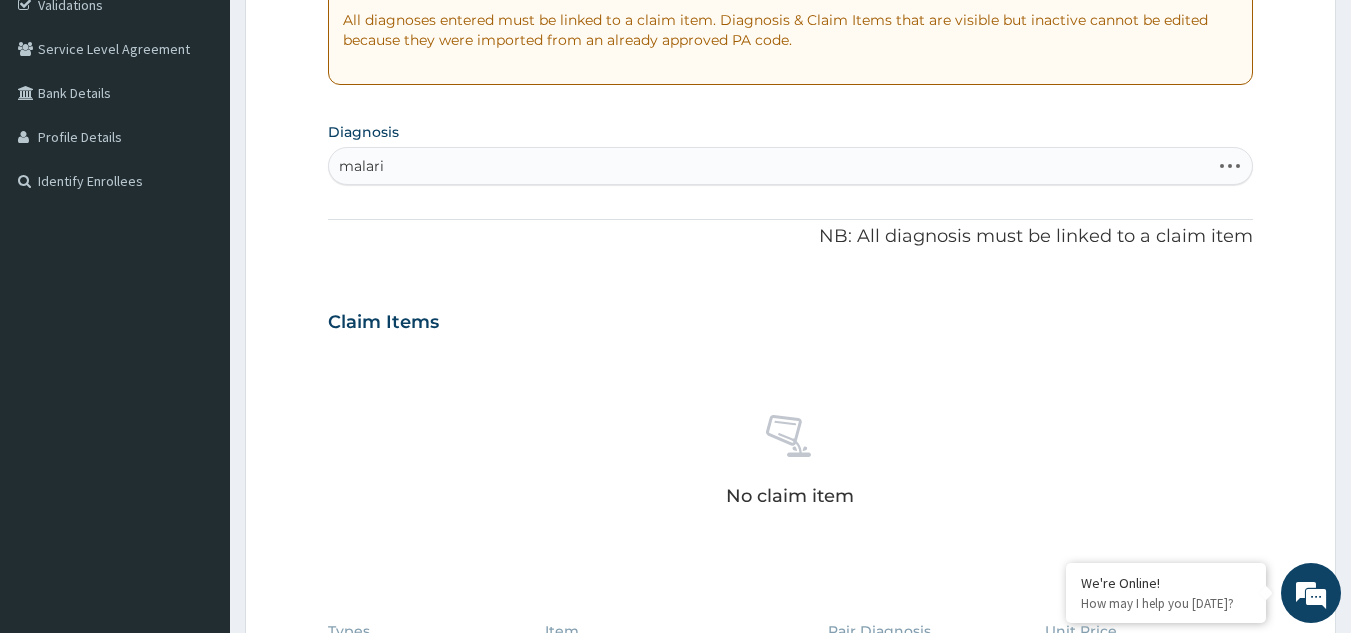 type on "malaria" 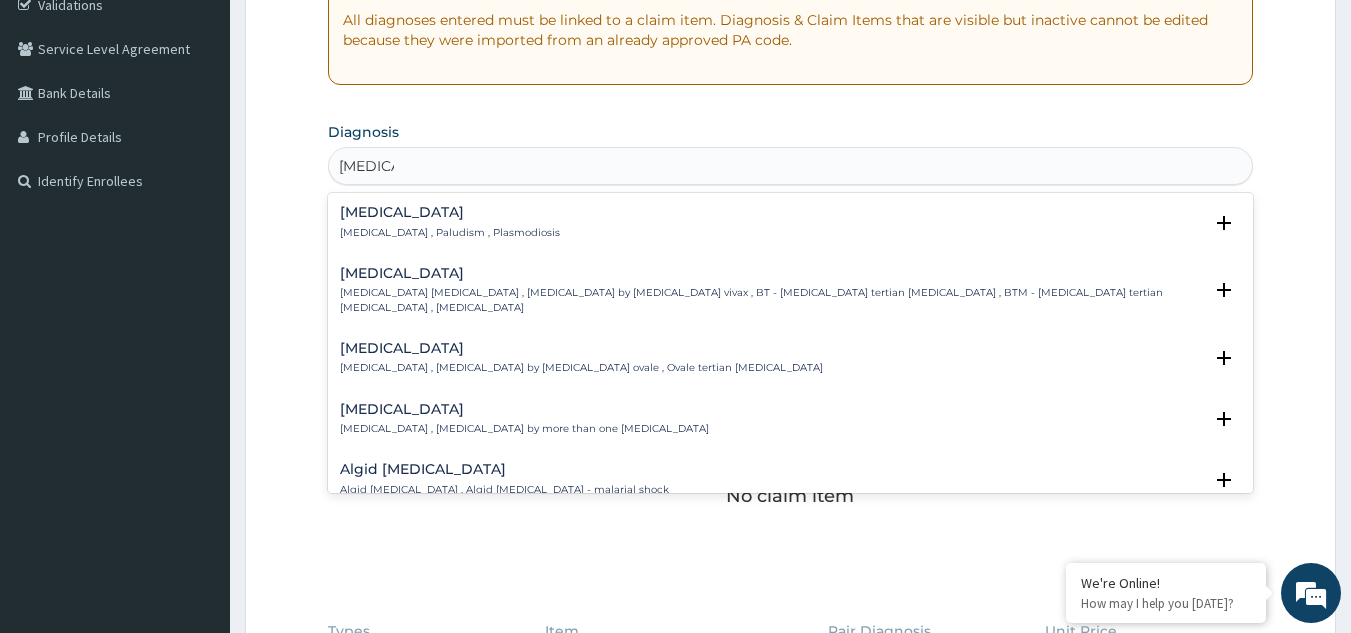 click on "Malaria Malaria , Paludism , Plasmodiosis" at bounding box center [450, 222] 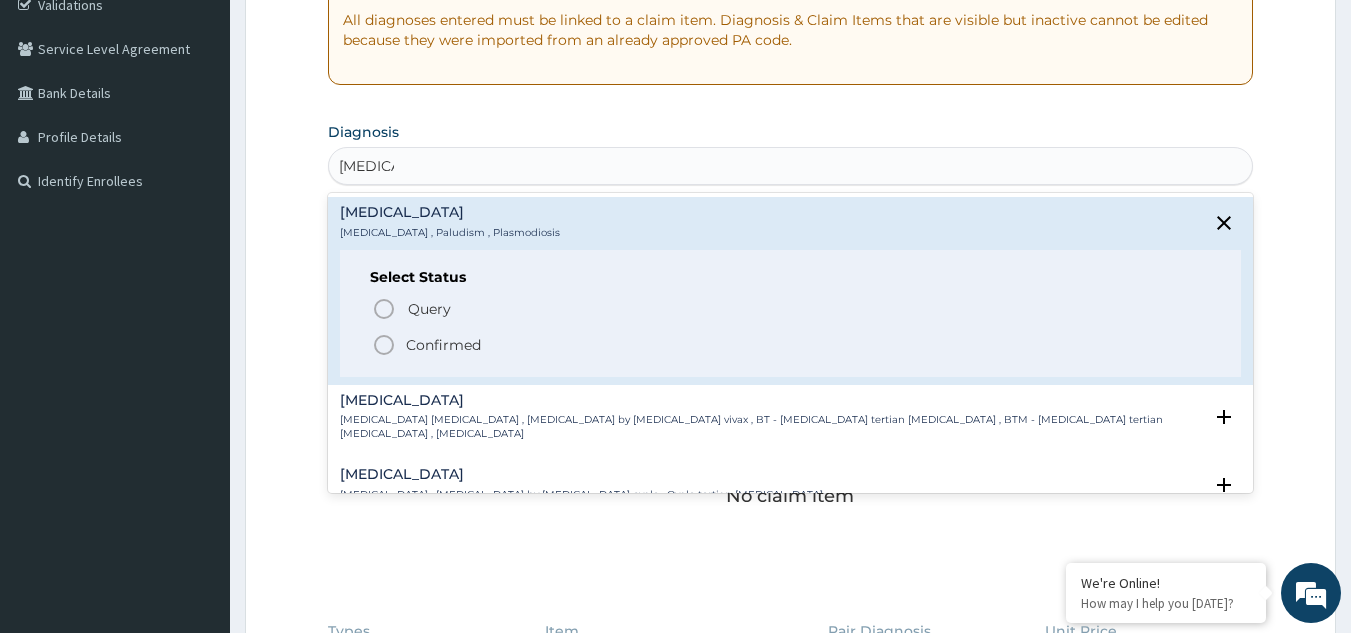 click on "Confirmed" at bounding box center [792, 345] 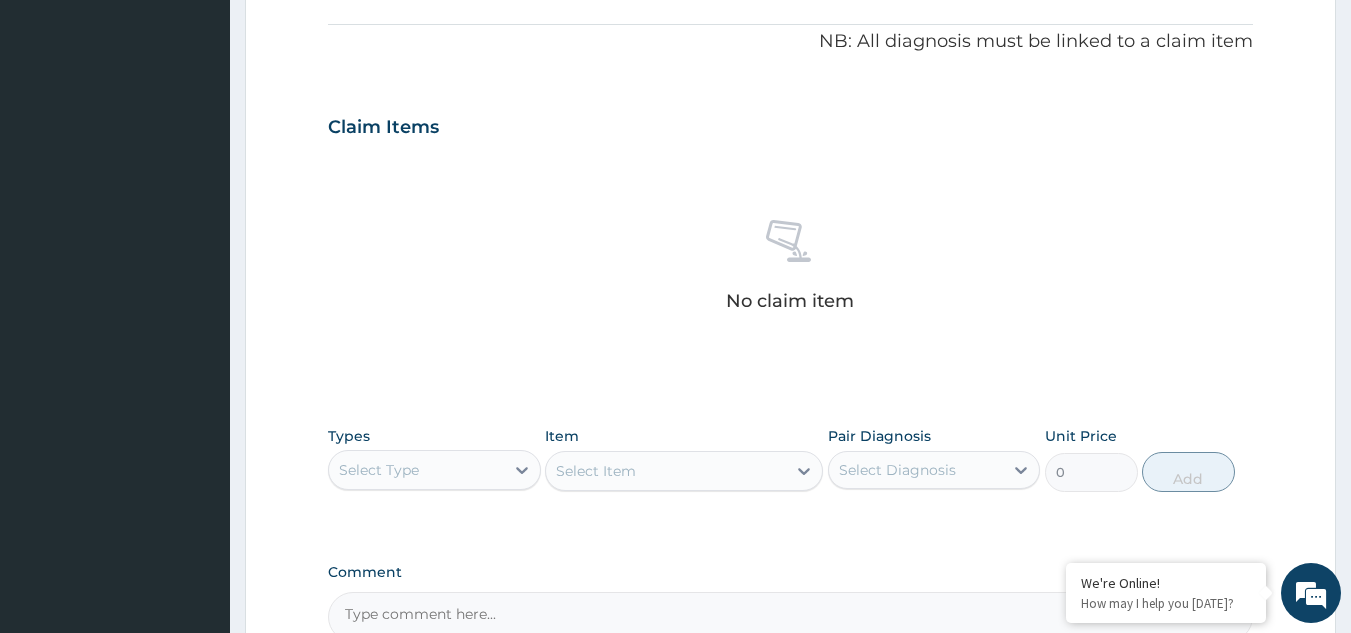 scroll, scrollTop: 789, scrollLeft: 0, axis: vertical 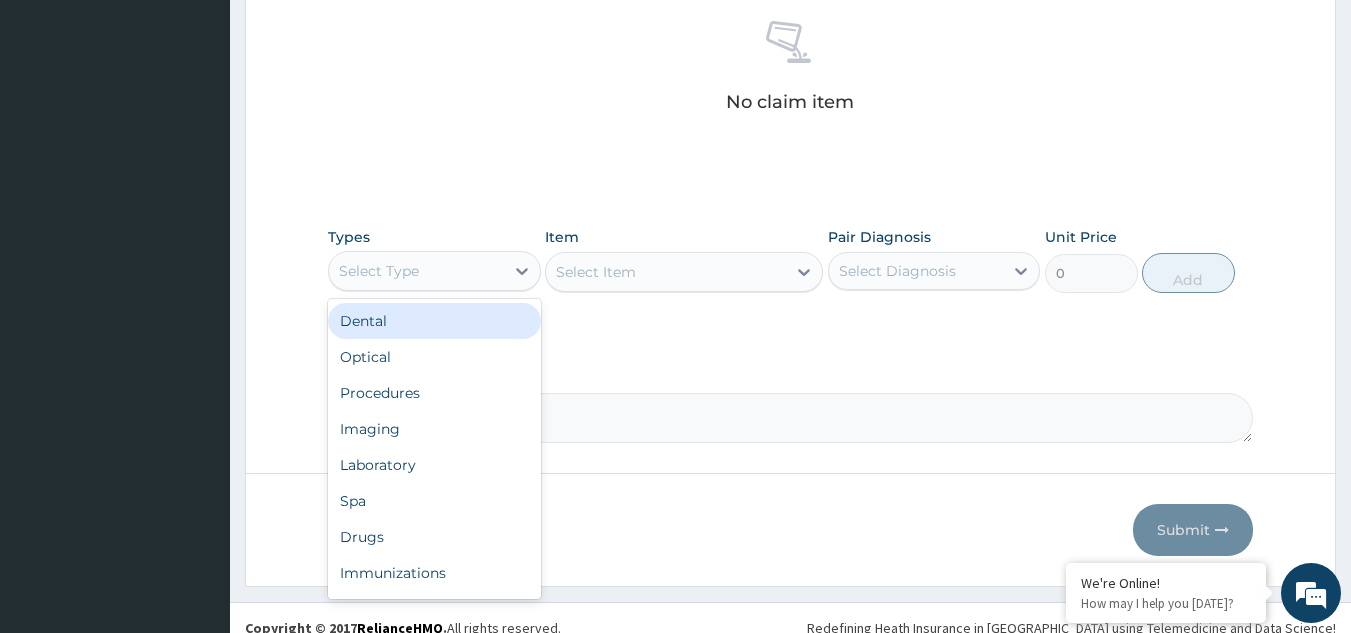 click on "Select Type" at bounding box center [416, 271] 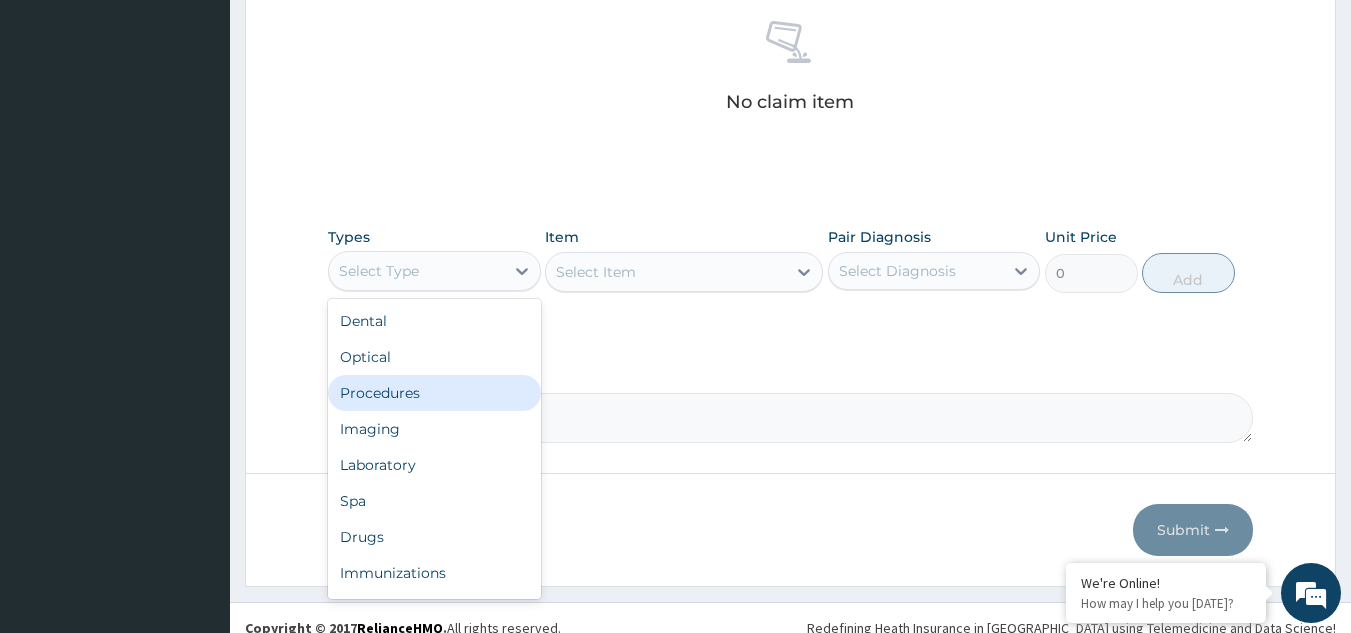 click on "Procedures" at bounding box center (434, 393) 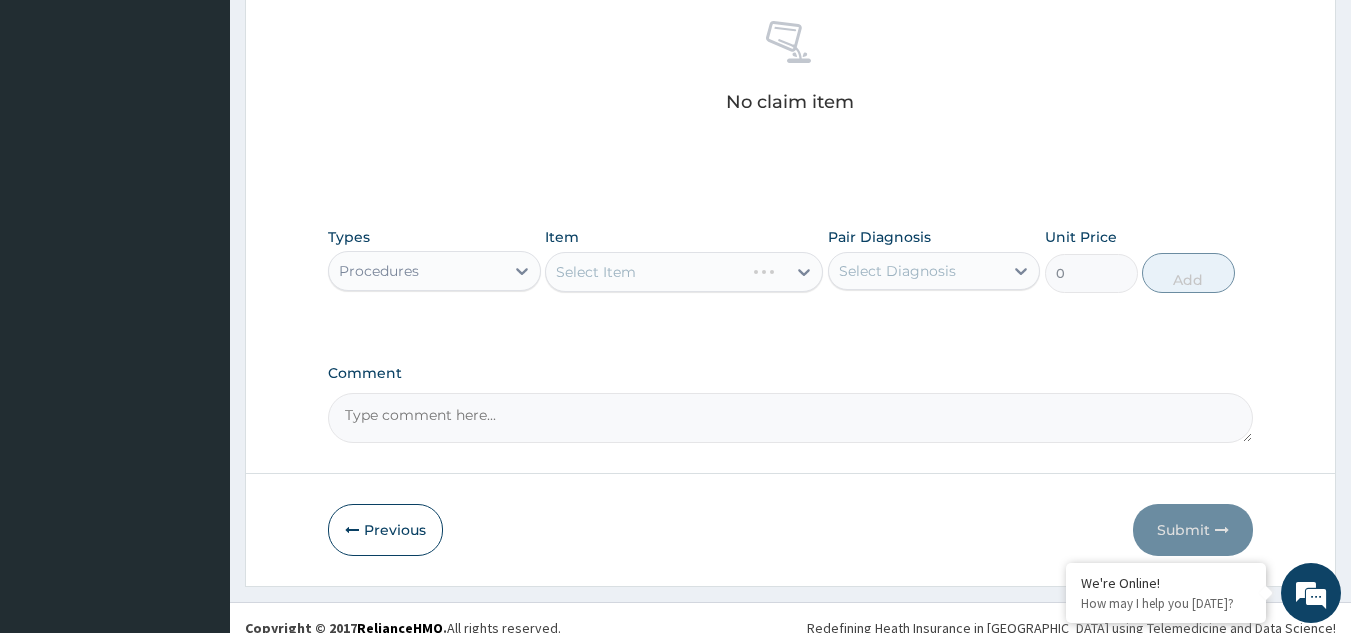 click on "Select Item" at bounding box center [684, 272] 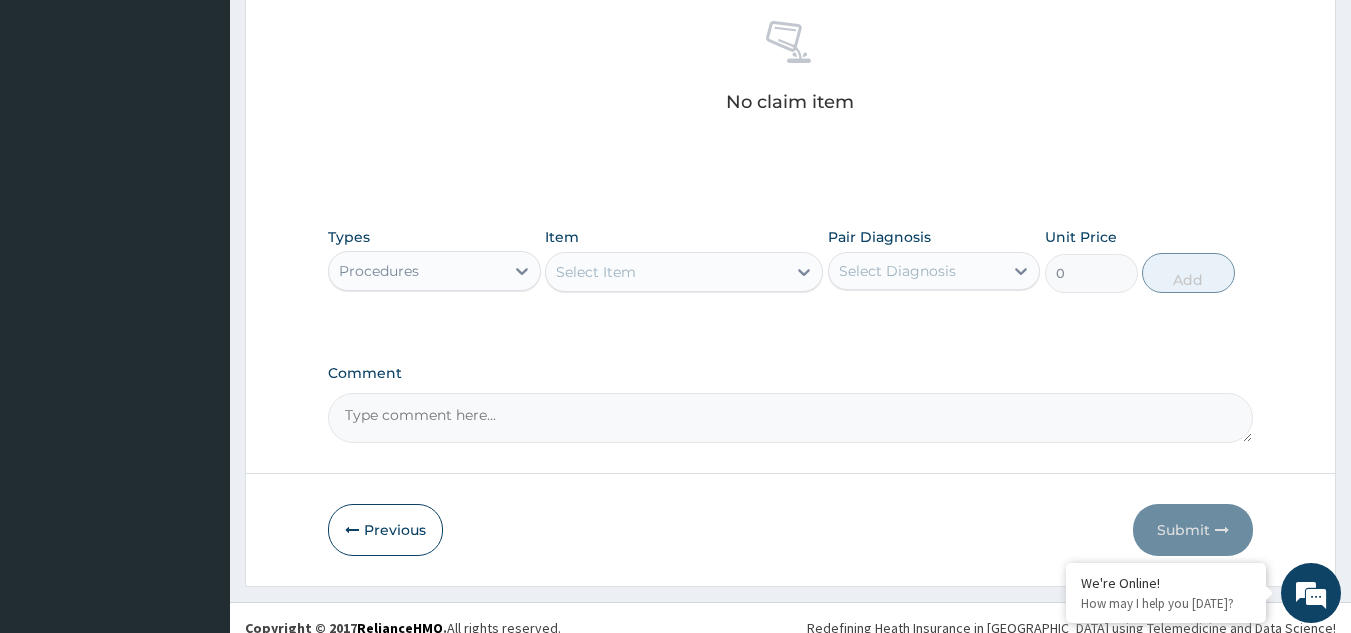click on "Select Item" at bounding box center (666, 272) 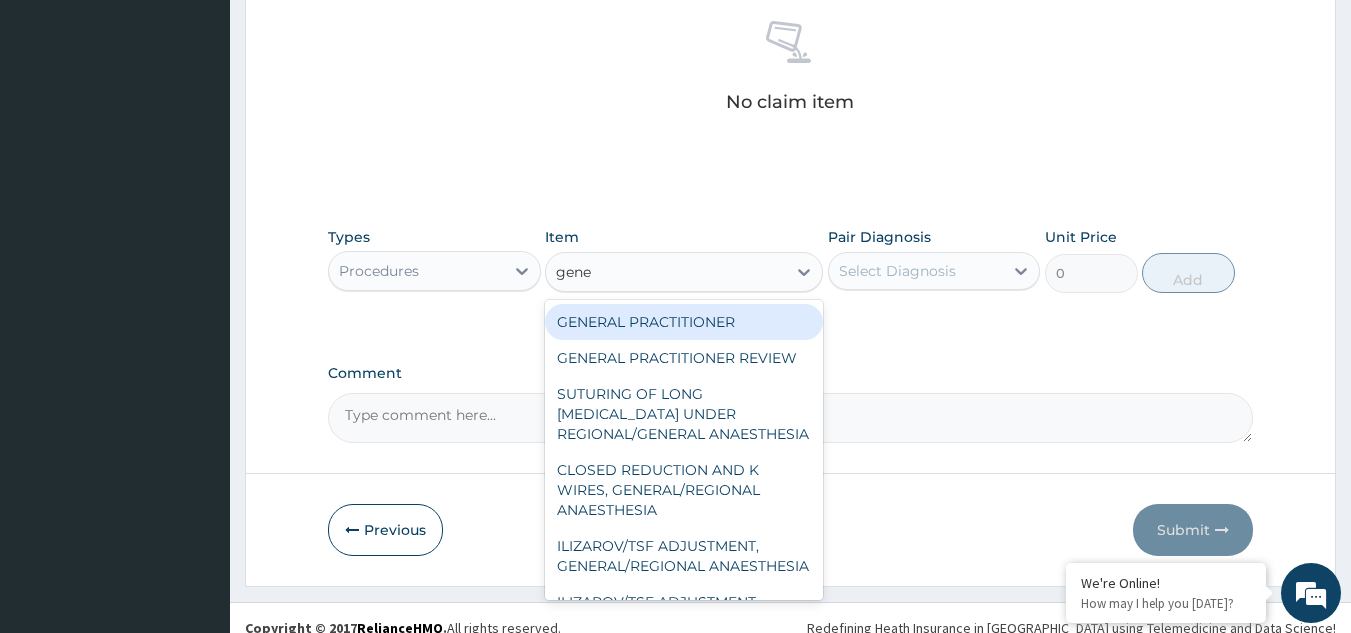type on "gener" 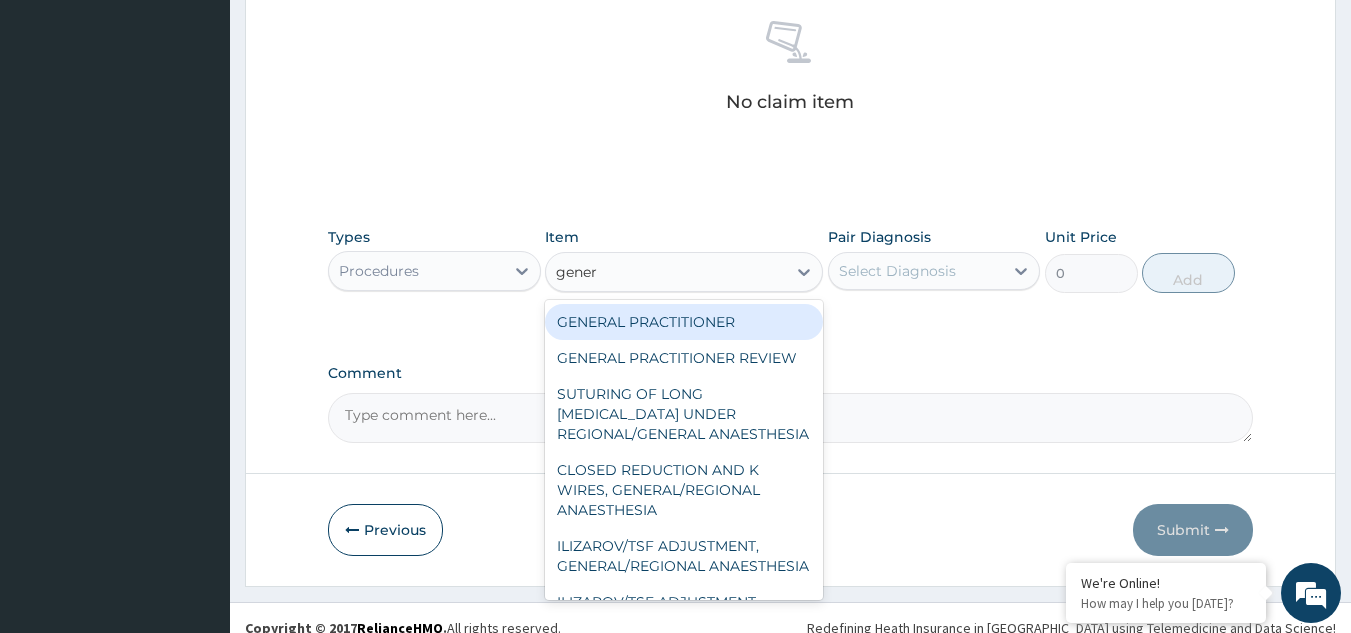 click on "GENERAL PRACTITIONER" at bounding box center [684, 322] 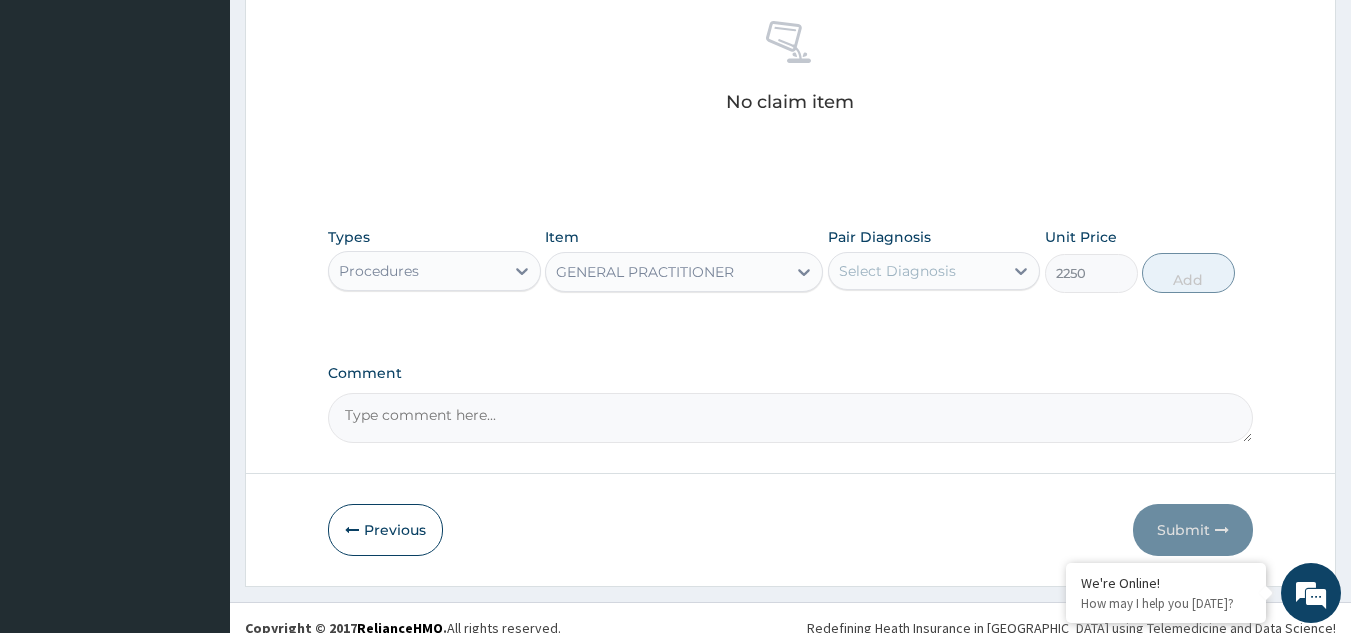 click on "Select Diagnosis" at bounding box center (897, 271) 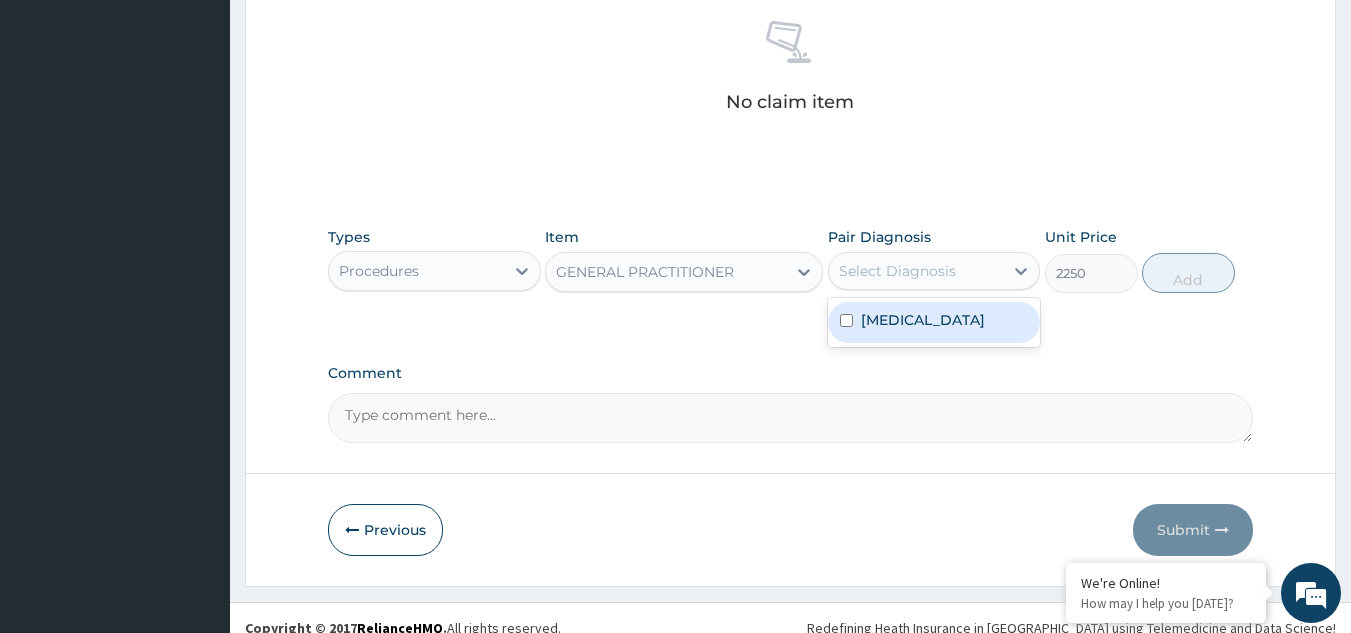 click on "[MEDICAL_DATA]" at bounding box center (923, 320) 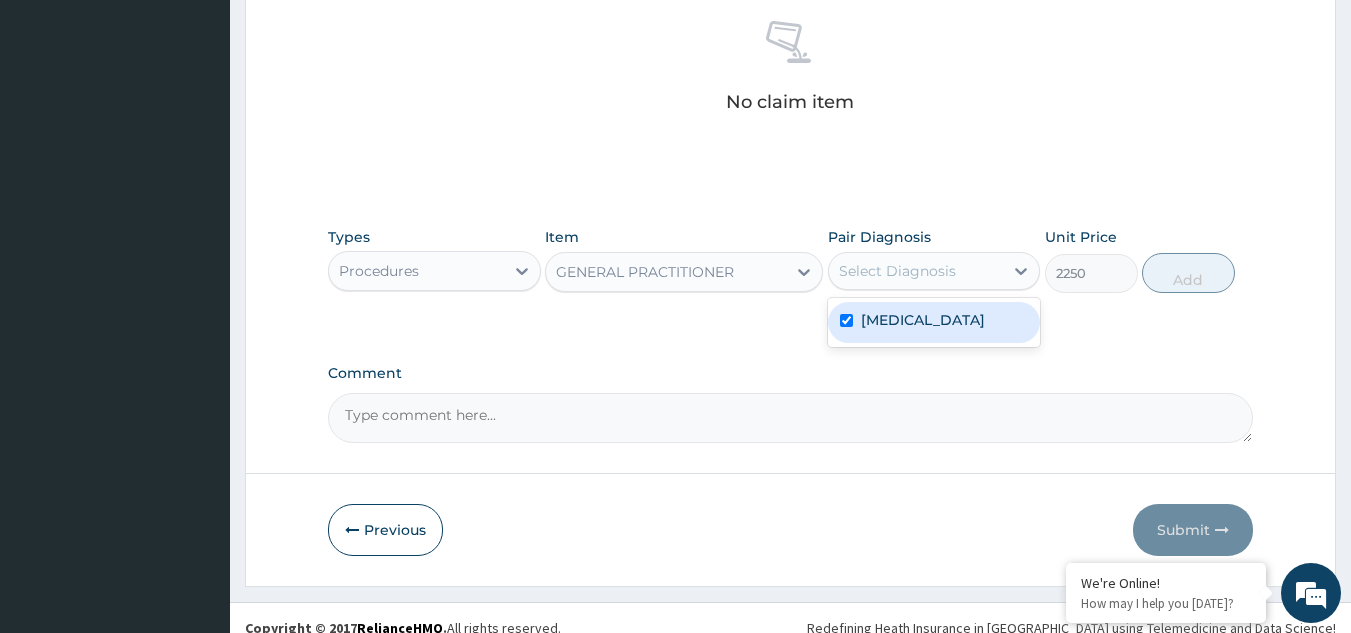 checkbox on "true" 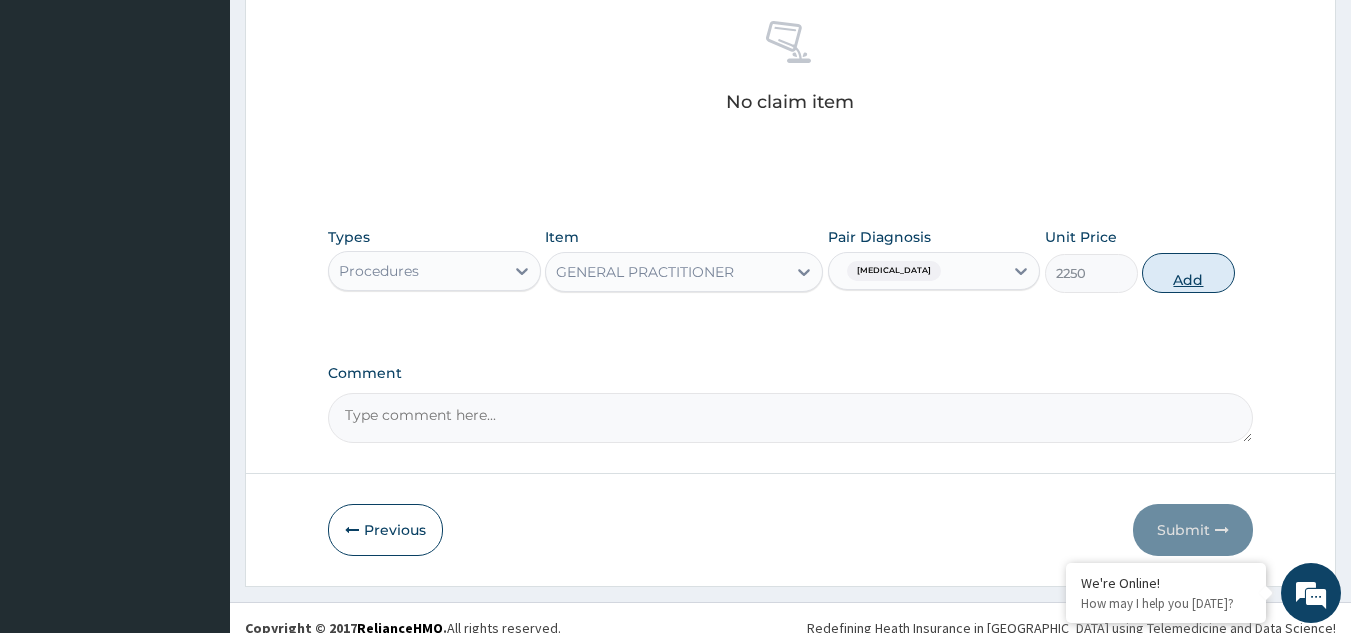 click on "Add" at bounding box center [1188, 273] 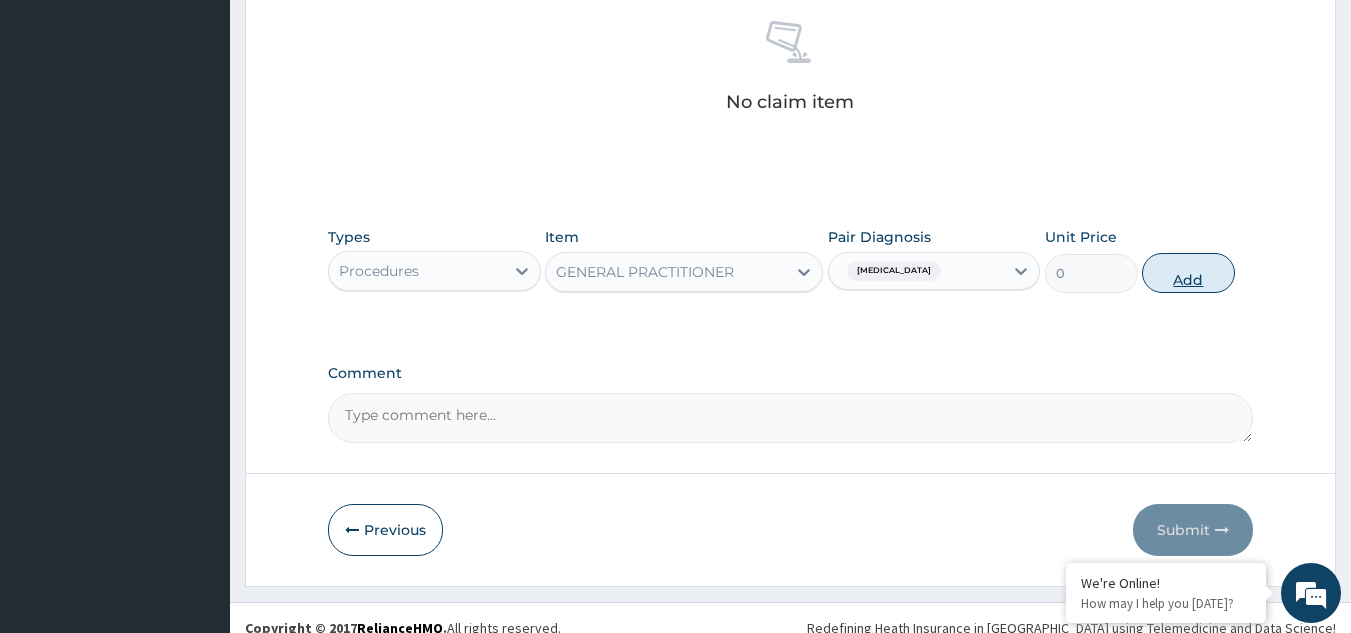 scroll, scrollTop: 729, scrollLeft: 0, axis: vertical 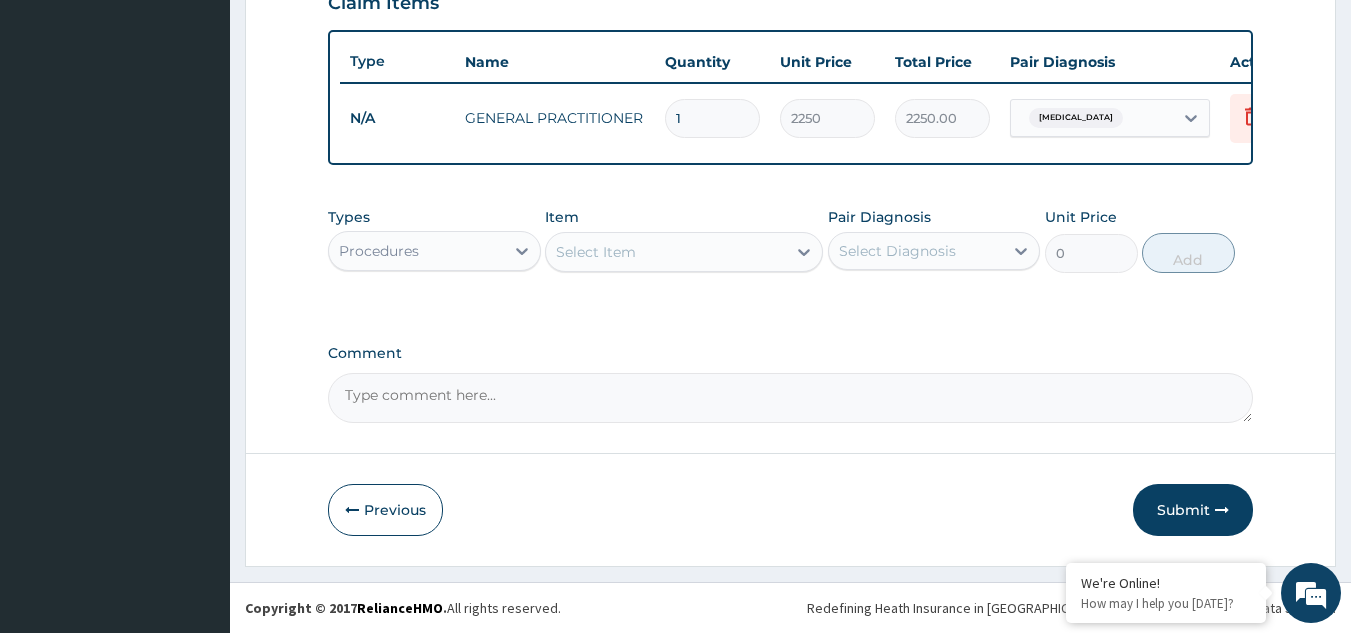 click on "Procedures" at bounding box center [434, 251] 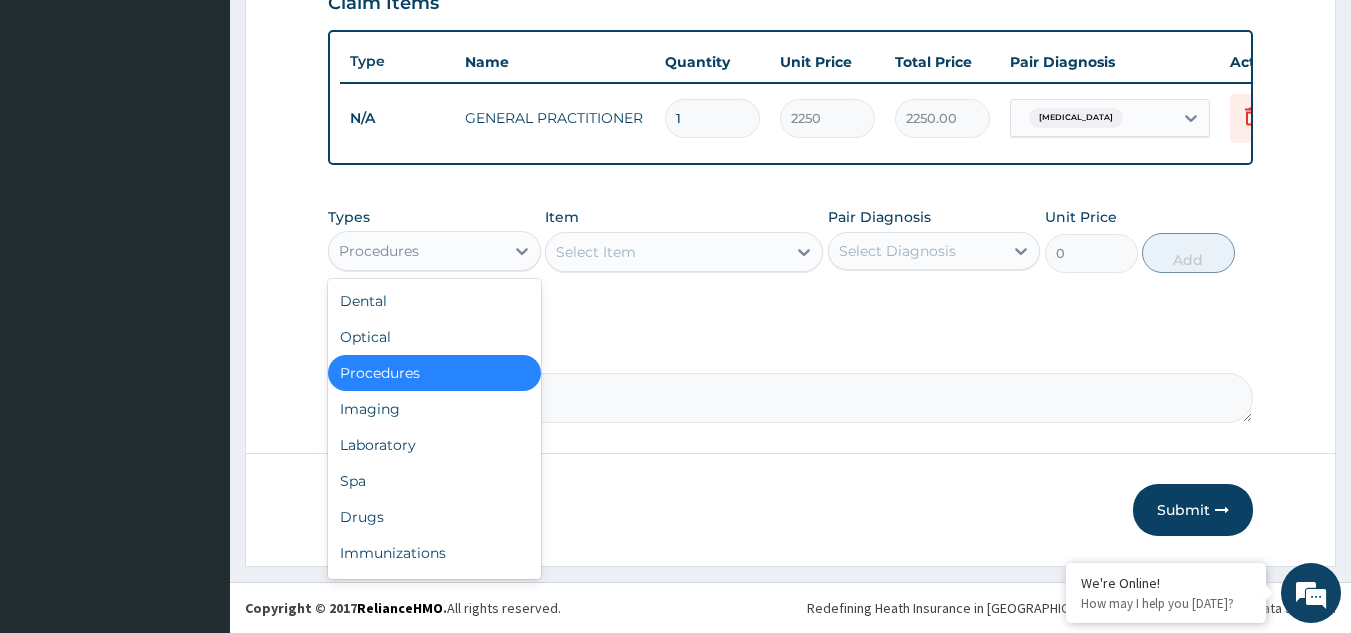 click on "Procedures" at bounding box center [434, 373] 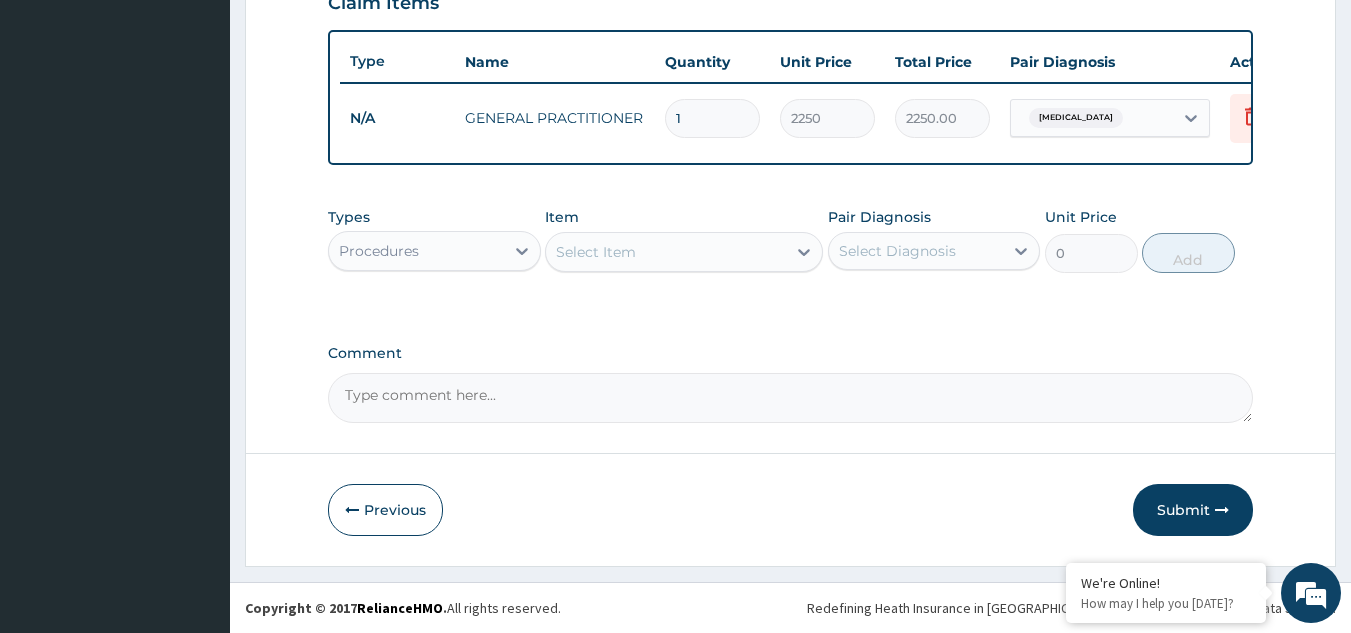 click on "Procedures" at bounding box center (416, 251) 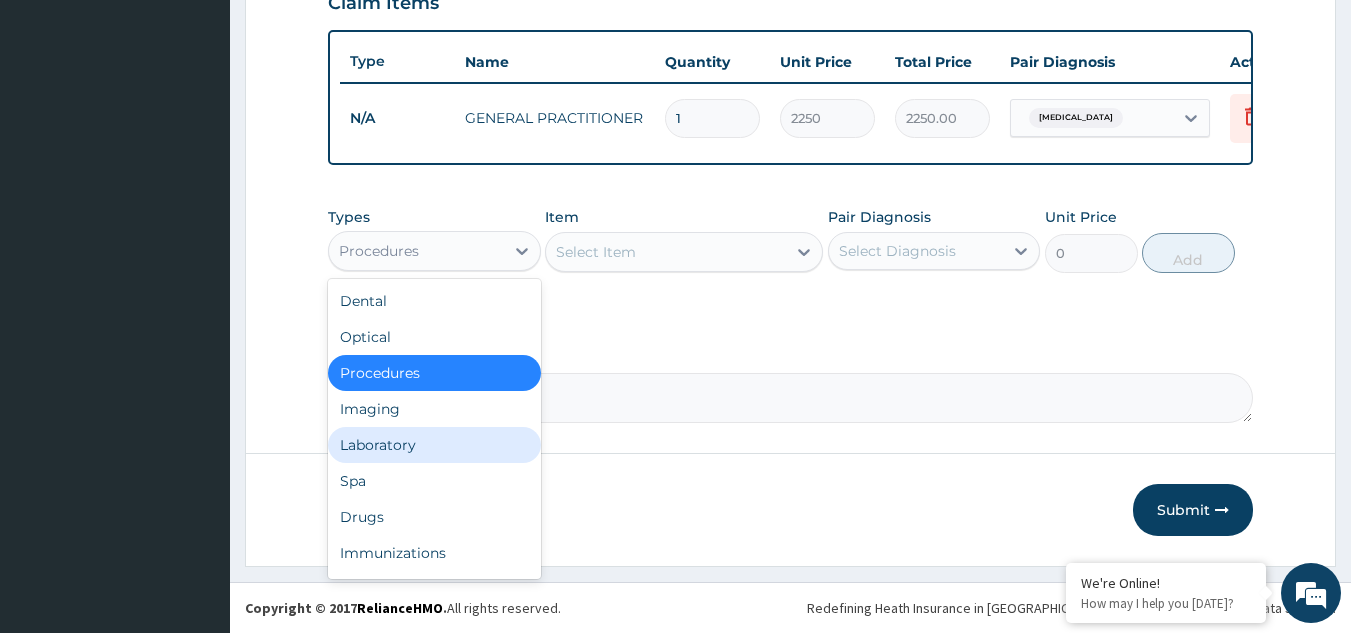 click on "Laboratory" at bounding box center (434, 445) 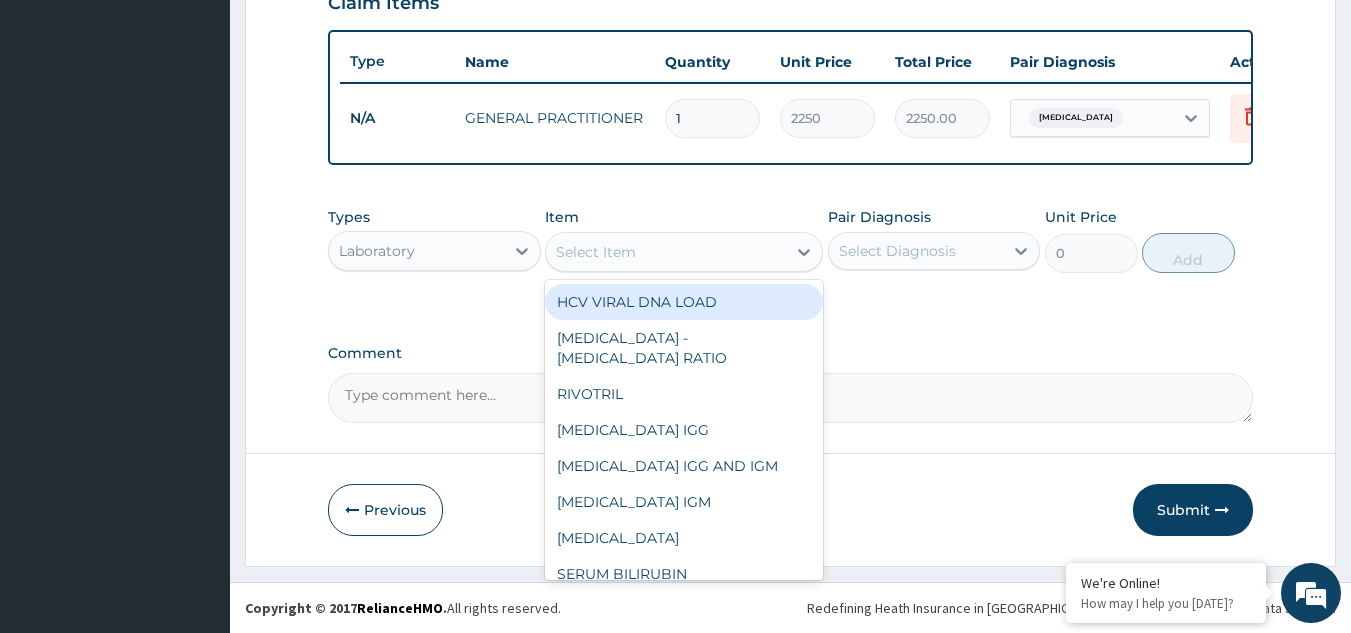click on "Select Item" at bounding box center [666, 252] 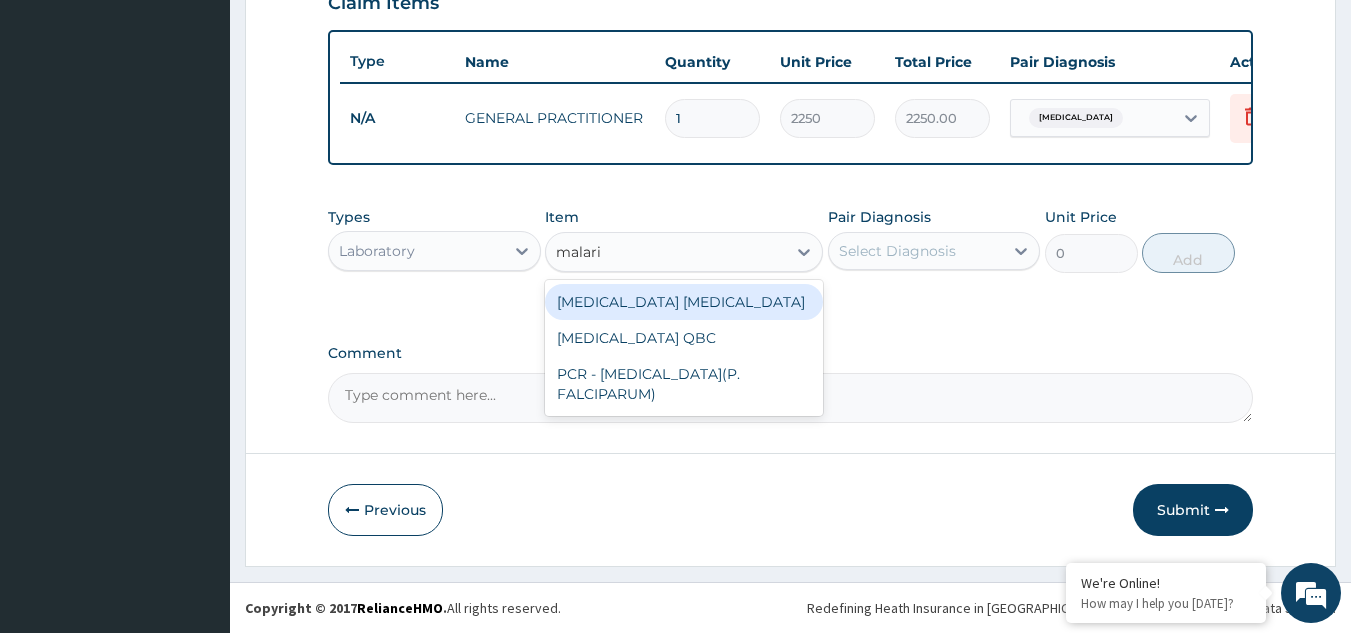 type on "[MEDICAL_DATA]" 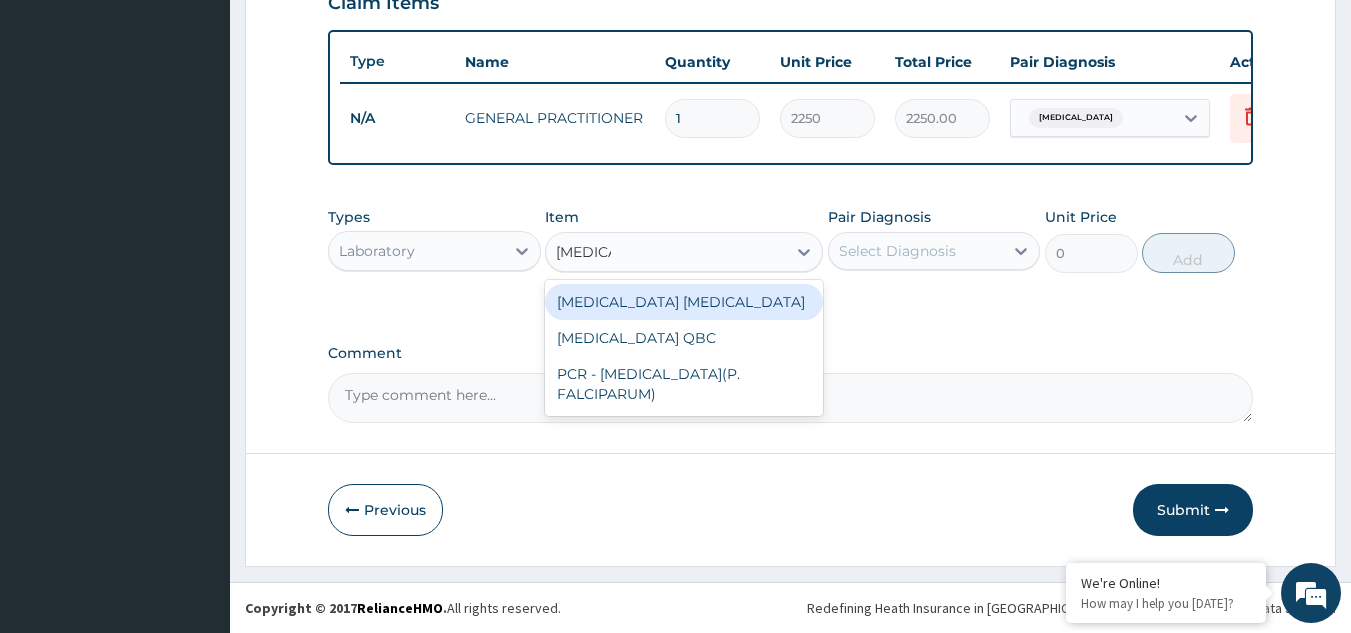 click on "[MEDICAL_DATA] [MEDICAL_DATA]" at bounding box center [684, 302] 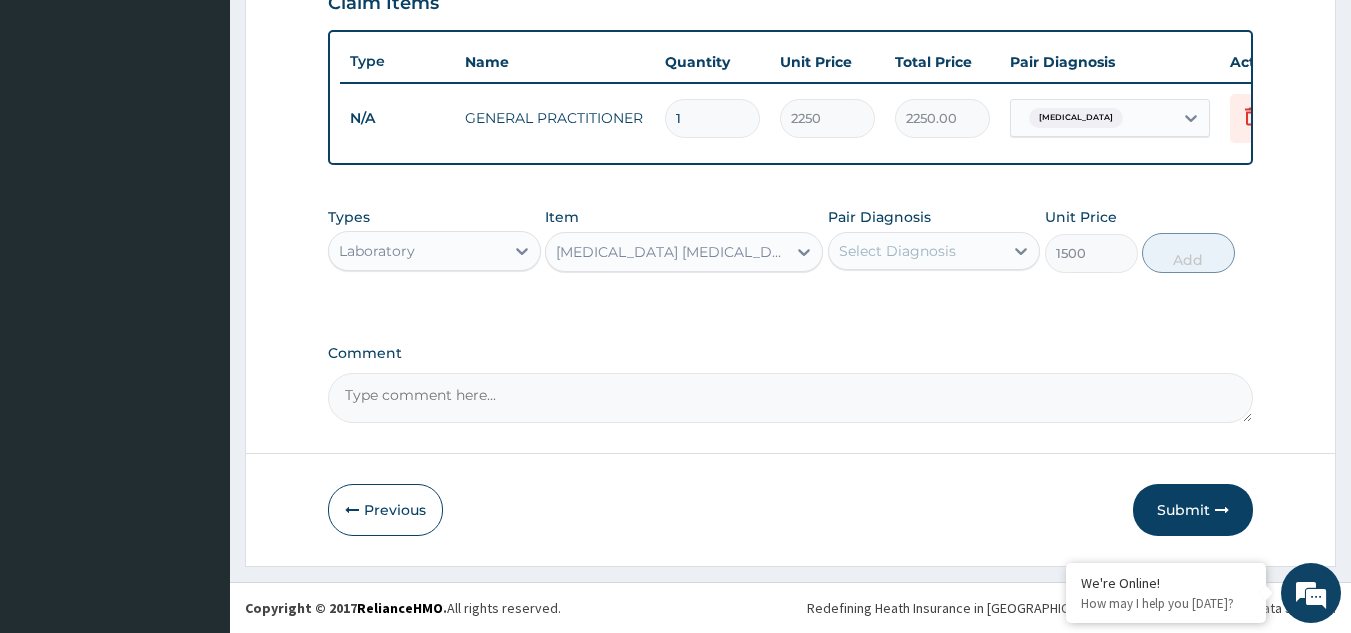click on "Select Diagnosis" at bounding box center (897, 251) 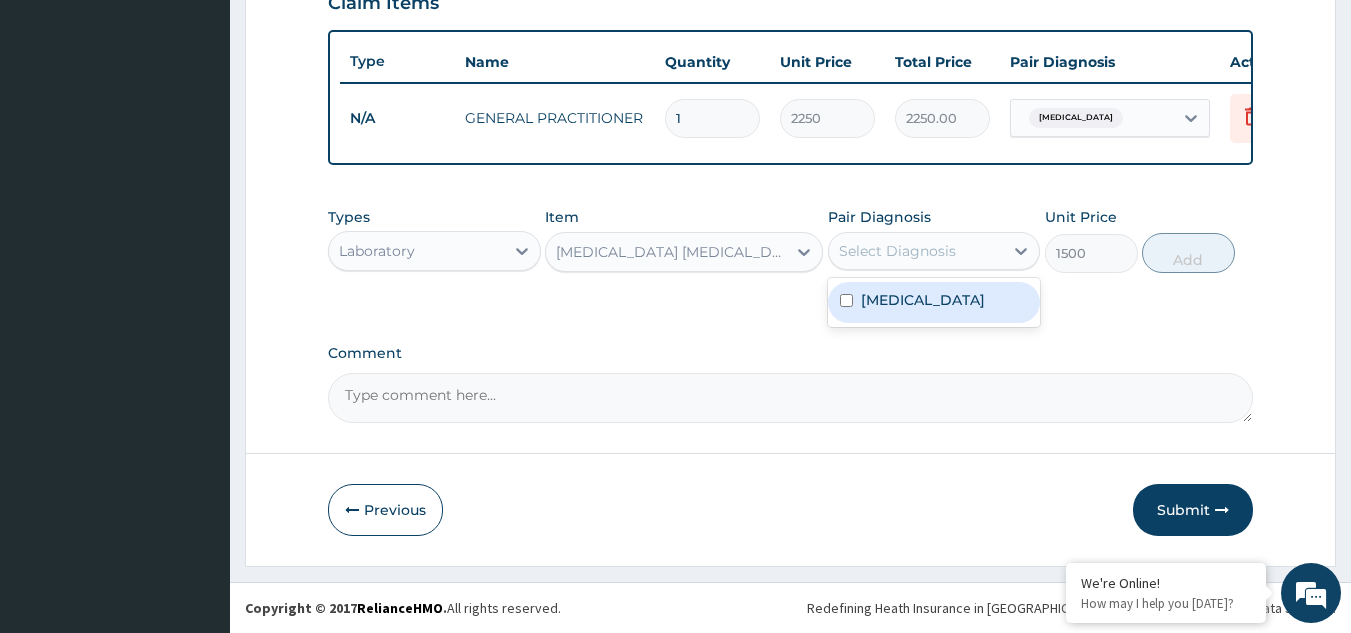 drag, startPoint x: 901, startPoint y: 309, endPoint x: 1036, endPoint y: 290, distance: 136.33047 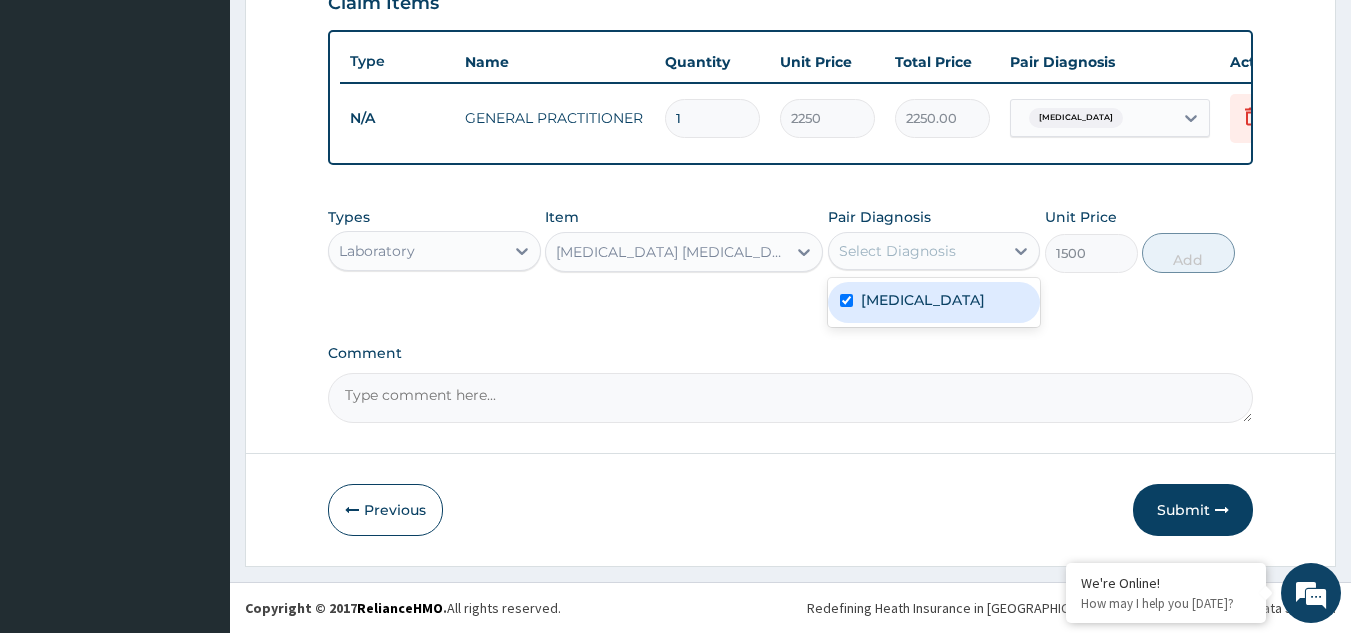 checkbox on "true" 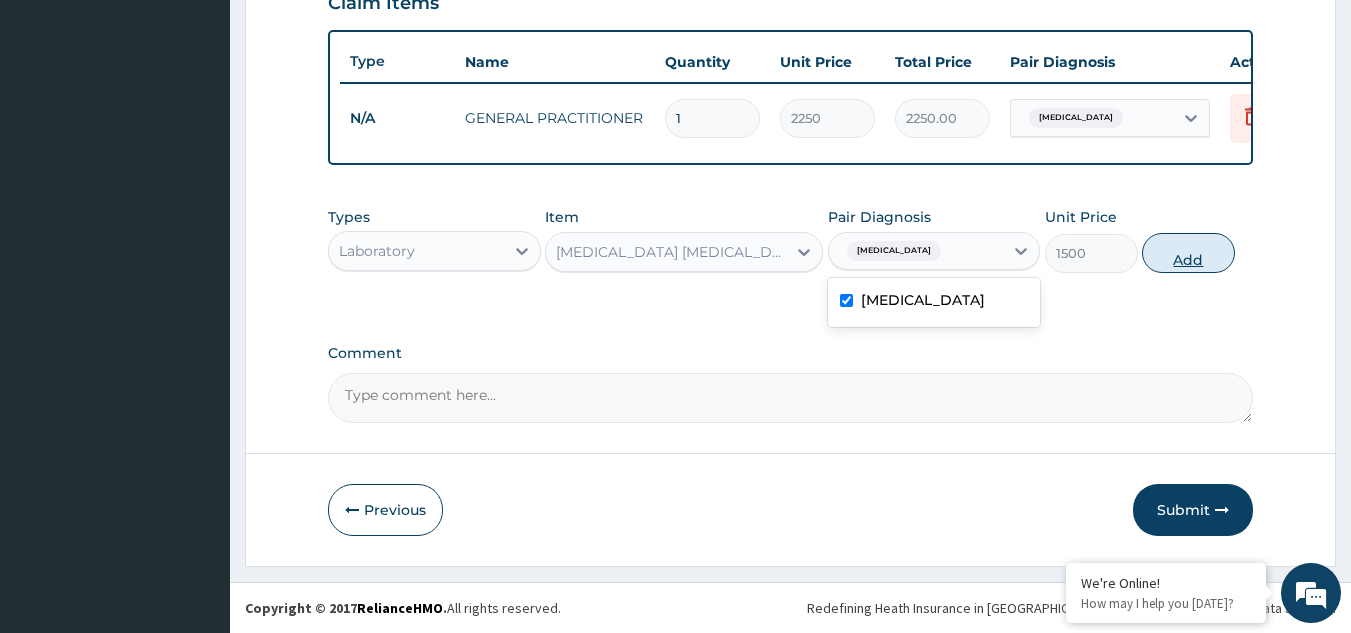 click on "Add" at bounding box center (1188, 253) 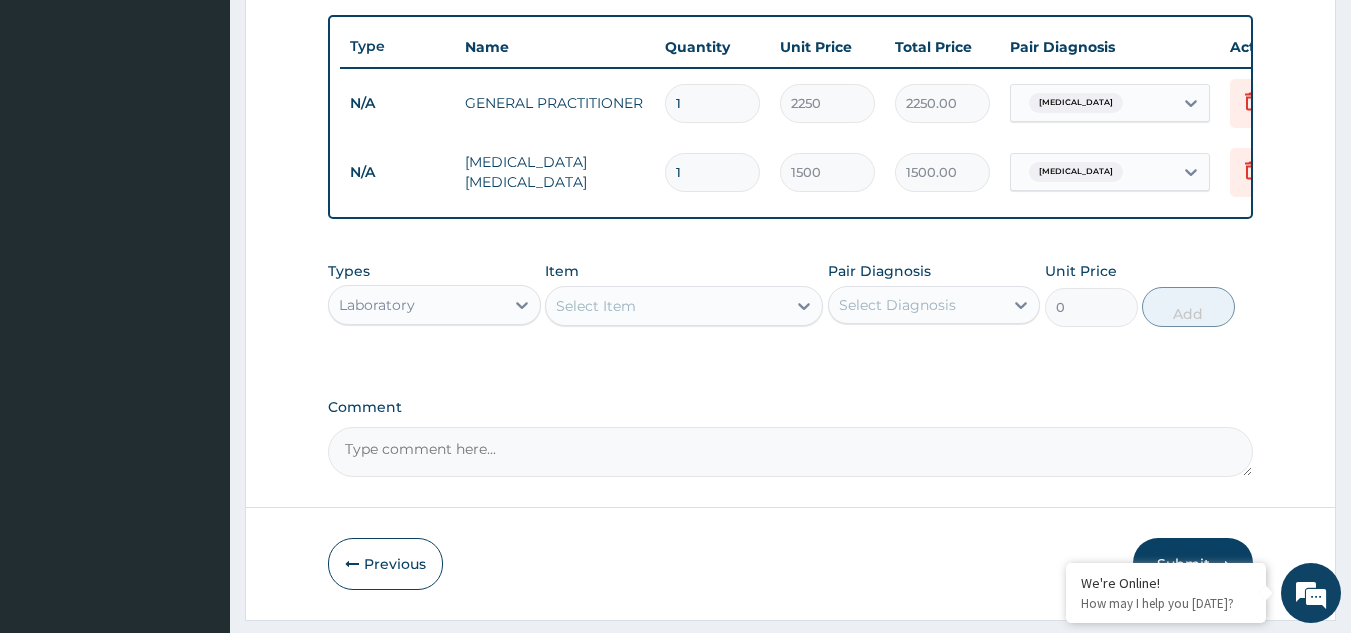 click on "Select Item" at bounding box center (666, 306) 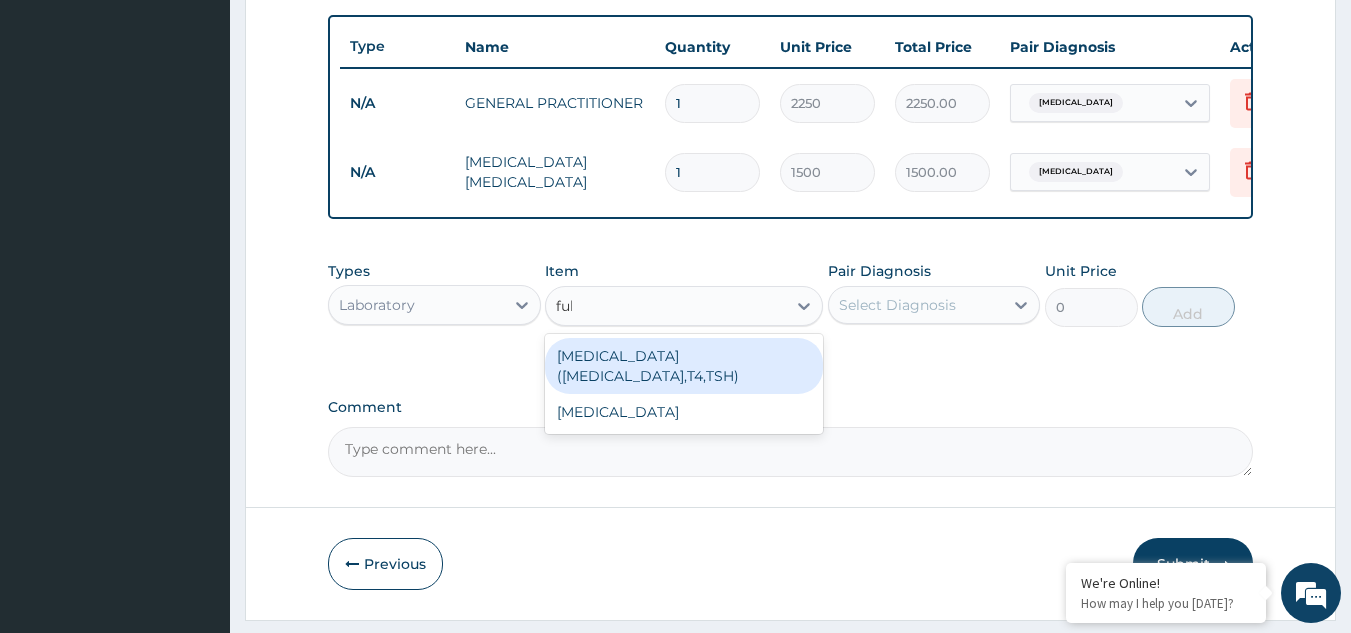 type on "full" 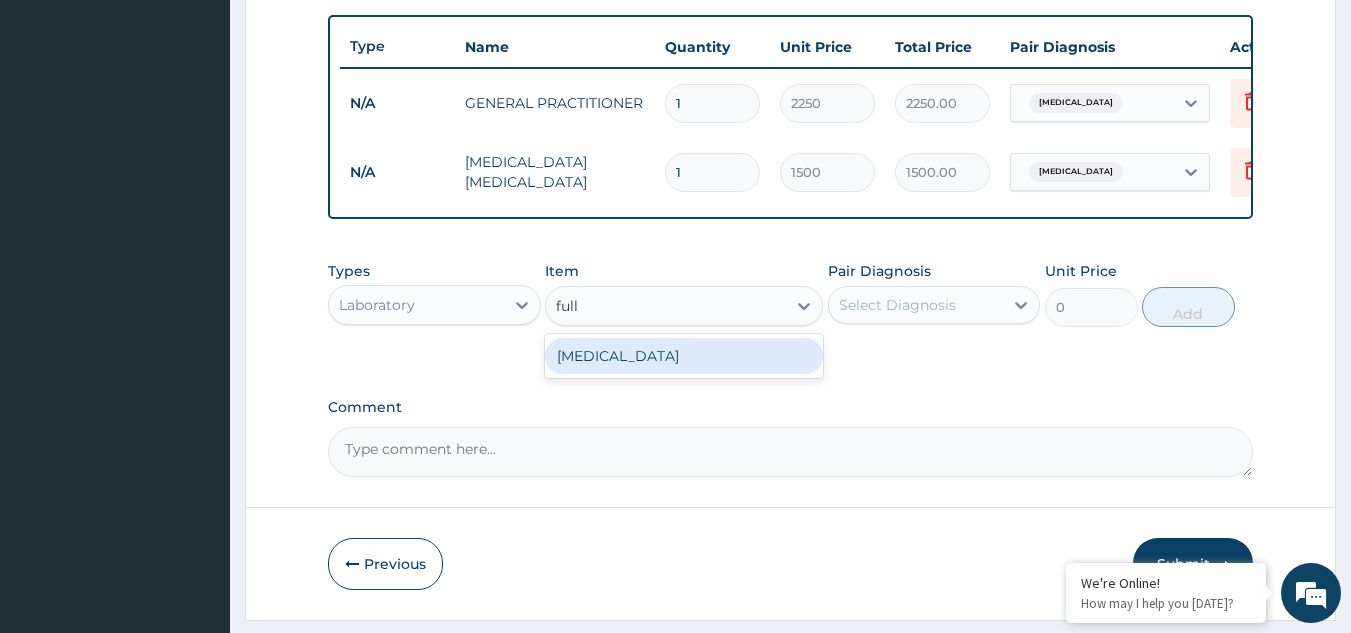 click on "[MEDICAL_DATA]" at bounding box center [684, 356] 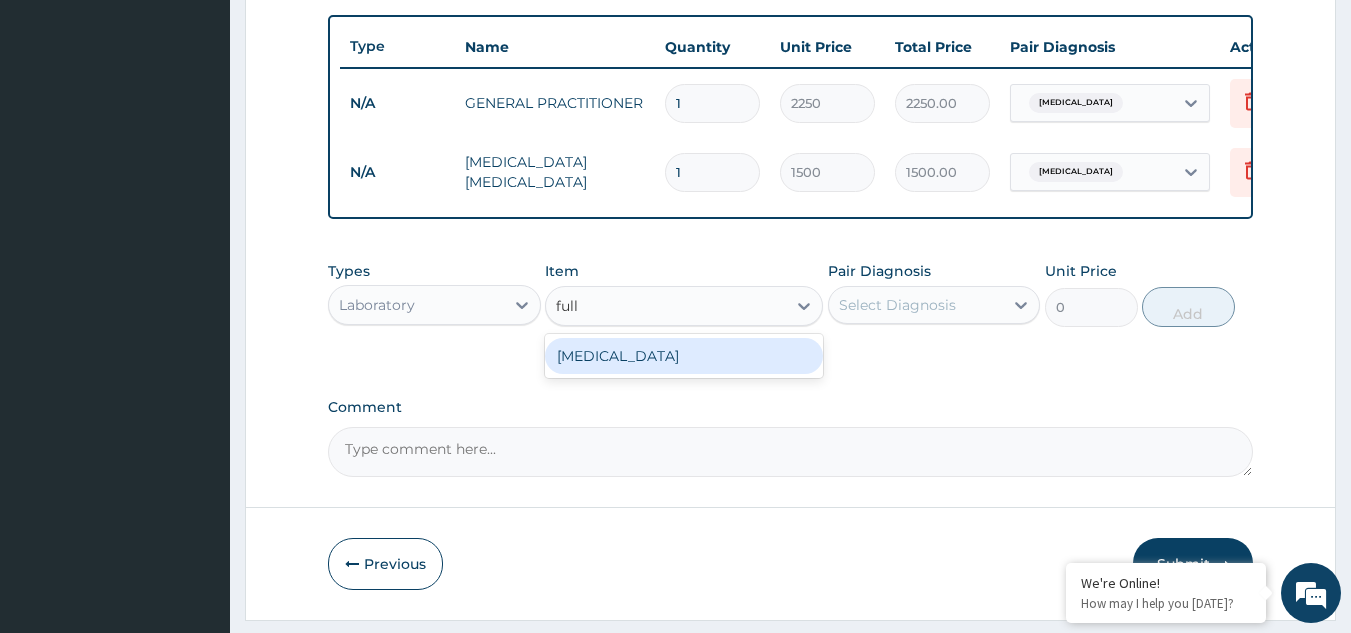 type 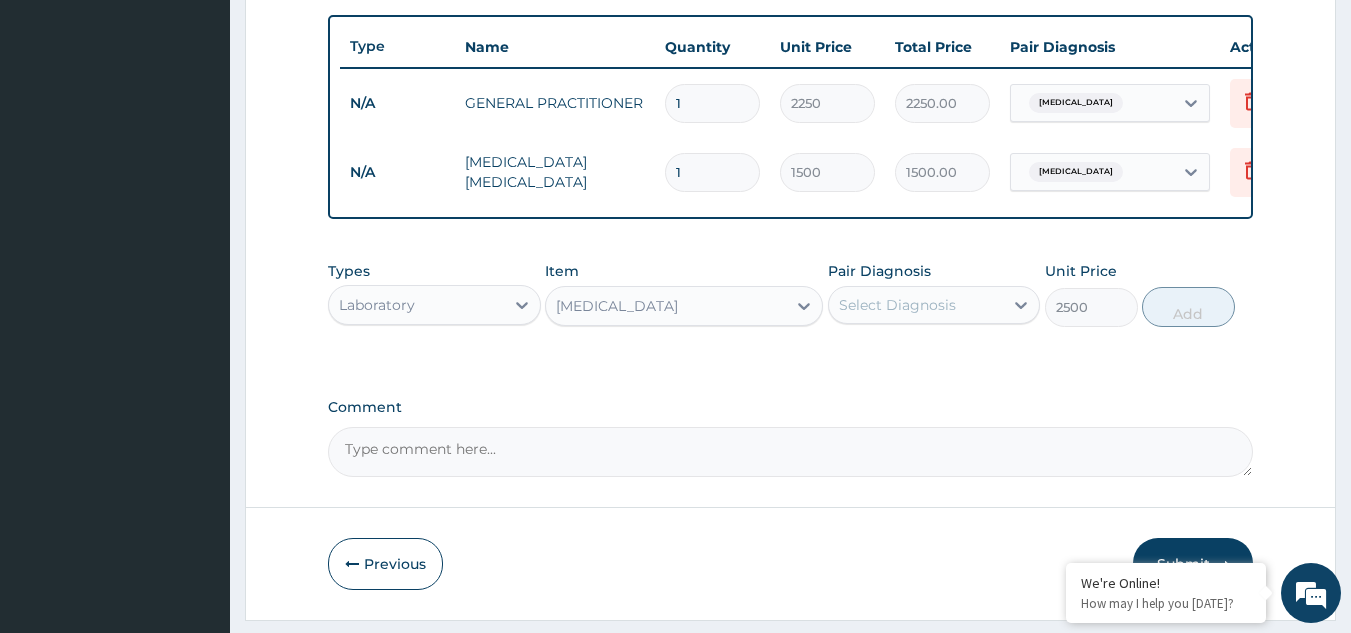click on "Select Diagnosis" at bounding box center (897, 305) 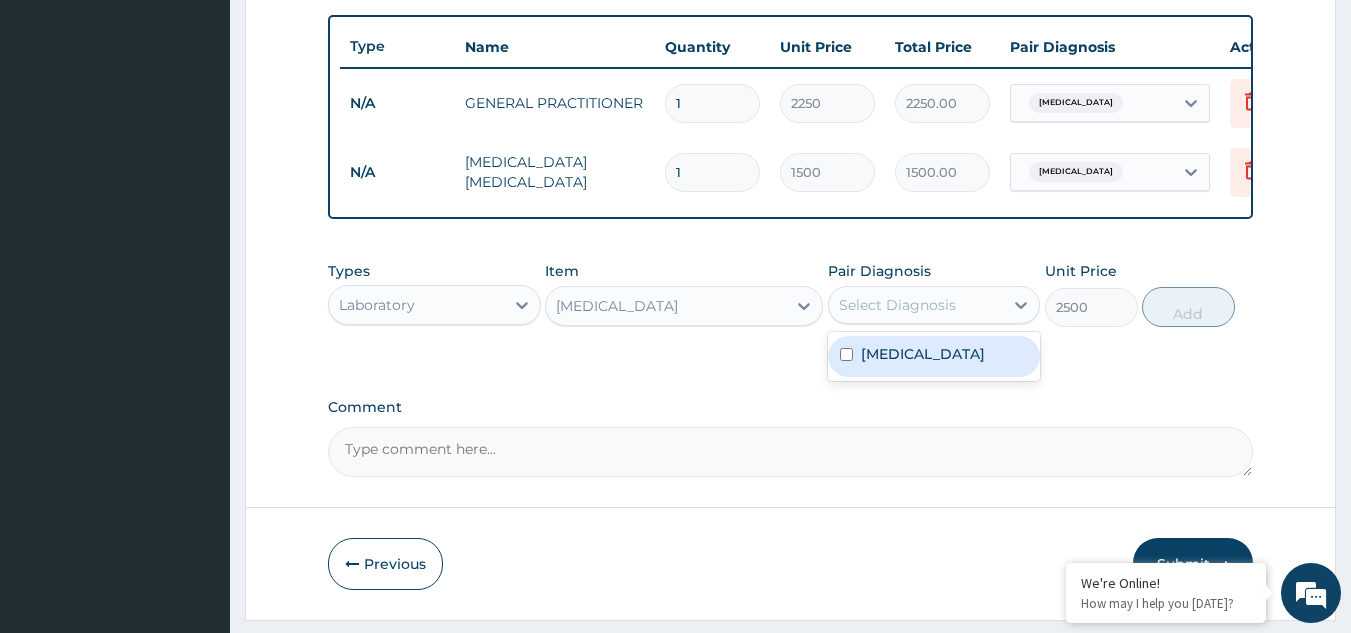 click on "[MEDICAL_DATA]" at bounding box center (923, 354) 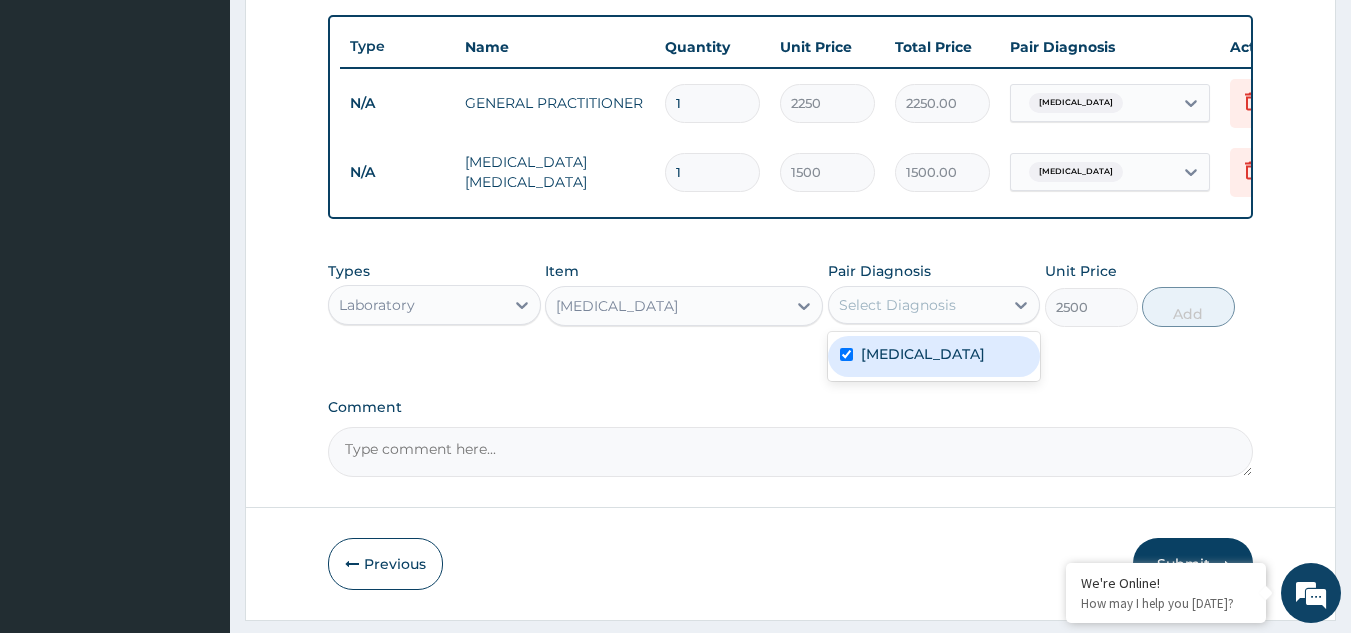checkbox on "true" 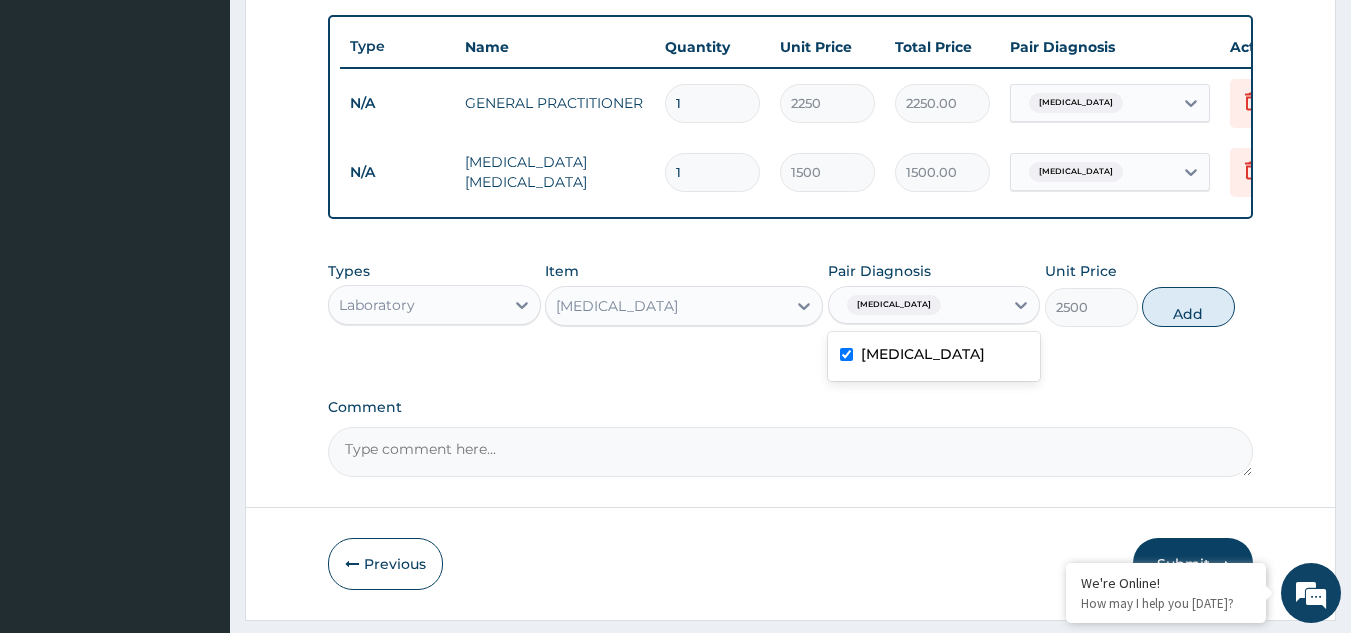 click on "Types Laboratory Item FULL BLOOD COUNT Pair Diagnosis option Malaria, selected. option Malaria selected, 1 of 1. 1 result available. Use Up and Down to choose options, press Enter to select the currently focused option, press Escape to exit the menu, press Tab to select the option and exit the menu. Malaria Malaria Unit Price 2500 Add" at bounding box center [791, 294] 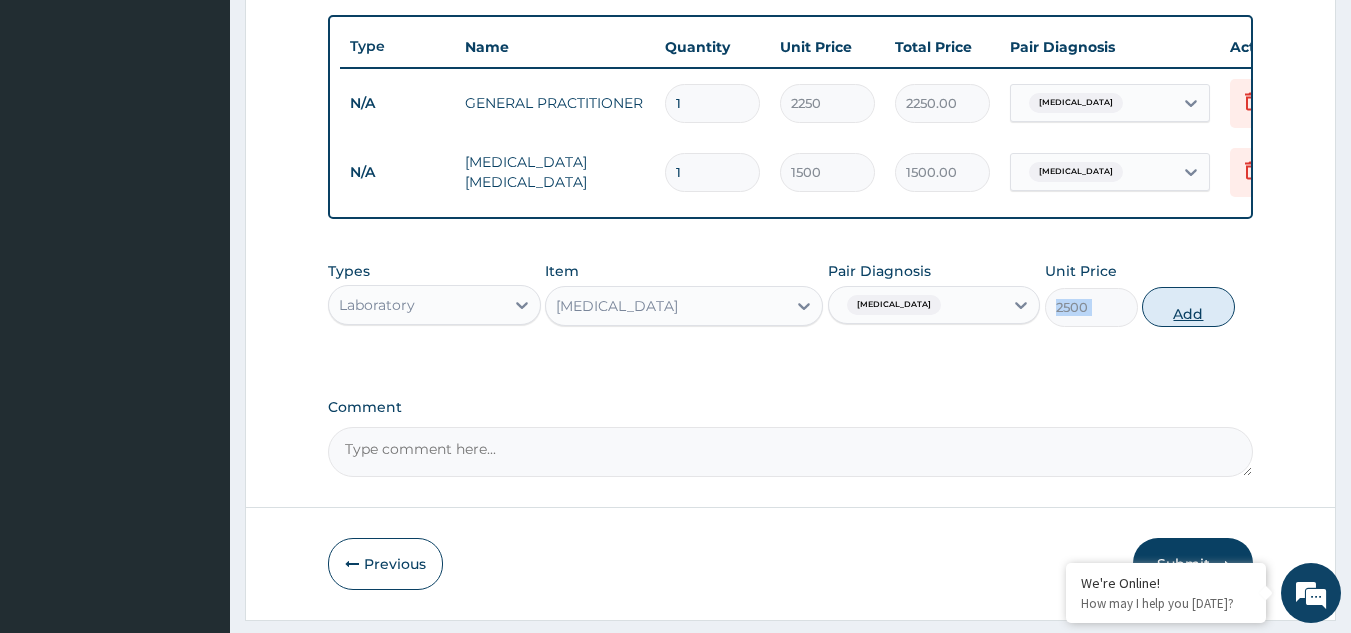 click on "Add" at bounding box center [1188, 307] 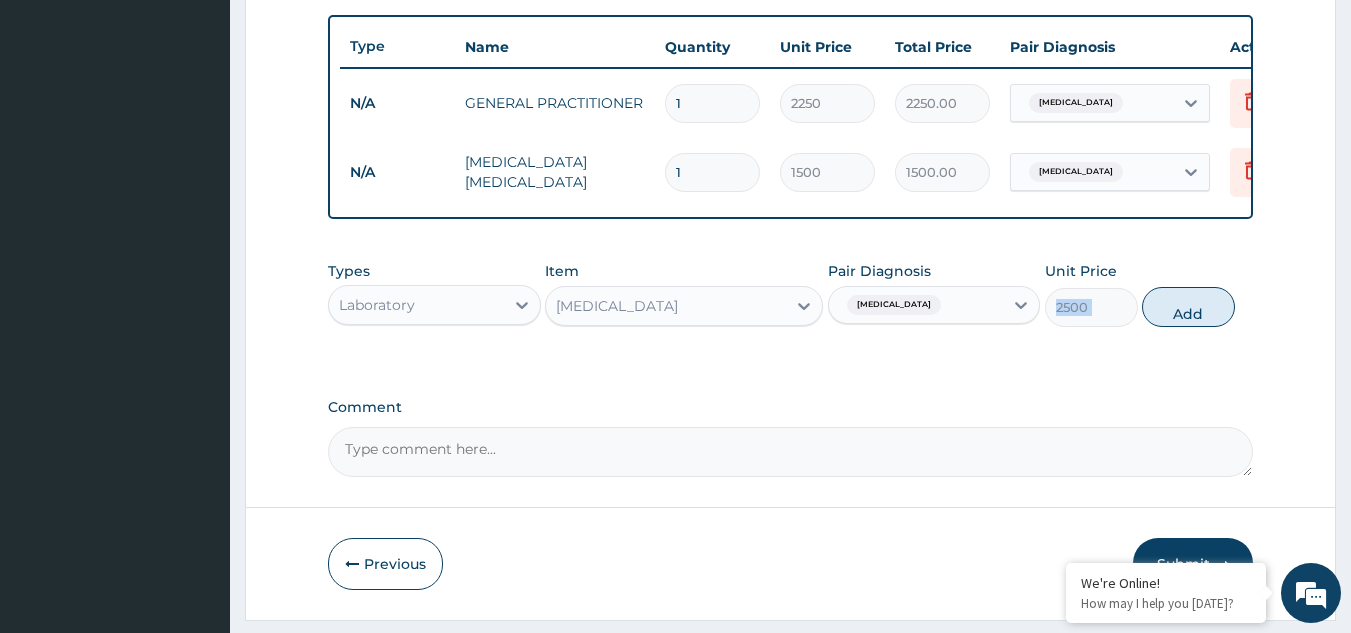 type on "0" 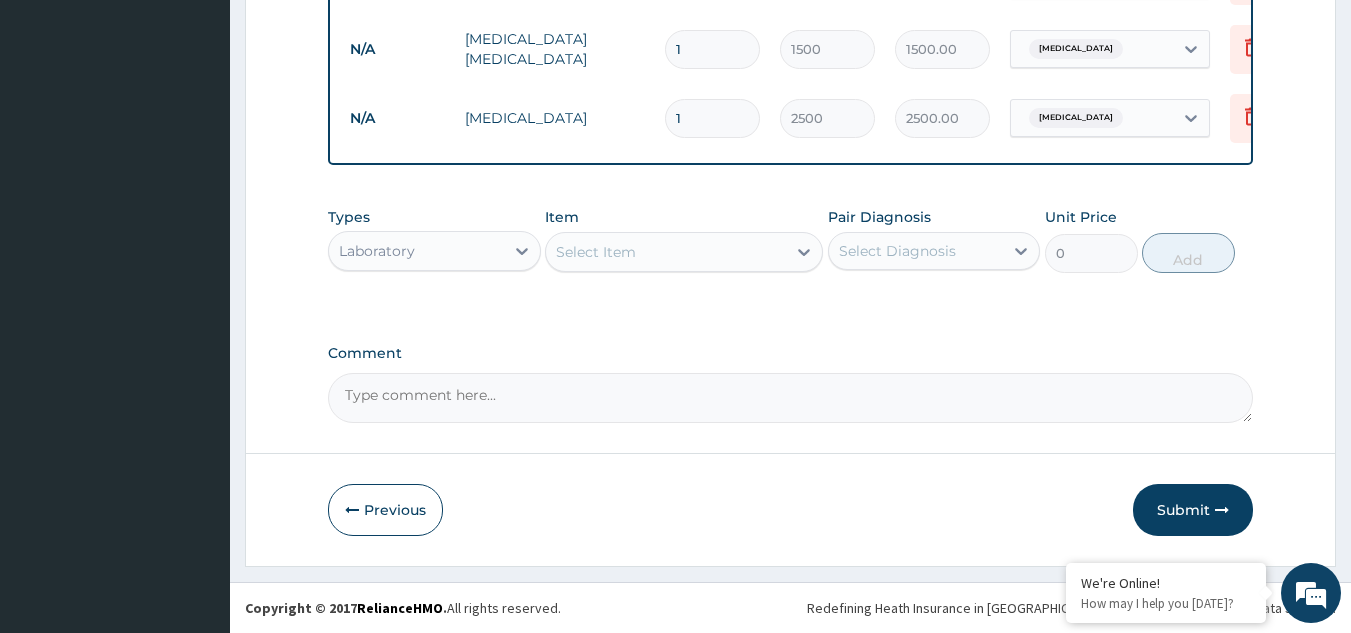 scroll, scrollTop: 867, scrollLeft: 0, axis: vertical 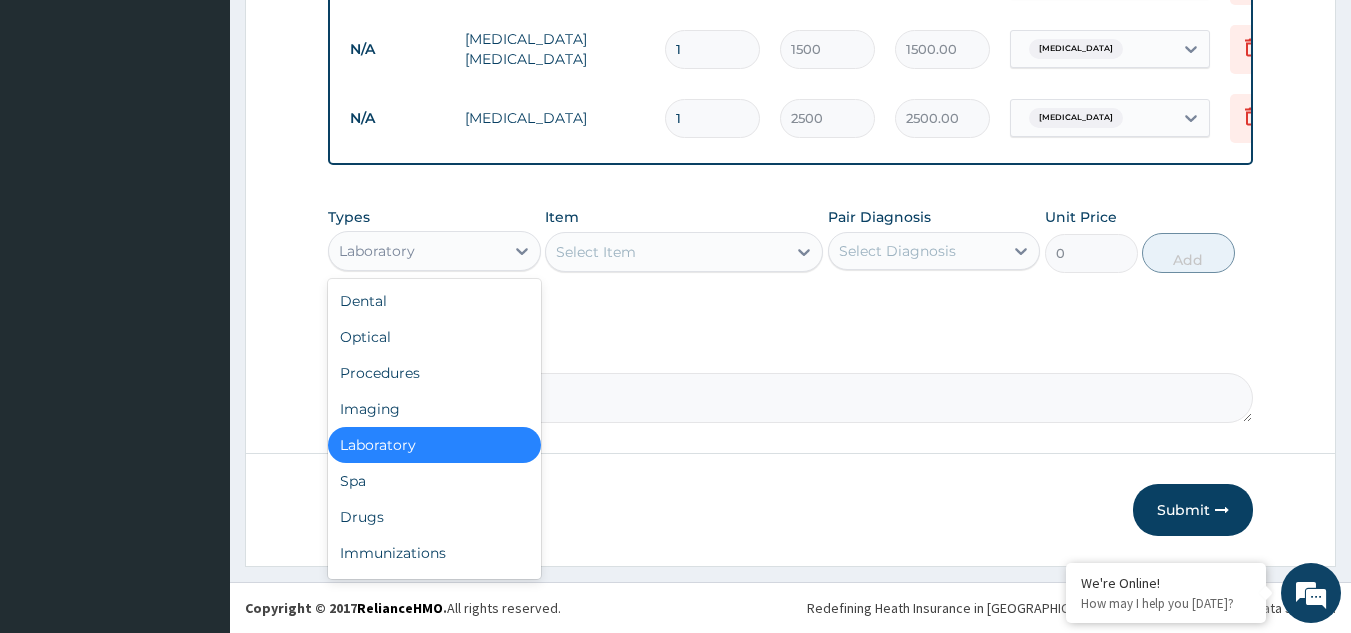 click on "Laboratory" at bounding box center (416, 251) 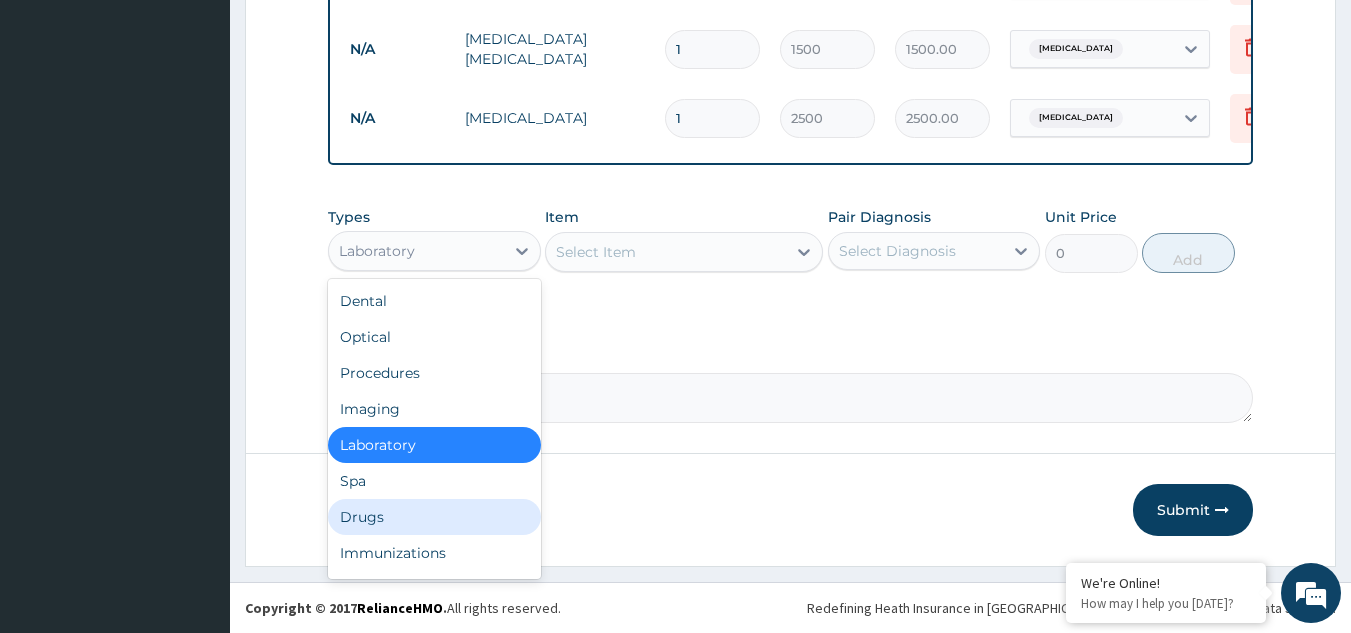 drag, startPoint x: 371, startPoint y: 529, endPoint x: 393, endPoint y: 515, distance: 26.076809 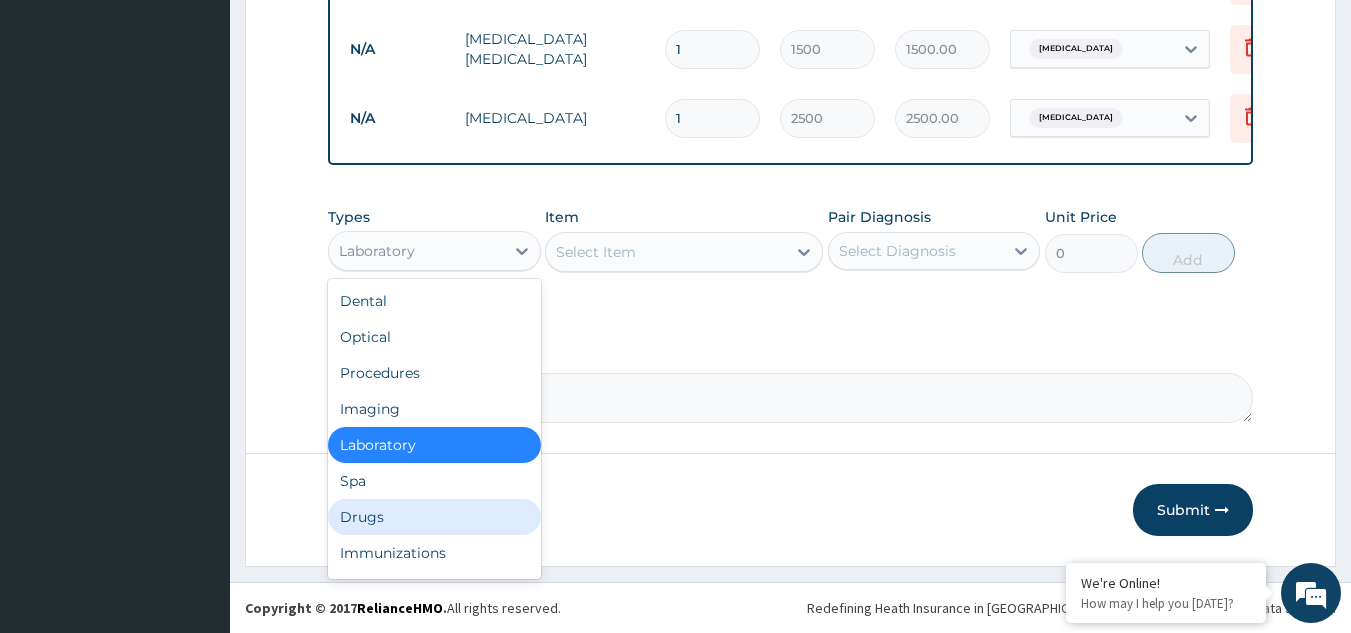 click on "Drugs" at bounding box center [434, 517] 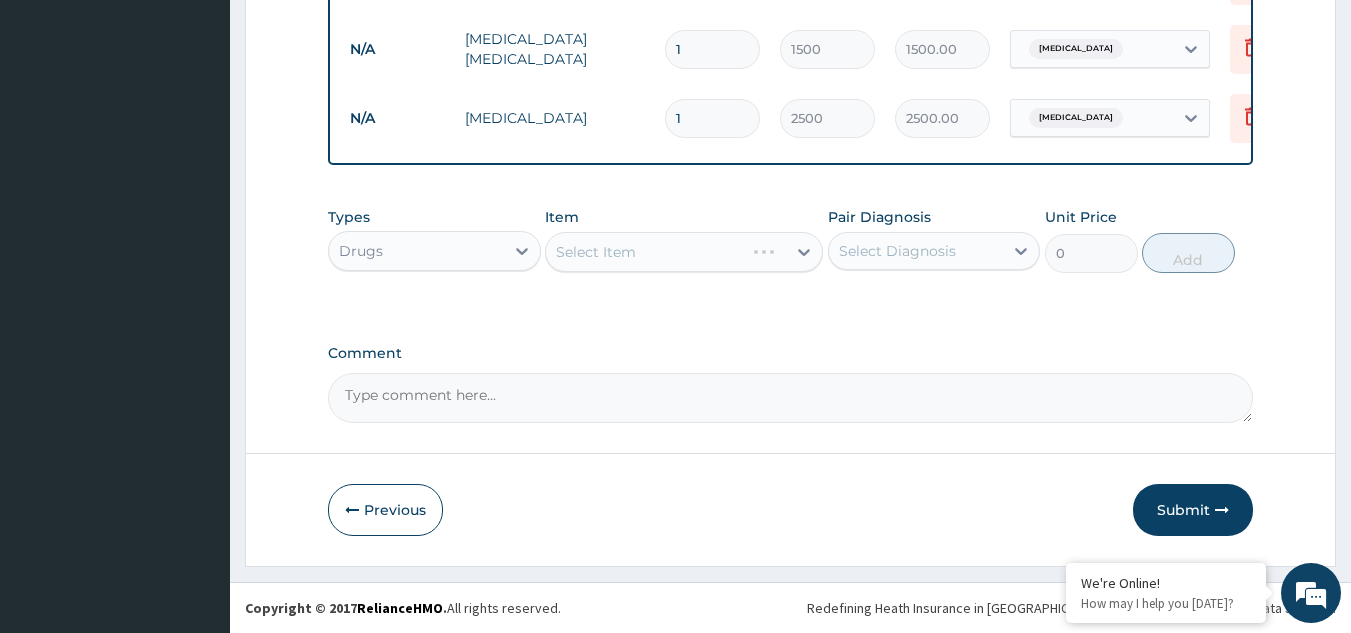 click on "Select Item" at bounding box center [684, 252] 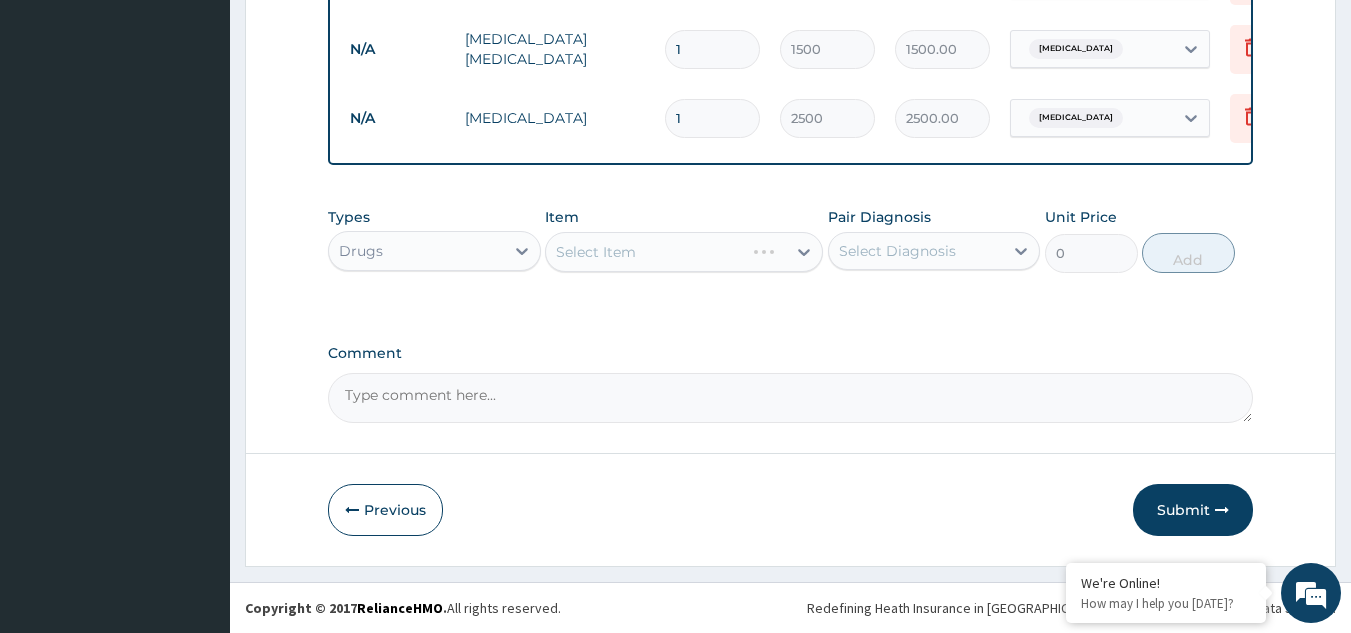 click on "Select Item" at bounding box center (684, 252) 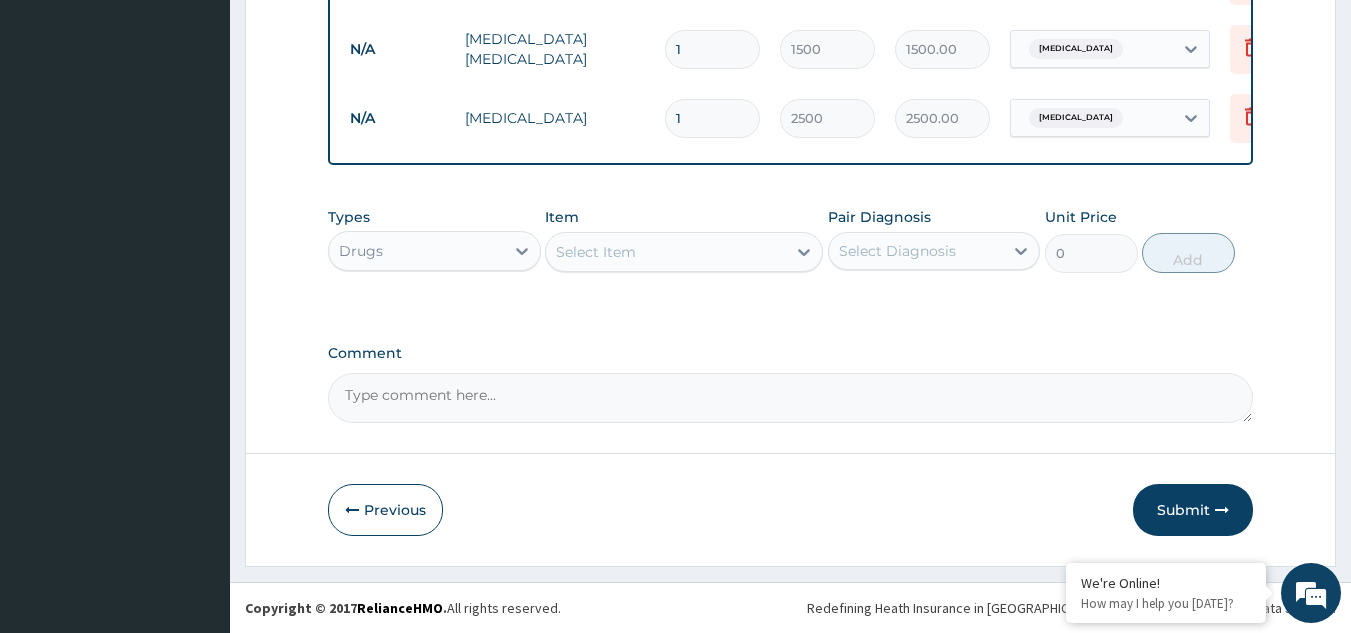 click on "Select Item" at bounding box center (666, 252) 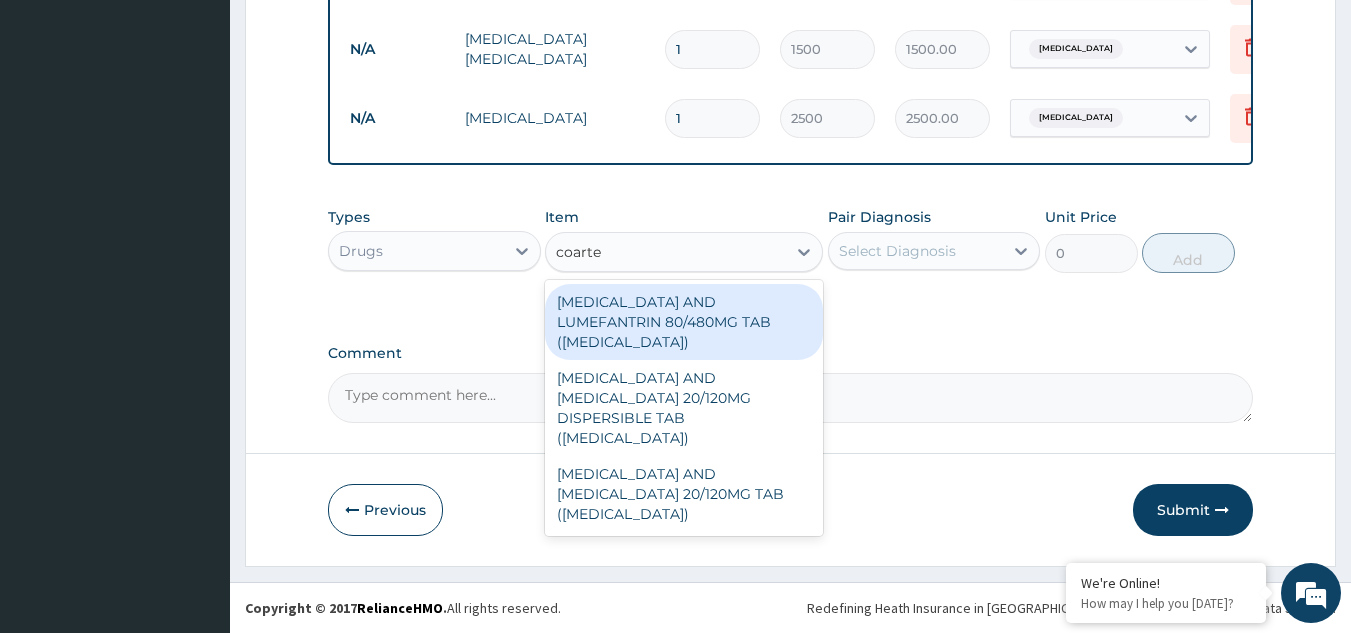 type on "coartem" 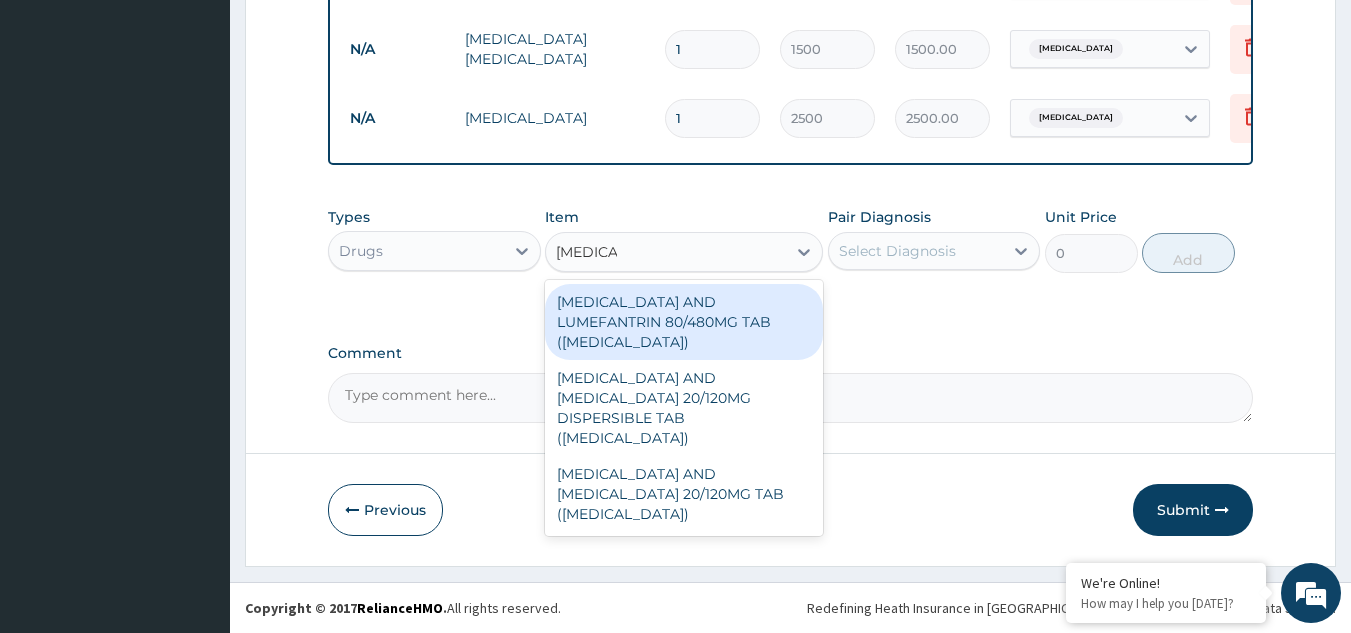 drag, startPoint x: 685, startPoint y: 301, endPoint x: 716, endPoint y: 296, distance: 31.400637 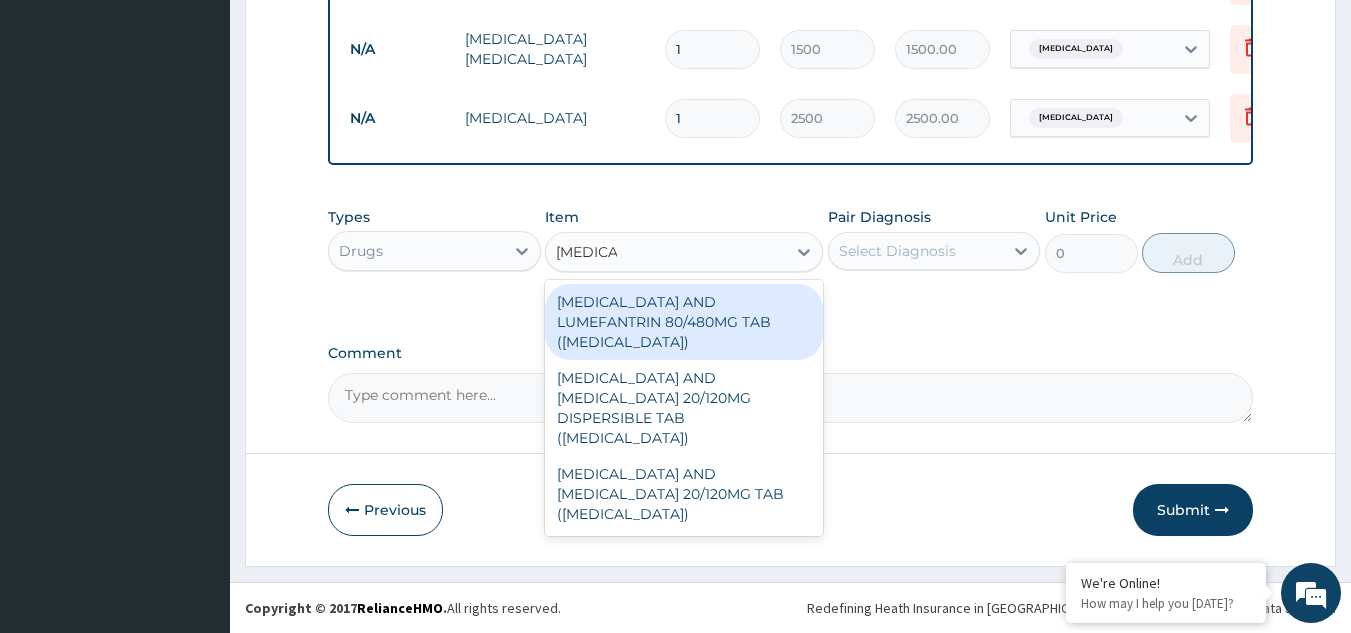 click on "ARTEMETHER AND LUMEFANTRIN 80/480MG TAB (COARTEM)" at bounding box center (684, 322) 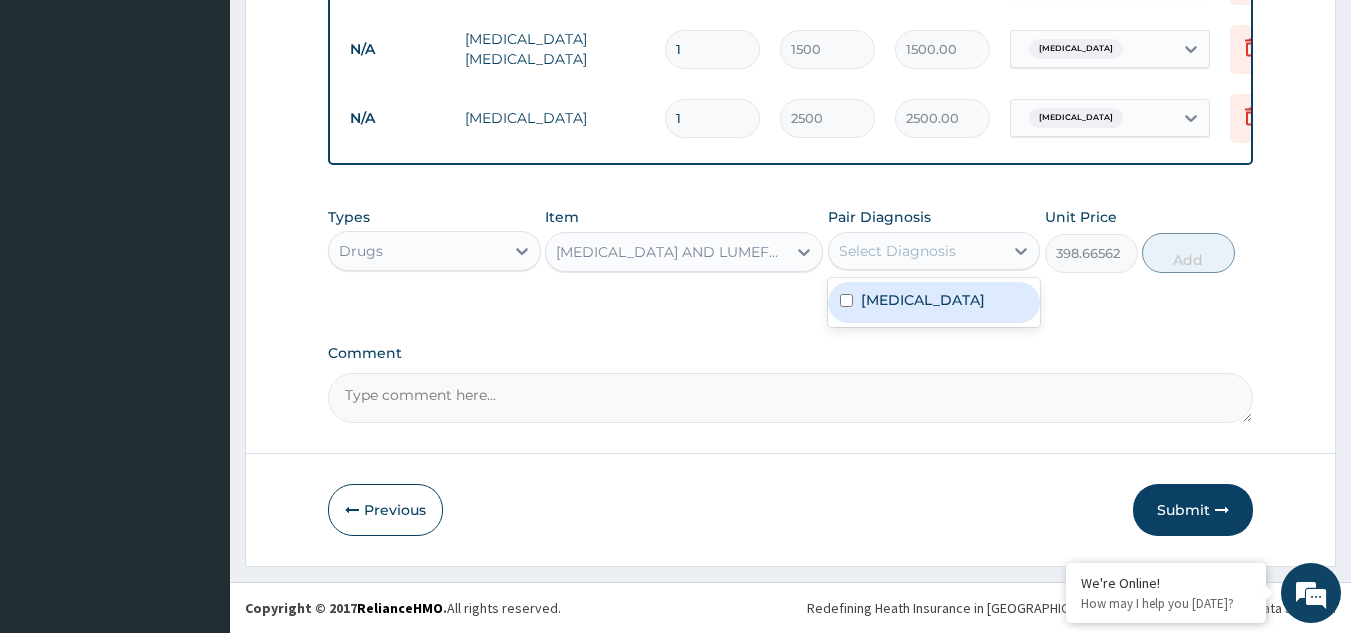 click on "Select Diagnosis" at bounding box center [897, 251] 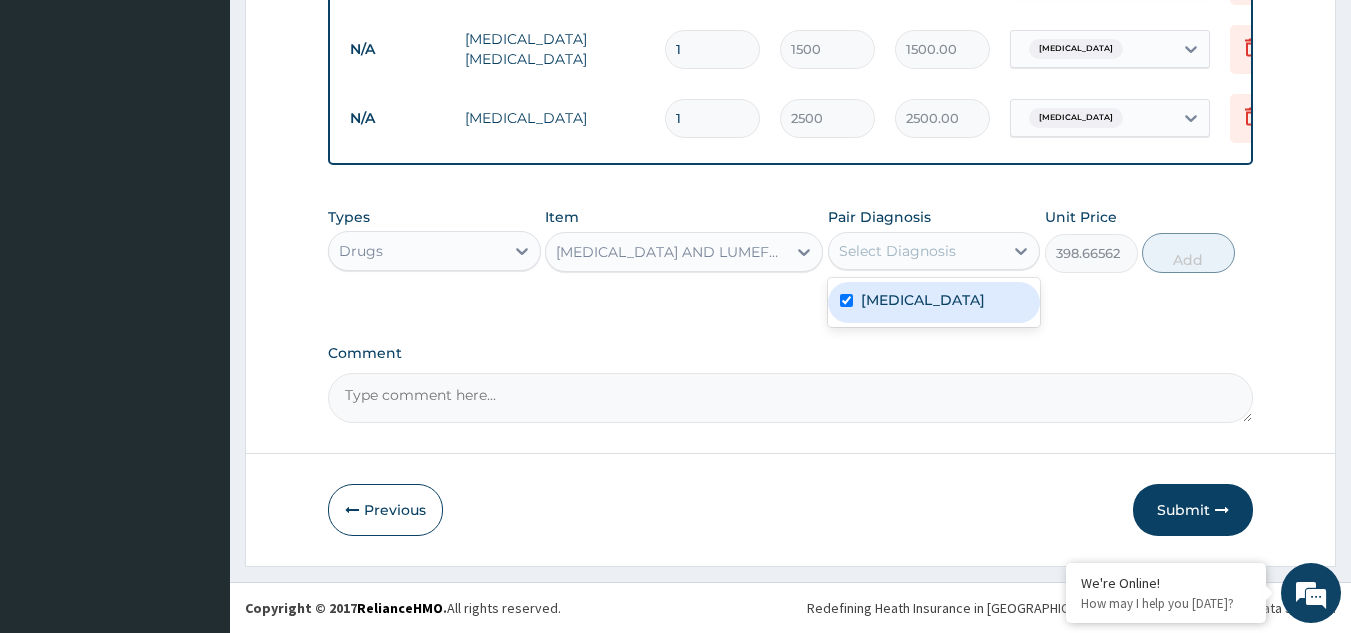 checkbox on "true" 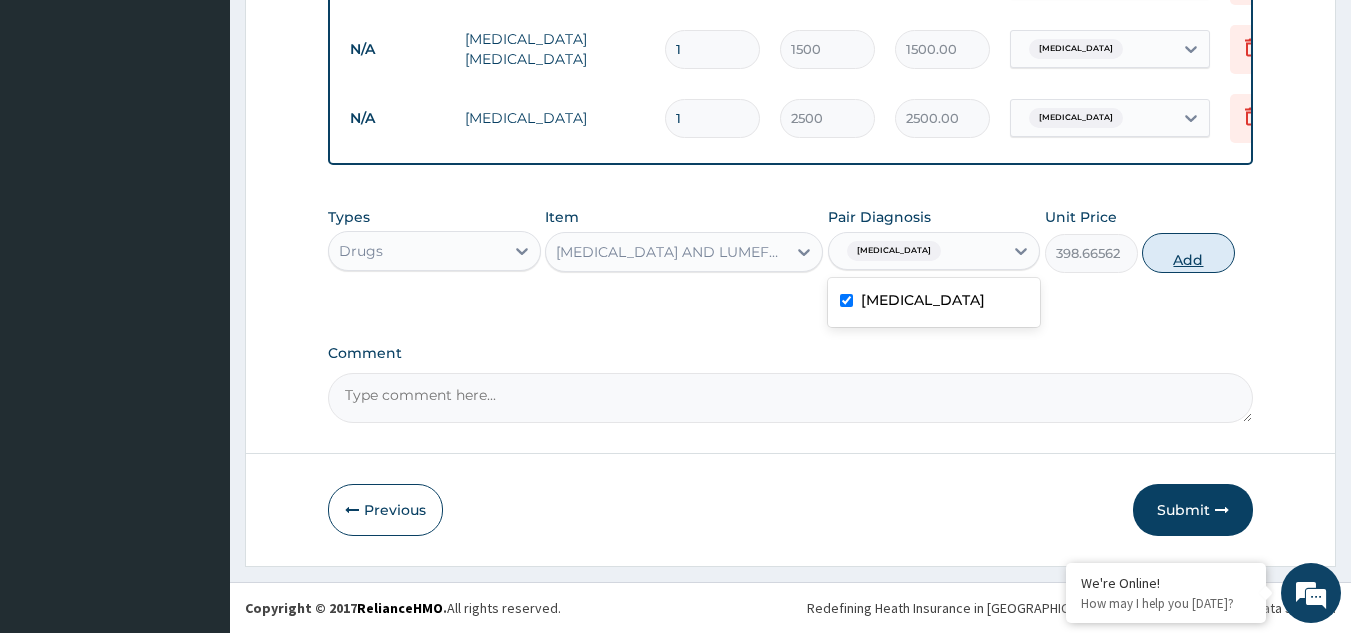 click on "Add" at bounding box center (1188, 253) 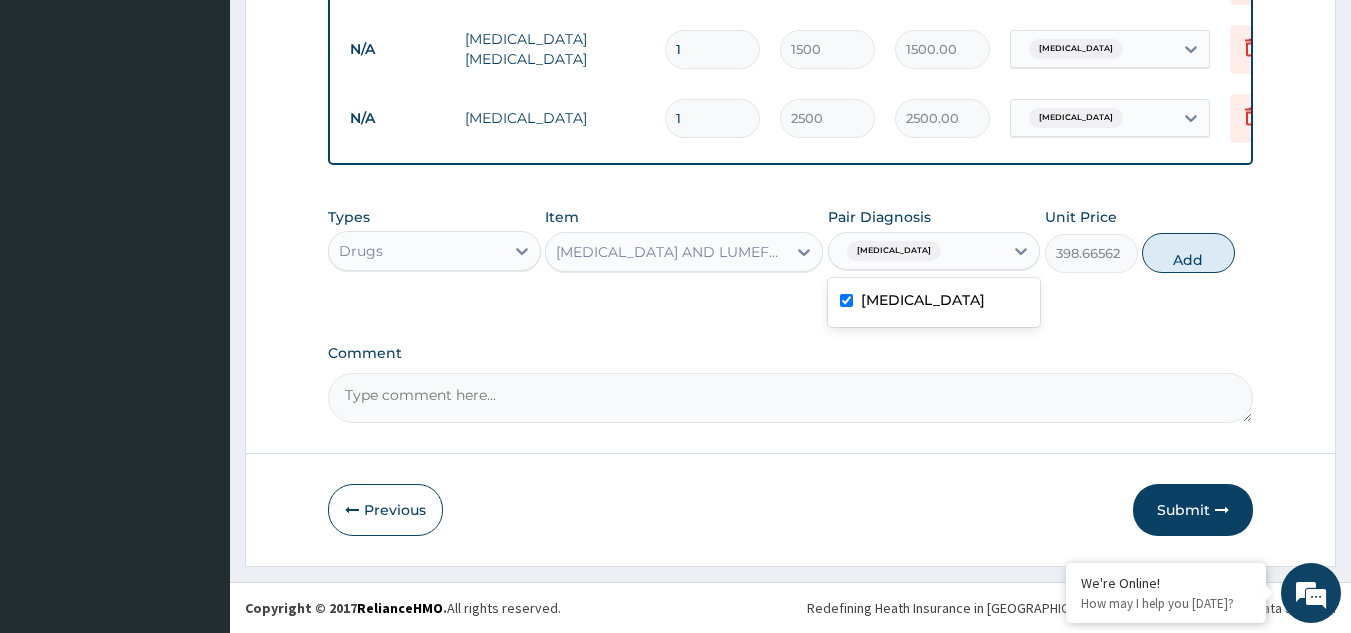 type on "0" 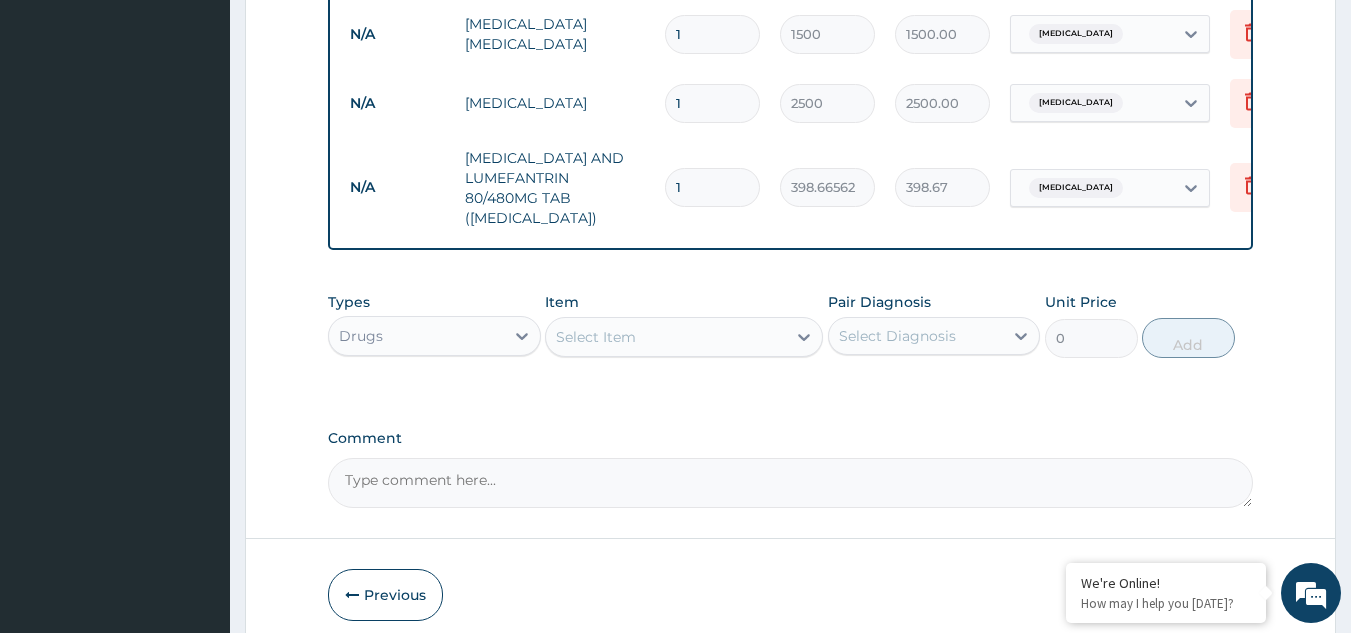 type 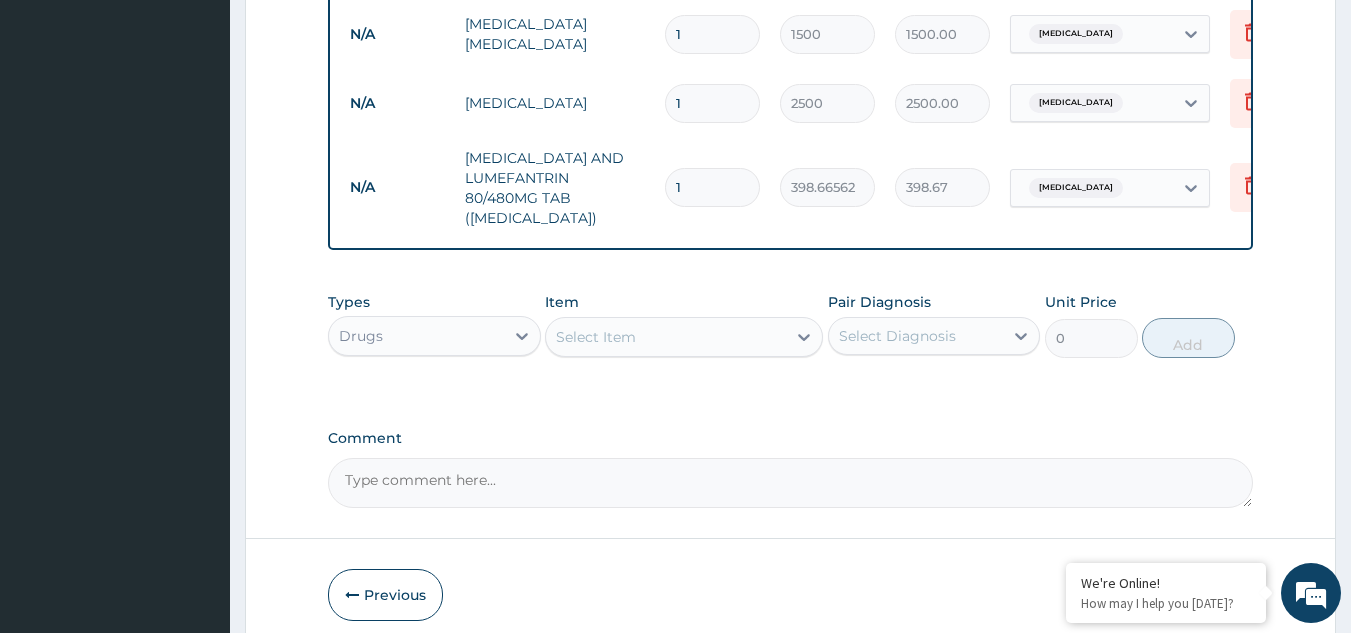 type on "0.00" 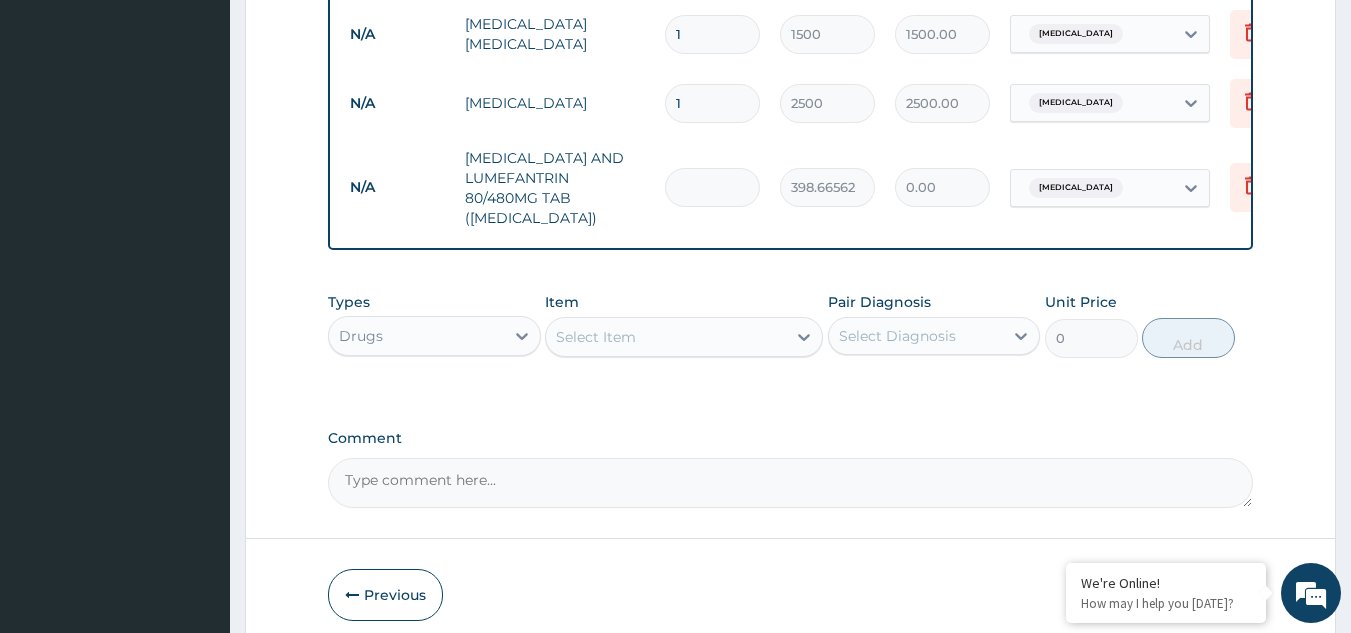 type on "6" 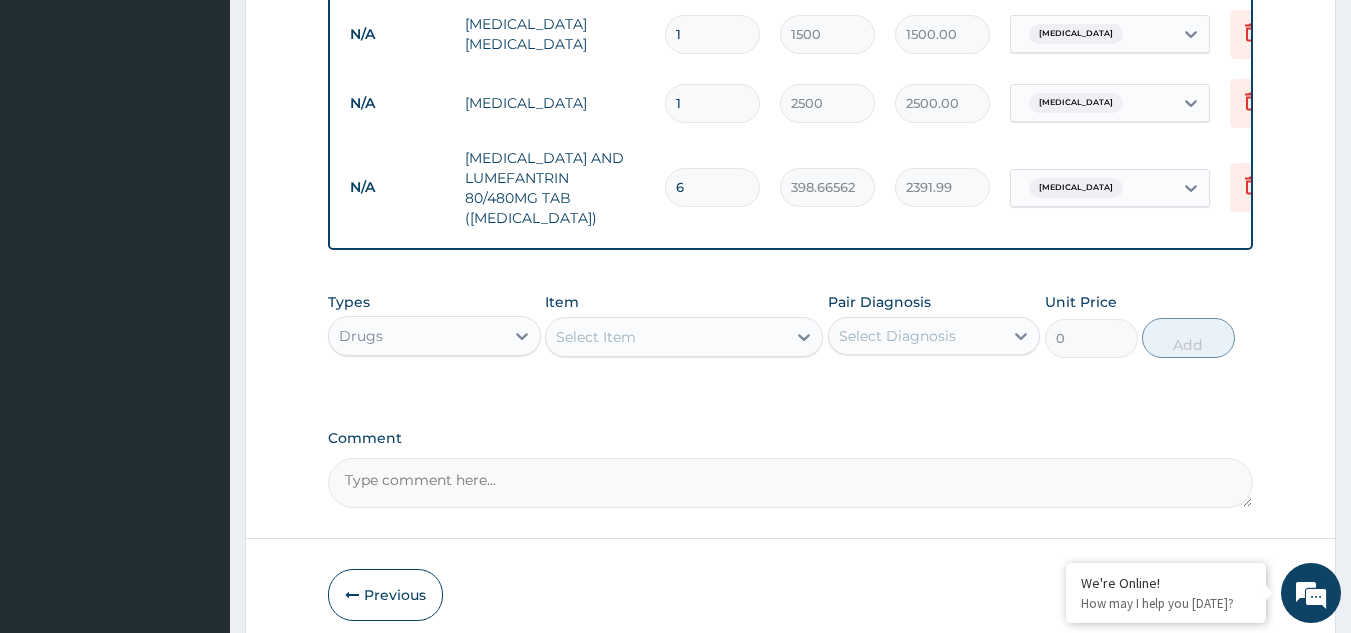 type on "66" 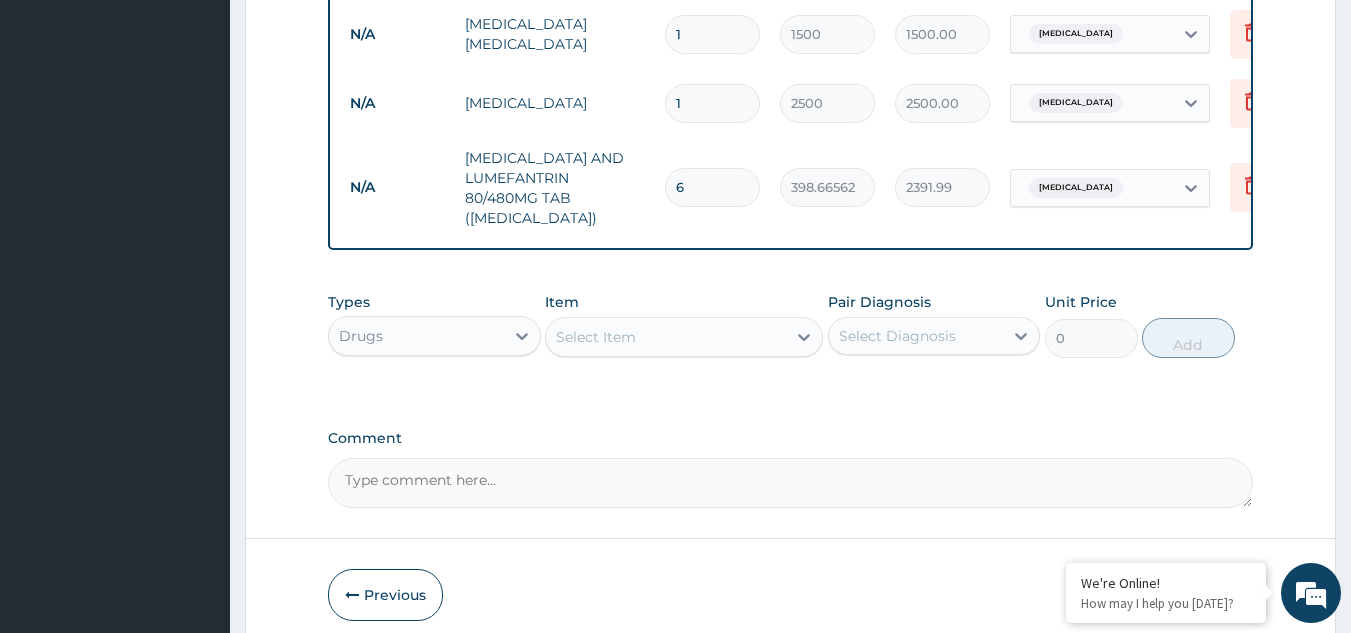 type on "26311.93" 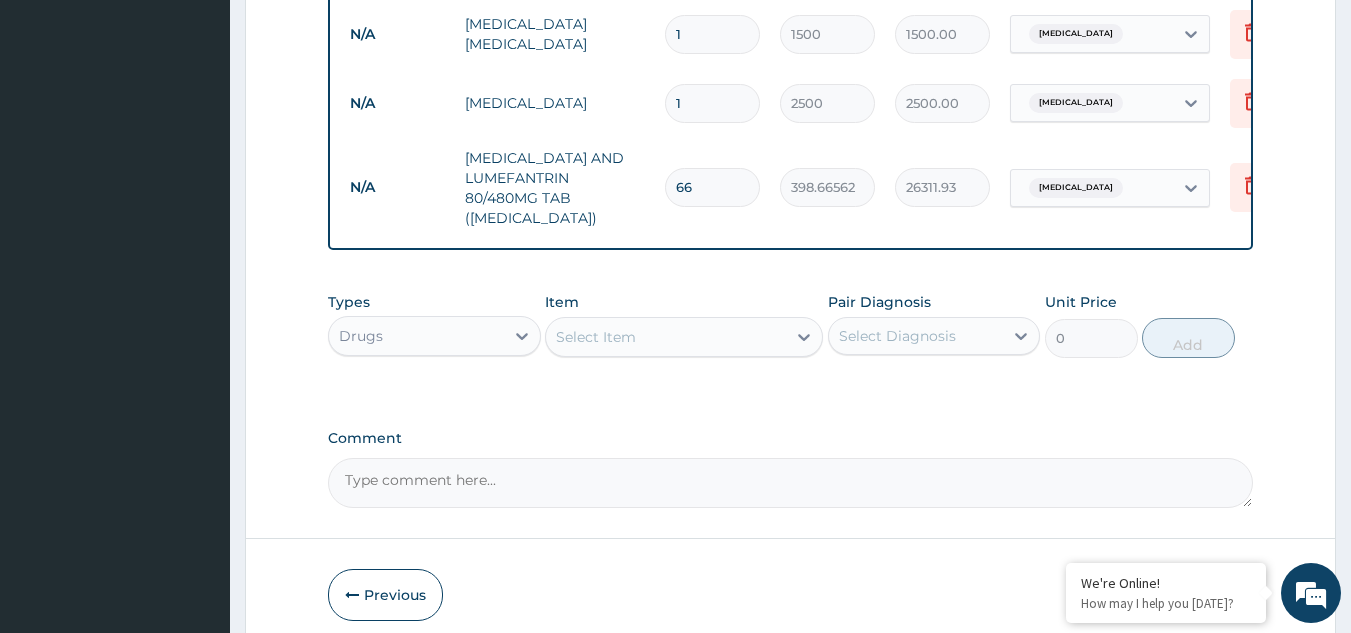 type on "6" 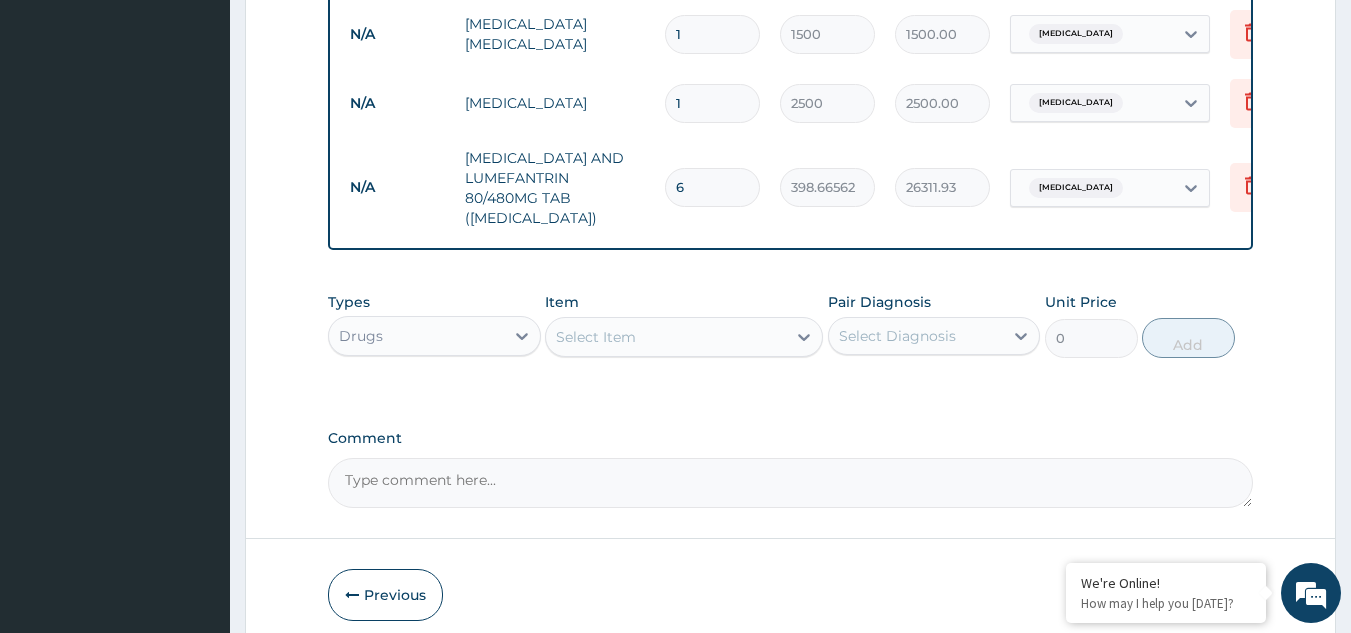 type on "2391.99" 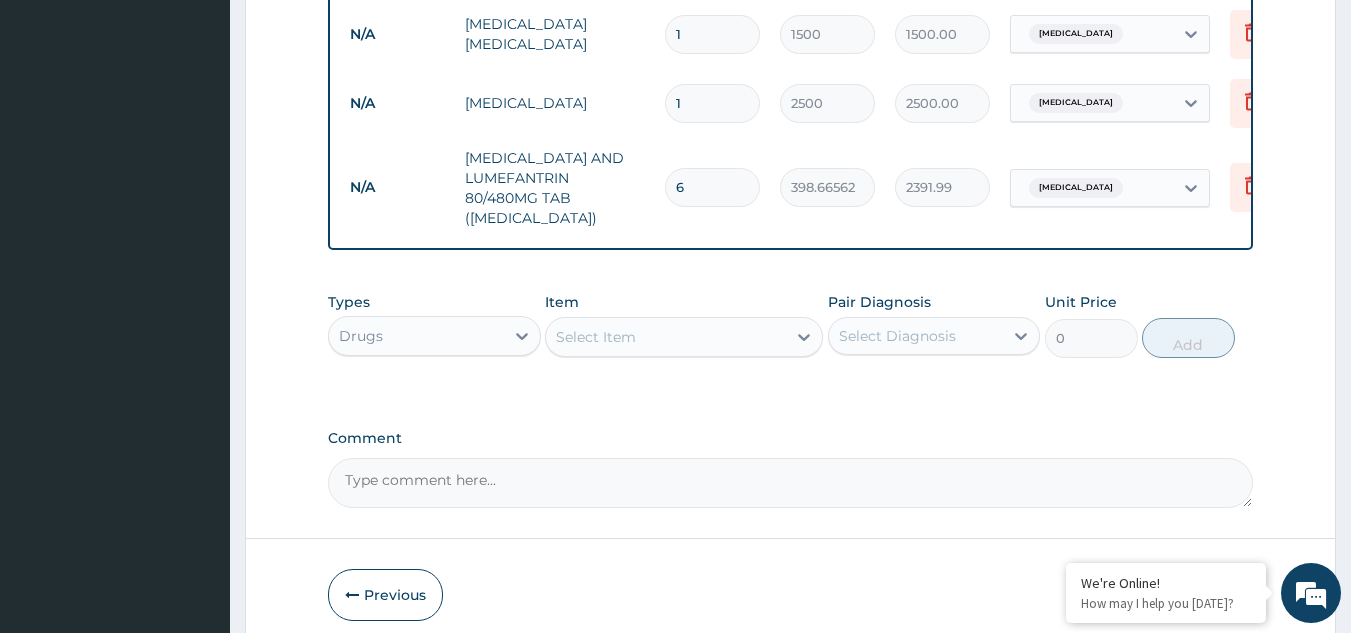 type on "6" 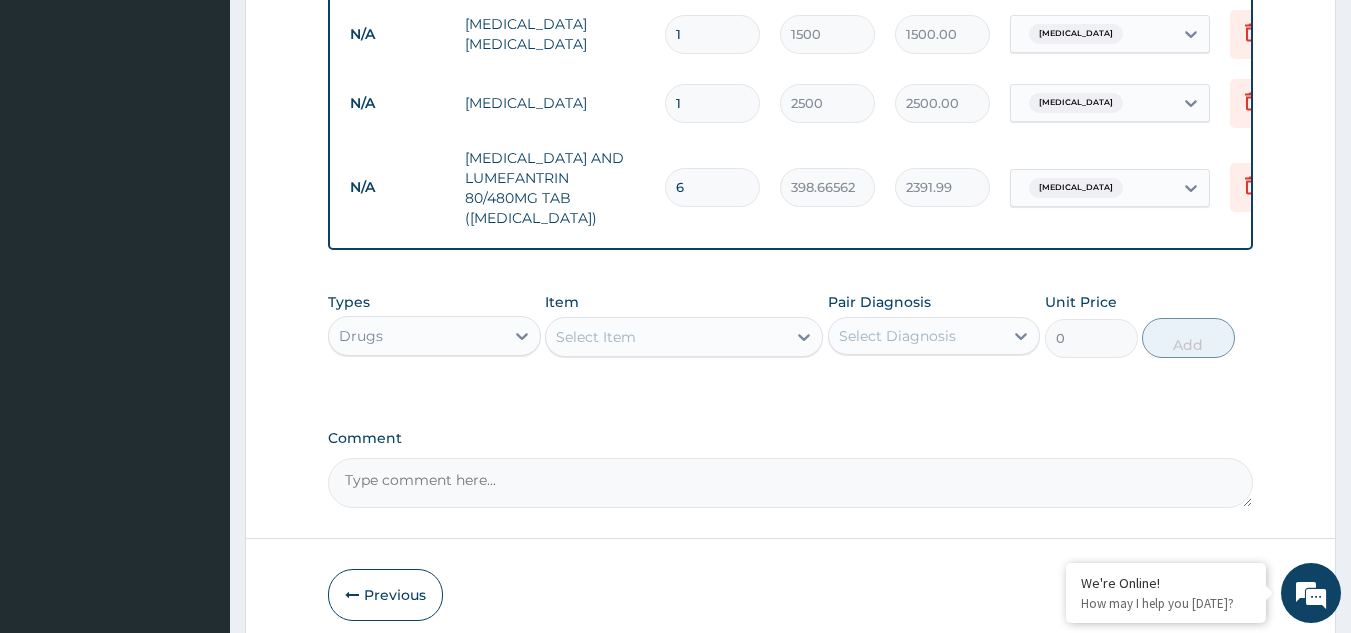 click on "Select Item" at bounding box center (596, 337) 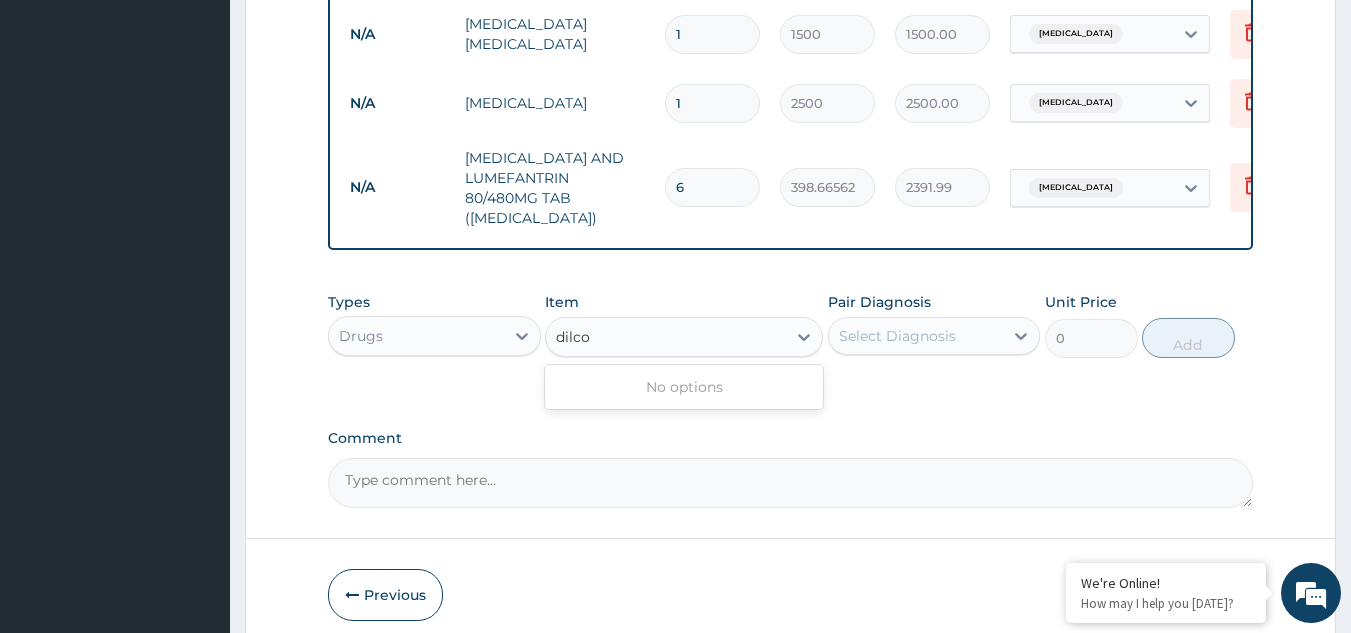 type on "dilco" 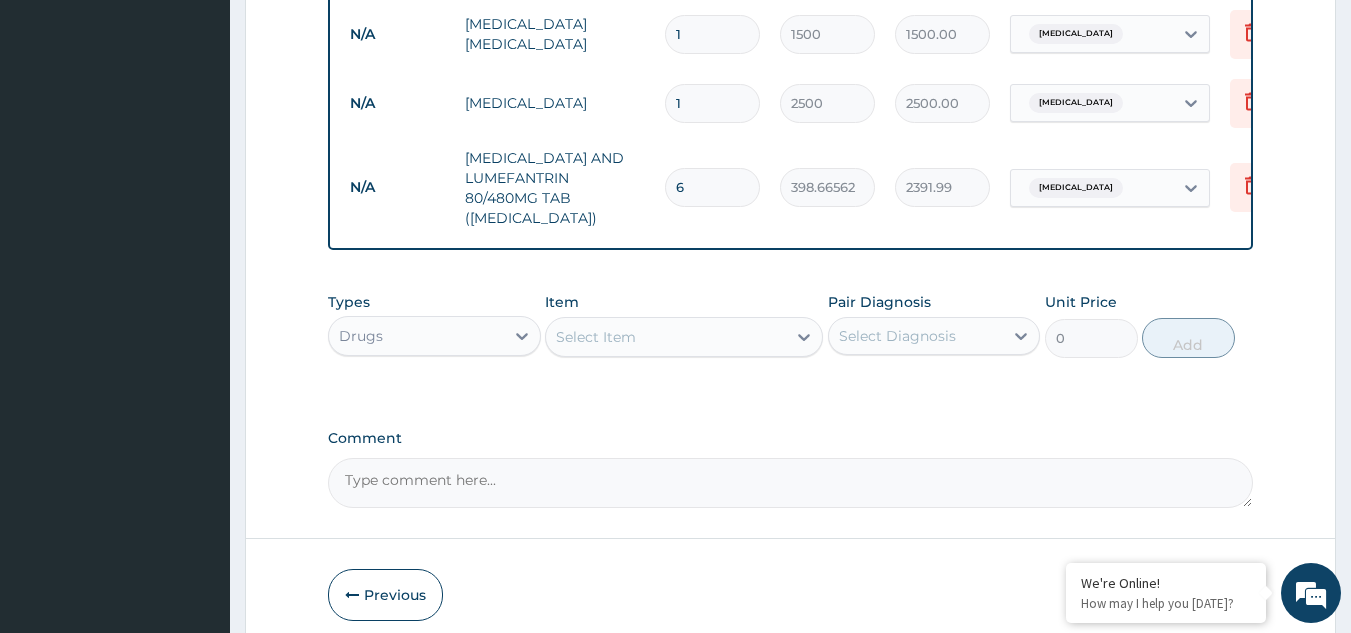 click on "Select Item" at bounding box center (596, 337) 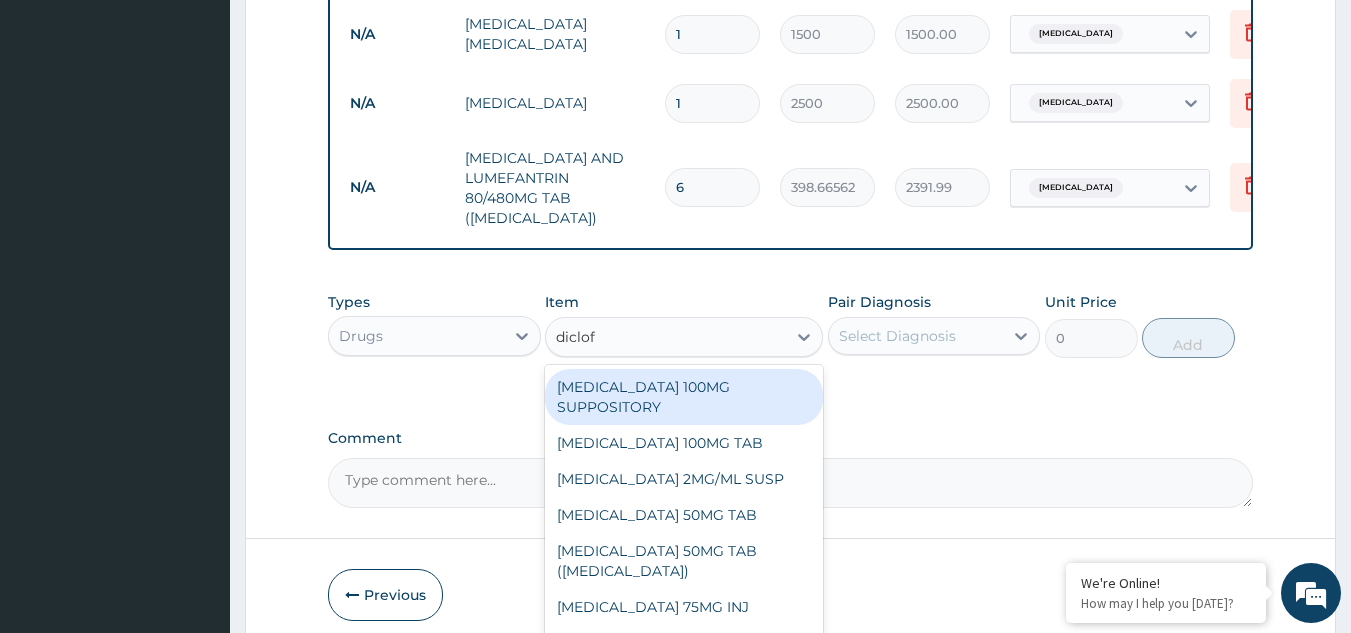 type on "diclofe" 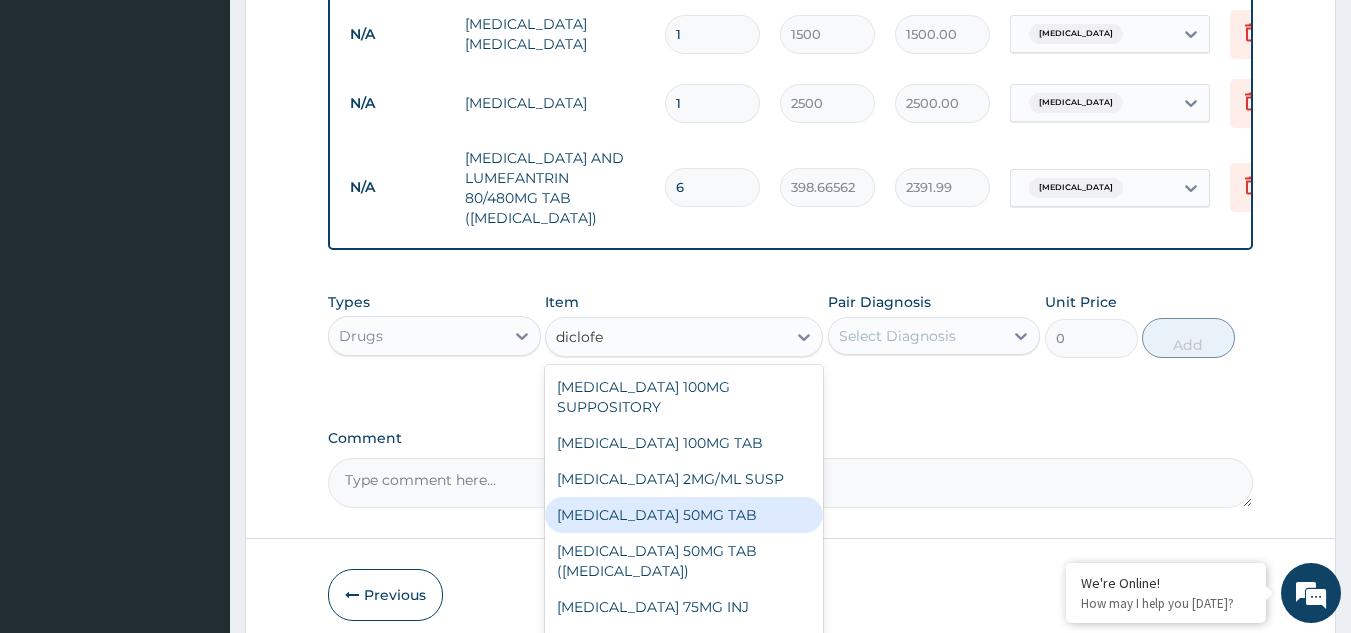 click on "DICLOFENAC 50MG TAB" at bounding box center (684, 515) 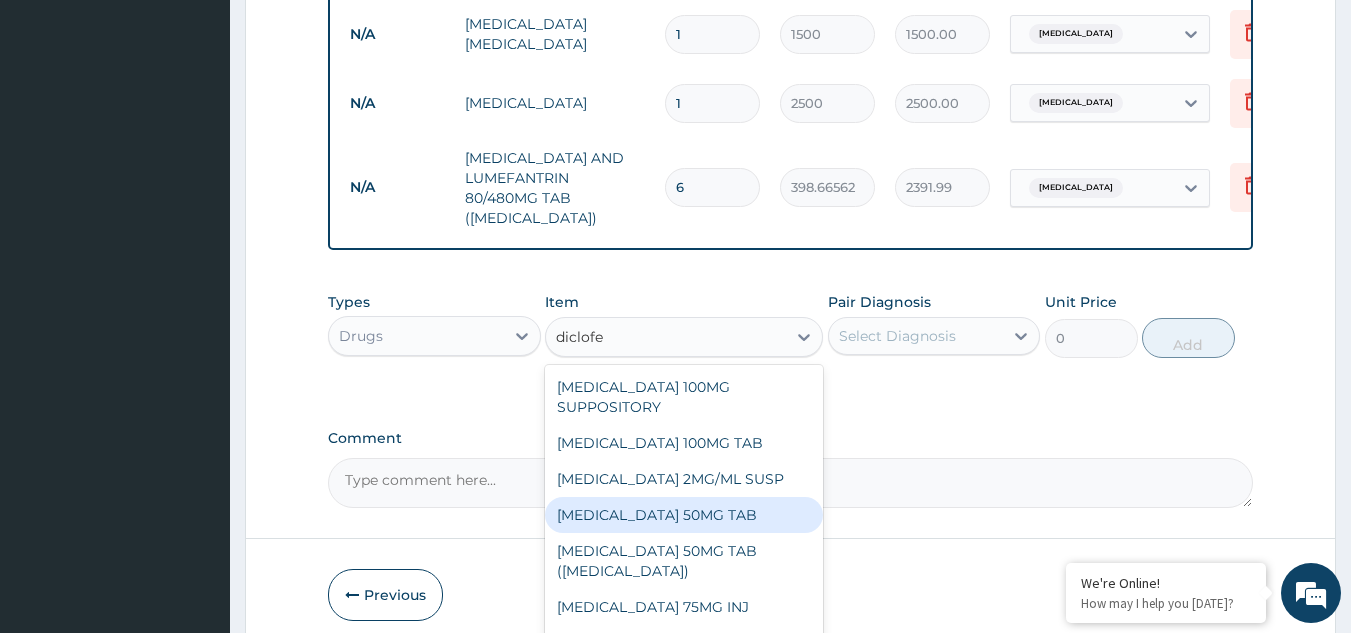 type 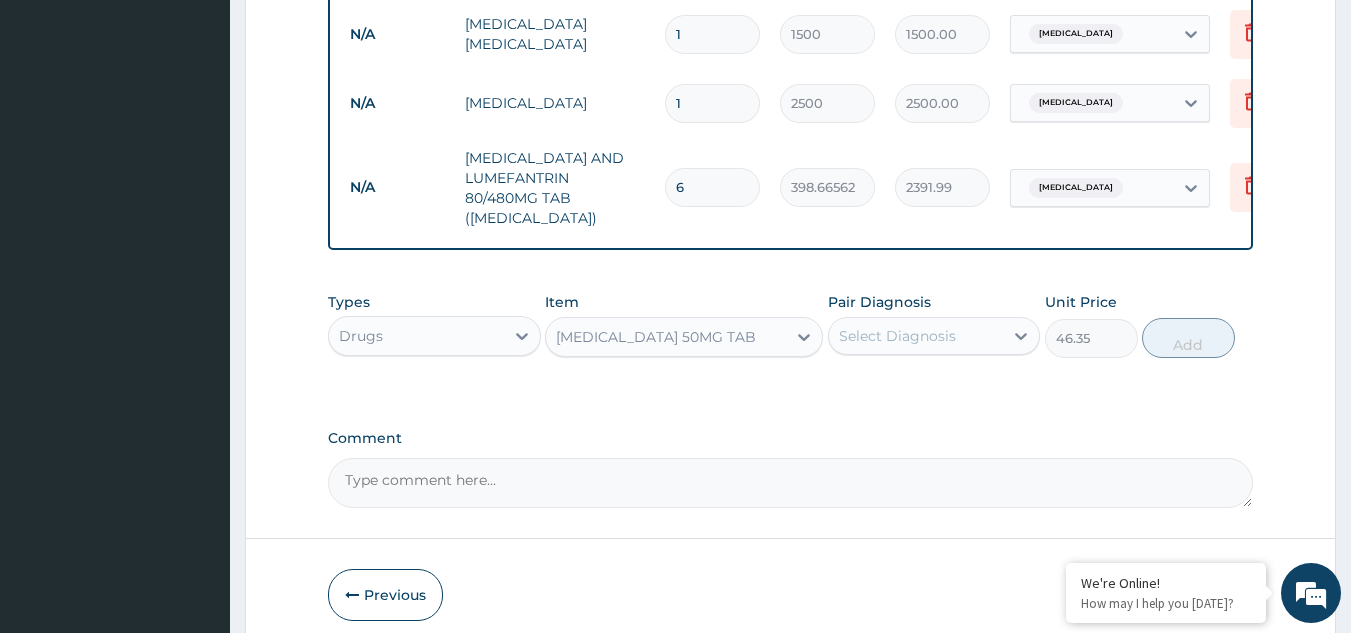 click on "Select Diagnosis" at bounding box center [916, 336] 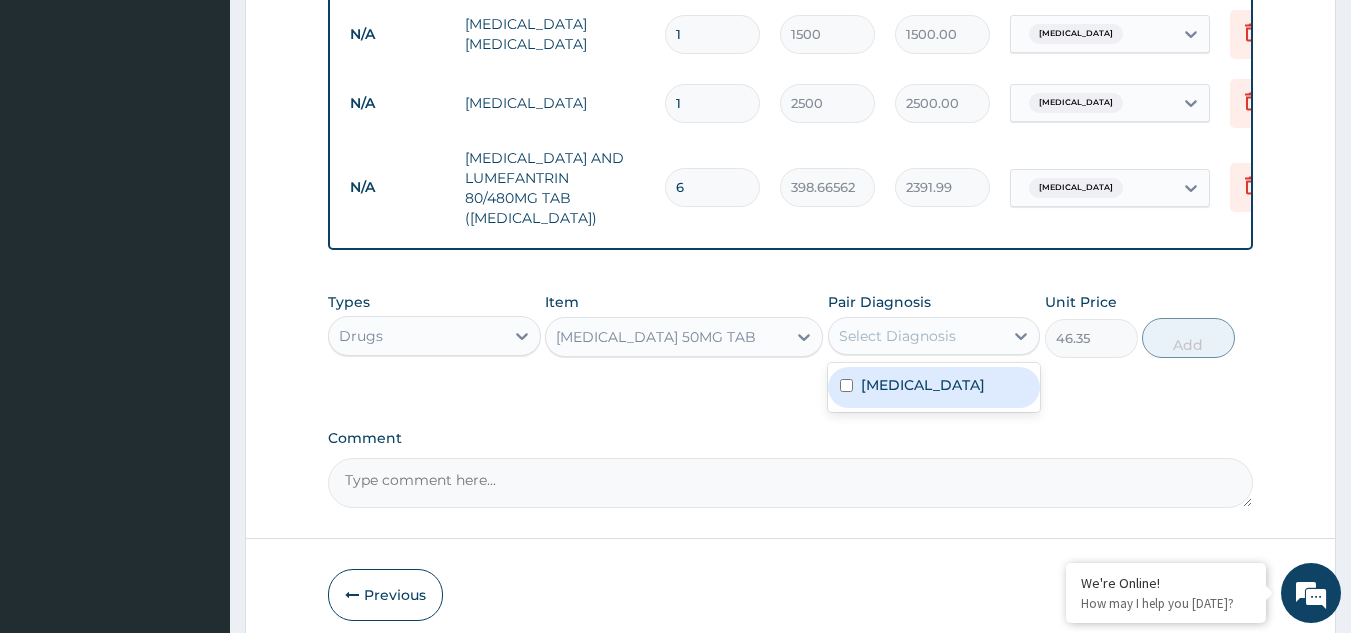 click on "Malaria" at bounding box center [923, 385] 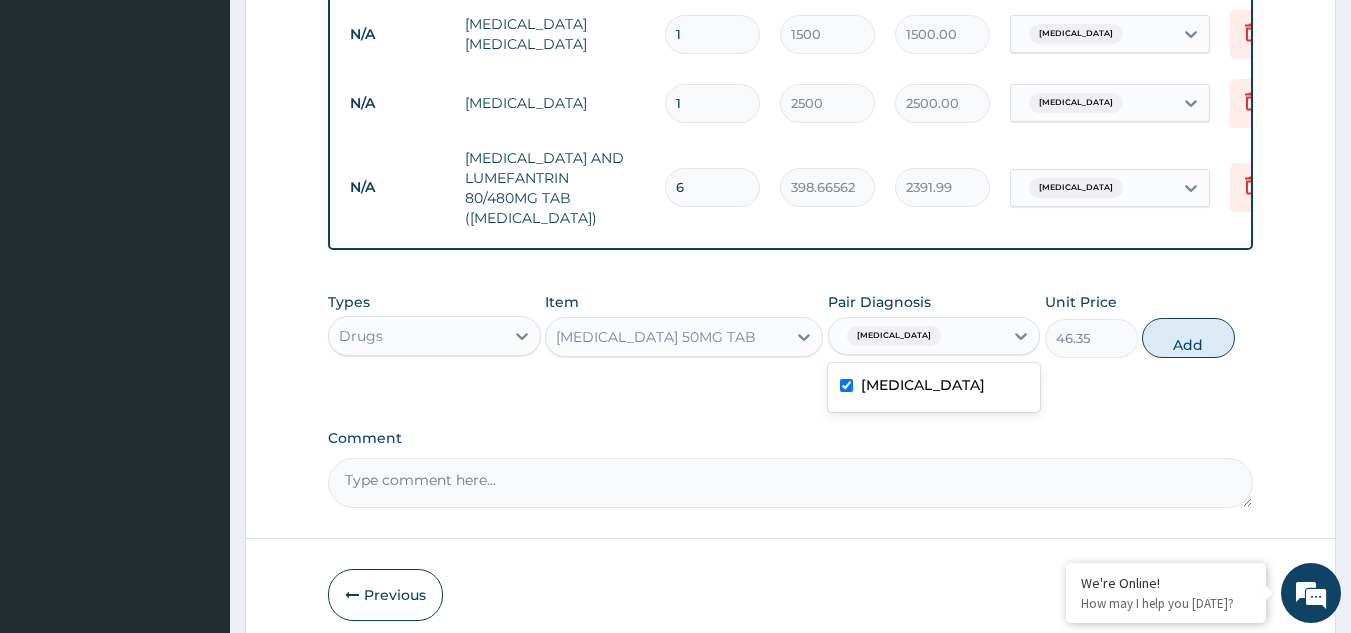click on "Malaria" at bounding box center [923, 385] 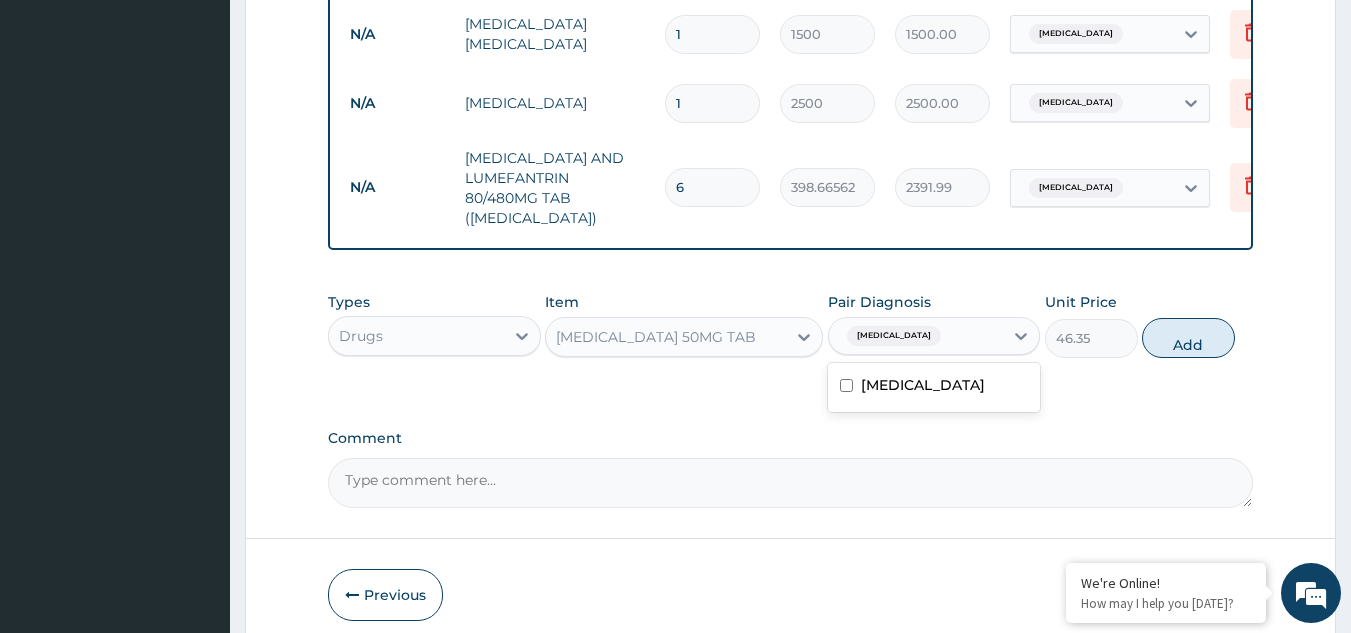 checkbox on "false" 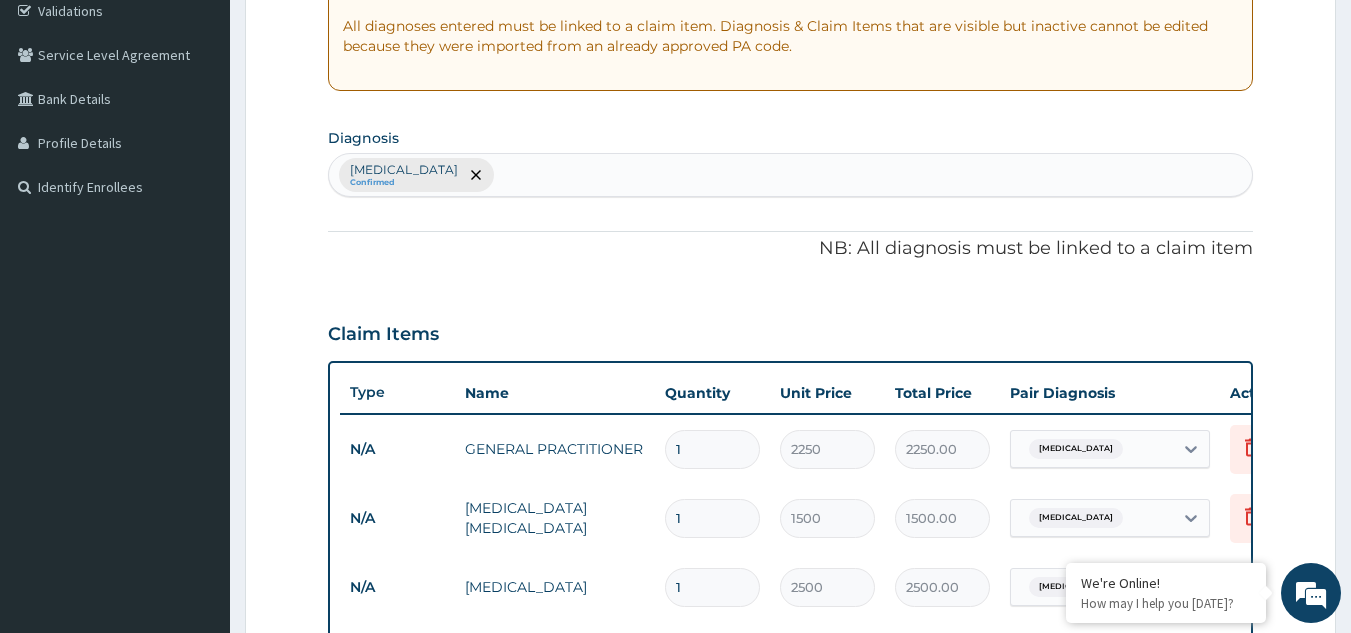 scroll, scrollTop: 267, scrollLeft: 0, axis: vertical 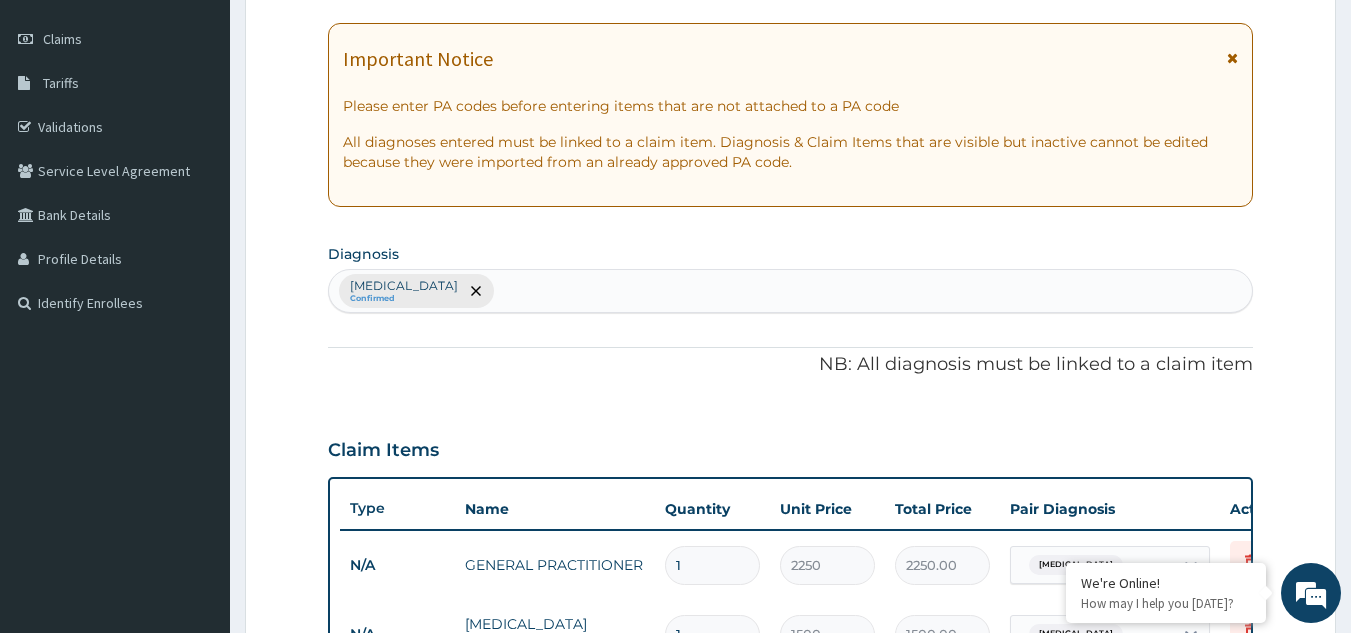 click on "Malaria Confirmed" at bounding box center (791, 291) 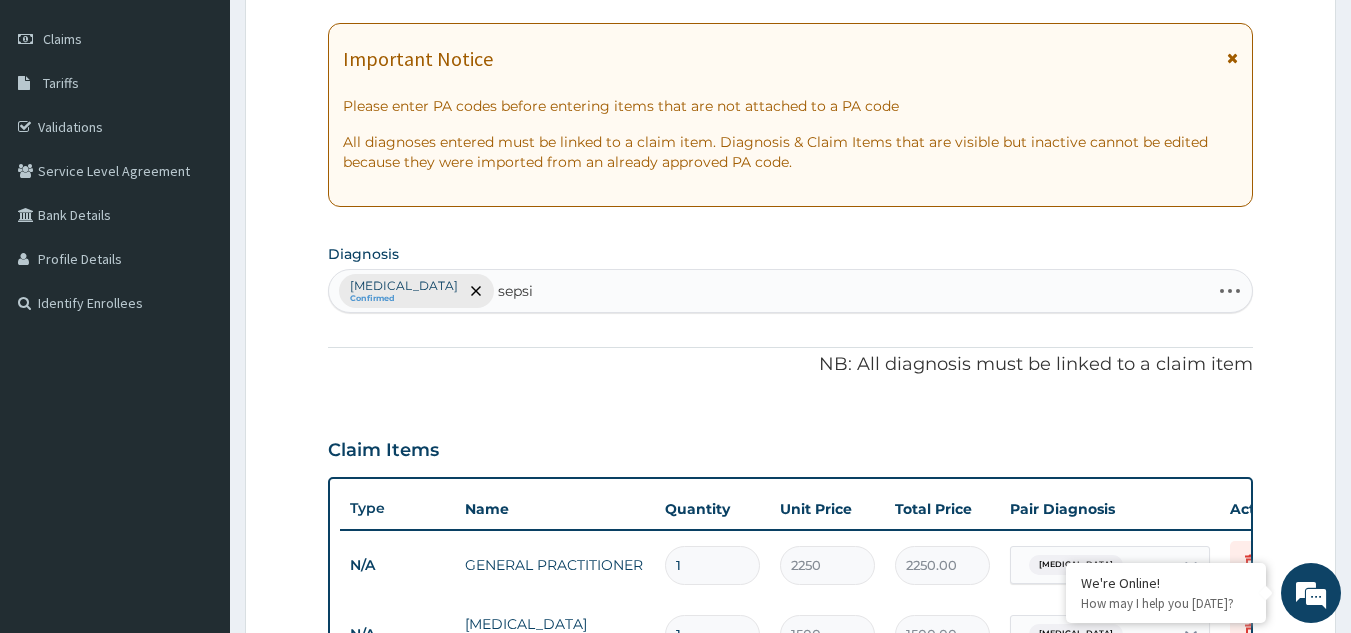 type on "sepsis" 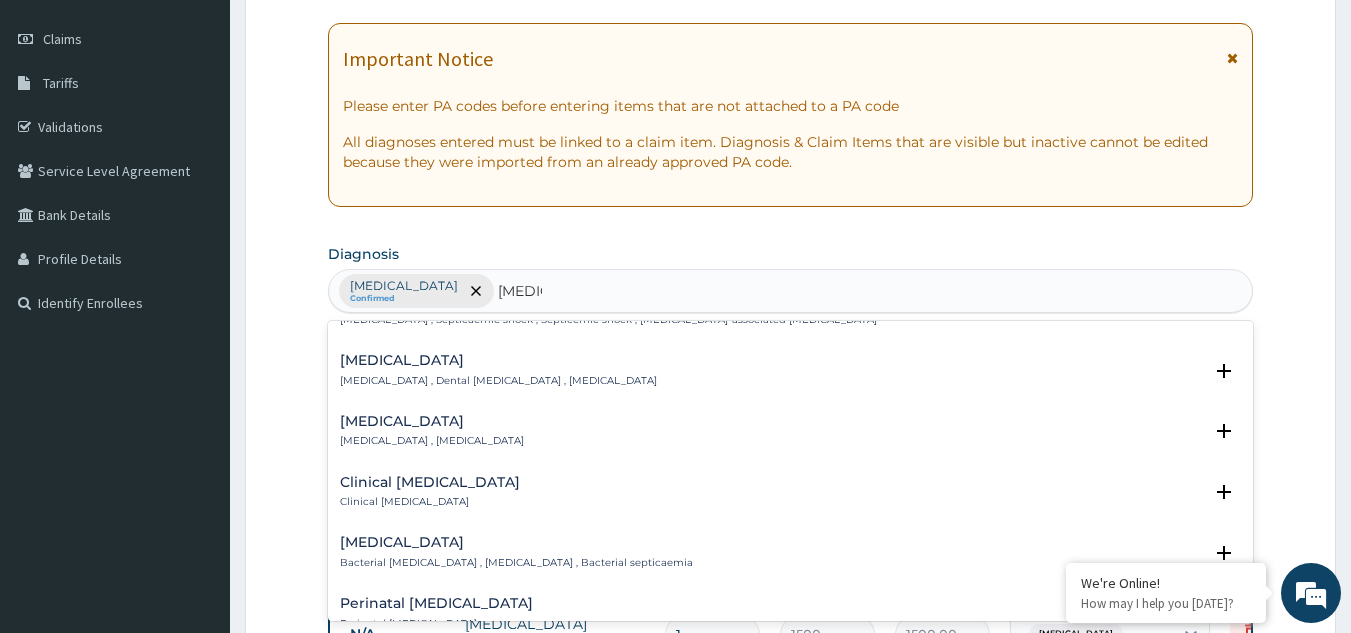 scroll, scrollTop: 0, scrollLeft: 0, axis: both 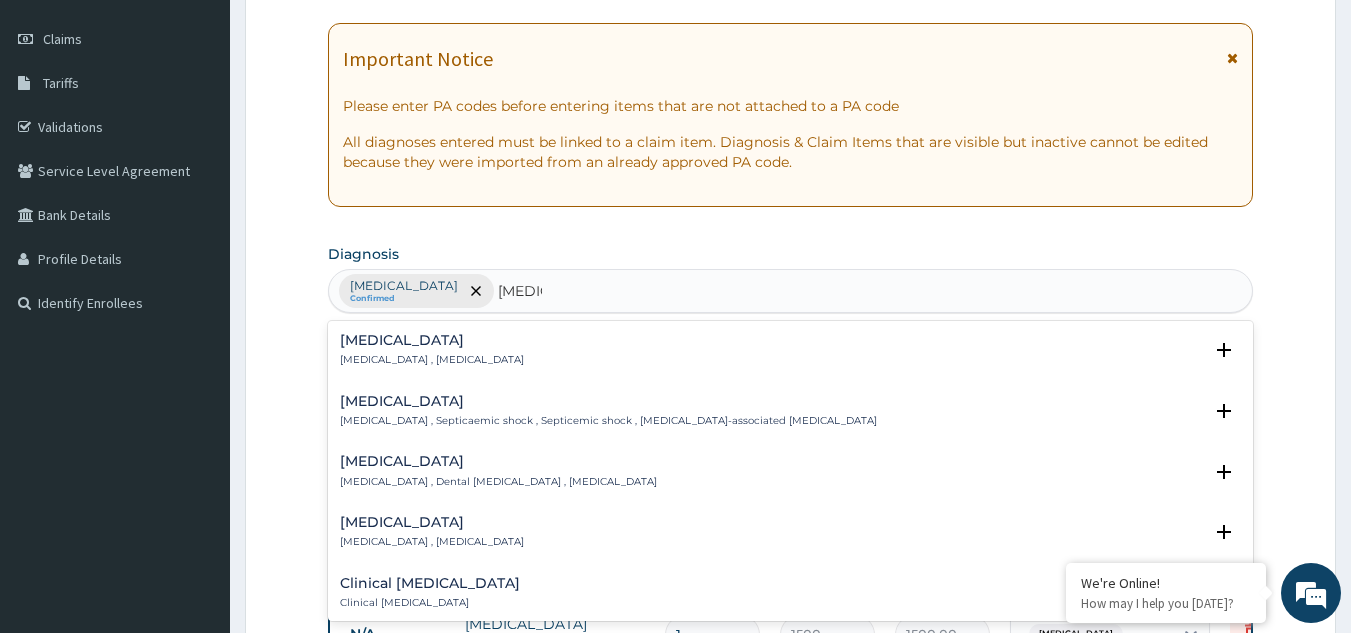 click on "Sepsis Systemic infection , Sepsis Select Status Query Query covers suspected (?), Keep in view (kiv), Ruled out (r/o) Confirmed" at bounding box center (791, 355) 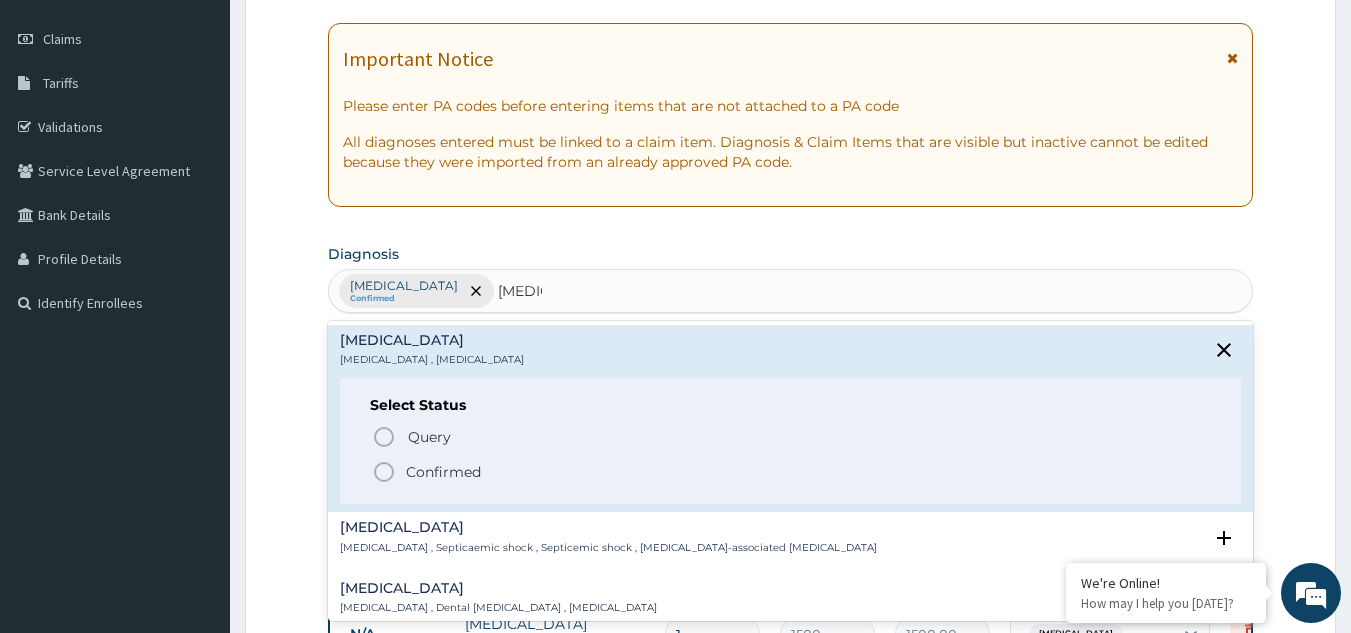 click on "Confirmed" at bounding box center (443, 472) 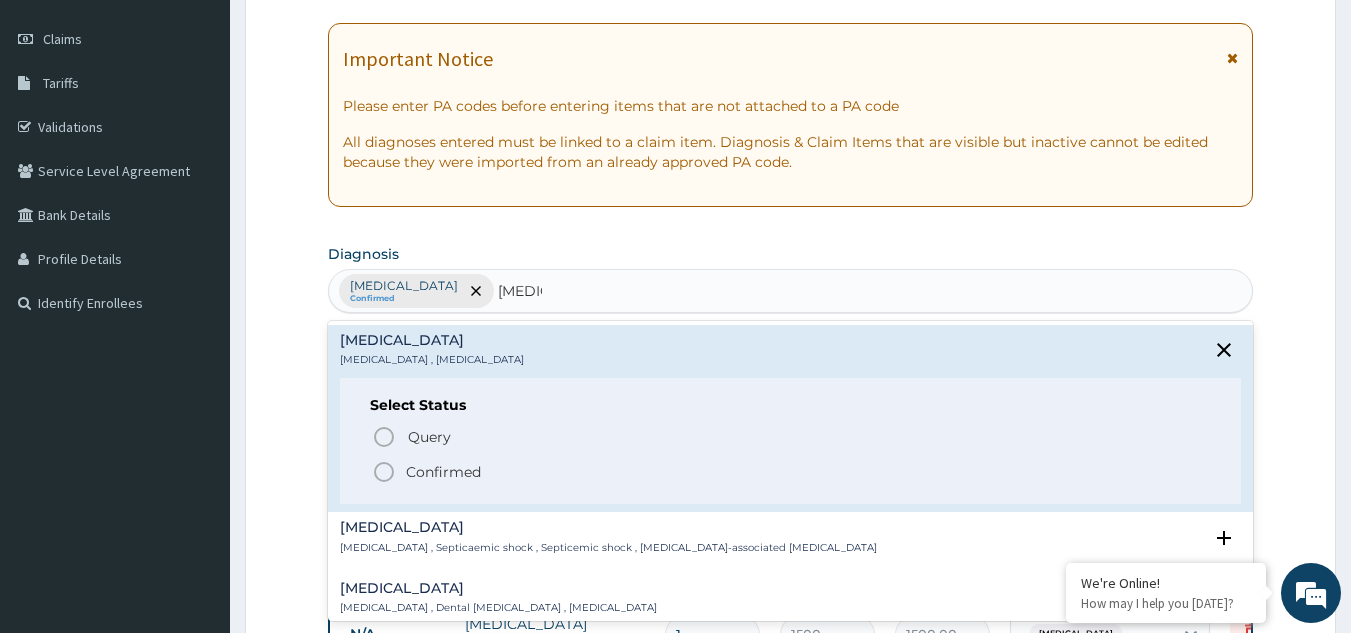 type 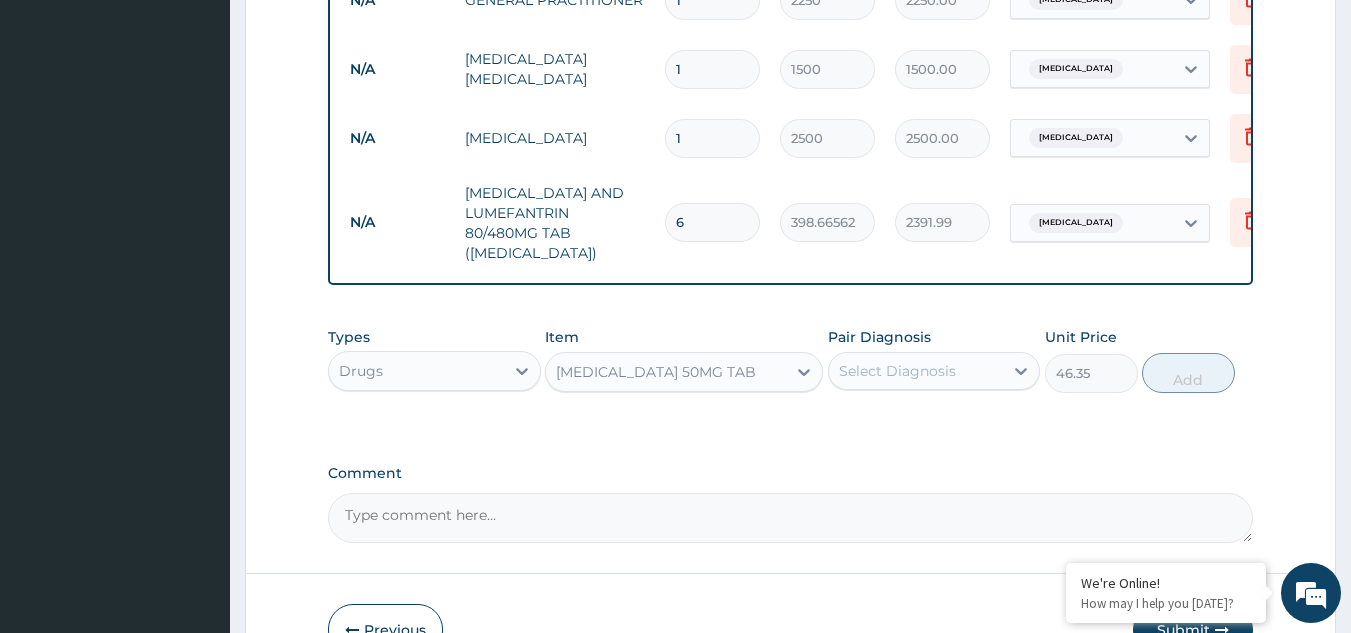 scroll, scrollTop: 867, scrollLeft: 0, axis: vertical 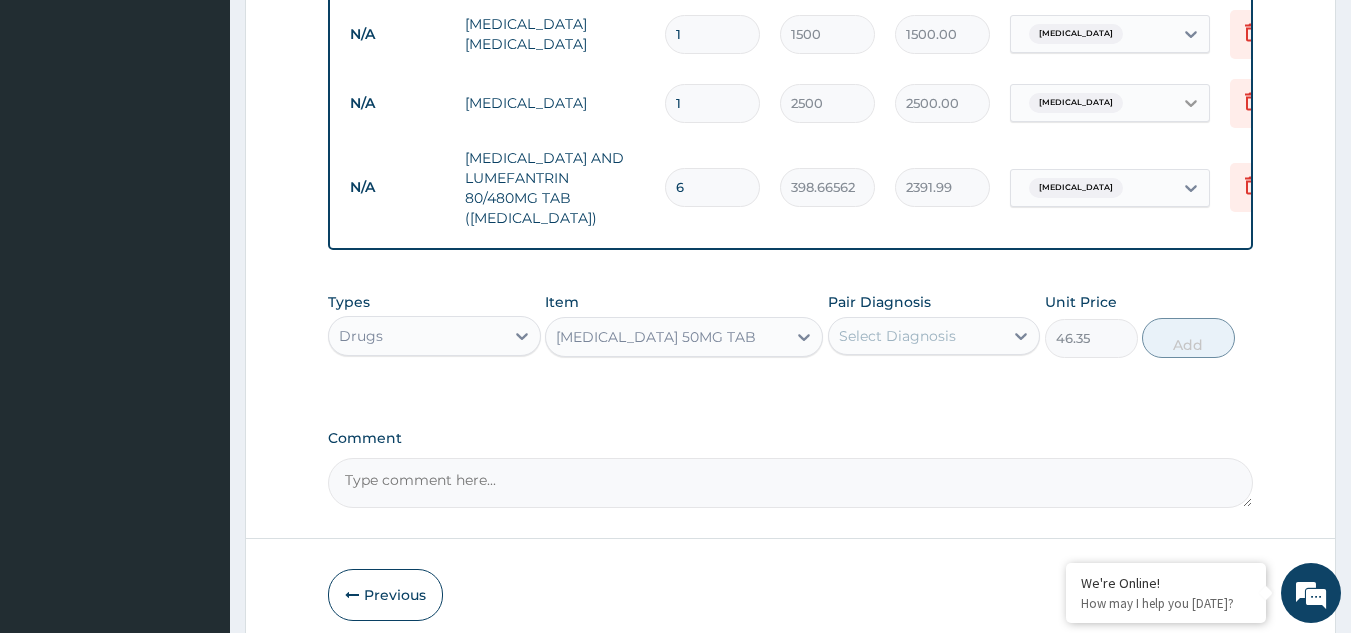 click 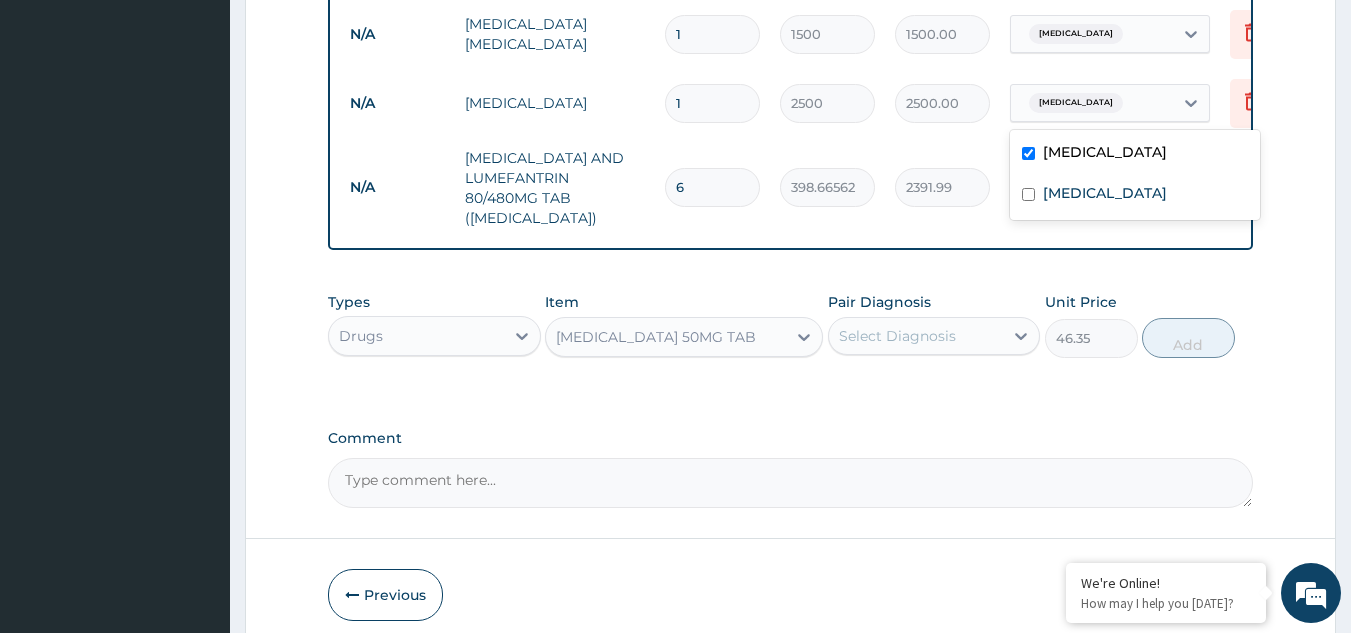 drag, startPoint x: 1033, startPoint y: 153, endPoint x: 1029, endPoint y: 180, distance: 27.294687 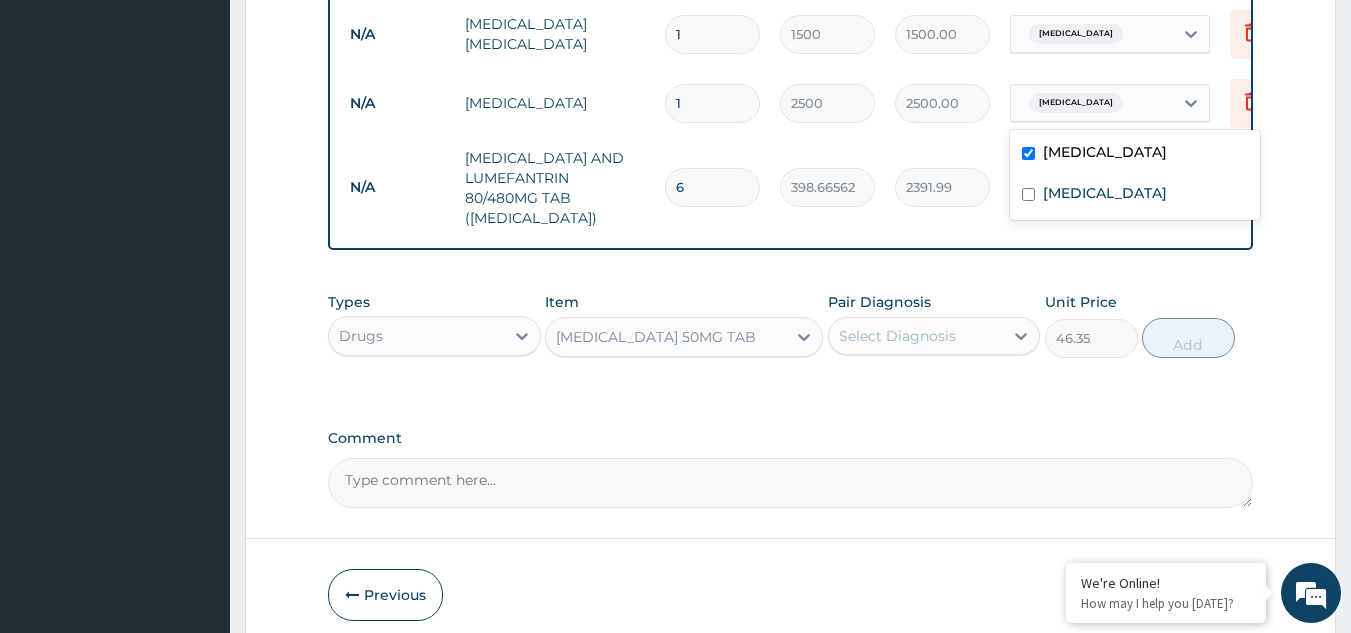 click at bounding box center [1028, 153] 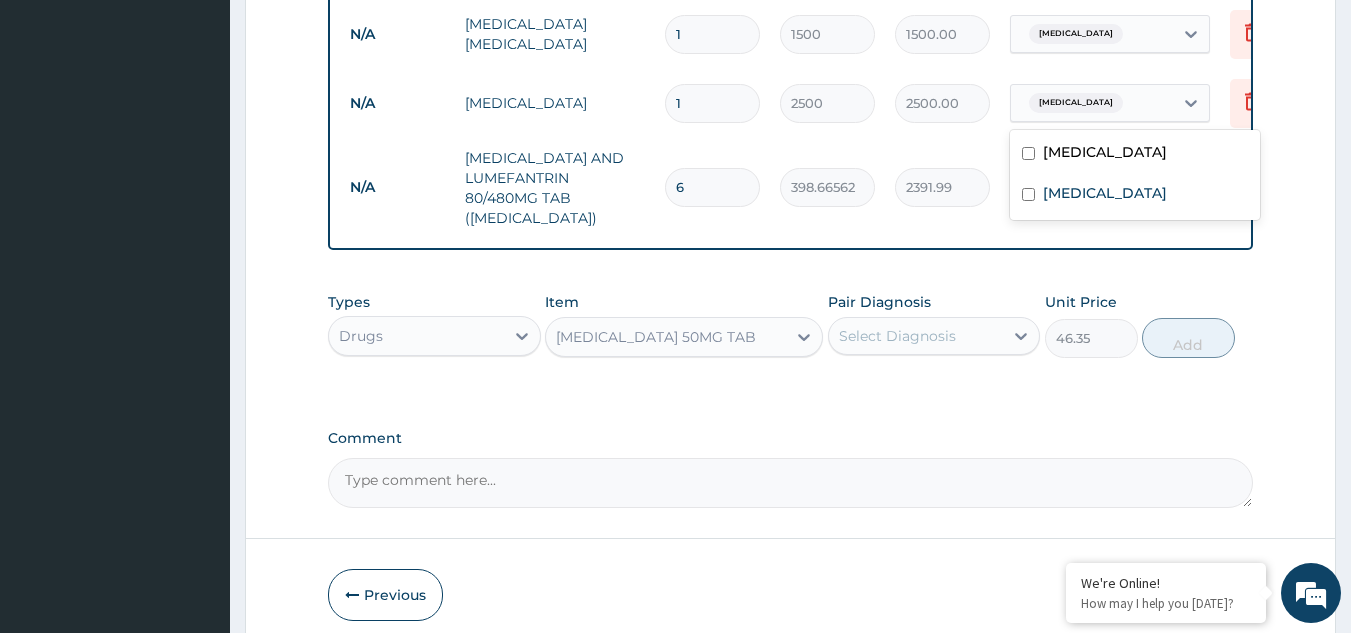 checkbox on "false" 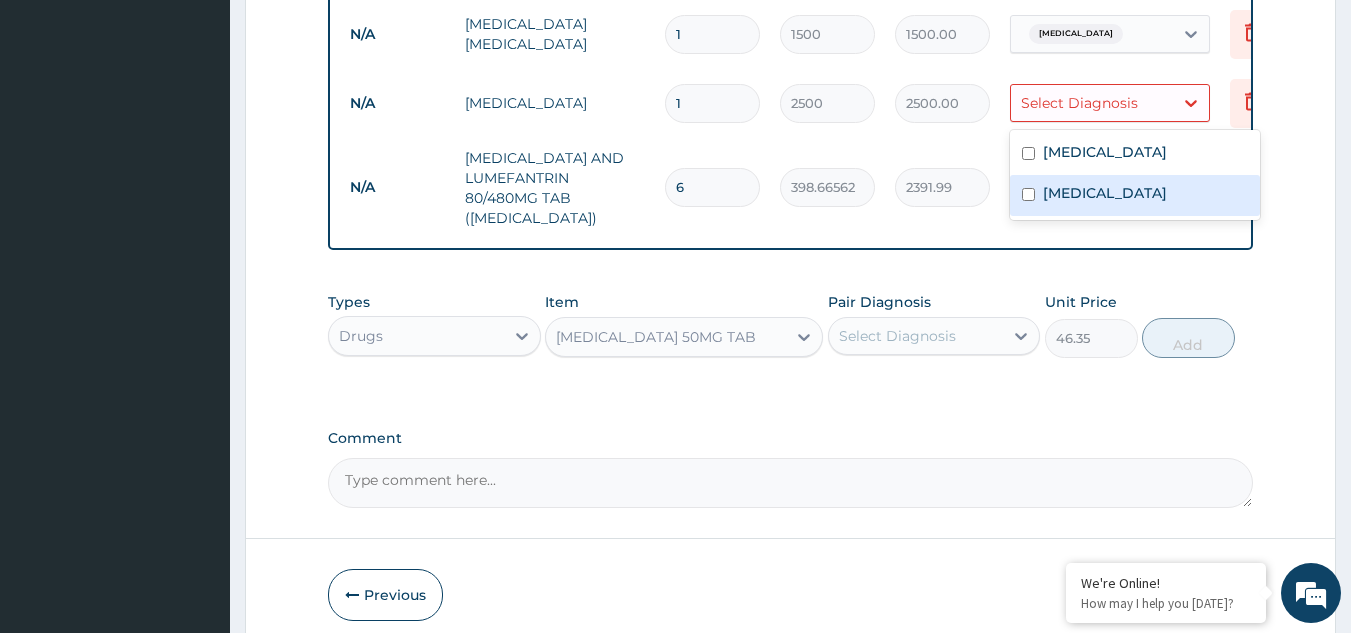 click at bounding box center (1028, 194) 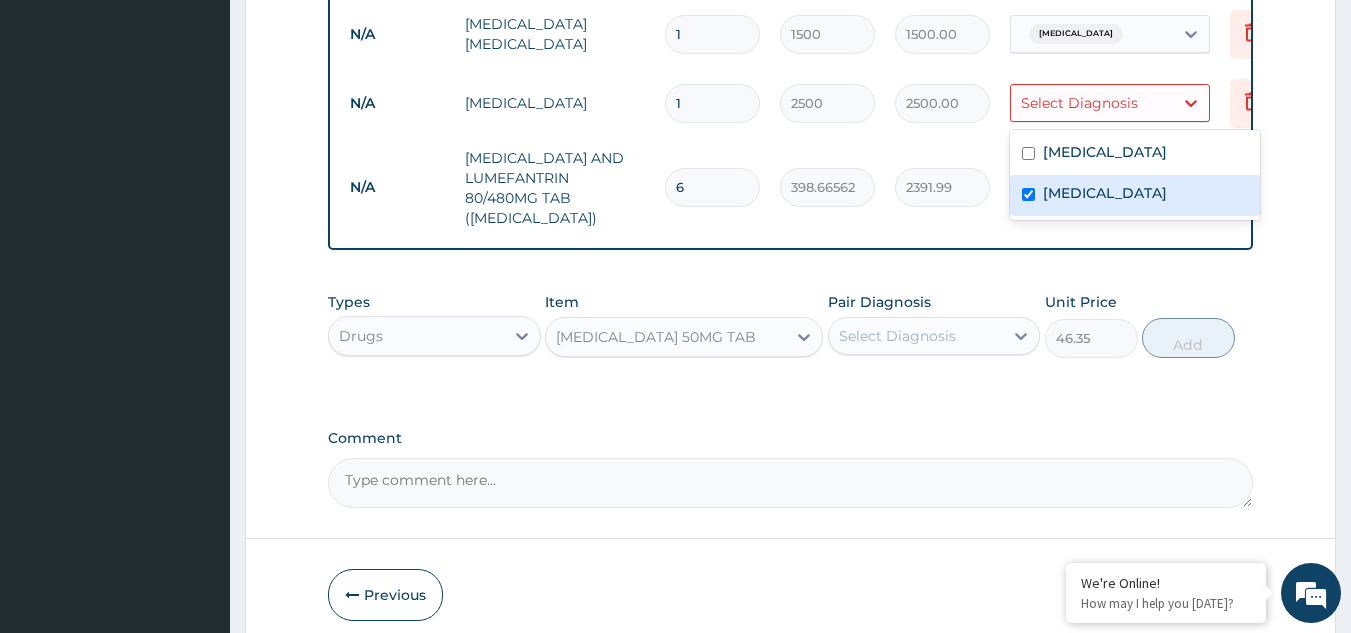 checkbox on "true" 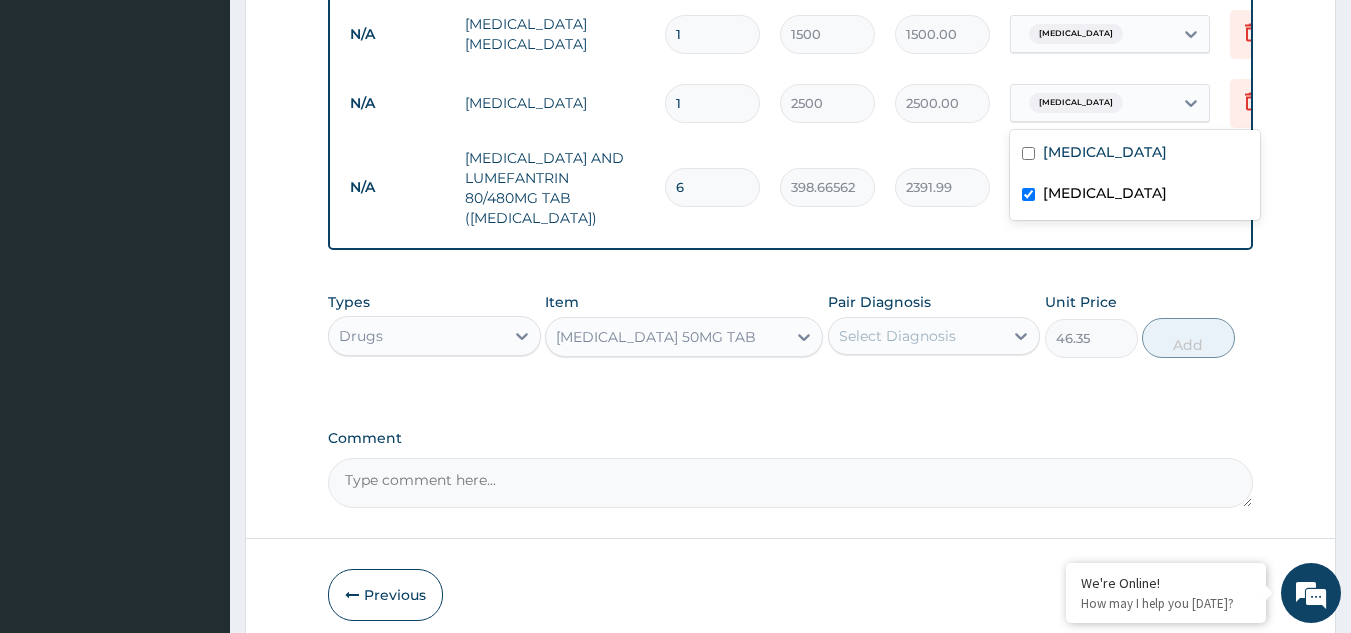 click on "Select Diagnosis" at bounding box center (916, 336) 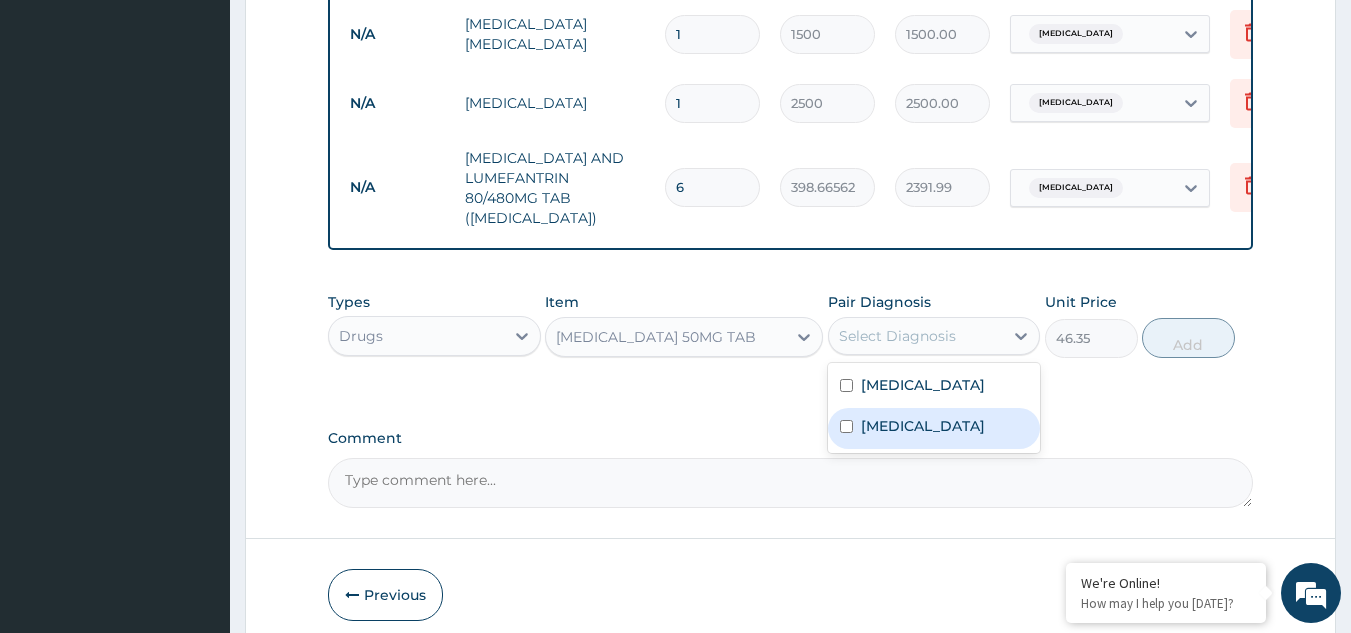 click on "Sepsis" at bounding box center (934, 428) 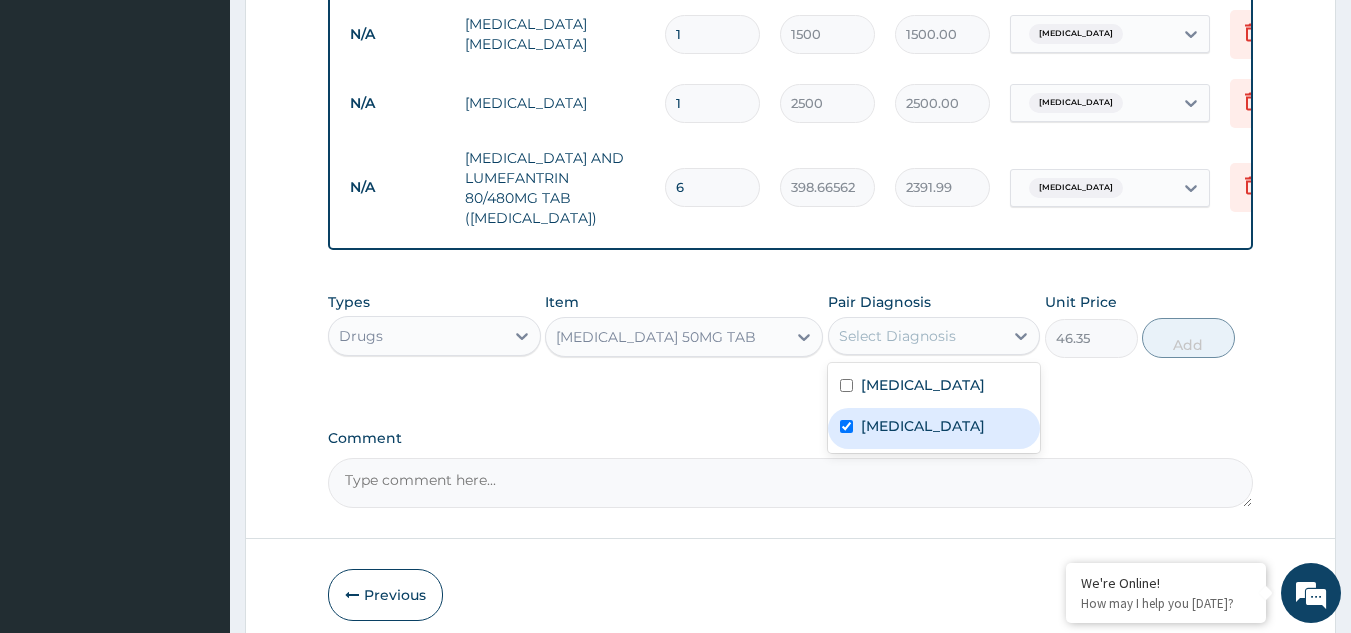 checkbox on "true" 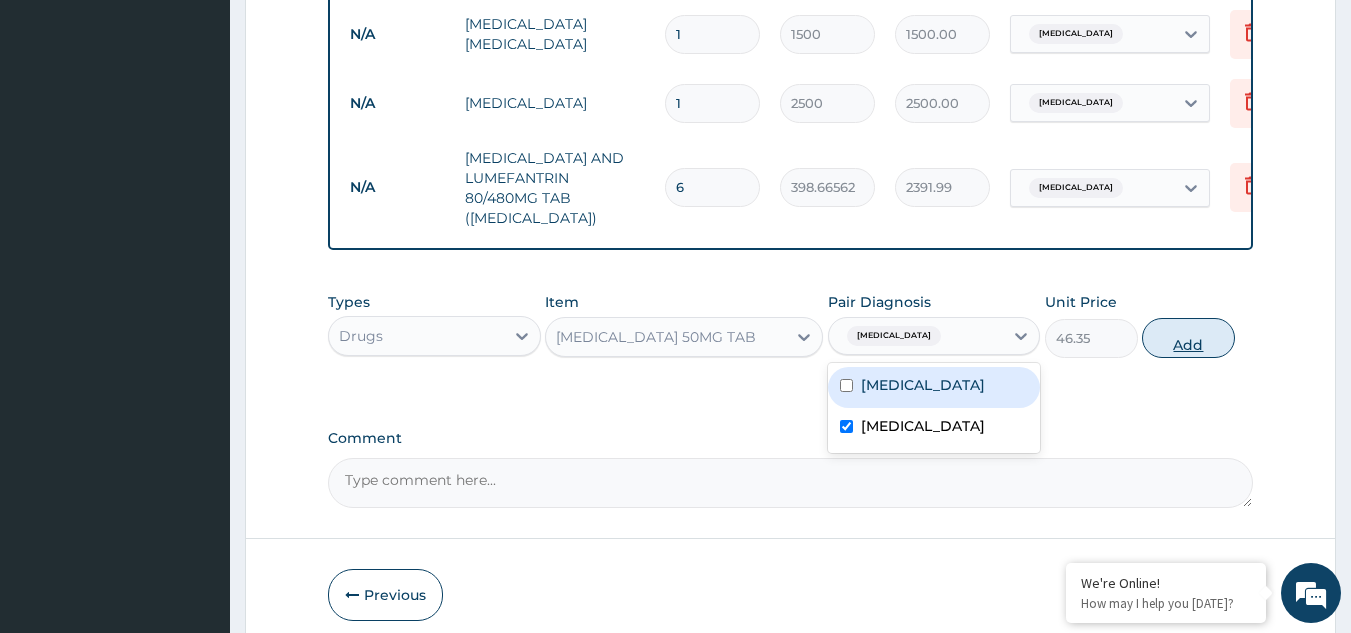 click on "Add" at bounding box center (1188, 338) 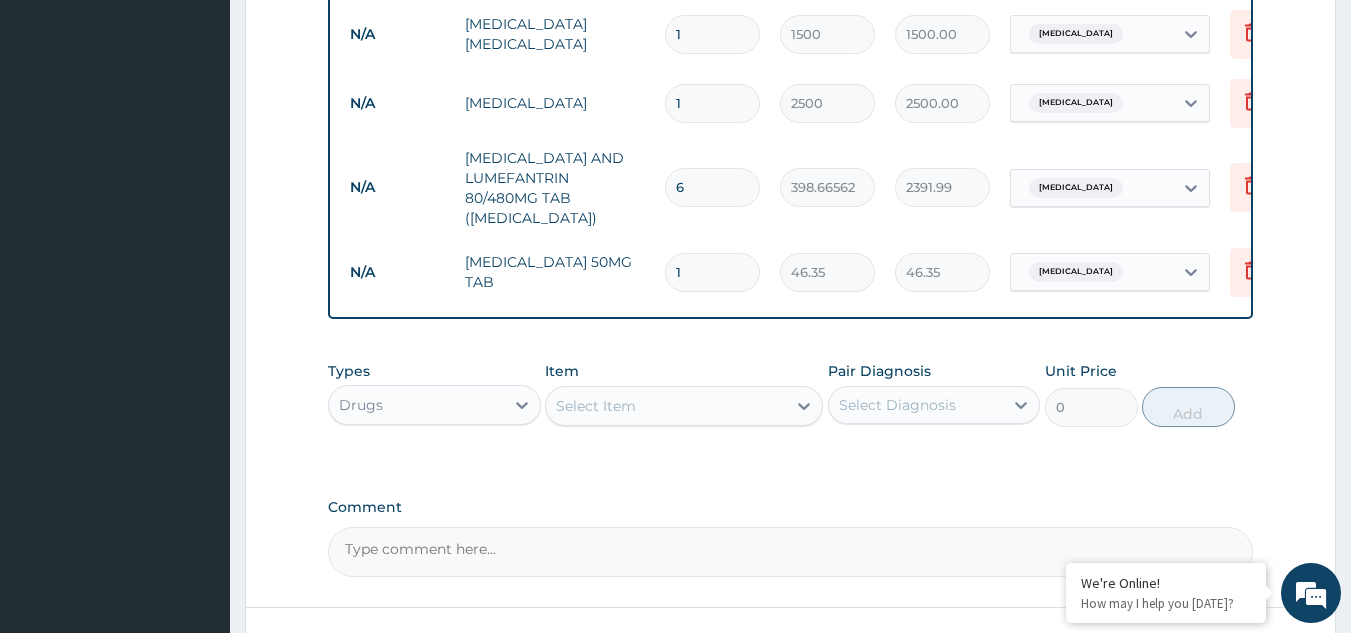 click on "1" at bounding box center (712, 272) 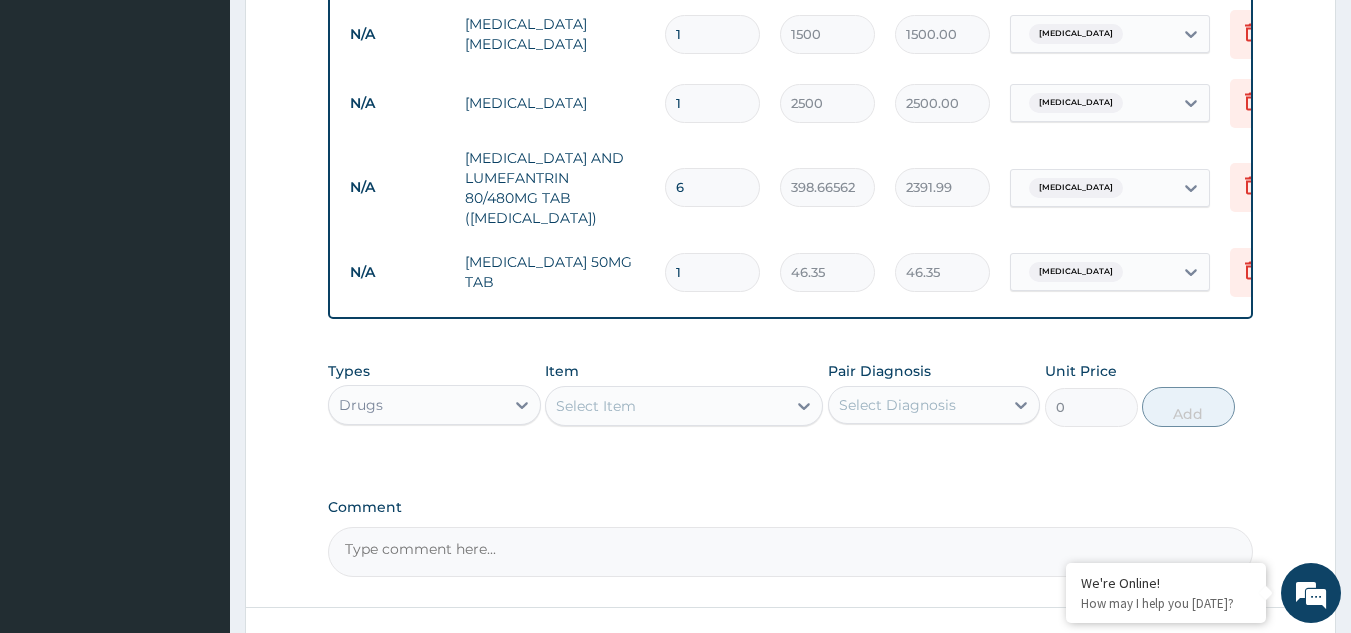 type on "12" 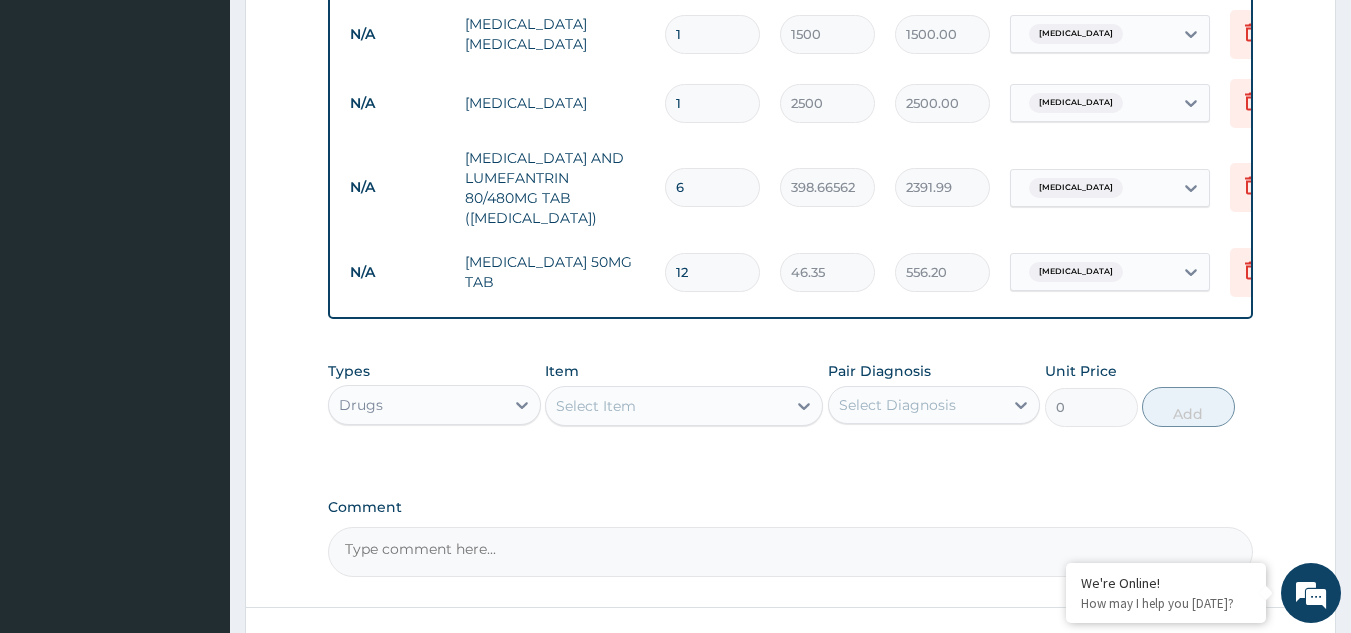 type on "12" 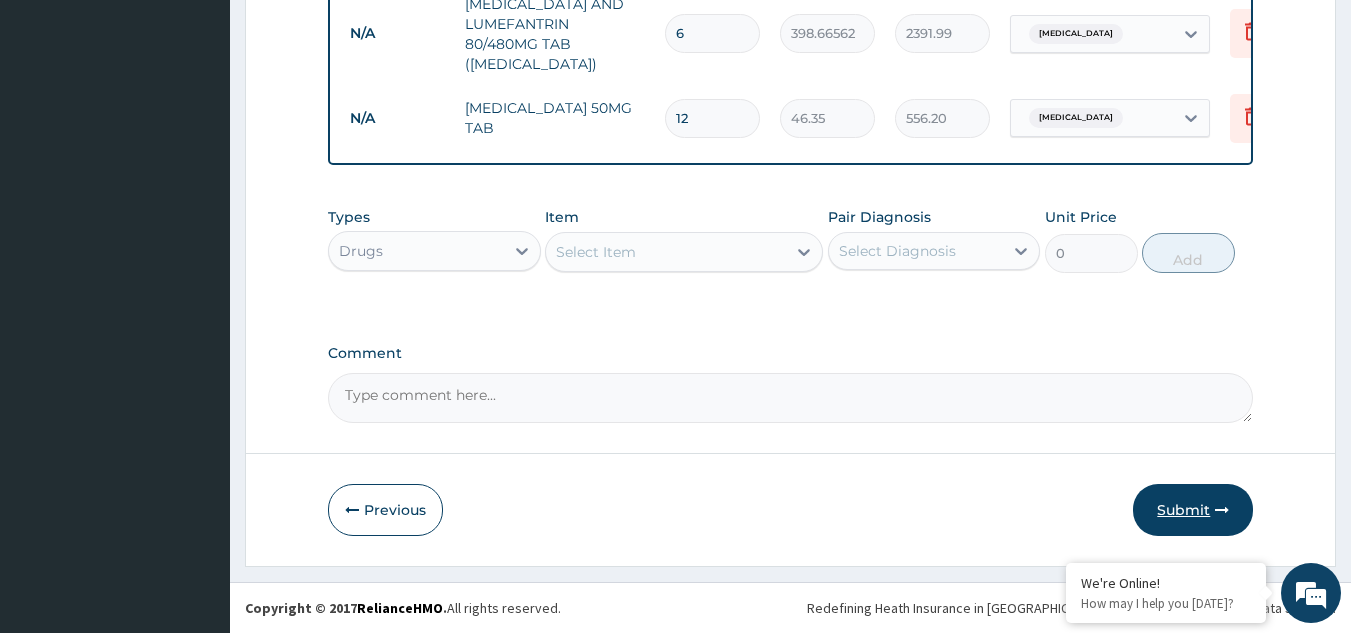 click on "Submit" at bounding box center (1193, 510) 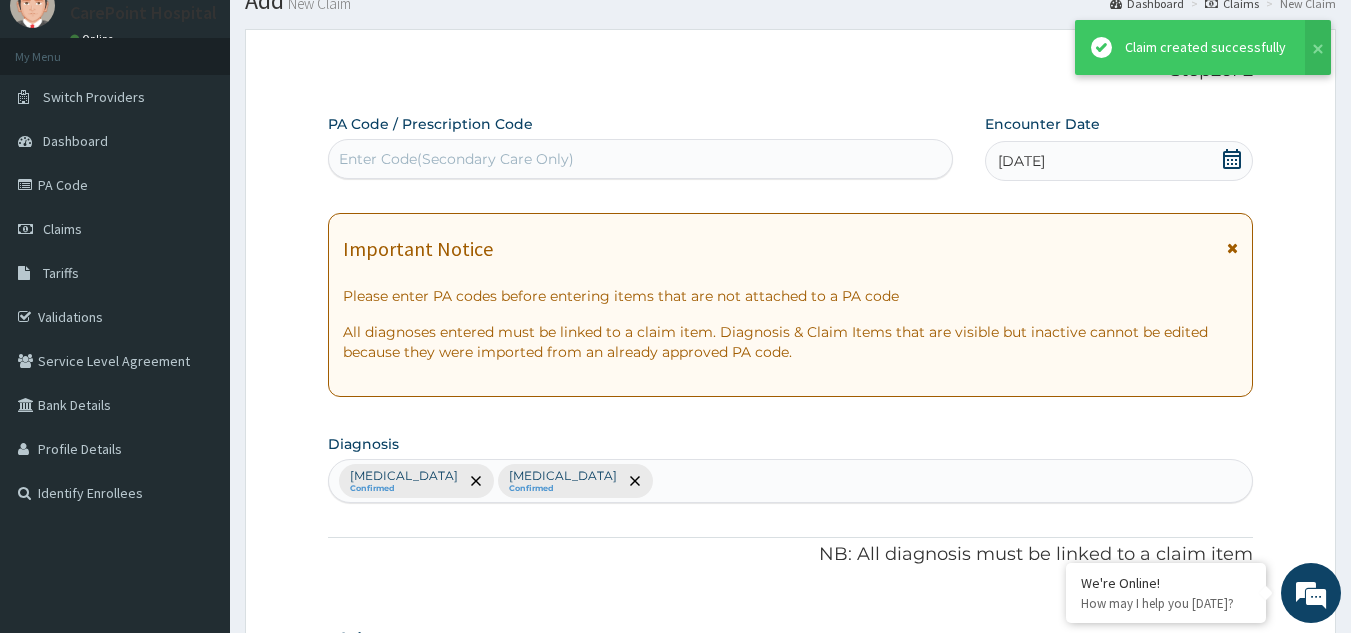 scroll, scrollTop: 1036, scrollLeft: 0, axis: vertical 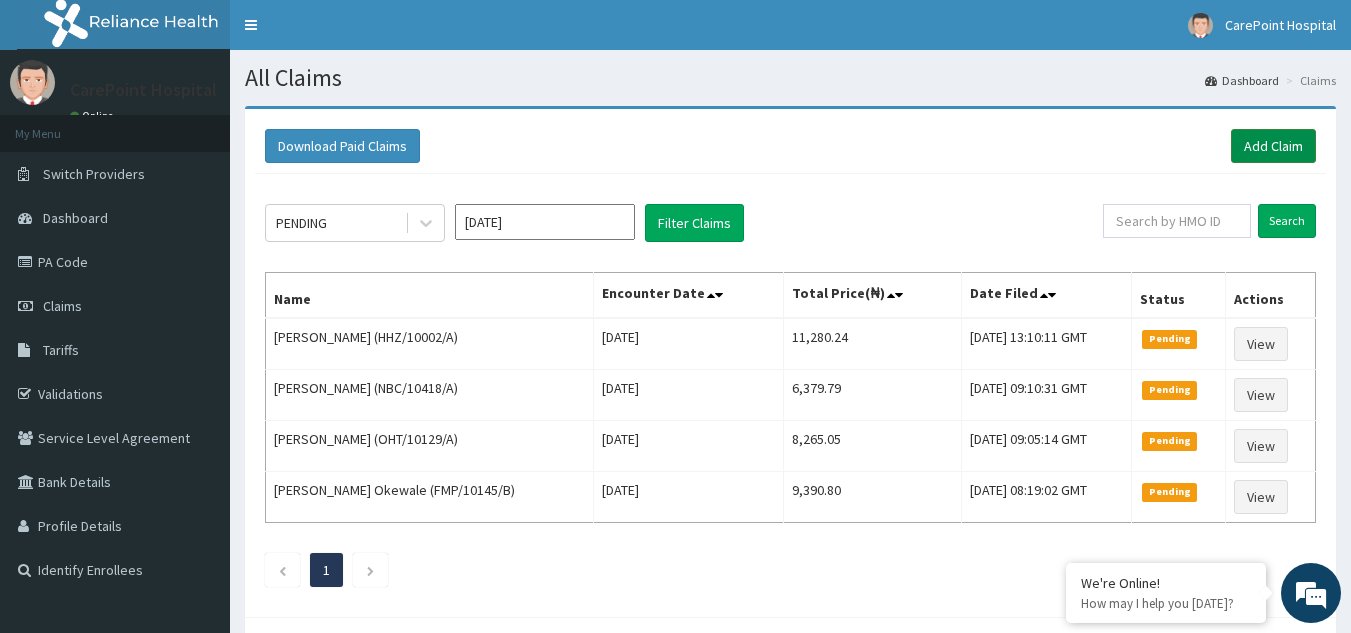 click on "Add Claim" at bounding box center [1273, 146] 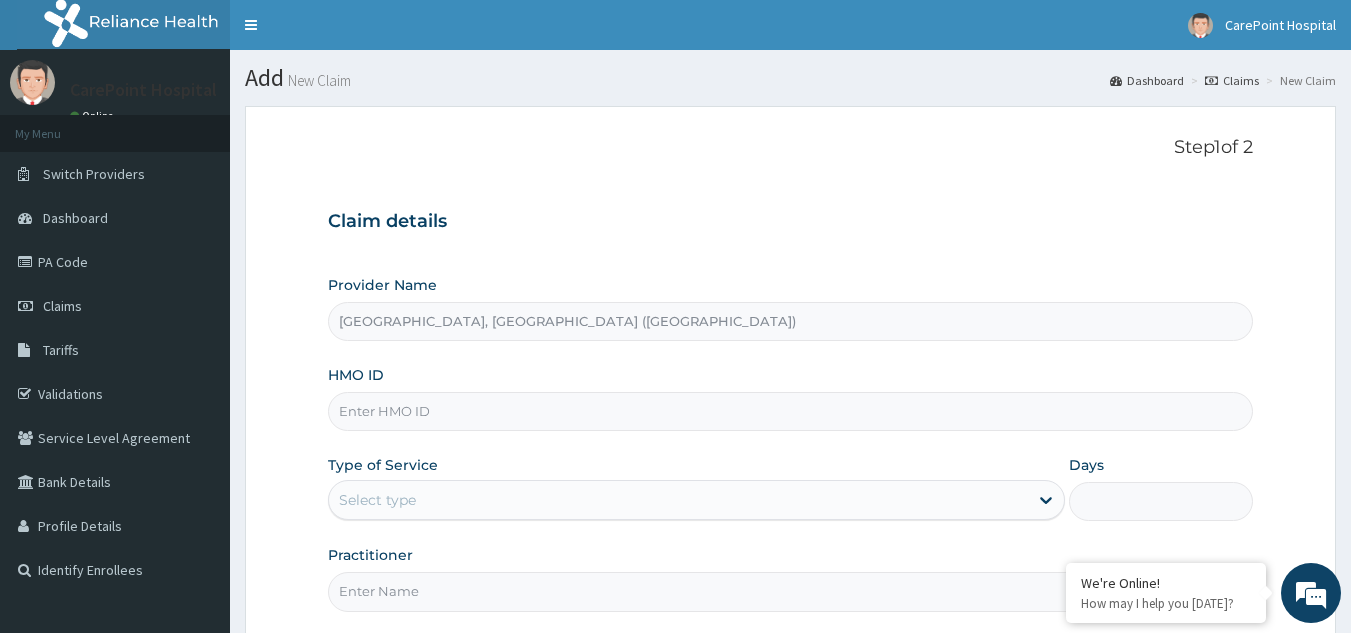 scroll, scrollTop: 0, scrollLeft: 0, axis: both 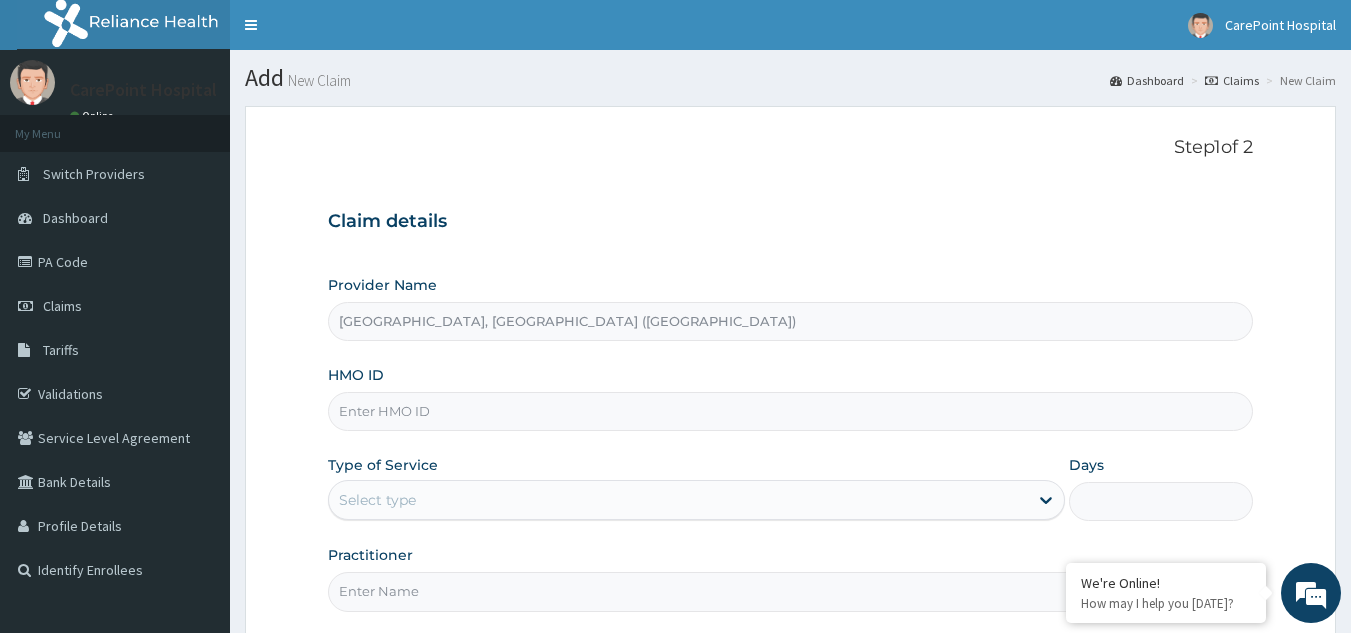 click on "HMO ID" at bounding box center (791, 411) 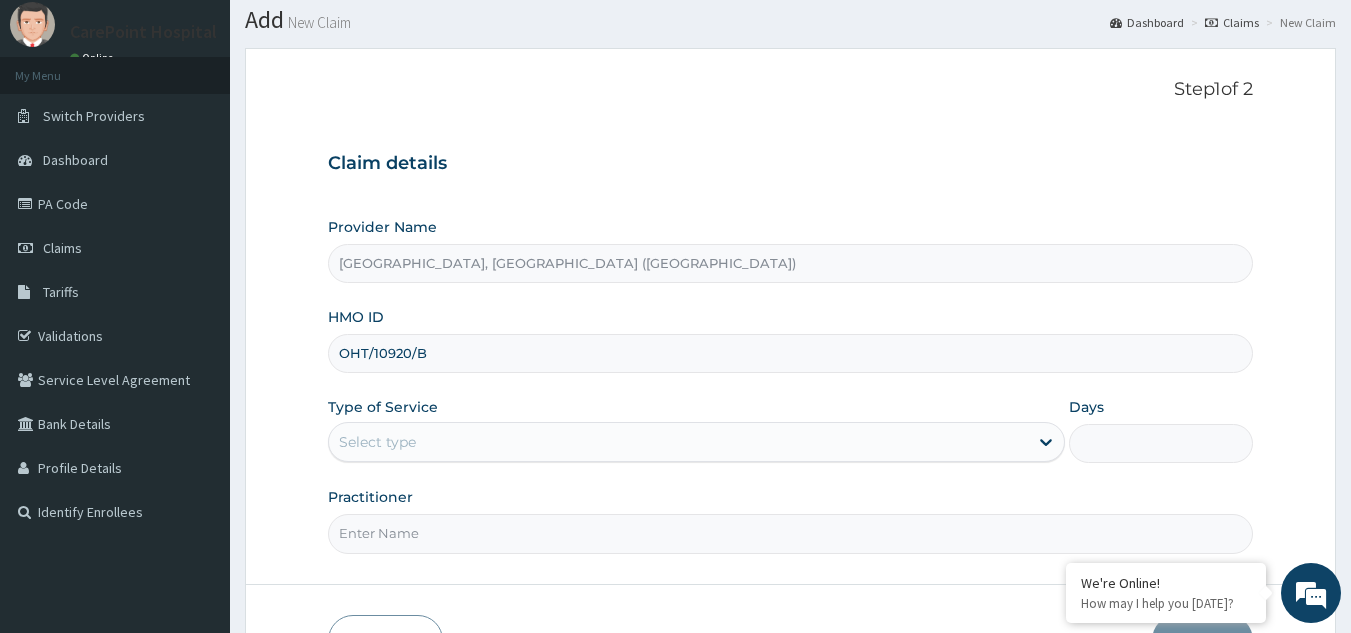 scroll, scrollTop: 189, scrollLeft: 0, axis: vertical 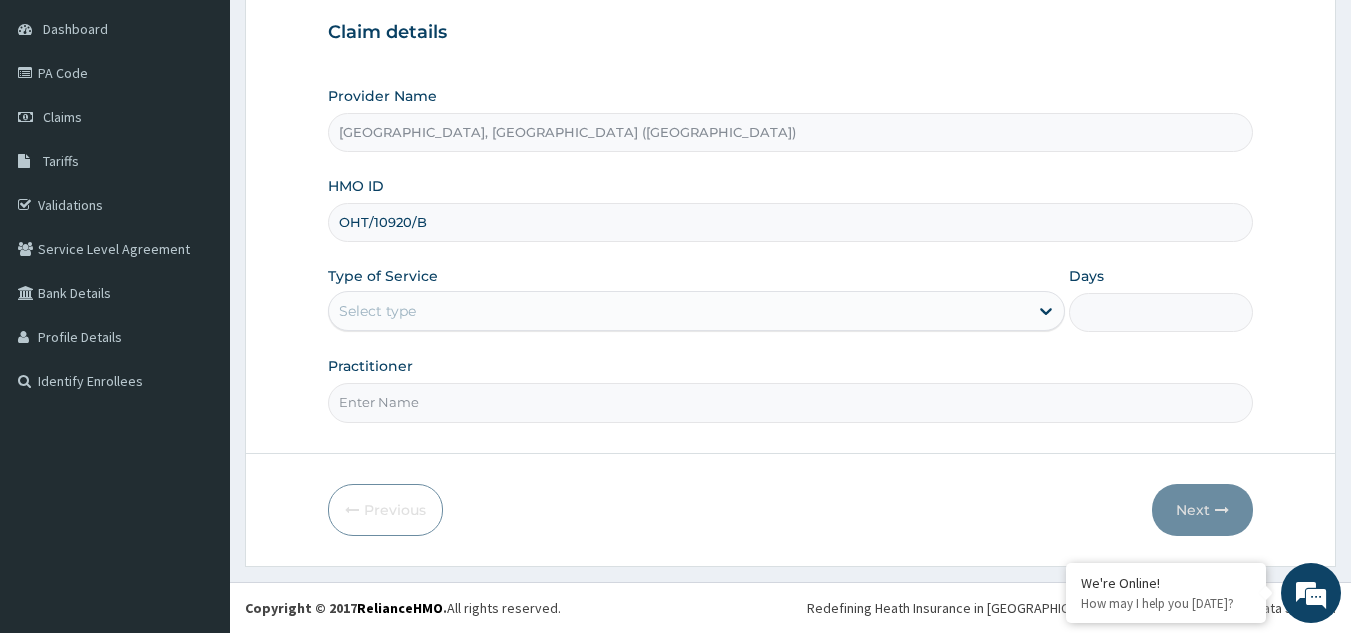 type on "OHT/10920/B" 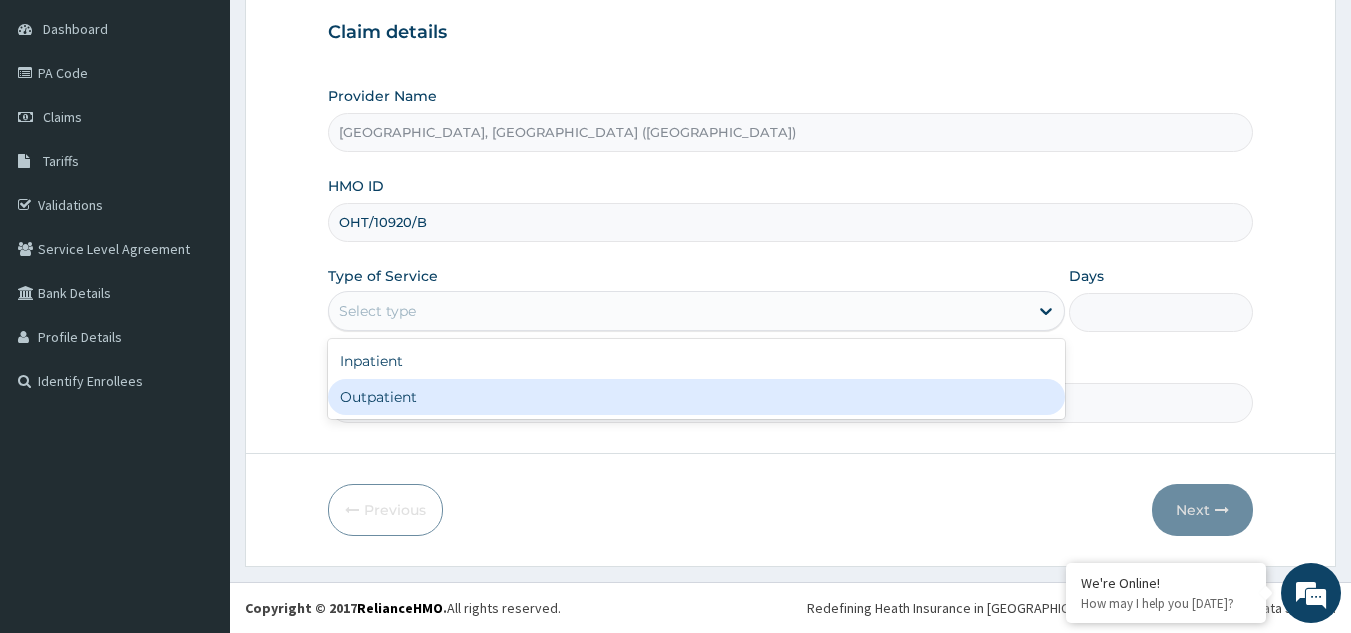 click on "Outpatient" at bounding box center [696, 397] 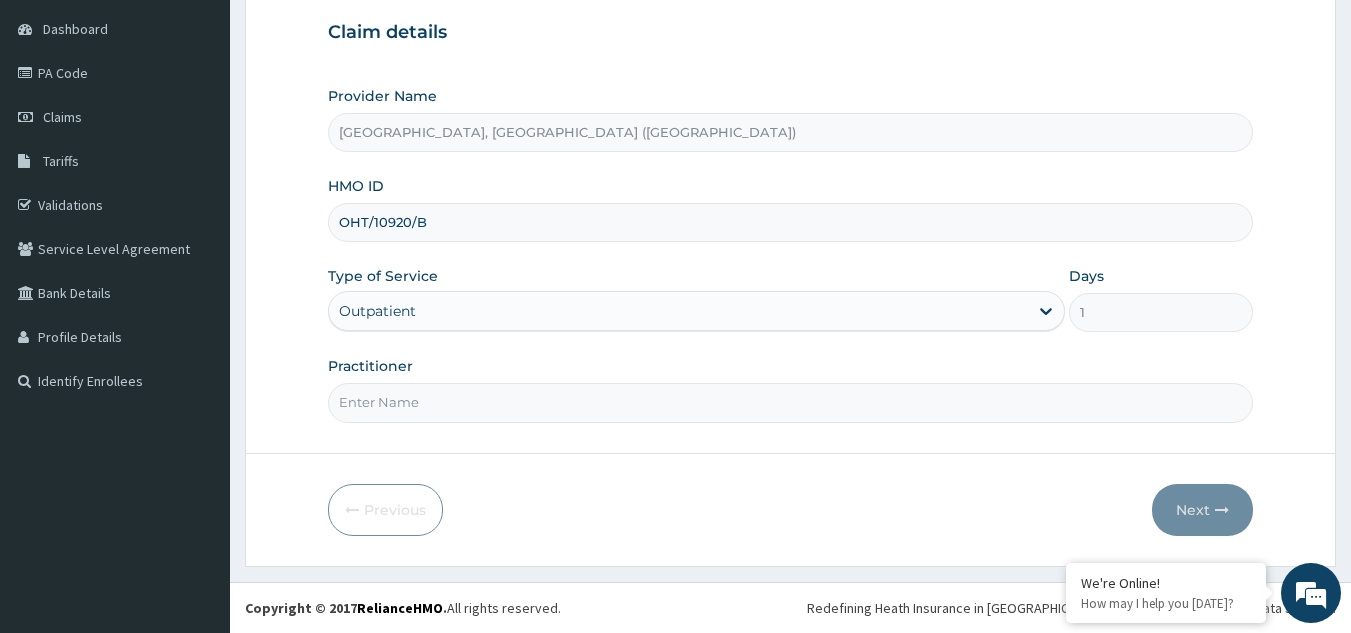 click on "Practitioner" at bounding box center [791, 402] 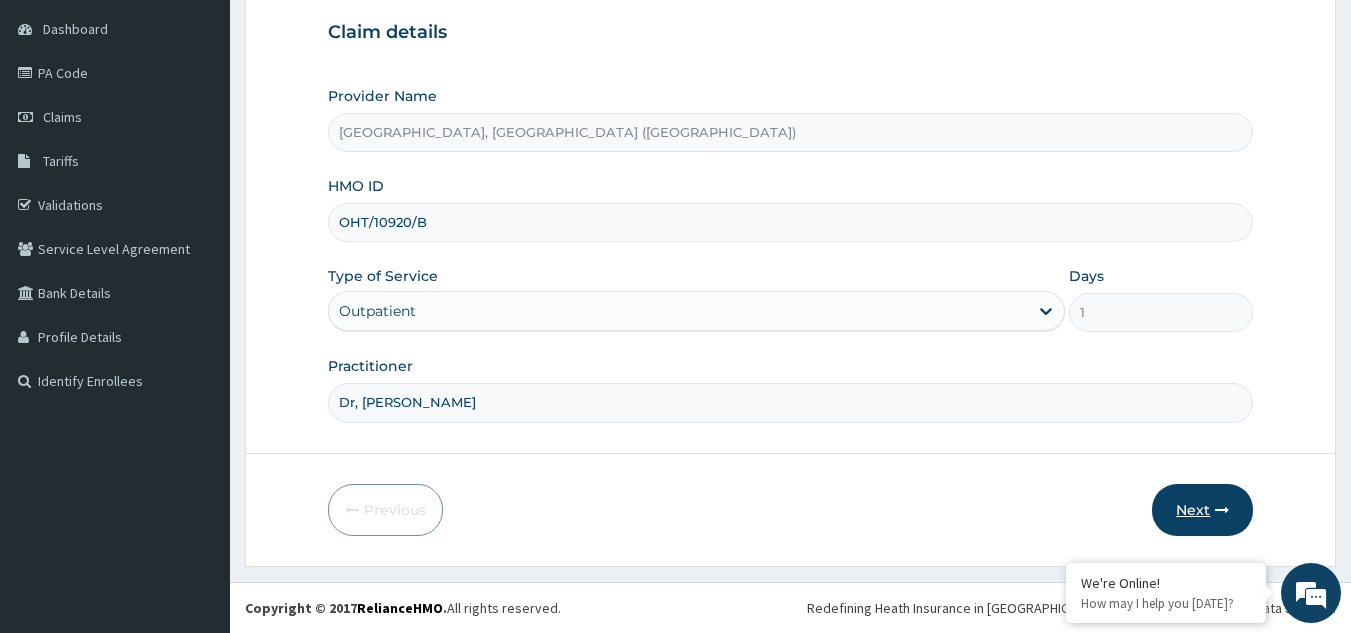 type on "Dr, [PERSON_NAME]" 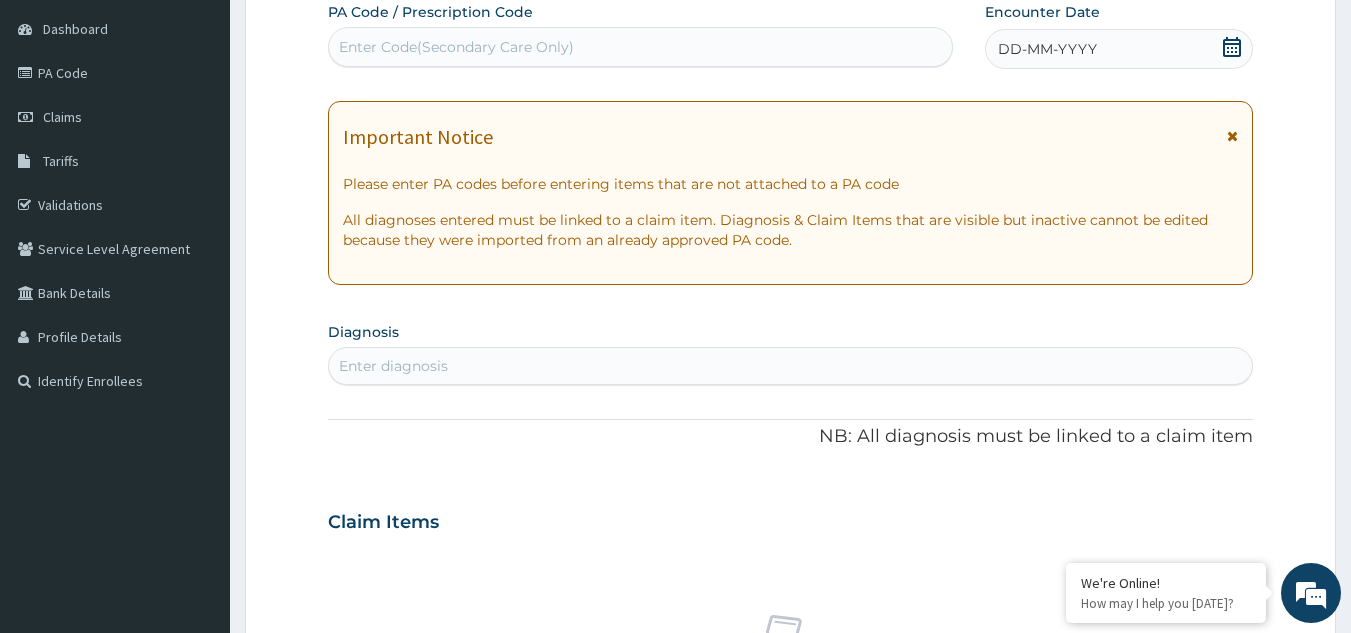 scroll, scrollTop: 0, scrollLeft: 0, axis: both 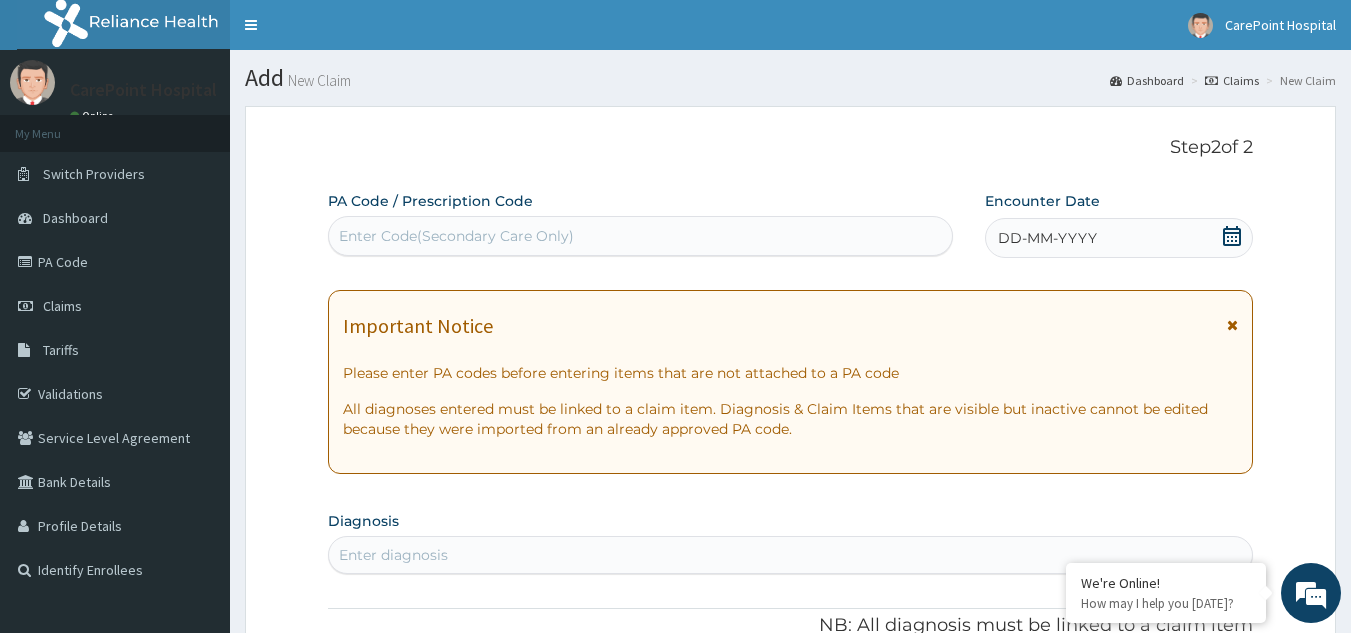 click on "Enter Code(Secondary Care Only)" at bounding box center [641, 236] 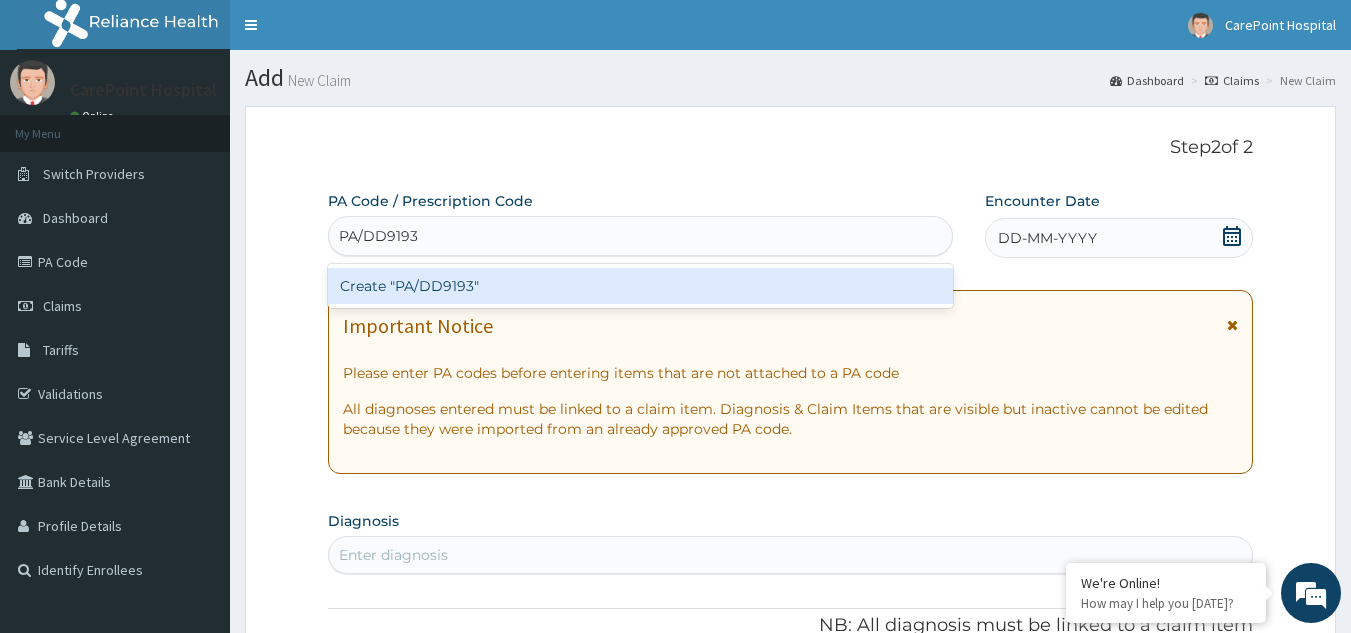 click on "Create "PA/DD9193"" at bounding box center (641, 286) 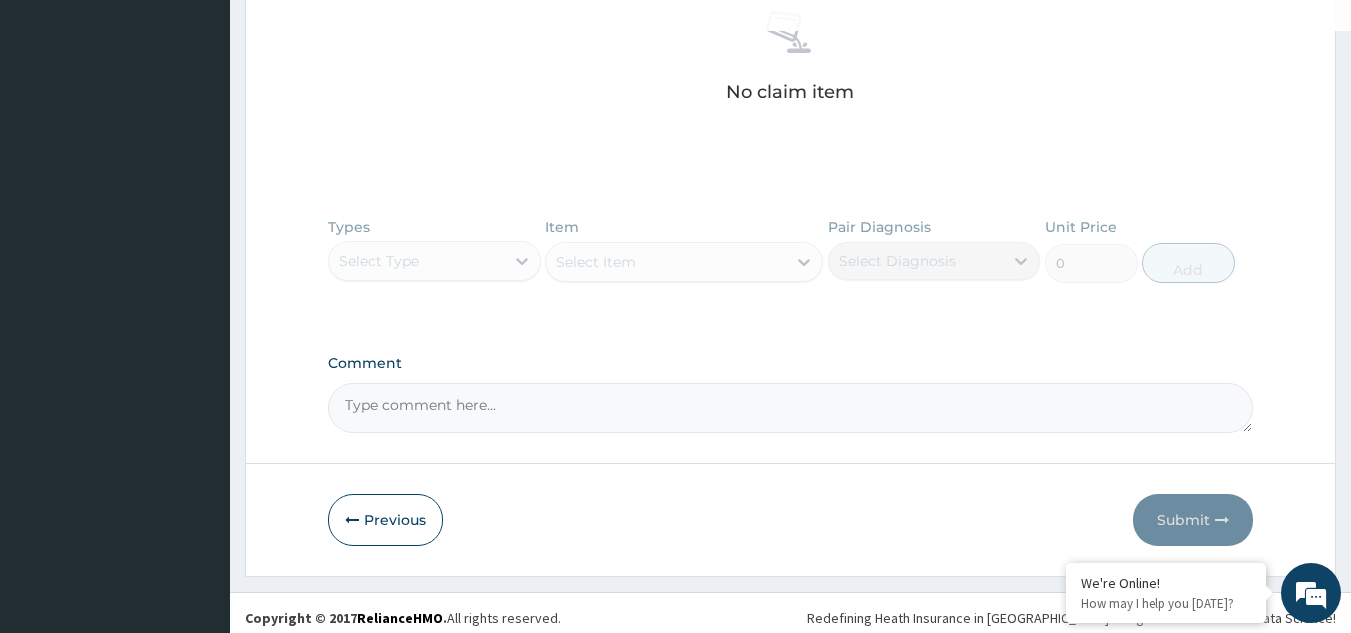 scroll, scrollTop: 803, scrollLeft: 0, axis: vertical 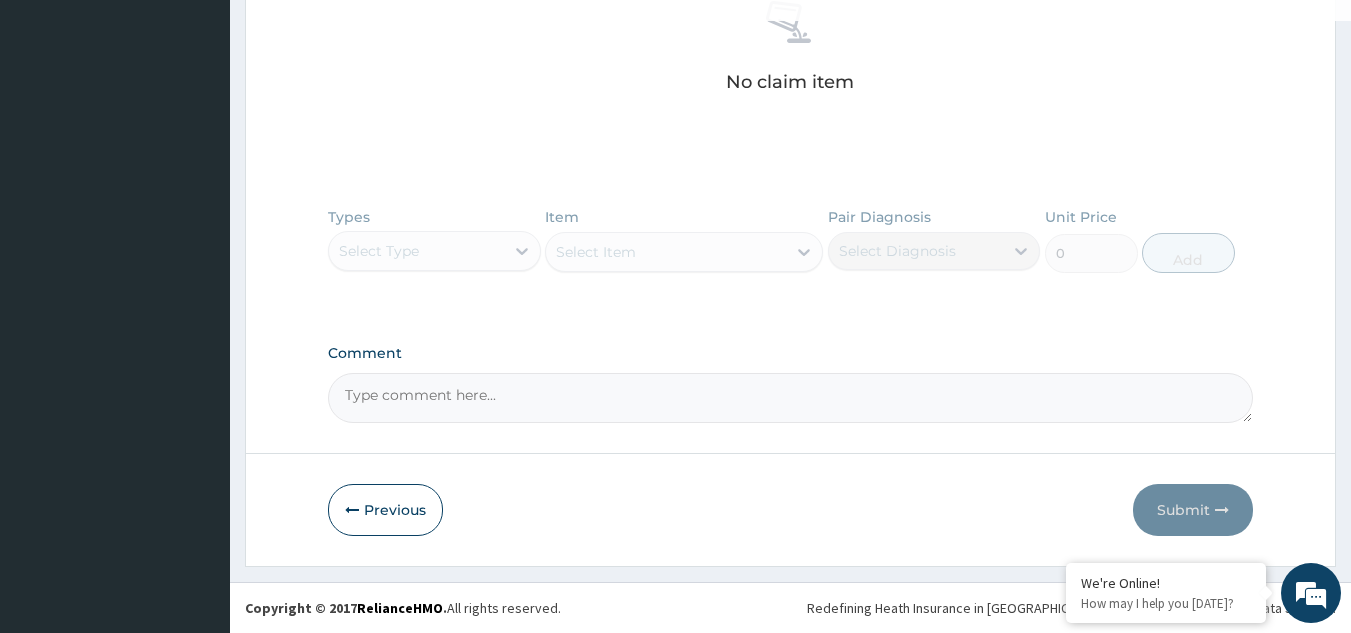 click on "Types Select Type Item Select Item Pair Diagnosis Select Diagnosis Unit Price 0 Add" at bounding box center [791, 255] 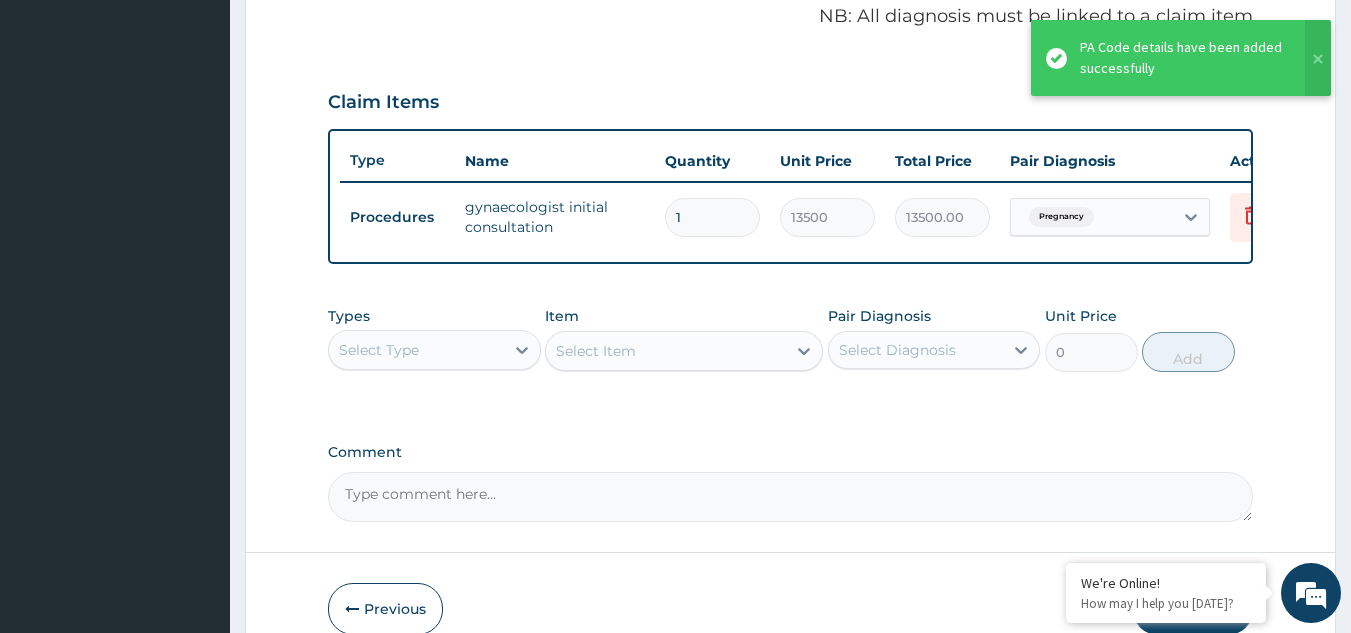 scroll, scrollTop: 729, scrollLeft: 0, axis: vertical 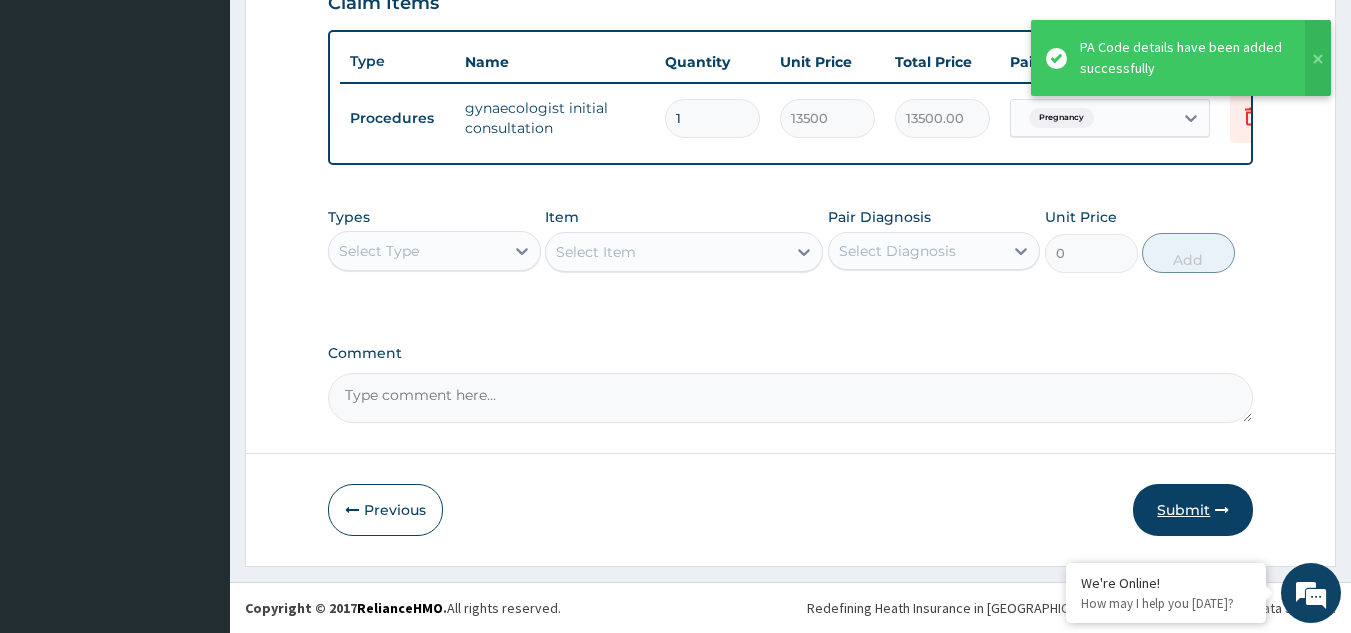 click on "Submit" at bounding box center (1193, 510) 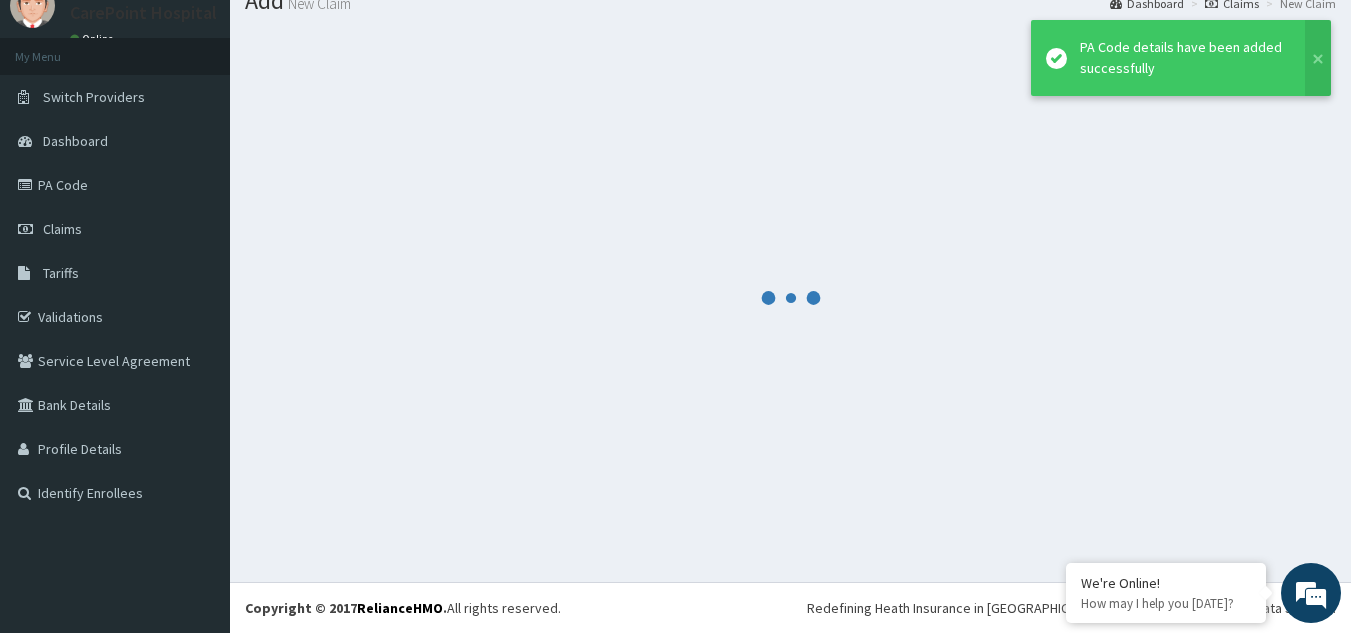 scroll, scrollTop: 77, scrollLeft: 0, axis: vertical 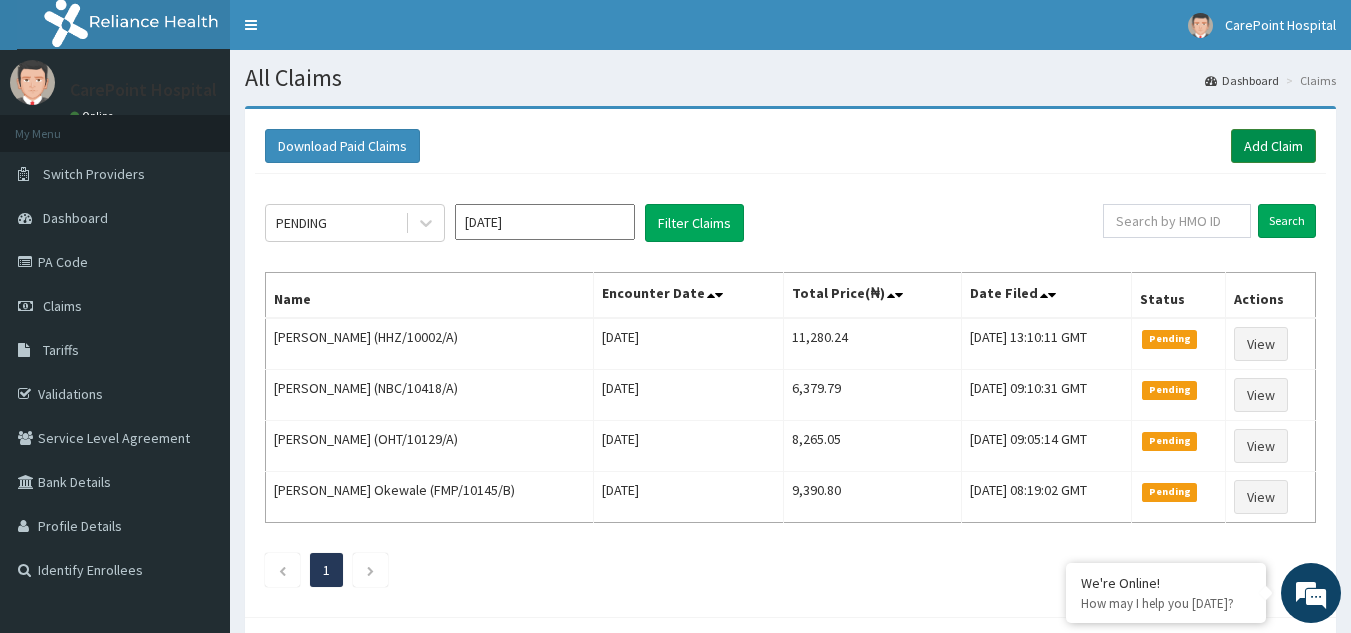 click on "Add Claim" at bounding box center [1273, 146] 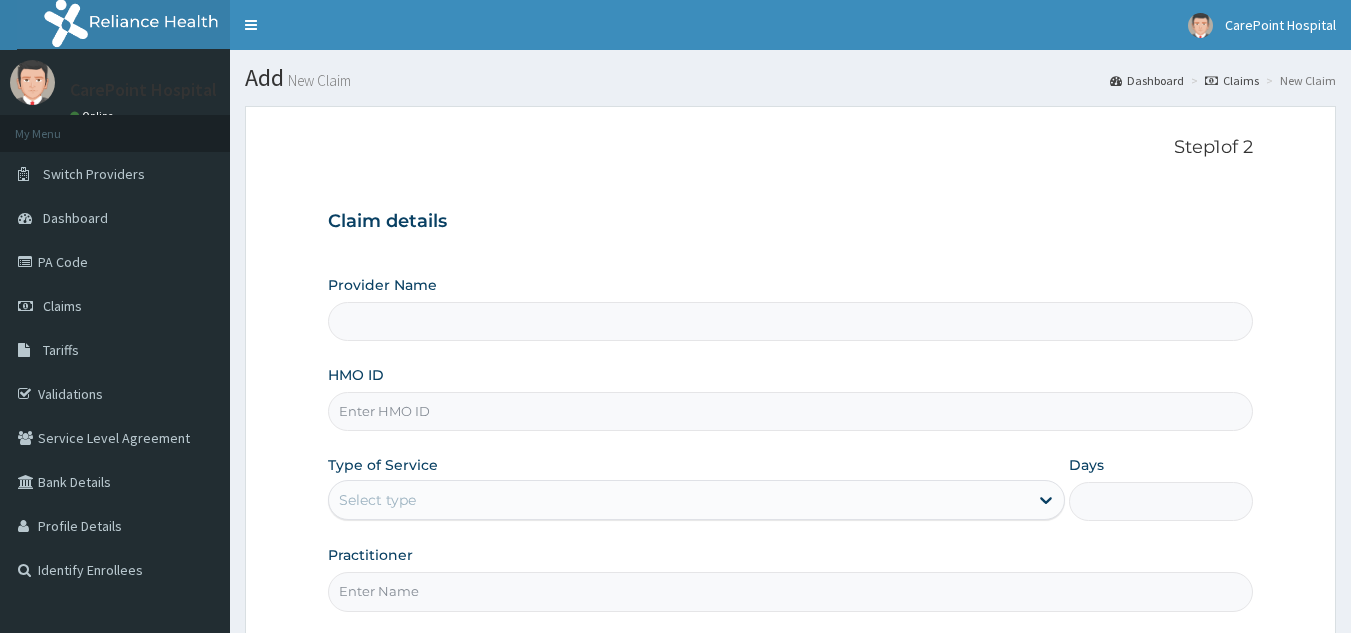 scroll, scrollTop: 0, scrollLeft: 0, axis: both 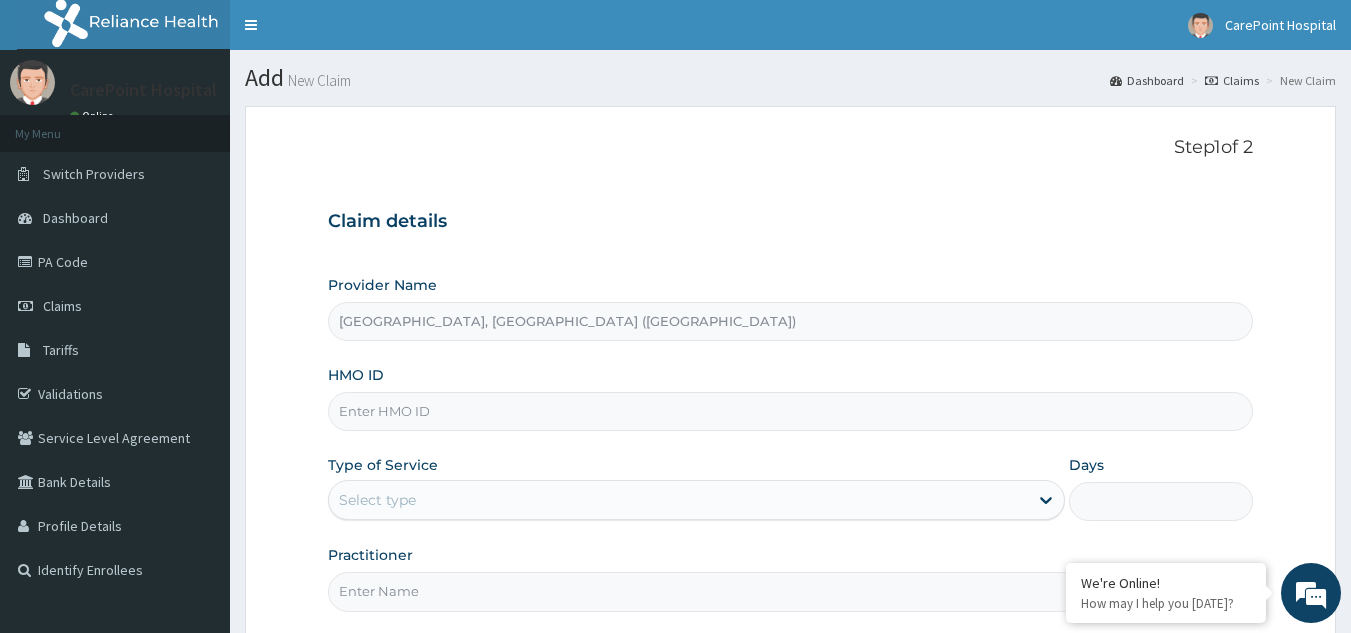 click on "HMO ID" at bounding box center (791, 411) 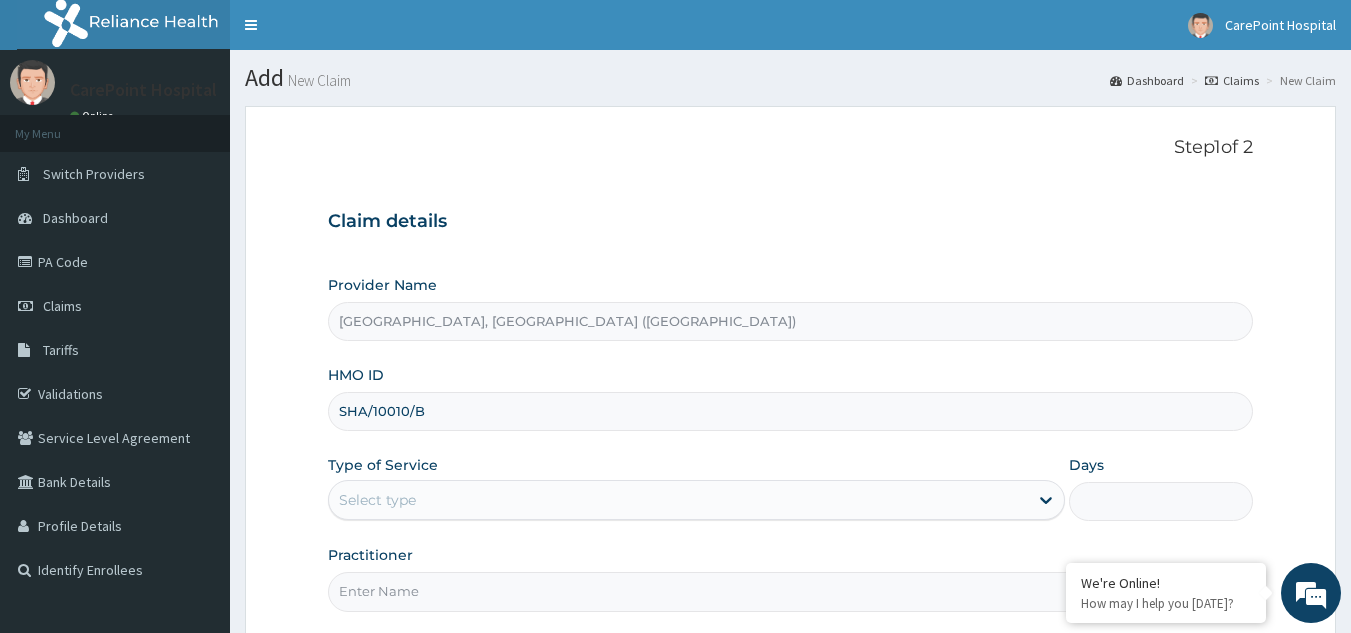 type on "SHA/10010/B" 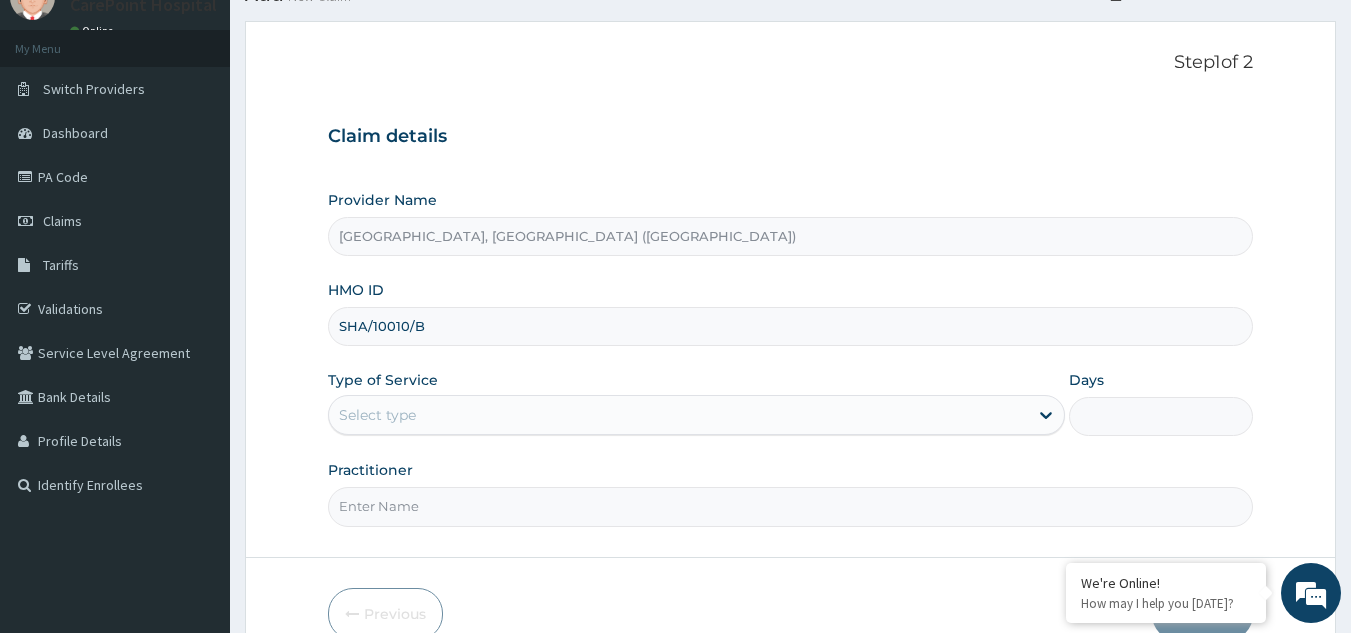 scroll, scrollTop: 189, scrollLeft: 0, axis: vertical 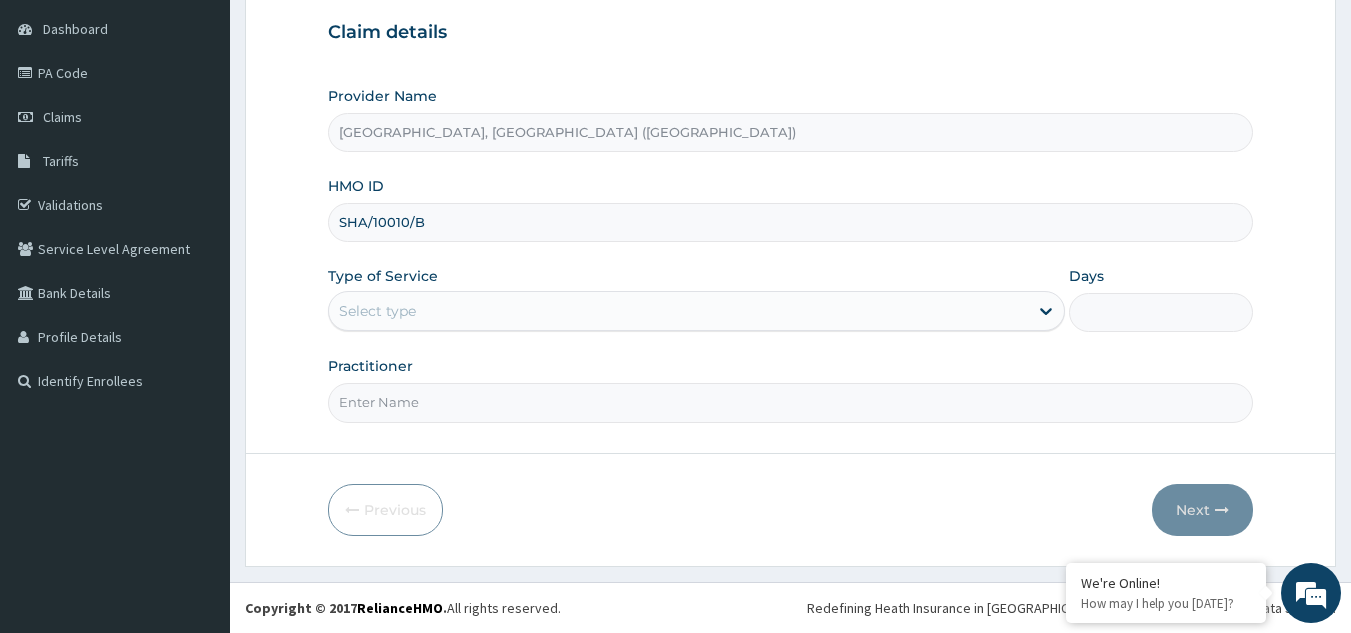 click on "Type of Service Select type" at bounding box center (696, 299) 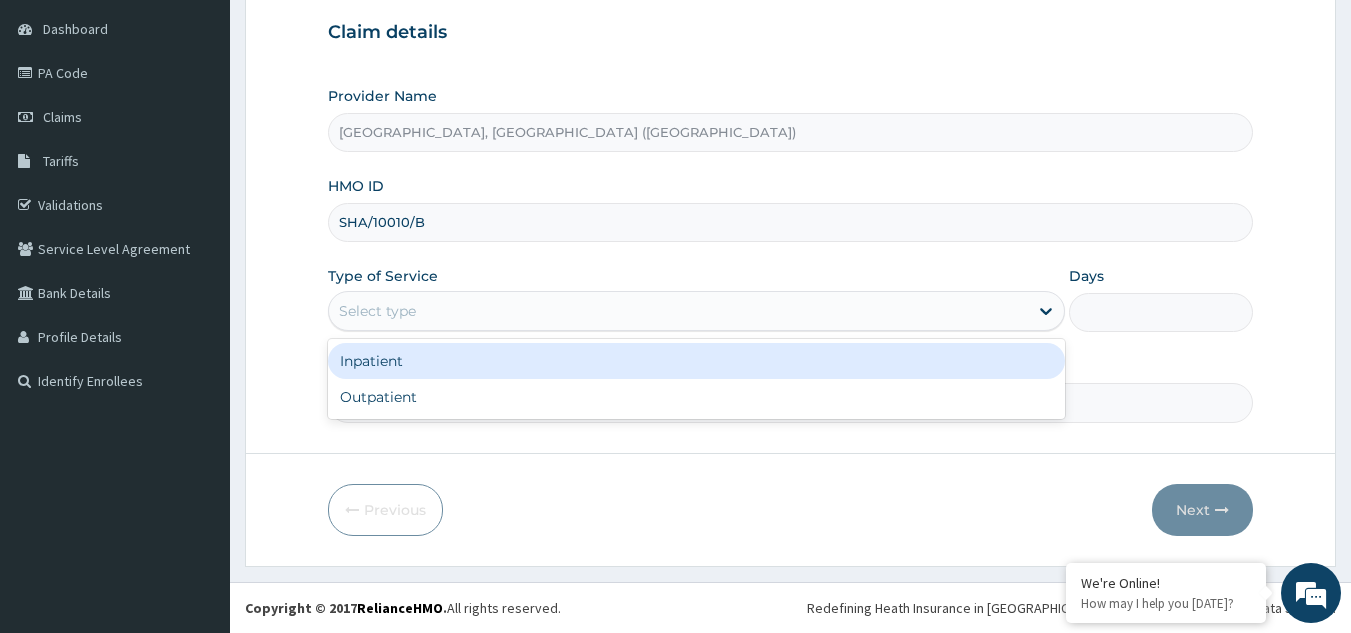 click on "Select type" at bounding box center [678, 311] 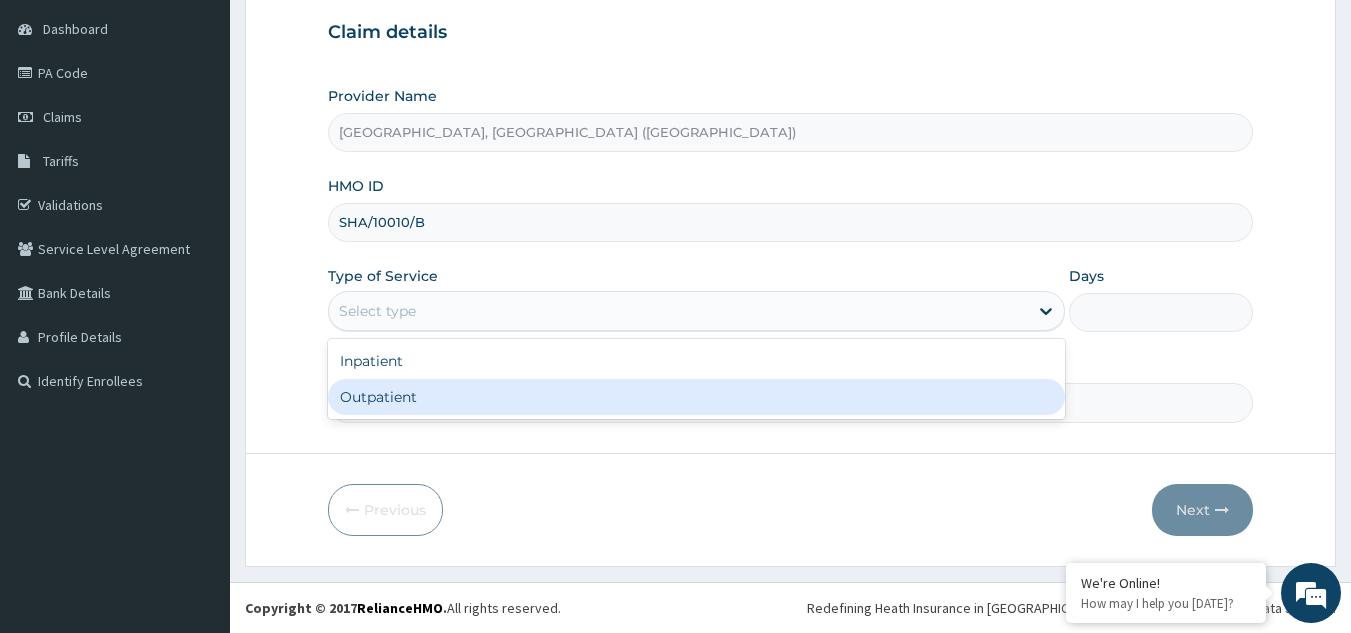 click on "Outpatient" at bounding box center (696, 397) 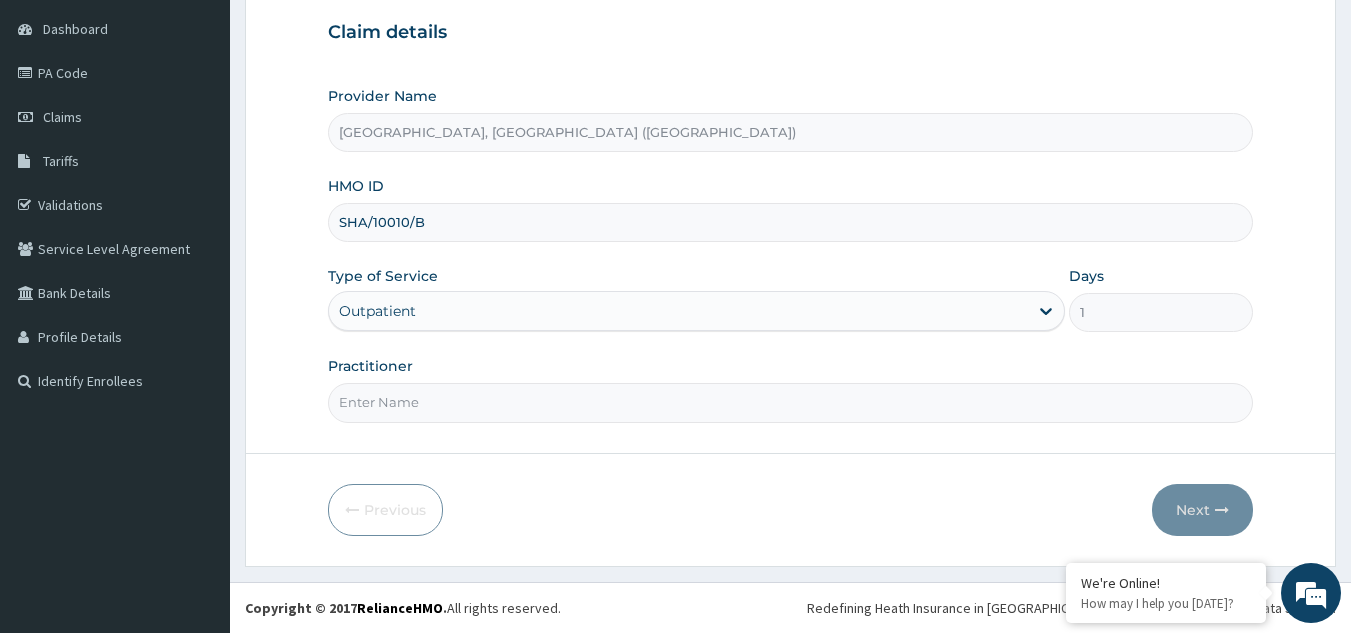 click on "Practitioner" at bounding box center [791, 402] 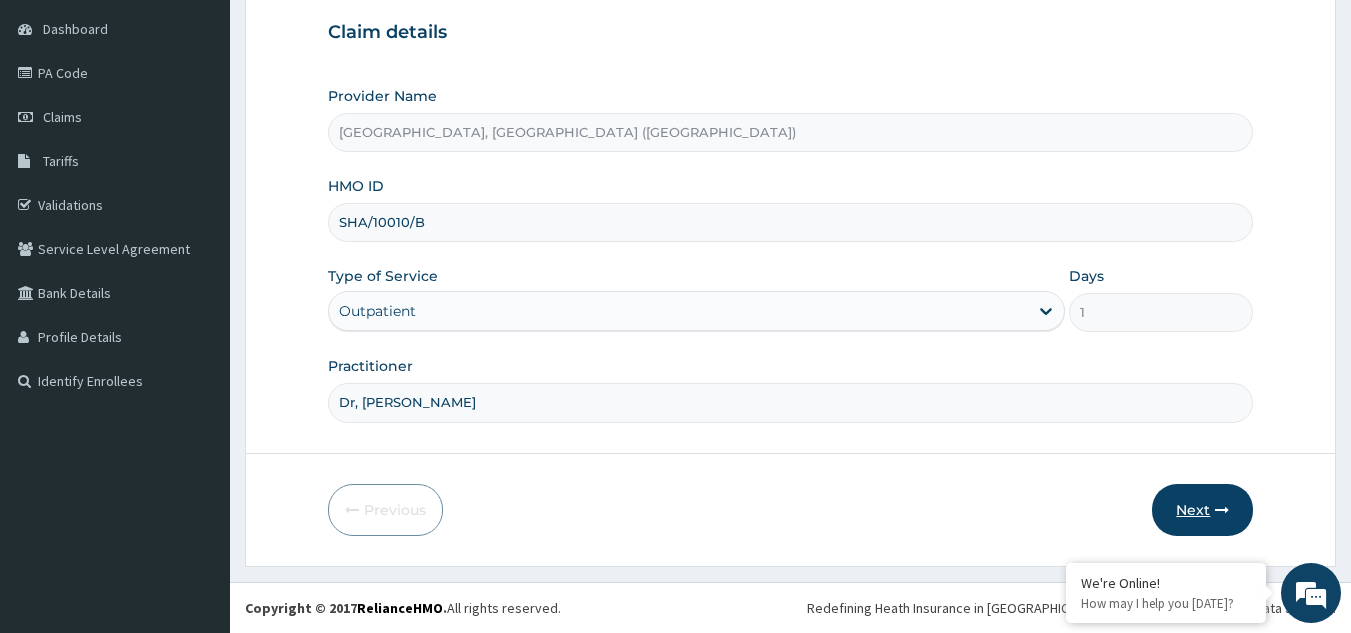 type on "Dr, [PERSON_NAME]" 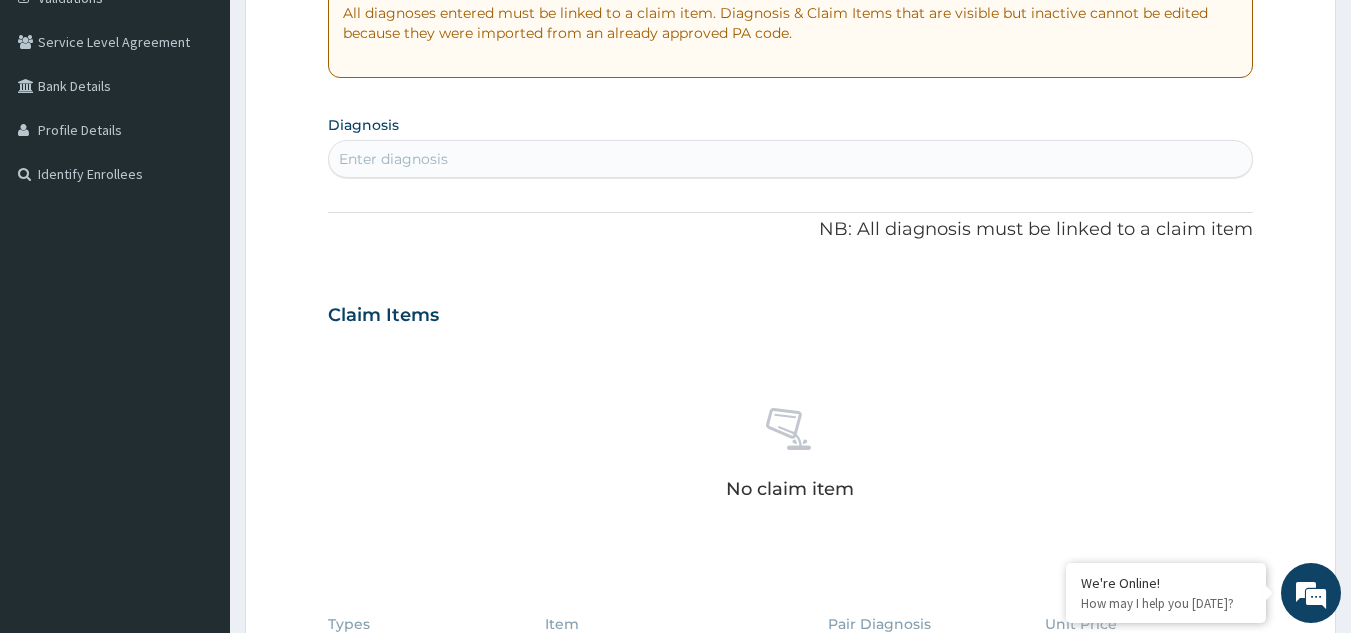 scroll, scrollTop: 200, scrollLeft: 0, axis: vertical 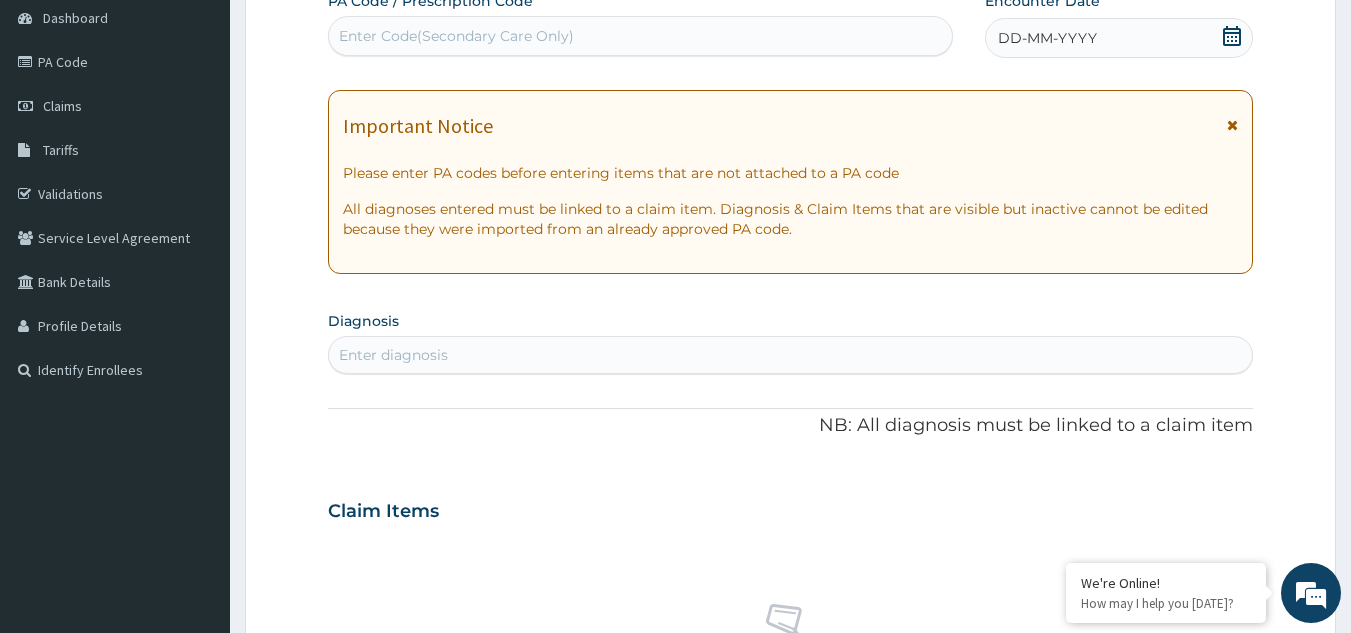 click on "DD-MM-YYYY" at bounding box center (1119, 38) 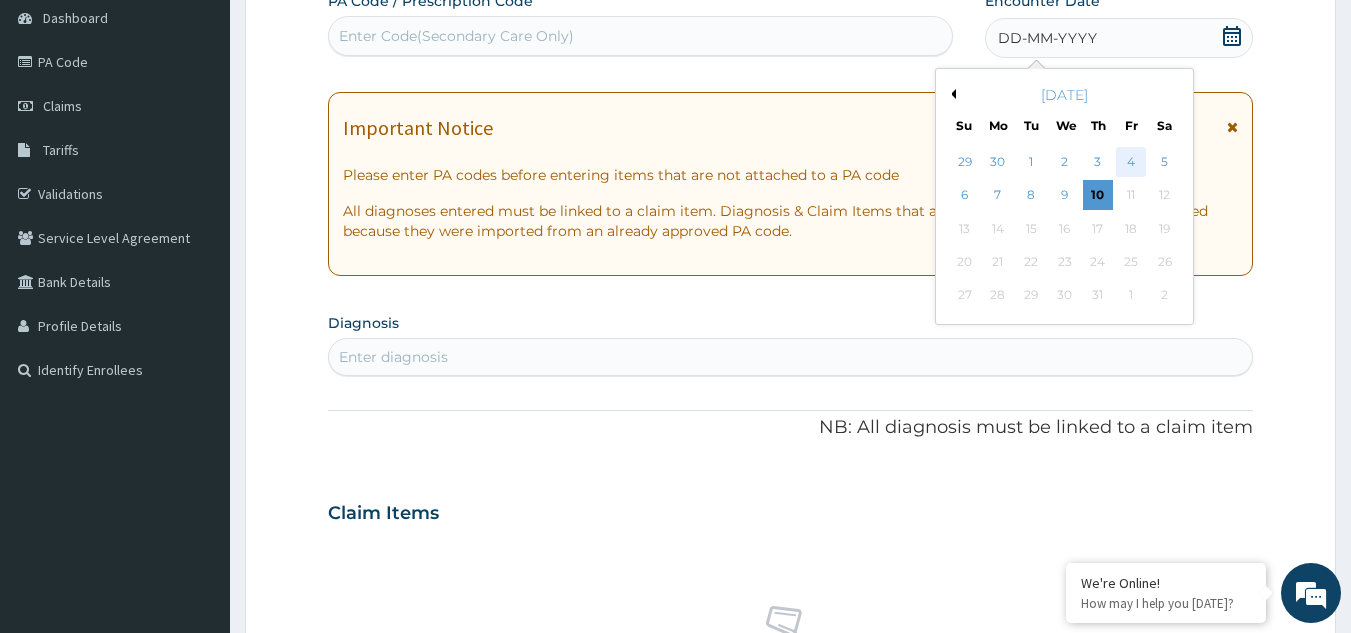 click on "4" at bounding box center (1131, 162) 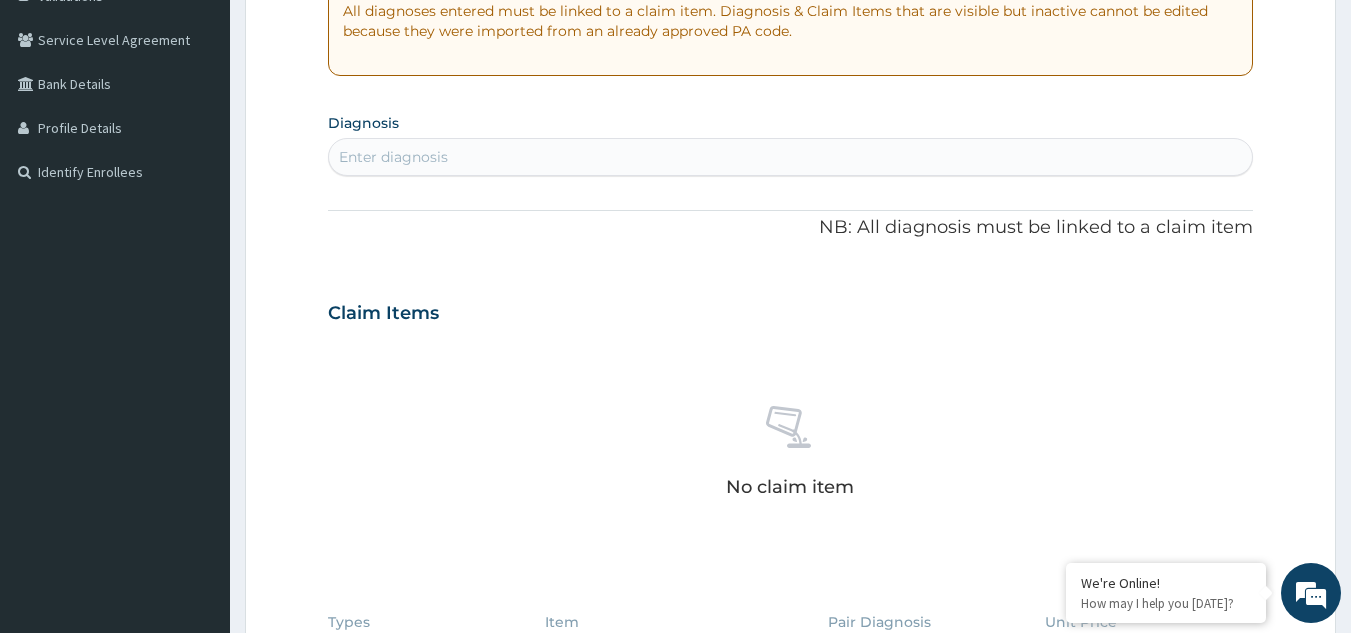 scroll, scrollTop: 400, scrollLeft: 0, axis: vertical 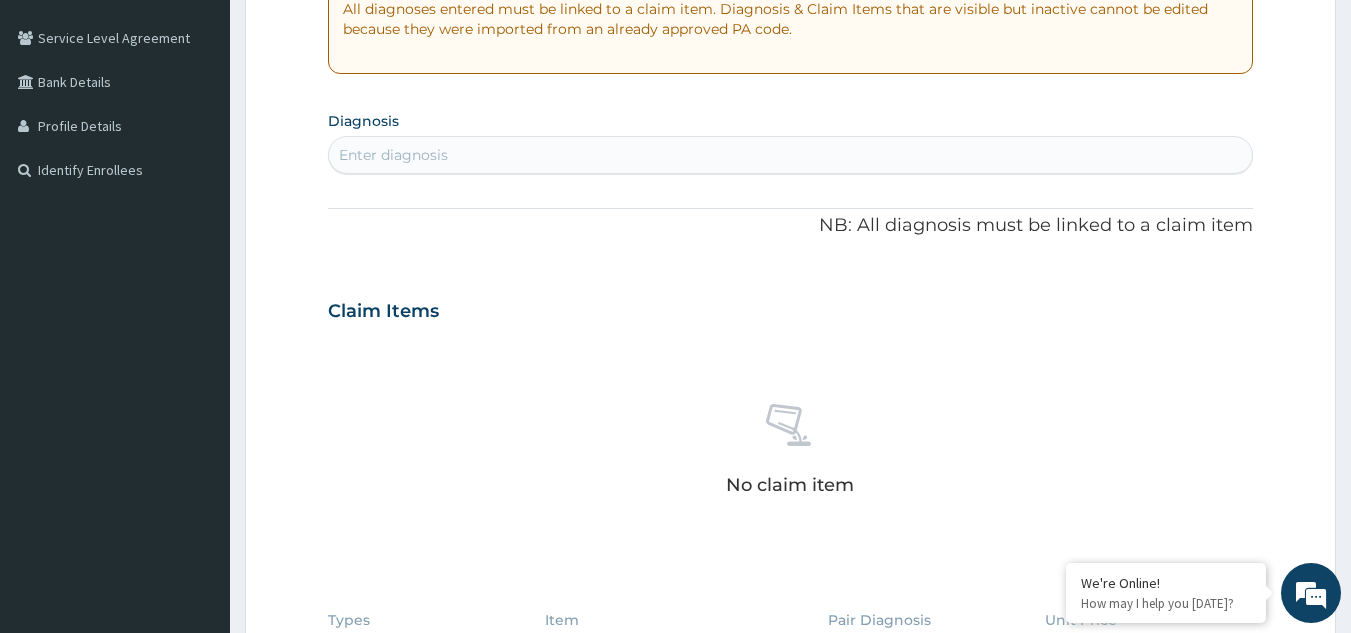 click on "Enter diagnosis" at bounding box center [791, 155] 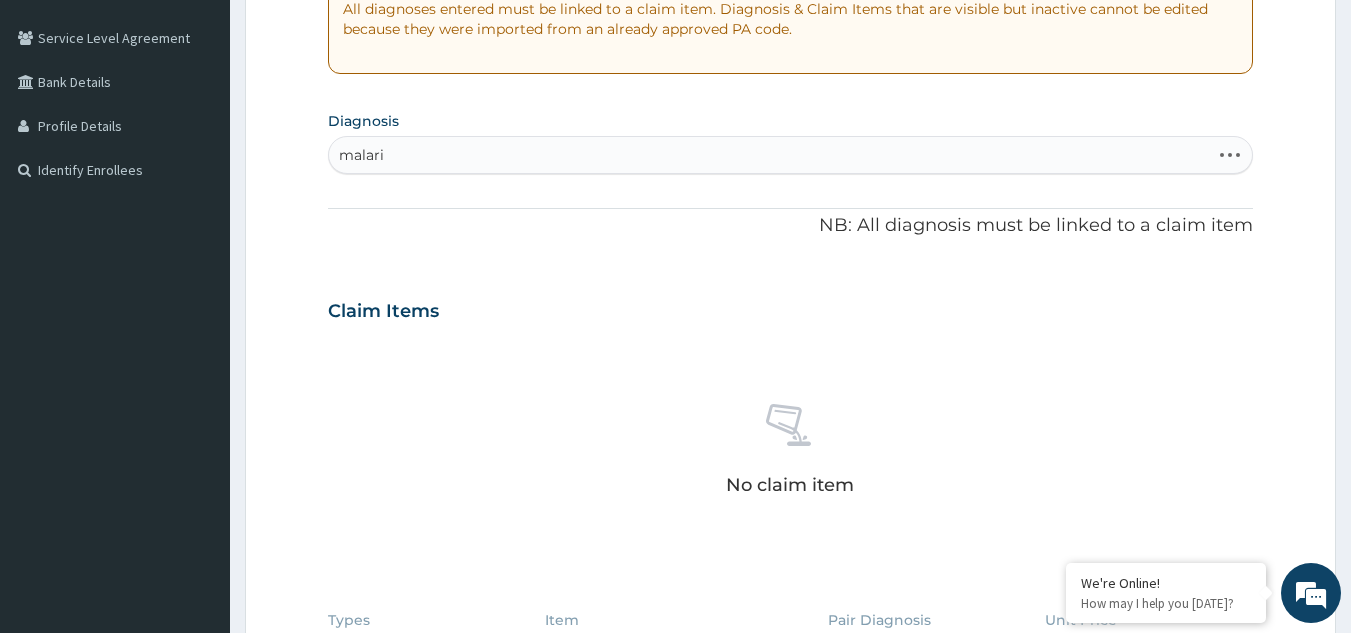 type on "[MEDICAL_DATA]" 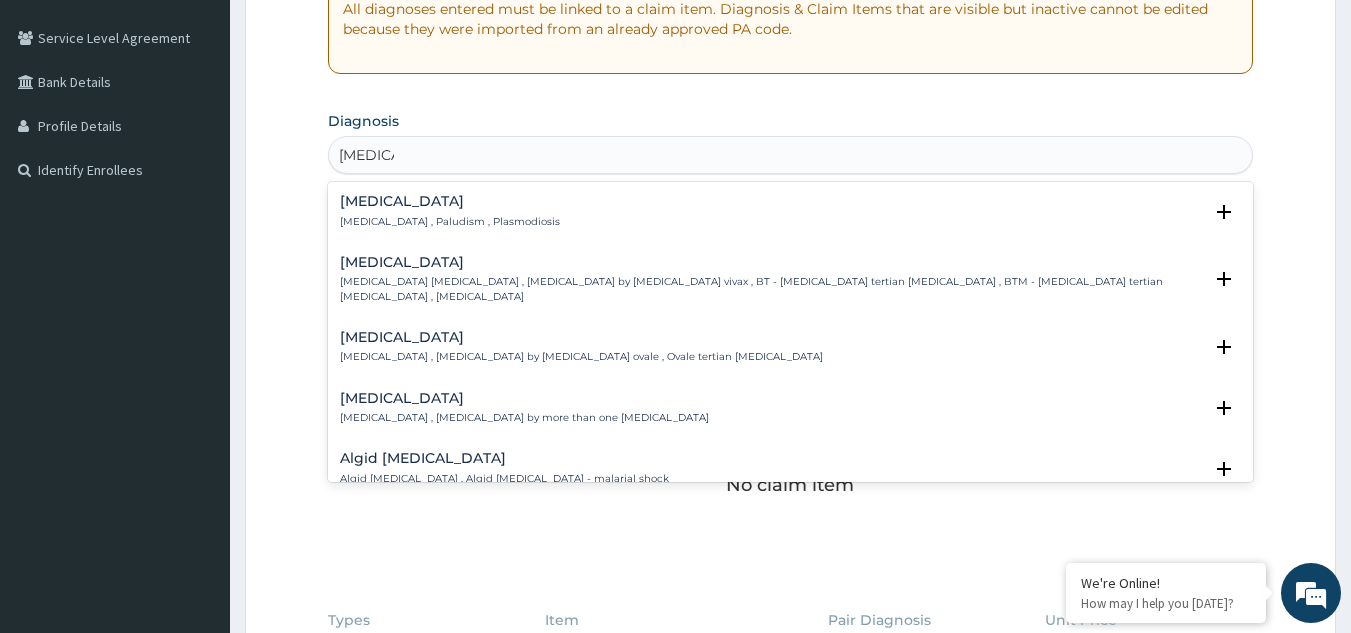 click on "[MEDICAL_DATA] , Paludism , Plasmodiosis" at bounding box center (450, 222) 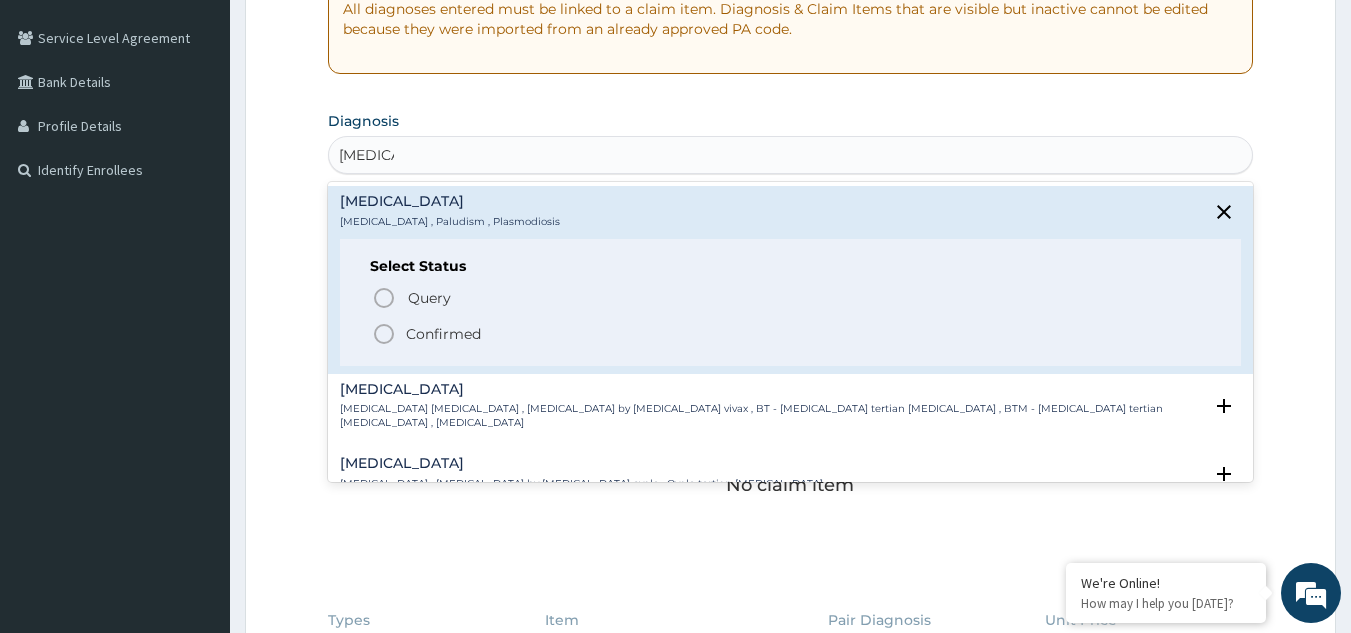 click on "Confirmed" at bounding box center (792, 334) 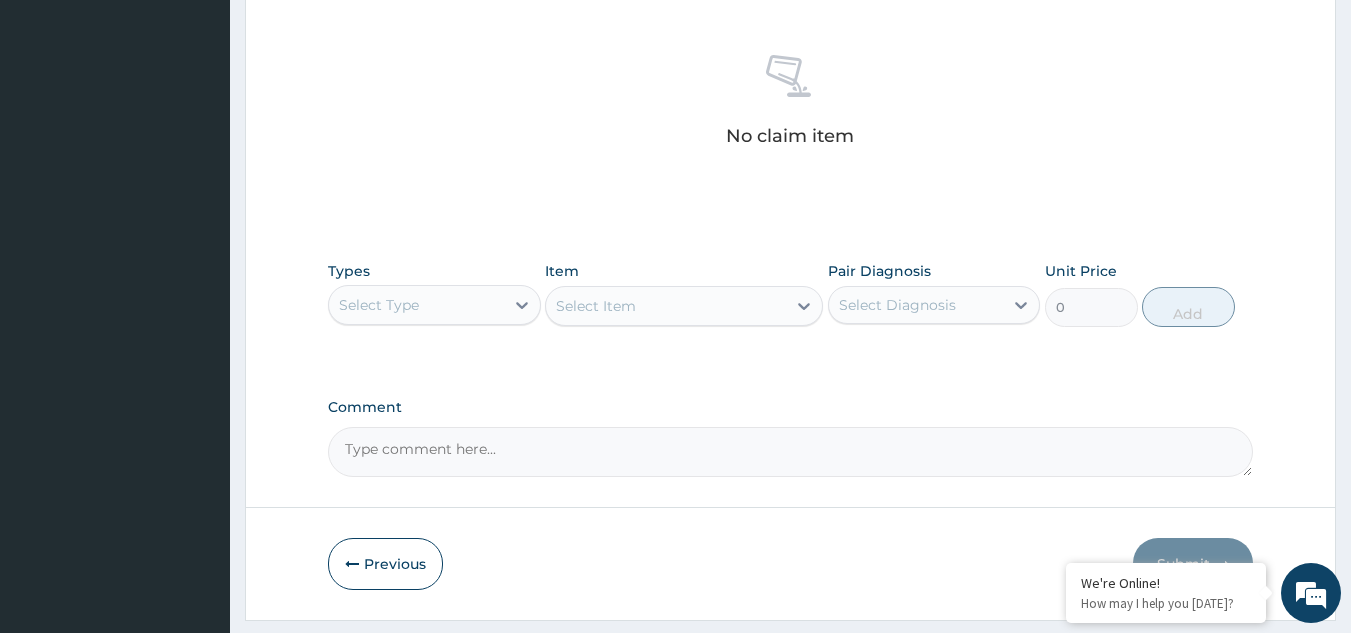 scroll, scrollTop: 800, scrollLeft: 0, axis: vertical 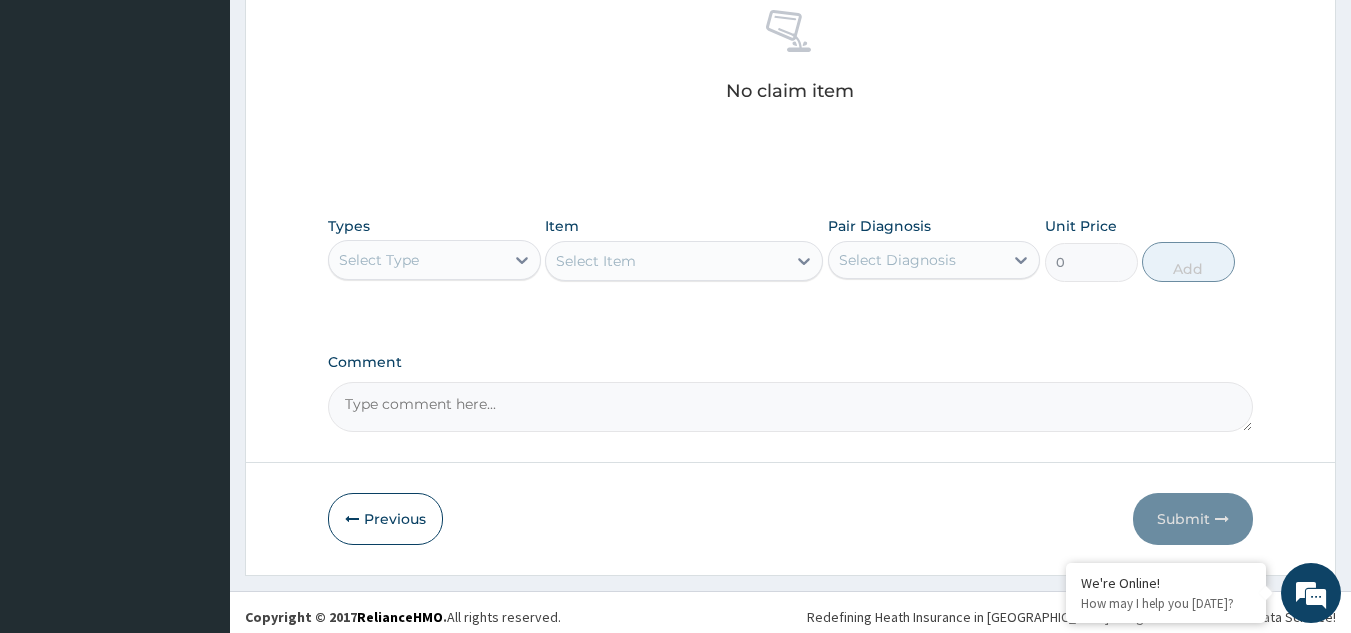 click on "Select Type" at bounding box center [416, 260] 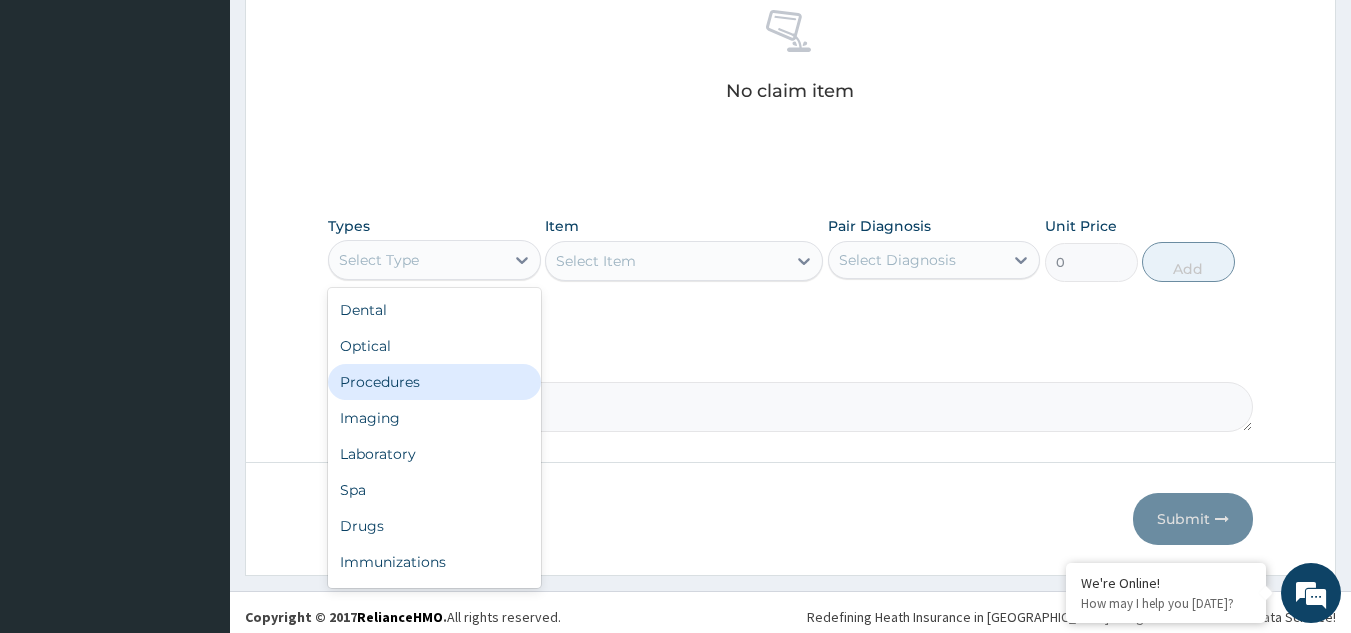 click on "Procedures" at bounding box center [434, 382] 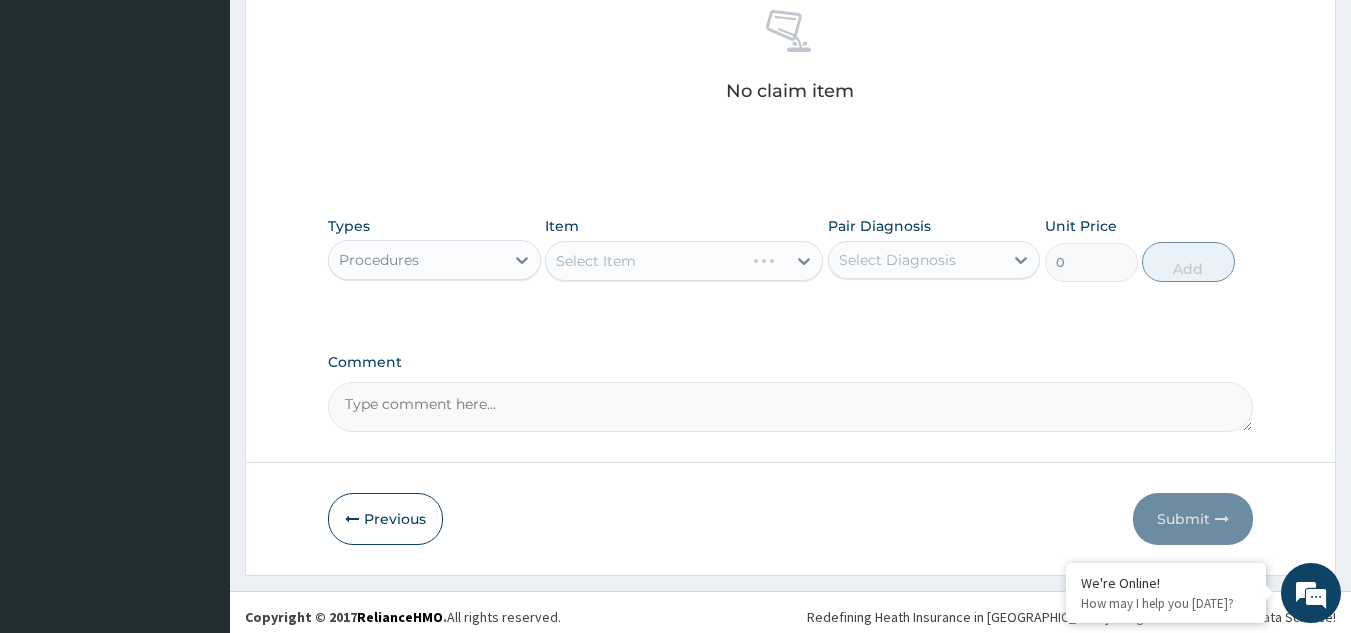 click on "Select Item" at bounding box center (684, 261) 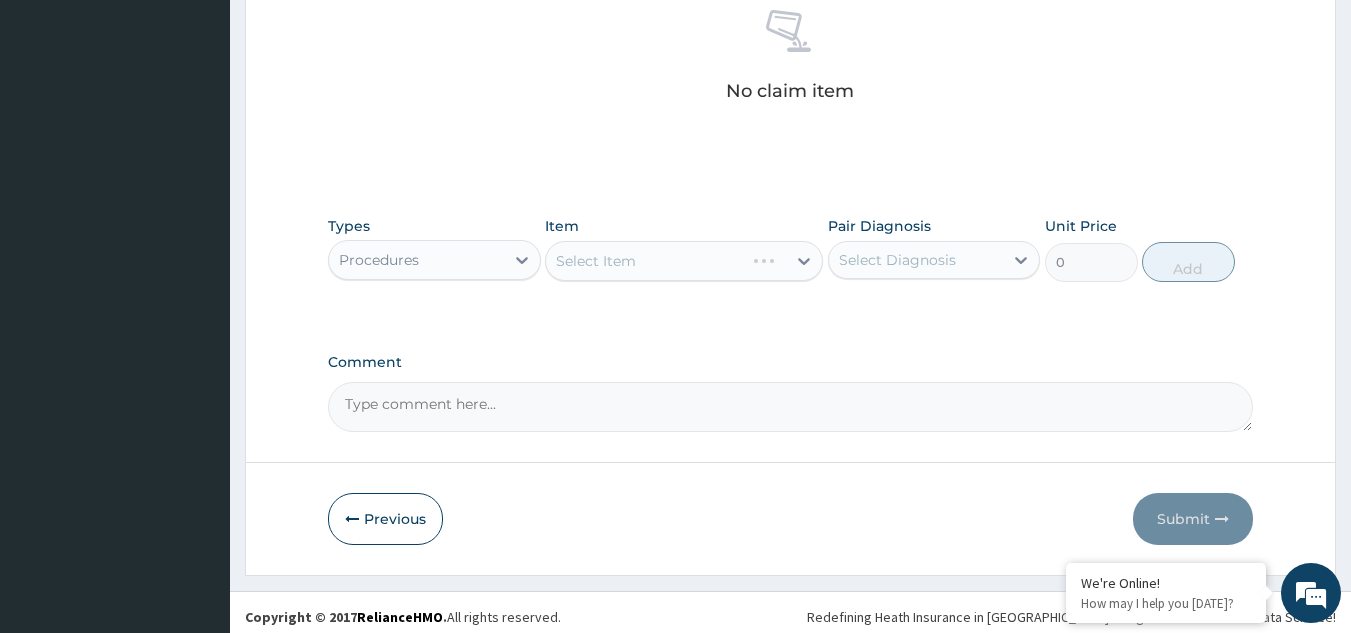 click on "Select Item" at bounding box center (684, 261) 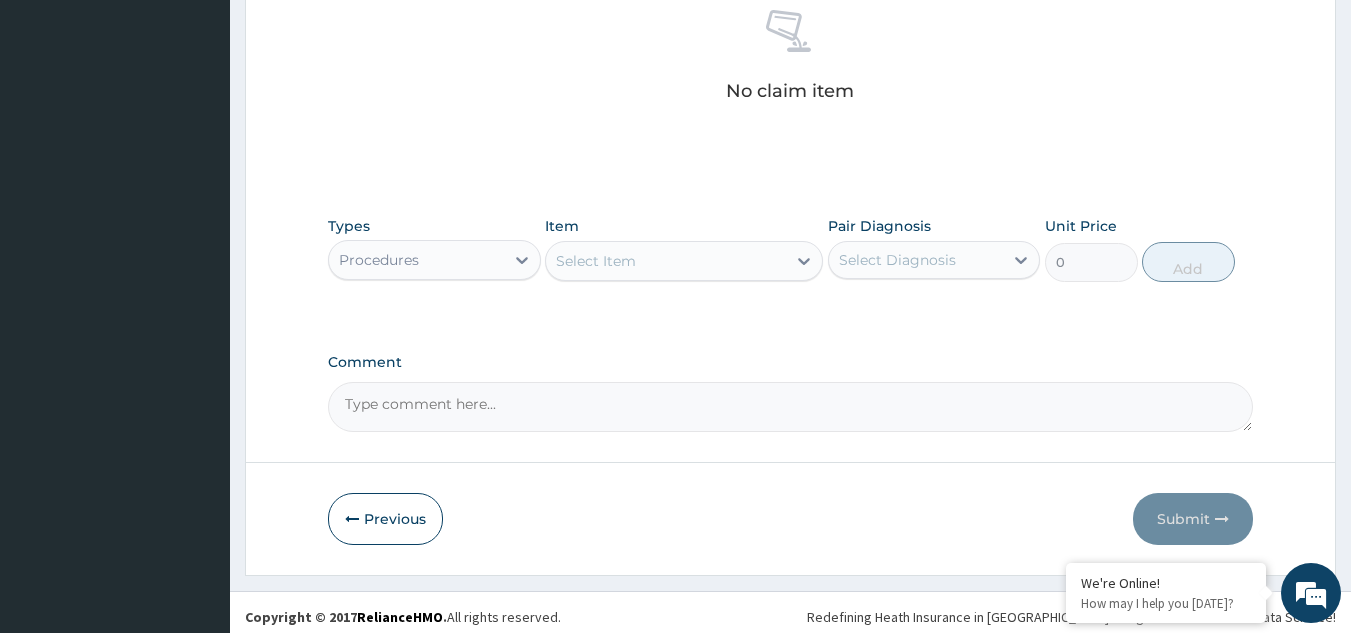 click on "Select Item" at bounding box center [666, 261] 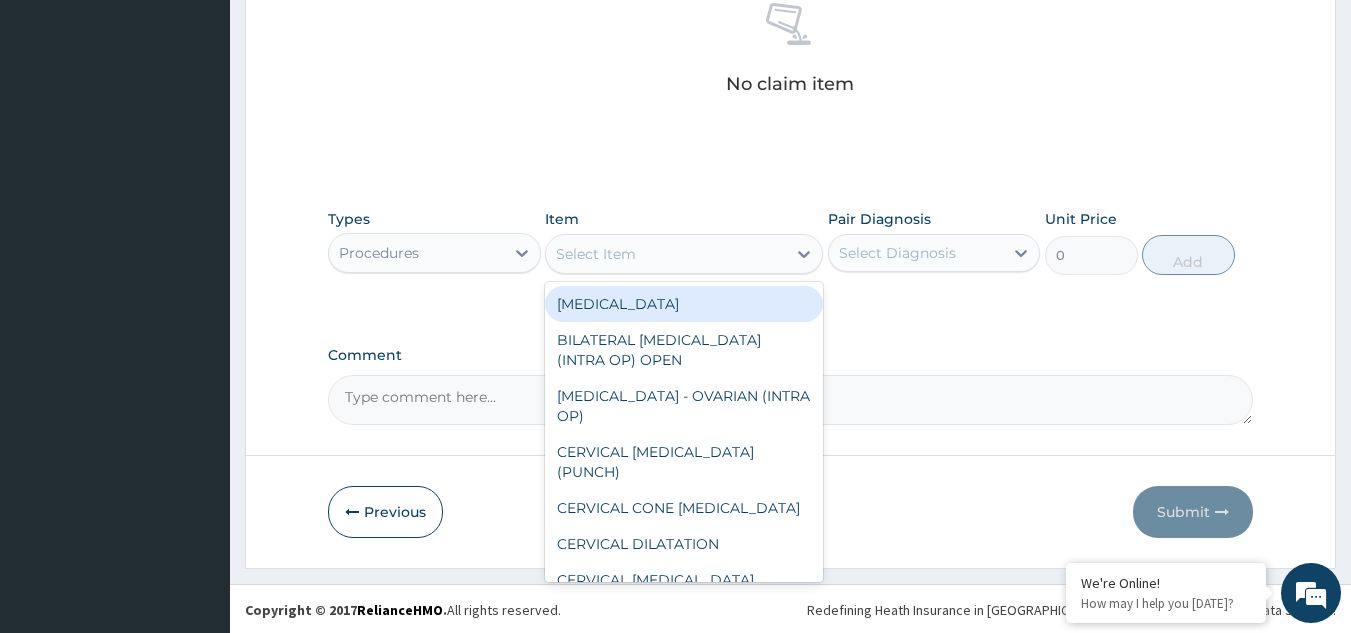 scroll, scrollTop: 809, scrollLeft: 0, axis: vertical 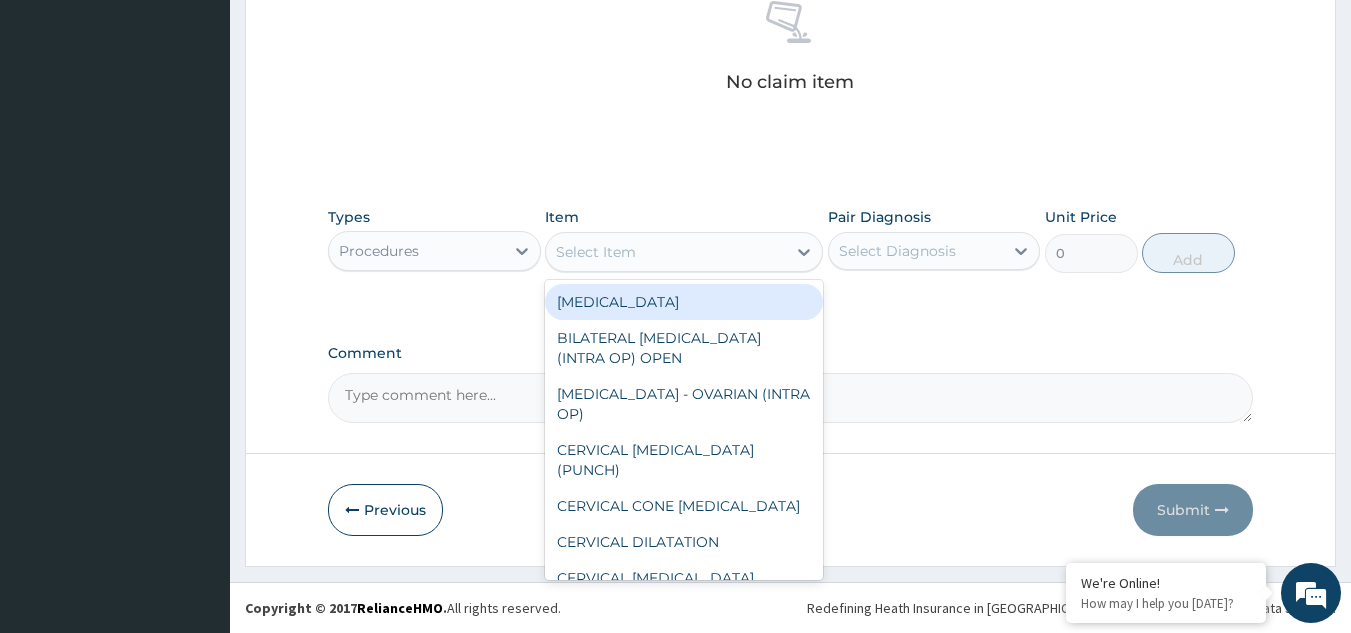 click on "Select Item" at bounding box center [666, 252] 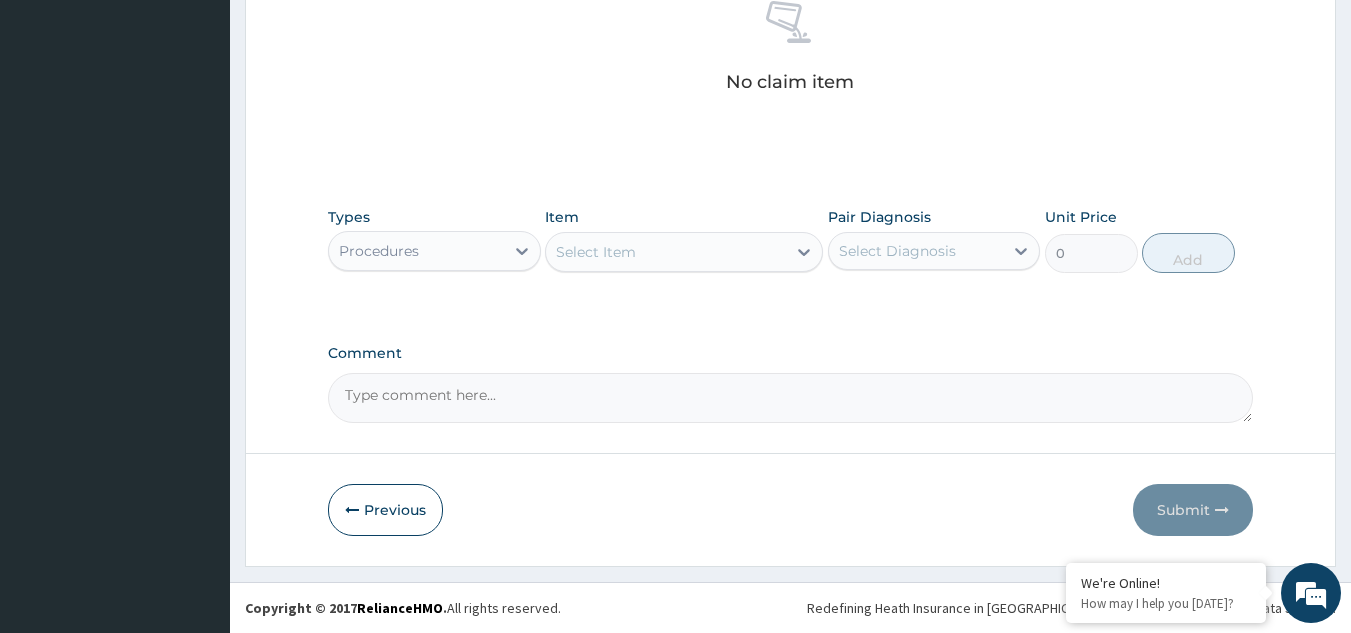click on "Select Item" at bounding box center (666, 252) 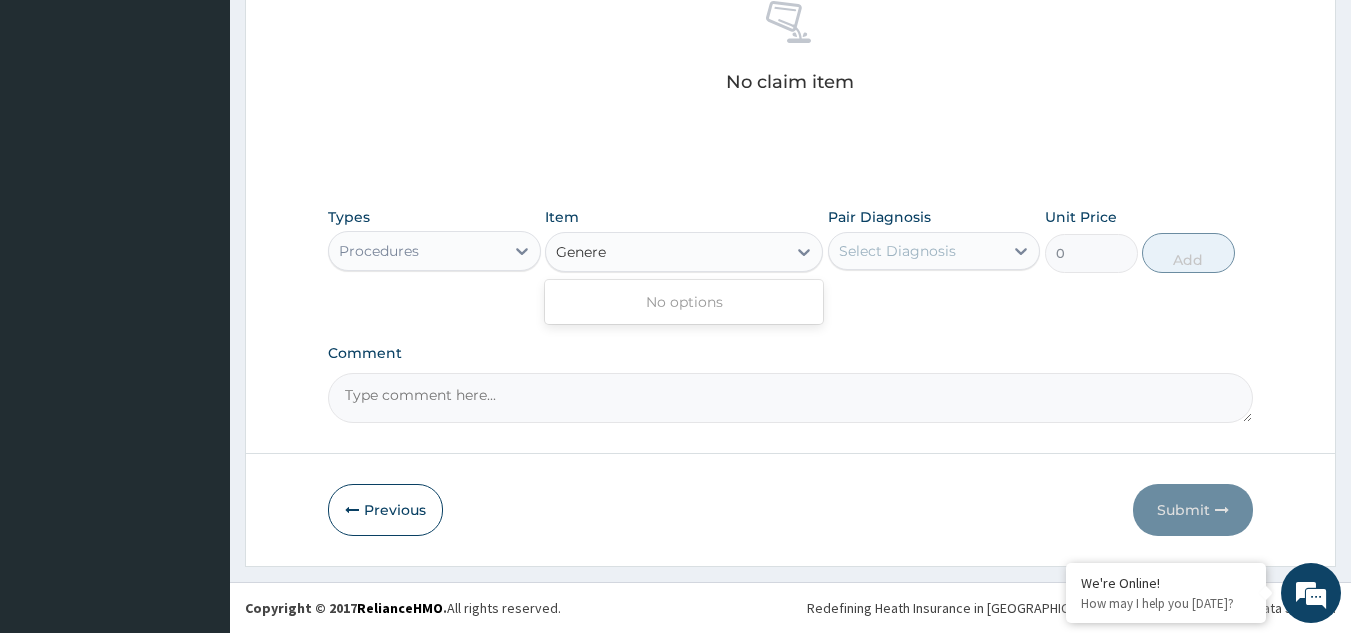 type on "Gener" 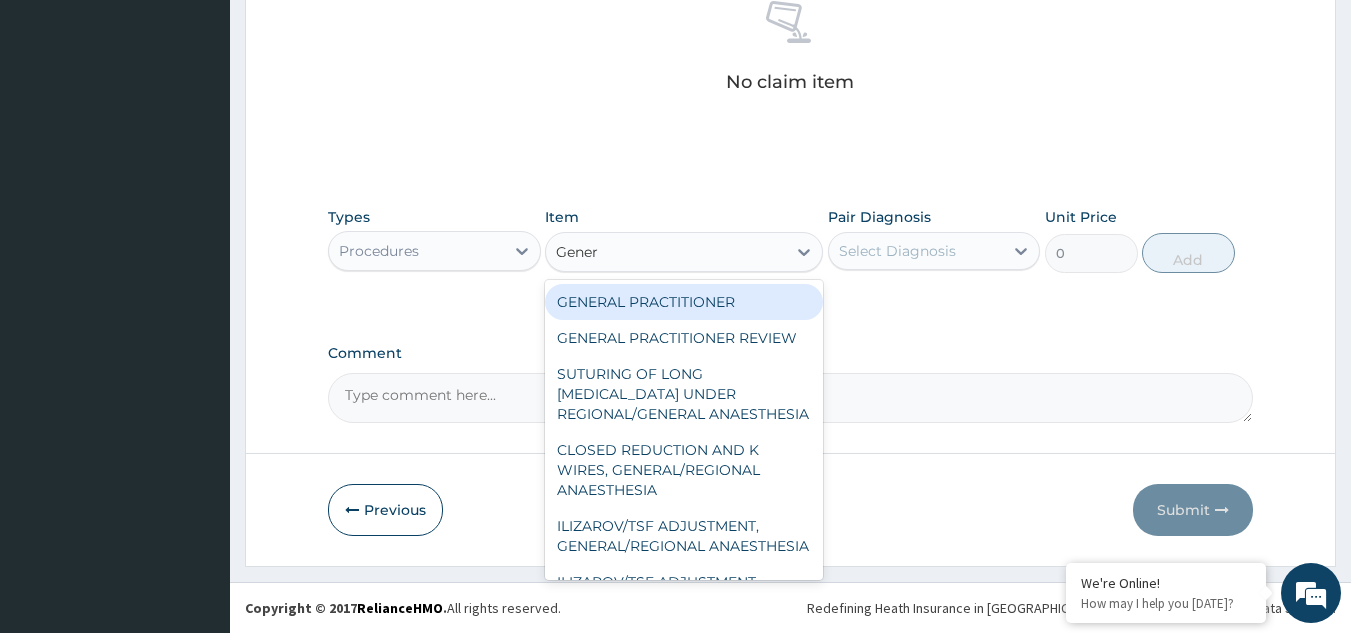 click on "GENERAL PRACTITIONER" at bounding box center (684, 302) 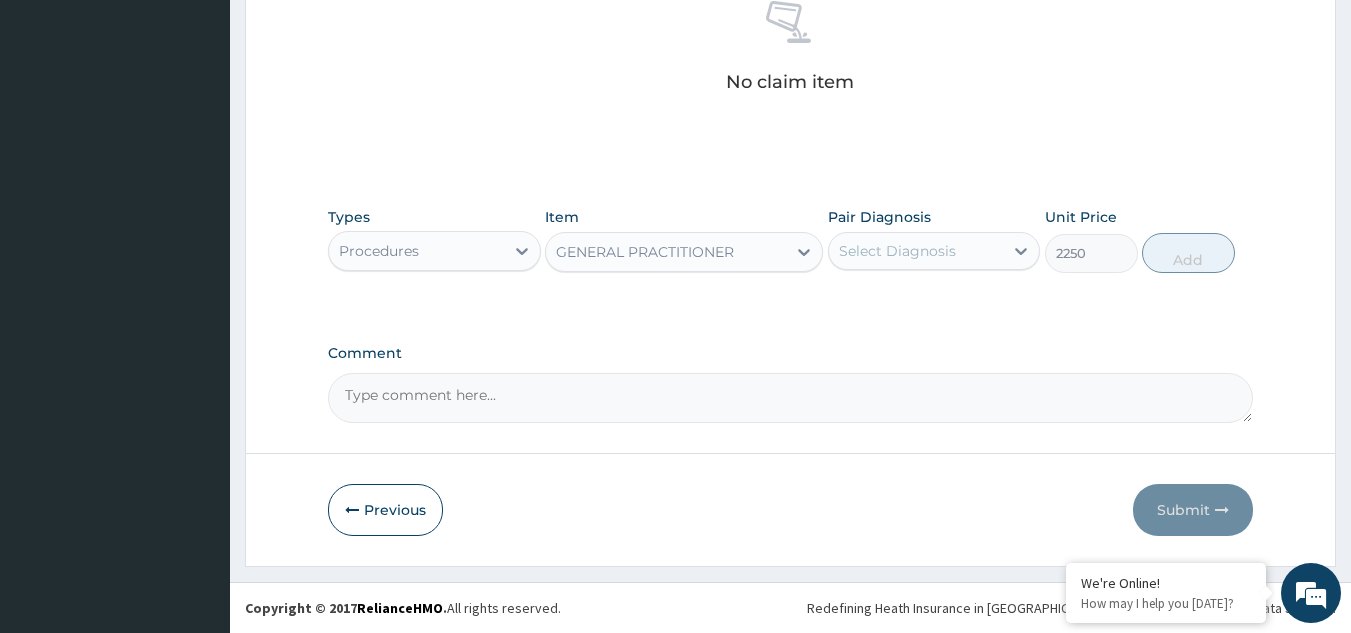 click on "Select Diagnosis" at bounding box center [897, 251] 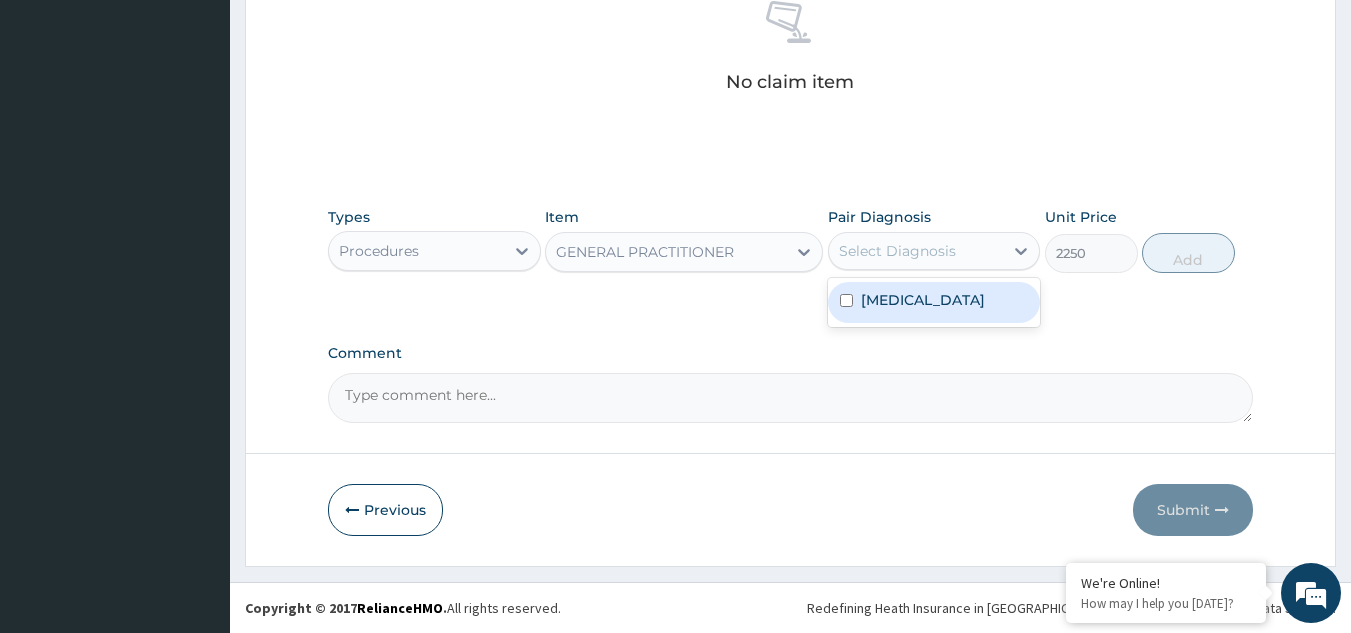 click on "Malaria" at bounding box center (923, 300) 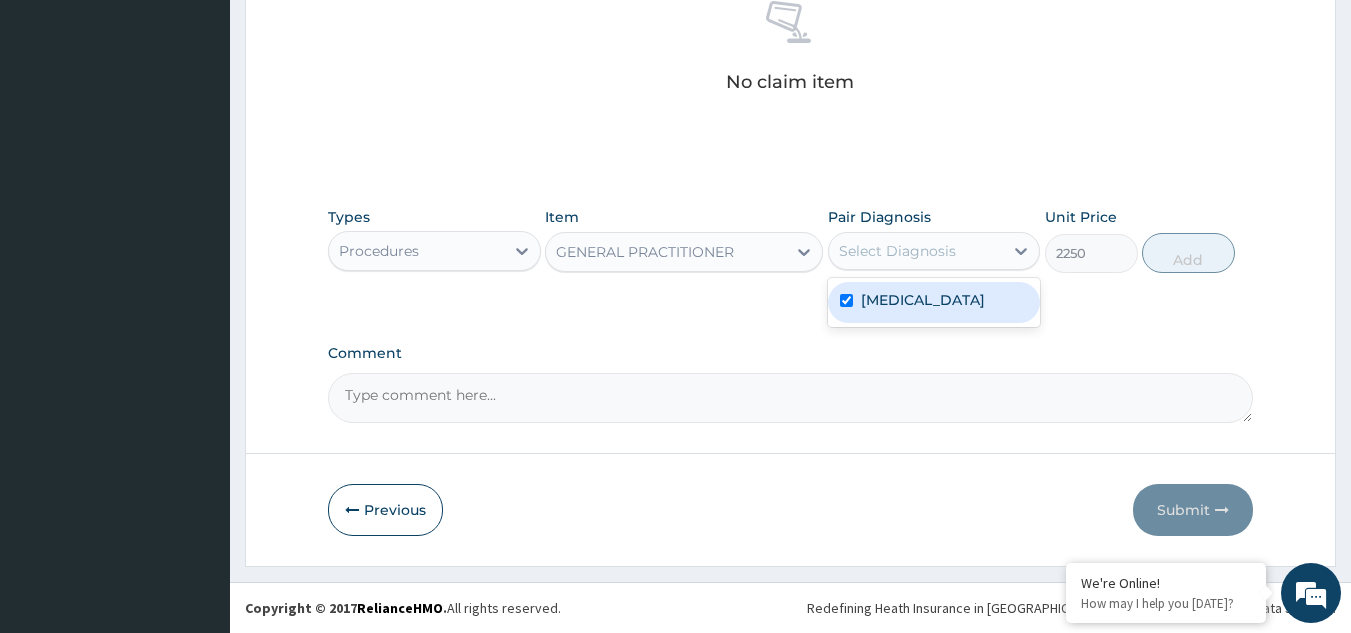 checkbox on "true" 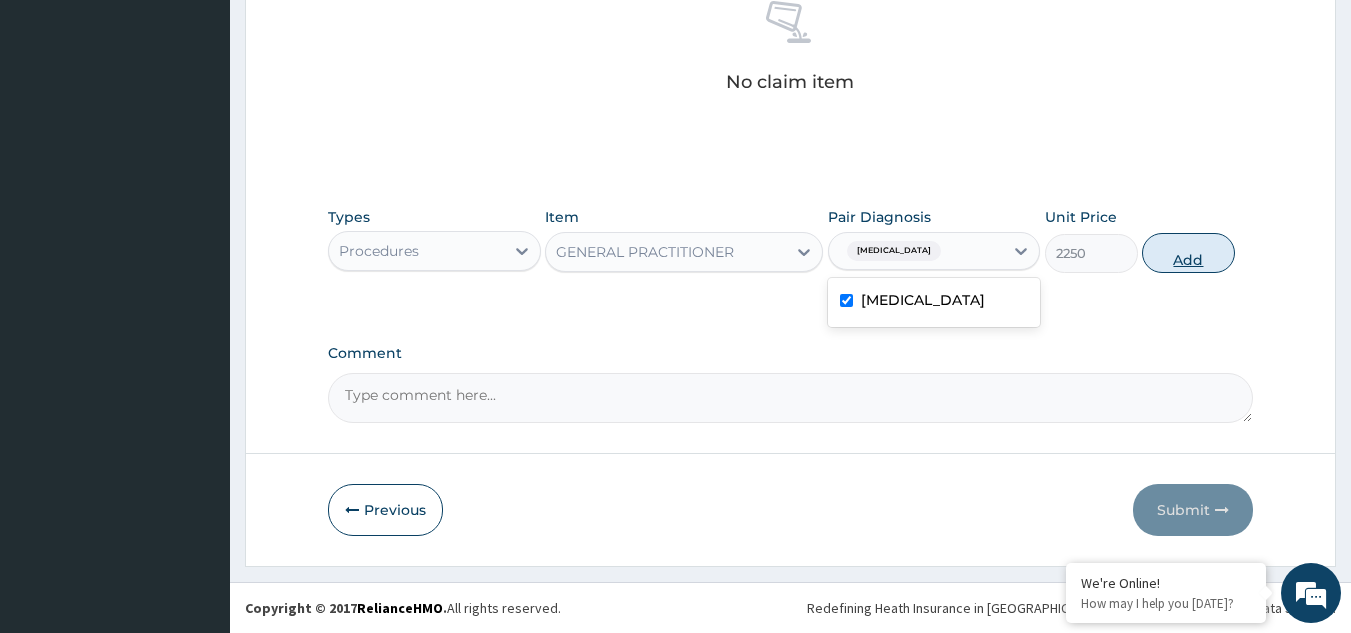 click on "Add" at bounding box center [1188, 253] 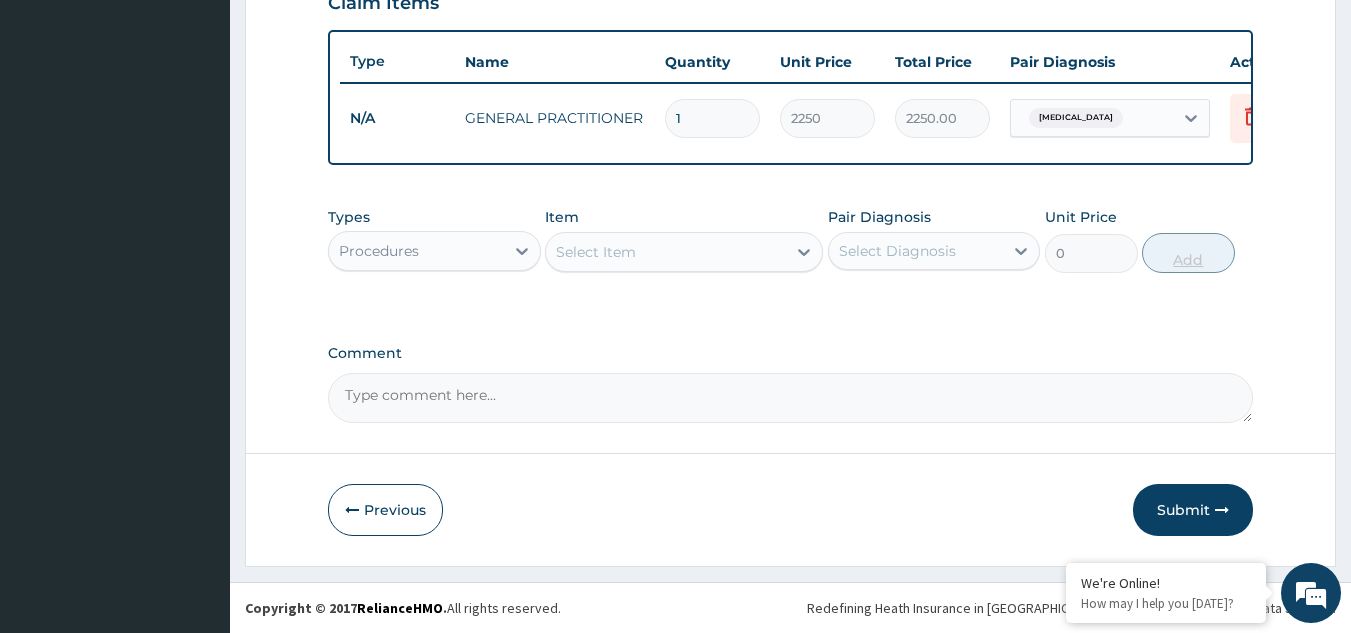 scroll, scrollTop: 729, scrollLeft: 0, axis: vertical 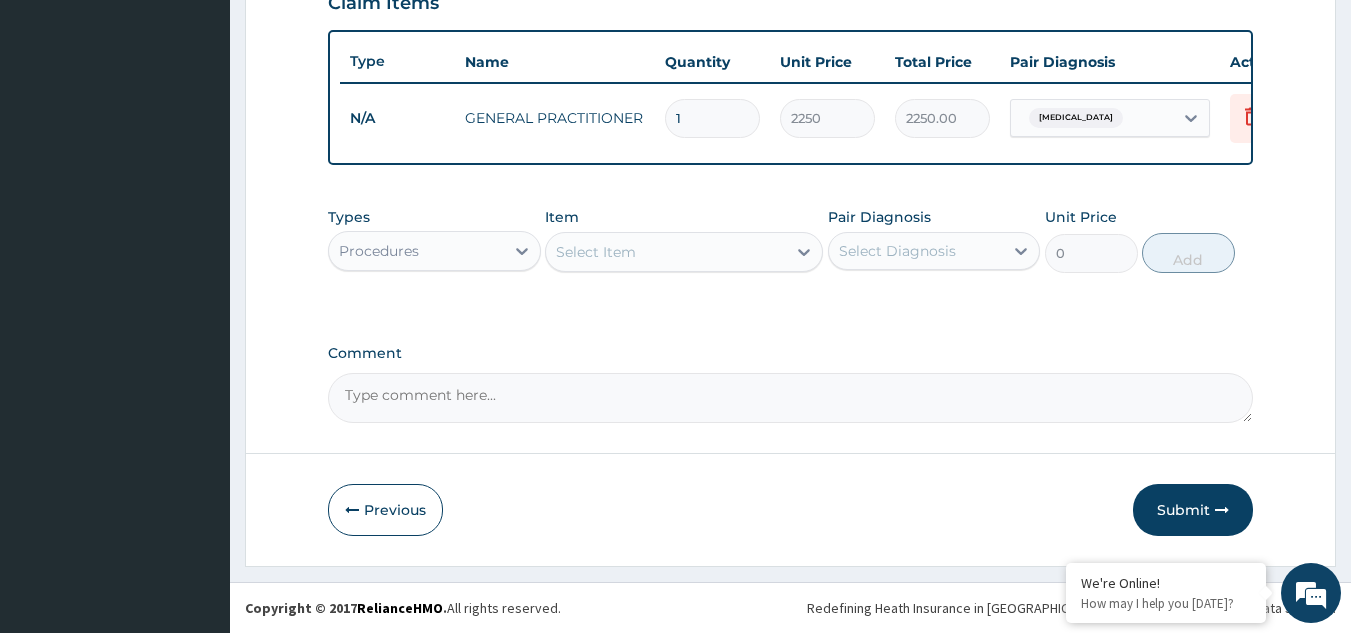 click on "Select Item" at bounding box center (666, 252) 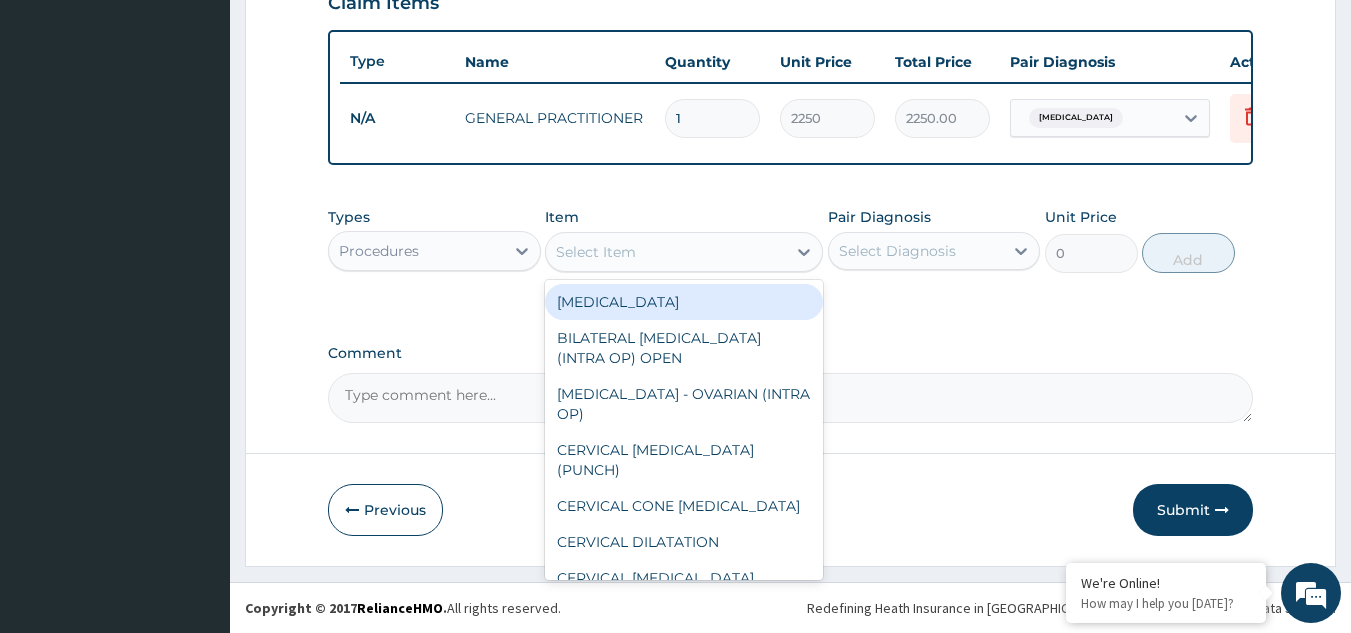 click on "Procedures" at bounding box center [416, 251] 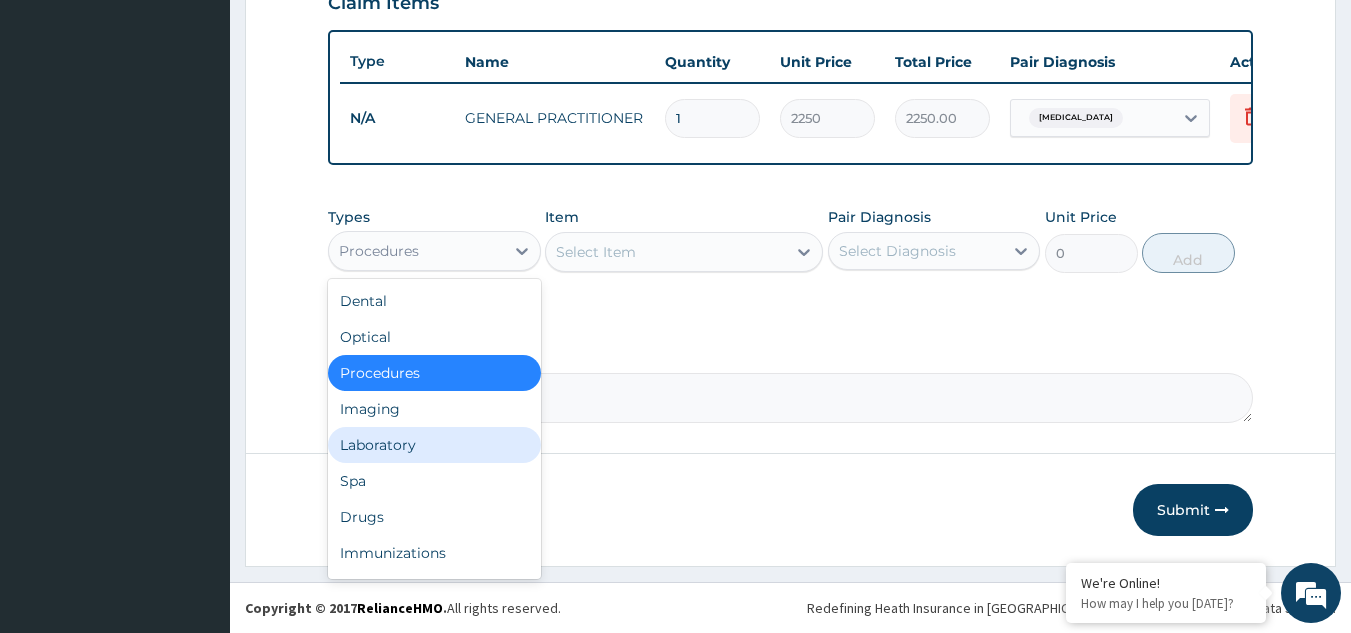 click on "Laboratory" at bounding box center (434, 445) 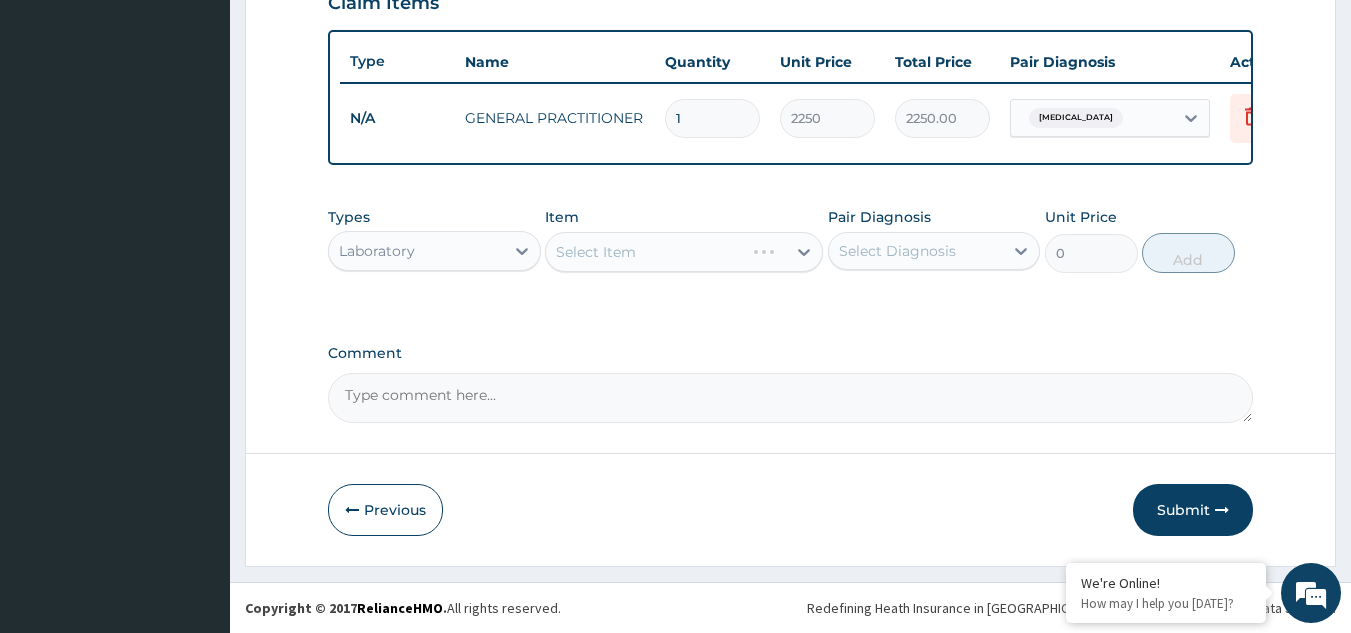click on "Select Item" at bounding box center [684, 252] 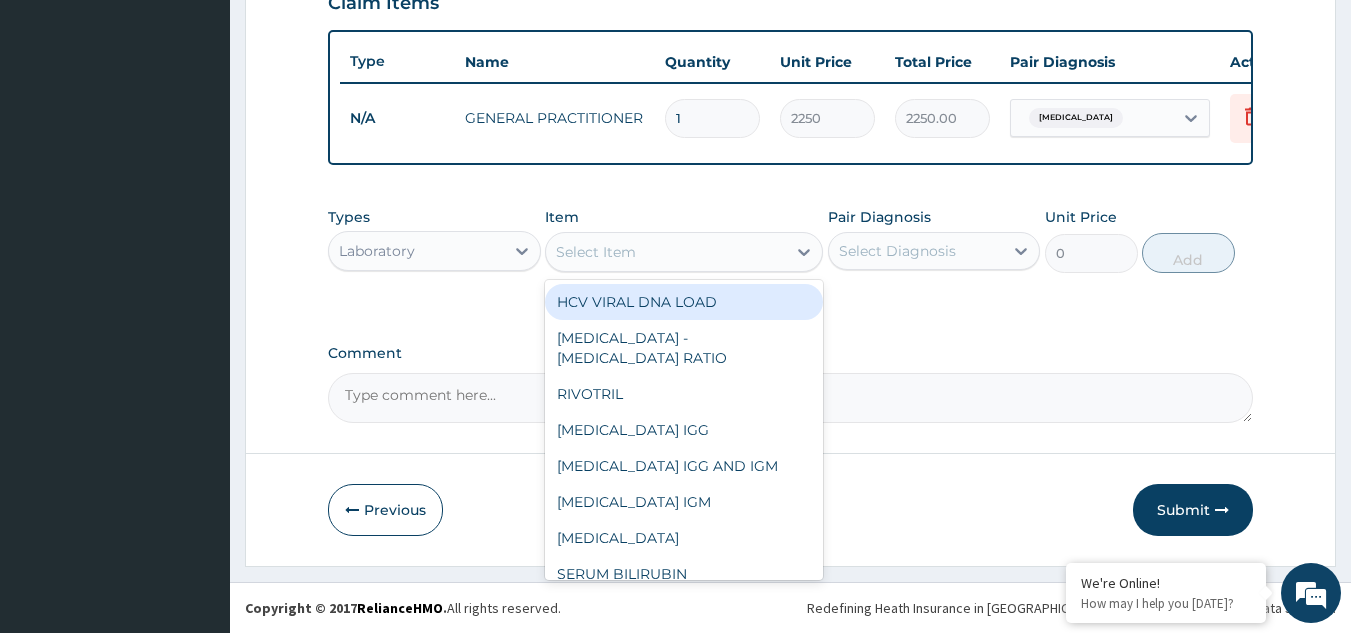 click on "Select Item" at bounding box center [666, 252] 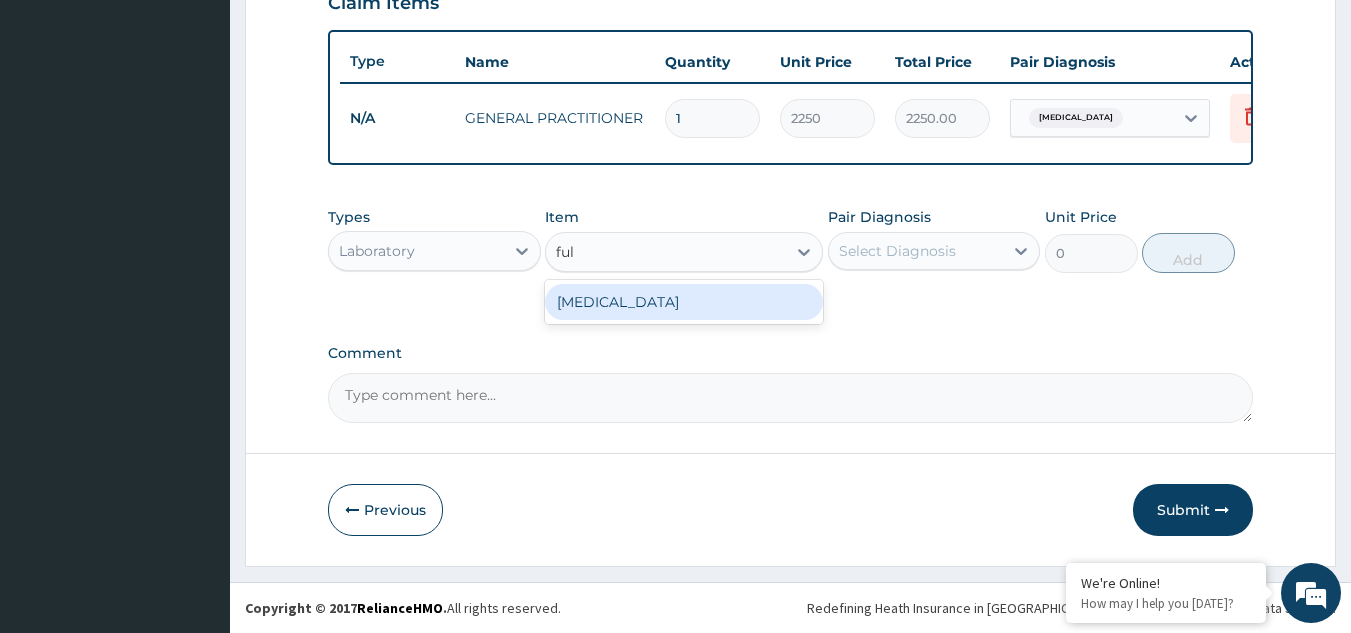 type on "full" 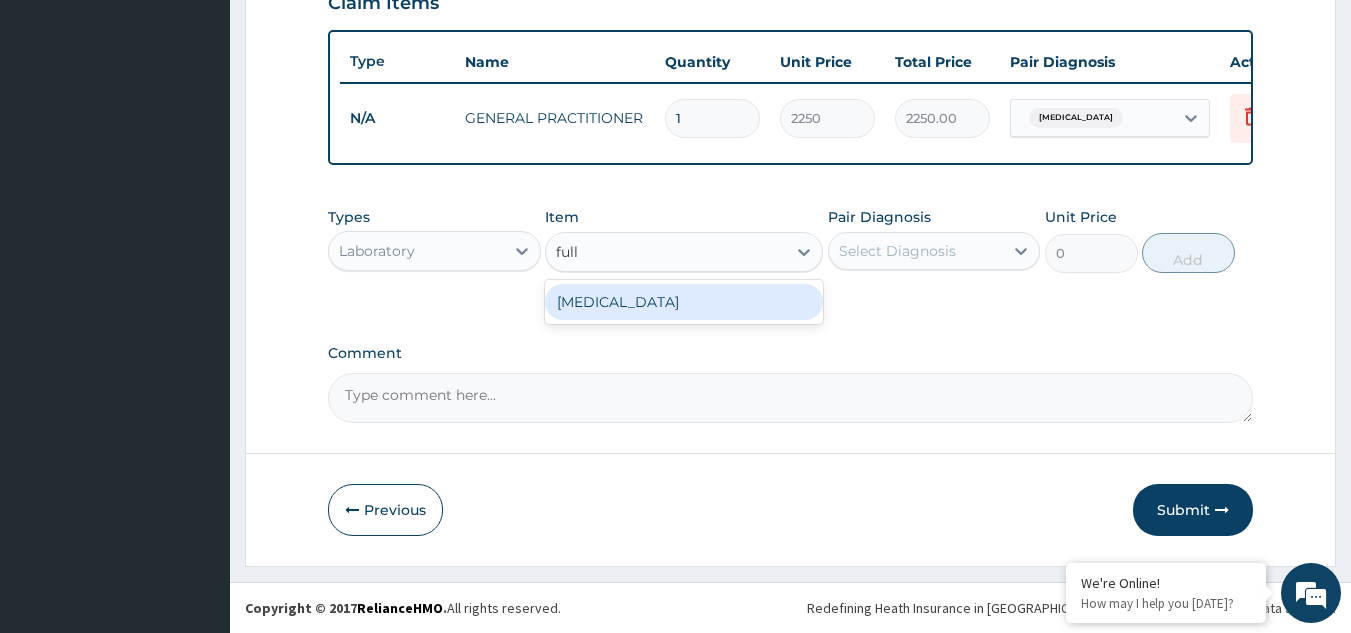 click on "FULL BLOOD COUNT" at bounding box center (684, 302) 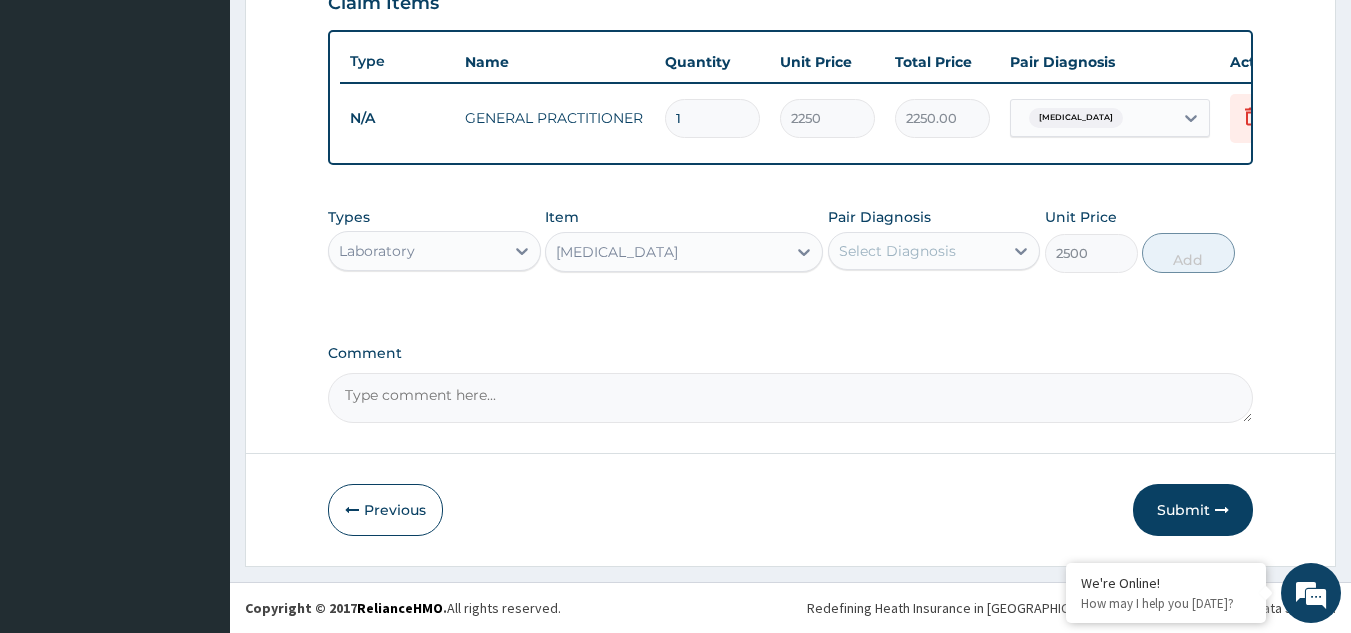 click on "Pair Diagnosis Select Diagnosis" at bounding box center [934, 240] 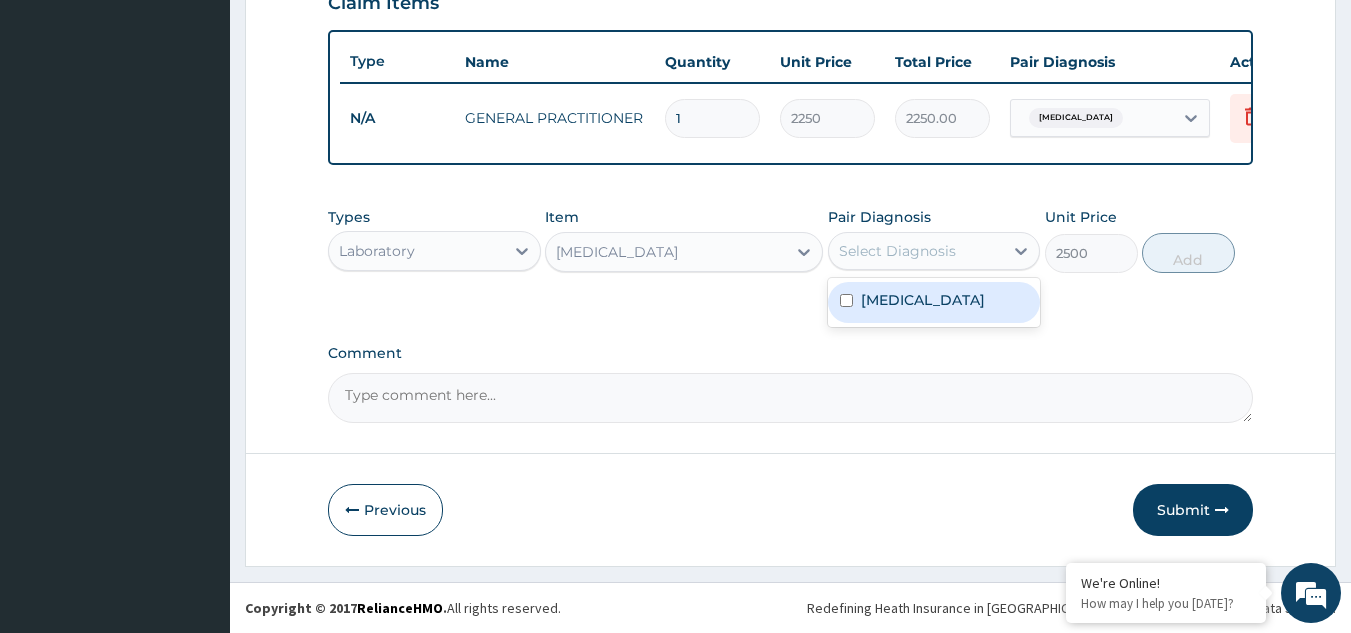 drag, startPoint x: 928, startPoint y: 287, endPoint x: 932, endPoint y: 299, distance: 12.649111 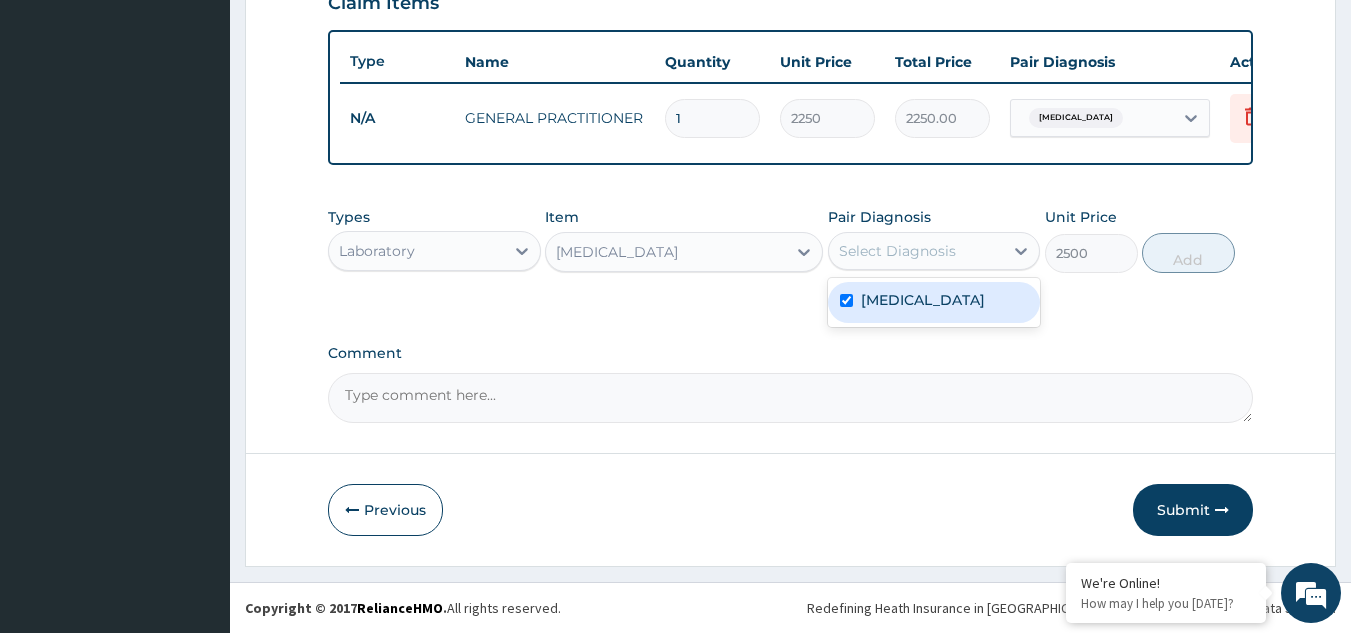 checkbox on "true" 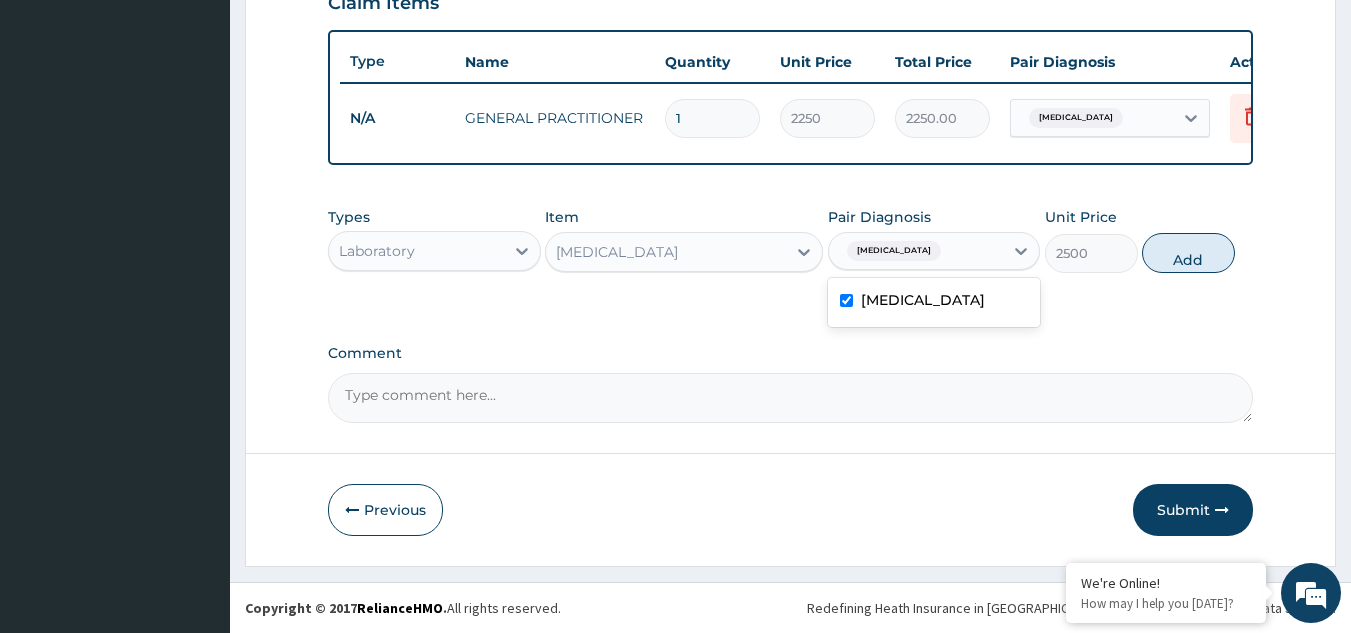 click on "Add" at bounding box center [1188, 253] 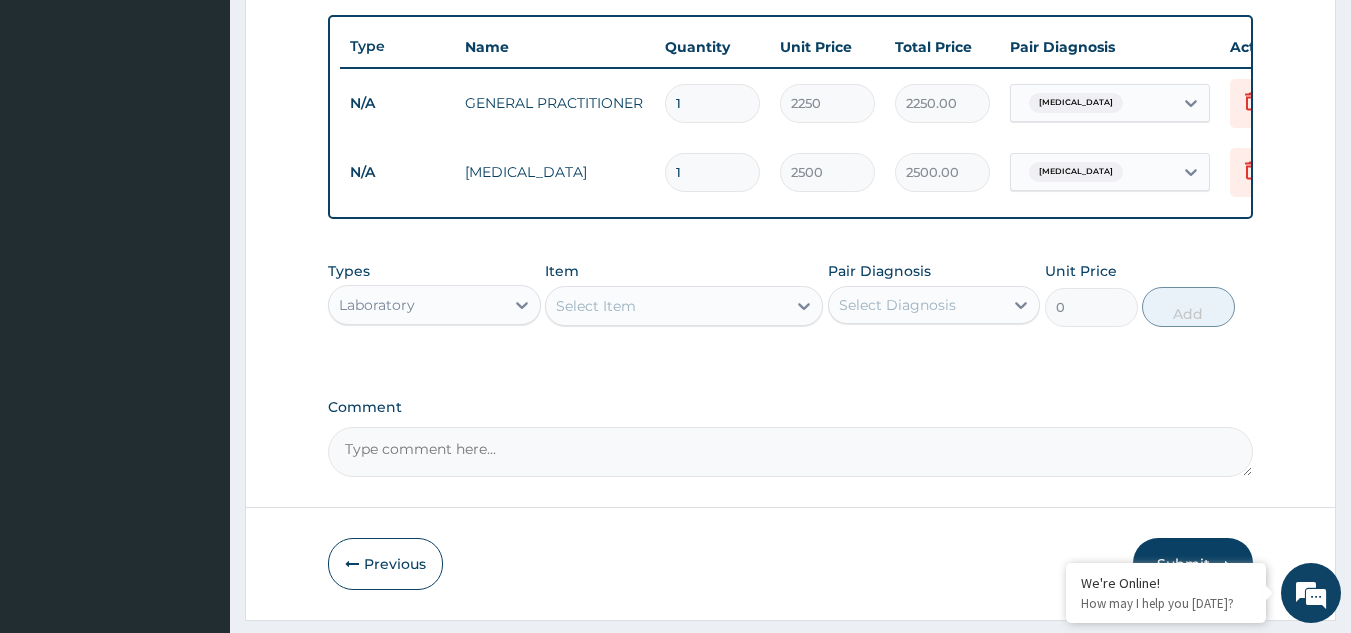 click on "Select Item" at bounding box center [666, 306] 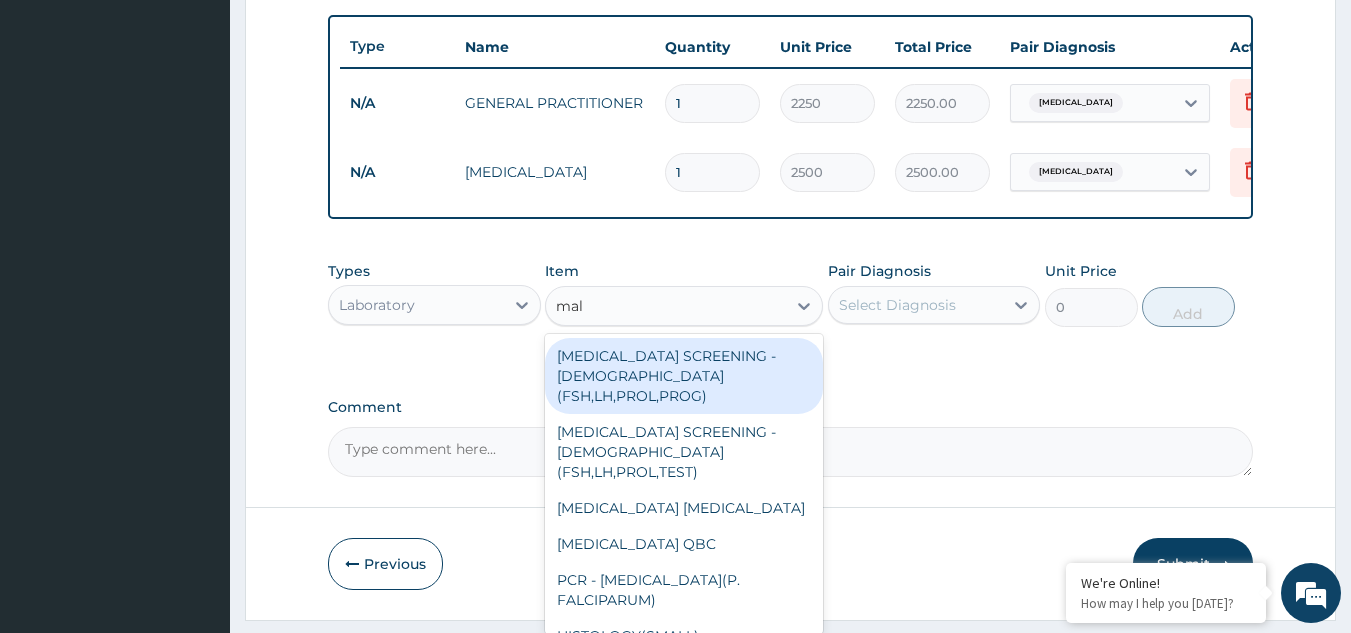 type on "mala" 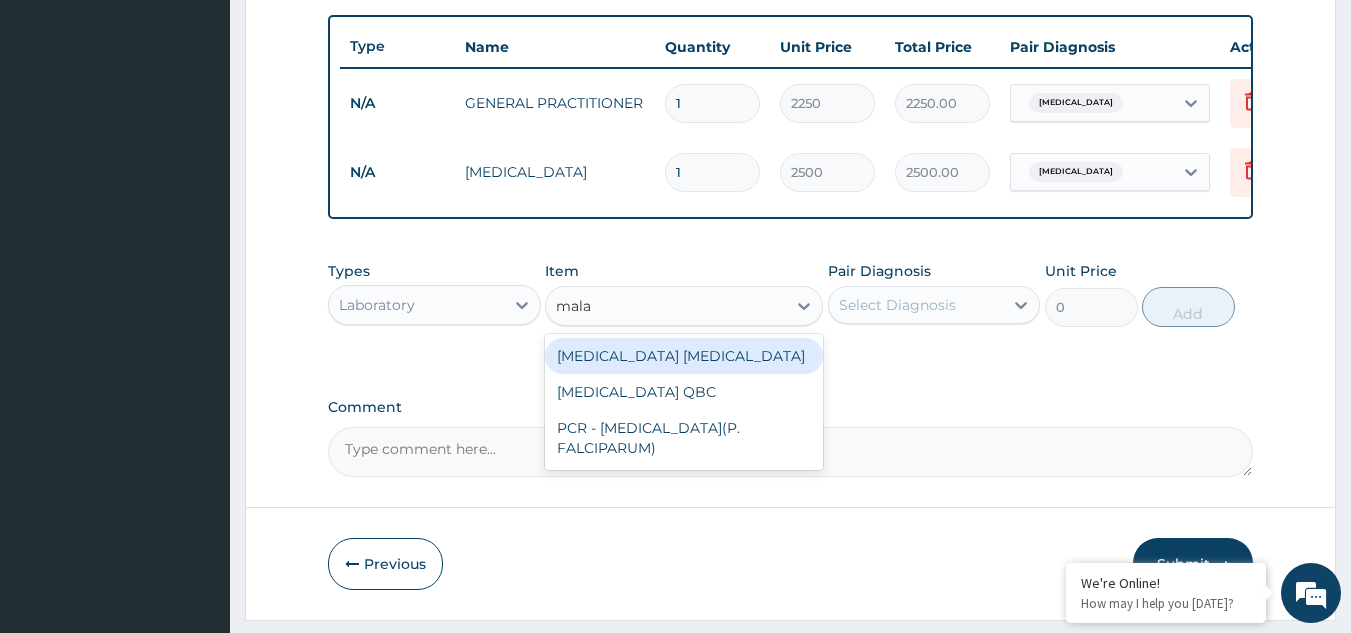 click on "MALARIA PARASITE" at bounding box center (684, 356) 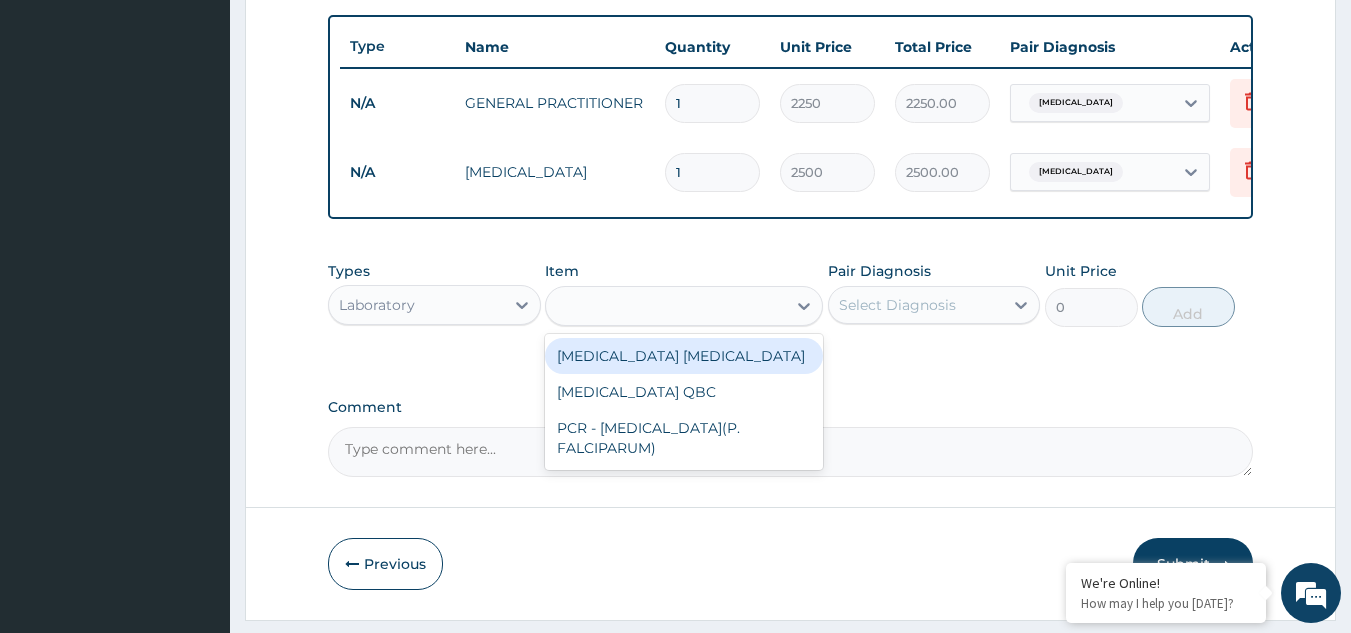 type on "1500" 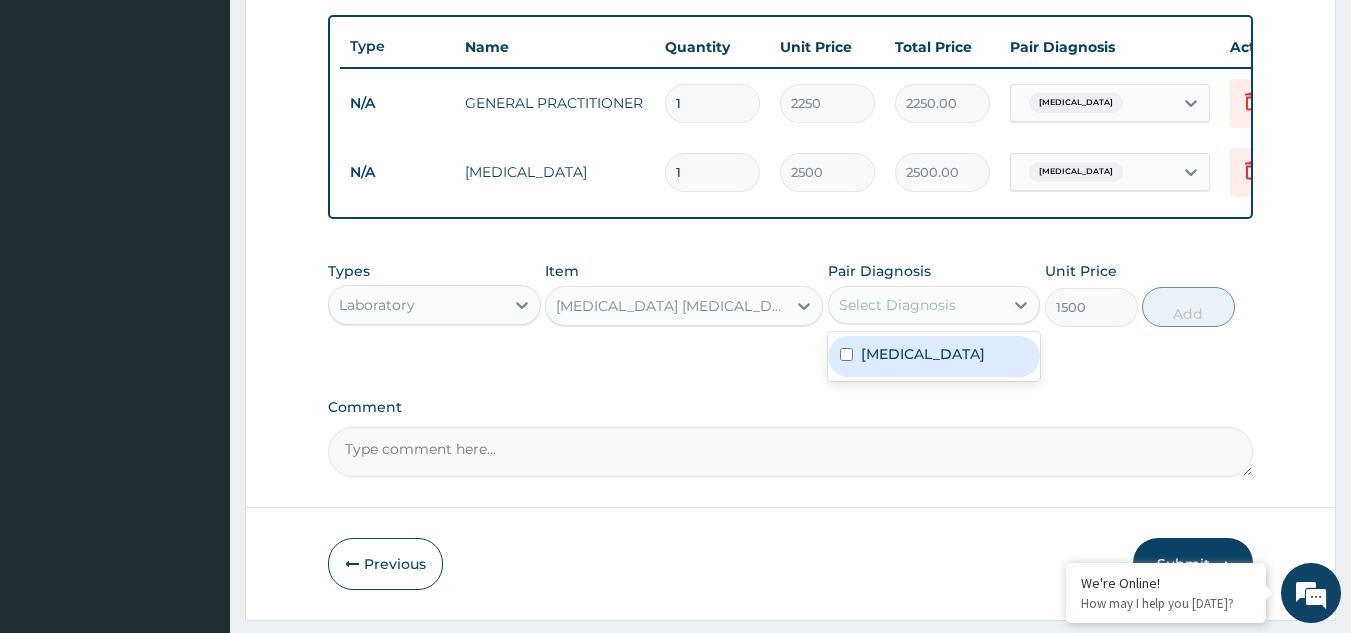 drag, startPoint x: 877, startPoint y: 327, endPoint x: 897, endPoint y: 328, distance: 20.024984 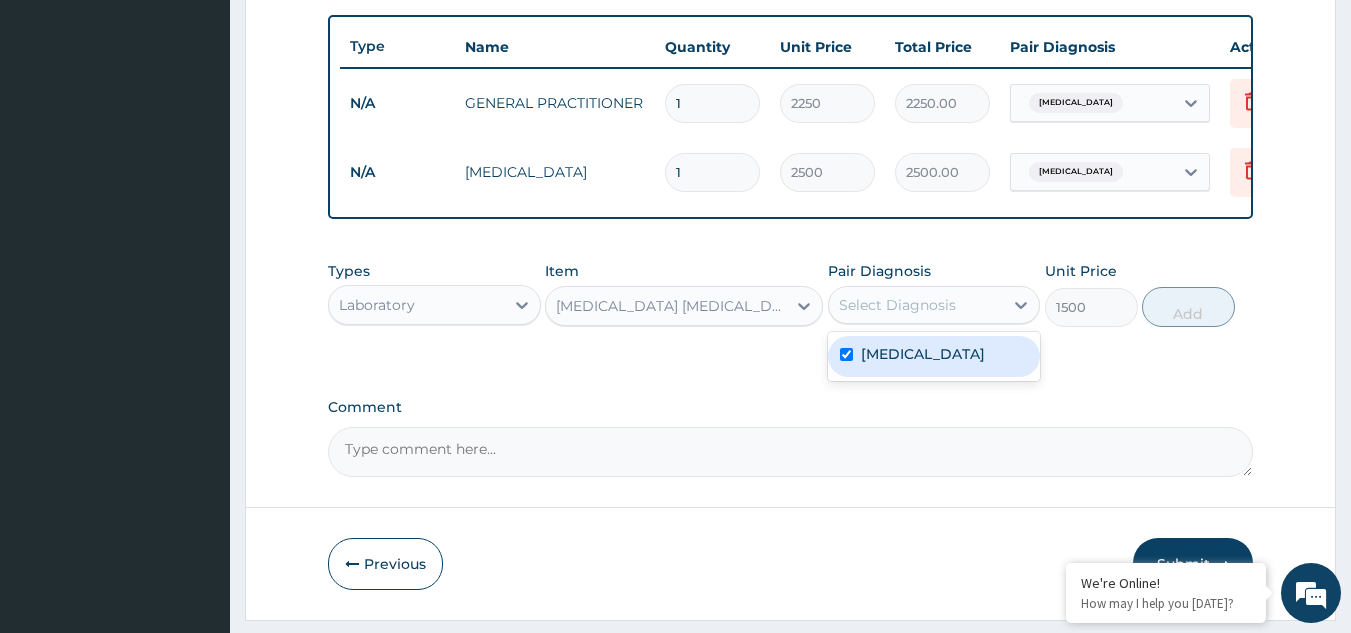 checkbox on "true" 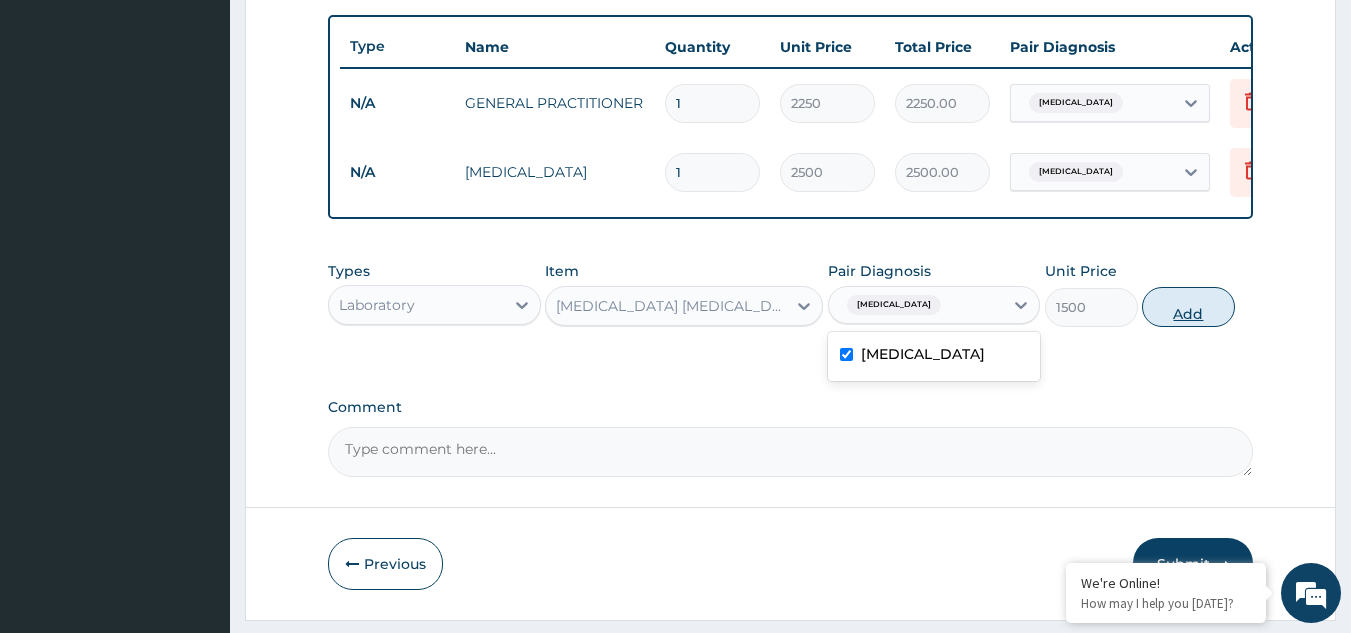 click on "Add" at bounding box center [1188, 307] 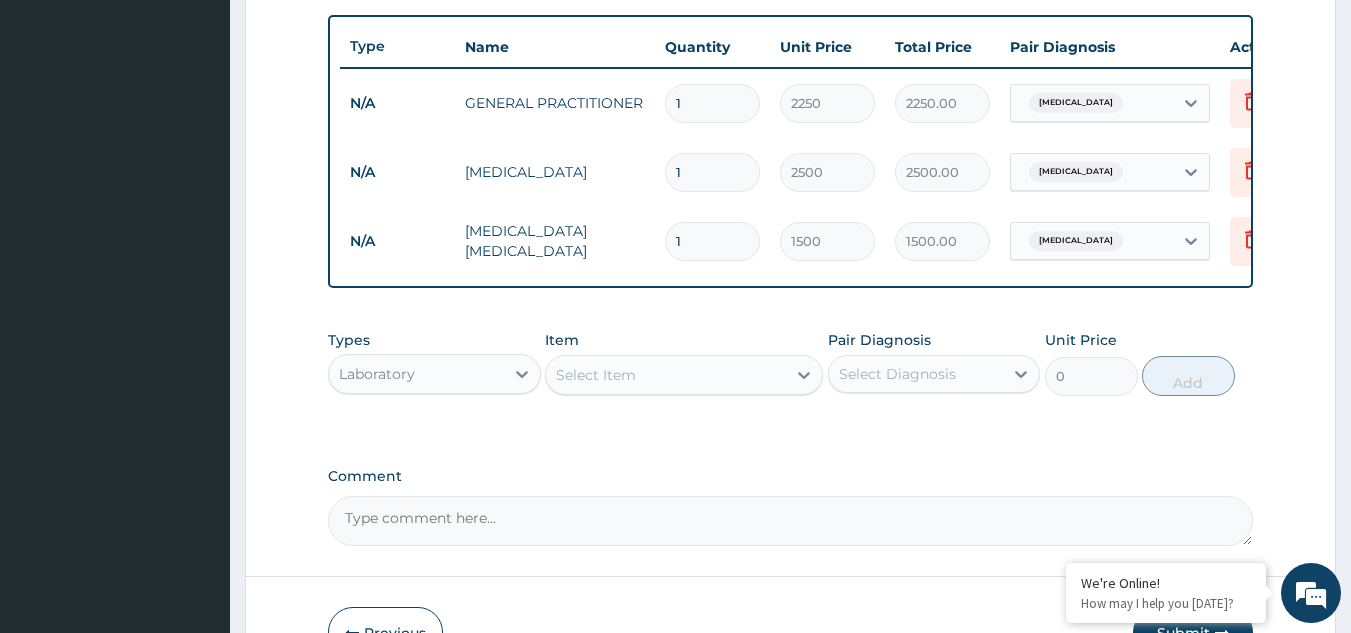 click on "Select Item" at bounding box center (596, 375) 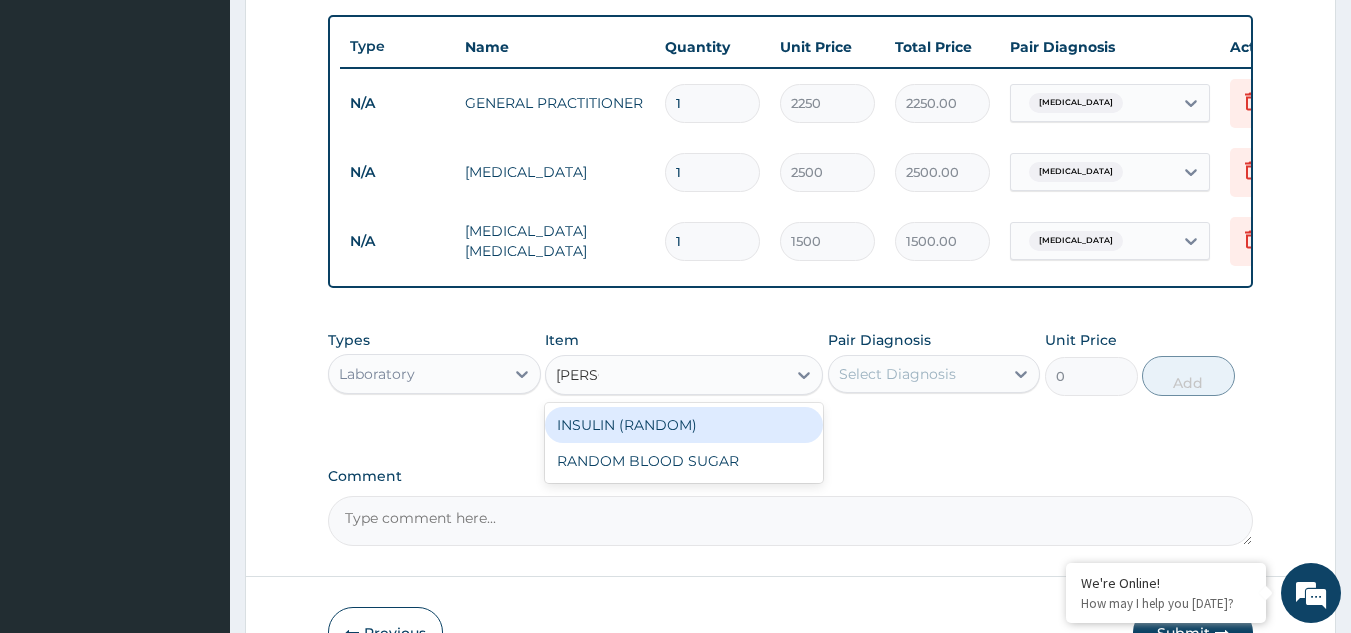 type on "random" 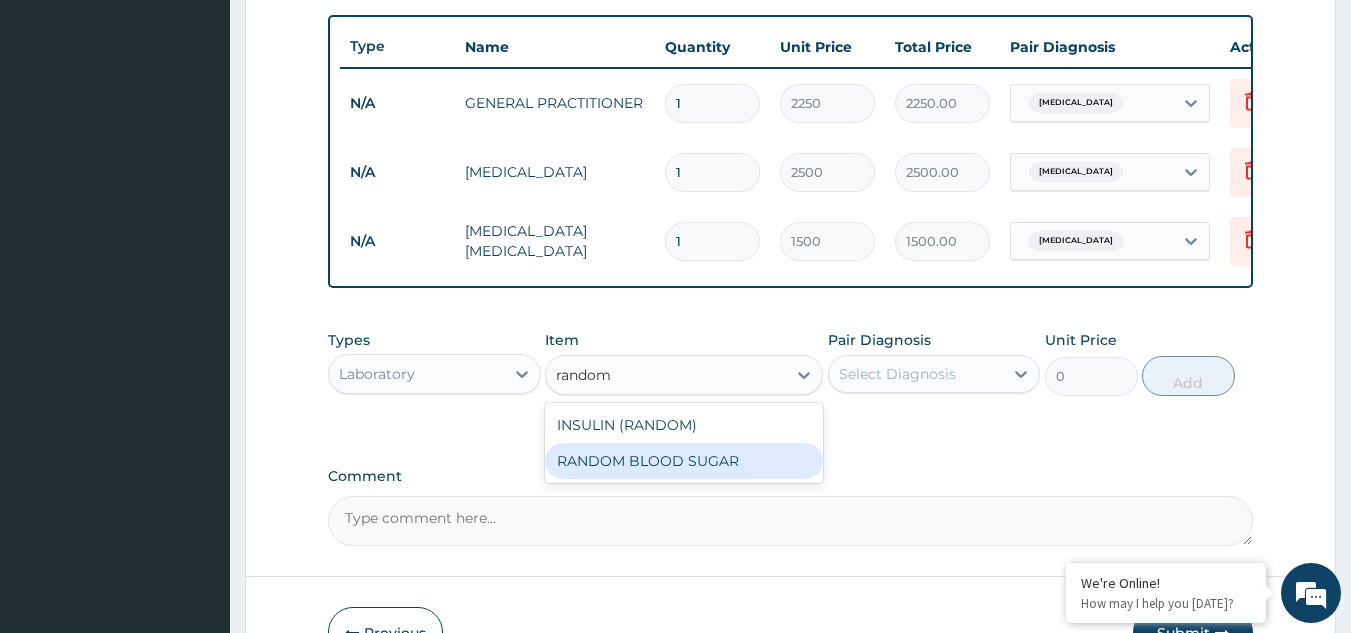 click on "RANDOM BLOOD SUGAR" at bounding box center [684, 461] 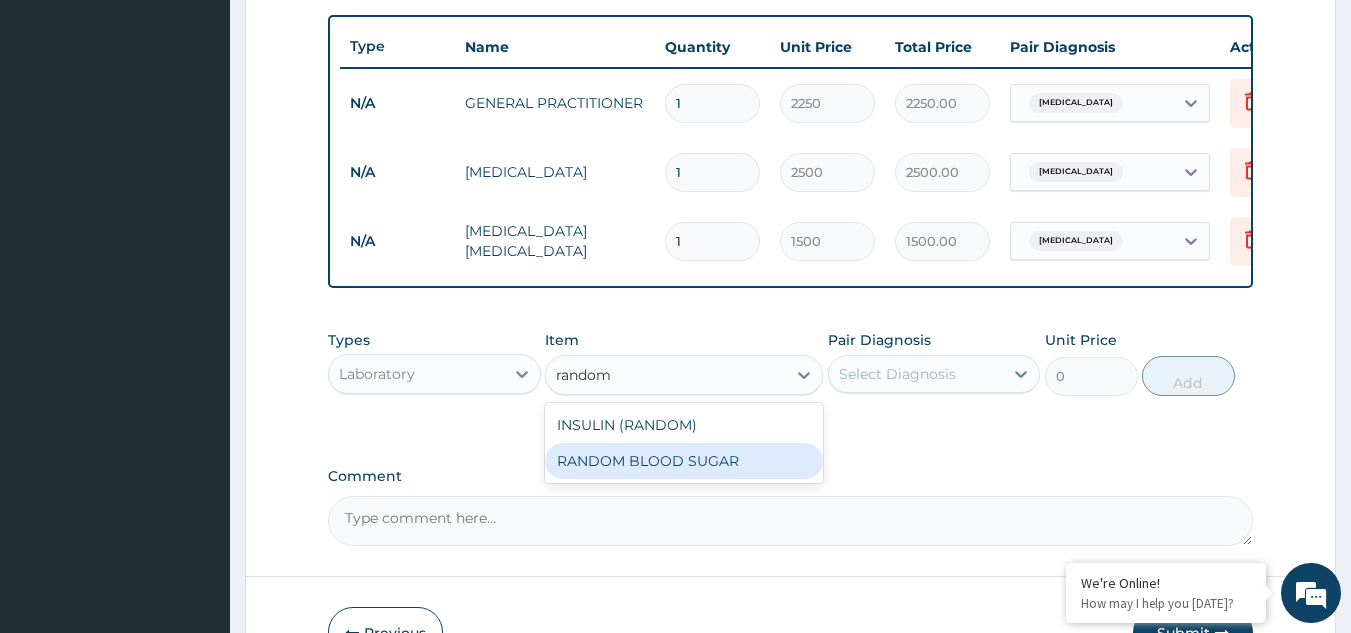 type 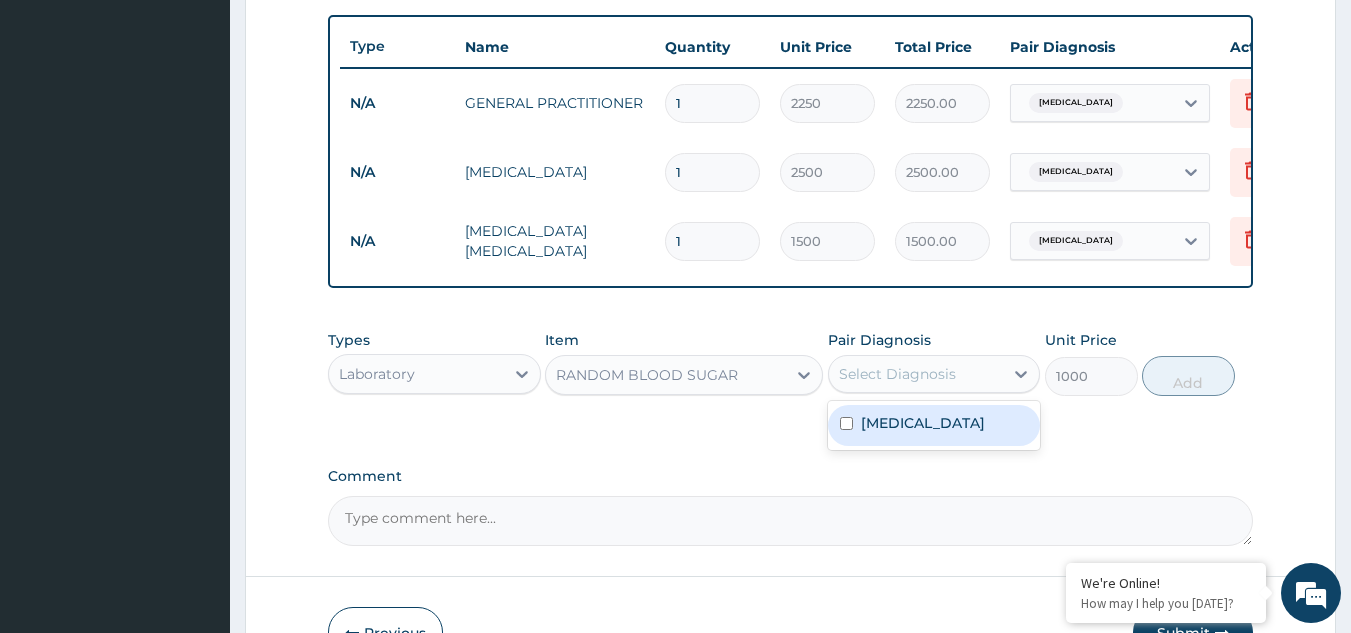 click on "Select Diagnosis" at bounding box center (897, 374) 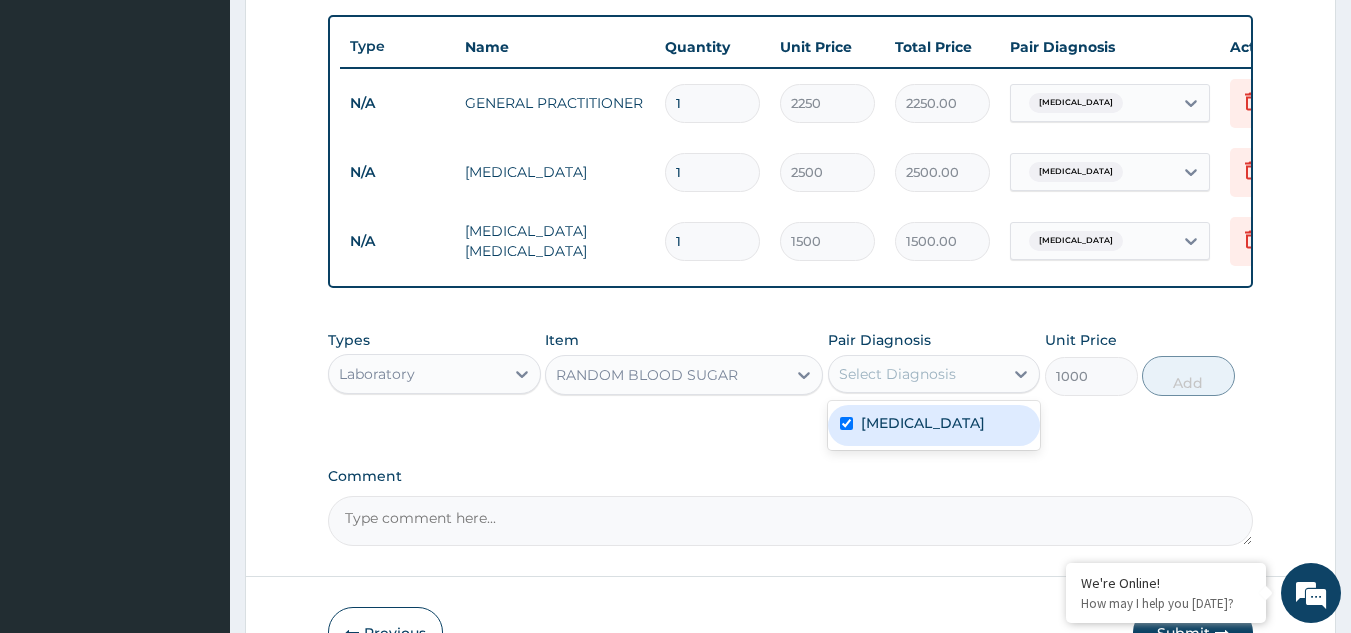 checkbox on "true" 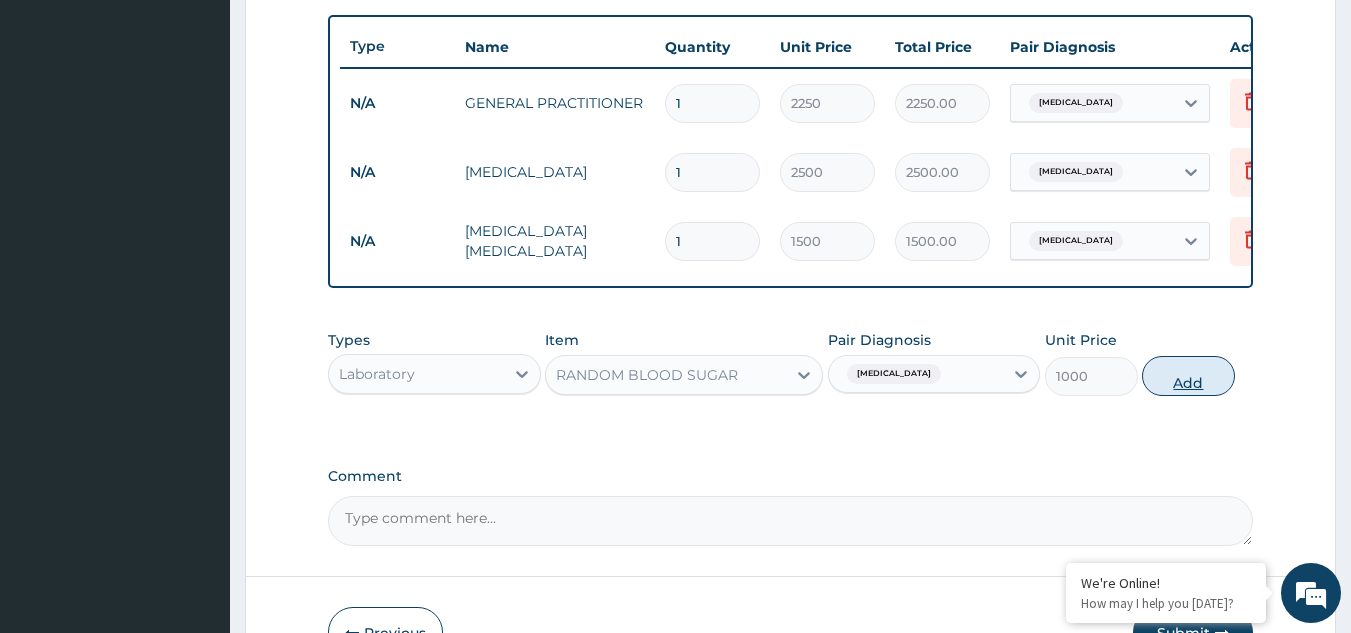 click on "Add" at bounding box center [1188, 376] 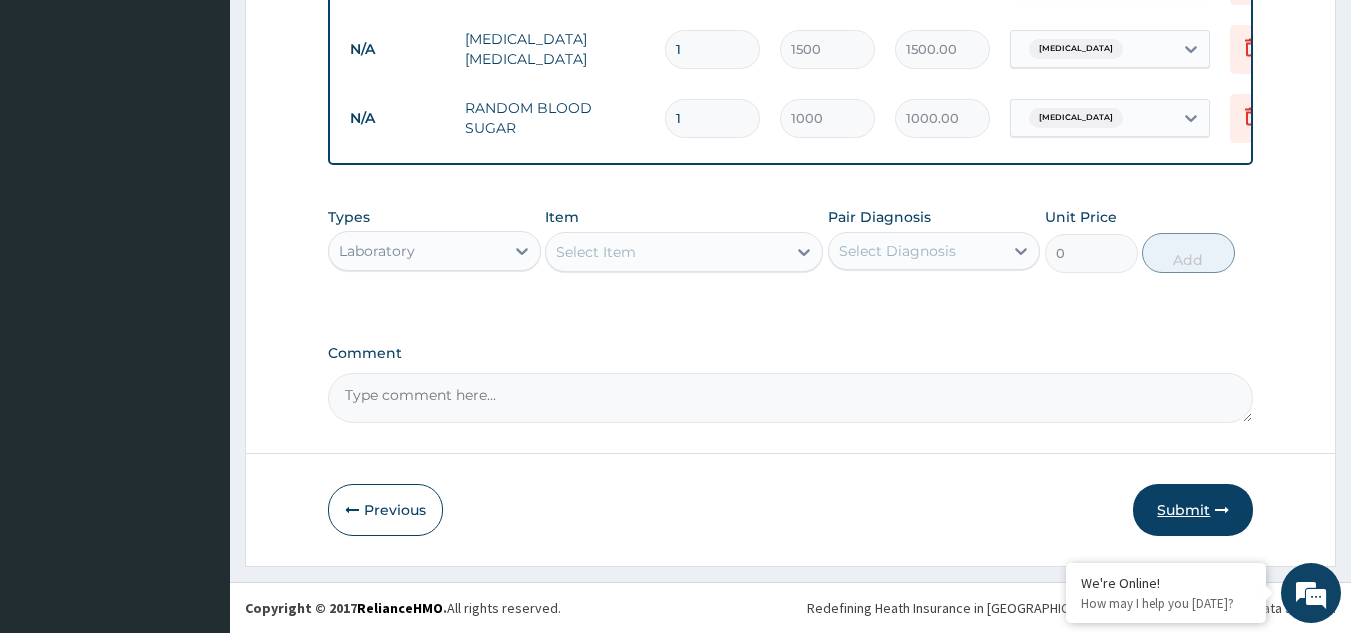 click on "Submit" at bounding box center [1193, 510] 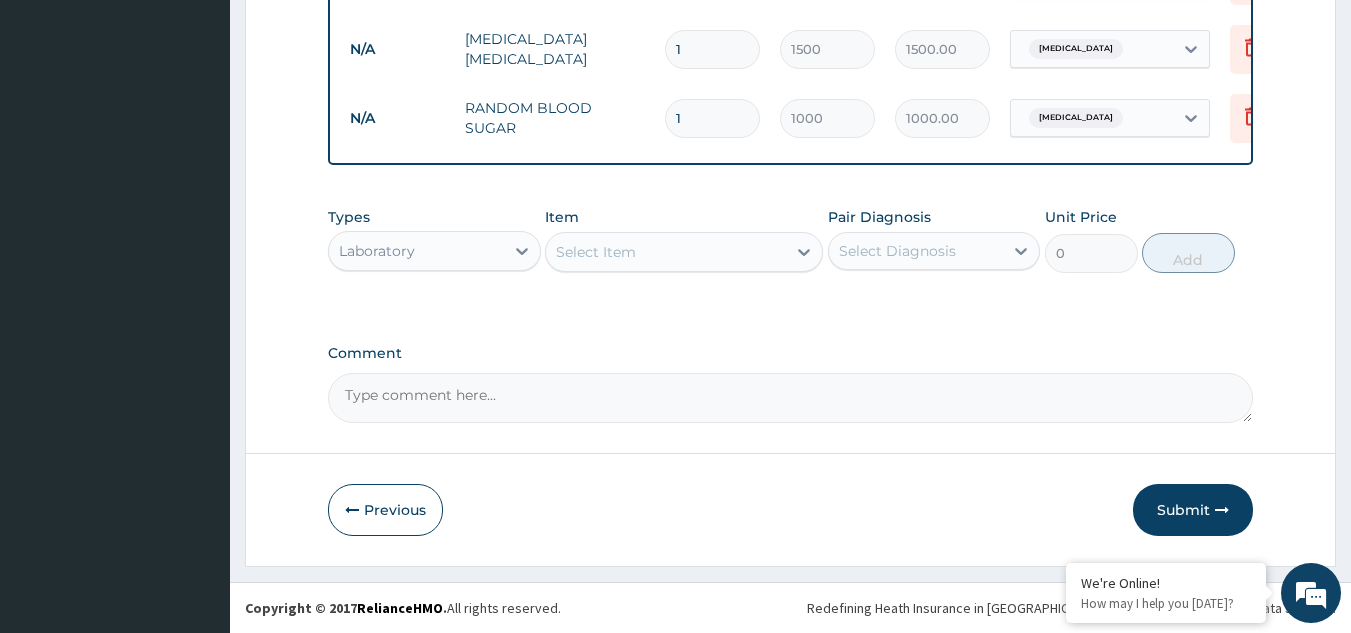 scroll, scrollTop: 77, scrollLeft: 0, axis: vertical 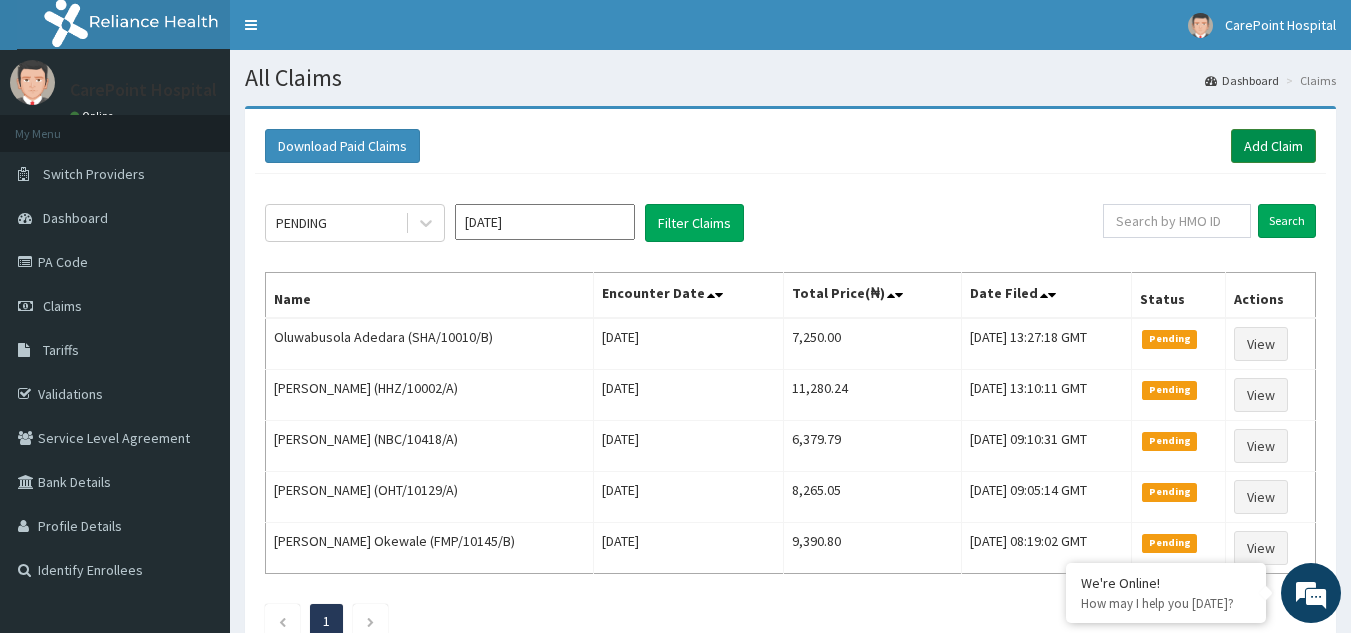 click on "Add Claim" at bounding box center (1273, 146) 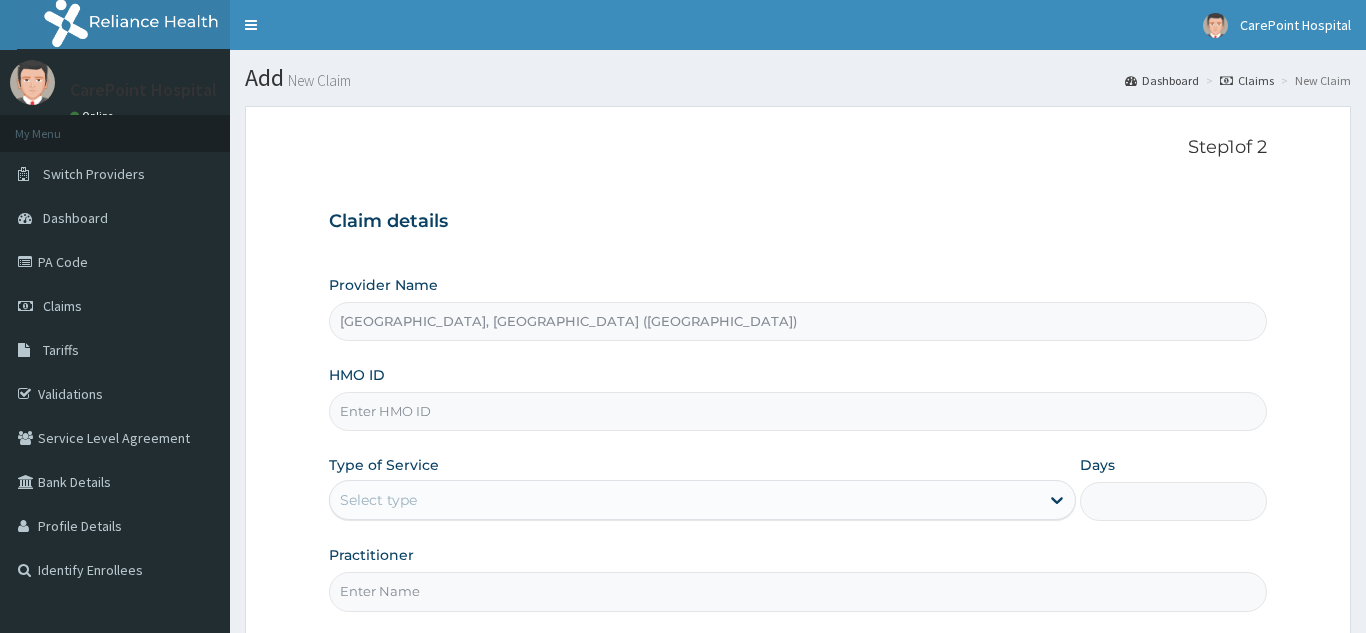 type on "[GEOGRAPHIC_DATA], [GEOGRAPHIC_DATA] ([GEOGRAPHIC_DATA])" 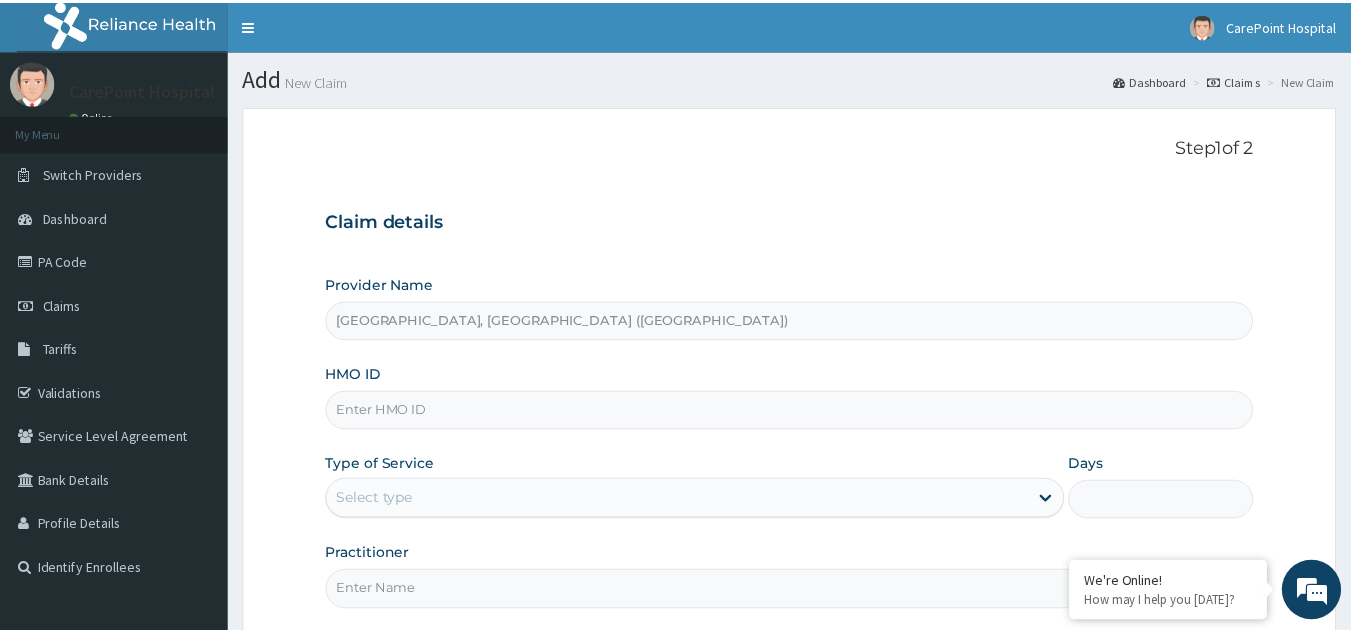 scroll, scrollTop: 0, scrollLeft: 0, axis: both 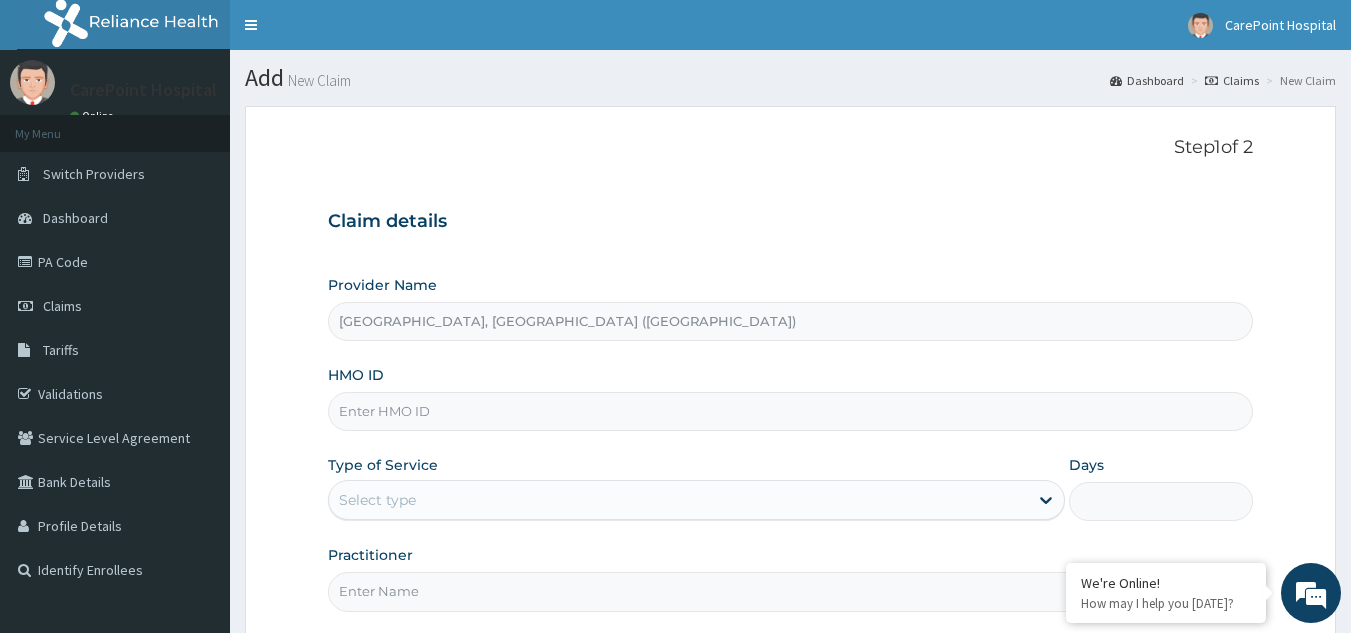click on "HMO ID" at bounding box center (791, 411) 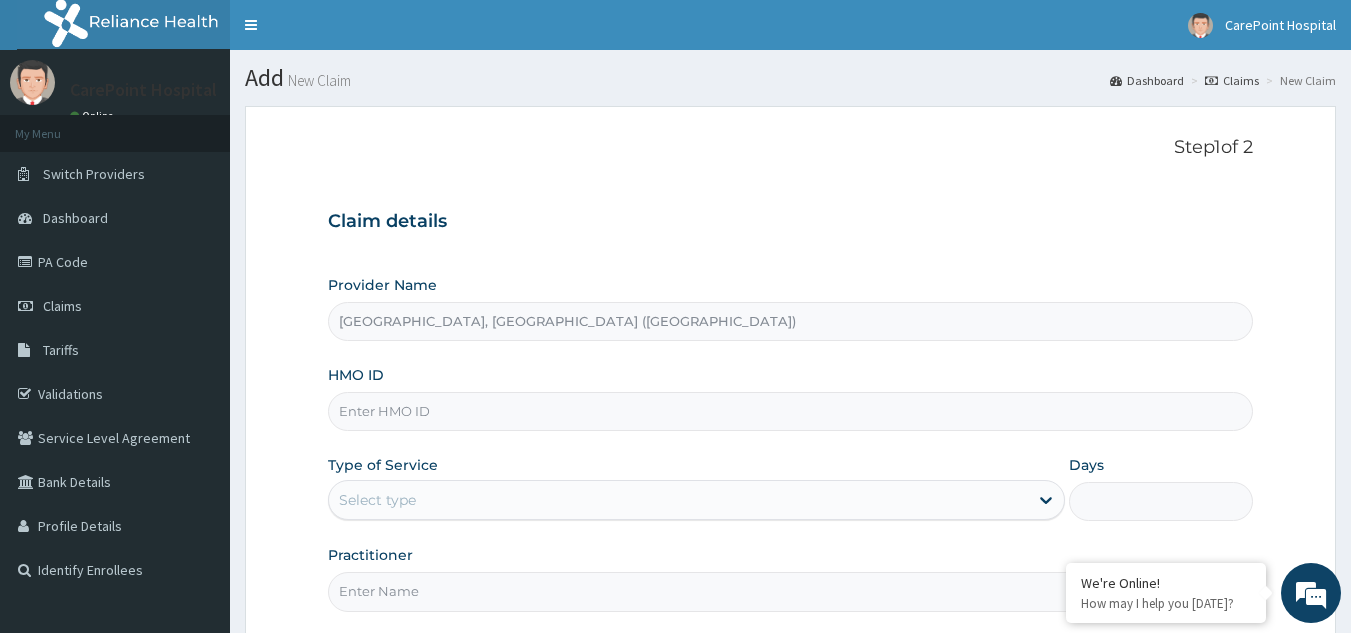 paste on "LTR/10015/C" 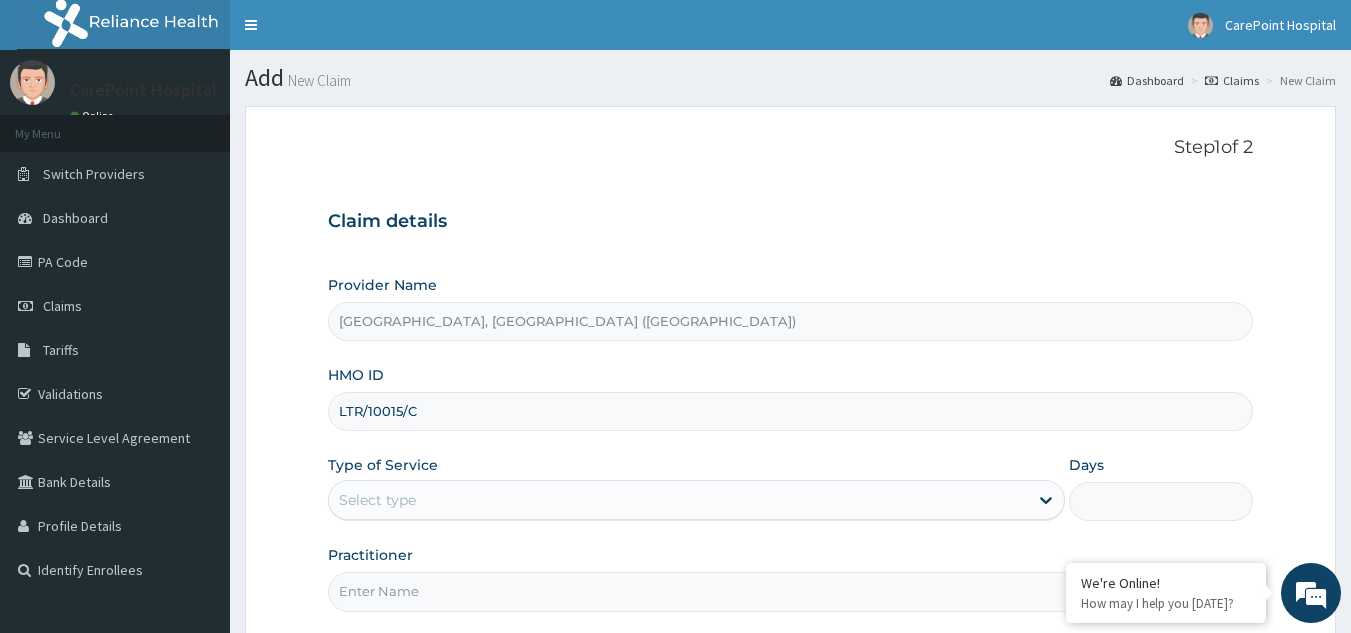 scroll, scrollTop: 0, scrollLeft: 0, axis: both 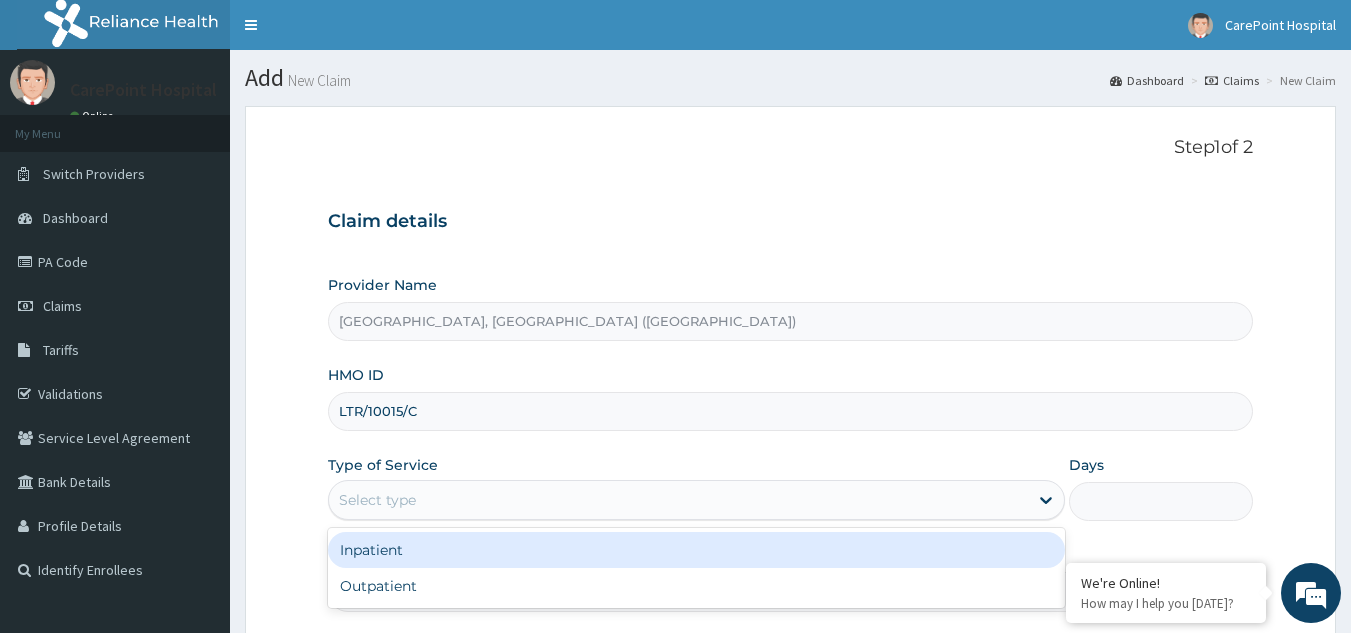 click on "Select type" at bounding box center (678, 500) 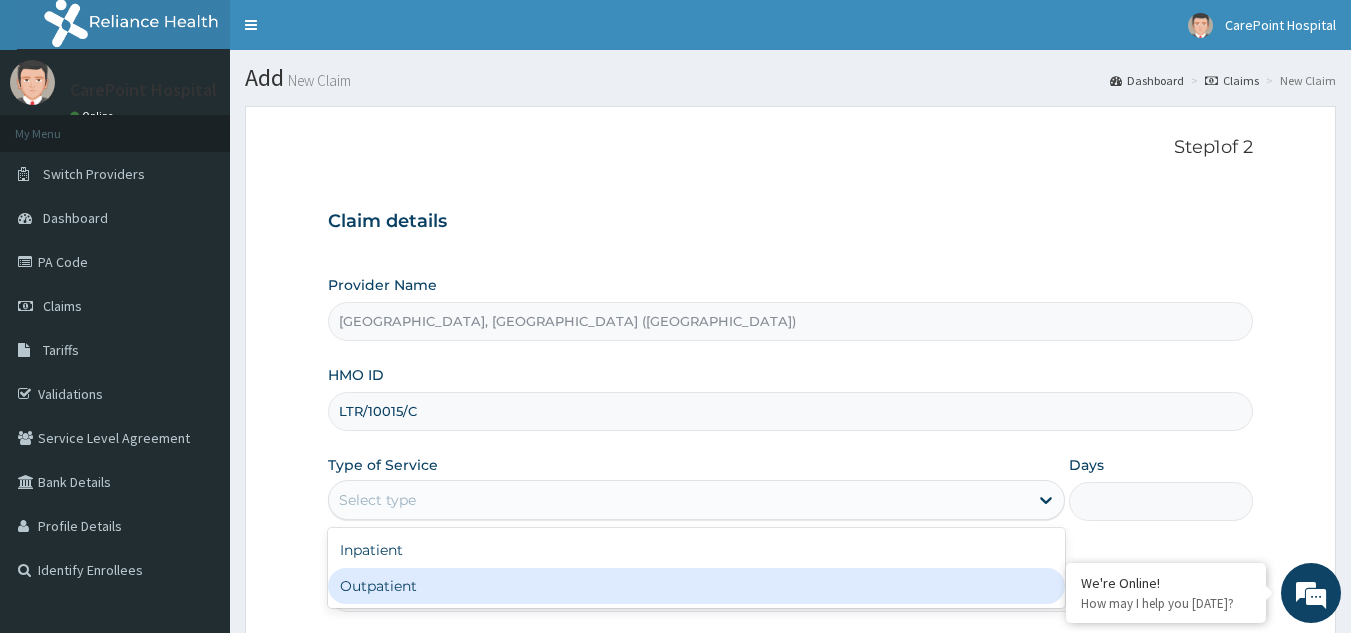 click on "Outpatient" at bounding box center (696, 586) 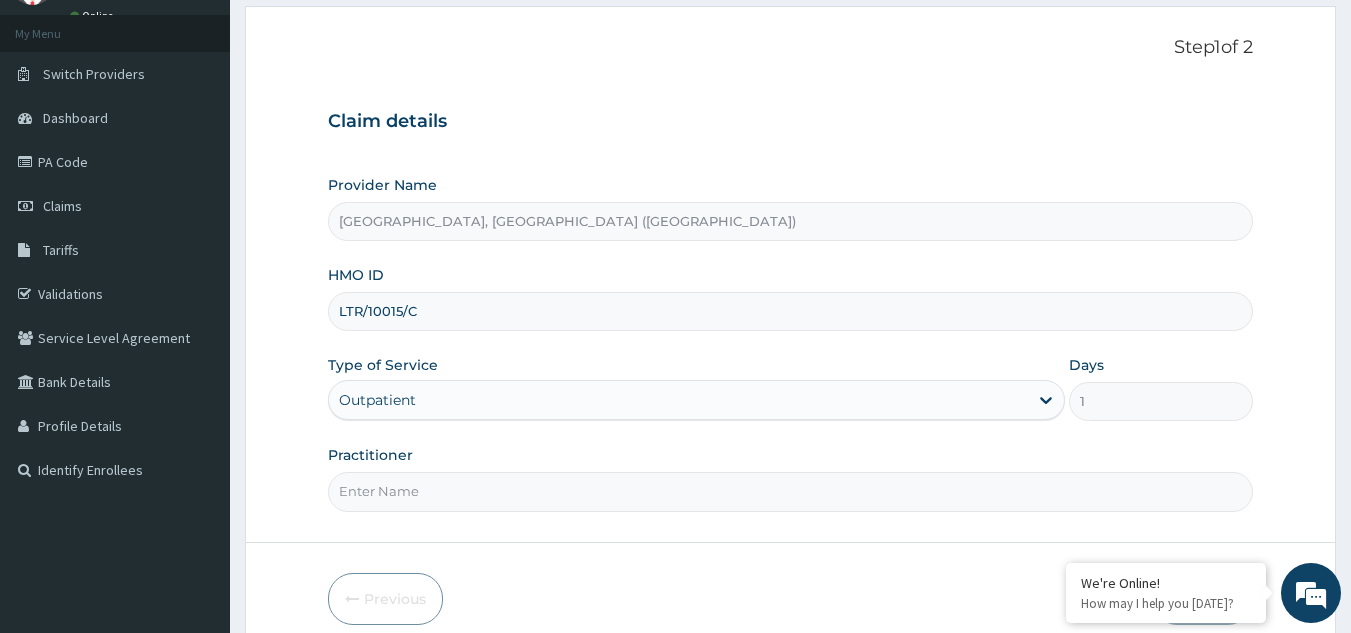scroll, scrollTop: 189, scrollLeft: 0, axis: vertical 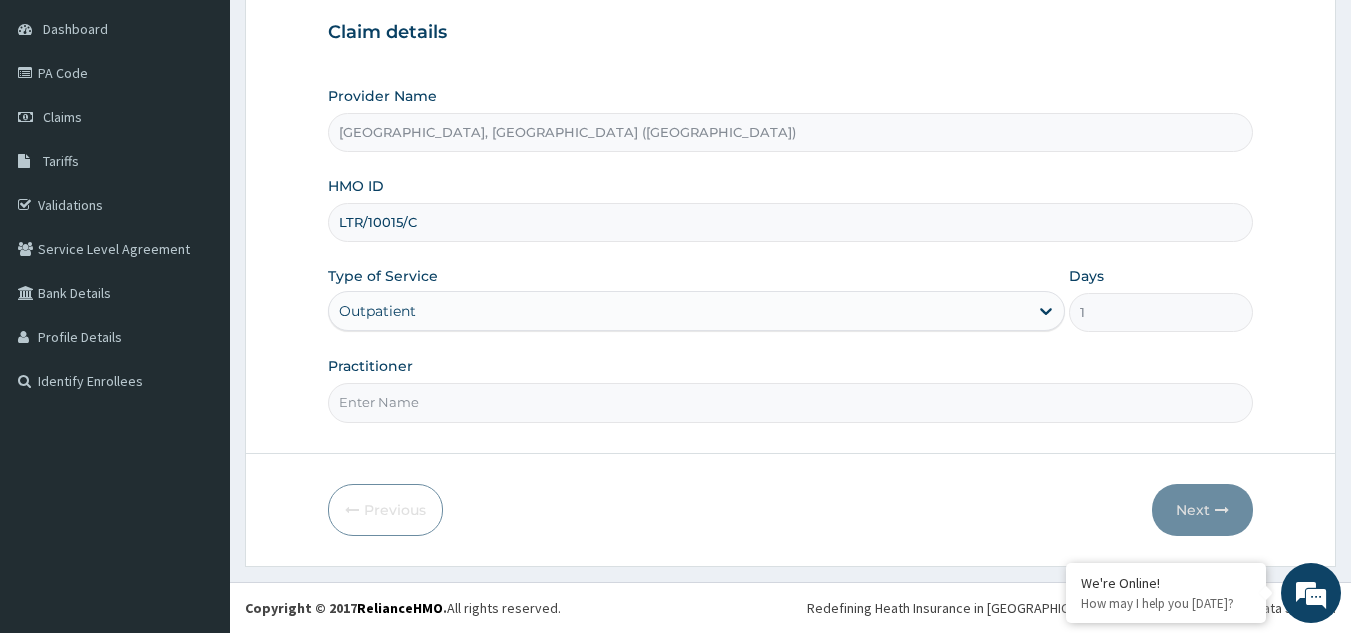click on "Practitioner" at bounding box center (791, 389) 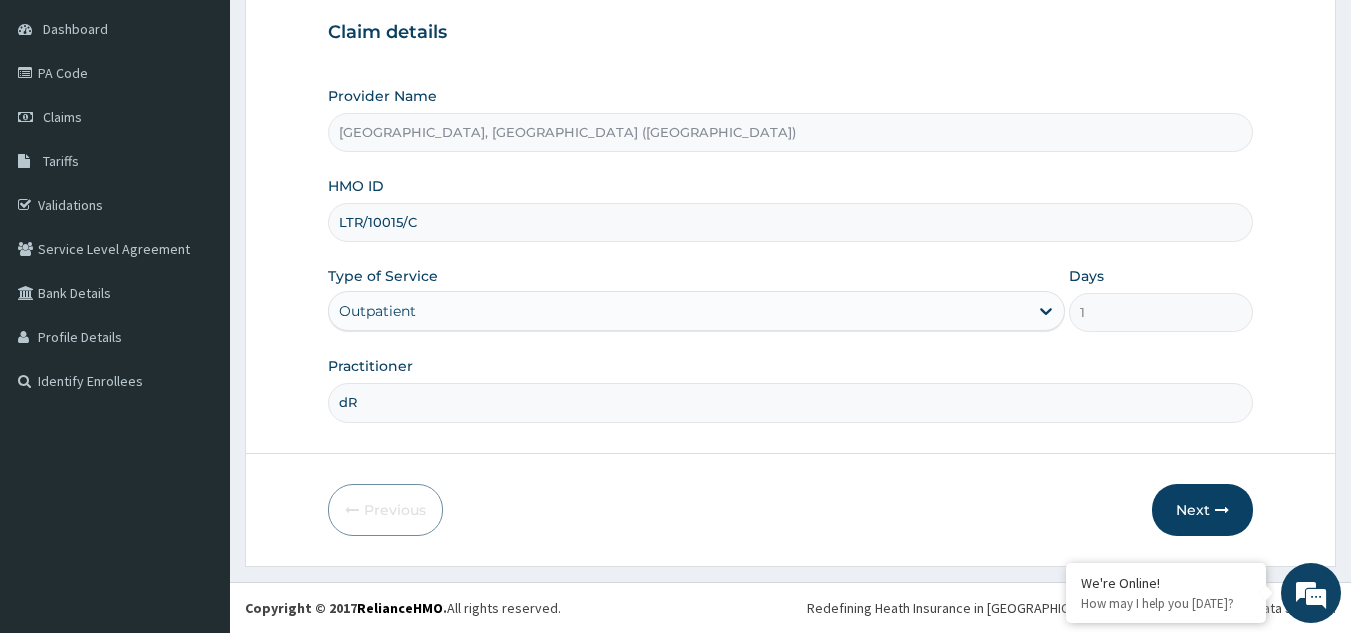type on "d" 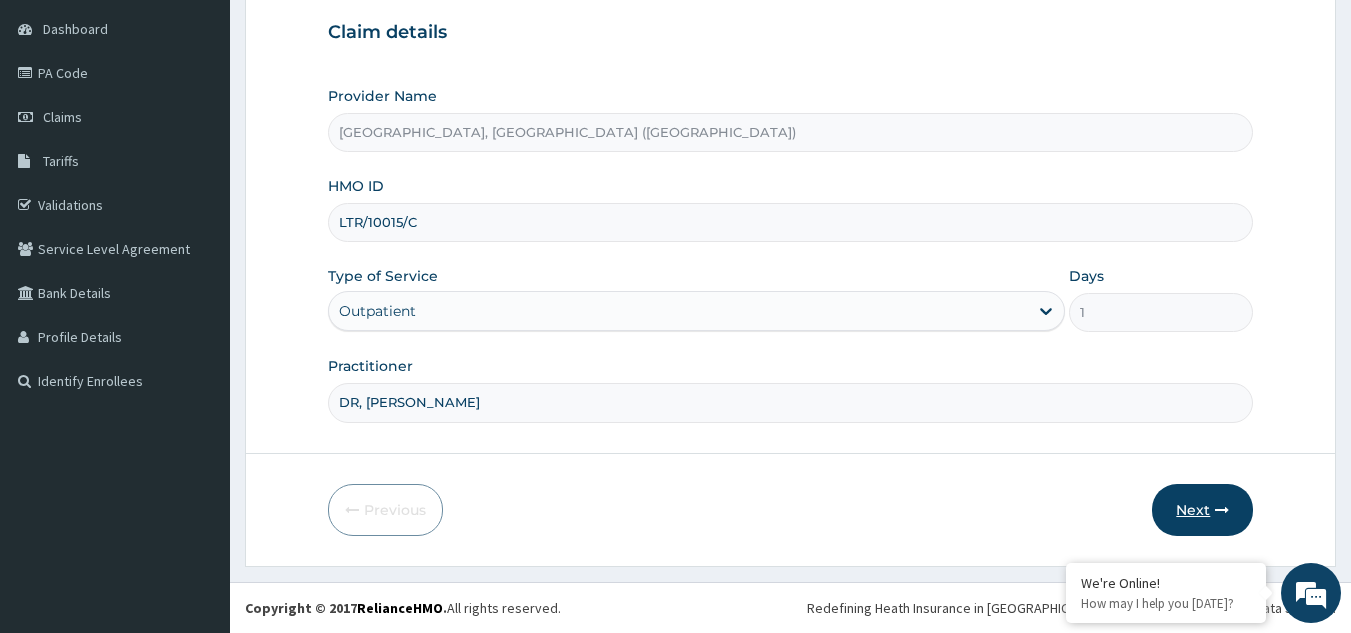 type on "DR, [PERSON_NAME]" 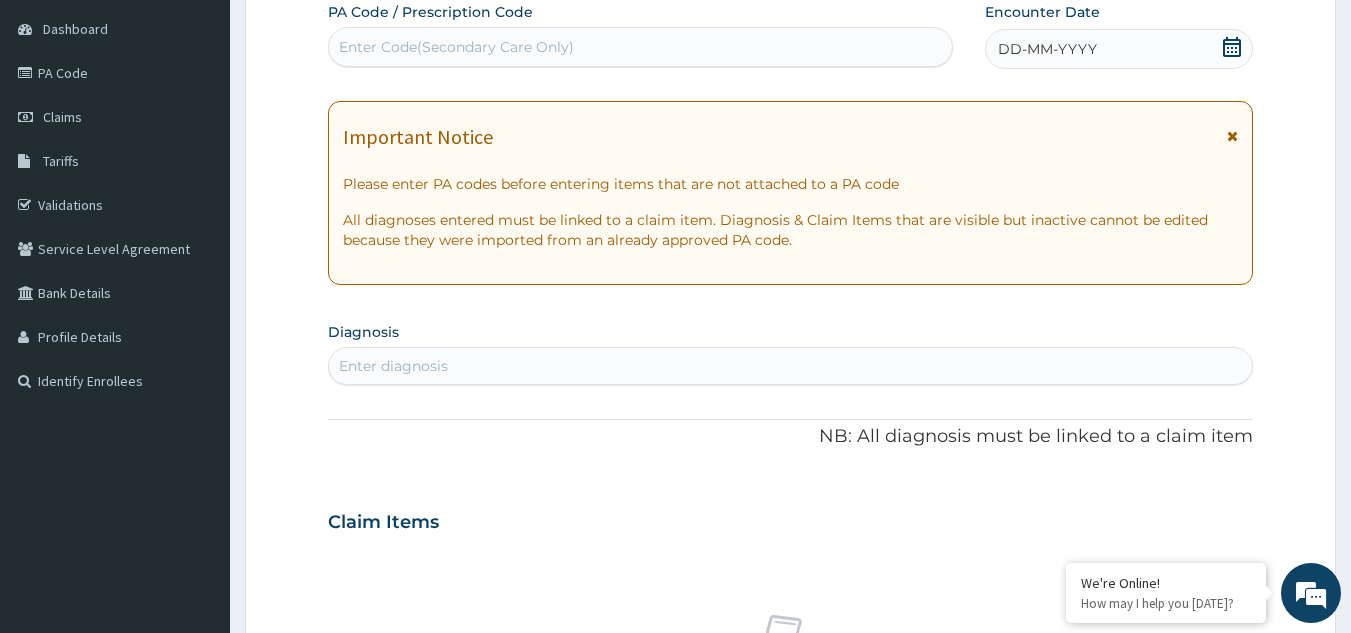 click on "DD-MM-YYYY" at bounding box center (1119, 49) 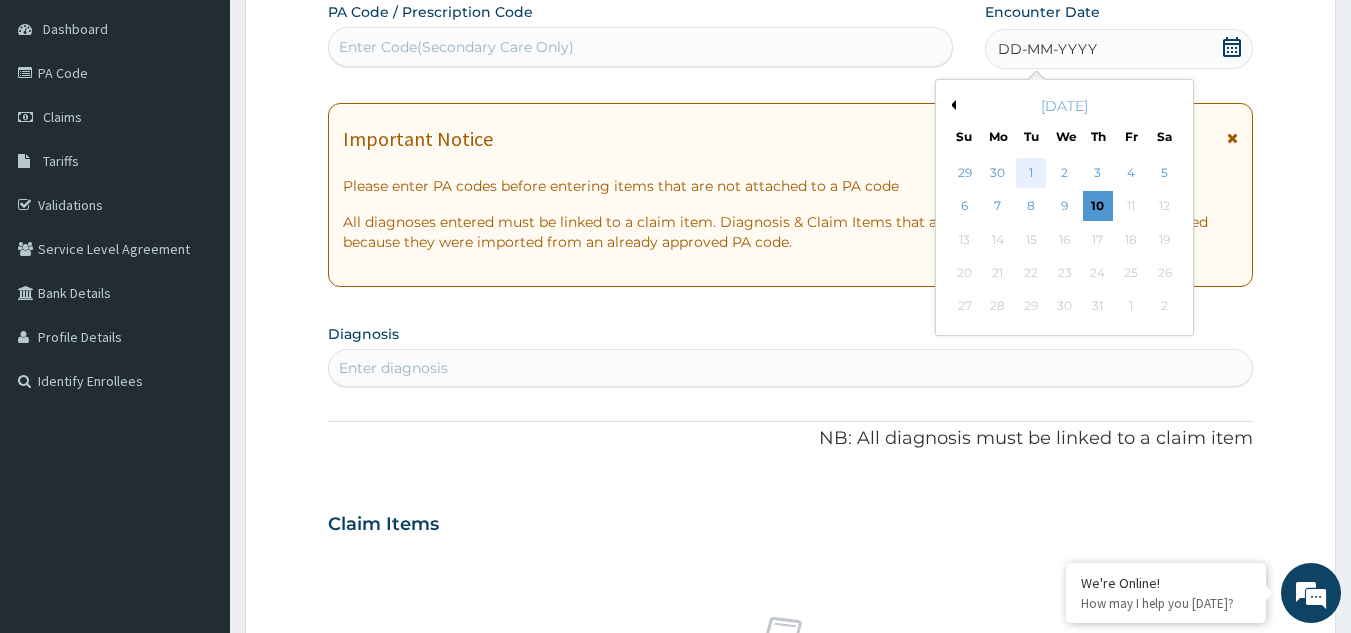click on "1" at bounding box center (1032, 173) 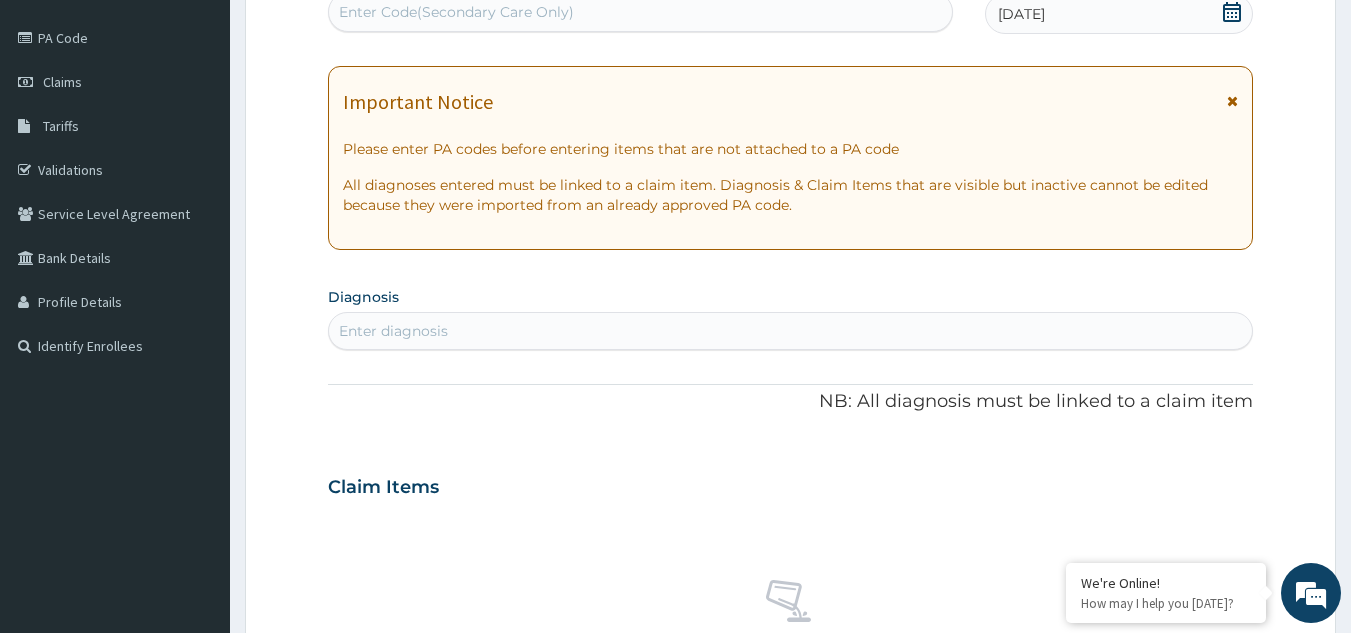 scroll, scrollTop: 189, scrollLeft: 0, axis: vertical 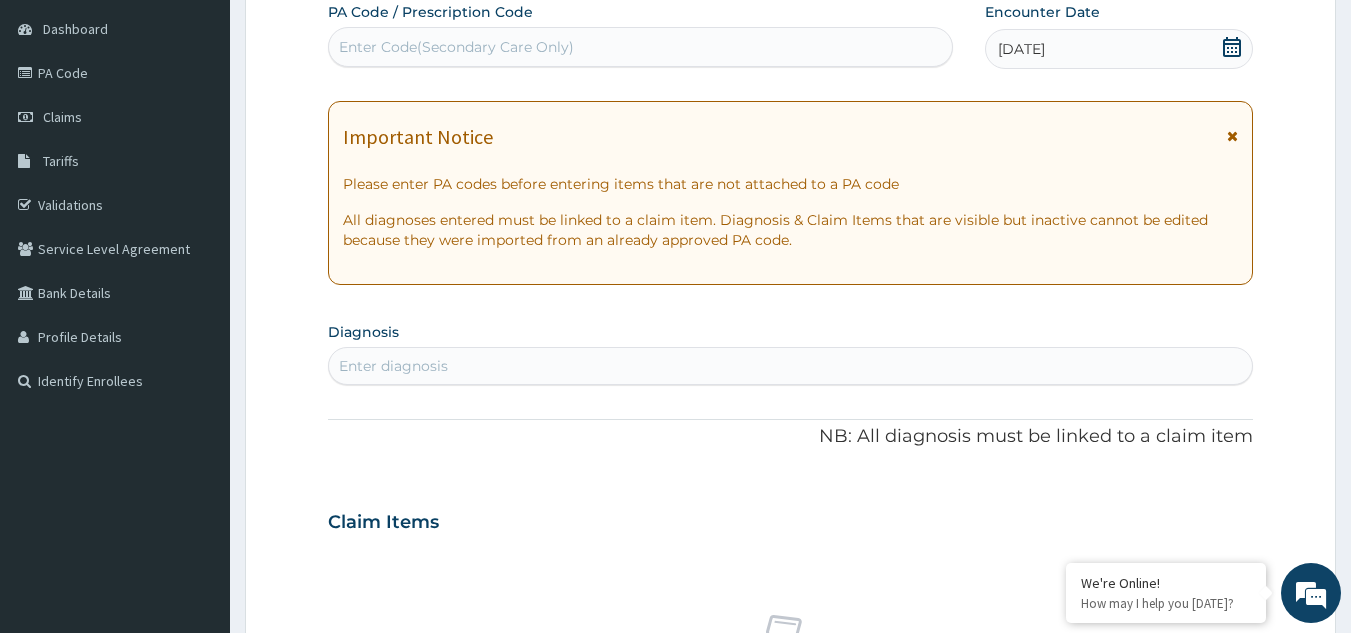 click on "Enter Code(Secondary Care Only)" at bounding box center (641, 47) 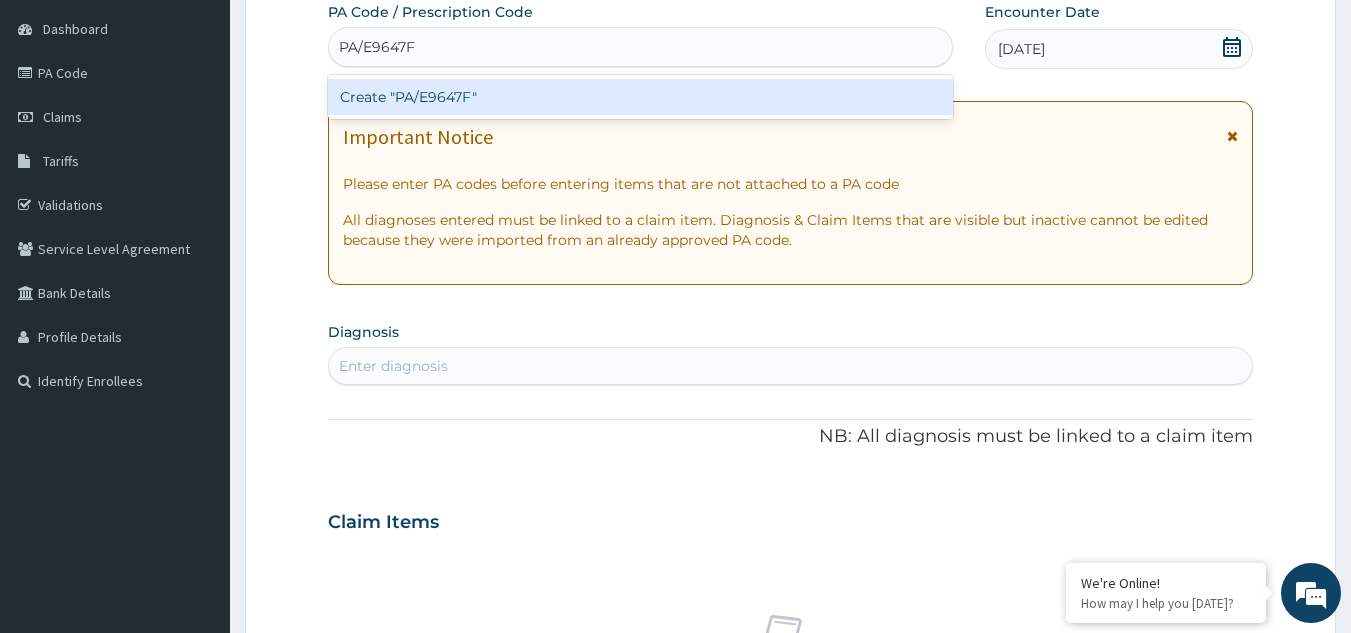 click on "Create "PA/E9647F"" at bounding box center [641, 97] 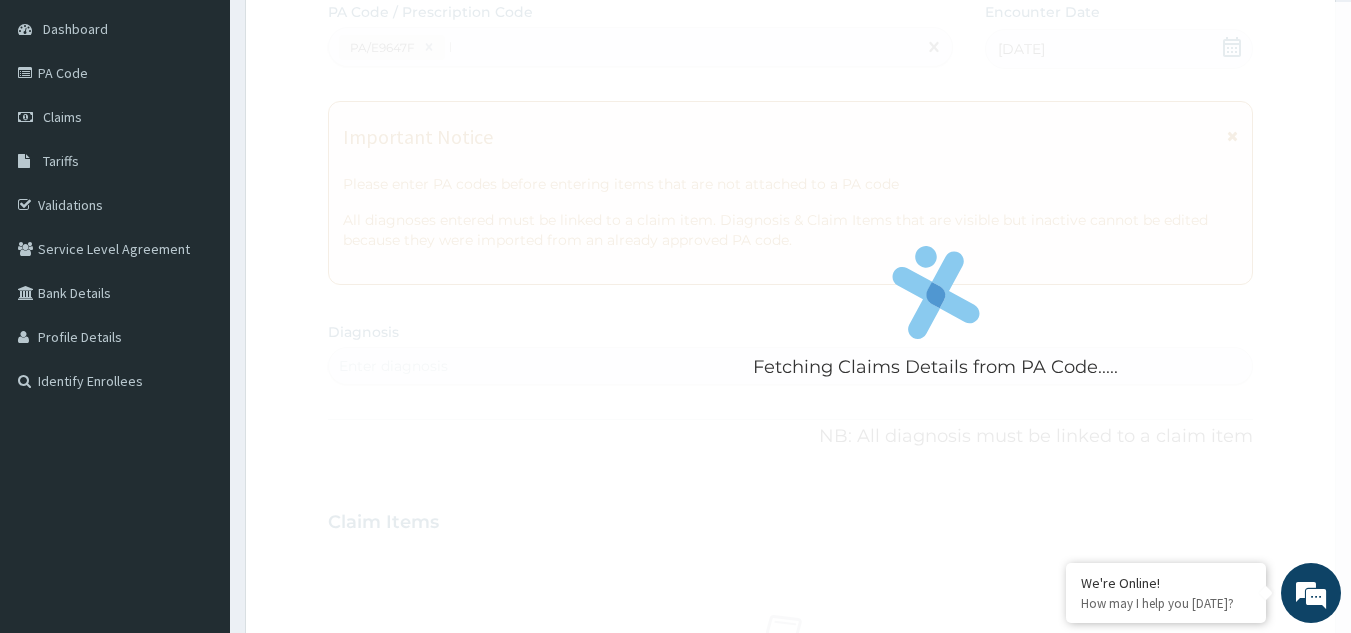 type 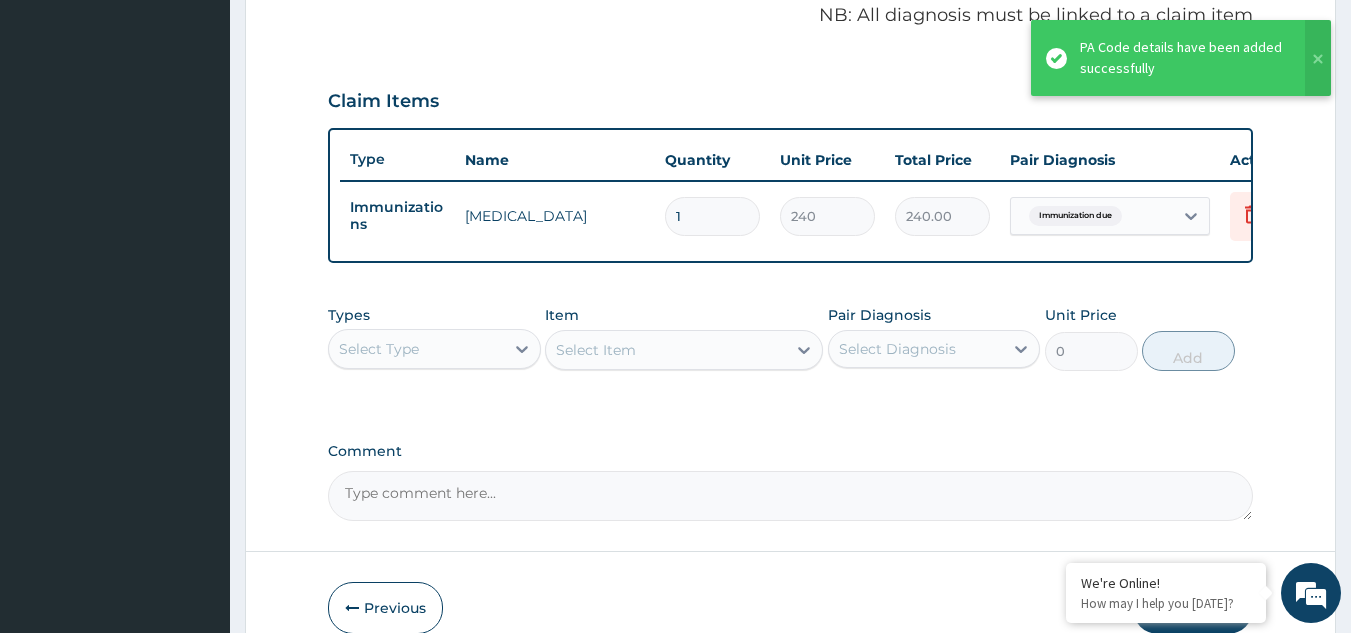 scroll, scrollTop: 619, scrollLeft: 0, axis: vertical 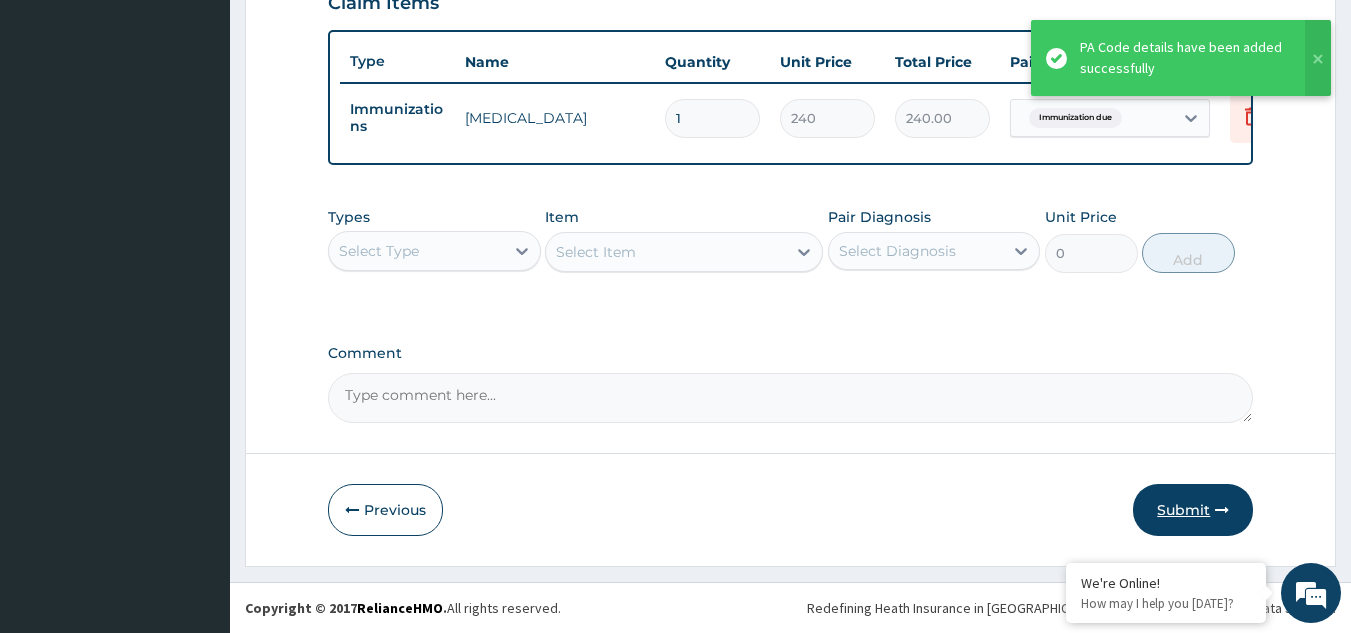 click on "Submit" at bounding box center (1193, 510) 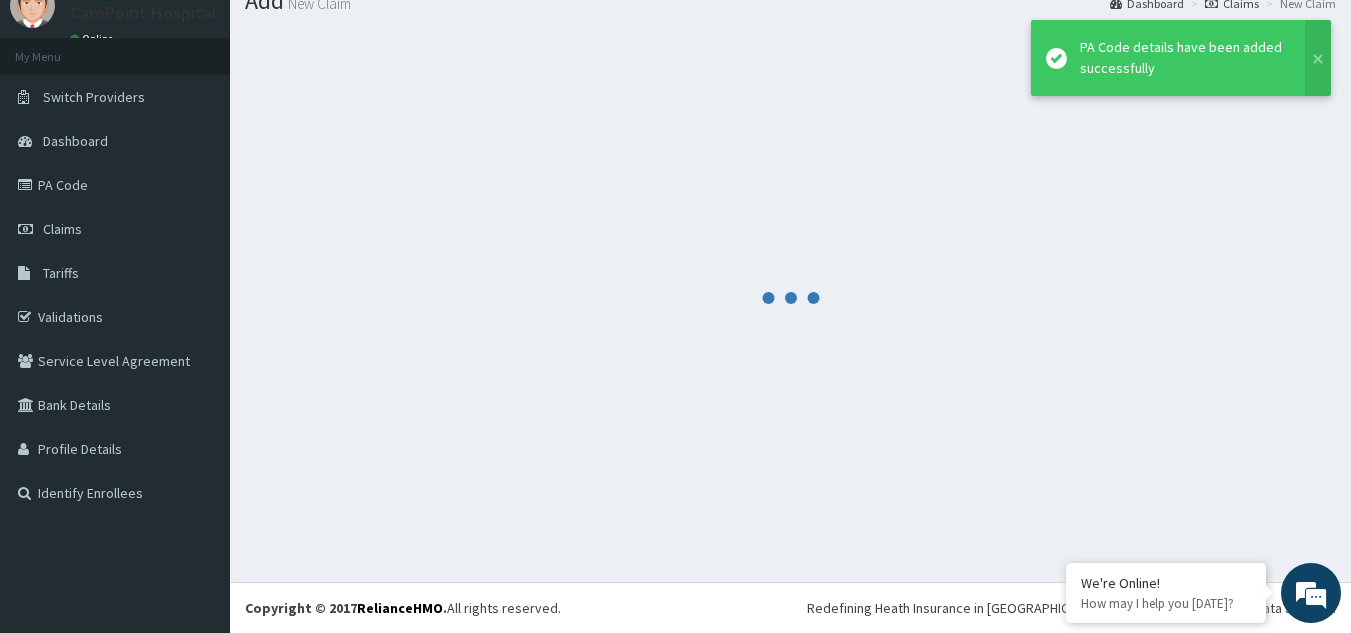 scroll, scrollTop: 77, scrollLeft: 0, axis: vertical 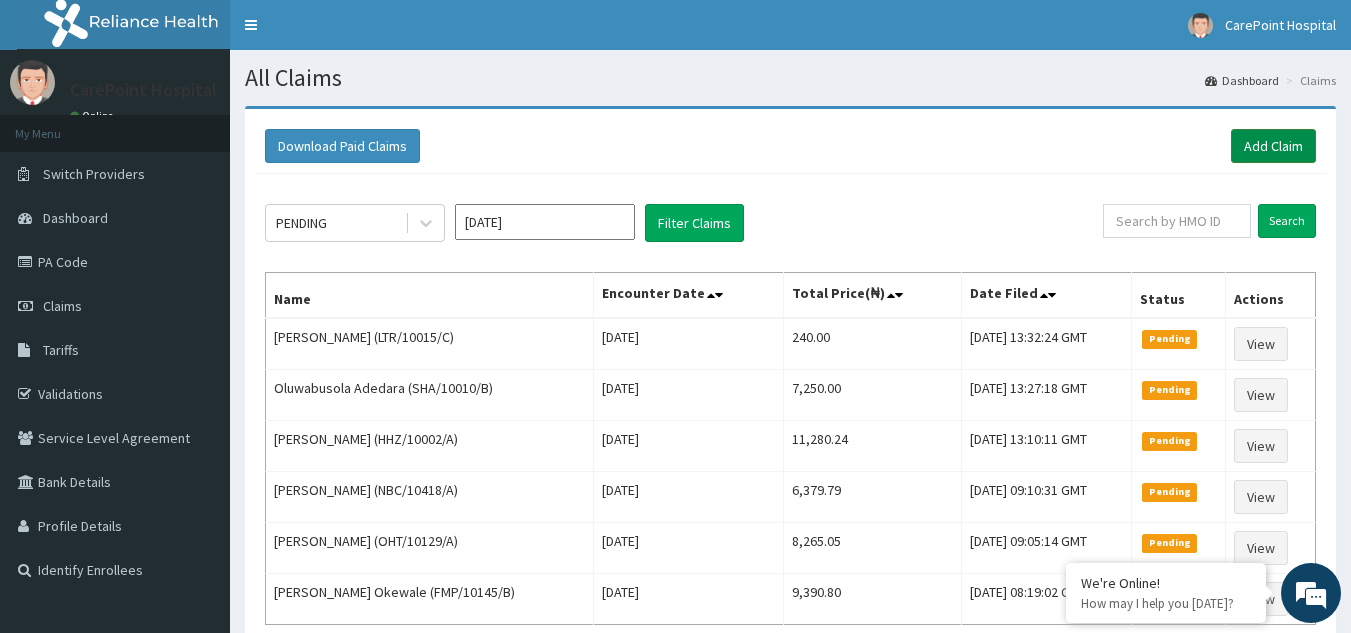 click on "Add Claim" at bounding box center [1273, 146] 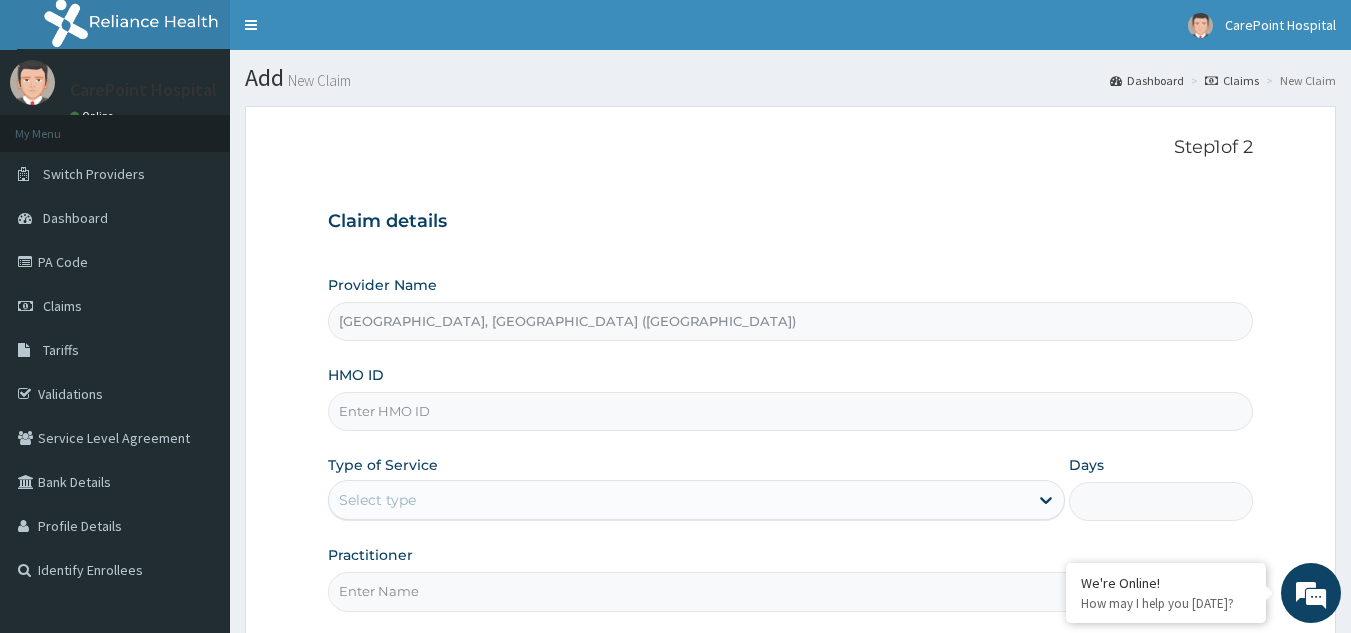 scroll, scrollTop: 0, scrollLeft: 0, axis: both 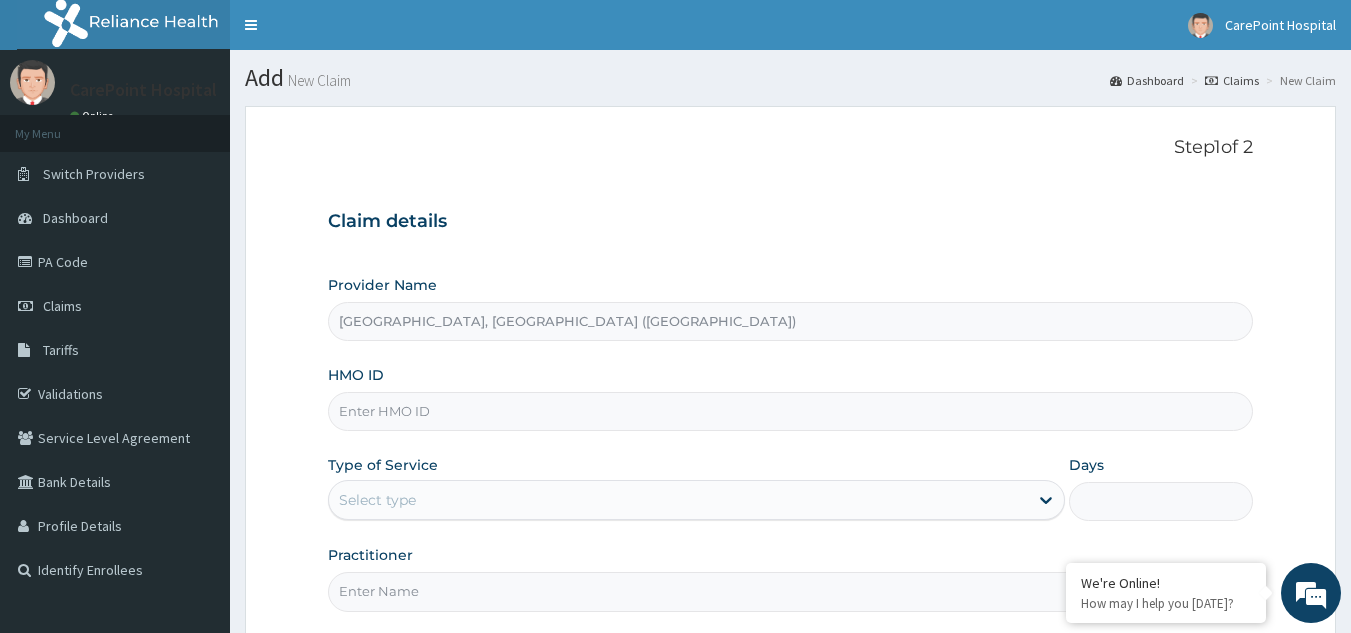 click on "HMO ID" at bounding box center (791, 411) 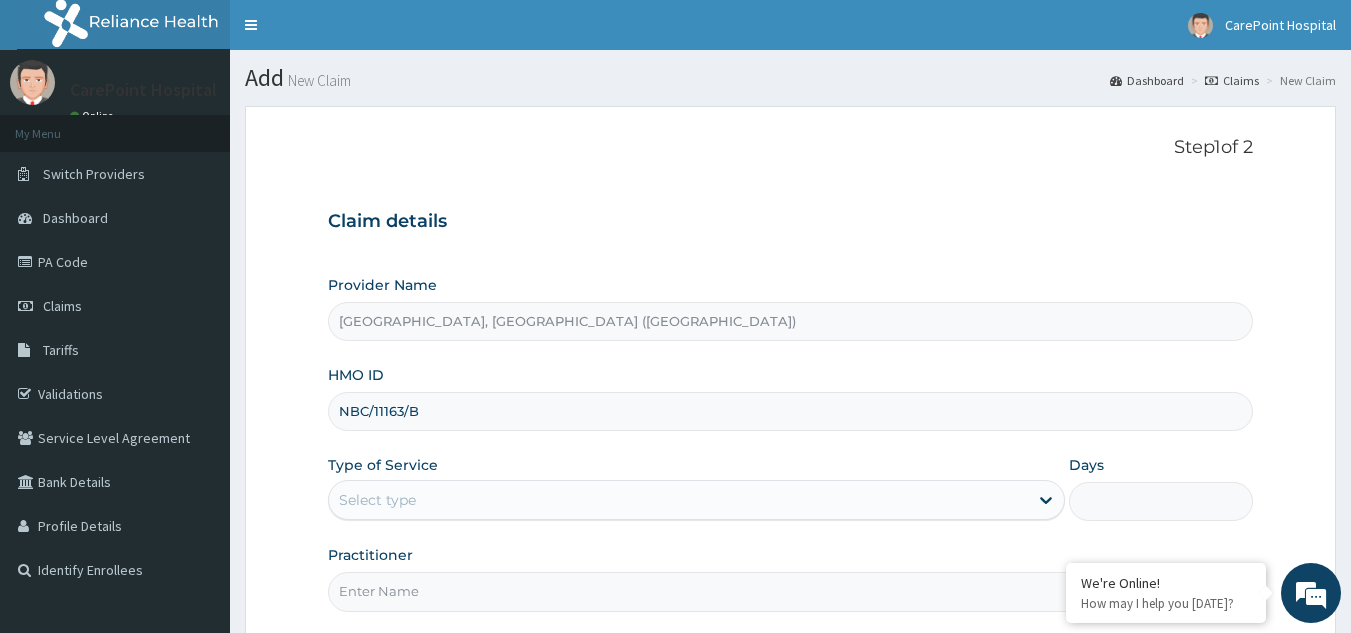 type on "NBC/11163/B" 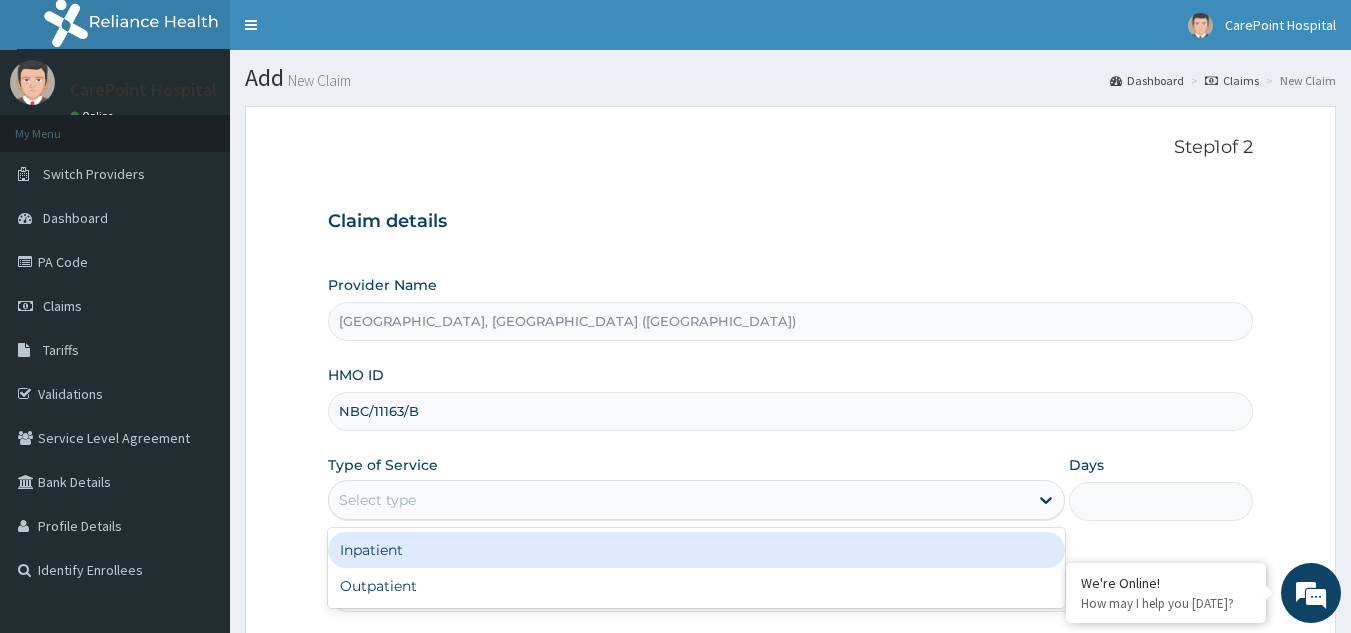 click on "Select type" at bounding box center (377, 500) 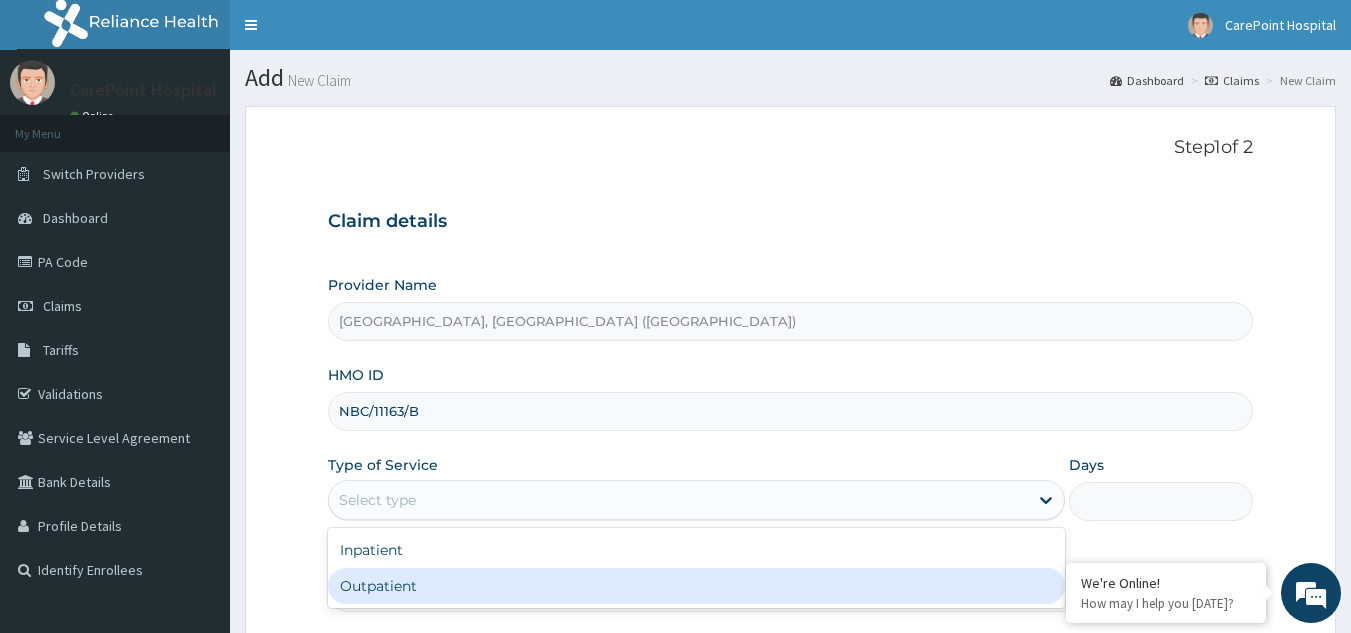 click on "Outpatient" at bounding box center [696, 586] 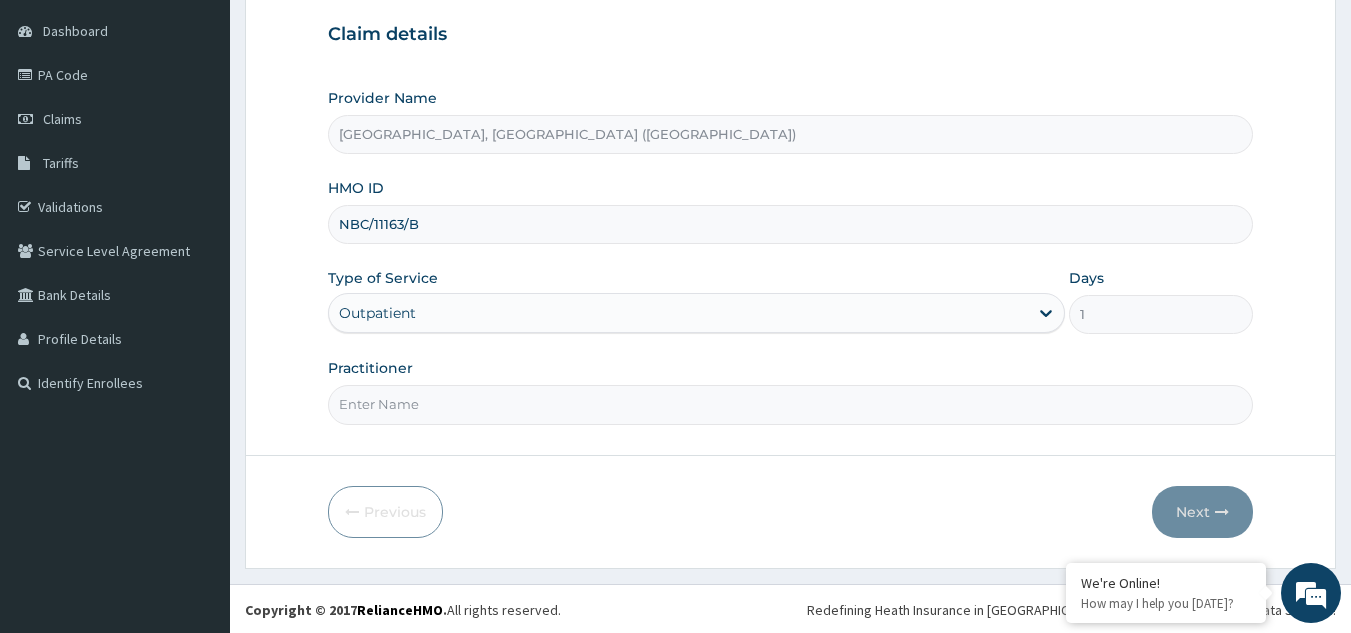 scroll, scrollTop: 189, scrollLeft: 0, axis: vertical 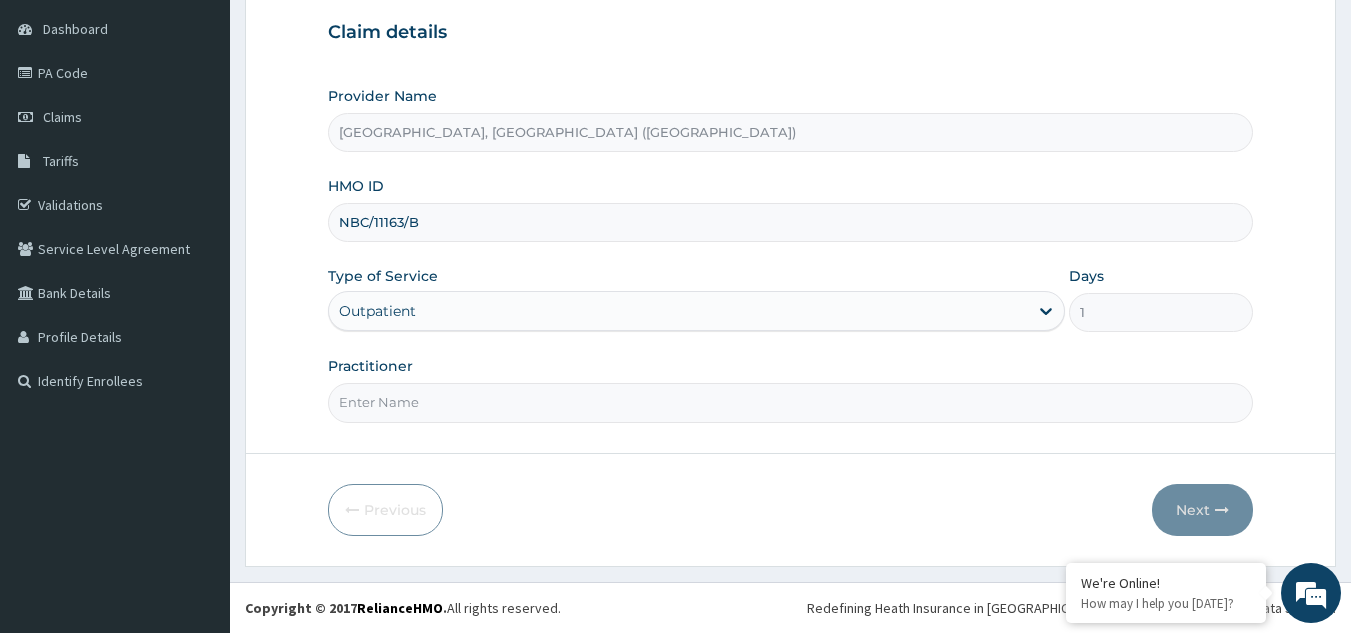 click on "Practitioner" at bounding box center (791, 402) 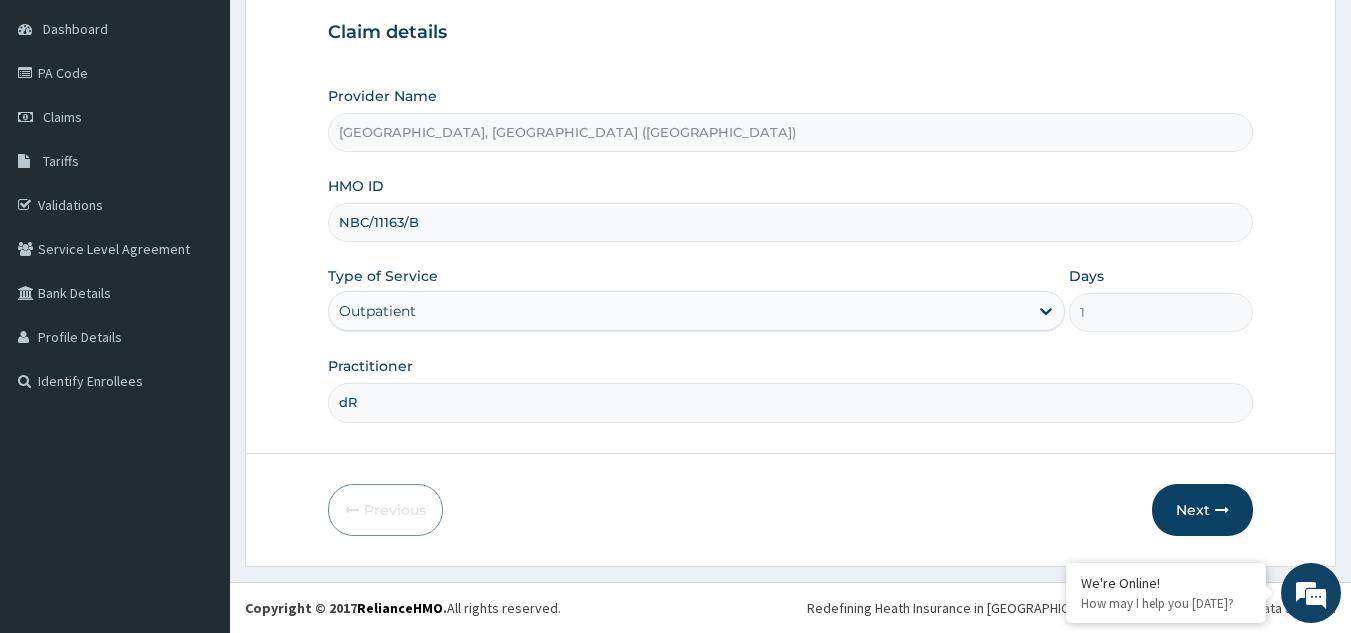type on "d" 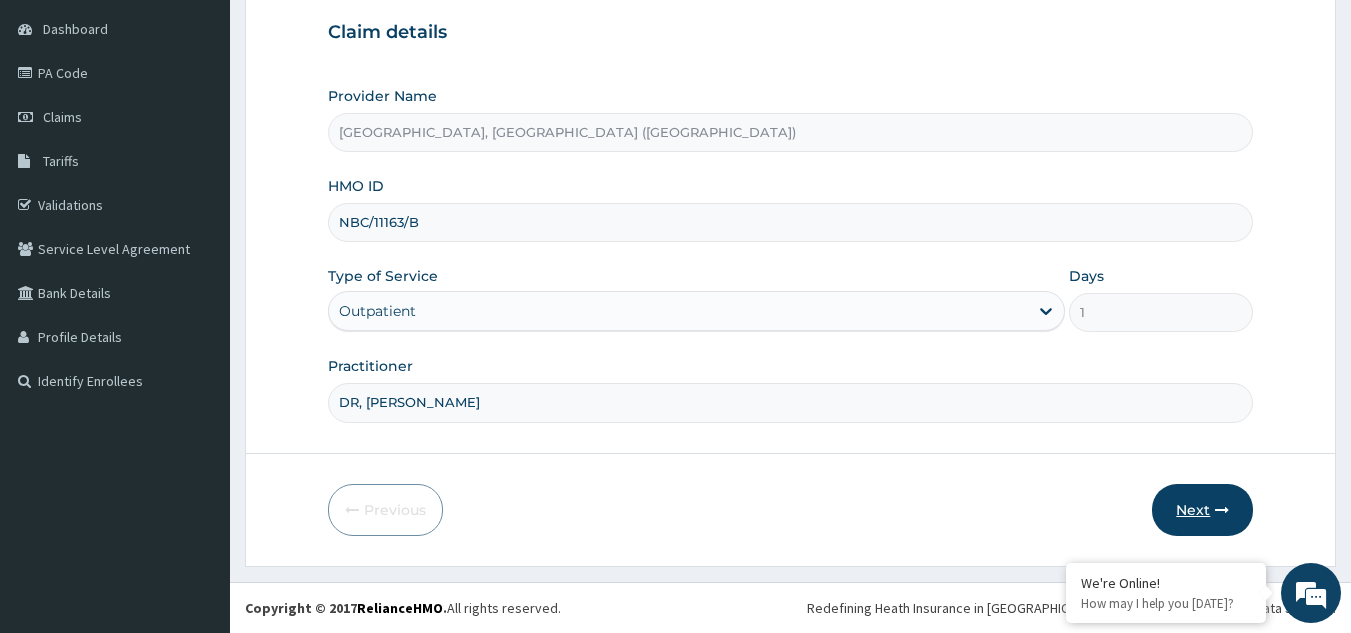 type on "DR, STEVE" 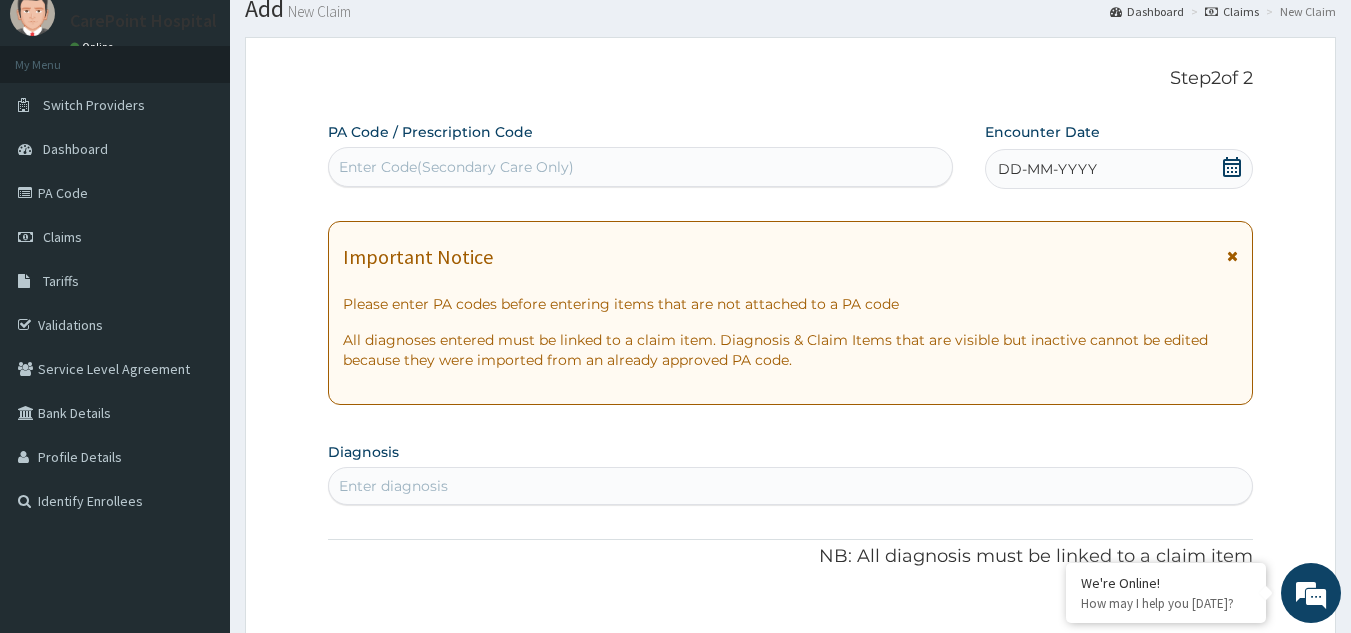 scroll, scrollTop: 0, scrollLeft: 0, axis: both 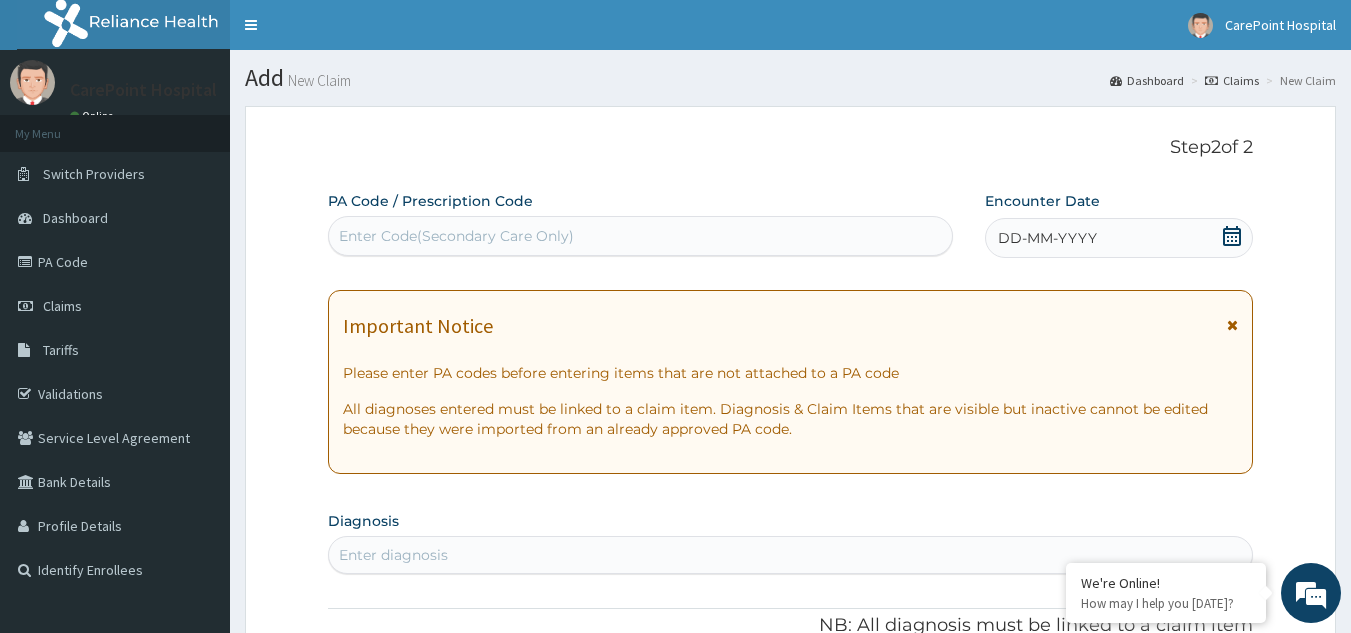 click on "Enter Code(Secondary Care Only)" at bounding box center (456, 236) 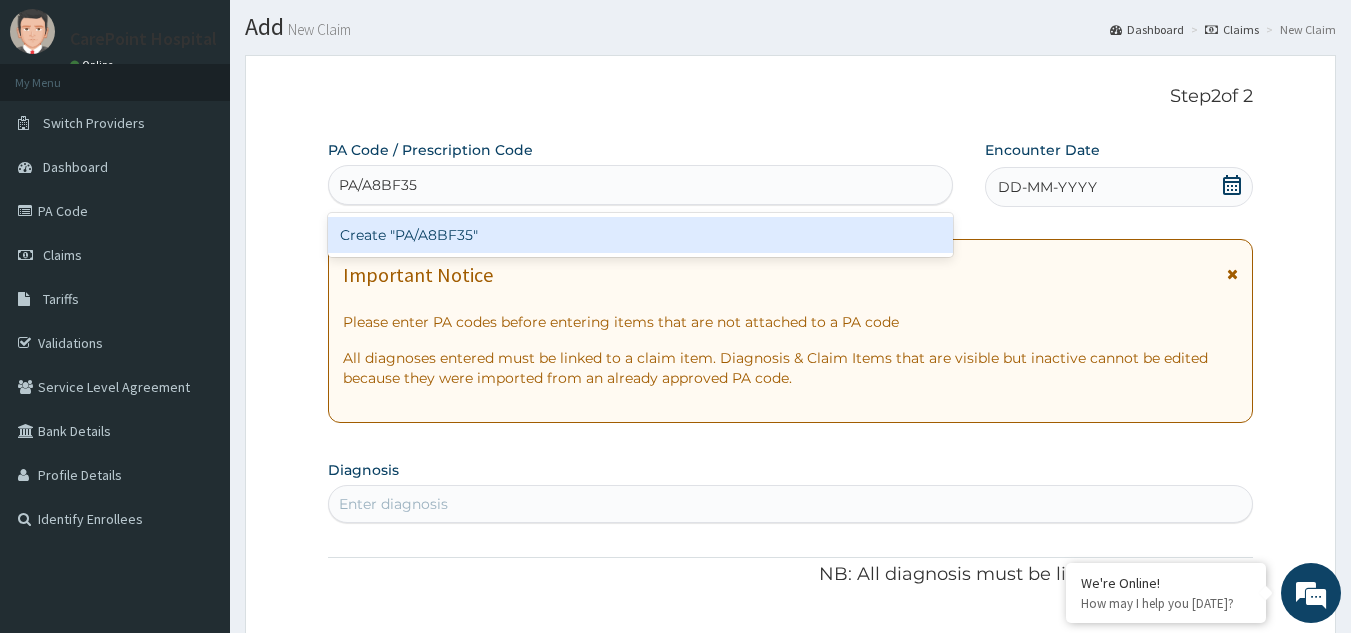 scroll, scrollTop: 100, scrollLeft: 0, axis: vertical 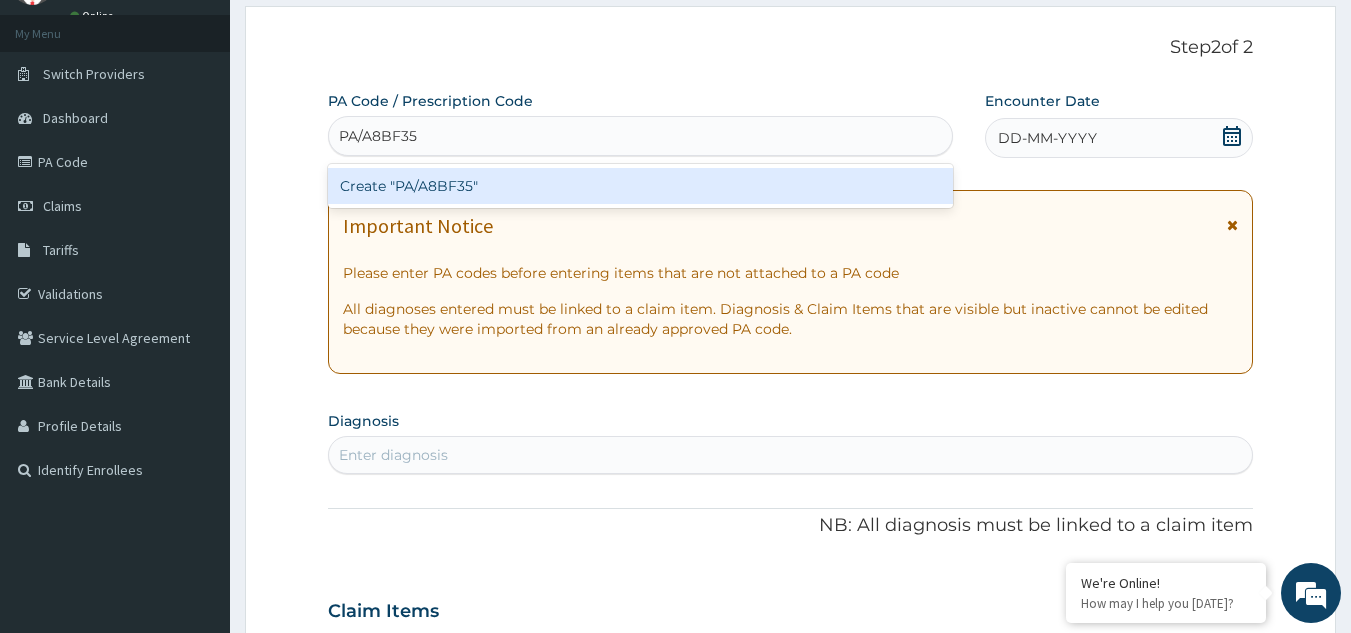 click on "Create "PA/A8BF35"" at bounding box center [641, 186] 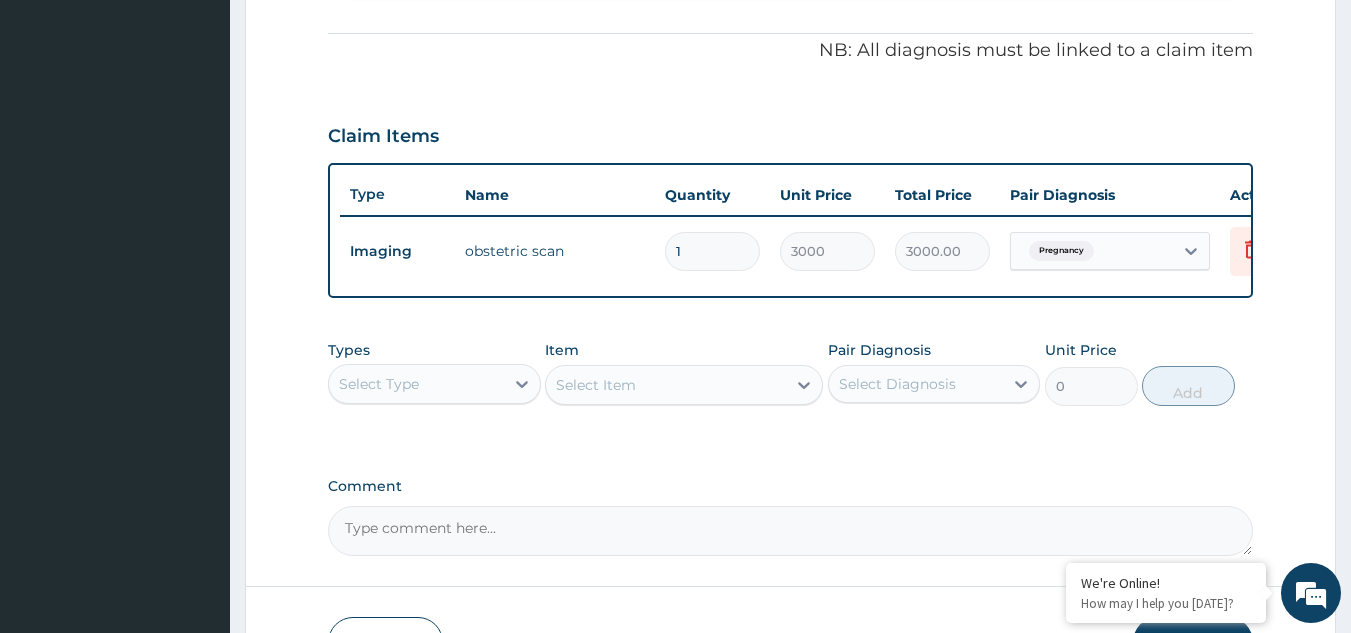 scroll, scrollTop: 616, scrollLeft: 0, axis: vertical 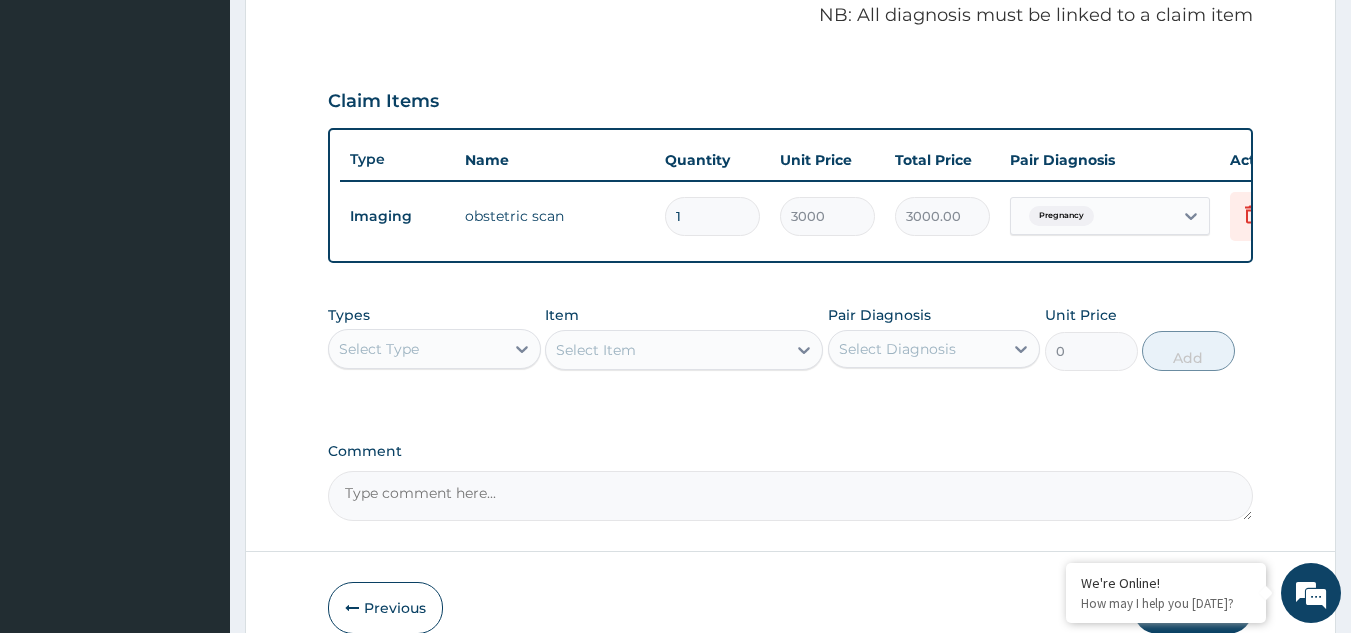 click on "Select Type" at bounding box center (416, 349) 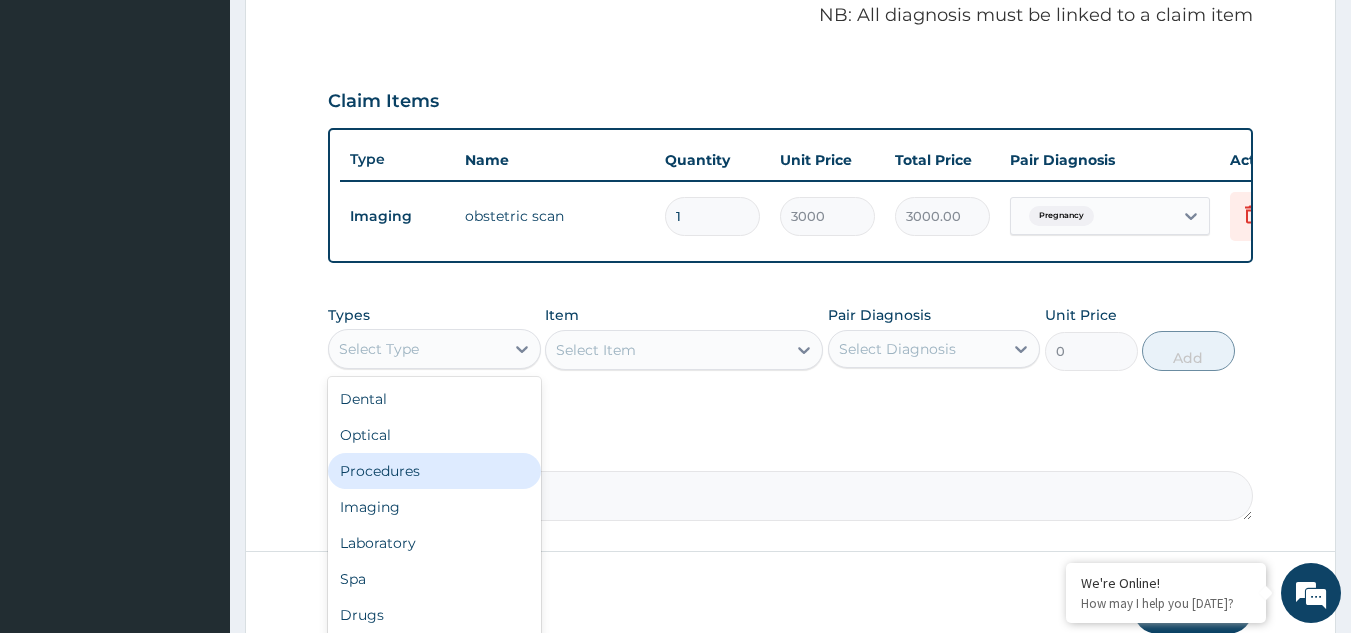 click on "Procedures" at bounding box center [434, 471] 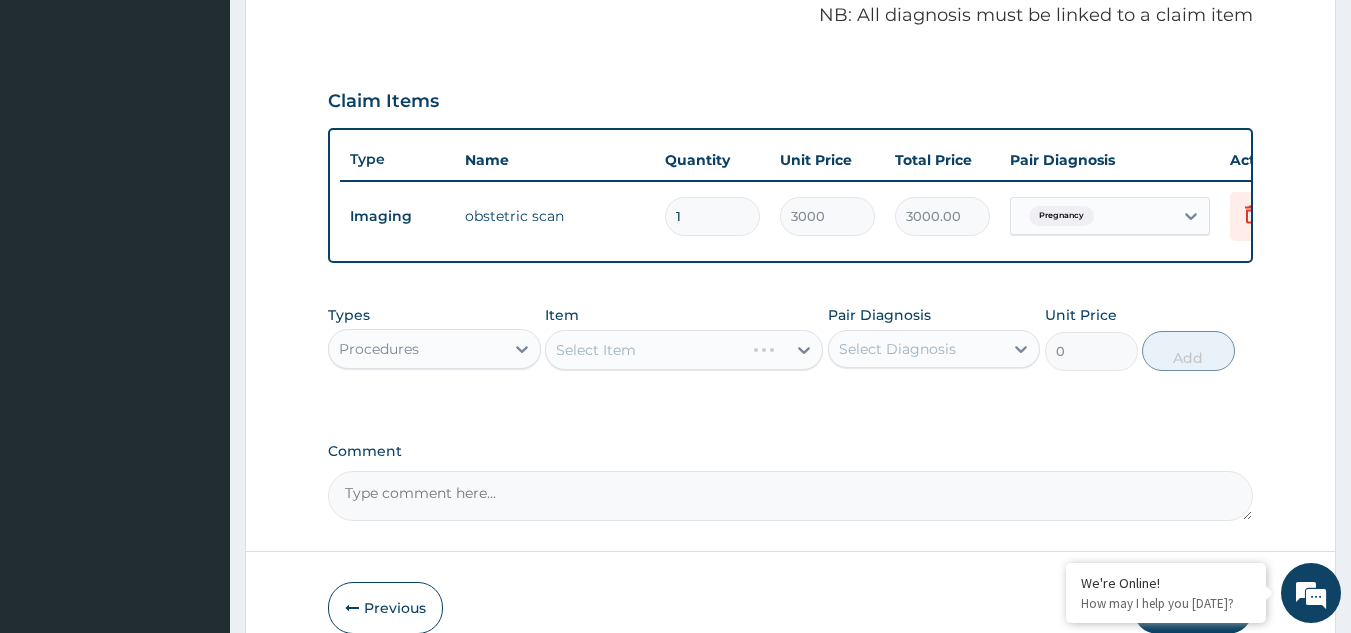 click on "Select Item" at bounding box center (684, 350) 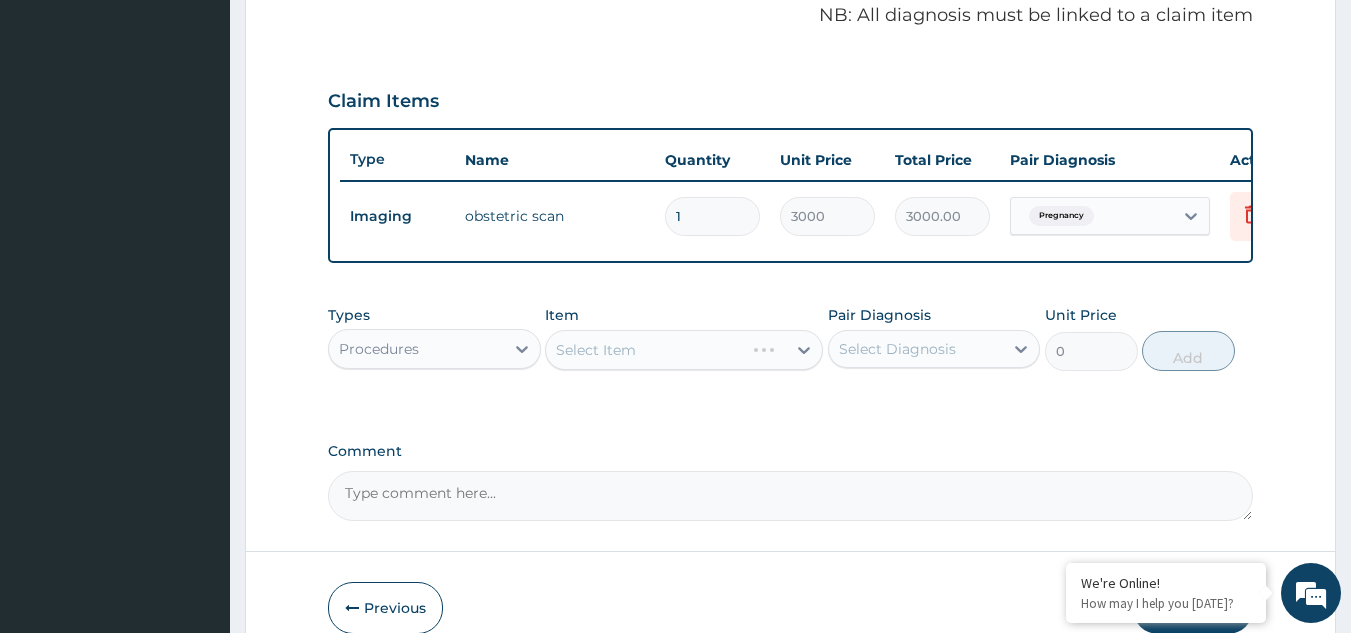 click on "Select Item" at bounding box center (684, 350) 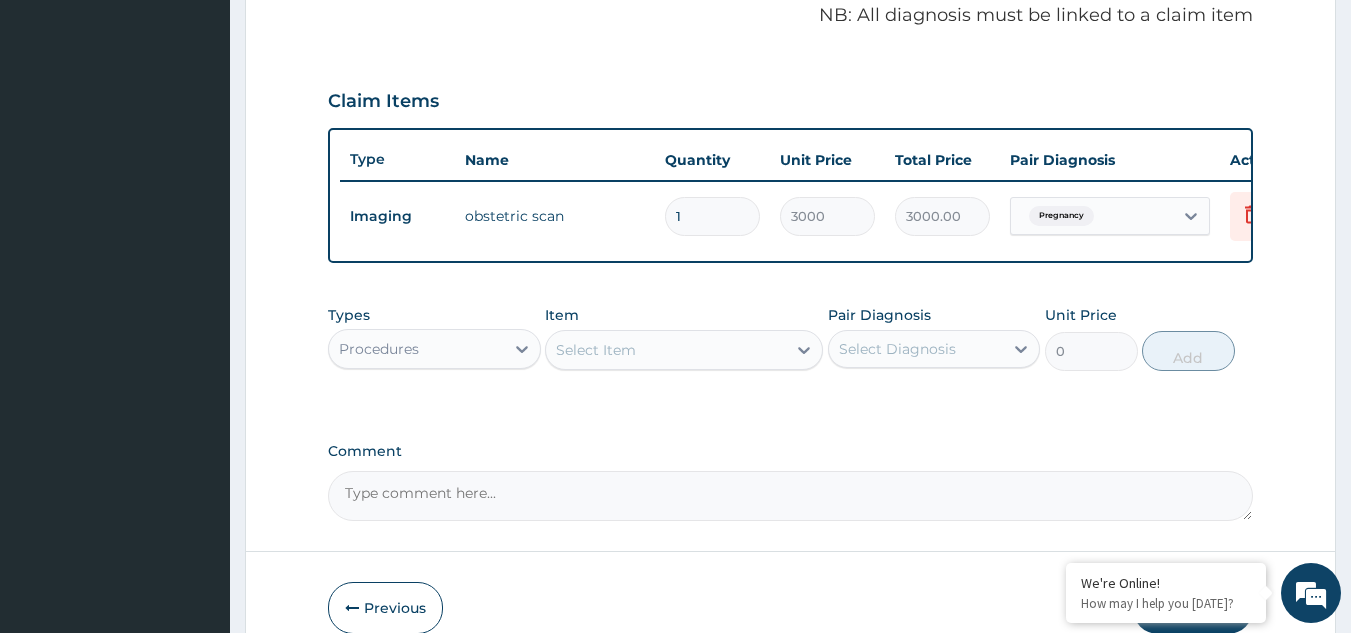click on "Select Item" at bounding box center (666, 350) 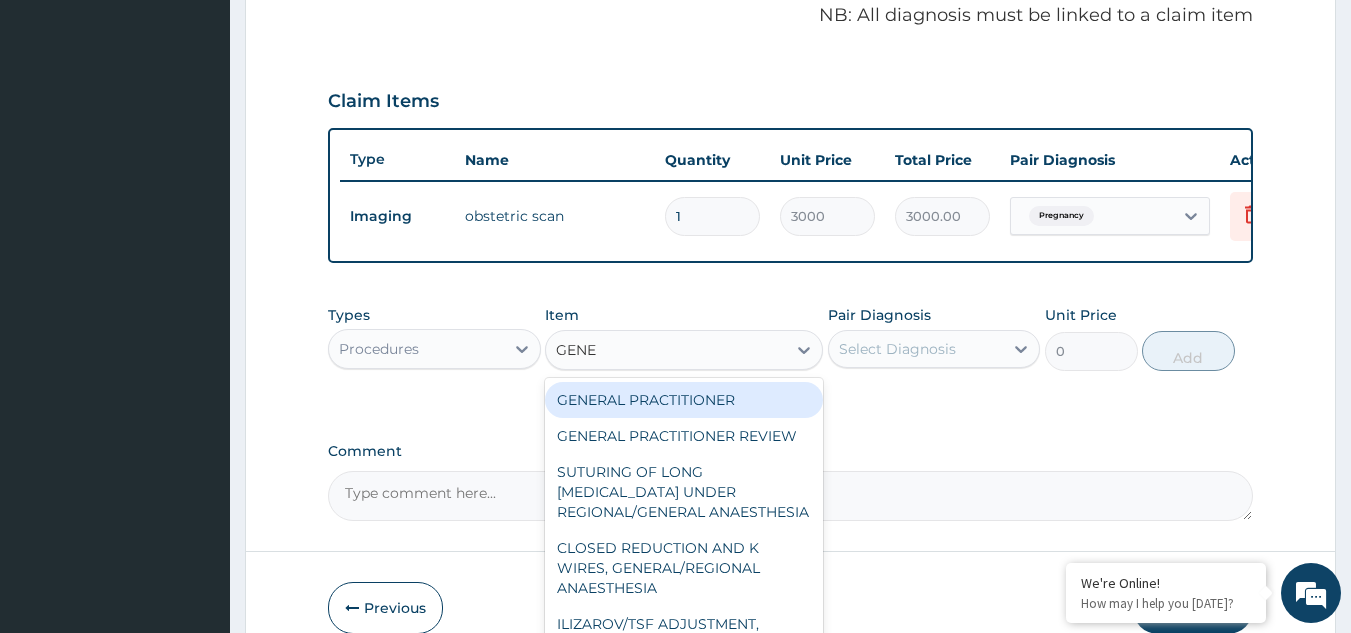 type on "GENER" 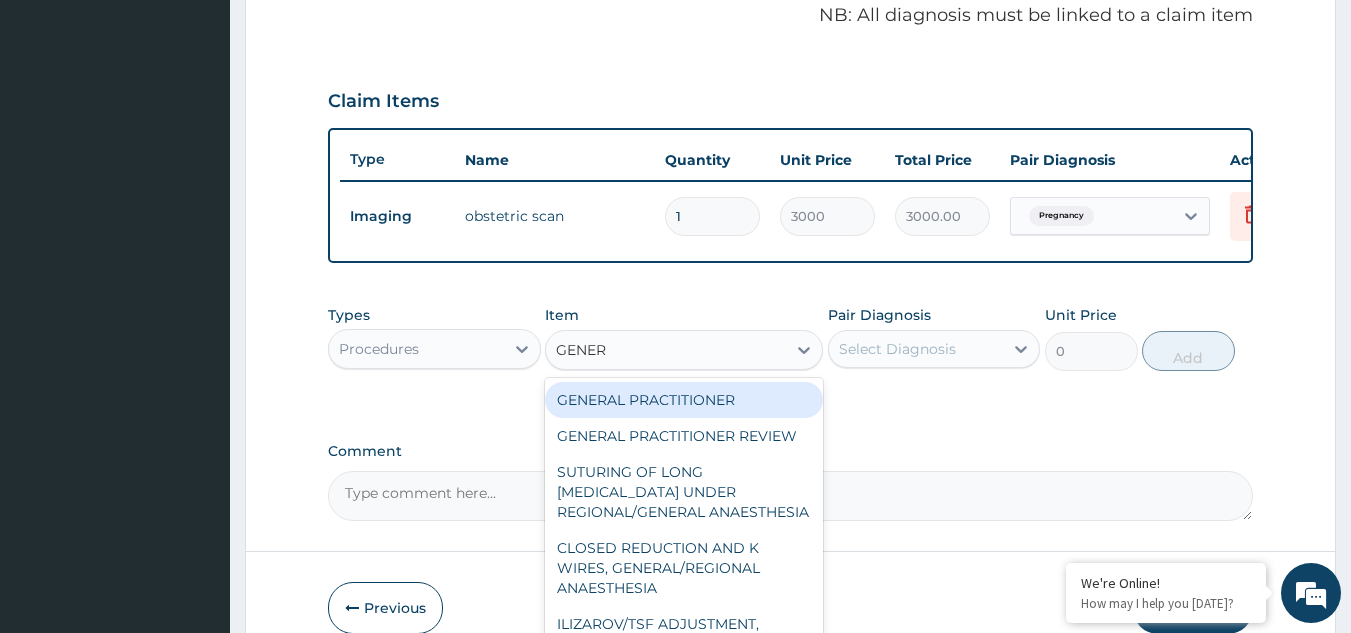 click on "GENERAL PRACTITIONER" at bounding box center [684, 400] 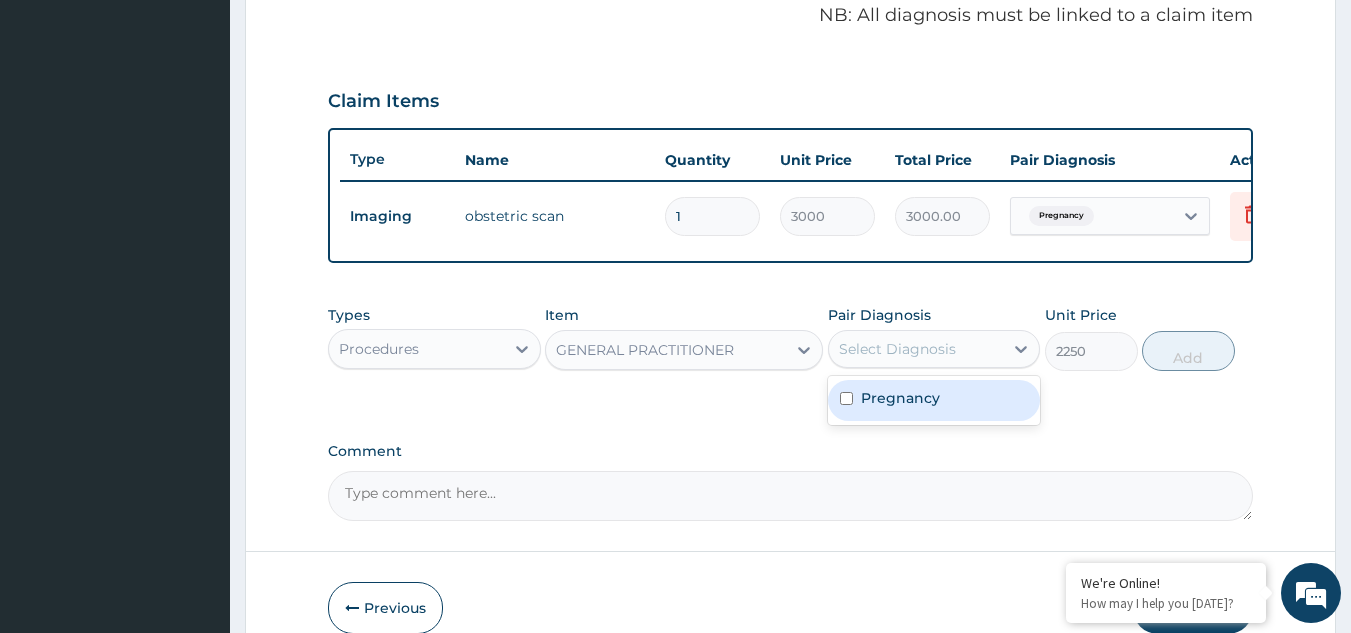 drag, startPoint x: 885, startPoint y: 372, endPoint x: 897, endPoint y: 370, distance: 12.165525 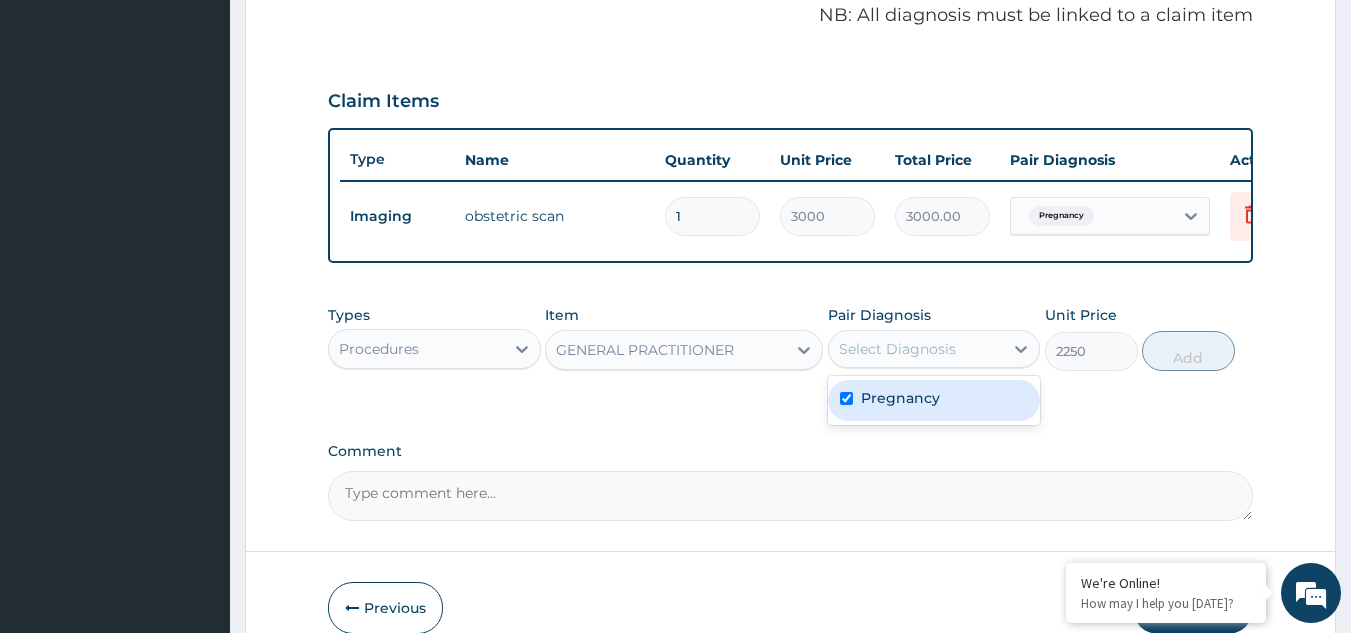 checkbox on "true" 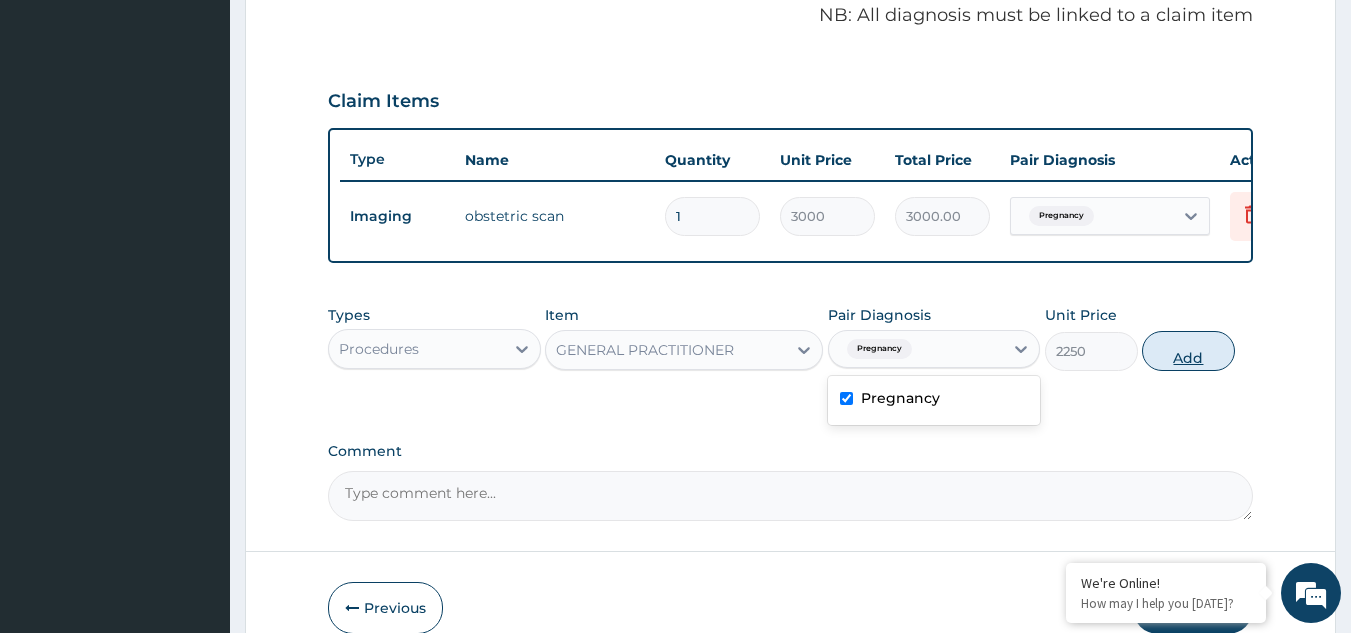 click on "Add" at bounding box center (1188, 351) 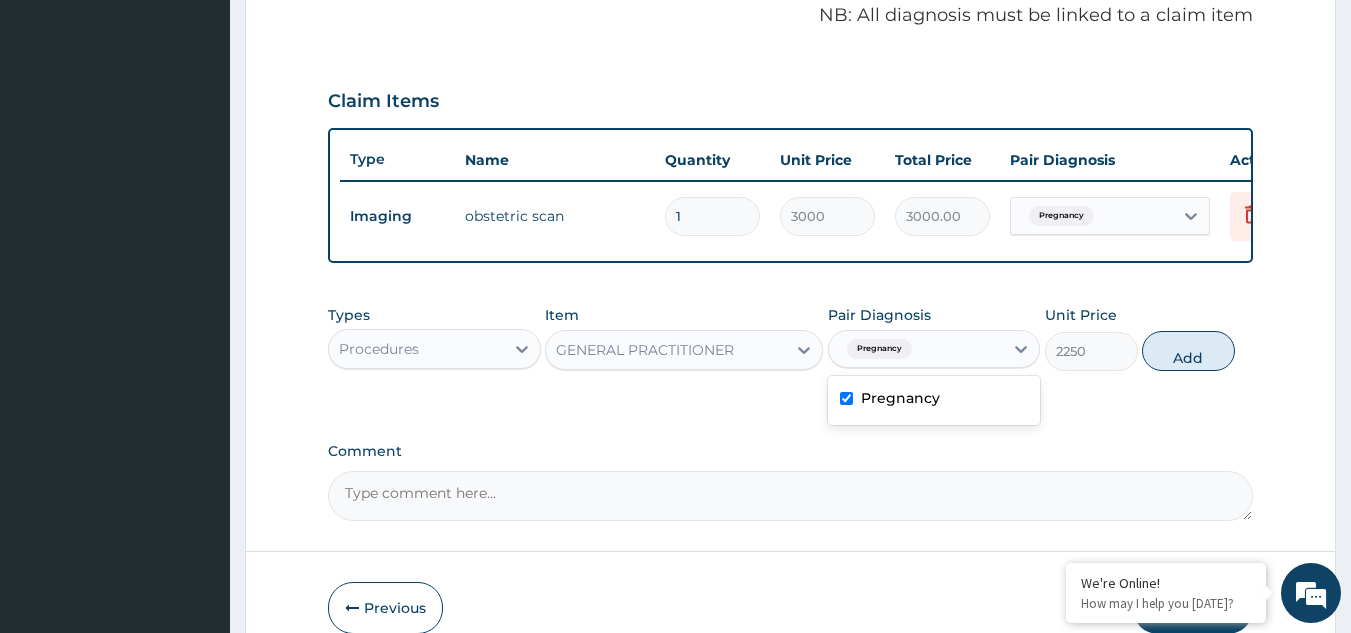 type on "0" 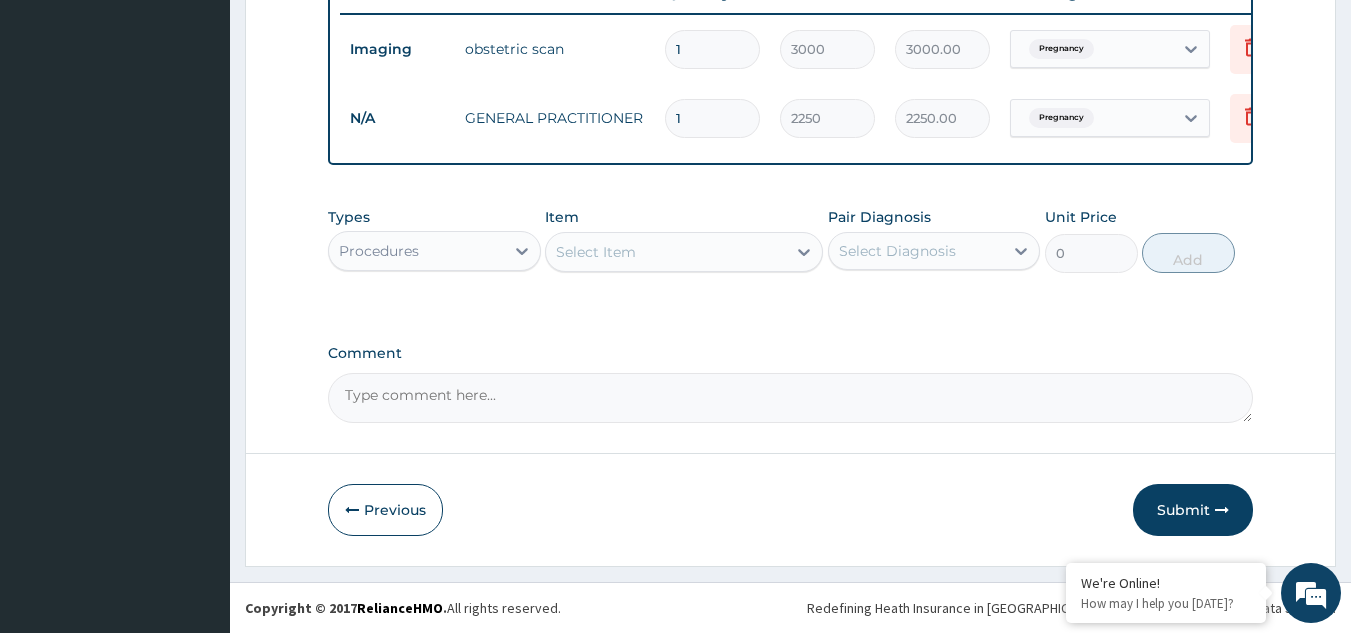 drag, startPoint x: 1191, startPoint y: 503, endPoint x: 1176, endPoint y: 481, distance: 26.627054 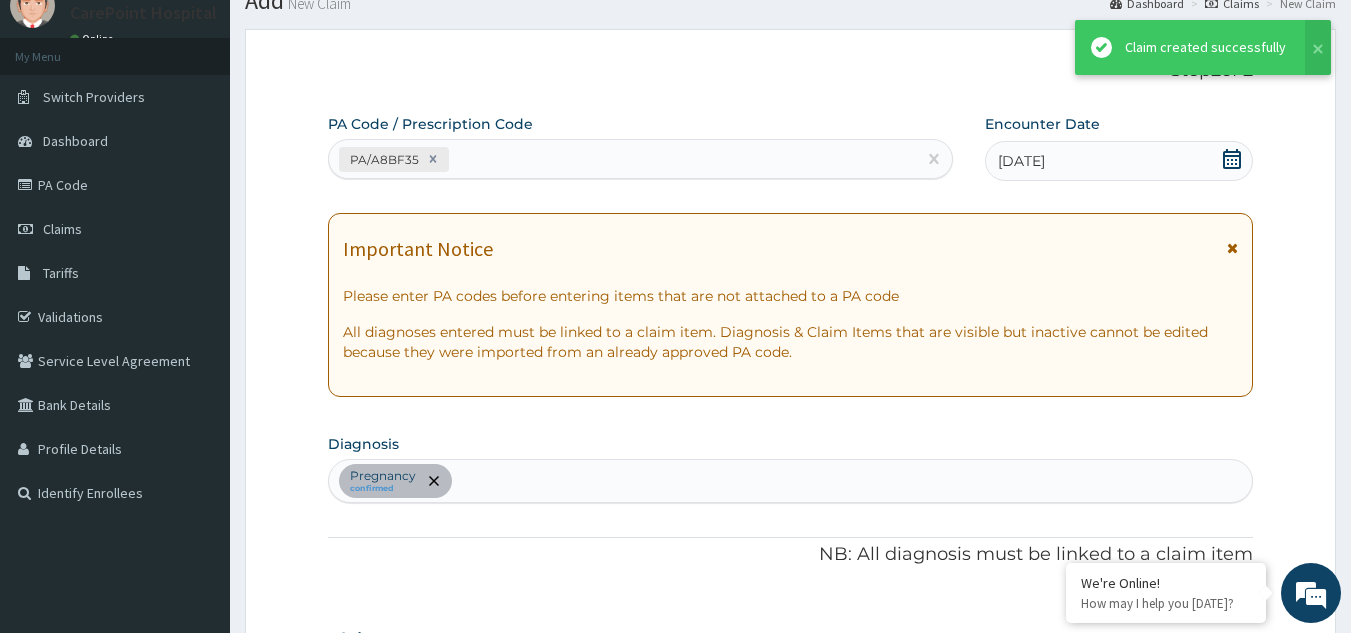 scroll, scrollTop: 798, scrollLeft: 0, axis: vertical 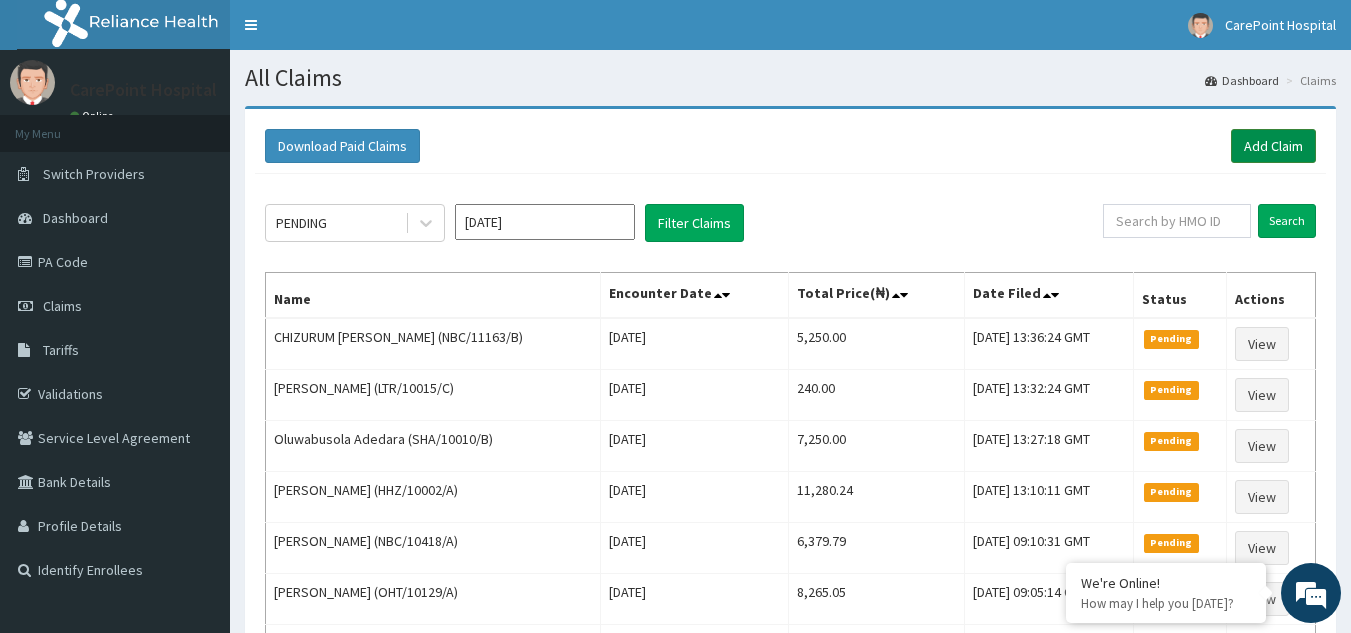 click on "Add Claim" at bounding box center (1273, 146) 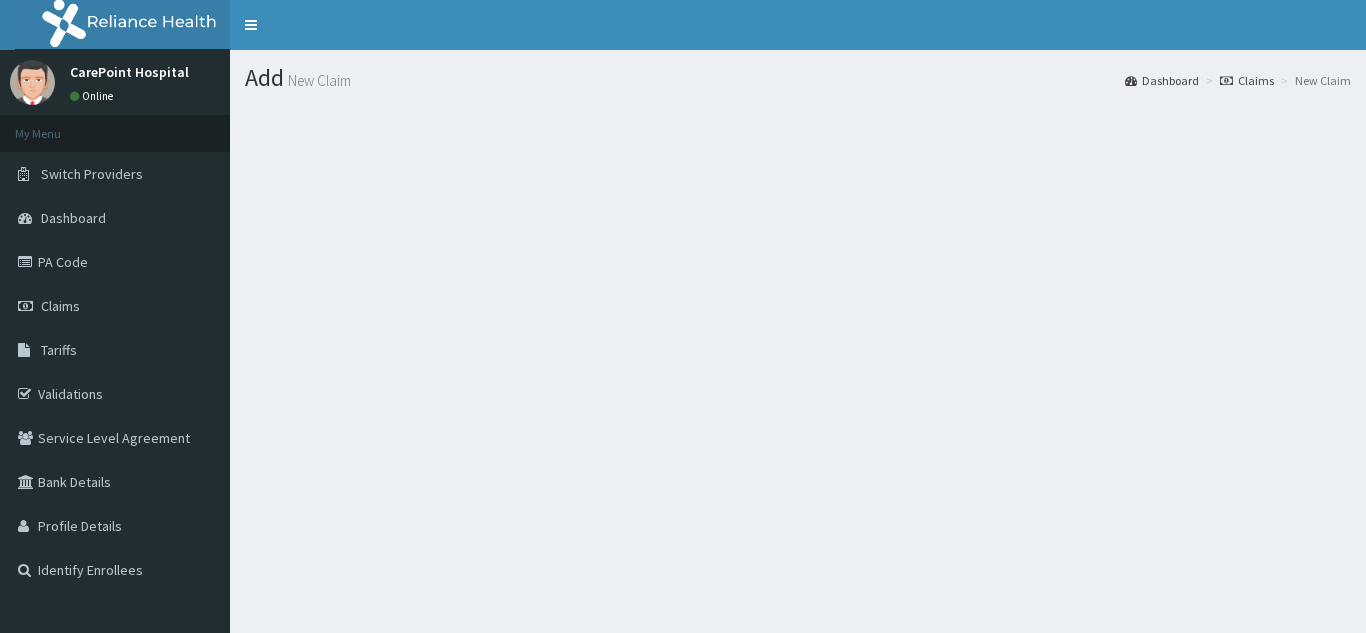 scroll, scrollTop: 0, scrollLeft: 0, axis: both 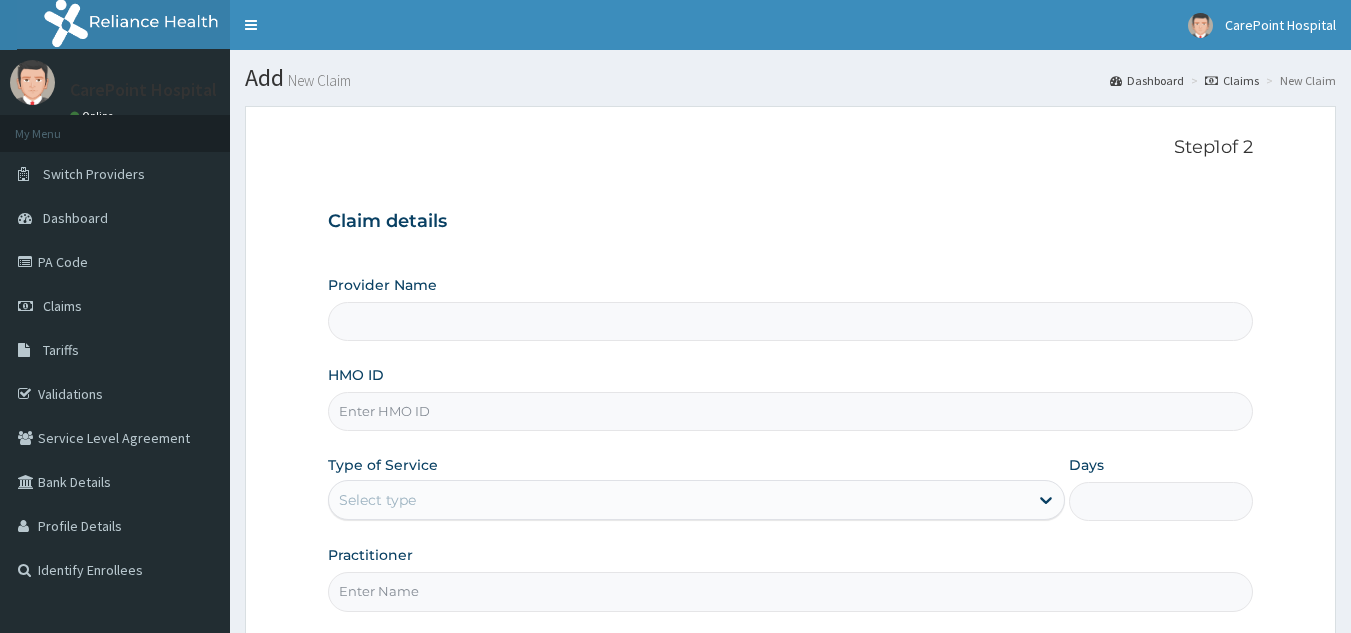 type on "[GEOGRAPHIC_DATA], [GEOGRAPHIC_DATA] ([GEOGRAPHIC_DATA])" 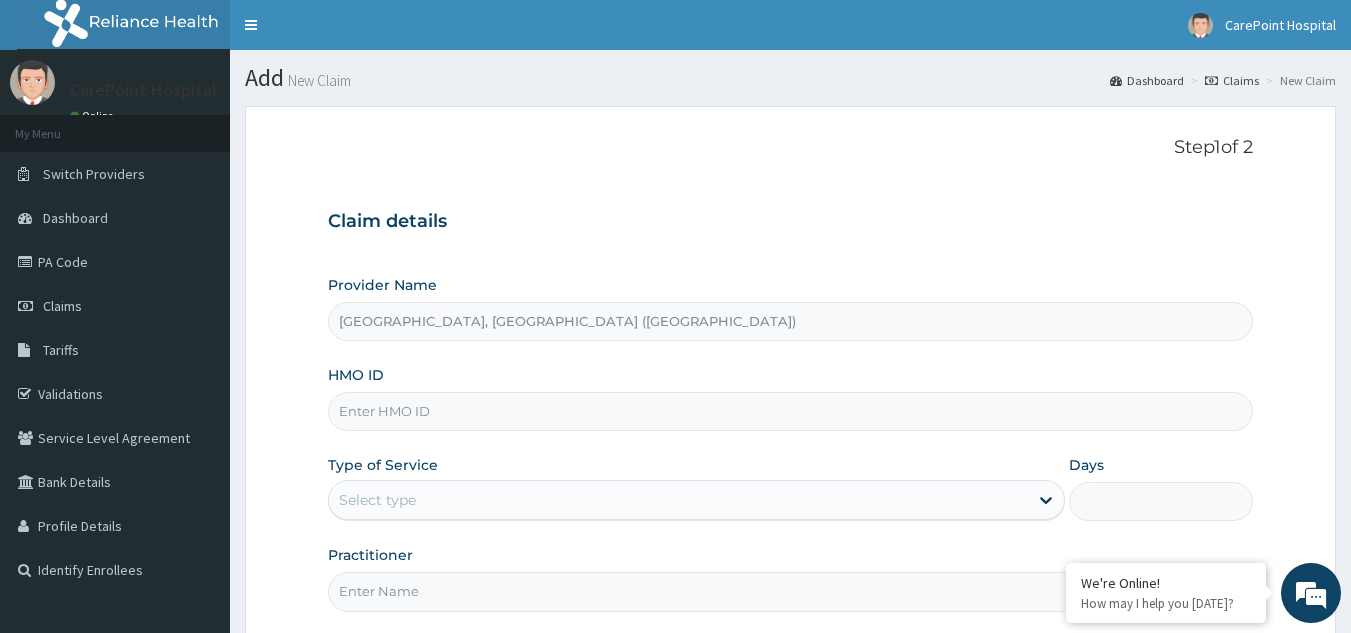 click on "HMO ID" at bounding box center (791, 411) 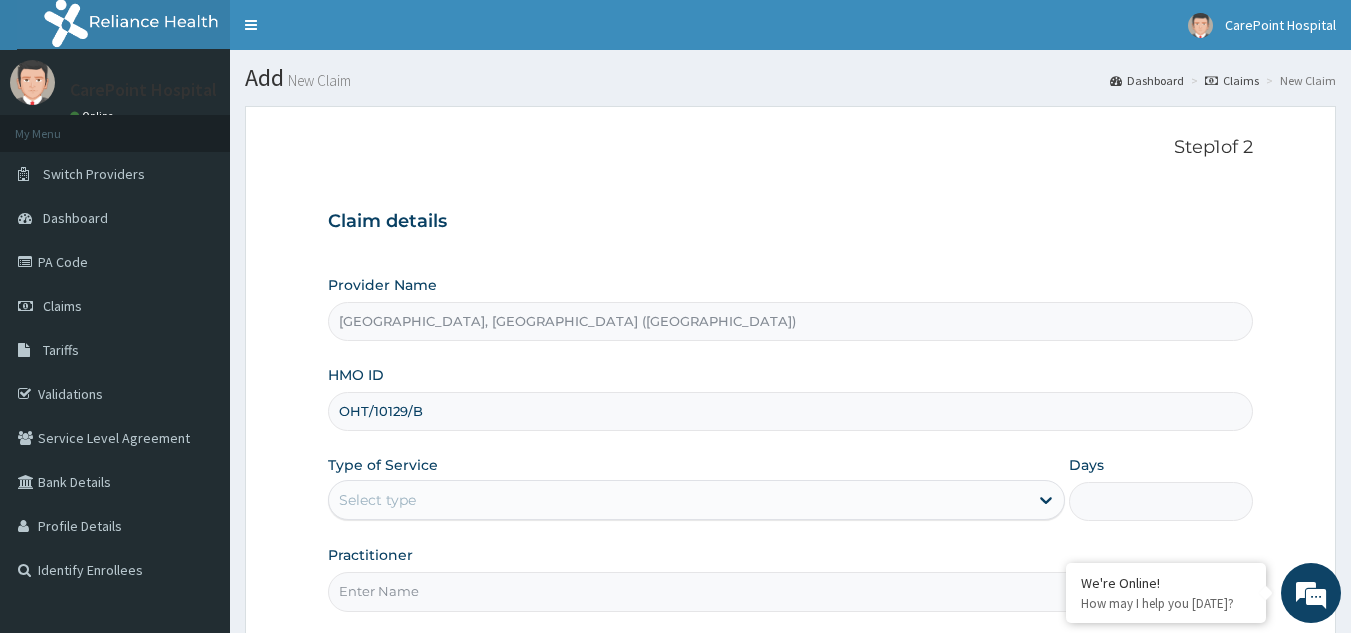 type on "OHT/10129/B" 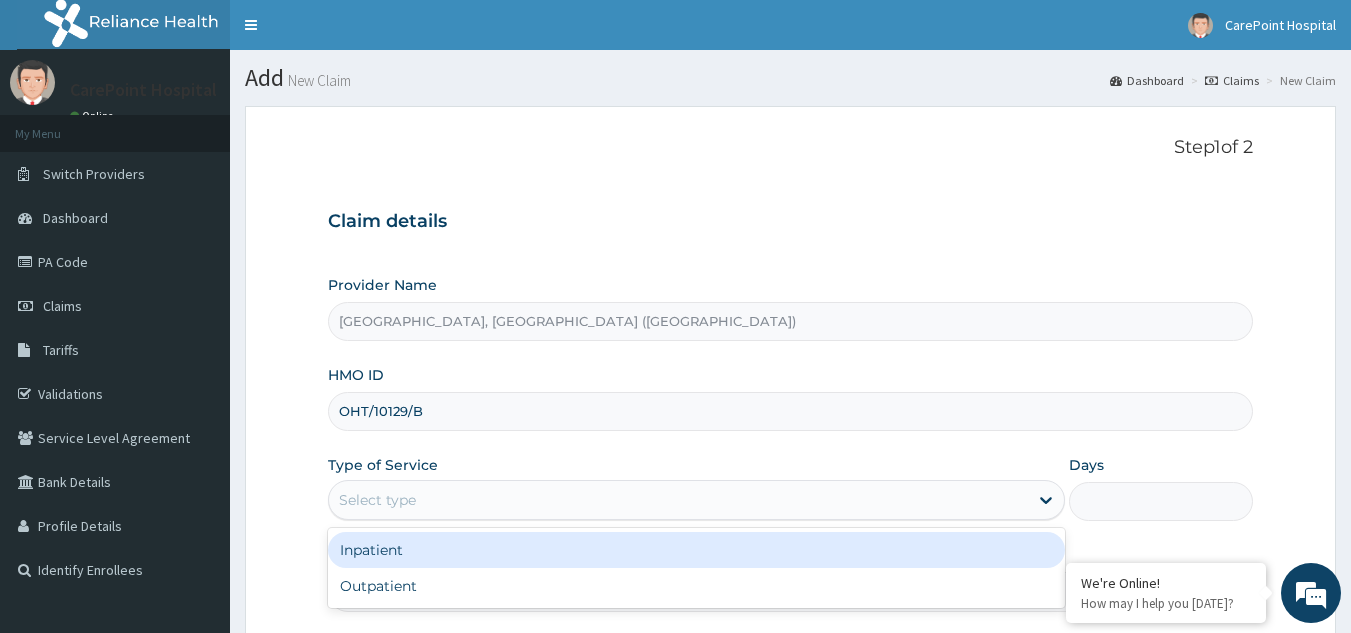 click on "Select type" at bounding box center [678, 500] 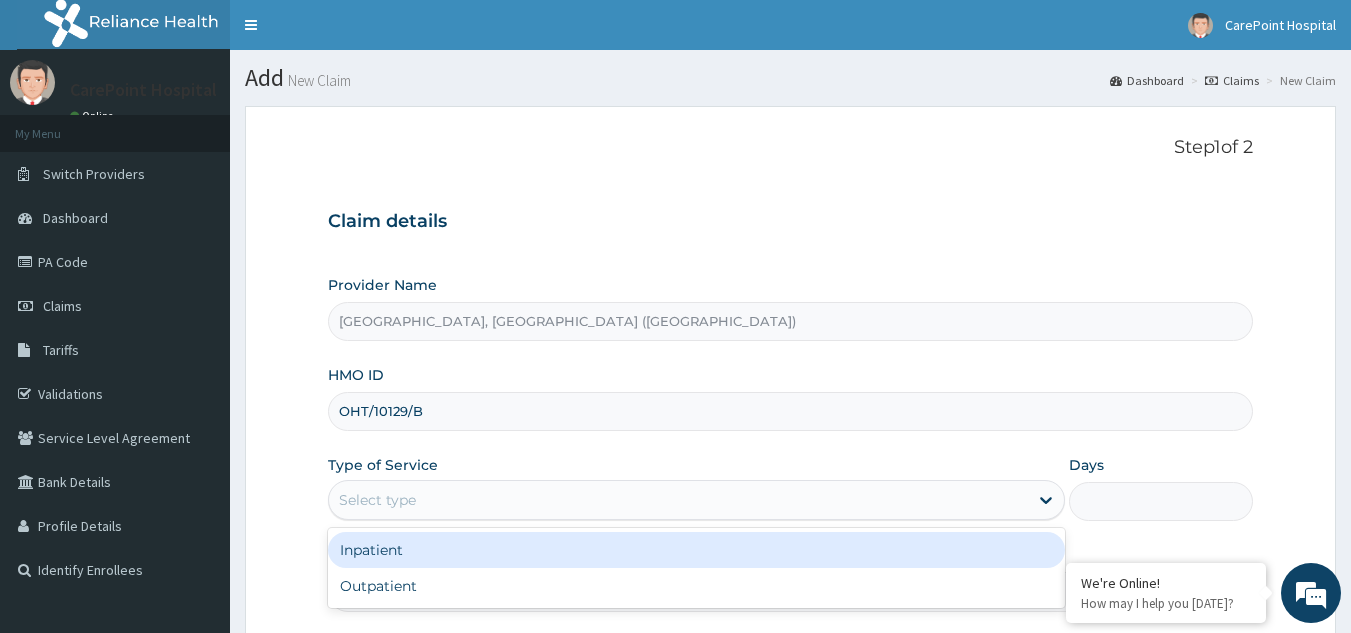 scroll, scrollTop: 0, scrollLeft: 0, axis: both 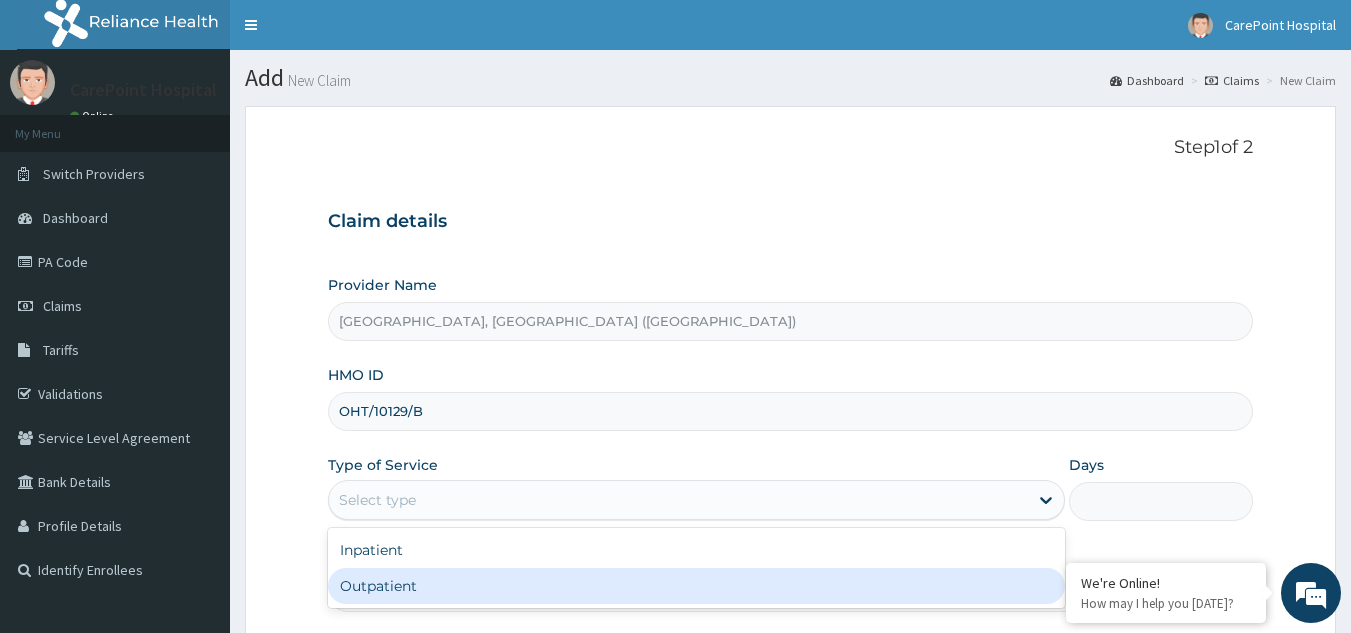 click on "Outpatient" at bounding box center [696, 586] 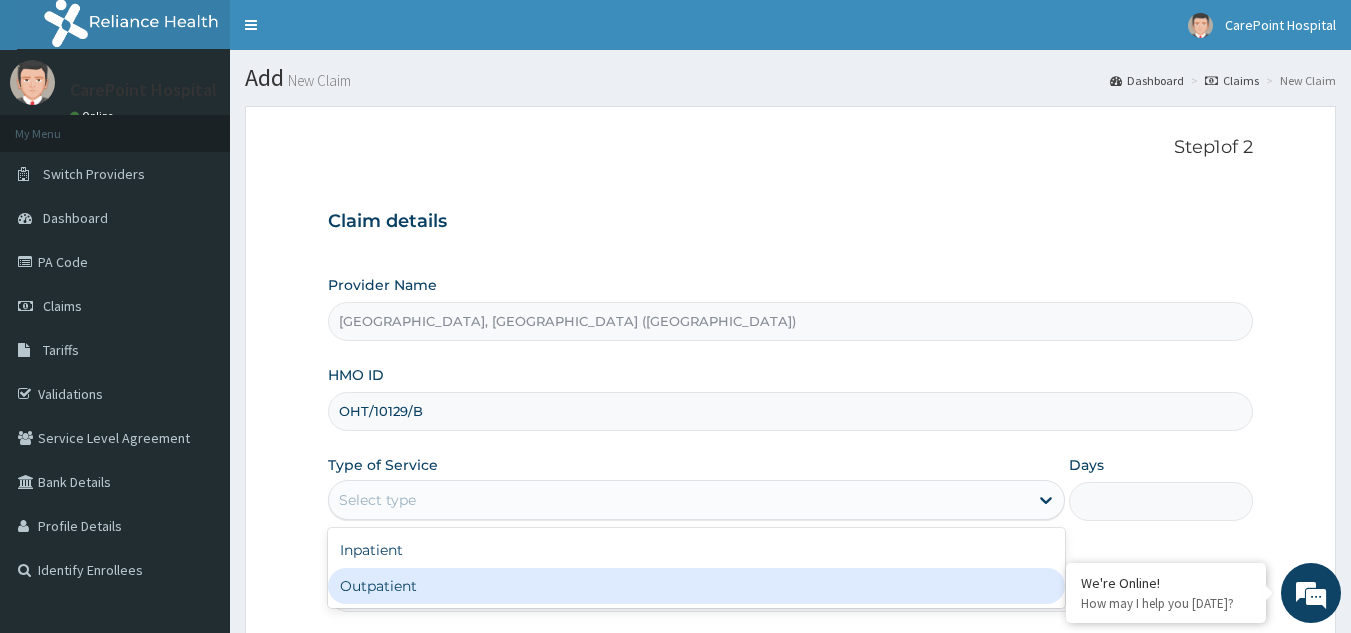 type on "1" 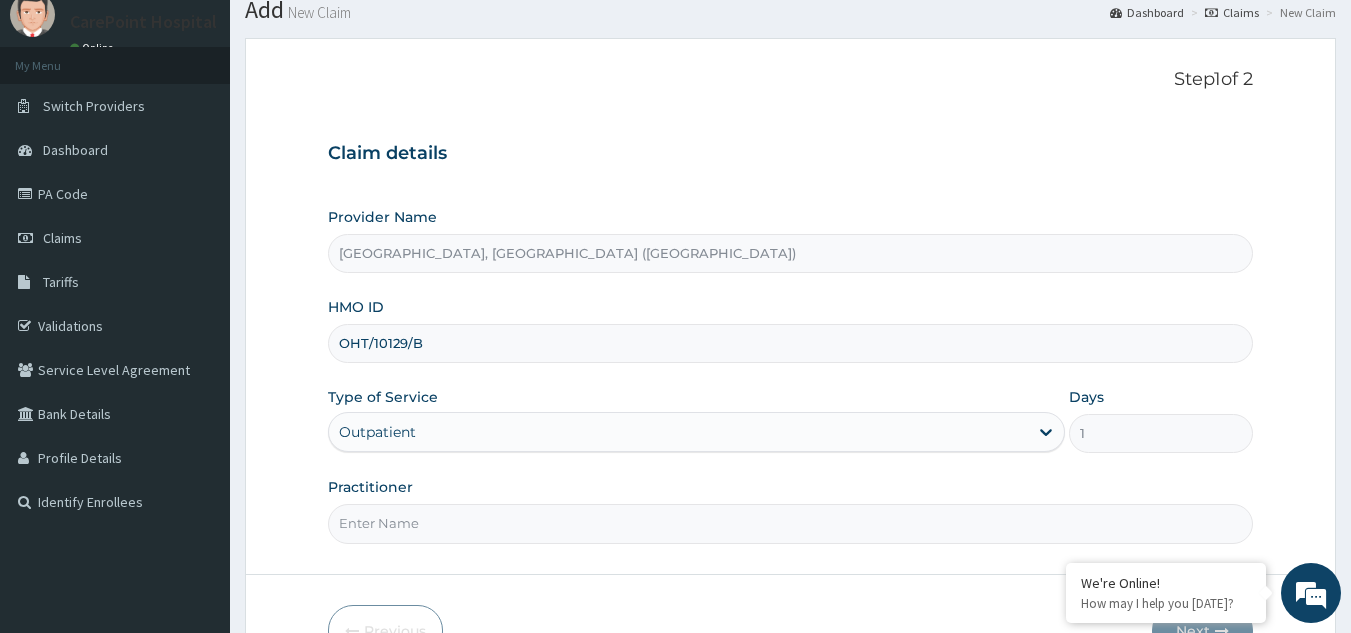 scroll, scrollTop: 189, scrollLeft: 0, axis: vertical 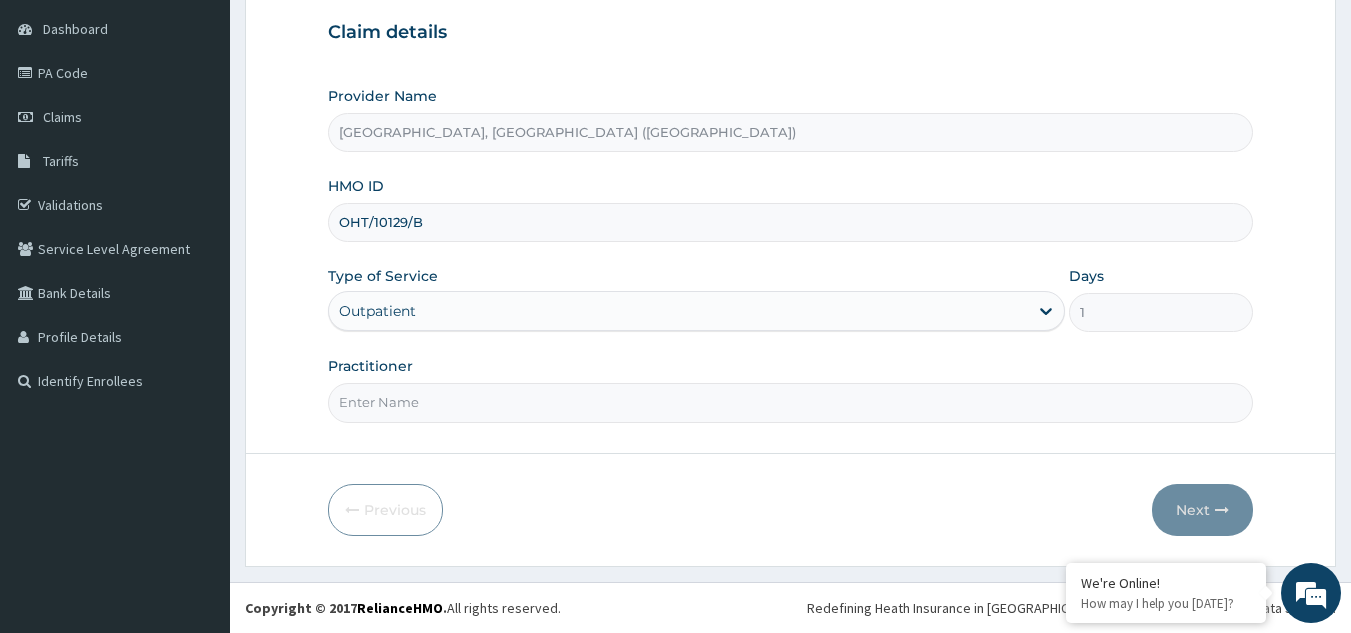 click on "Practitioner" at bounding box center (791, 402) 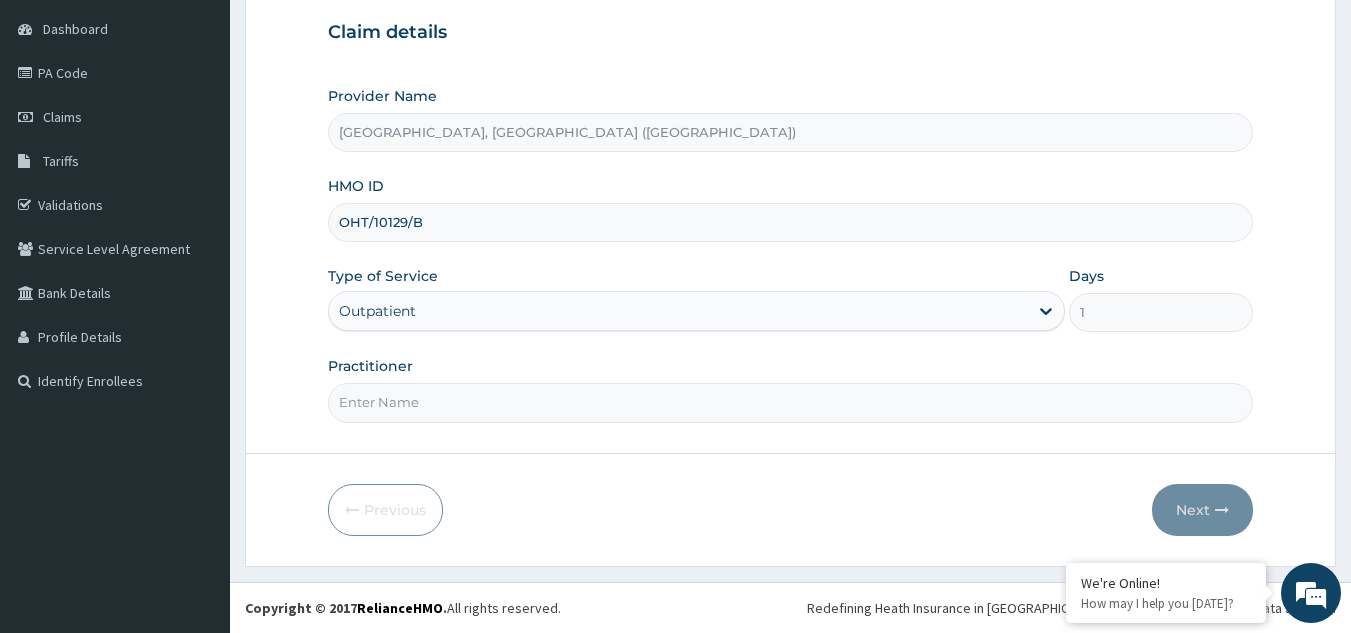 type on "d" 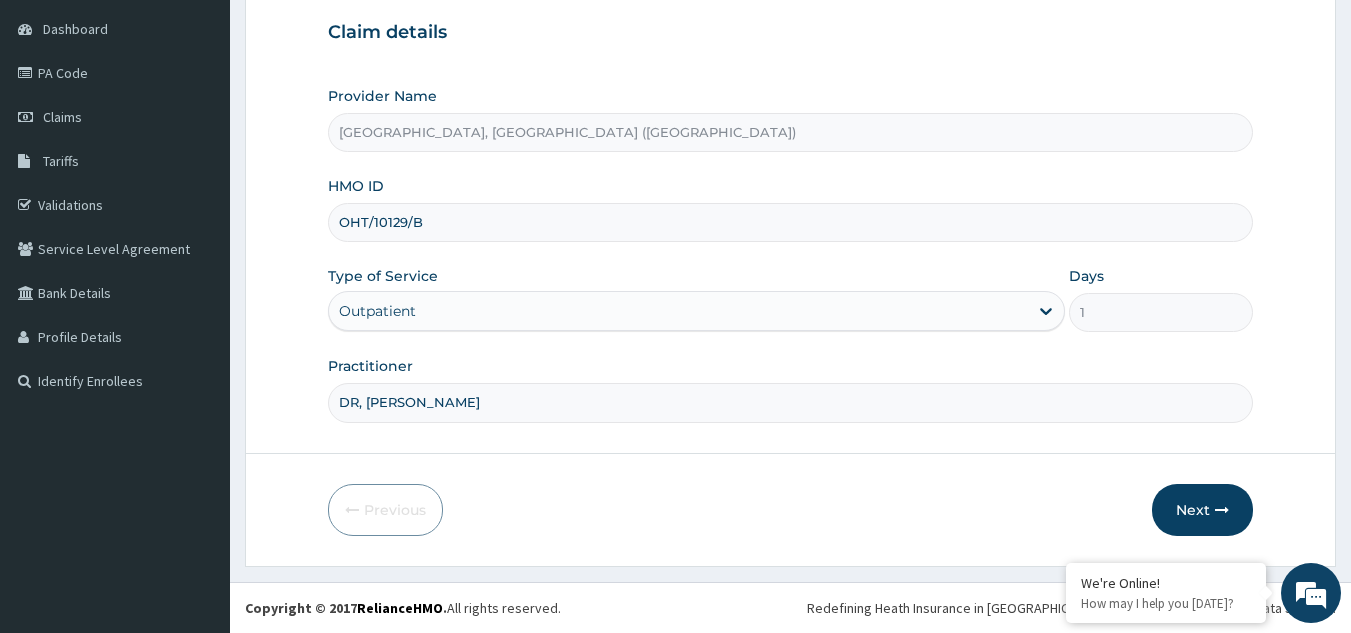 type on "DR, STEVE" 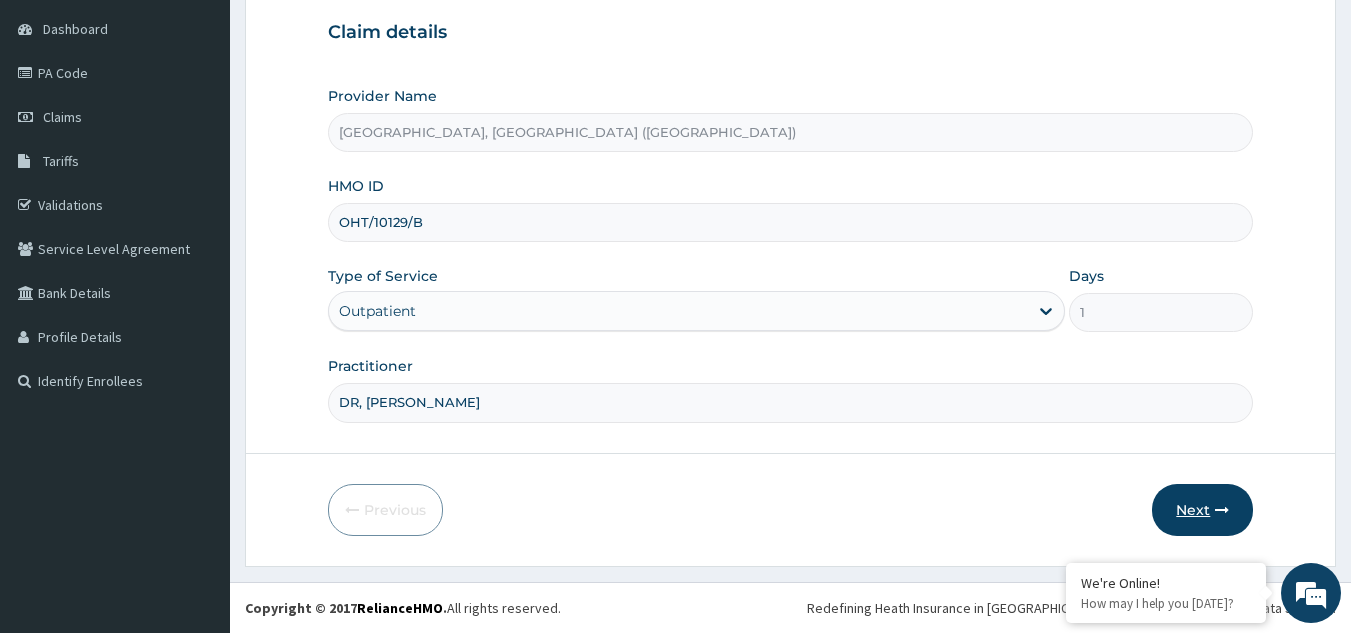 click on "Next" at bounding box center [1202, 510] 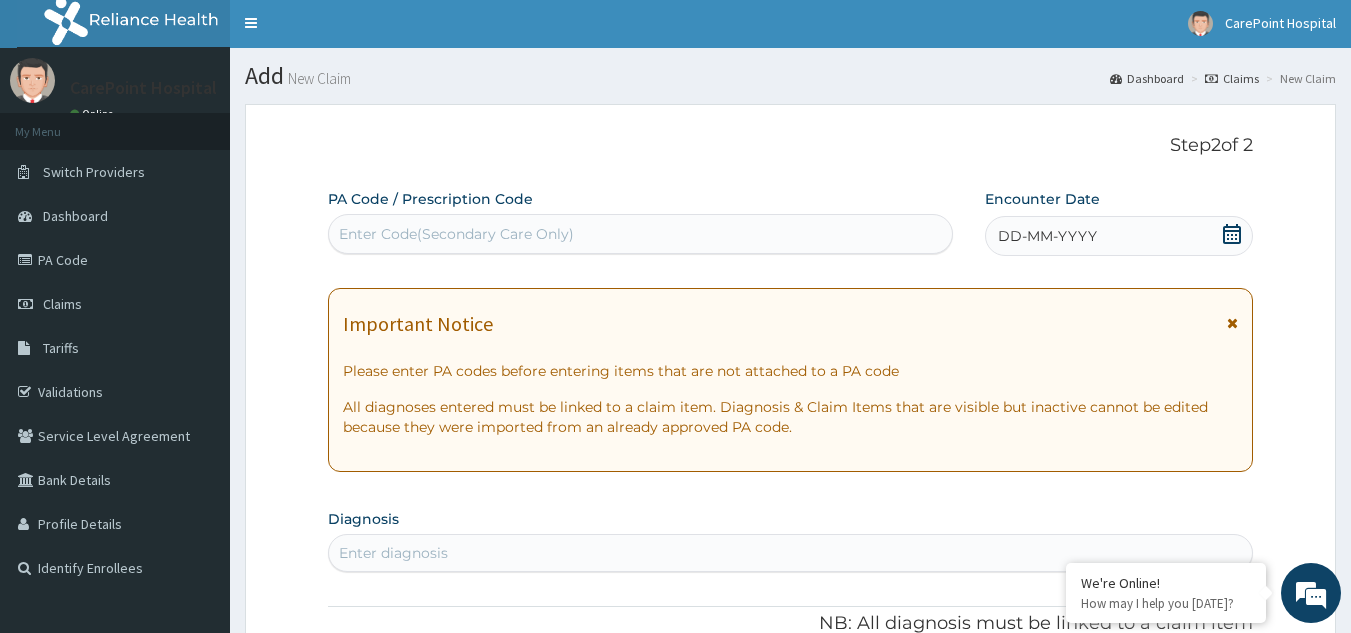 scroll, scrollTop: 0, scrollLeft: 0, axis: both 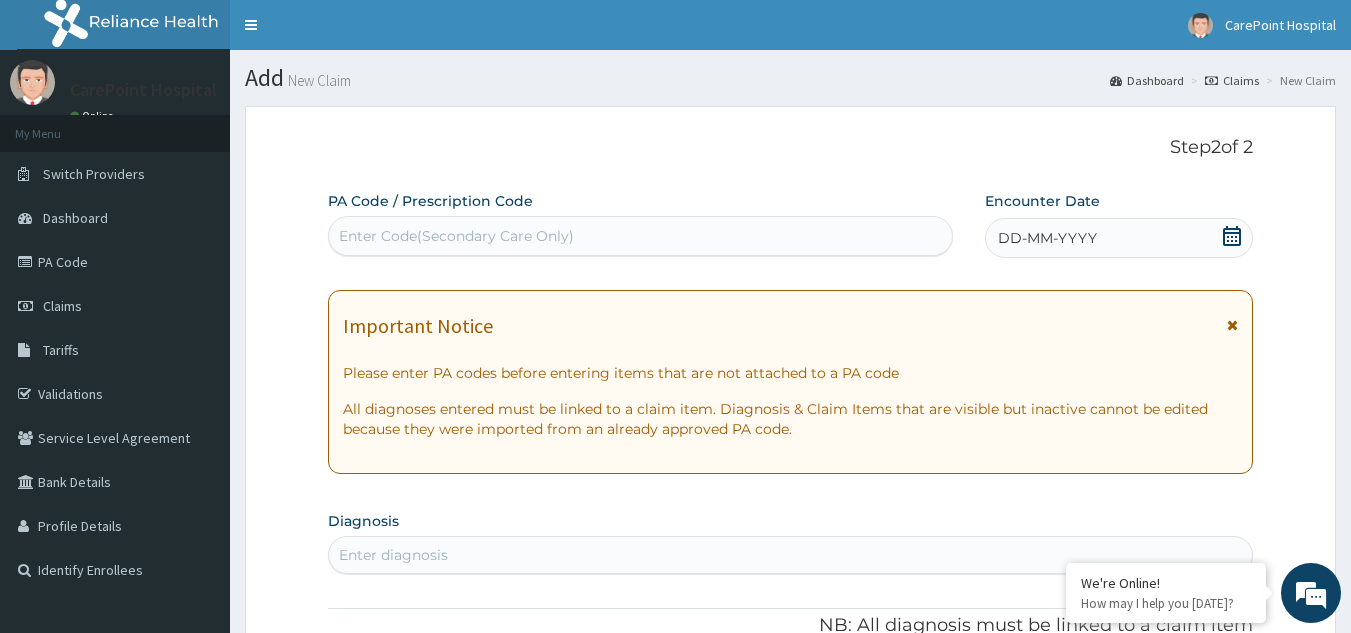 click on "DD-MM-YYYY" at bounding box center (1119, 238) 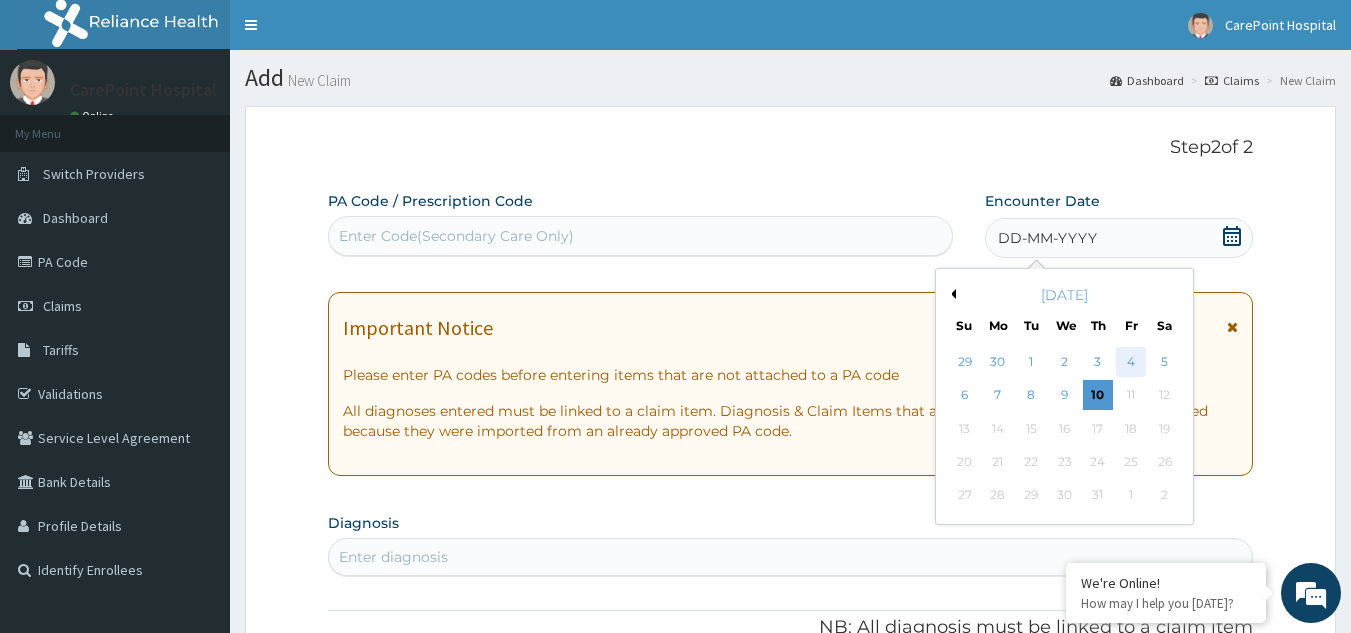 click on "4" at bounding box center (1131, 362) 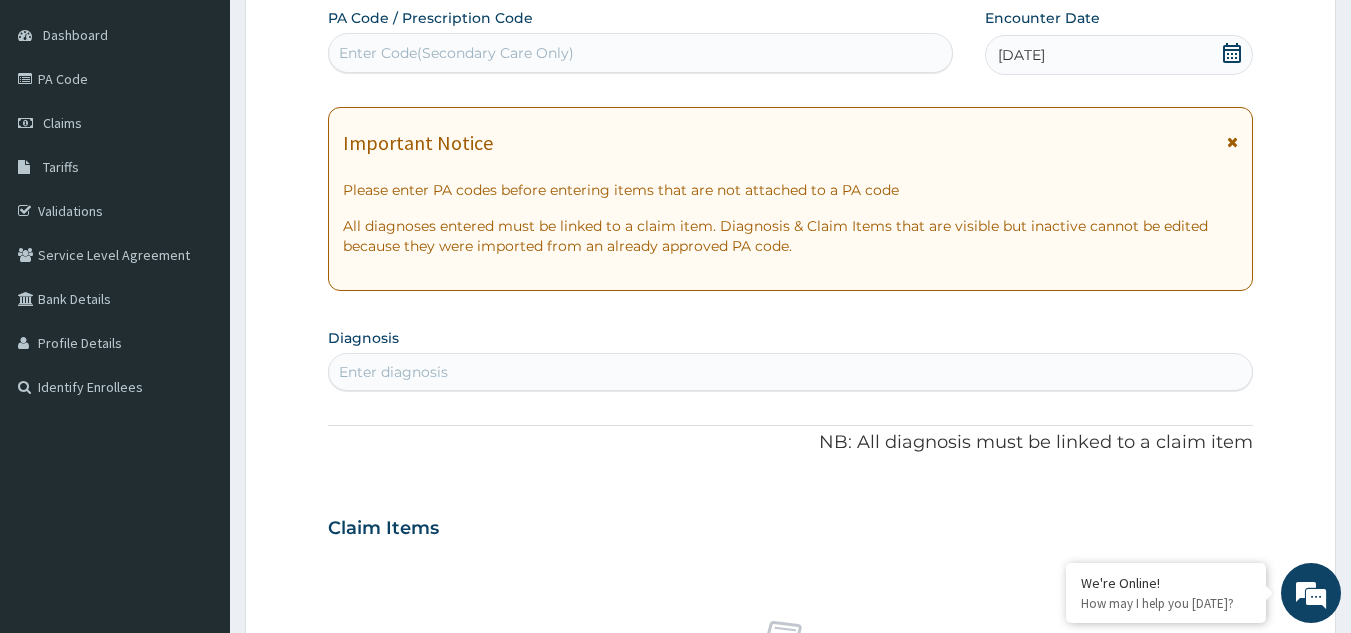 scroll, scrollTop: 200, scrollLeft: 0, axis: vertical 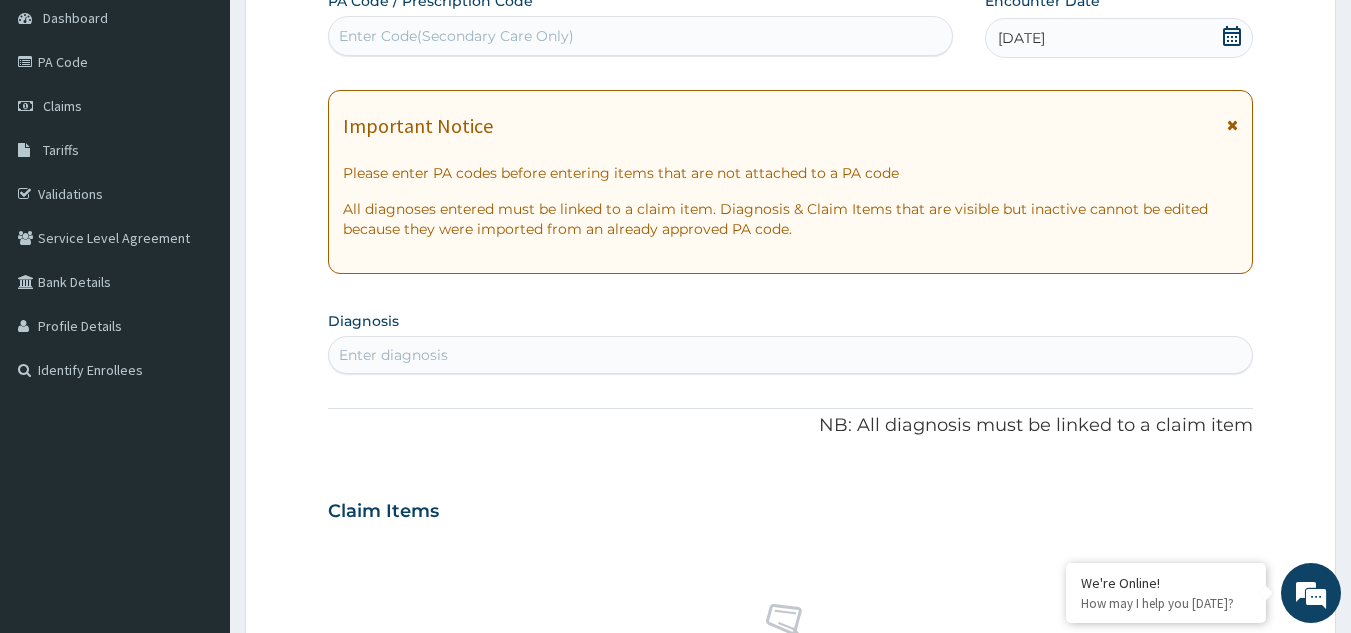 click on "Enter diagnosis" at bounding box center (791, 355) 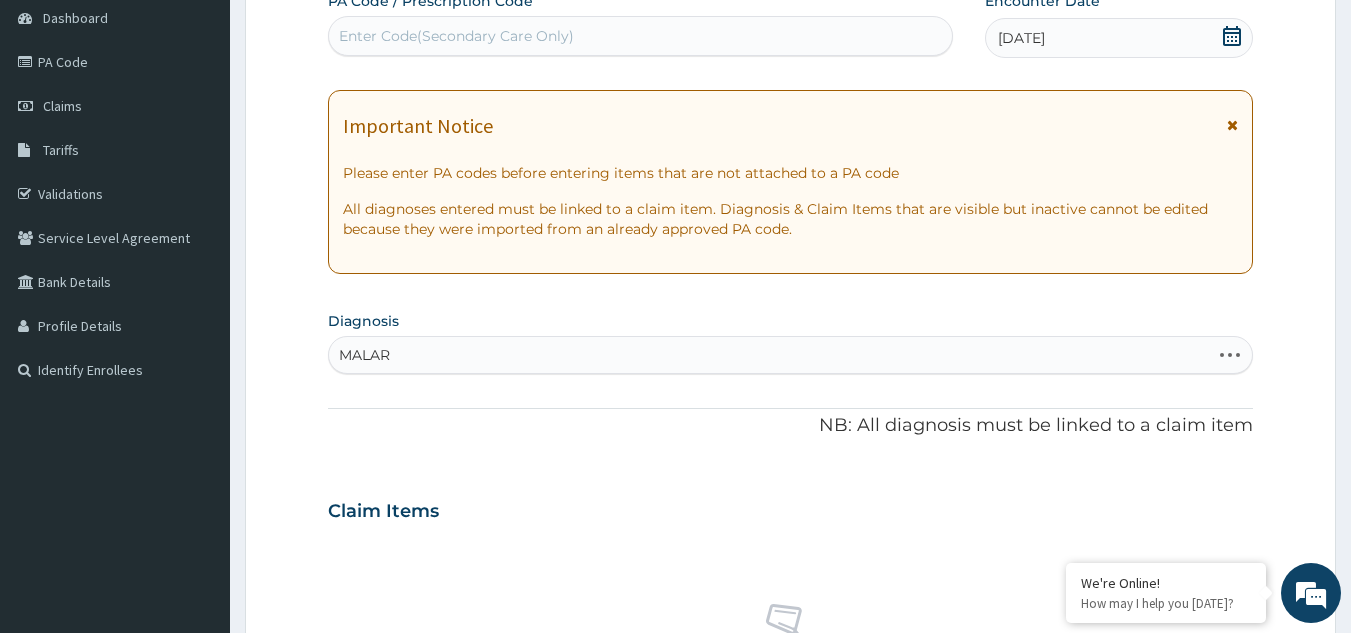 type on "MALARI" 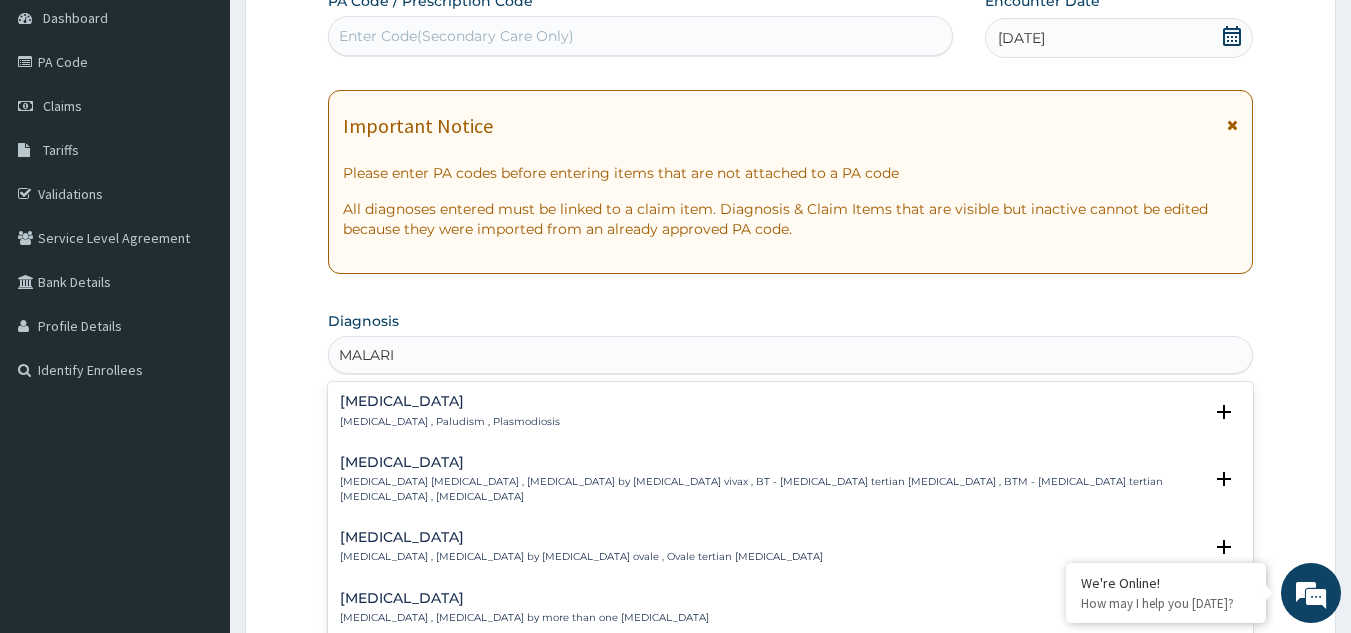 click on "Malaria" at bounding box center (450, 401) 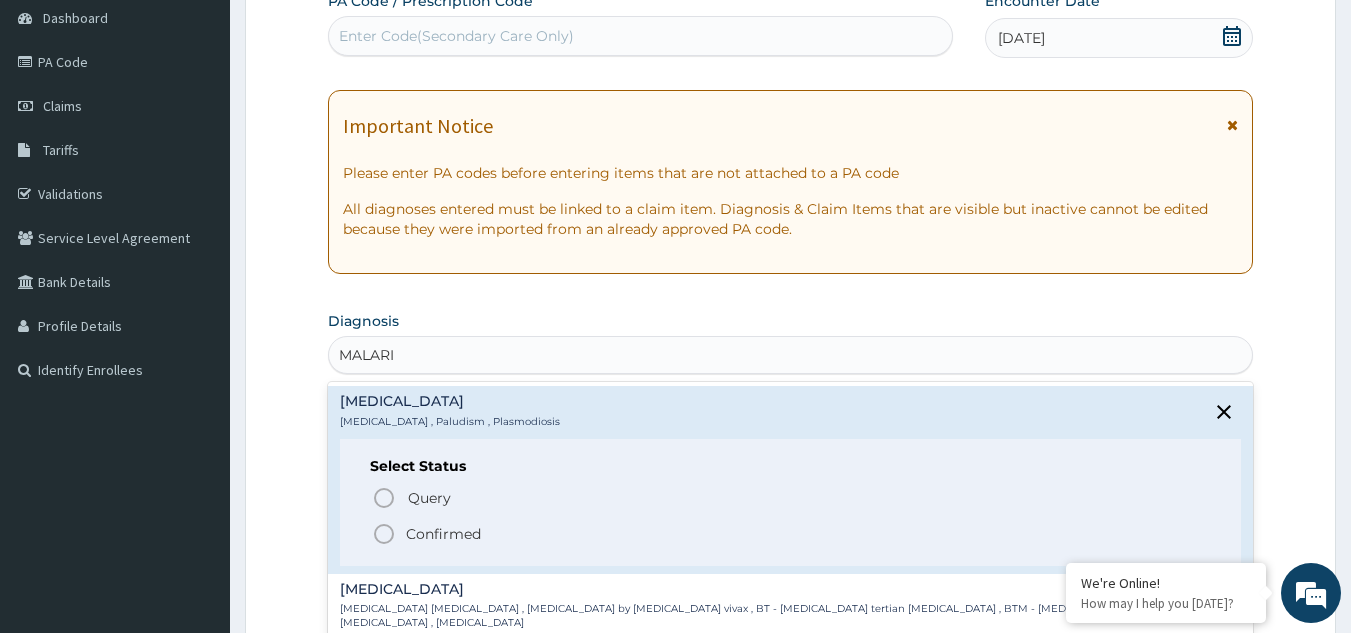 click on "Confirmed" at bounding box center (443, 534) 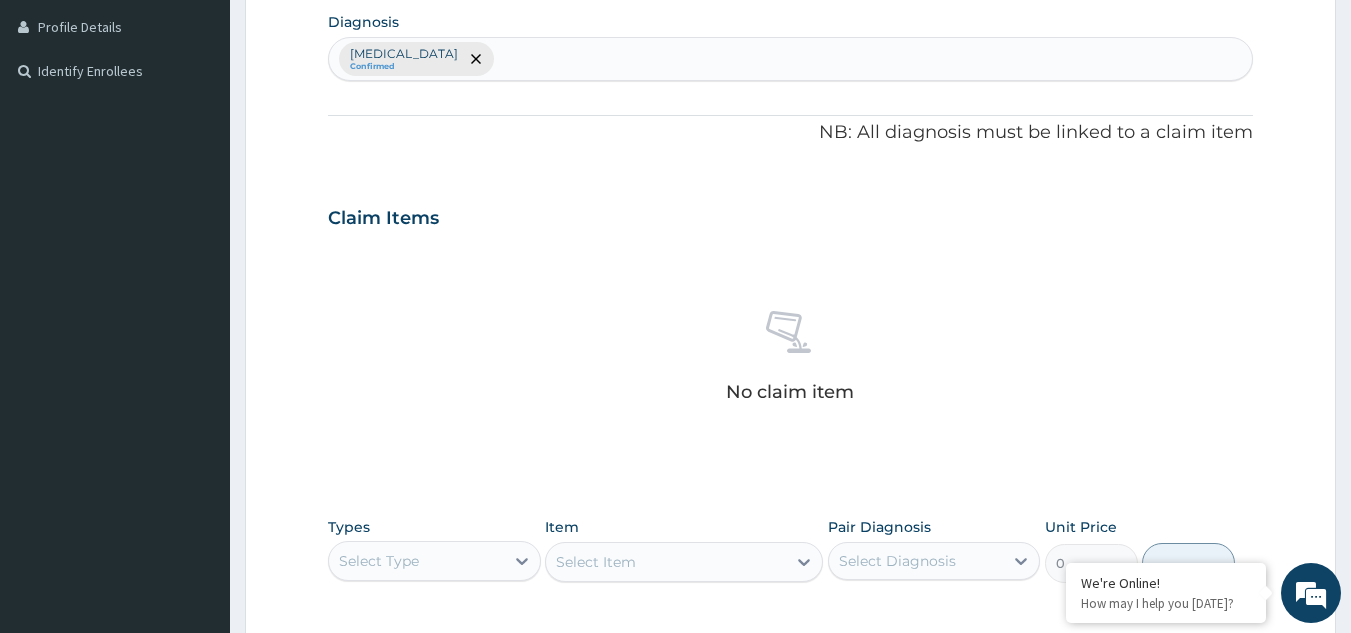 scroll, scrollTop: 500, scrollLeft: 0, axis: vertical 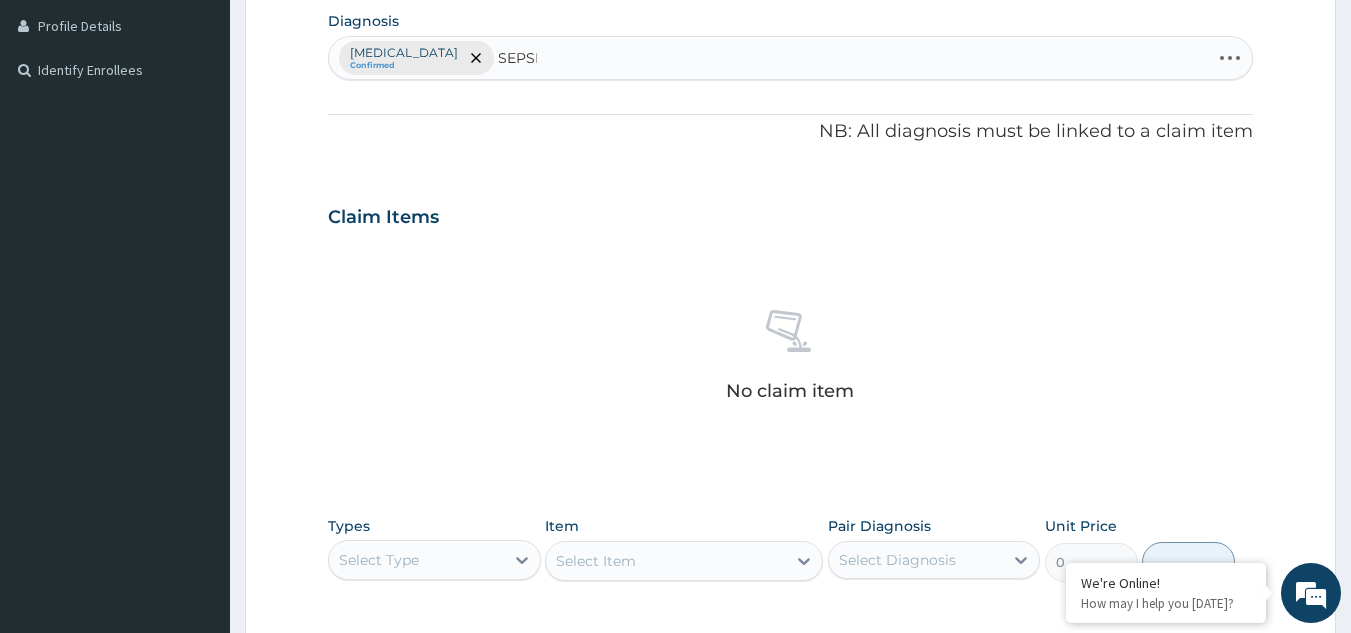 type on "SEPSIS" 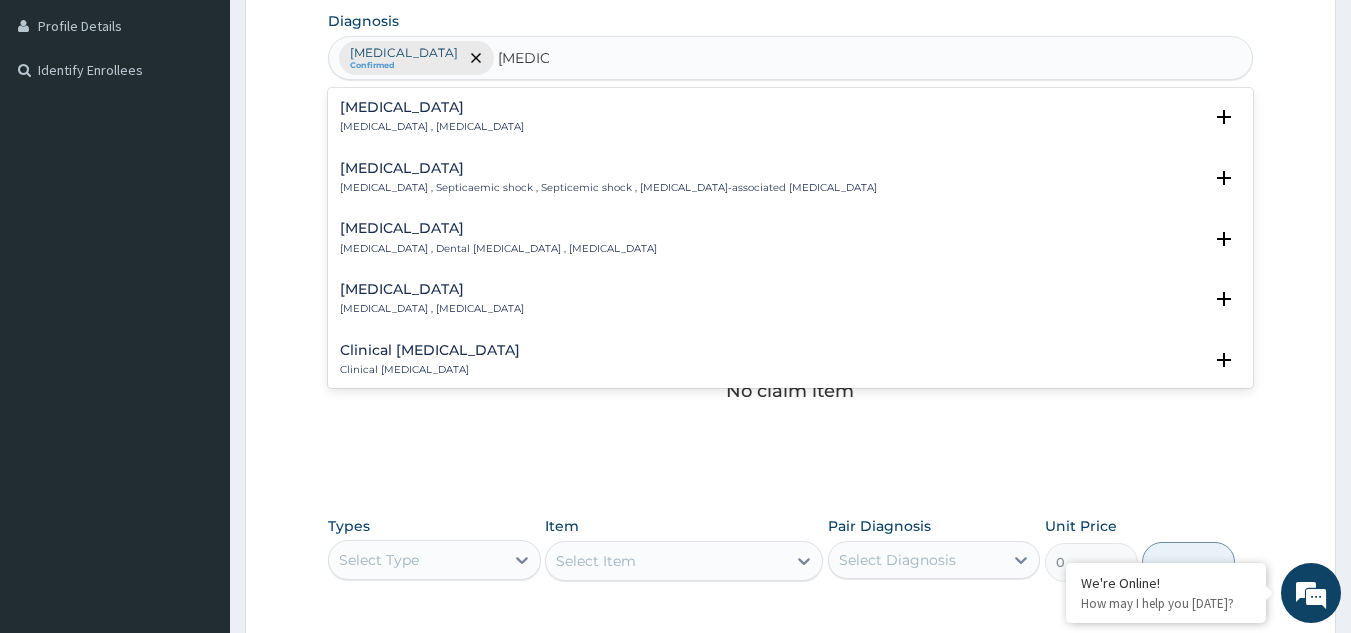 click on "Systemic infection , Sepsis" at bounding box center (432, 127) 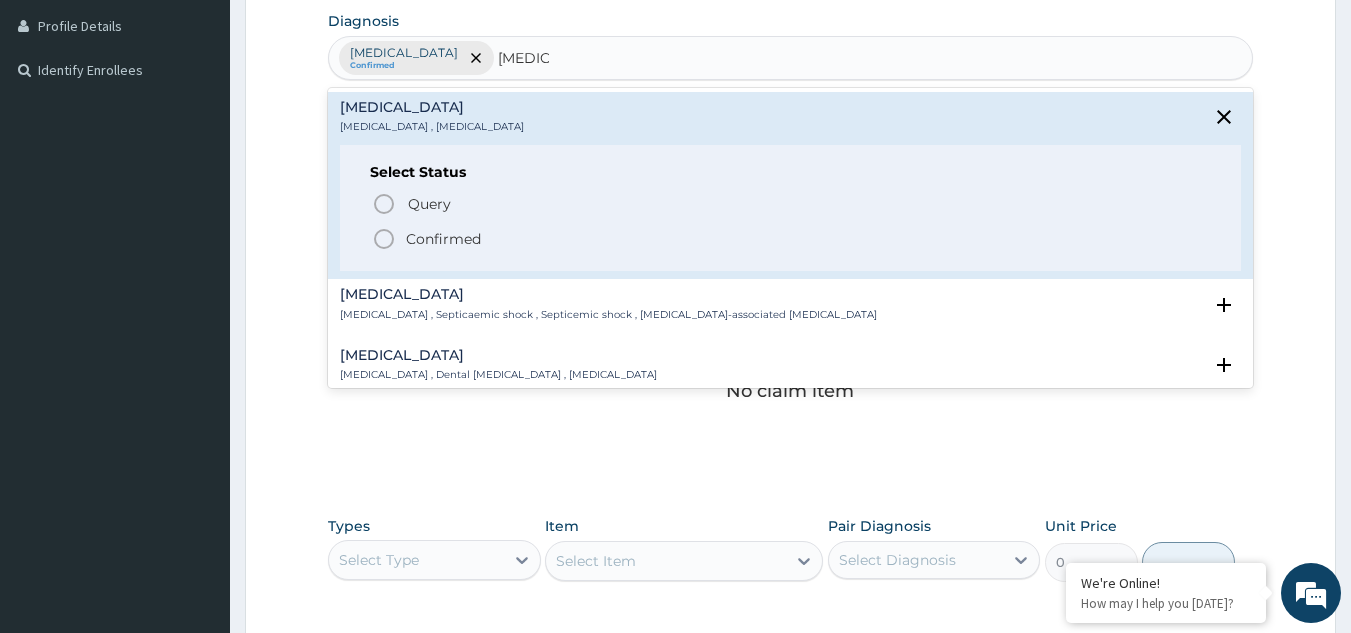 click on "Confirmed" at bounding box center (443, 239) 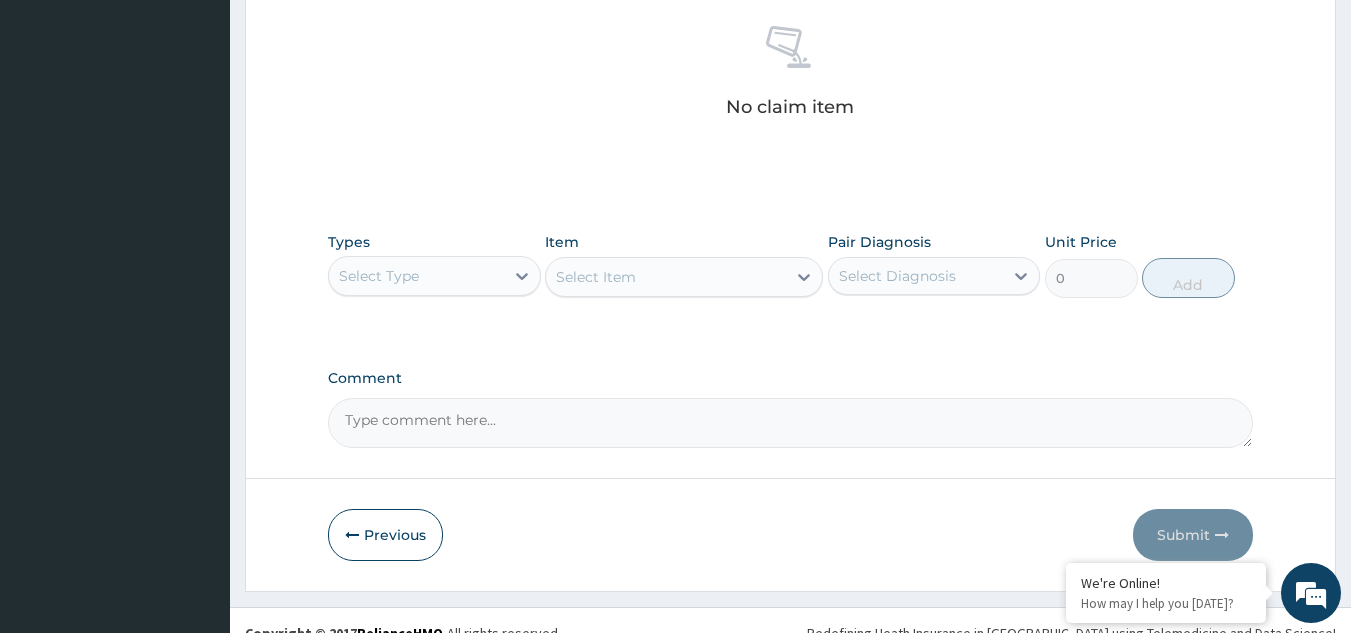 scroll, scrollTop: 800, scrollLeft: 0, axis: vertical 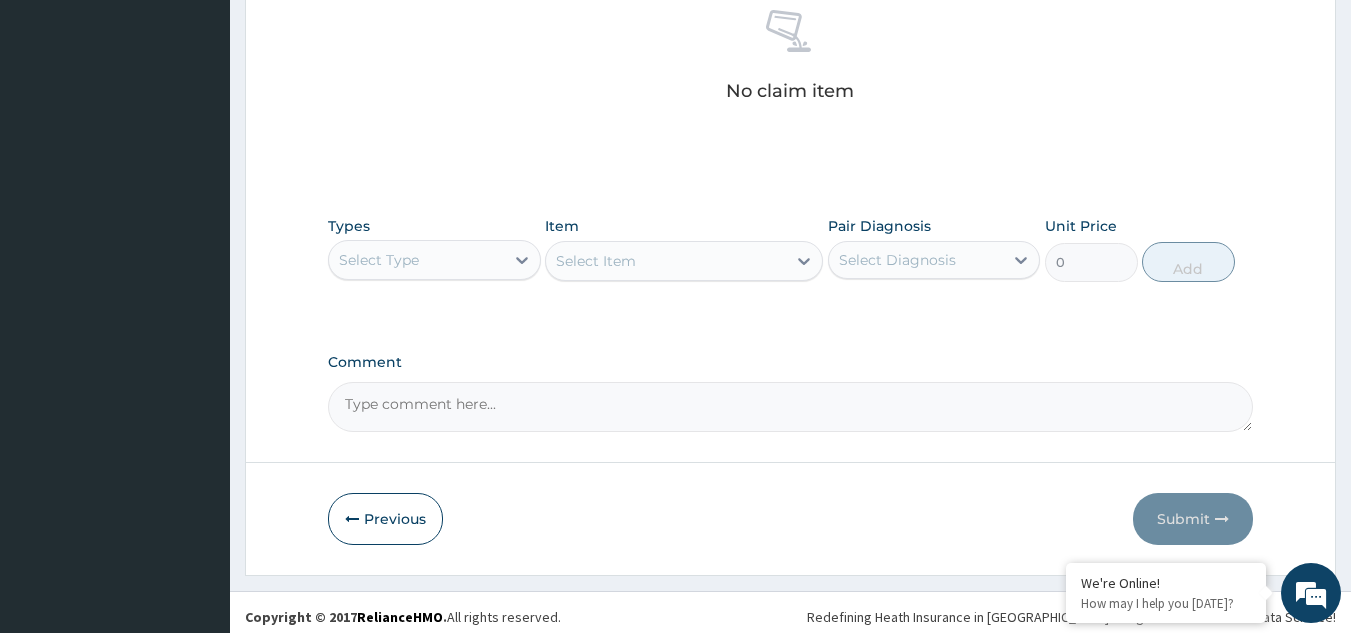 click on "Select Type" at bounding box center [416, 260] 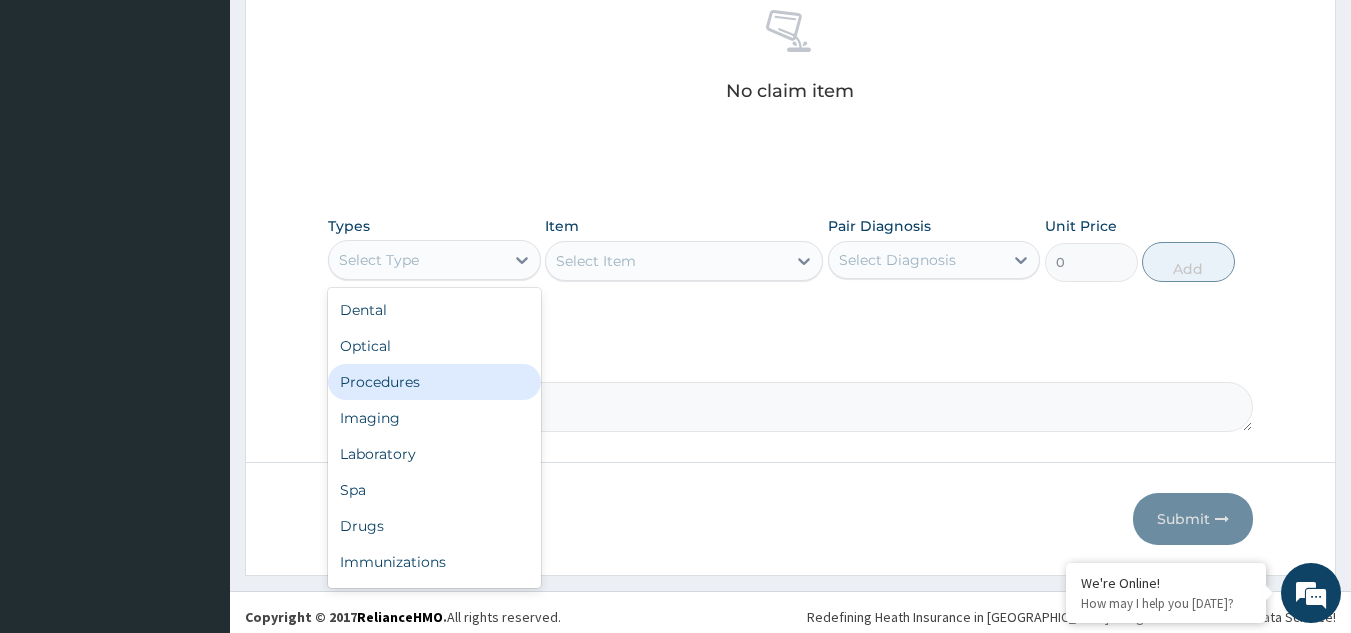 click on "Procedures" at bounding box center (434, 382) 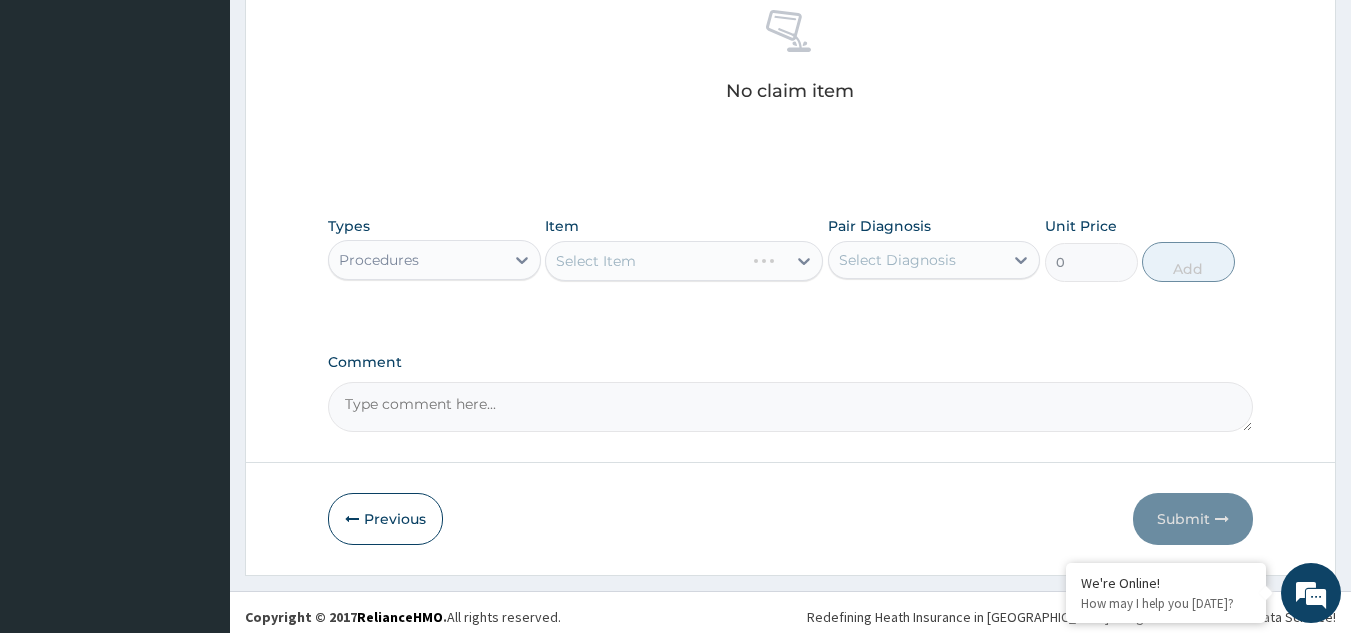 click on "Select Item" at bounding box center [684, 261] 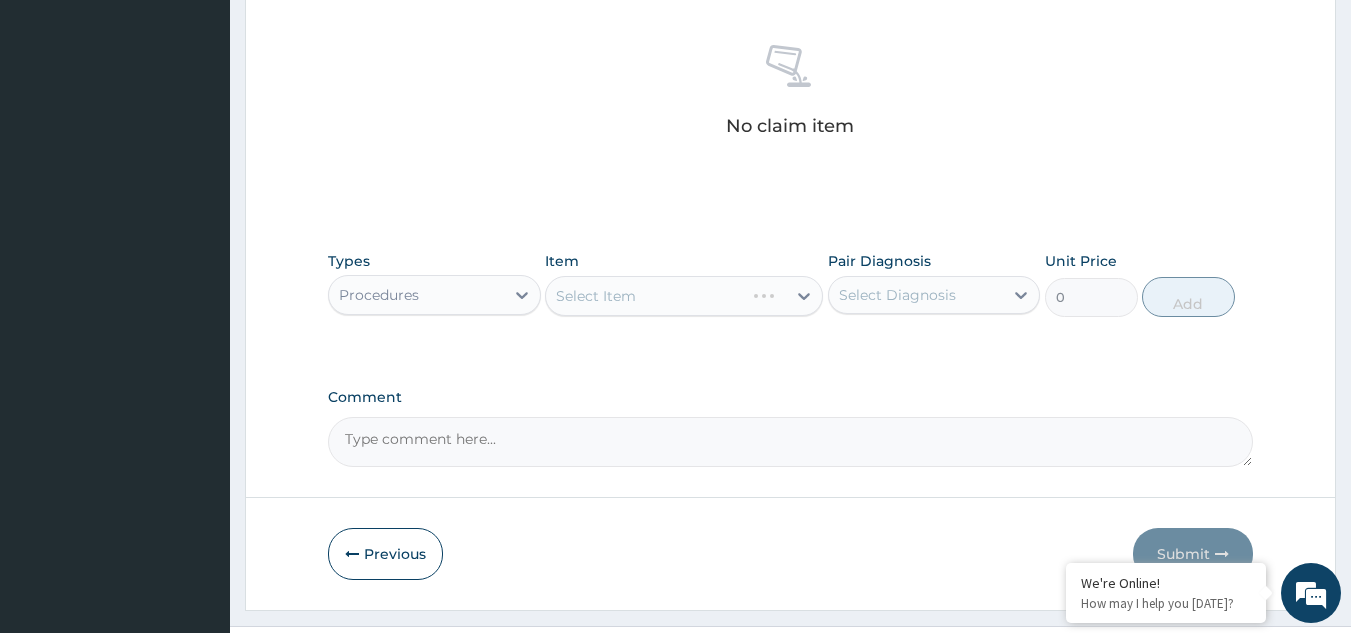 scroll, scrollTop: 800, scrollLeft: 0, axis: vertical 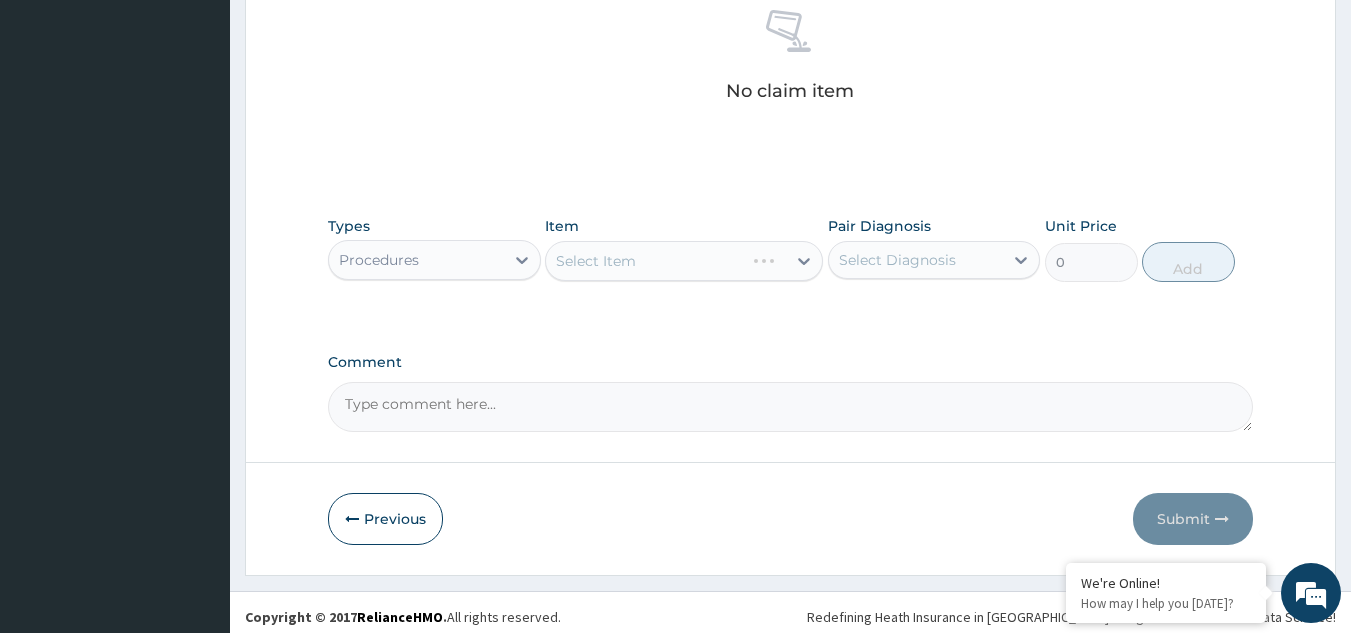 click on "Select Item" at bounding box center (684, 261) 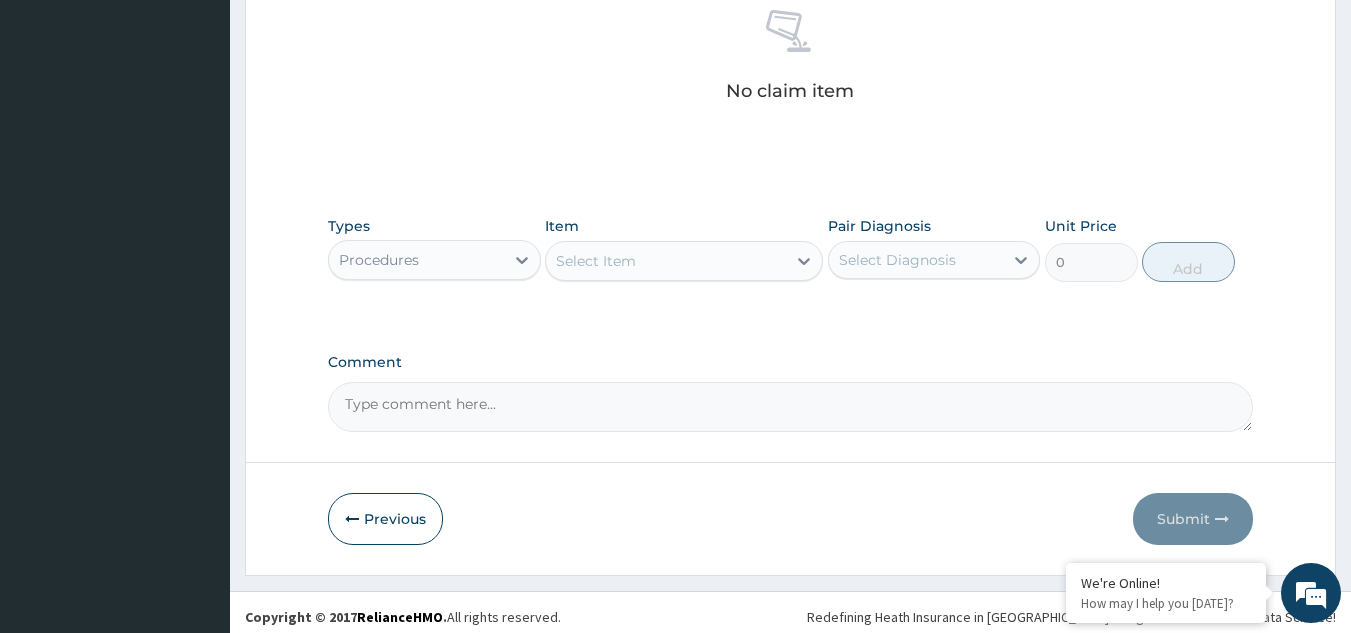 click on "Select Item" at bounding box center [666, 261] 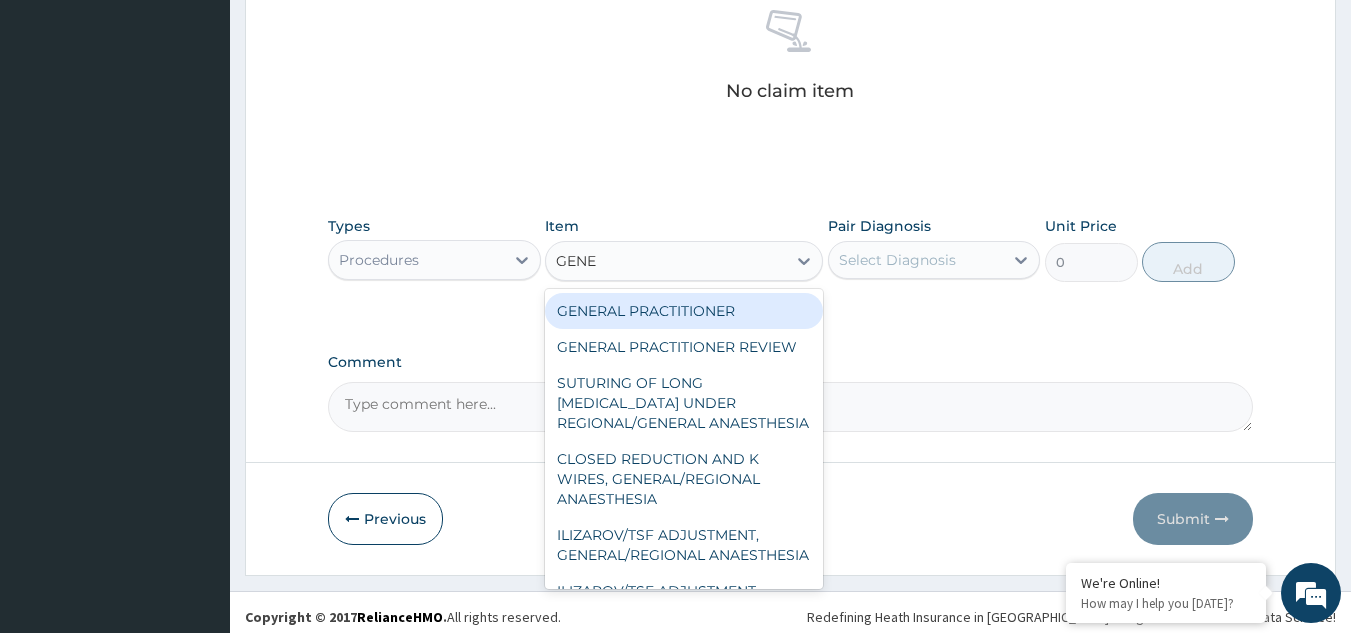 type on "GENER" 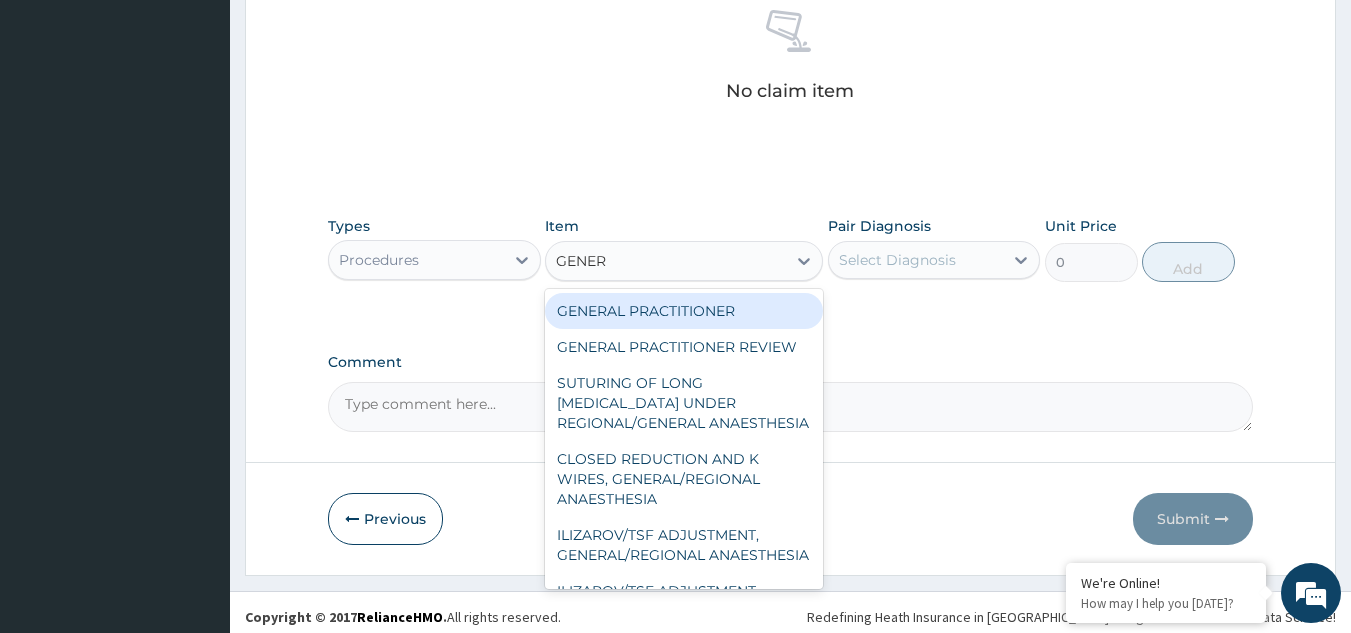 click on "GENERAL PRACTITIONER" at bounding box center [684, 311] 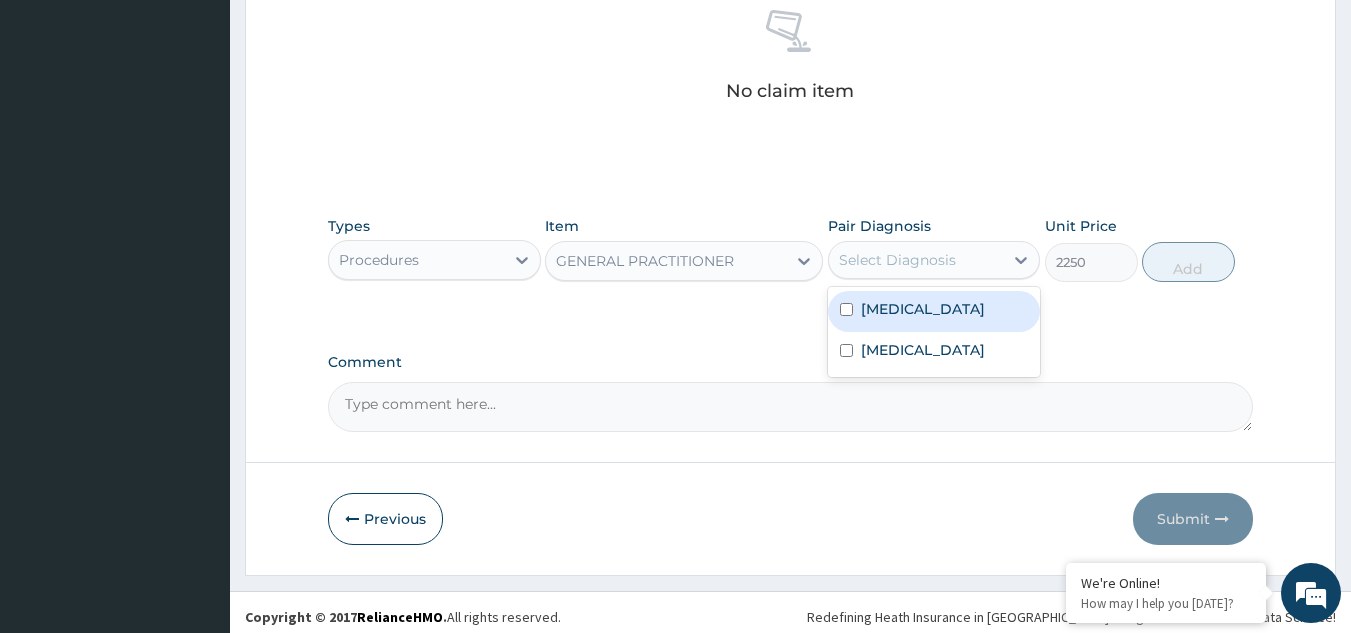 click on "Select Diagnosis" at bounding box center [897, 260] 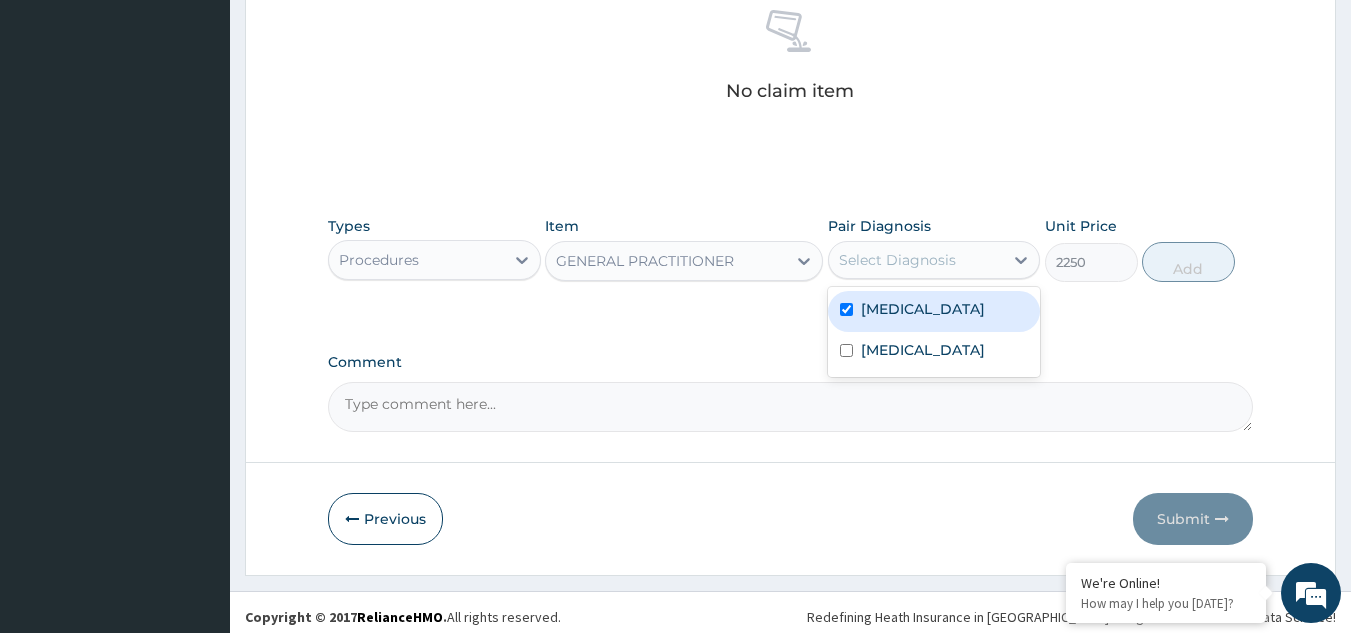 checkbox on "true" 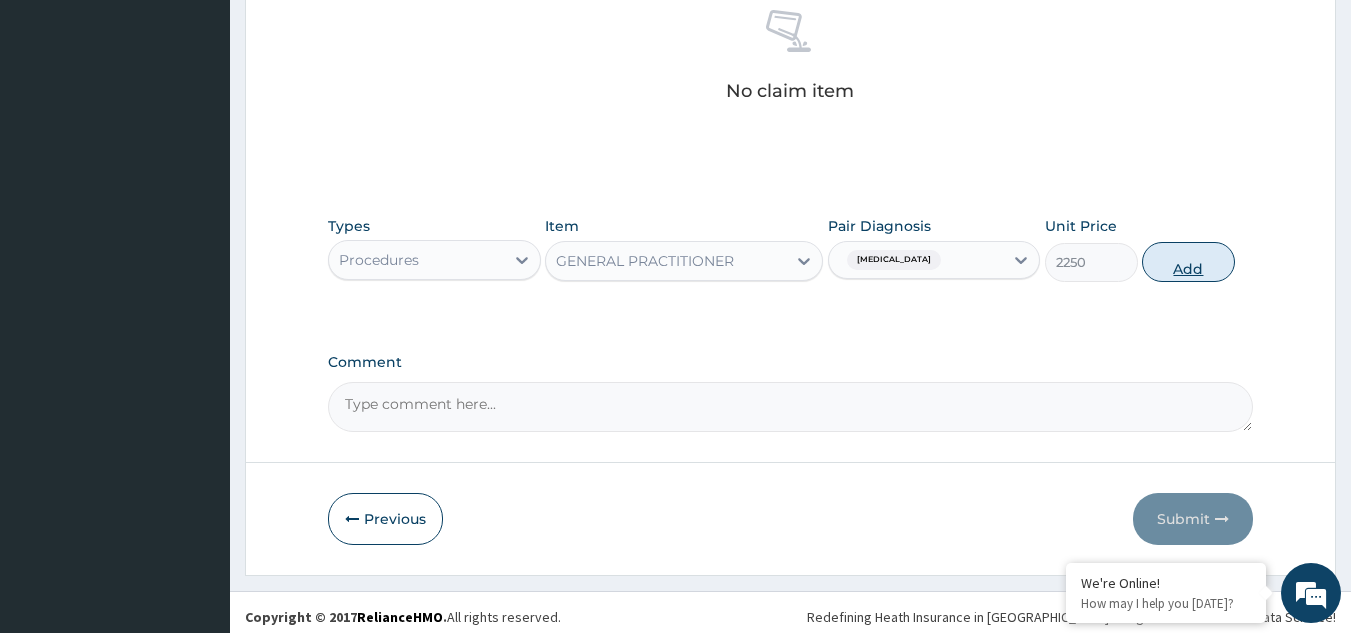 click on "Add" at bounding box center [1188, 262] 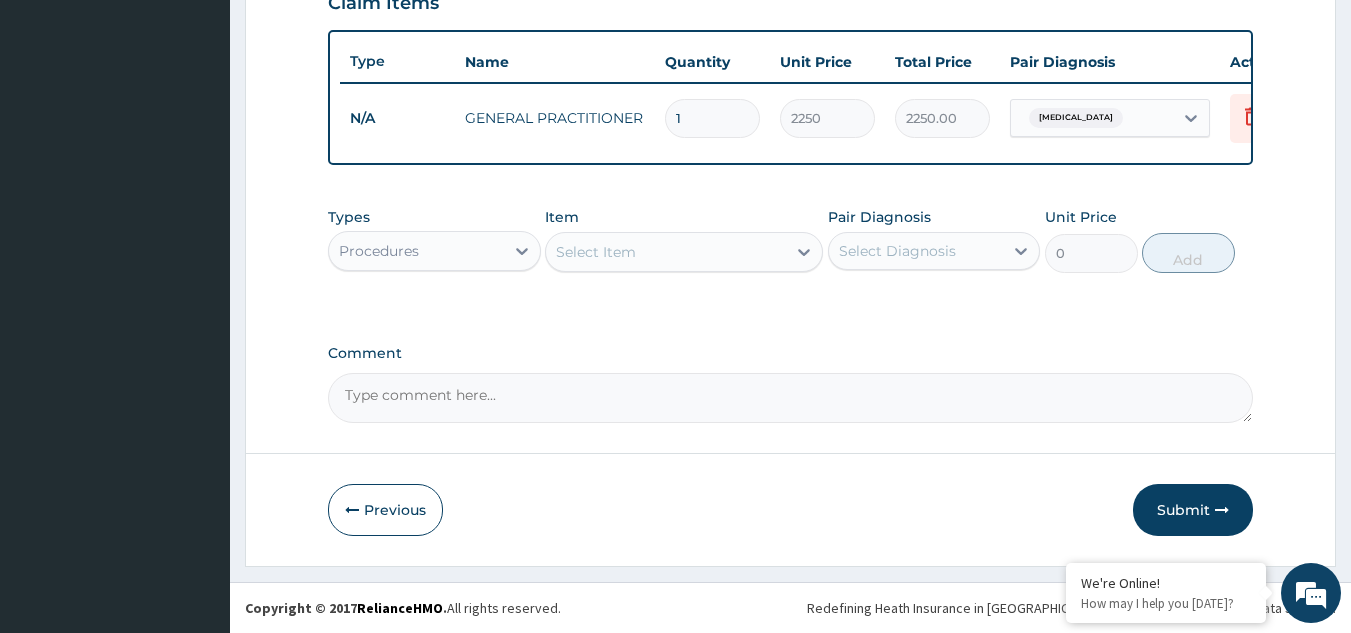 scroll, scrollTop: 729, scrollLeft: 0, axis: vertical 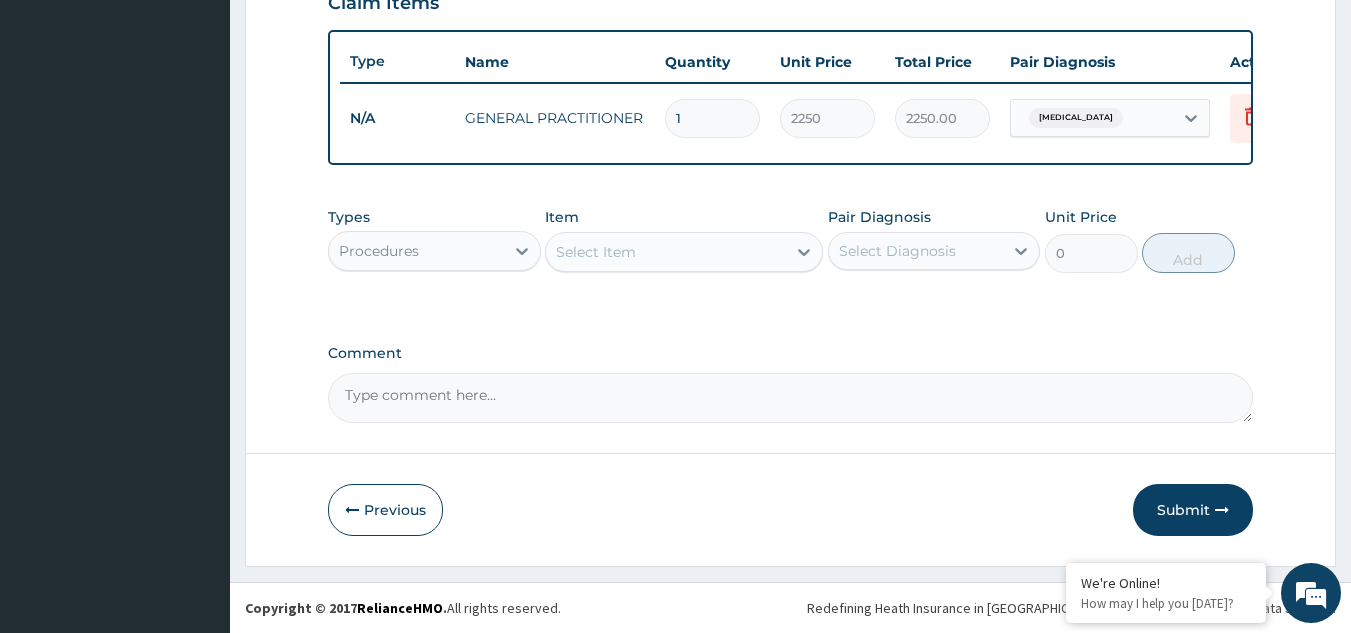 drag, startPoint x: 466, startPoint y: 250, endPoint x: 466, endPoint y: 268, distance: 18 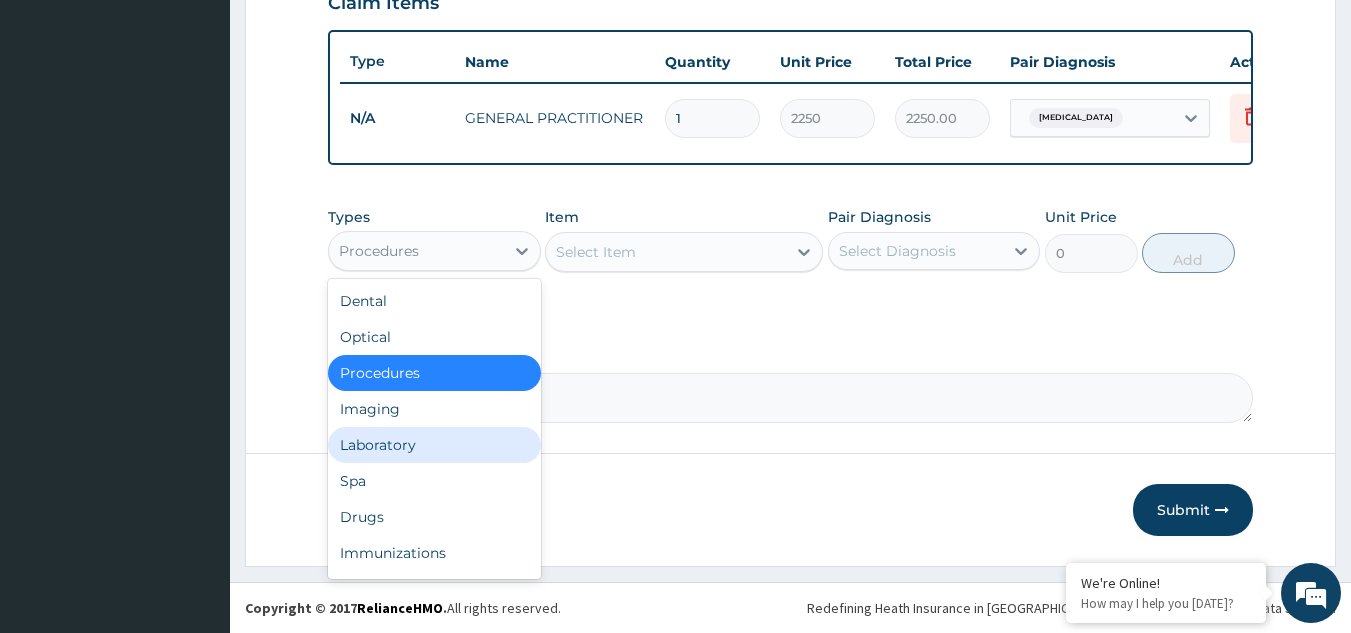 click on "Laboratory" at bounding box center [434, 445] 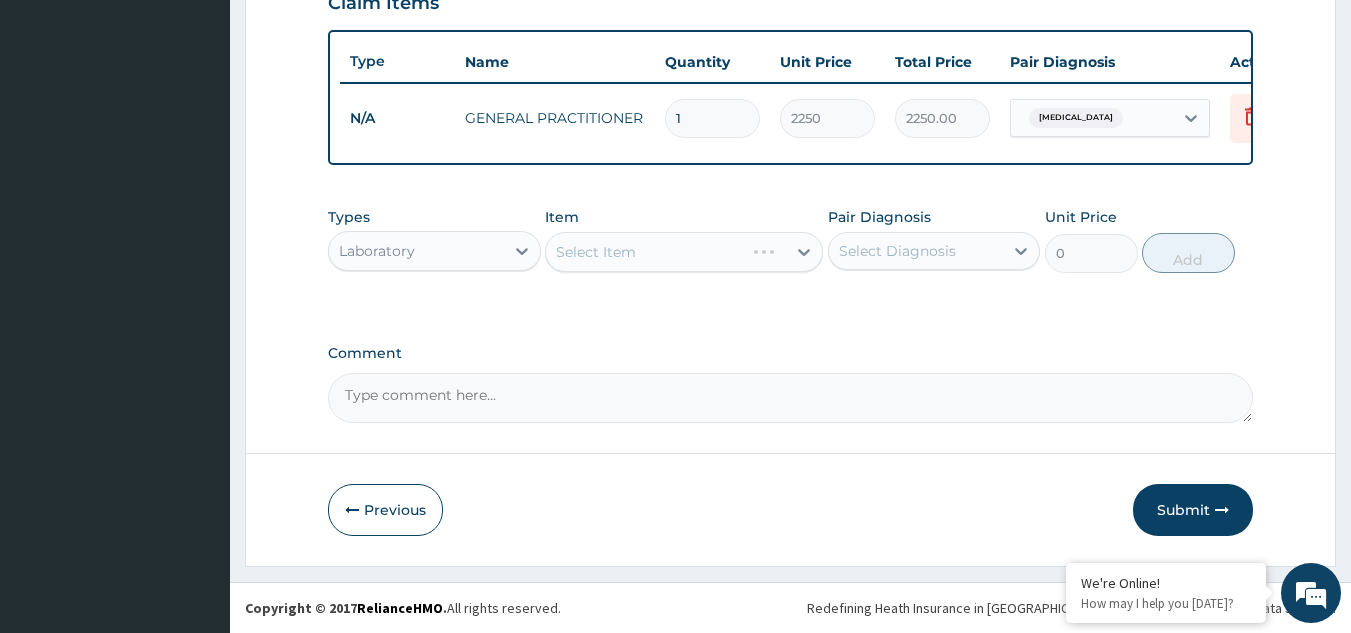 click on "Select Item" at bounding box center (684, 252) 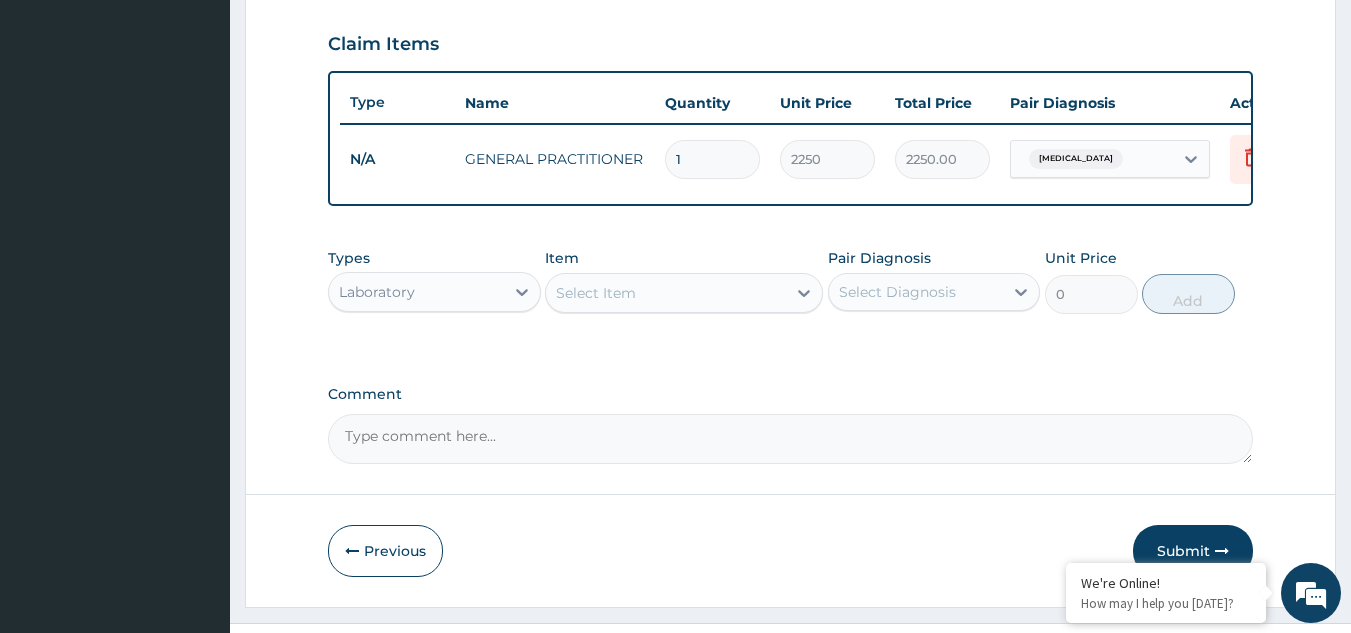 scroll, scrollTop: 729, scrollLeft: 0, axis: vertical 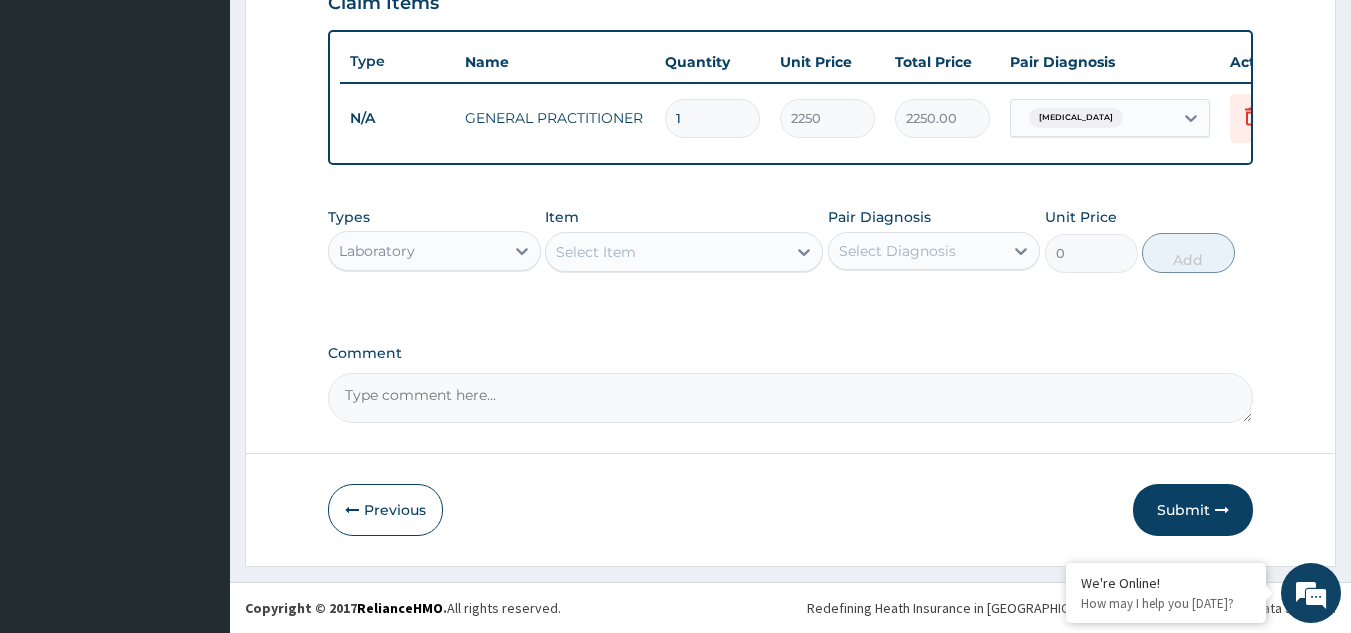 click on "Select Item" at bounding box center (666, 252) 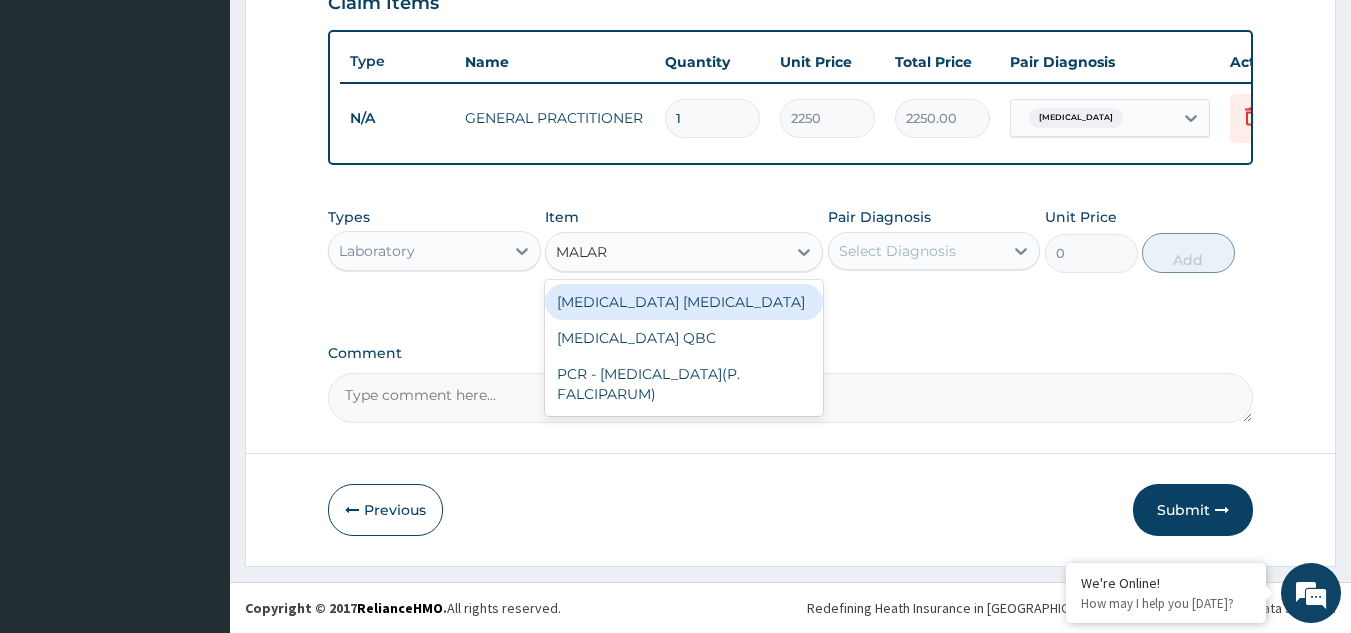 type on "MALARI" 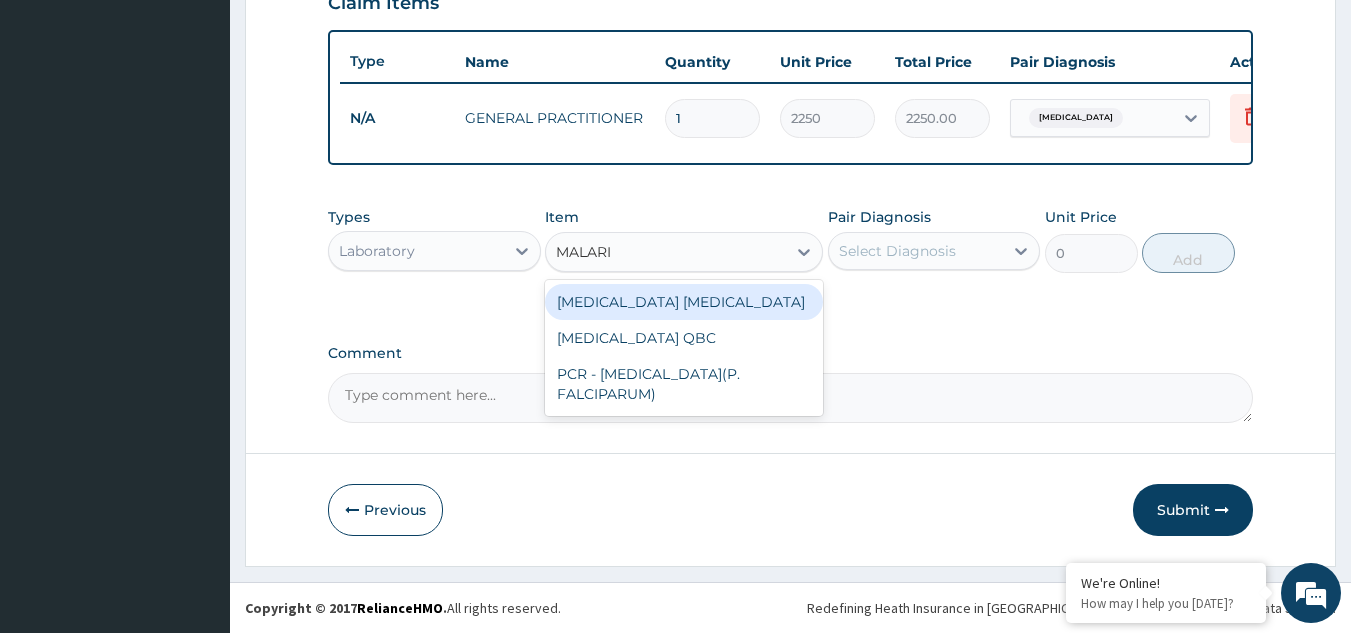 click on "MALARIA PARASITE" at bounding box center (684, 302) 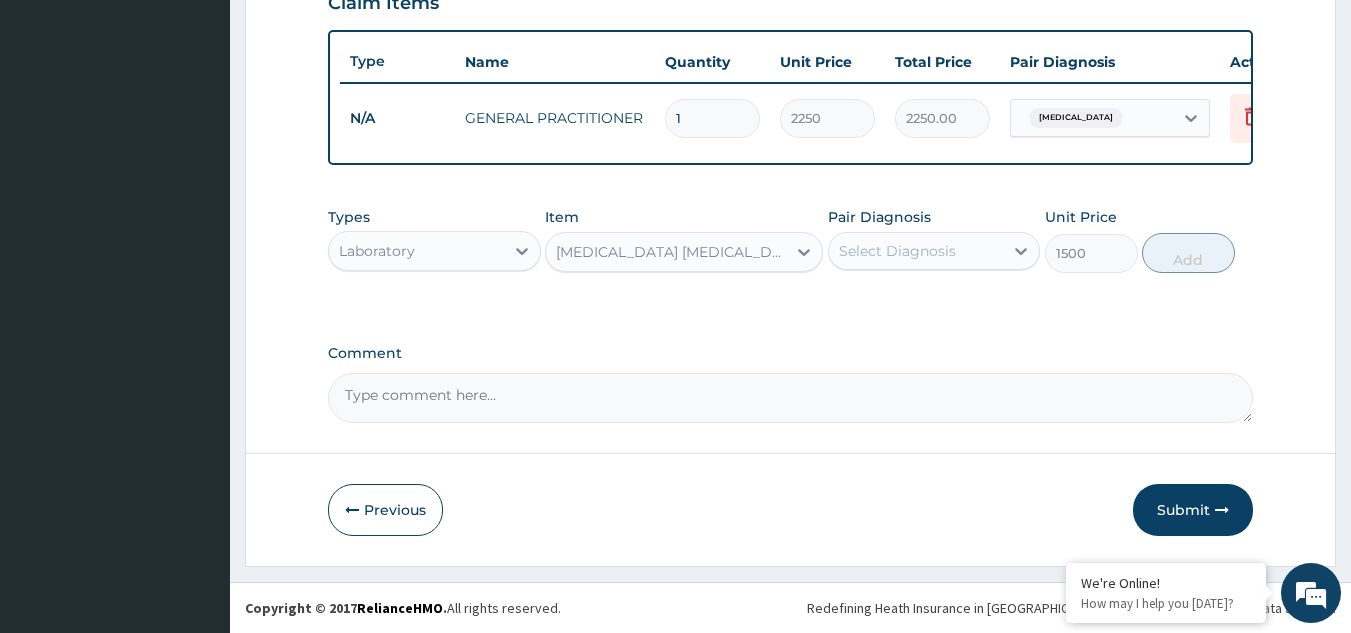 click on "Types Laboratory Item option MALARIA PARASITE, selected.   Select is focused ,type to refine list, press Down to open the menu,  MALARIA PARASITE Pair Diagnosis Select Diagnosis Unit Price 1500 Add" at bounding box center [791, 240] 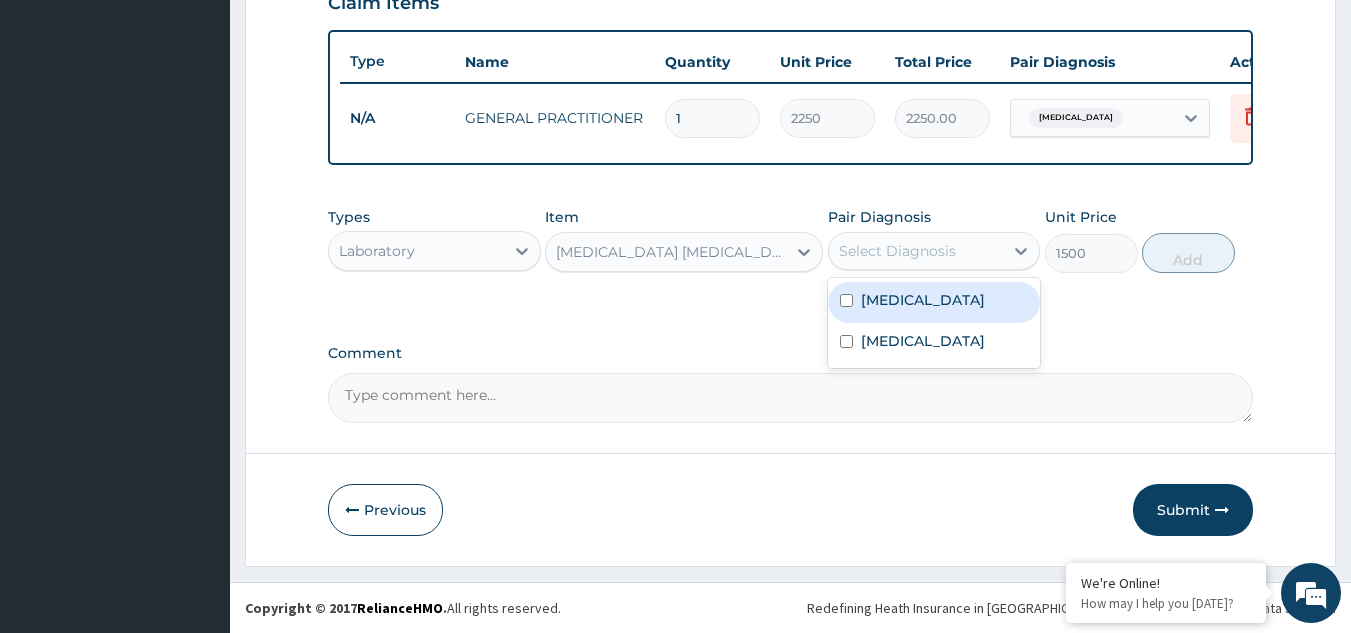 click on "Malaria" at bounding box center (923, 300) 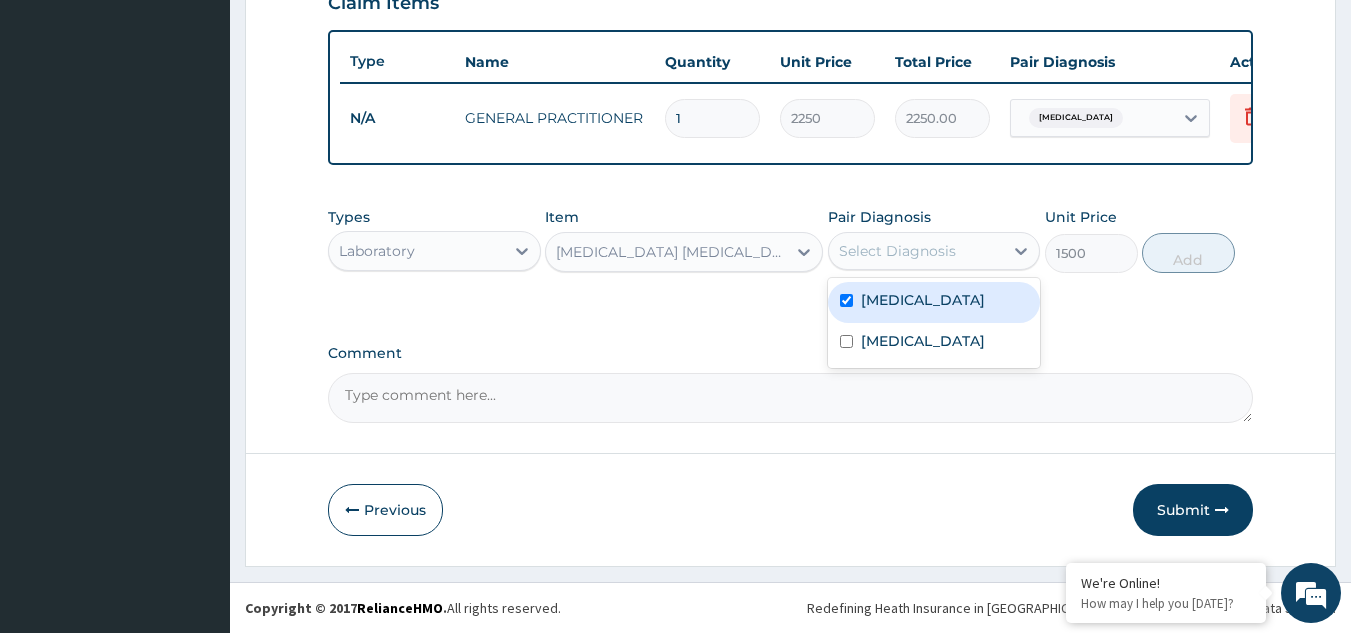 checkbox on "true" 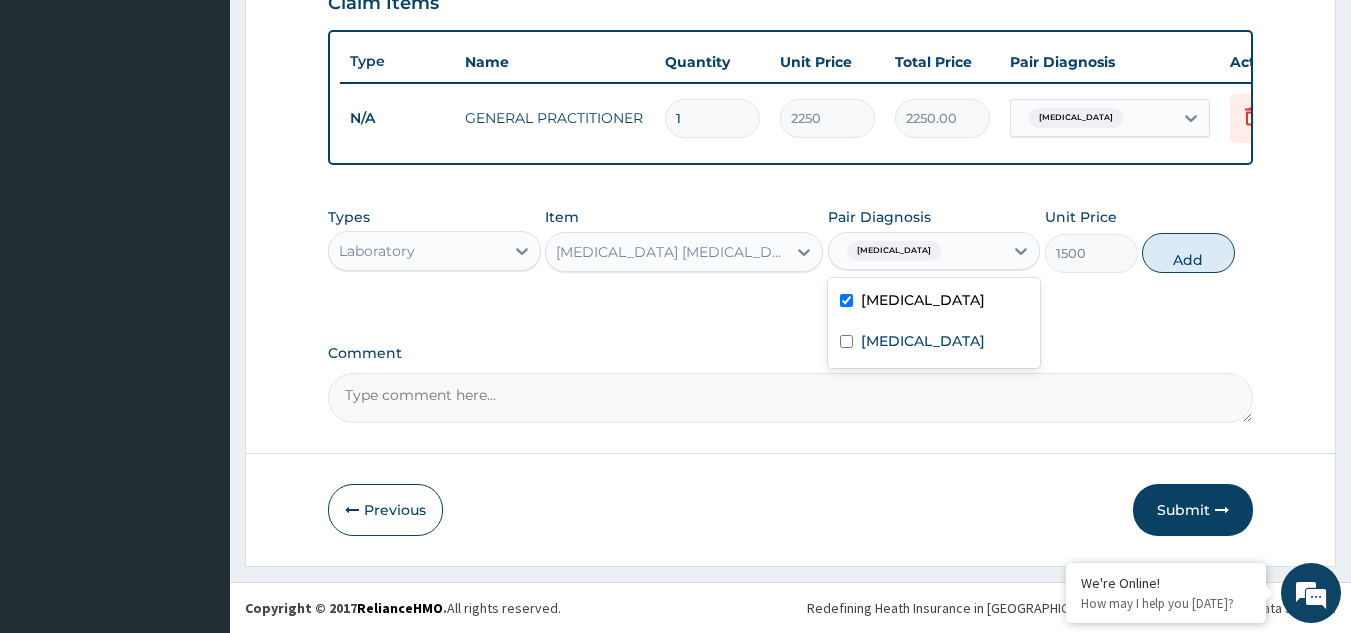 click on "Types Laboratory Item MALARIA PARASITE Pair Diagnosis option Malaria, selected. option Malaria selected, 1 of 2. 2 results available. Use Up and Down to choose options, press Enter to select the currently focused option, press Escape to exit the menu, press Tab to select the option and exit the menu. Malaria Malaria Sepsis Unit Price 1500 Add" at bounding box center [791, 240] 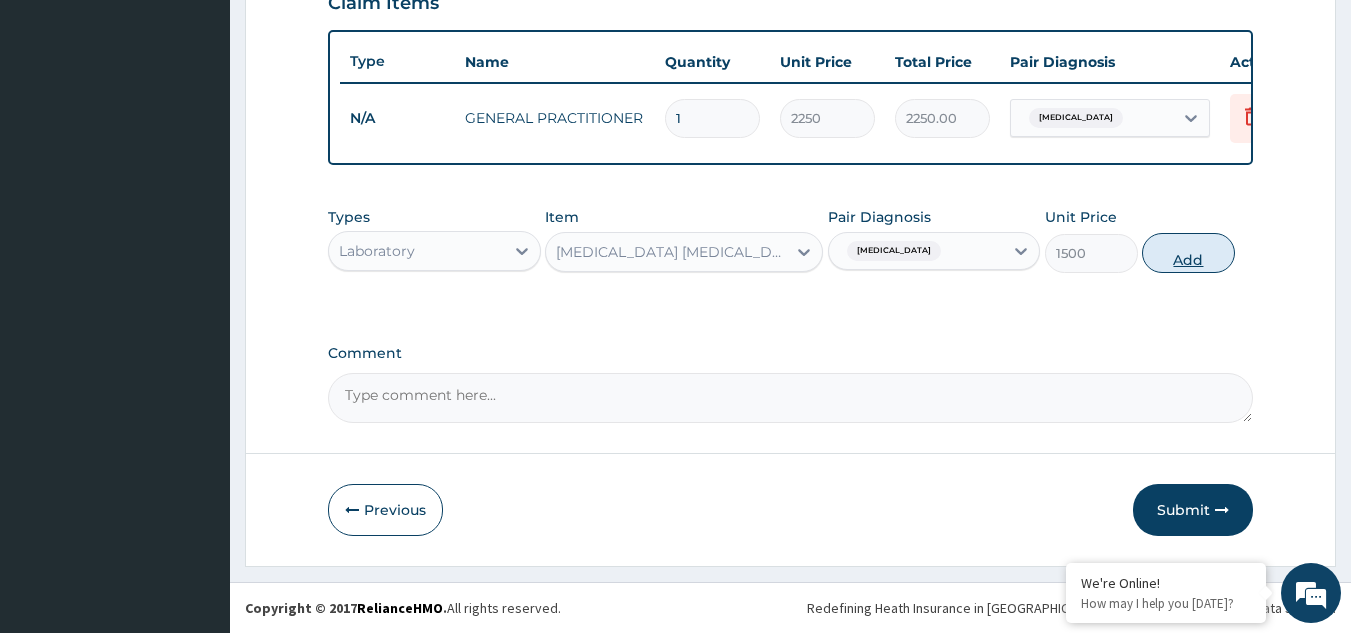 click on "Add" at bounding box center [1188, 253] 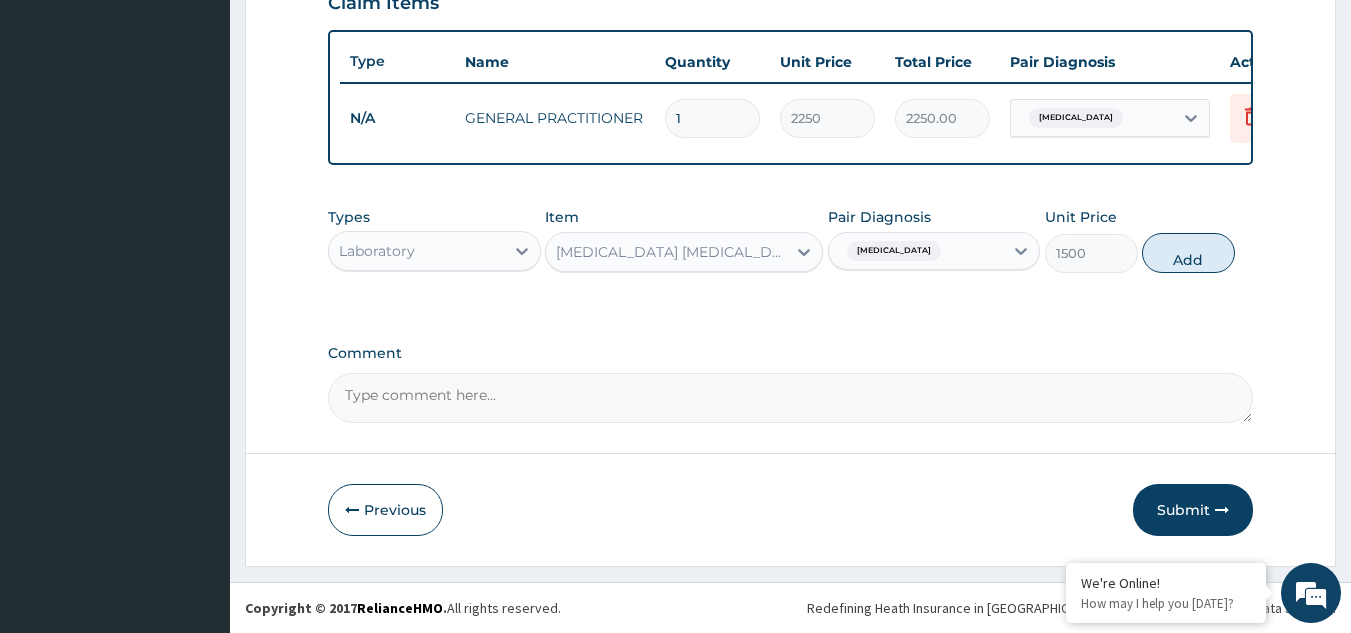 type on "0" 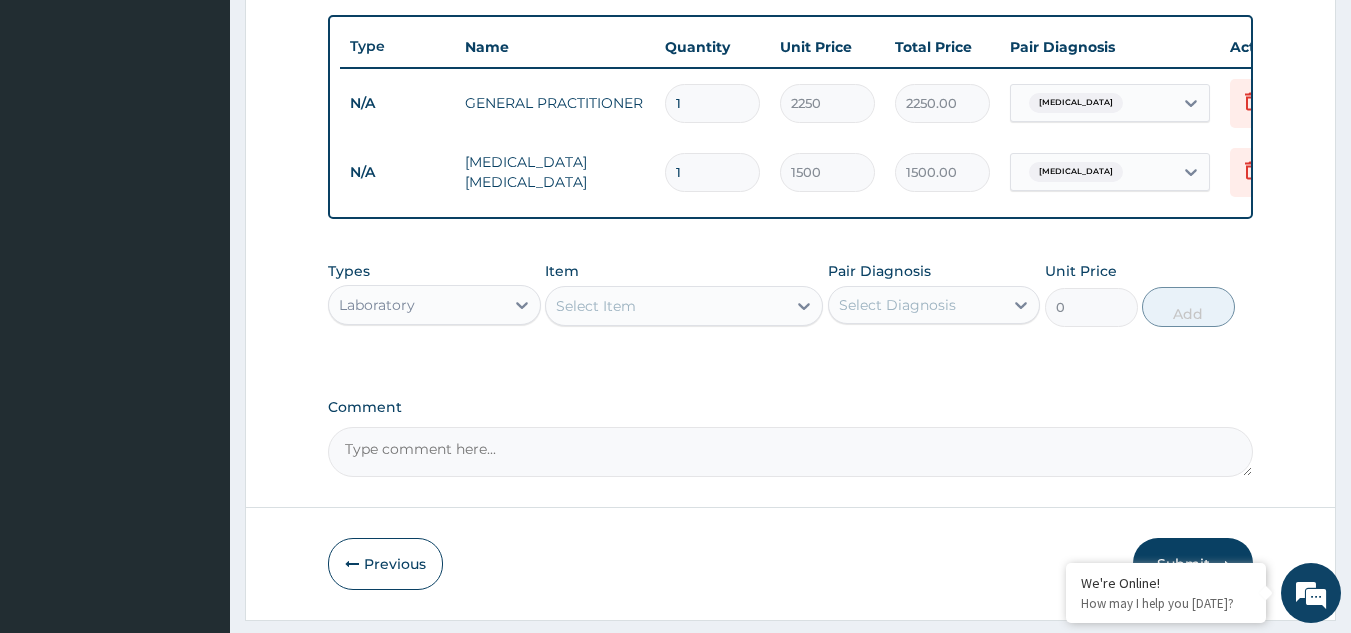 click on "Select Item" at bounding box center [666, 306] 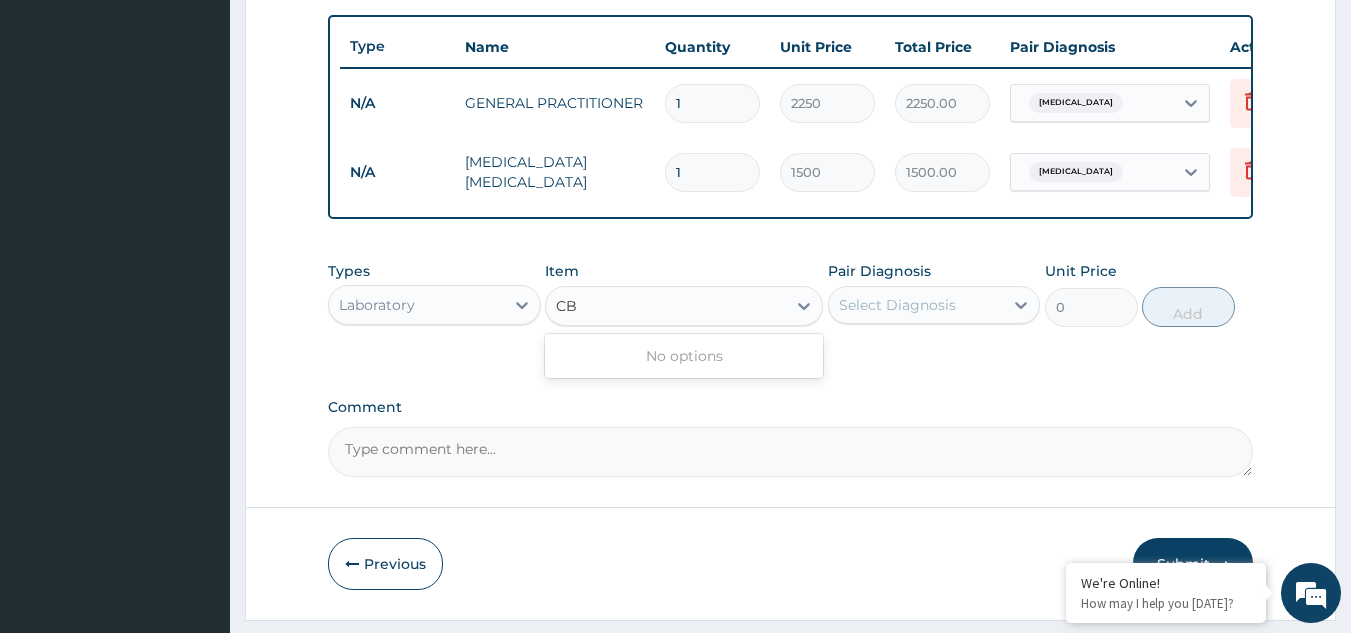 type on "C" 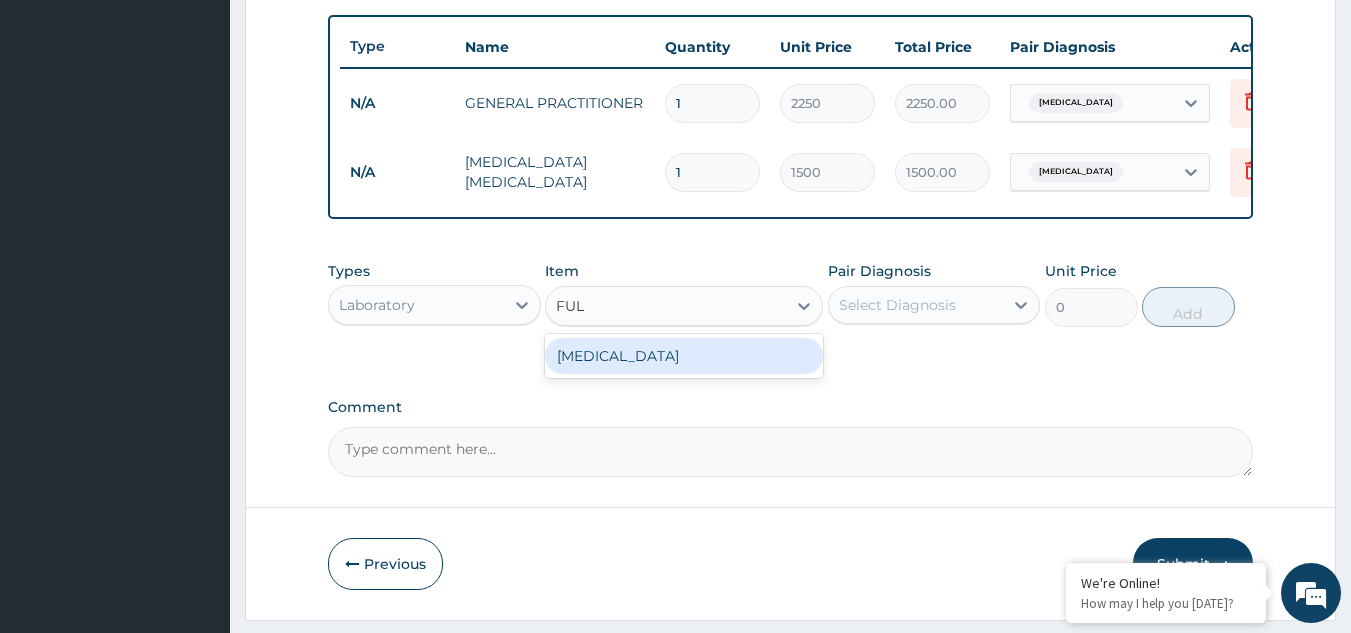 type on "FULL" 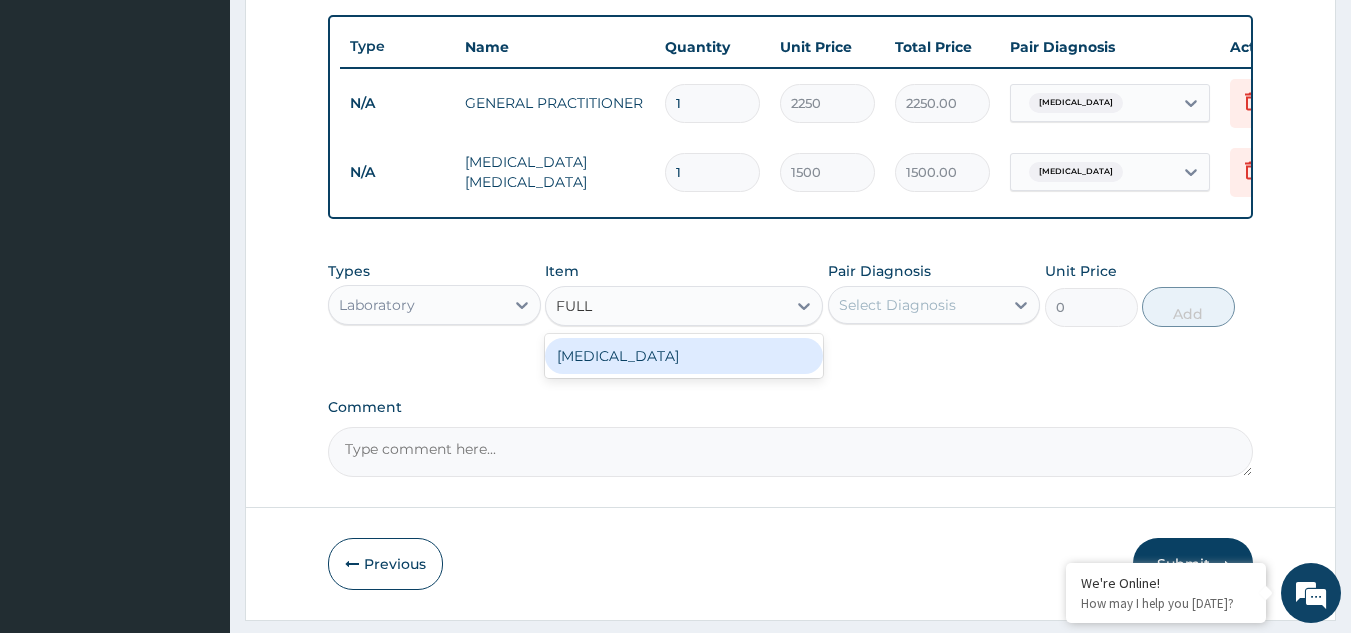 click on "FULL BLOOD COUNT" at bounding box center [684, 356] 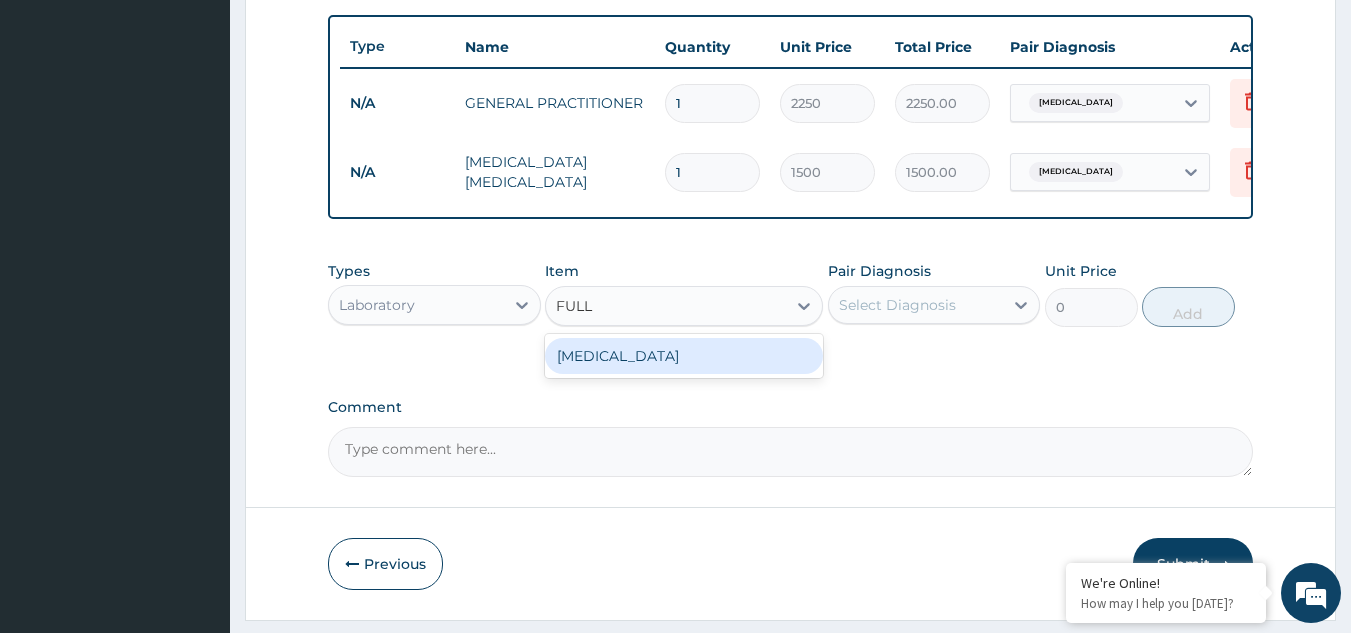 type 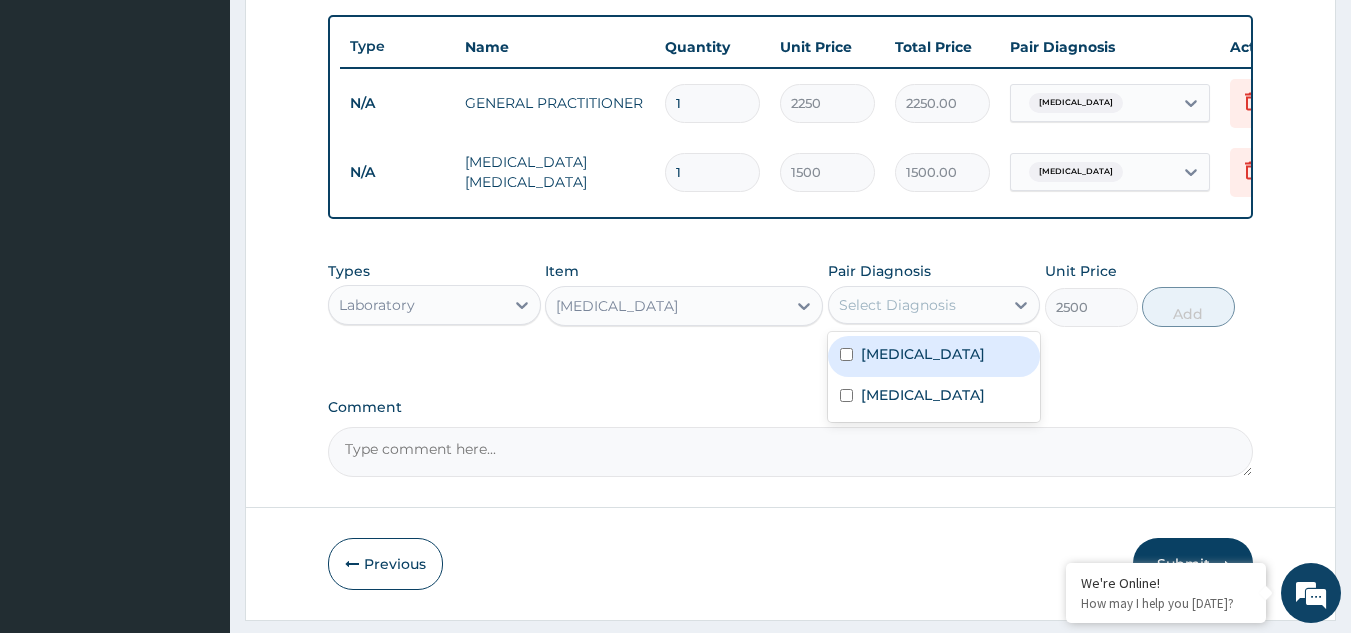 click on "Select Diagnosis" at bounding box center (897, 305) 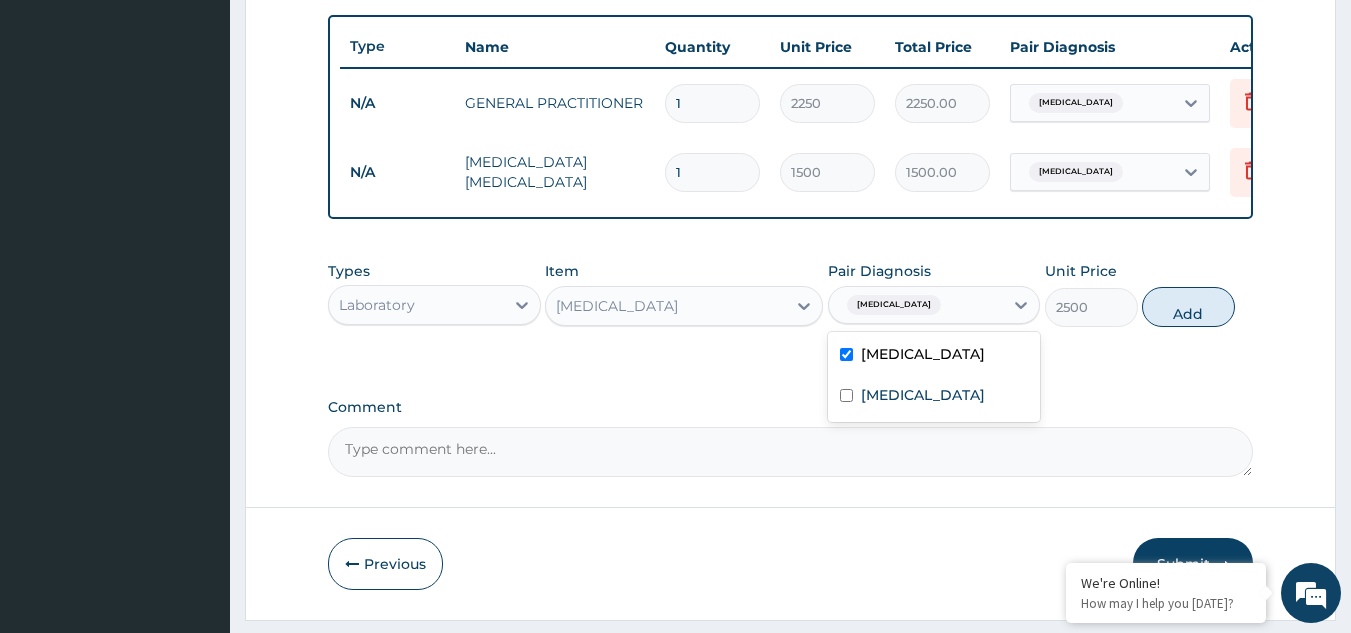 click on "[MEDICAL_DATA]" at bounding box center [923, 354] 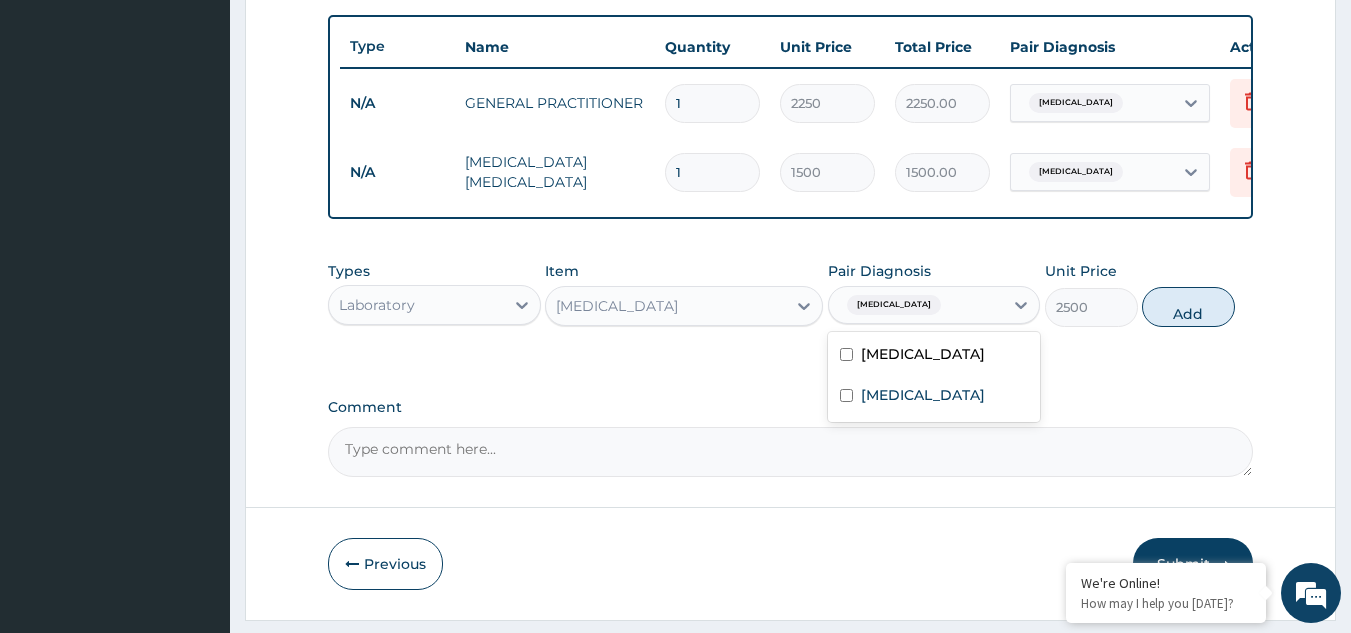 checkbox on "false" 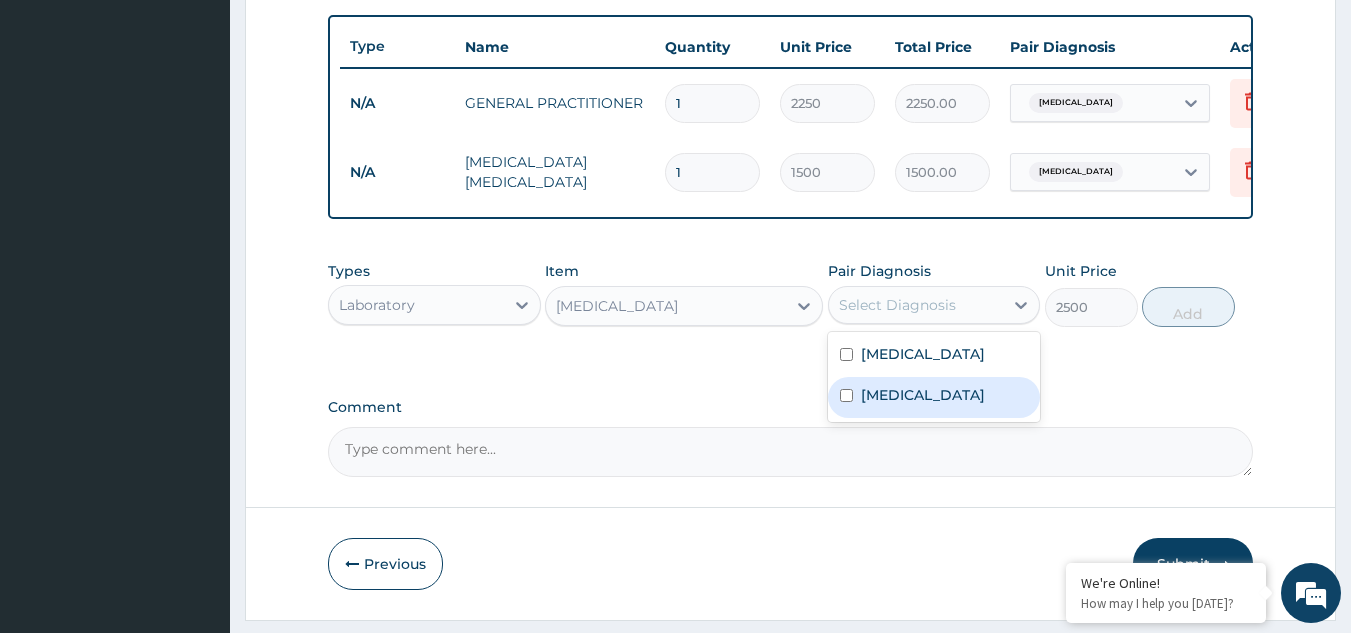 click at bounding box center (846, 395) 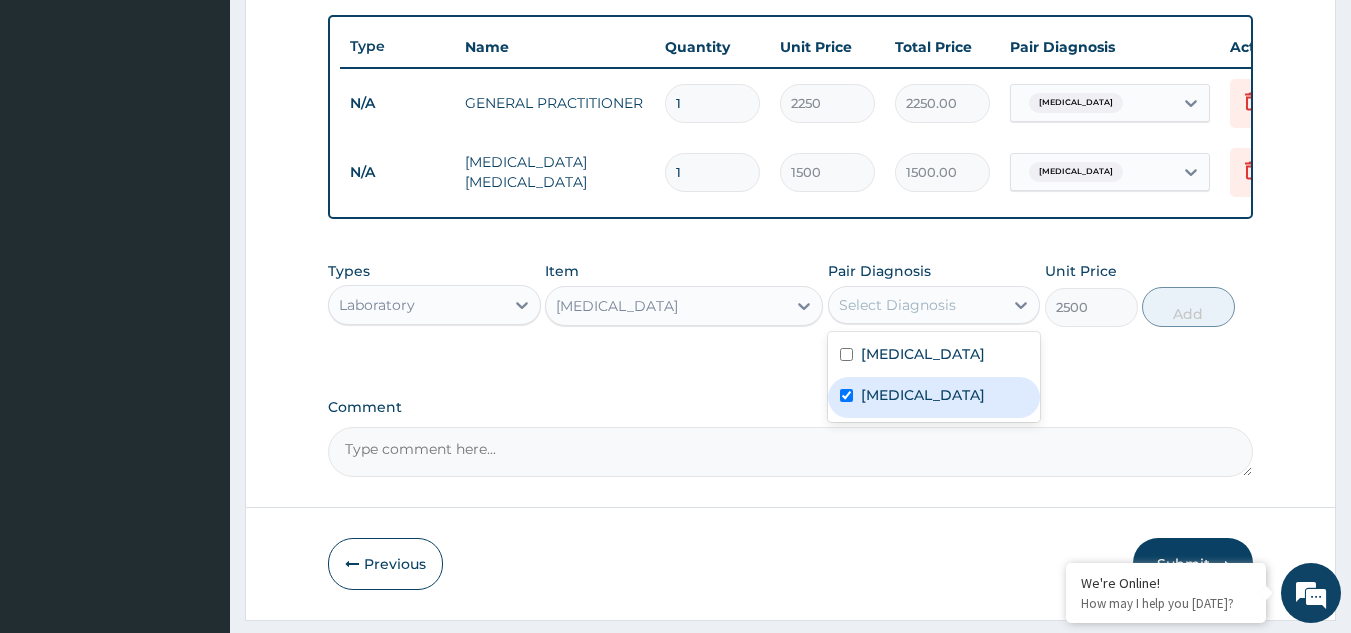 checkbox on "true" 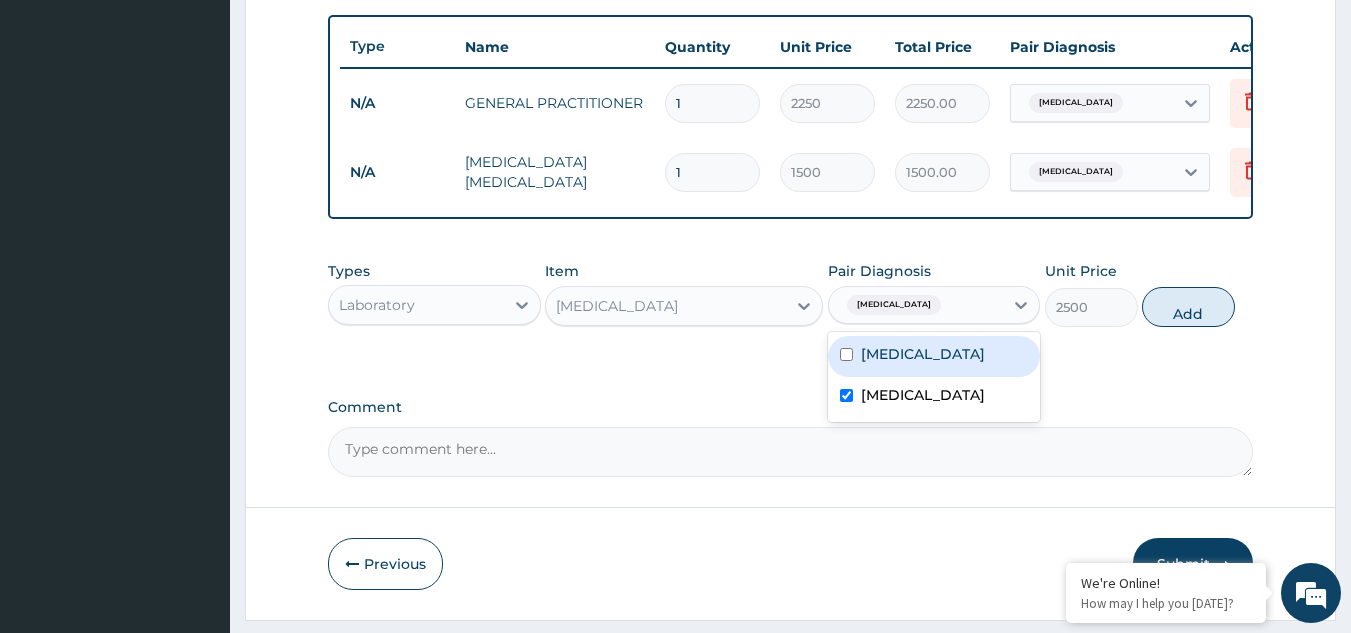 click on "Add" at bounding box center [1188, 307] 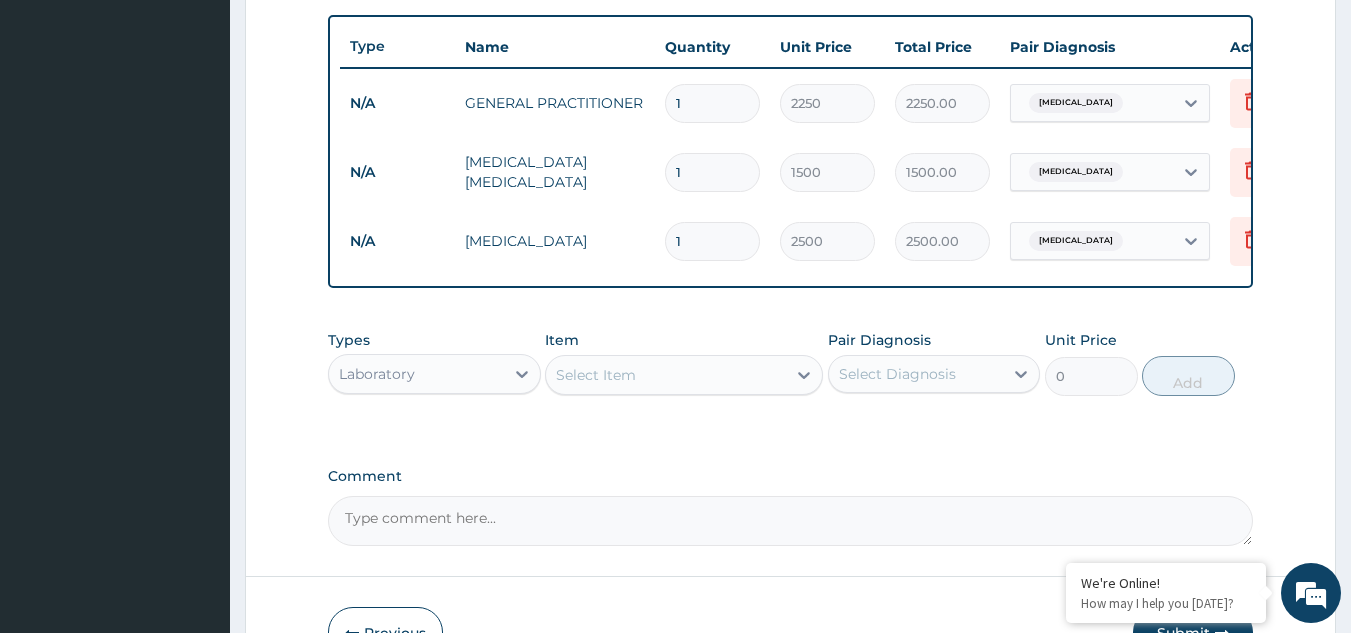 drag, startPoint x: 421, startPoint y: 382, endPoint x: 416, endPoint y: 391, distance: 10.29563 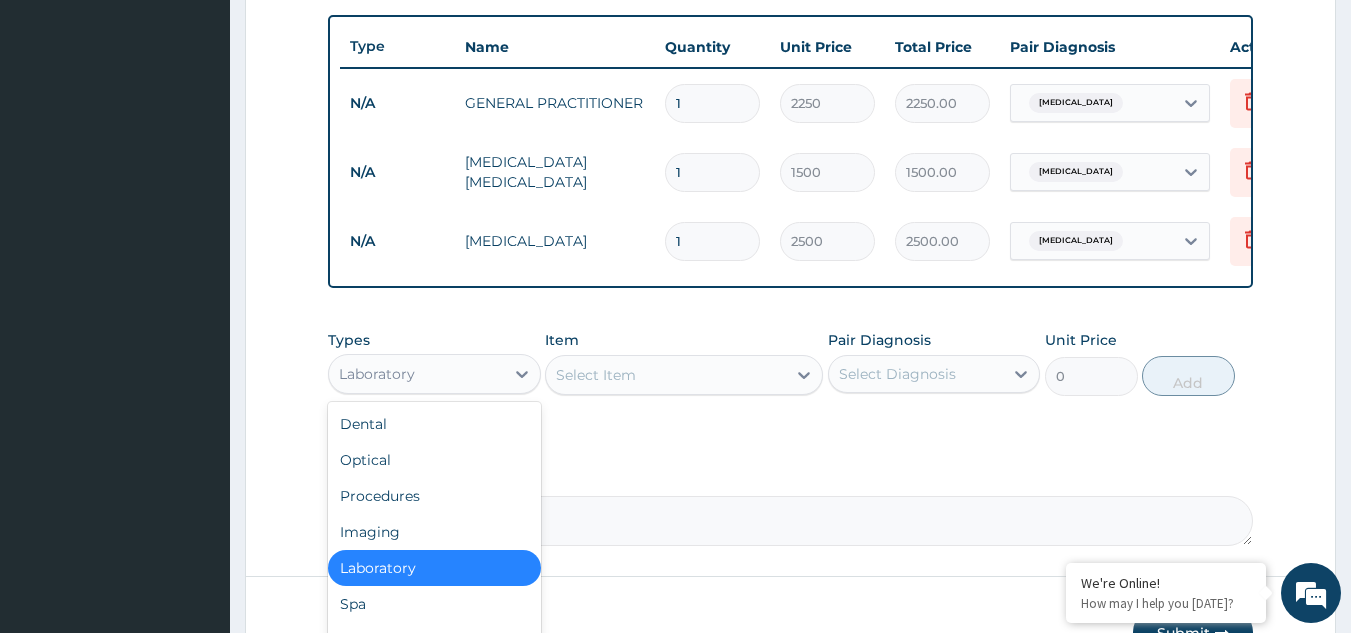 scroll, scrollTop: 68, scrollLeft: 0, axis: vertical 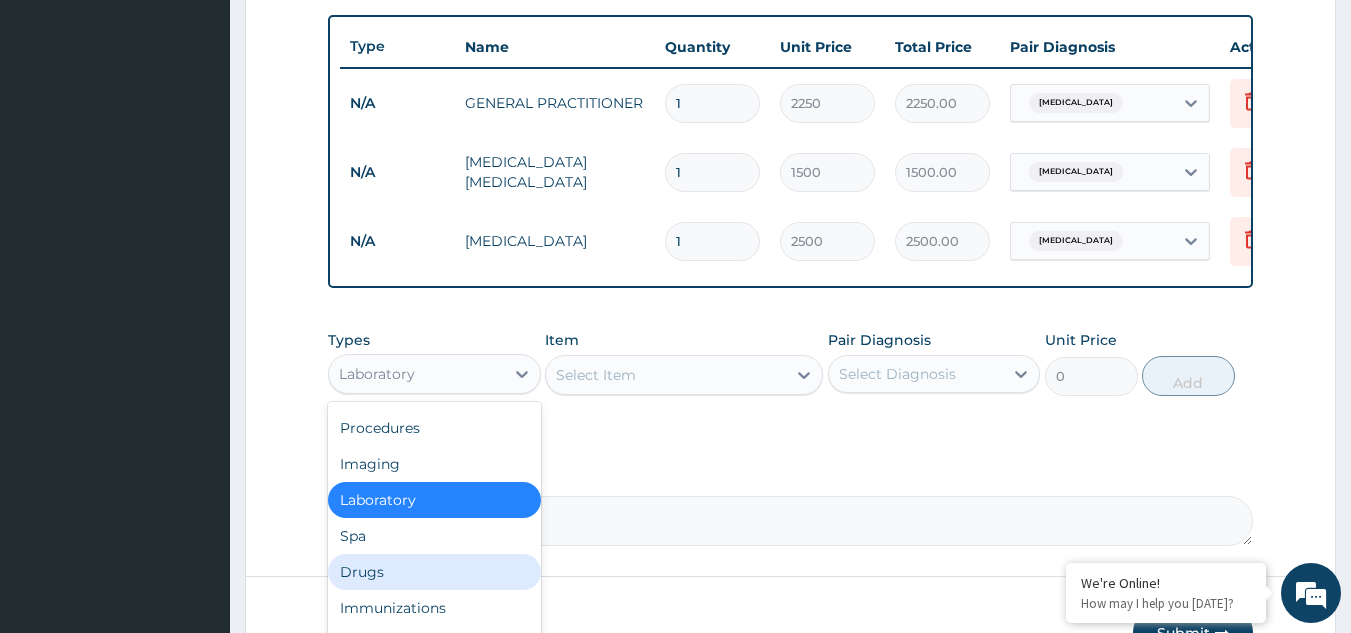 click on "Drugs" at bounding box center [434, 572] 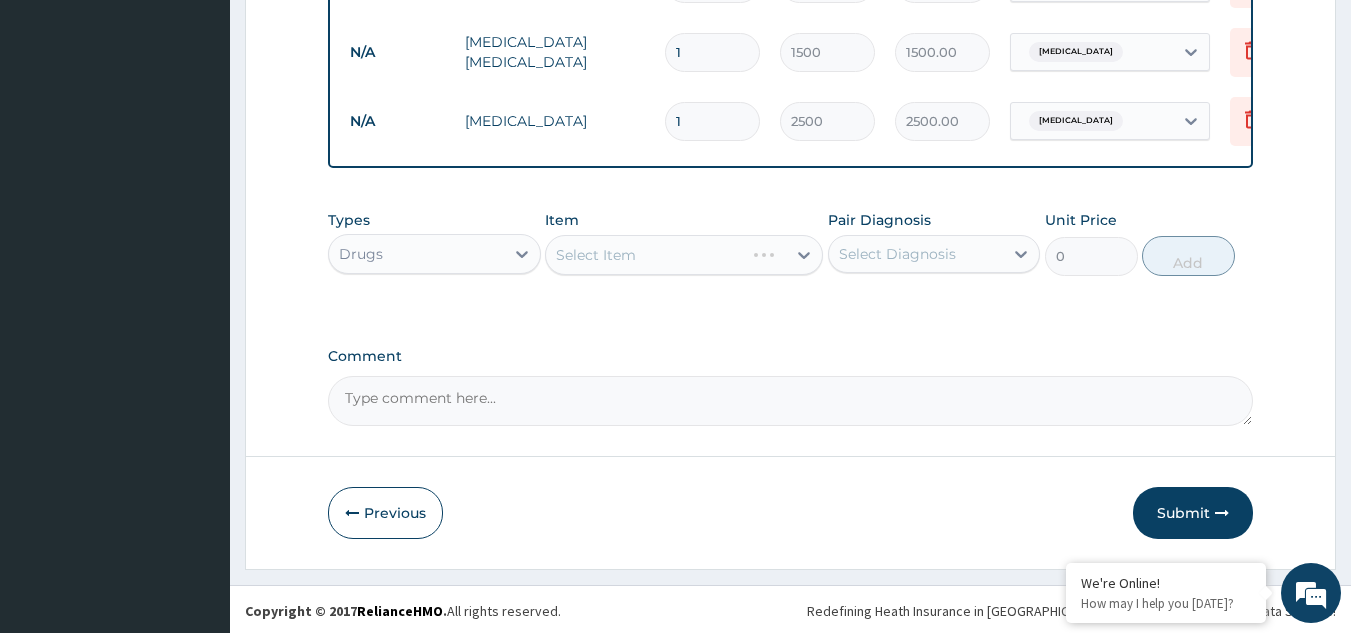 scroll, scrollTop: 867, scrollLeft: 0, axis: vertical 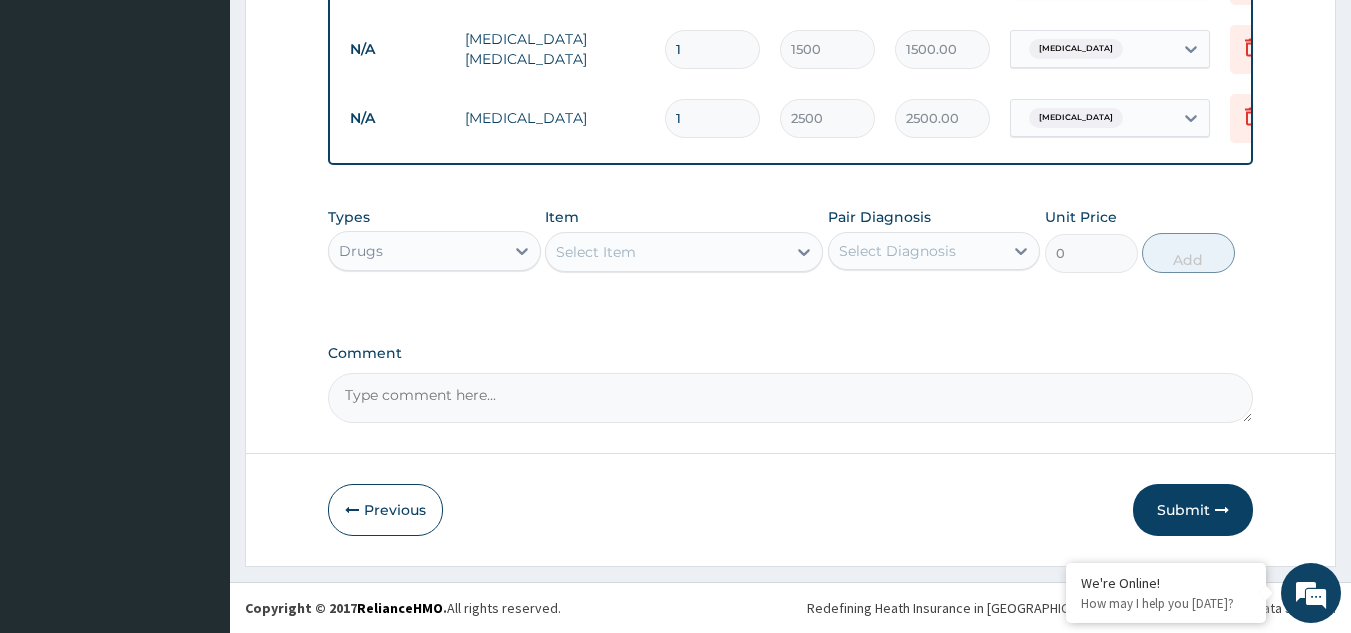 click on "Select Item" at bounding box center [684, 252] 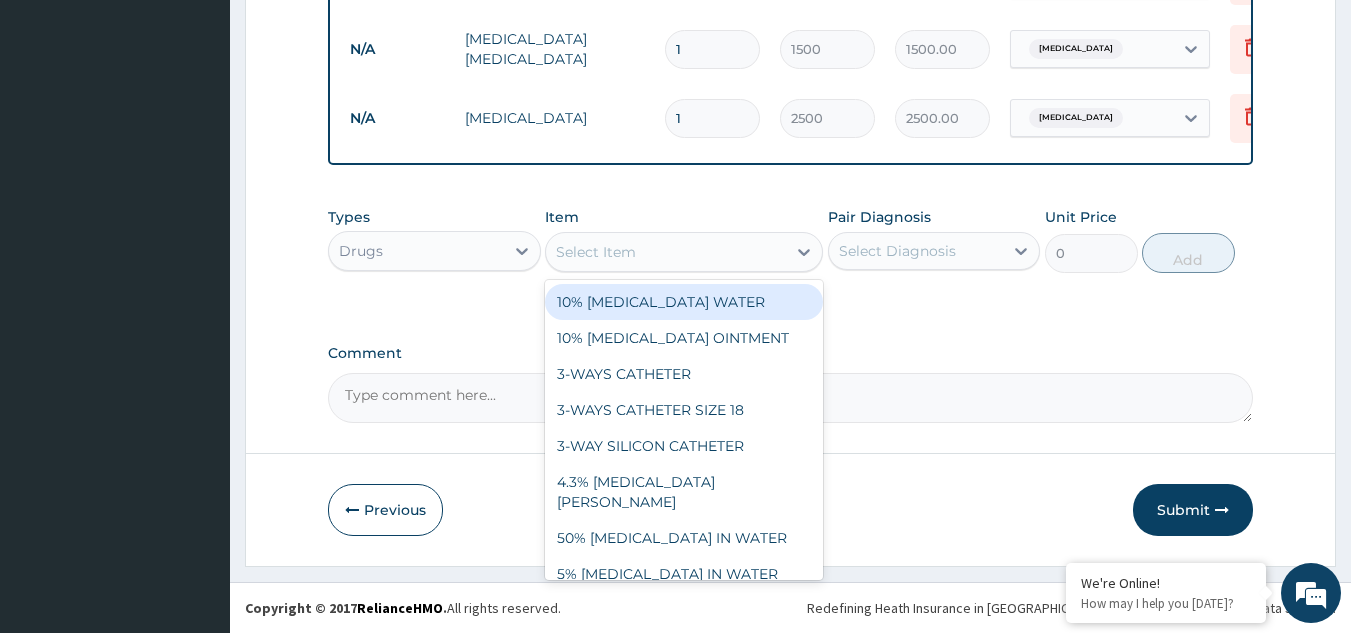 click on "Select Item" at bounding box center [666, 252] 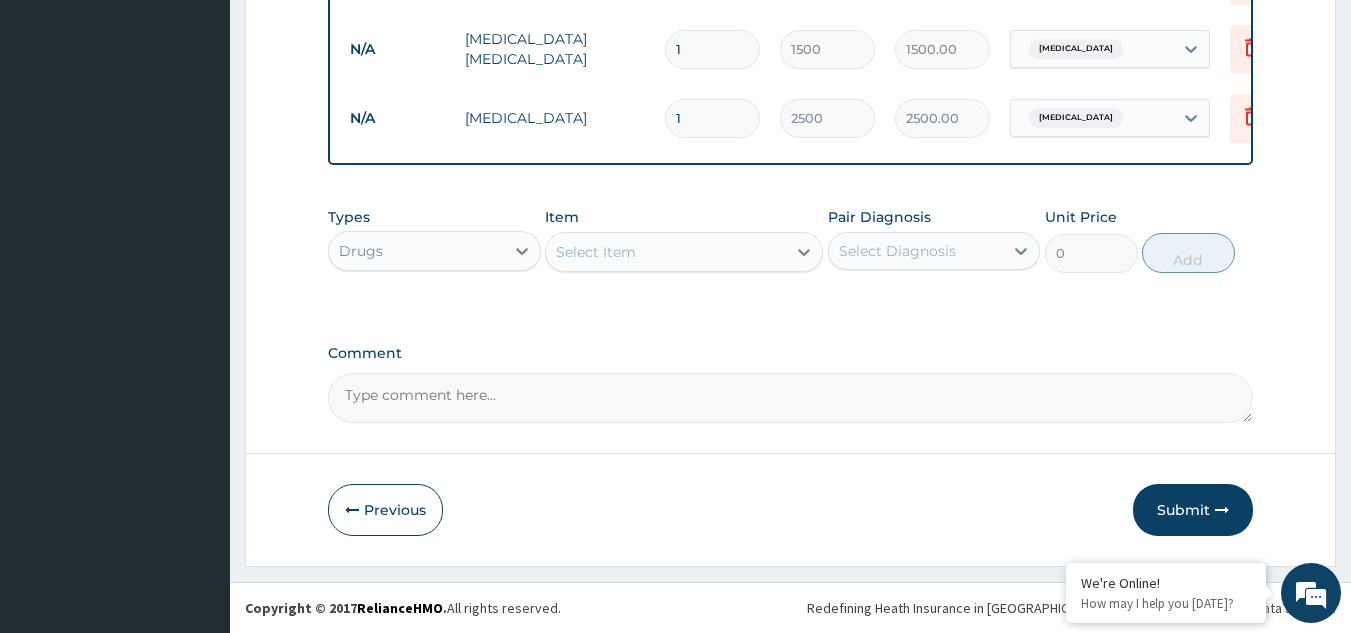 click on "Select Item" at bounding box center (666, 252) 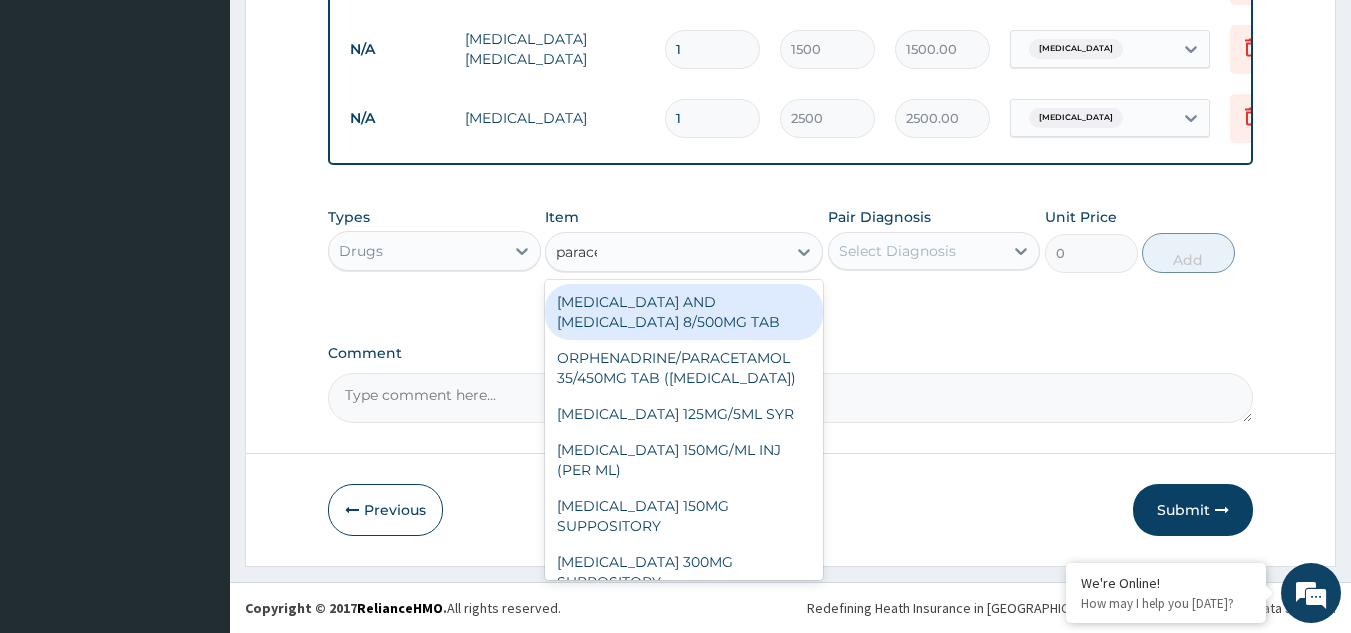 type on "paracet" 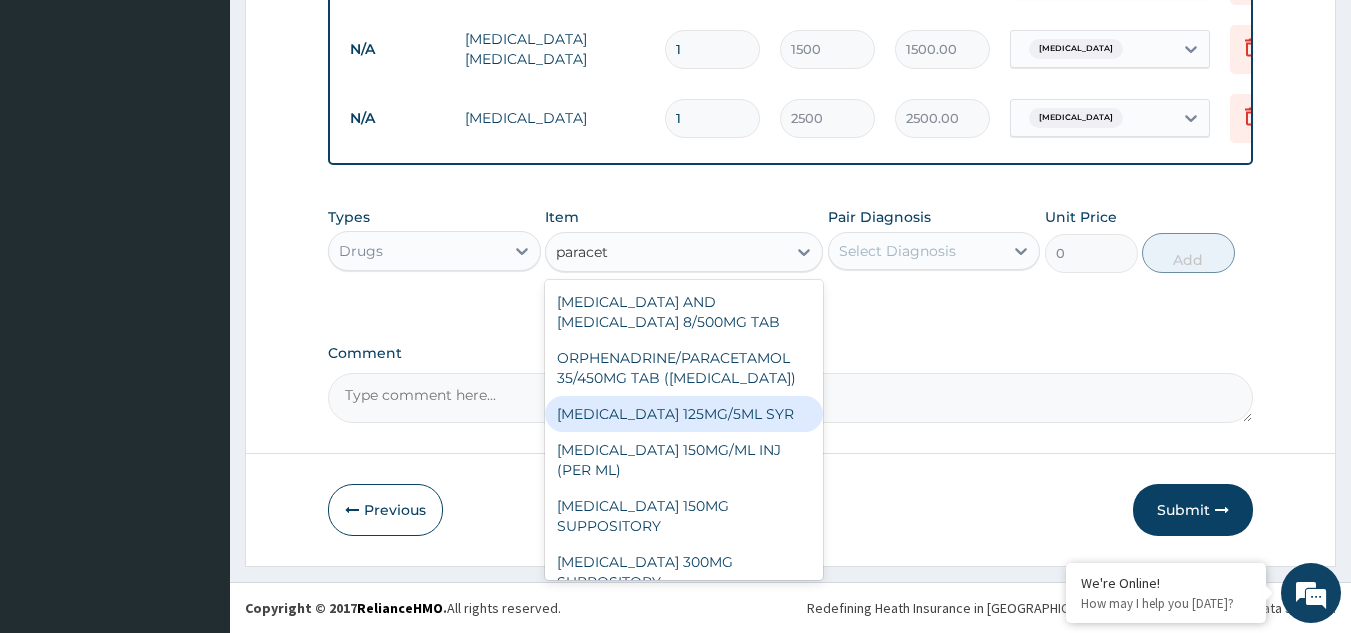 scroll, scrollTop: 172, scrollLeft: 0, axis: vertical 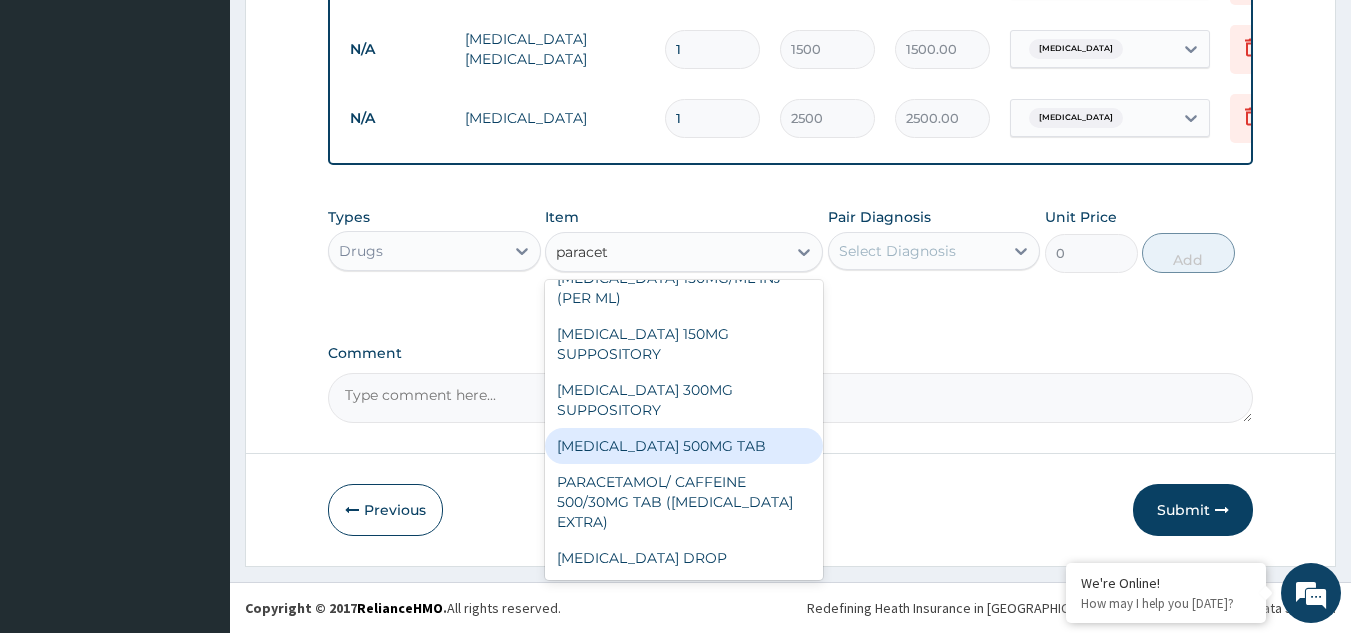 click on "PARACETAMOL 500MG TAB" at bounding box center [684, 446] 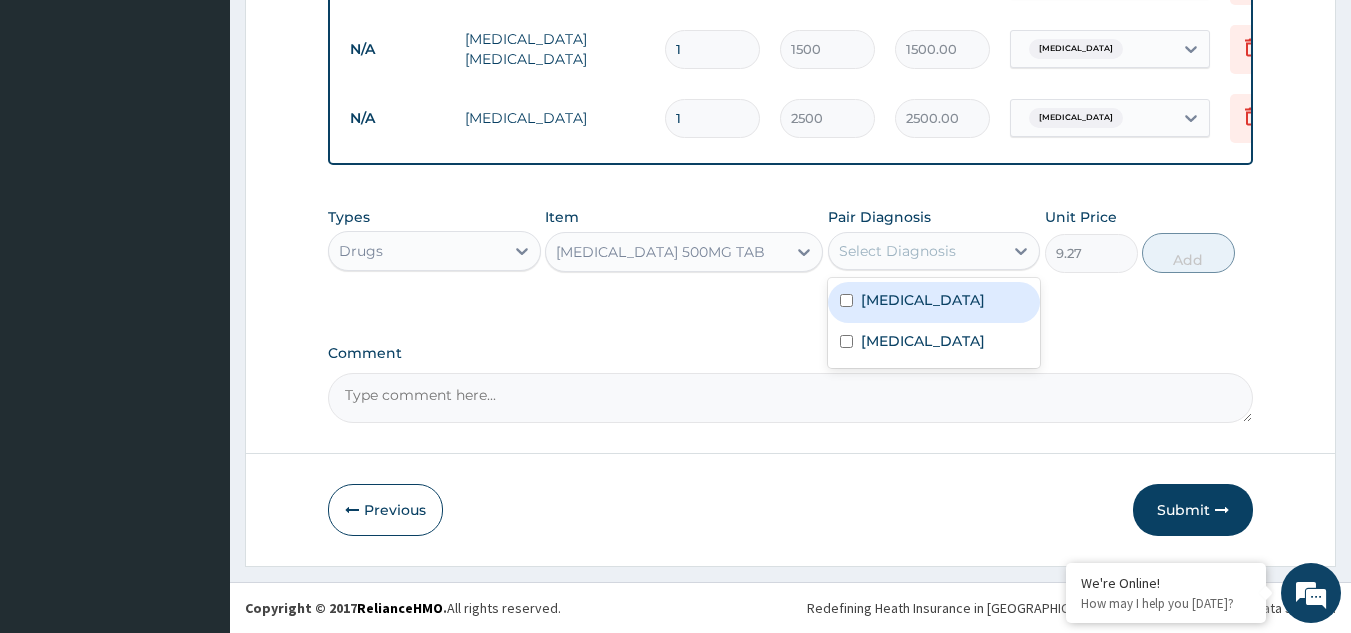 click on "Select Diagnosis" at bounding box center [916, 251] 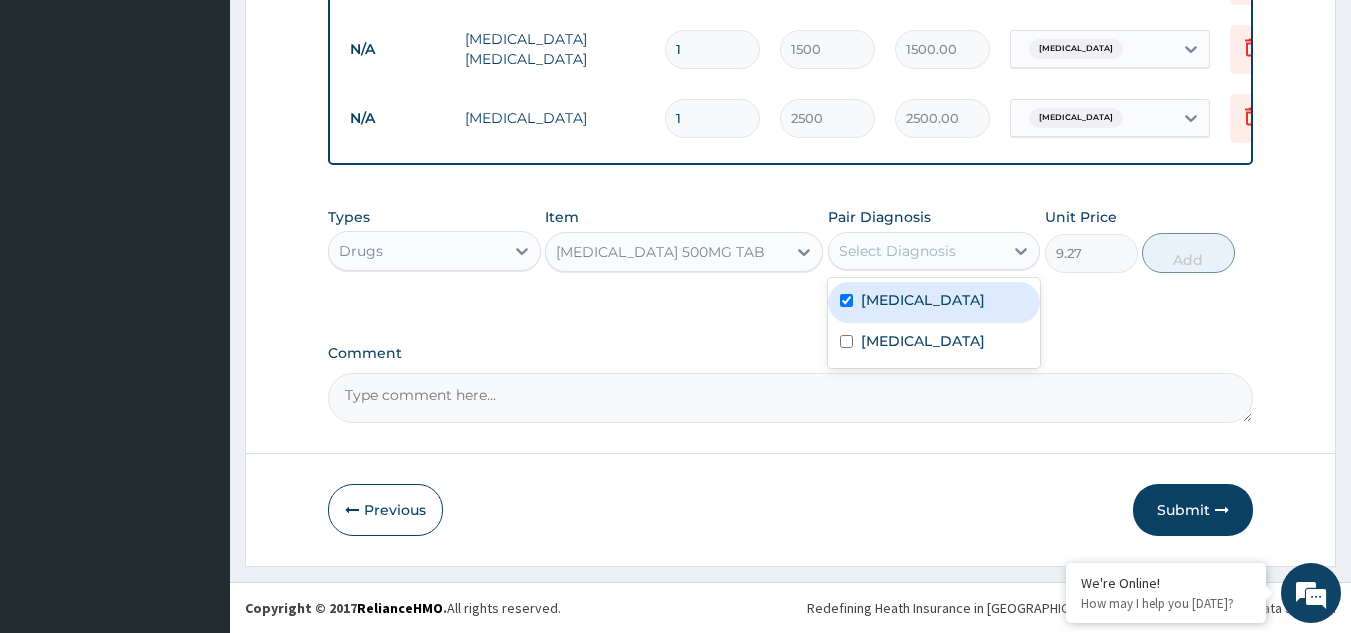 checkbox on "true" 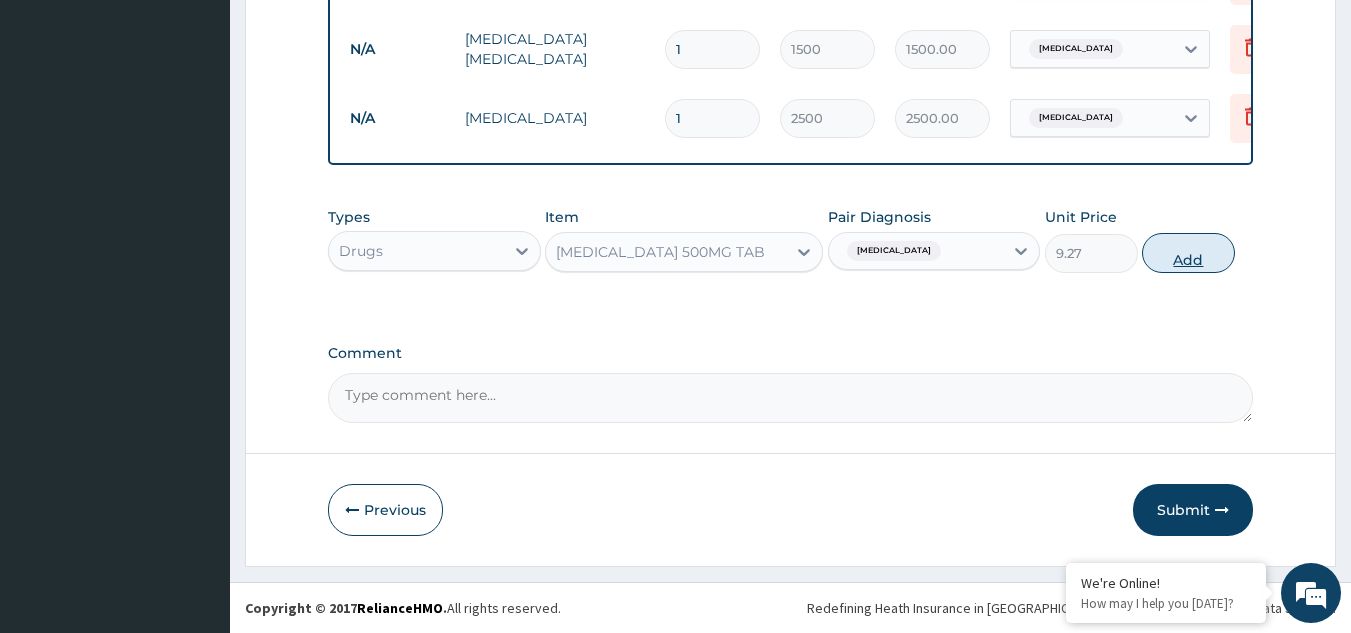 click on "Add" at bounding box center (1188, 253) 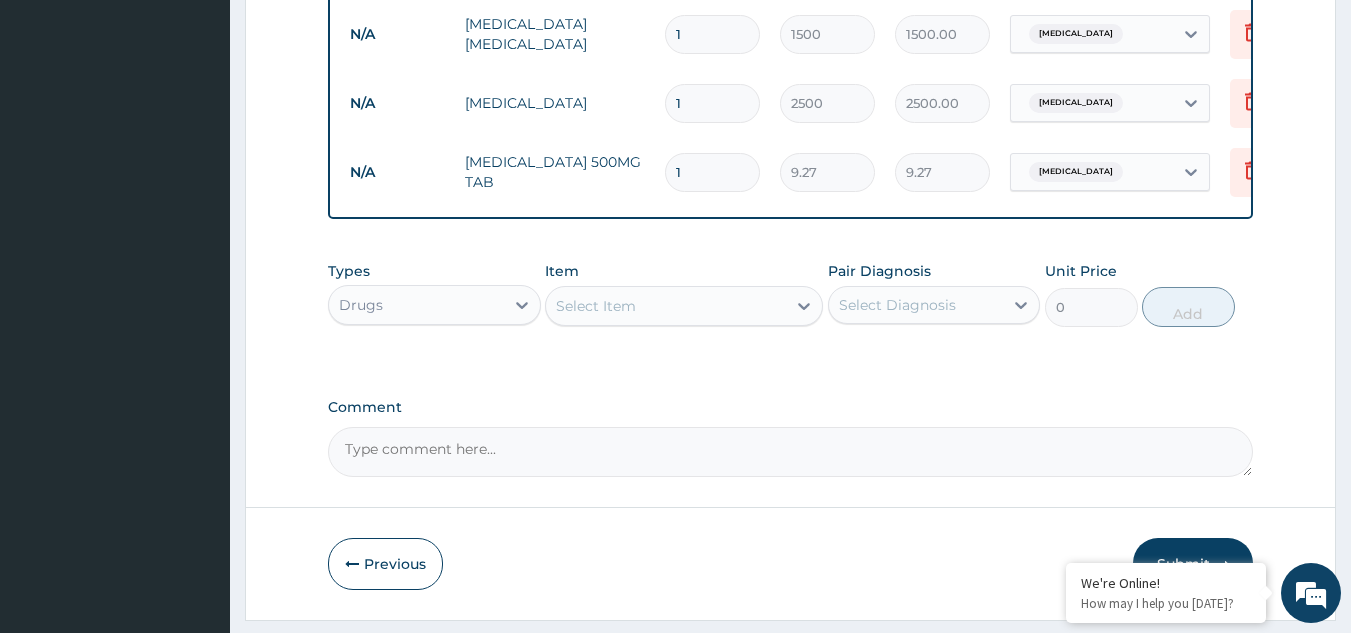 click on "1" at bounding box center [712, 172] 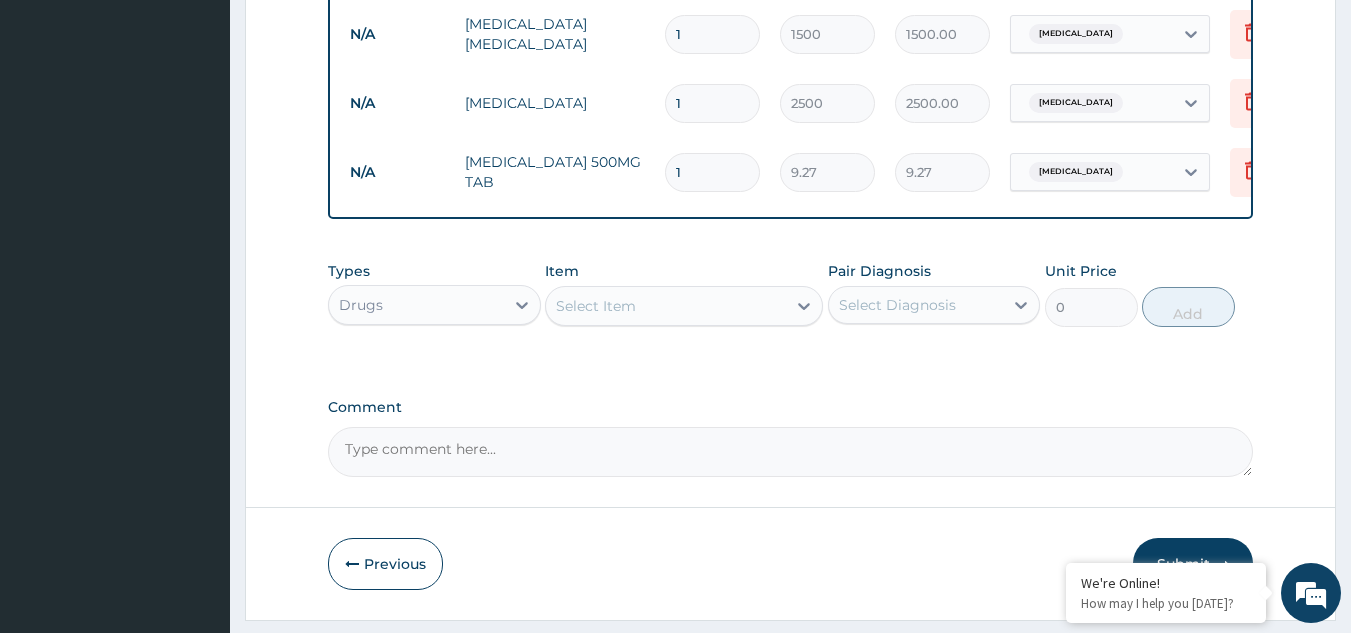 type 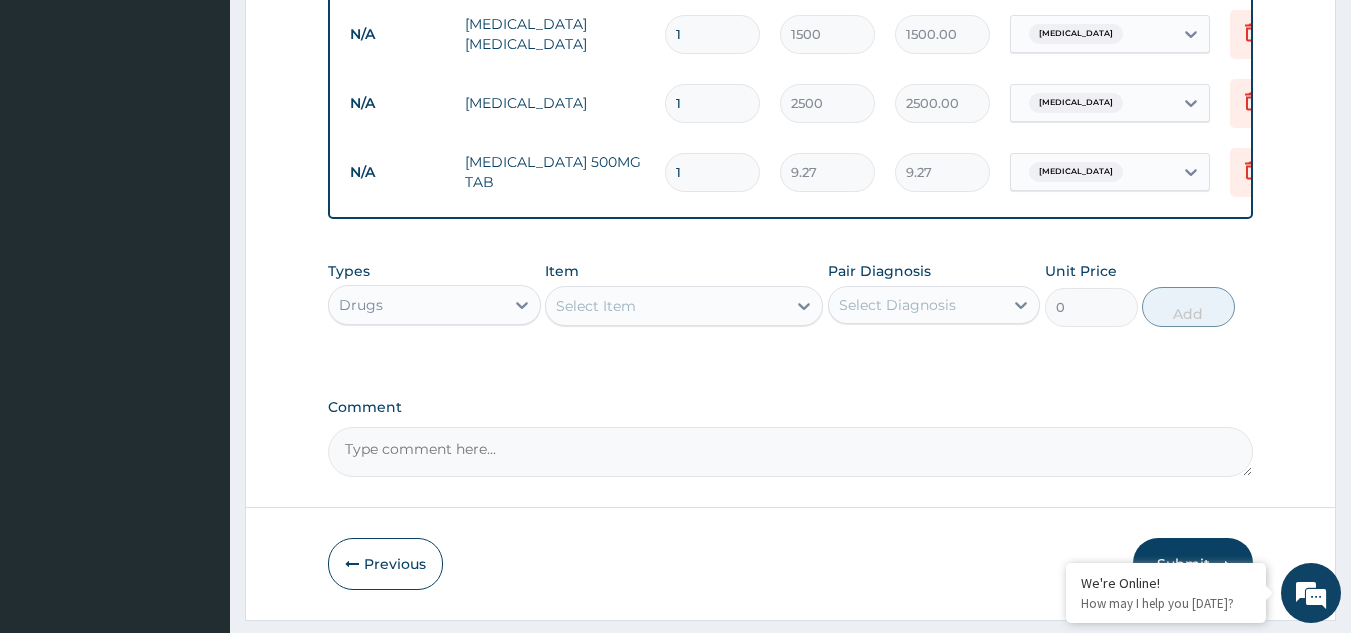 type on "0.00" 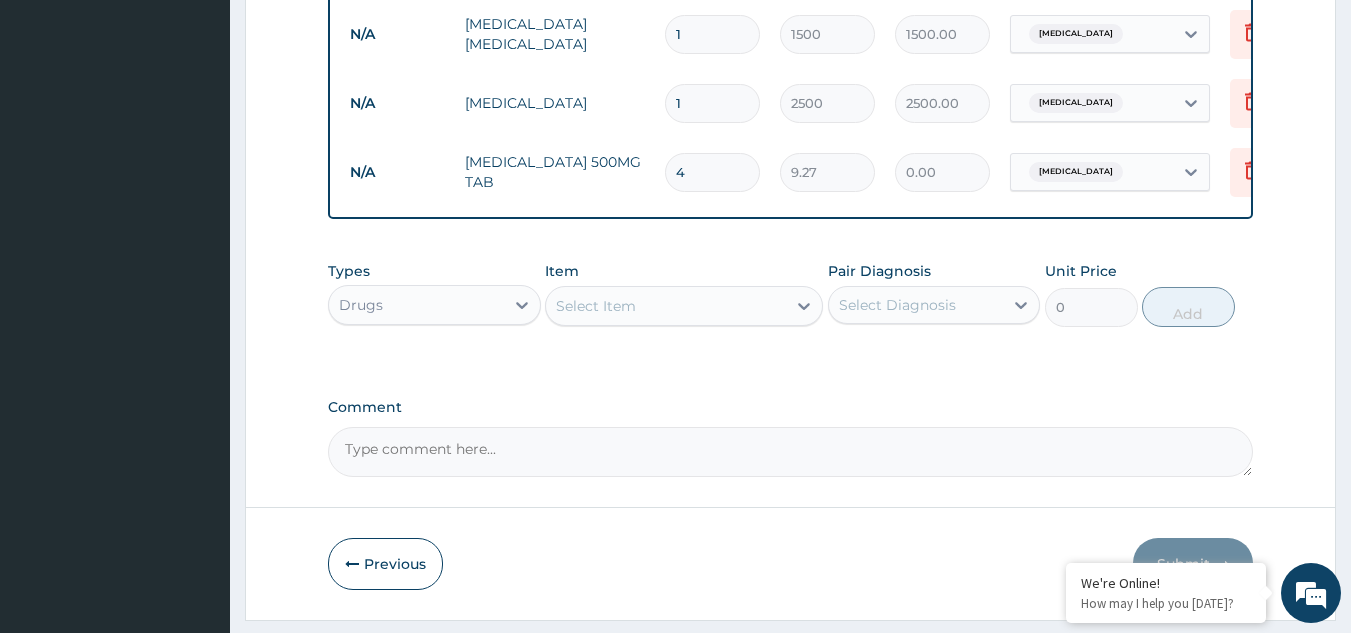 type on "43" 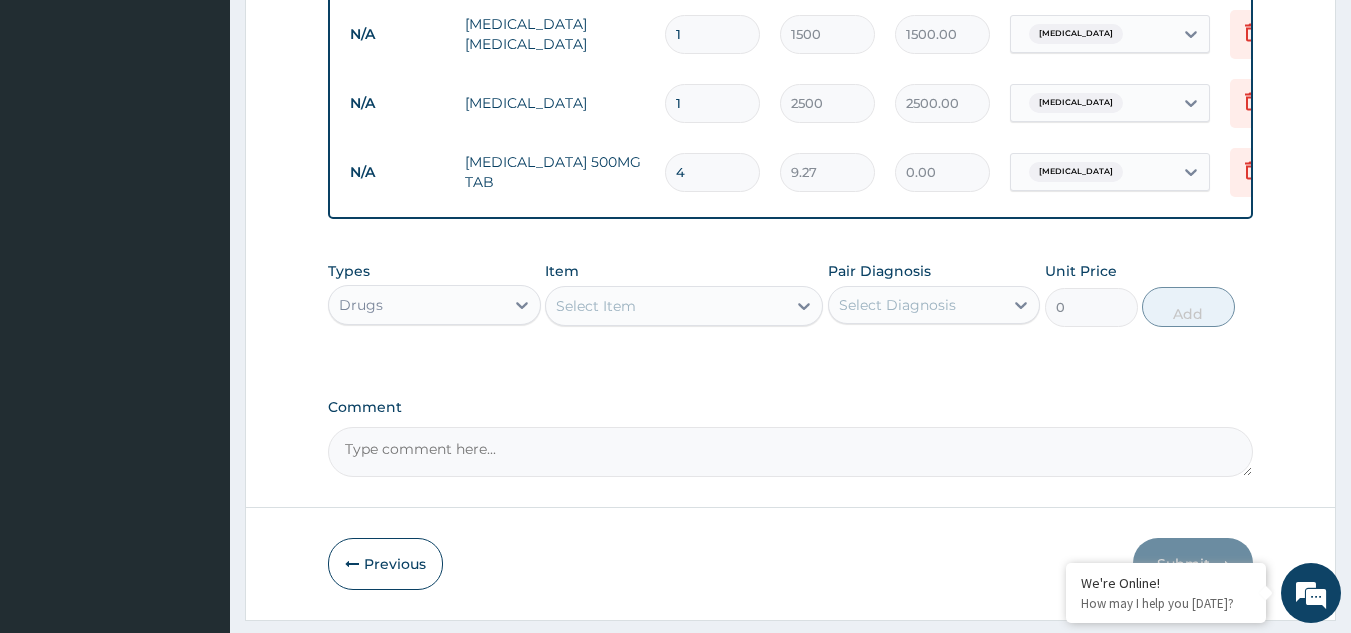 type on "398.61" 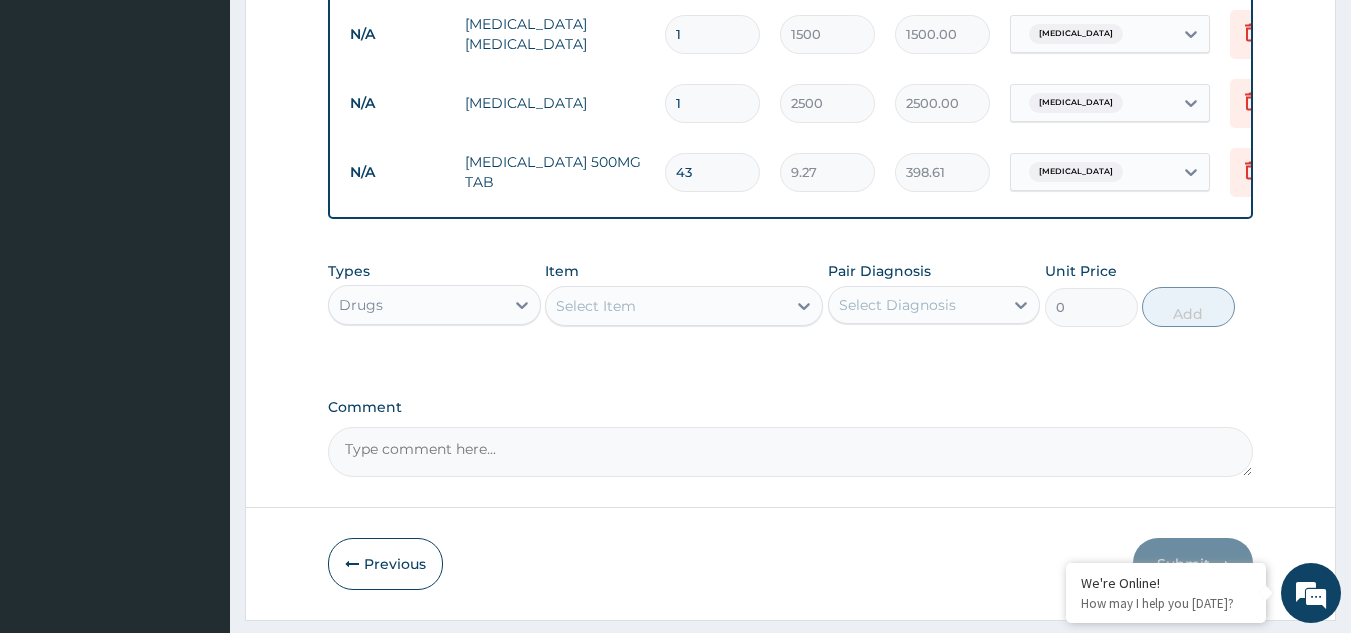 type on "432" 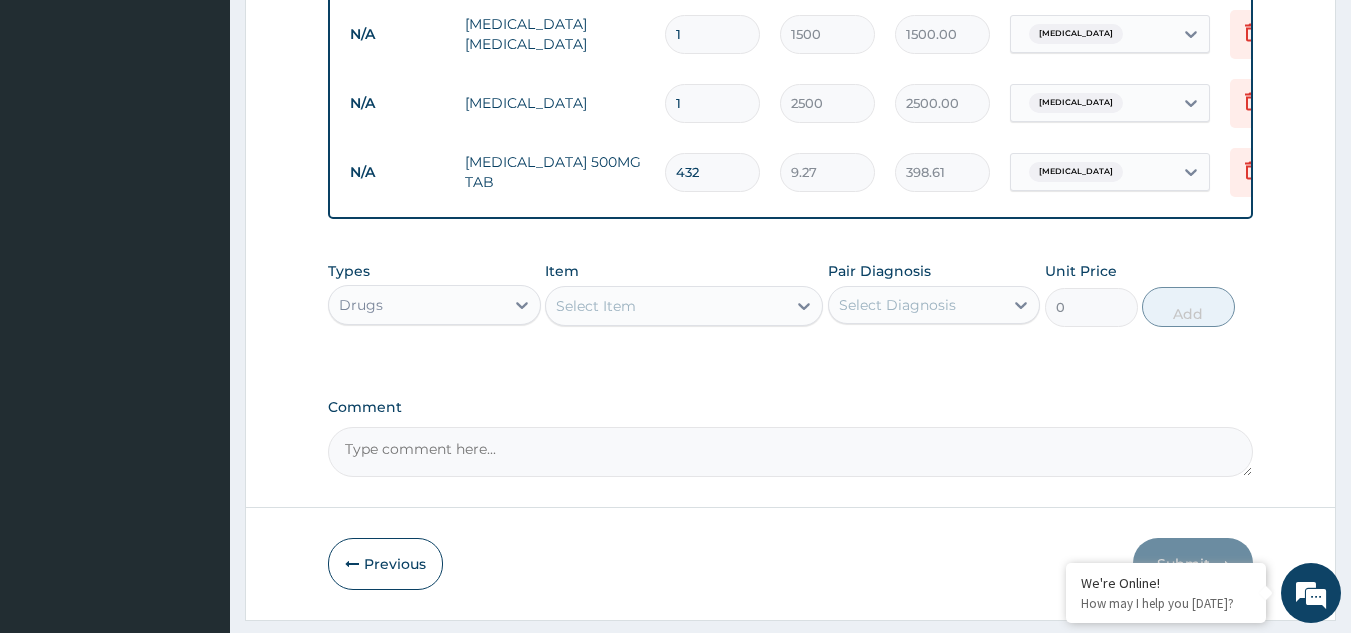 type on "4004.64" 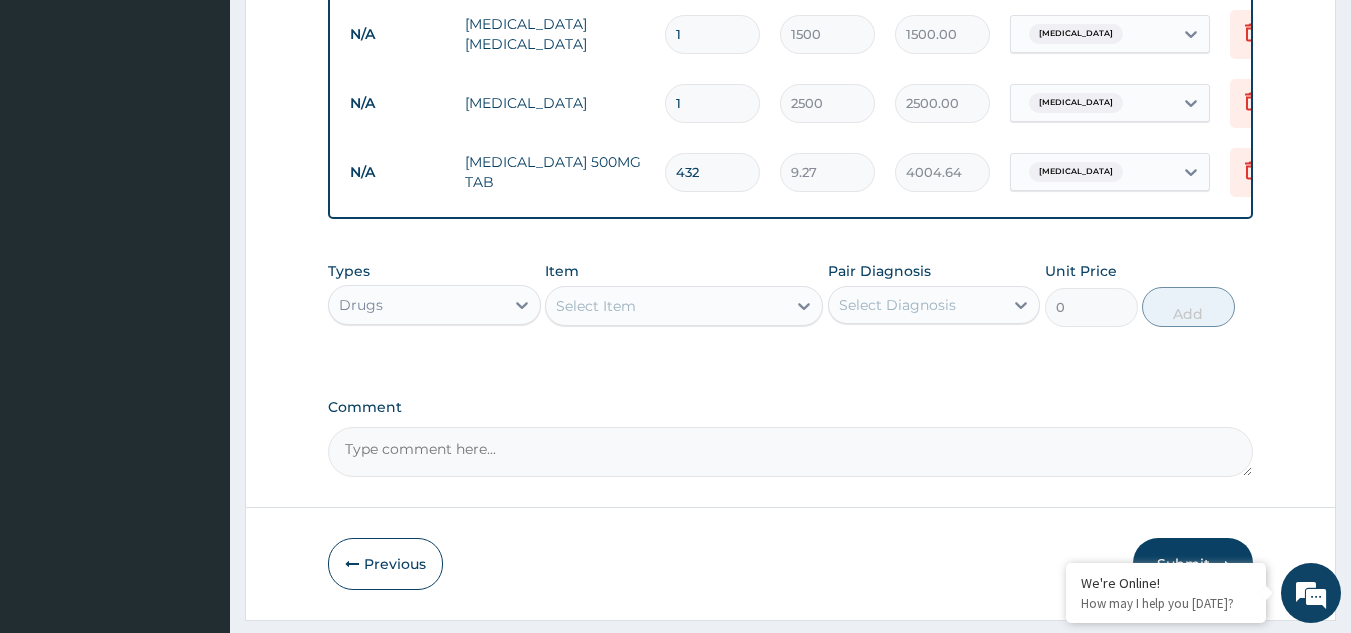 type on "43" 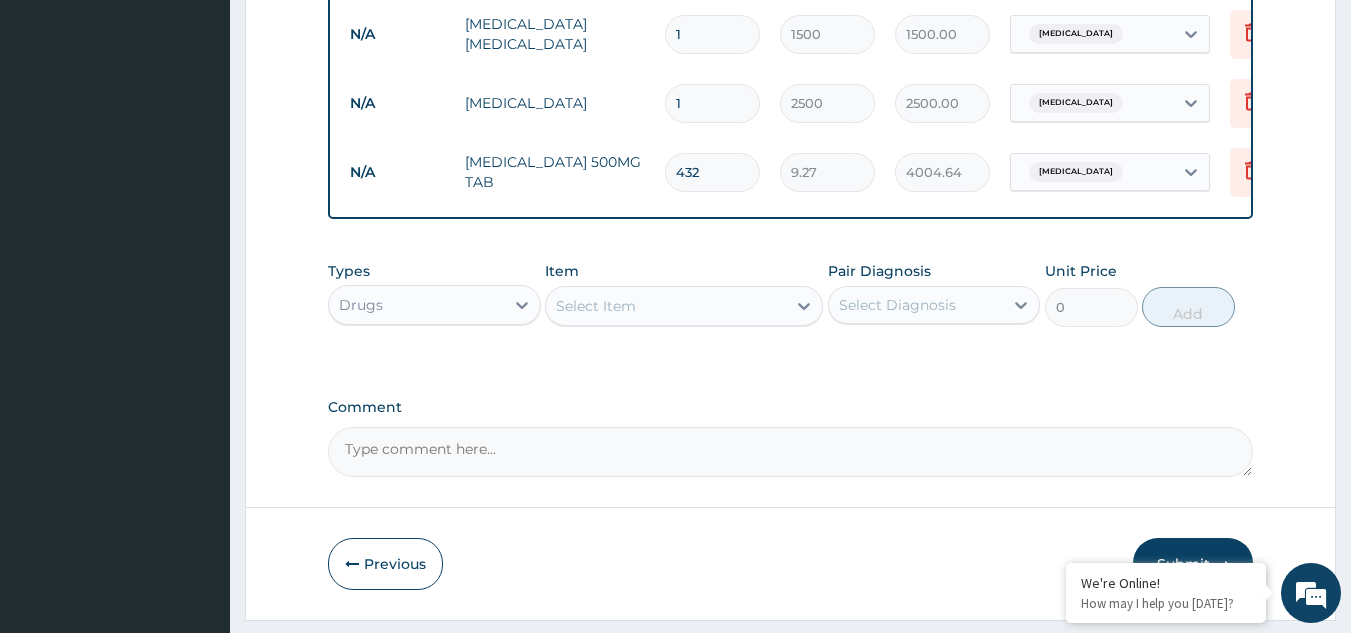 type on "398.61" 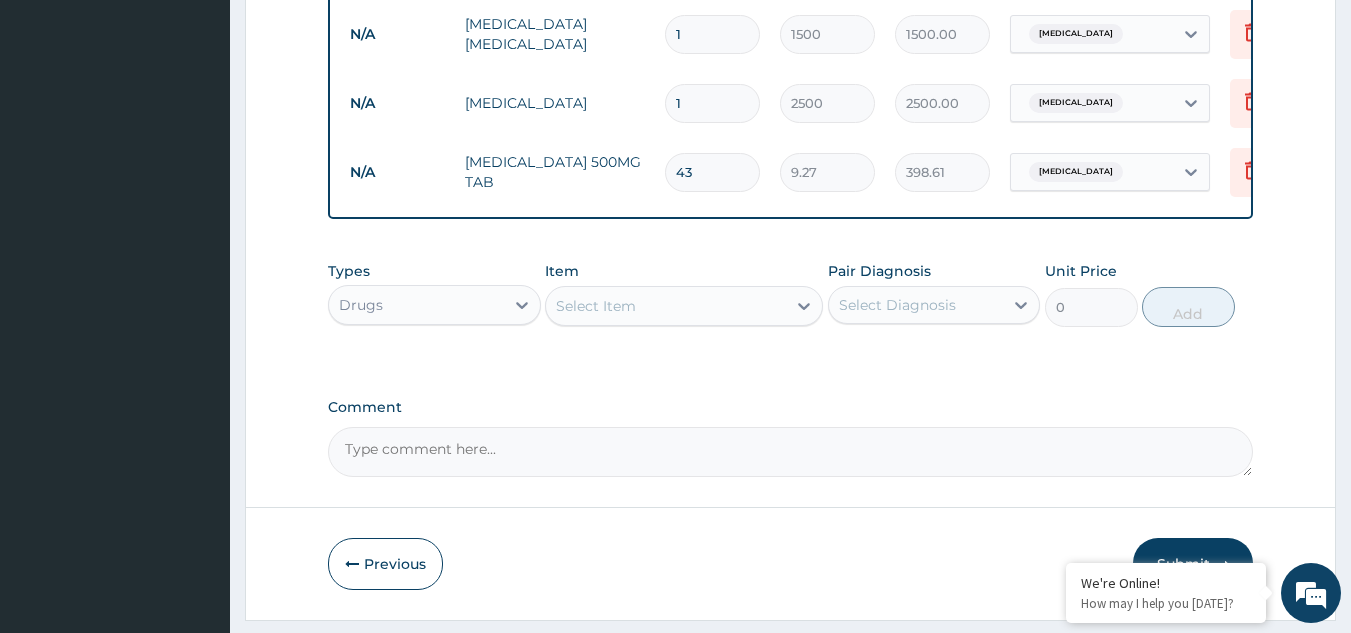 type on "4" 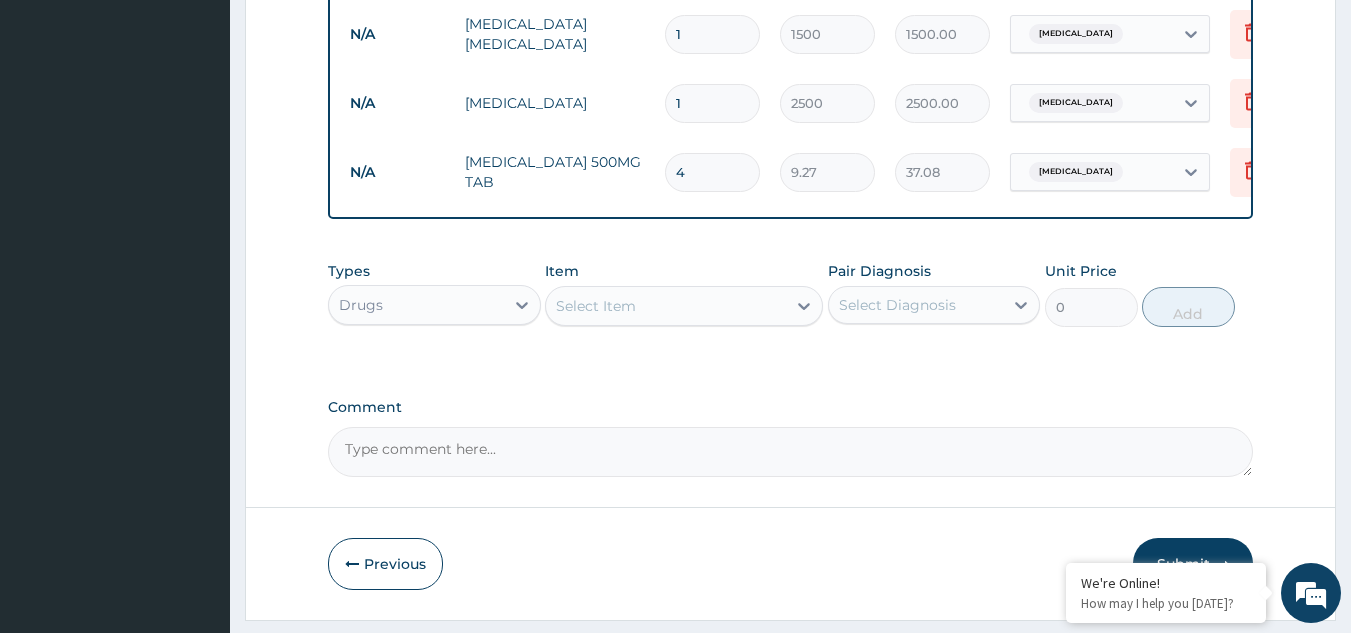 type on "42" 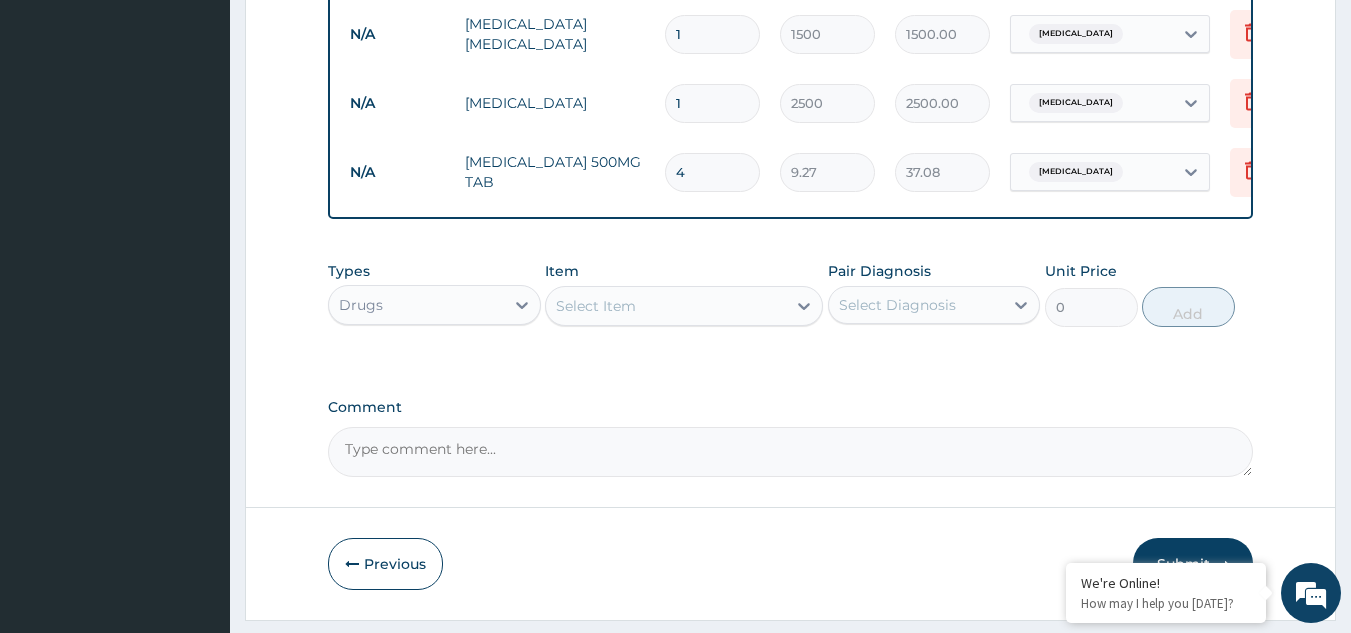 type on "389.34" 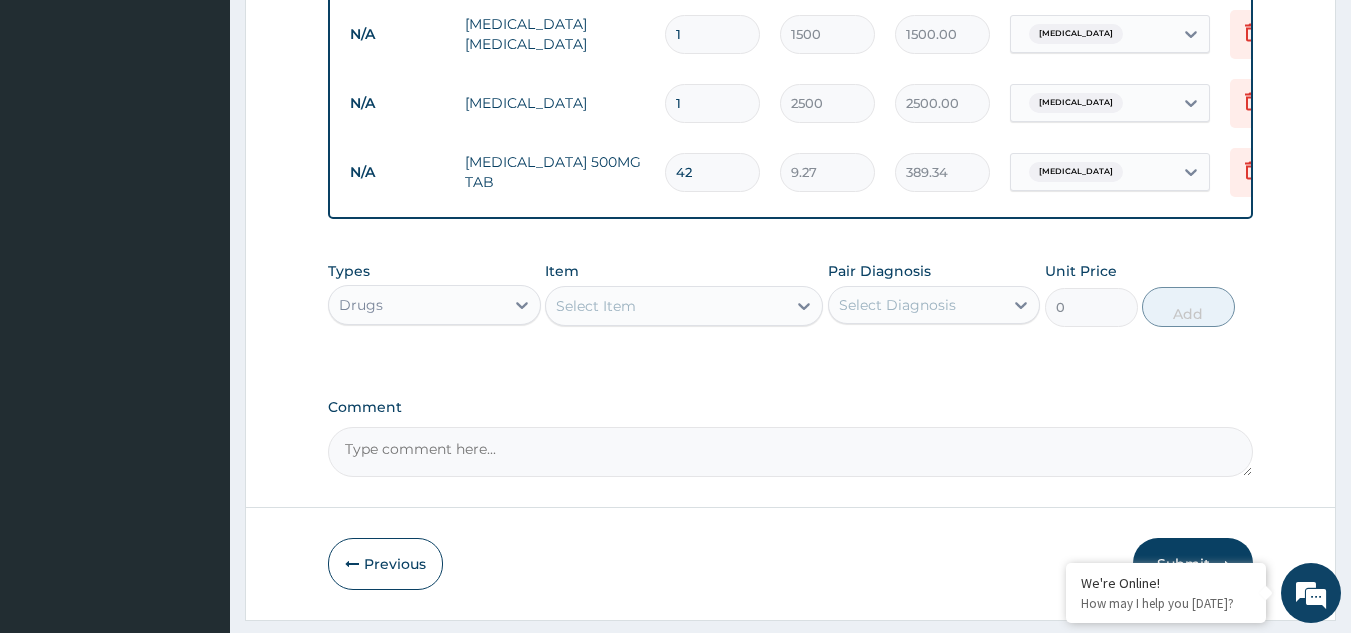 type on "43" 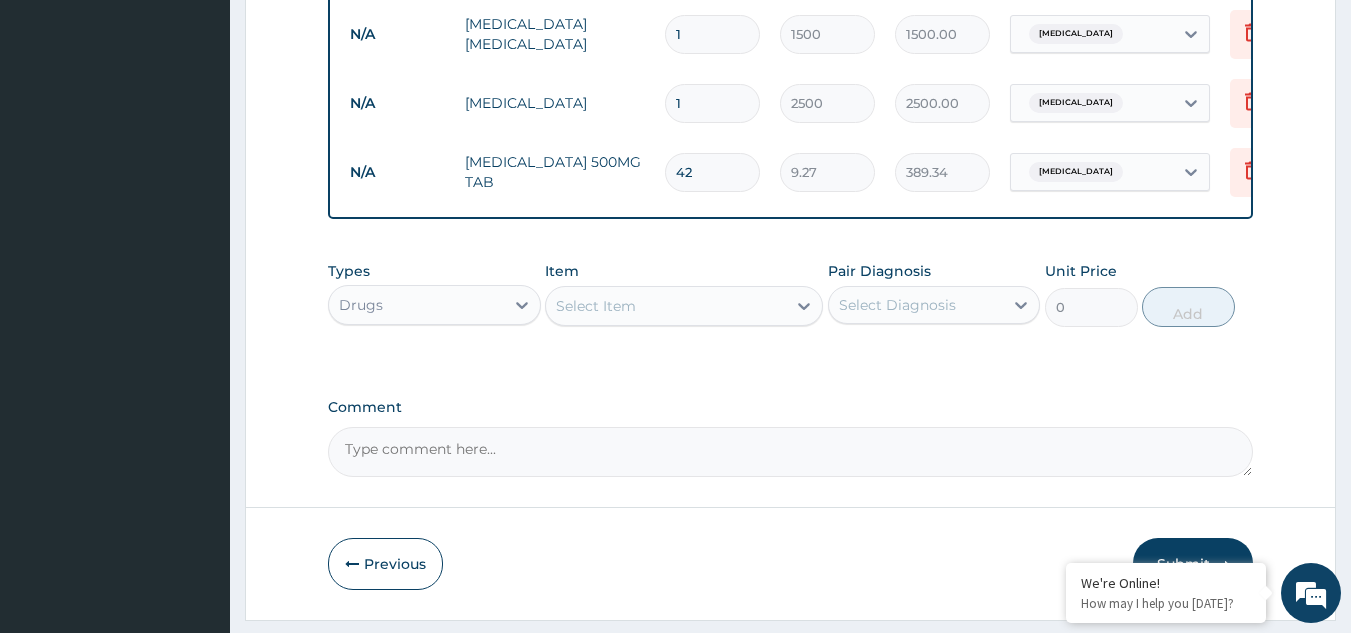type on "398.61" 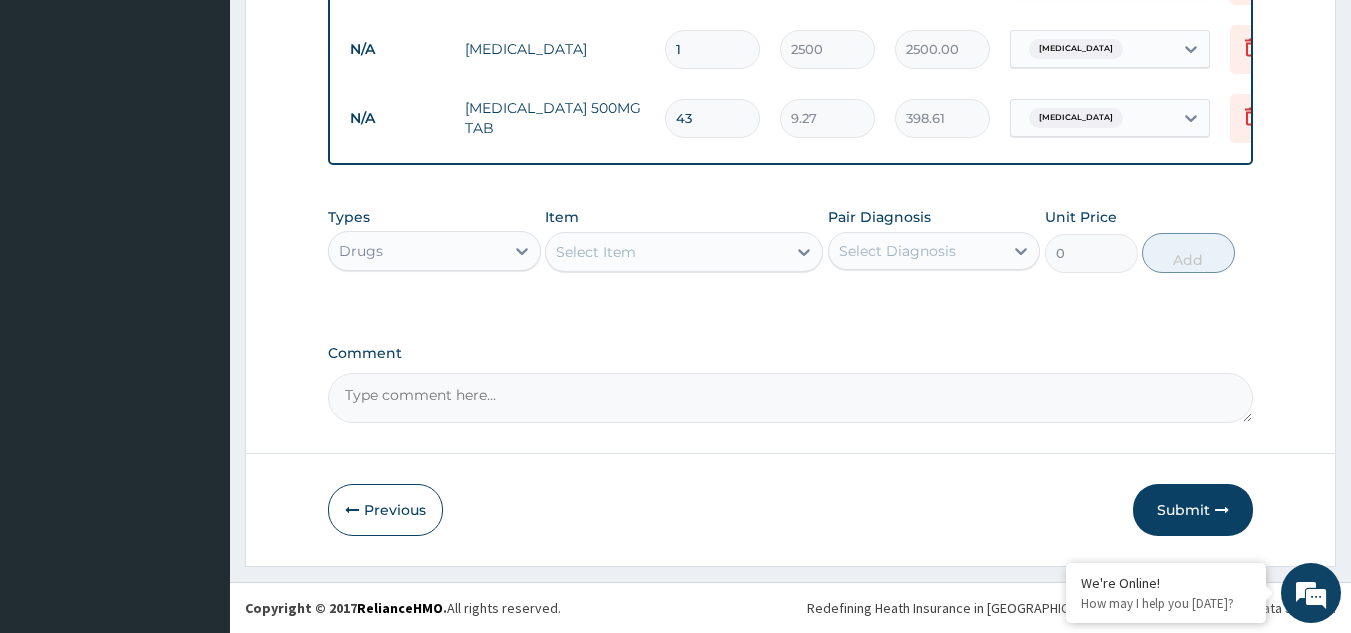 scroll, scrollTop: 936, scrollLeft: 0, axis: vertical 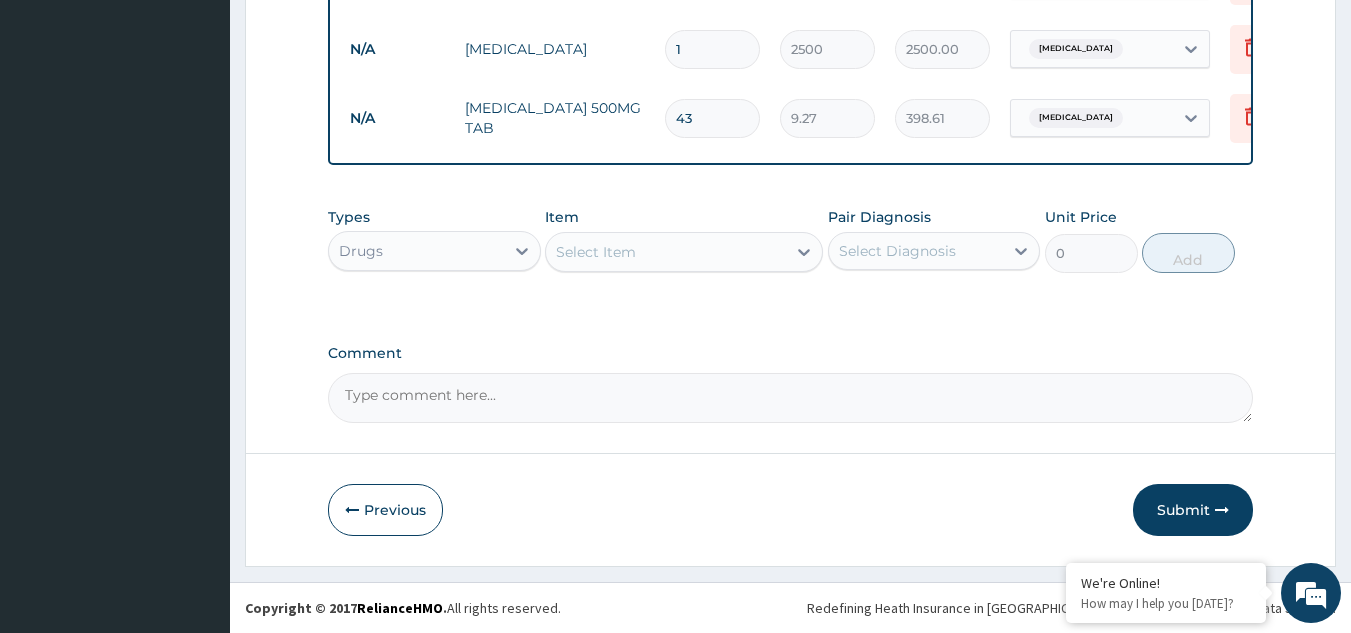 type on "43" 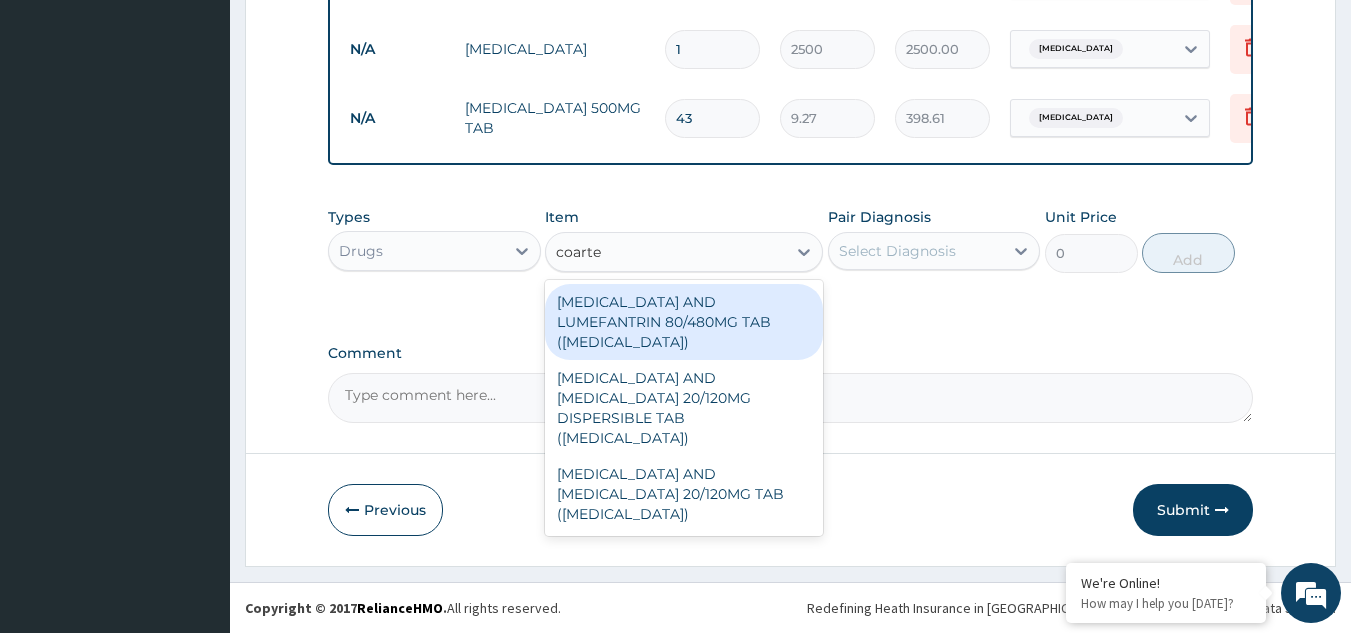 type on "coartem" 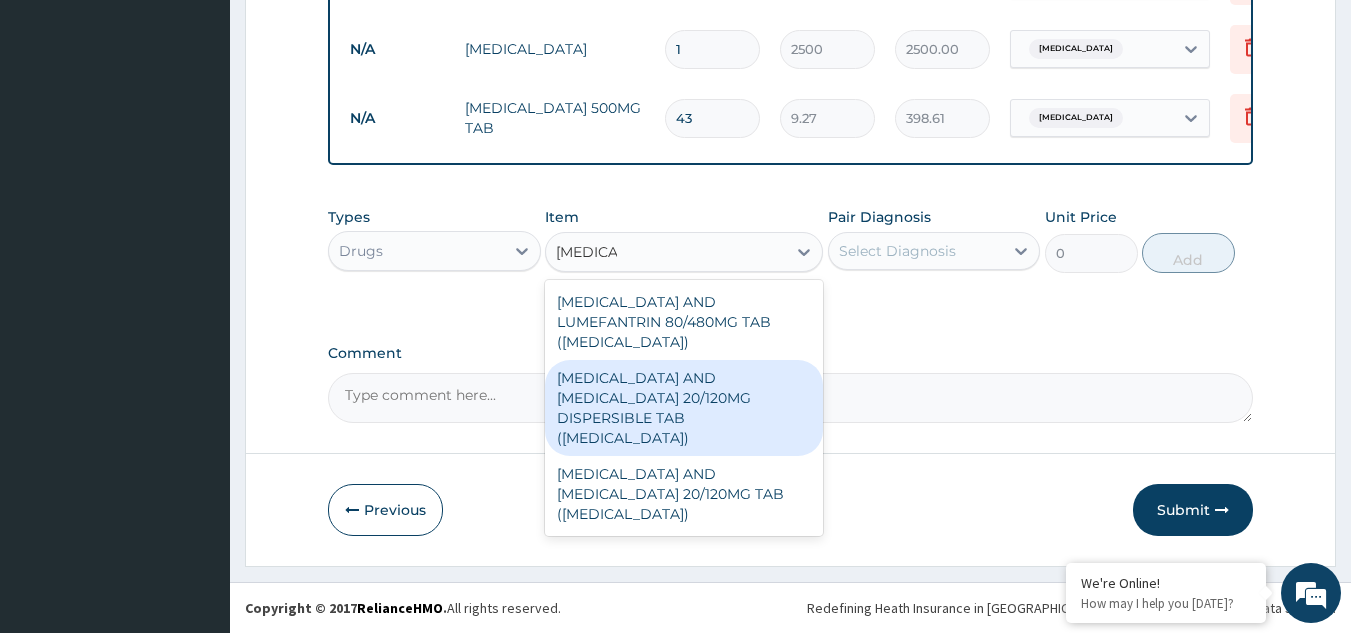 click on "ARTEMETHER AND LUMEFANTRINE 20/120MG DISPERSIBLE TAB (COARTEM)" at bounding box center (684, 408) 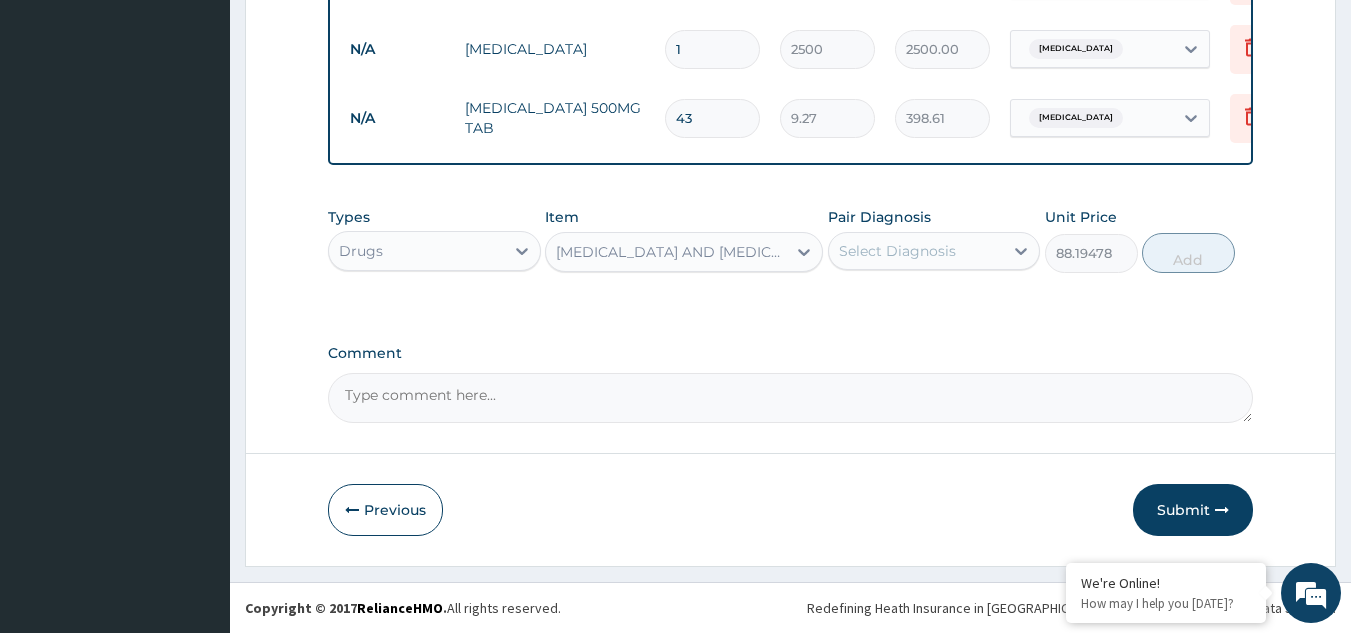 click on "ARTEMETHER AND LUMEFANTRINE 20/120MG DISPERSIBLE TAB (COARTEM)" at bounding box center (666, 252) 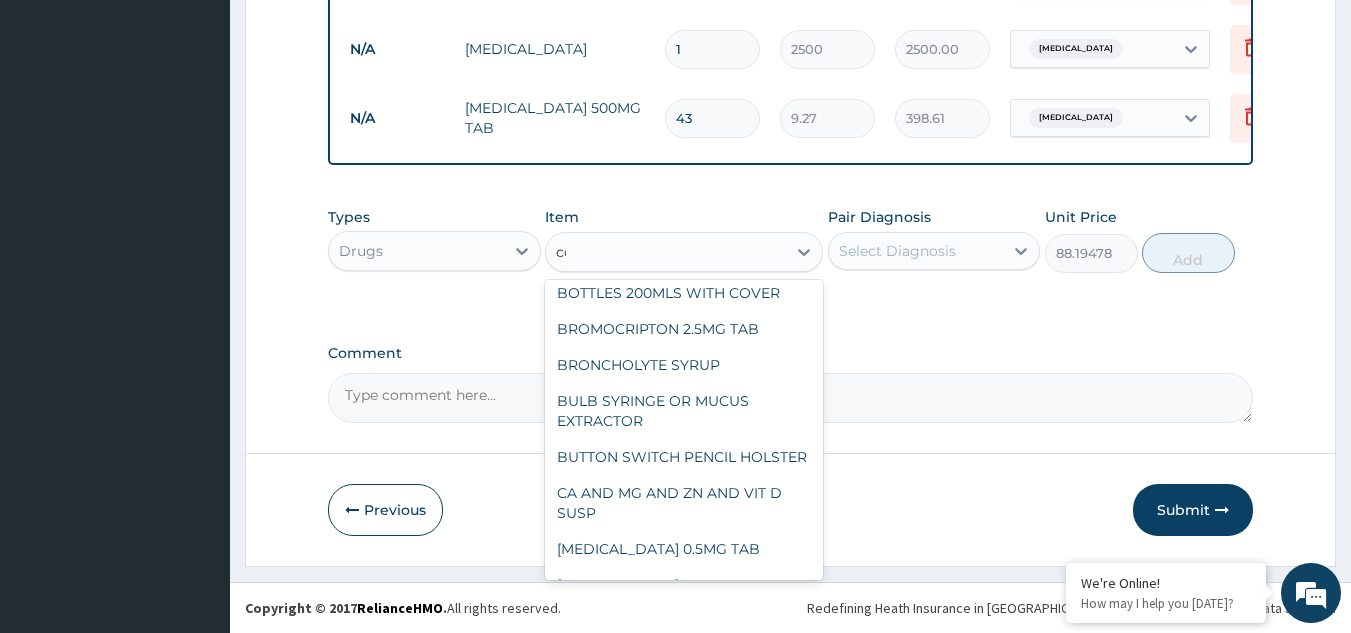 scroll, scrollTop: 0, scrollLeft: 0, axis: both 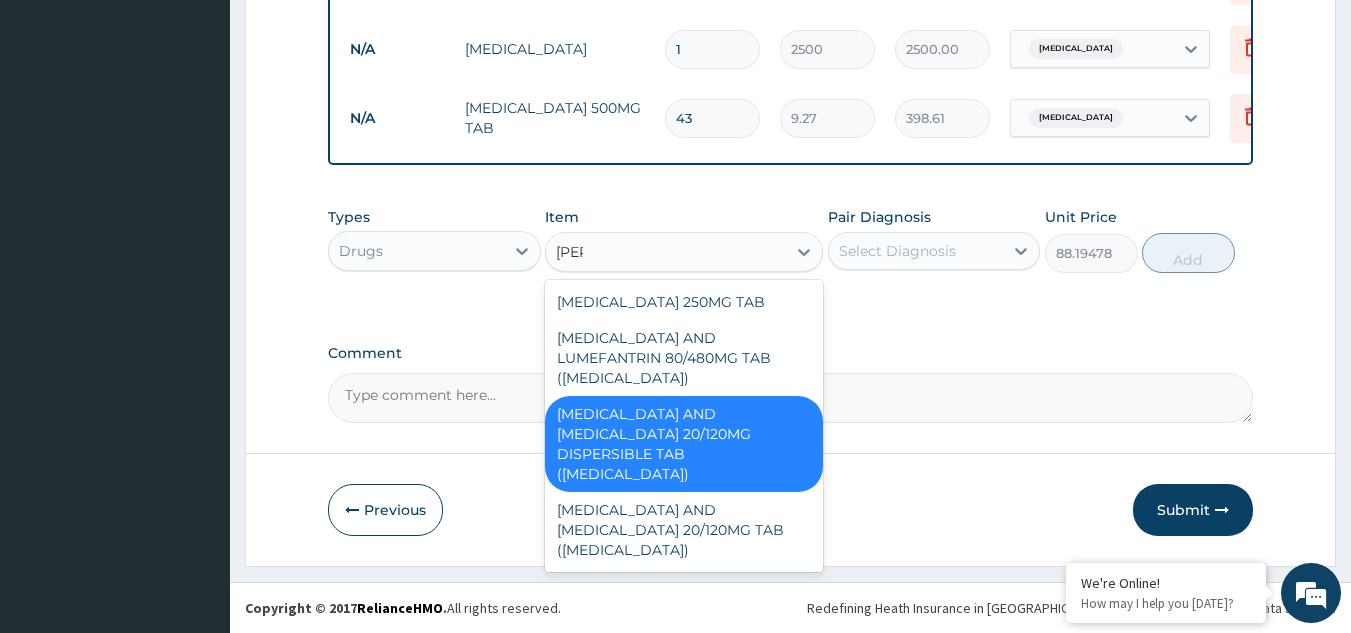 type on "coart" 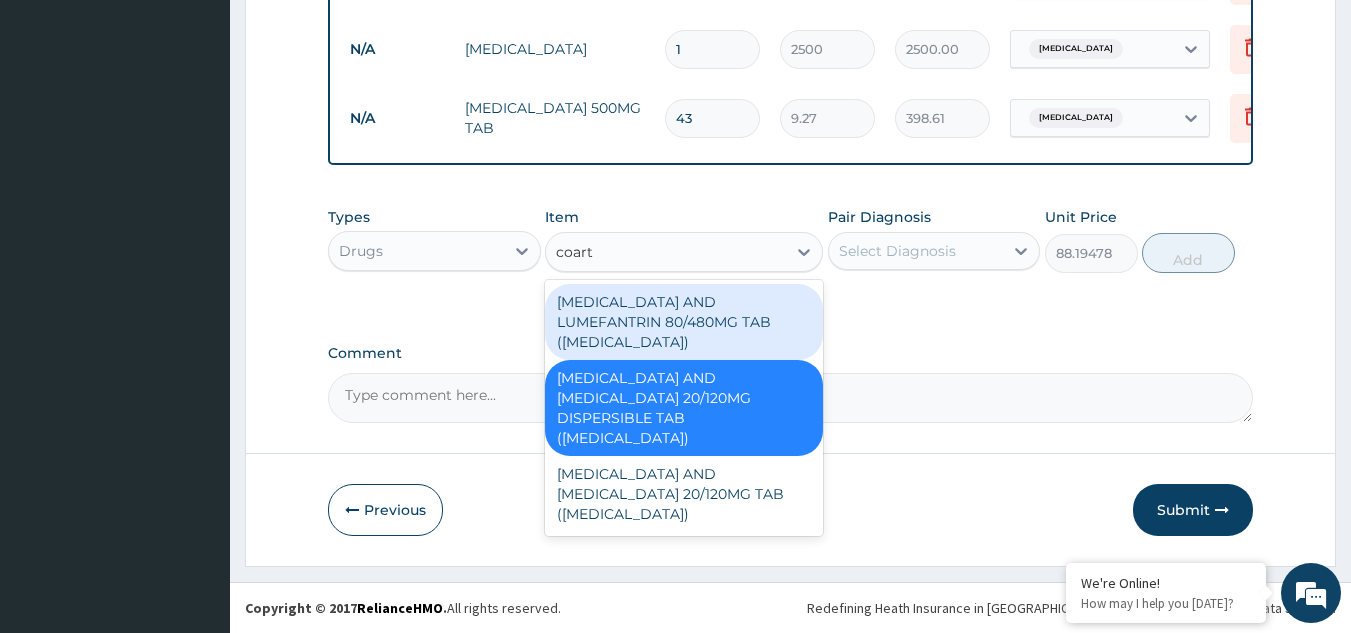 click on "ARTEMETHER AND LUMEFANTRIN 80/480MG TAB (COARTEM)" at bounding box center [684, 322] 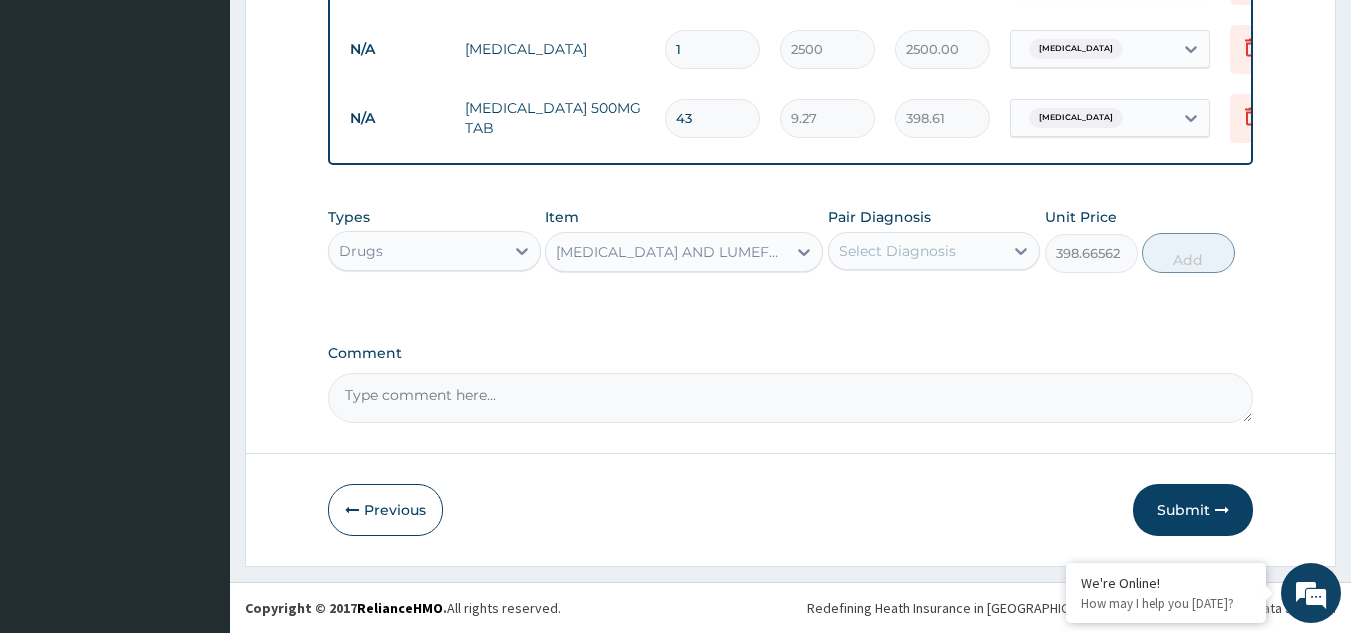 click on "Pair Diagnosis Select Diagnosis" at bounding box center [934, 240] 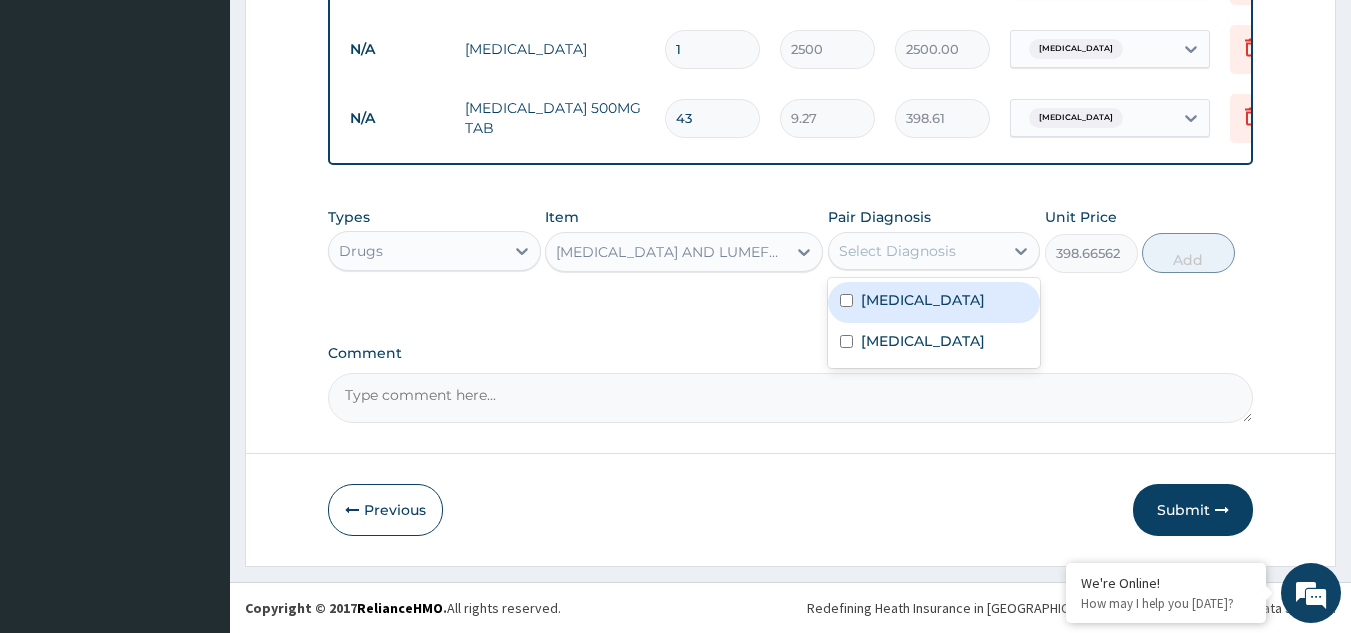 click on "Malaria" at bounding box center (934, 302) 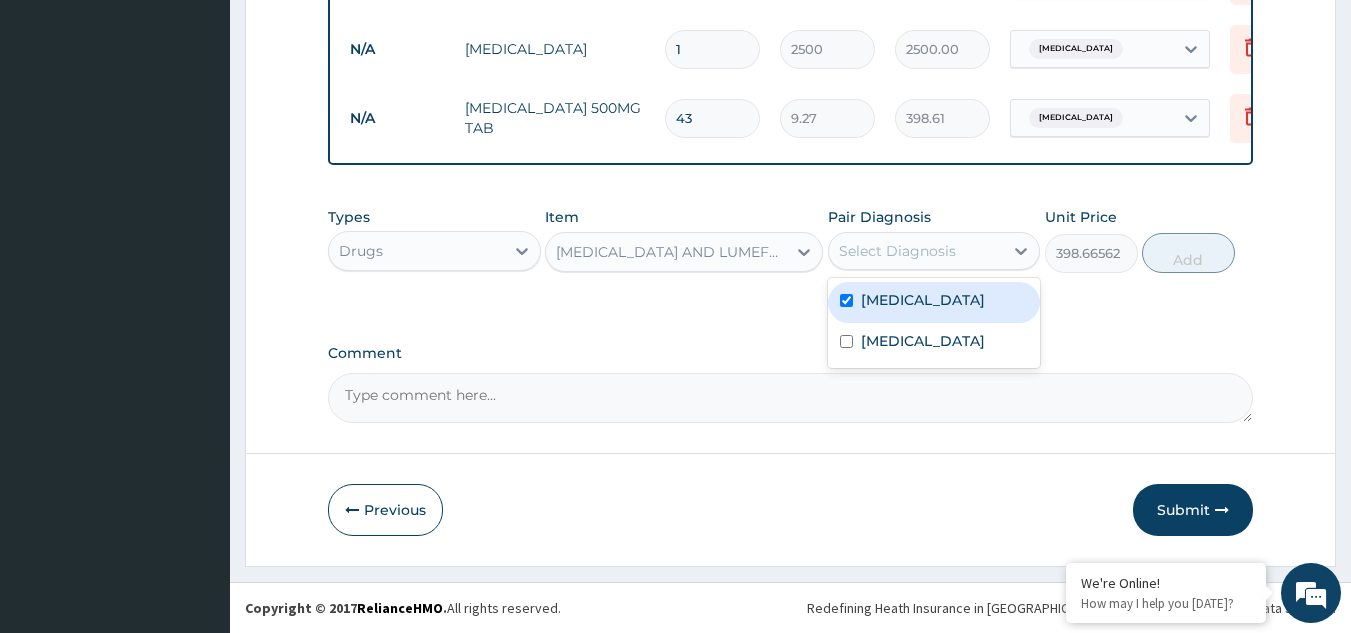 checkbox on "true" 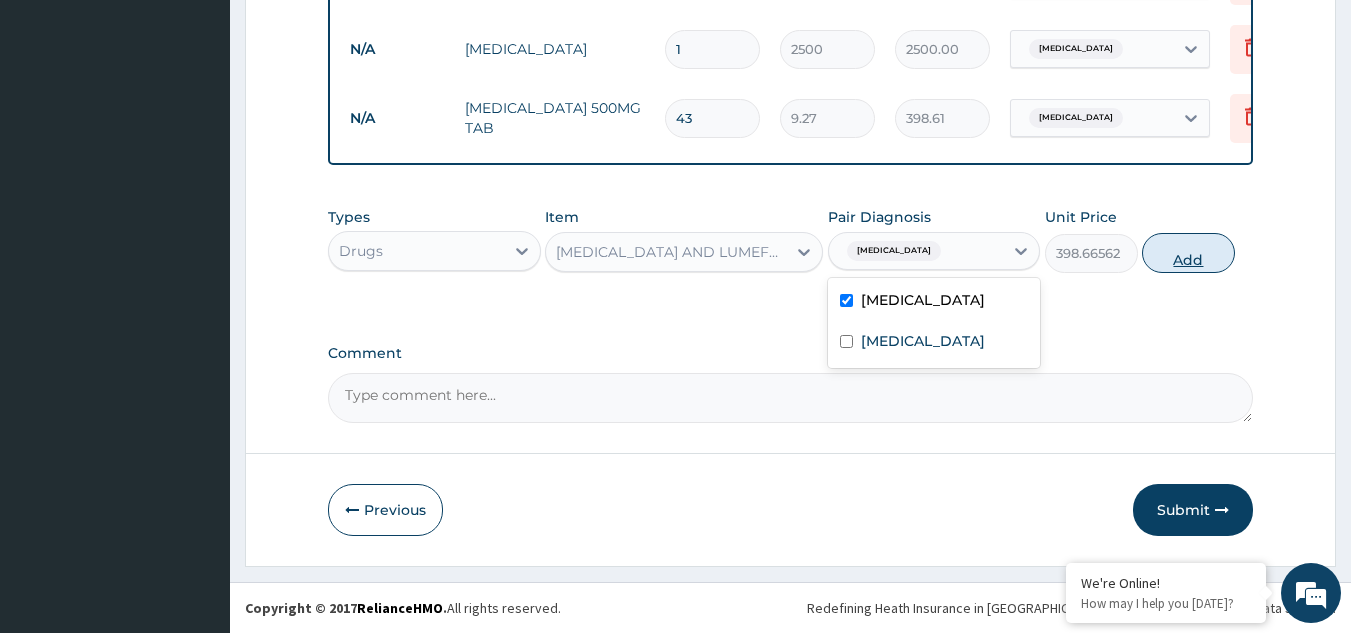 click on "Add" at bounding box center [1188, 253] 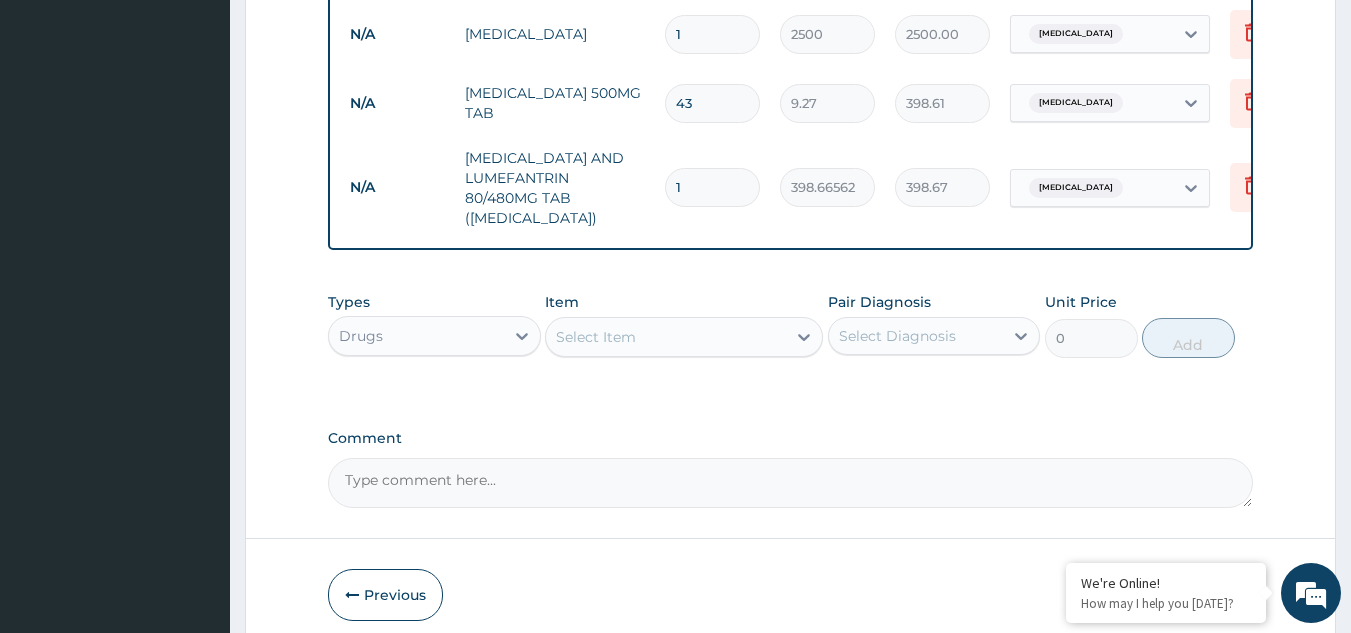 click on "1" at bounding box center (712, 187) 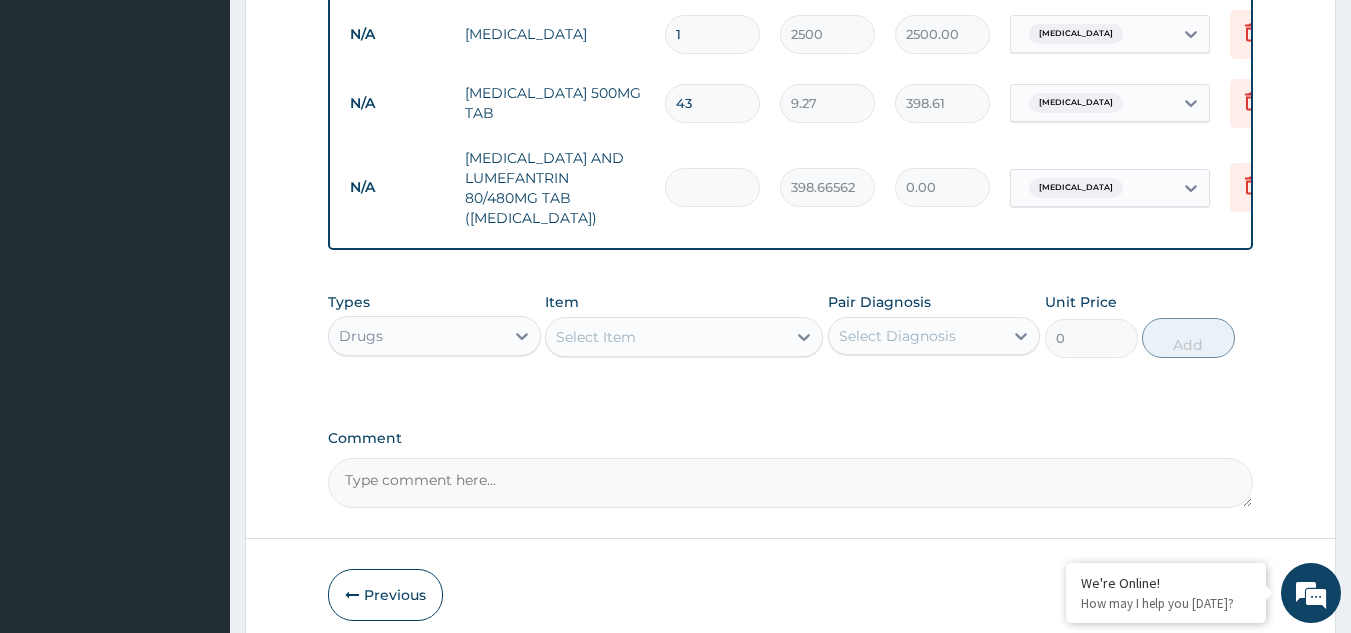 type on "6" 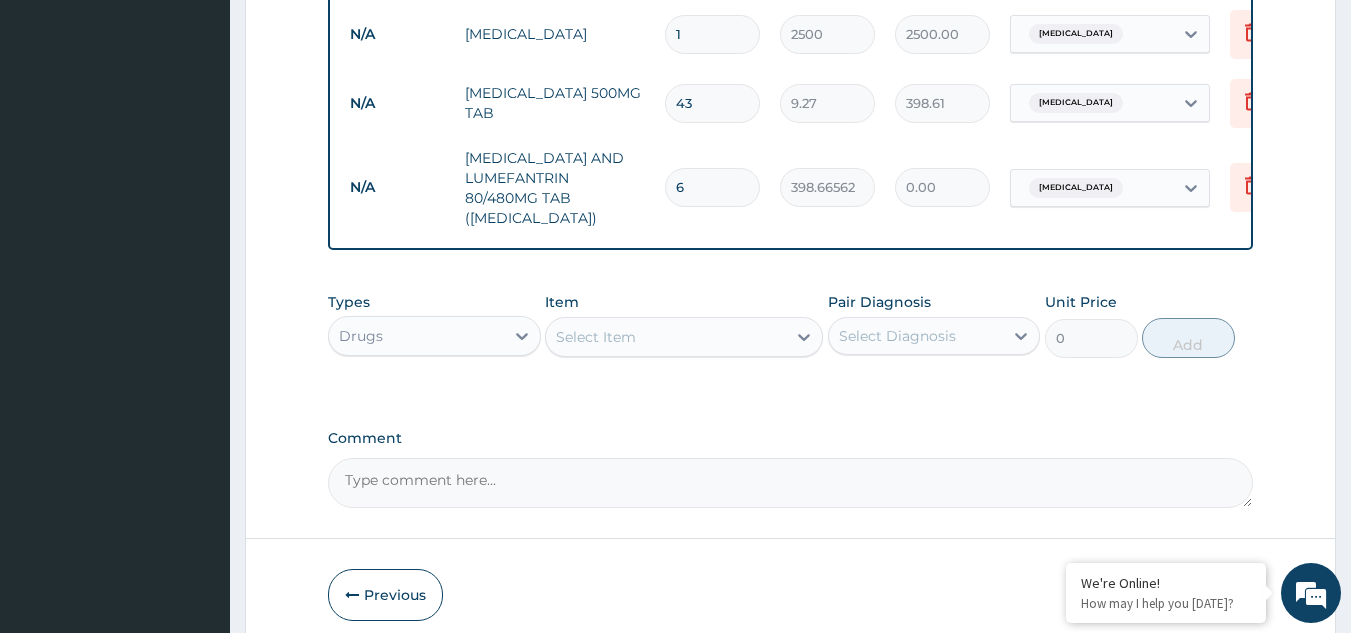 type on "2391.99" 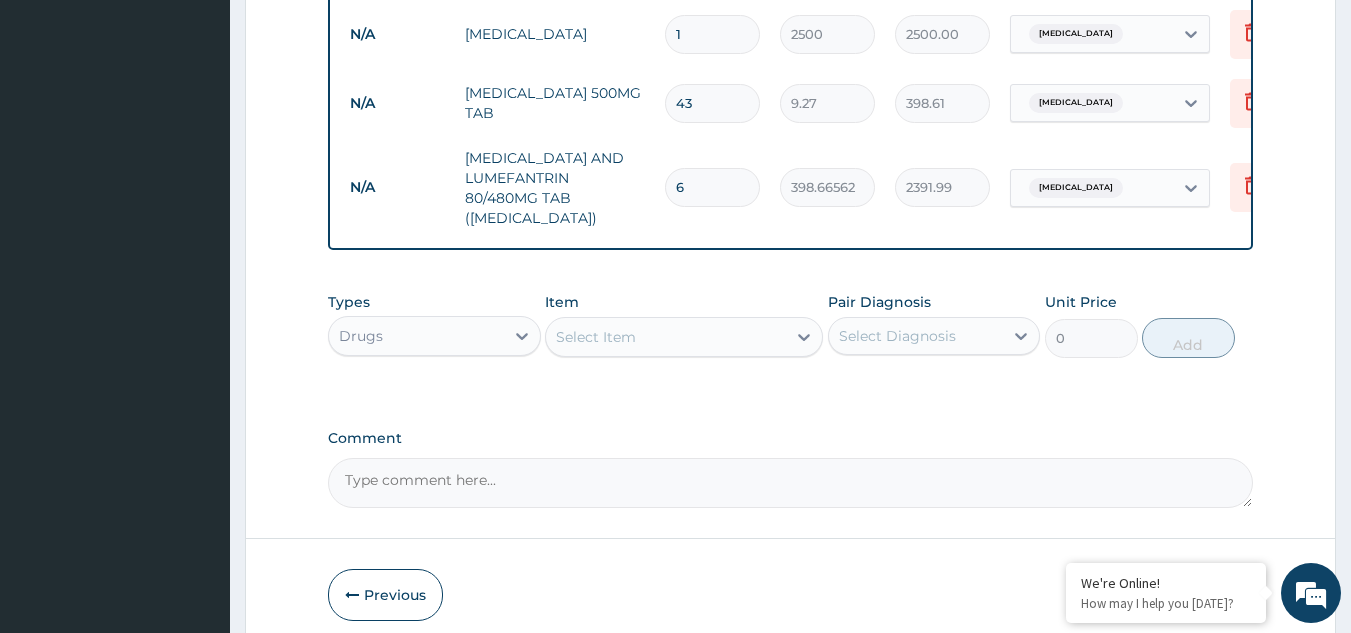 type on "6" 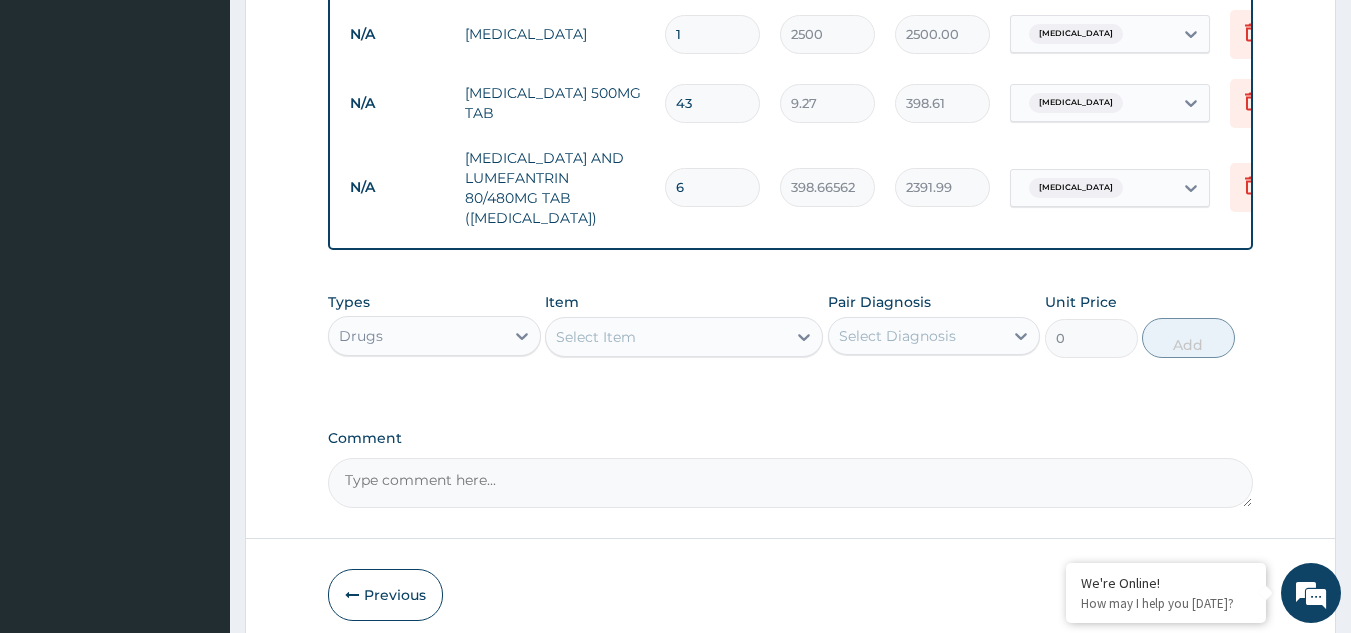 click on "6" at bounding box center (712, 187) 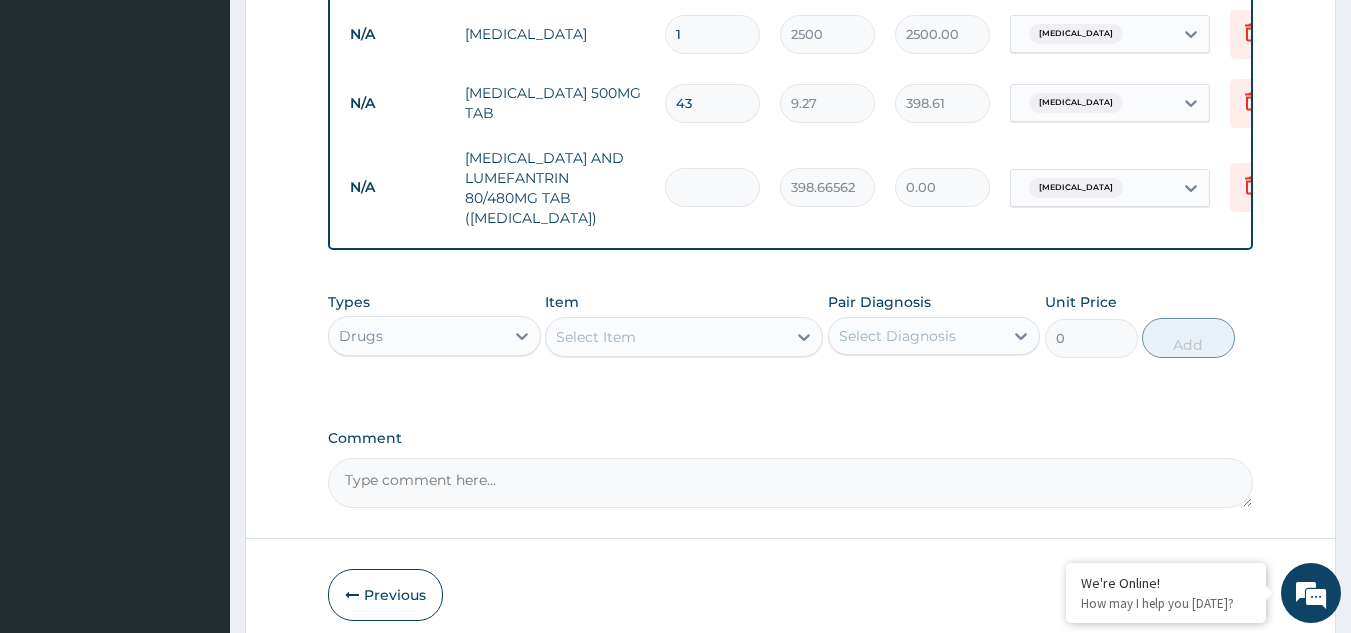 type on "3" 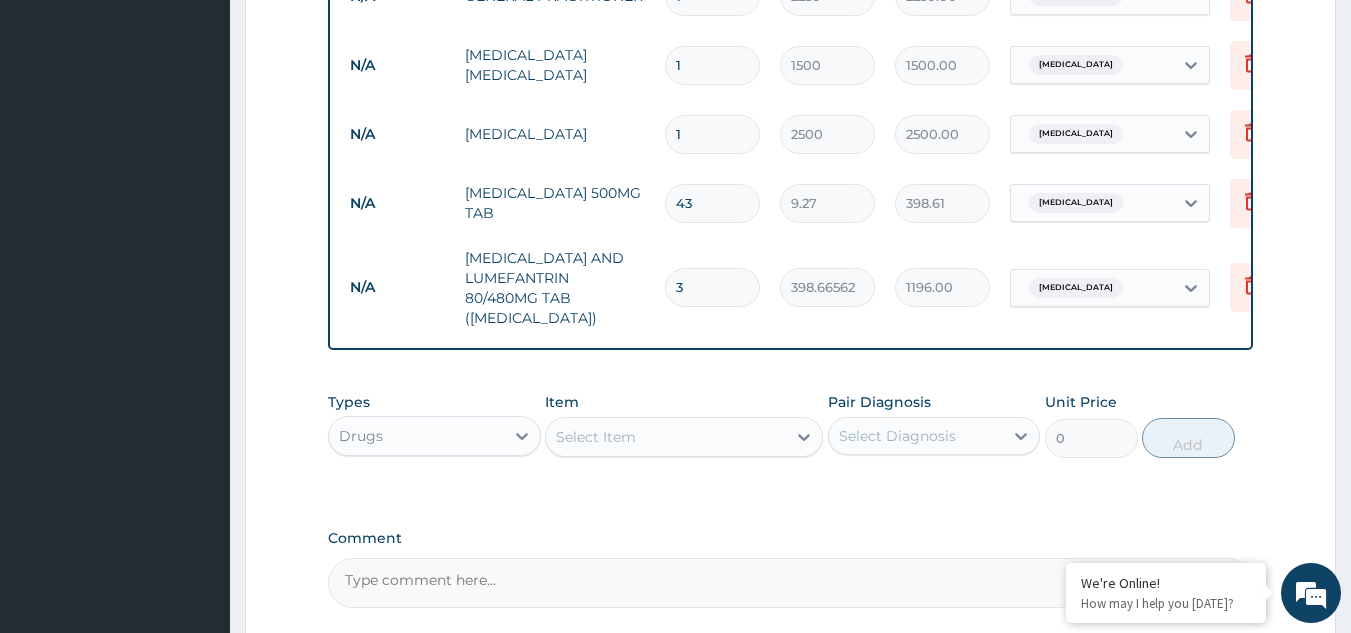 scroll, scrollTop: 1036, scrollLeft: 0, axis: vertical 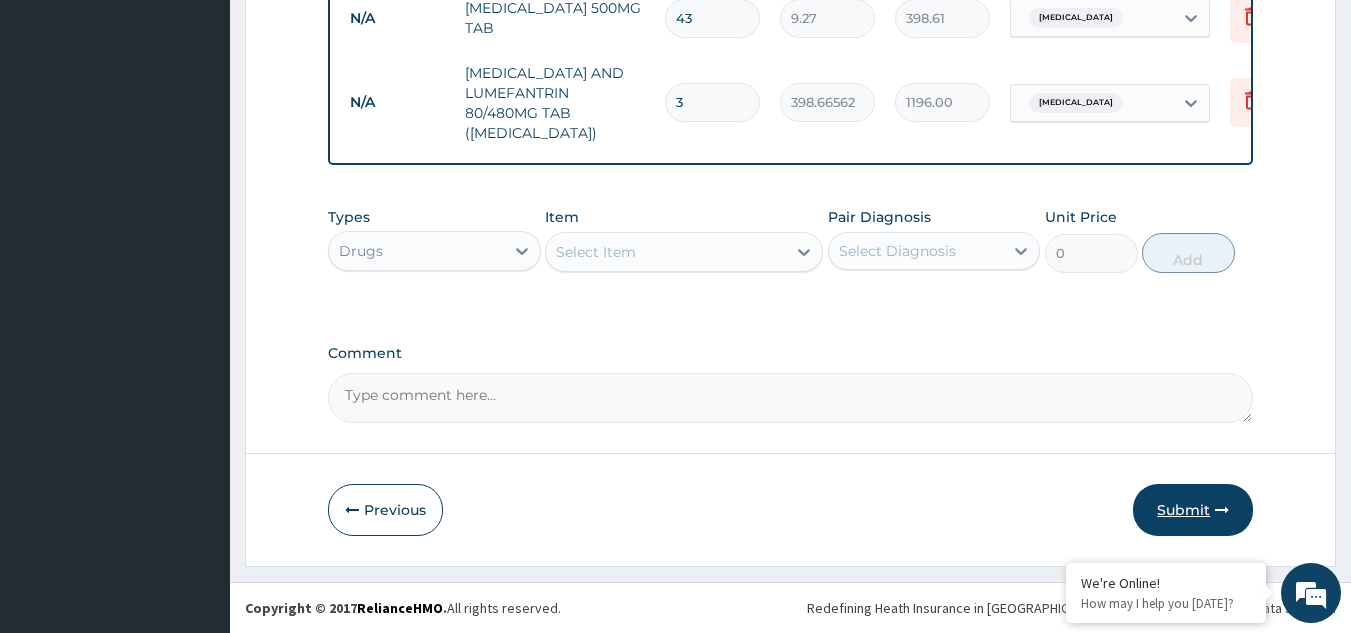 type on "3" 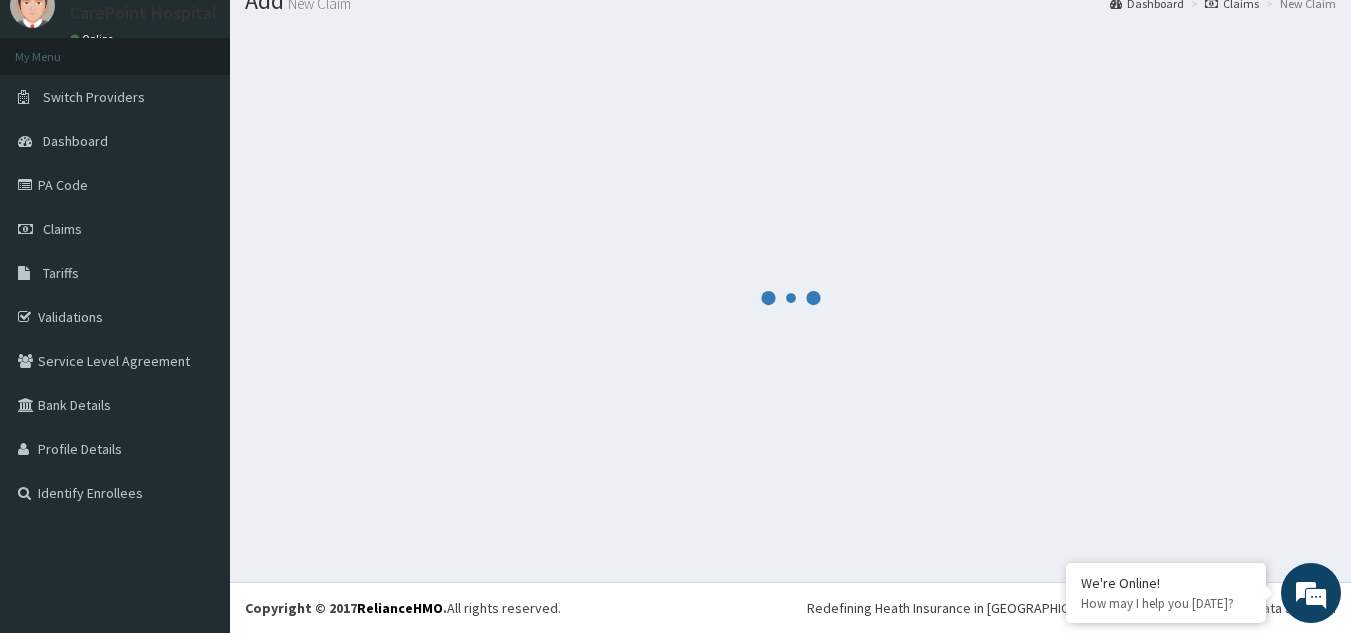 scroll, scrollTop: 77, scrollLeft: 0, axis: vertical 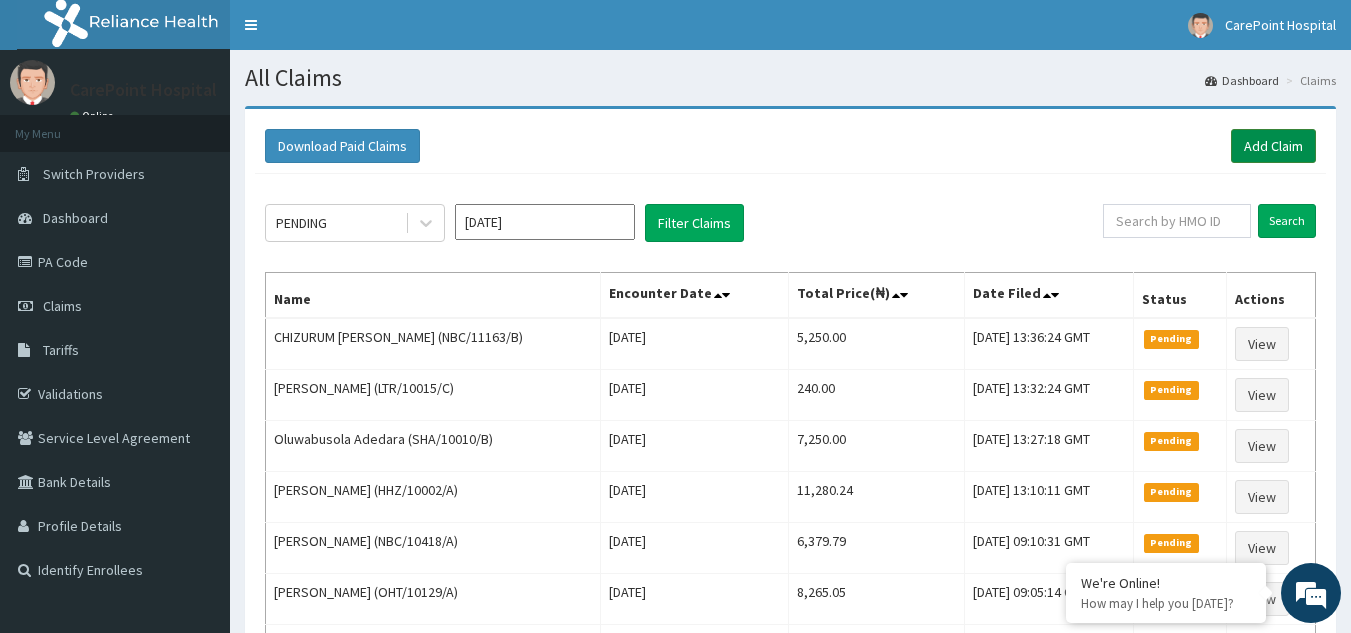 click on "Add Claim" at bounding box center (1273, 146) 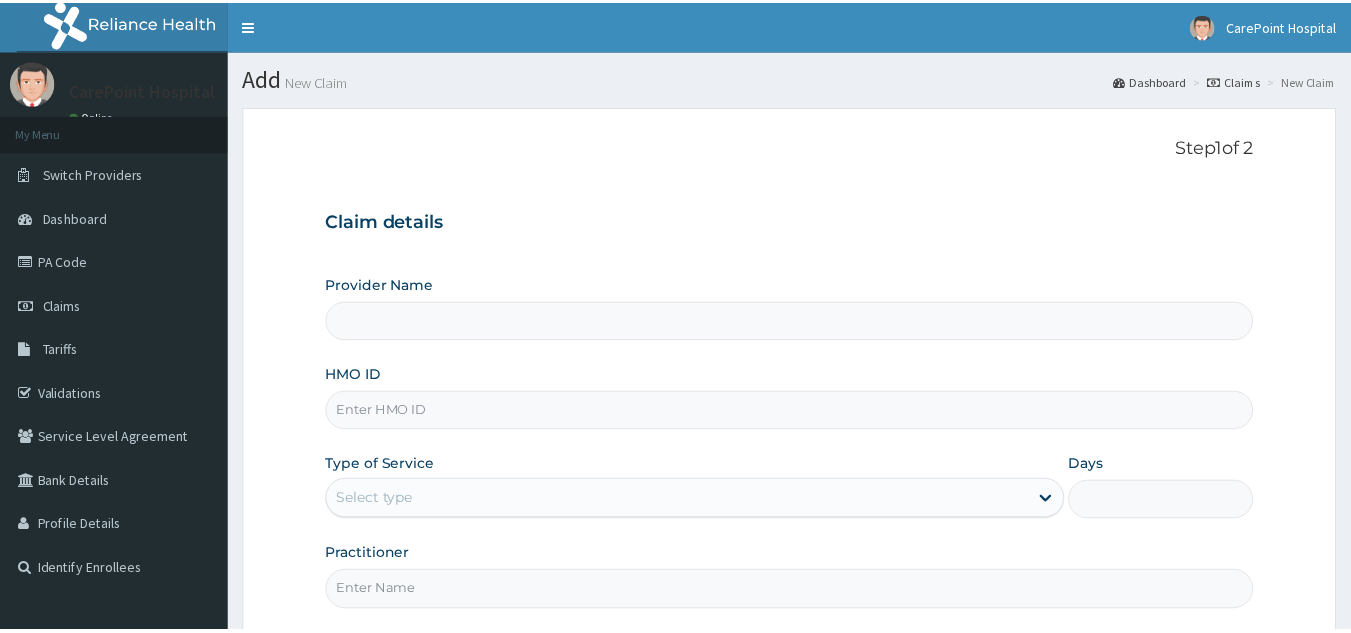 scroll, scrollTop: 0, scrollLeft: 0, axis: both 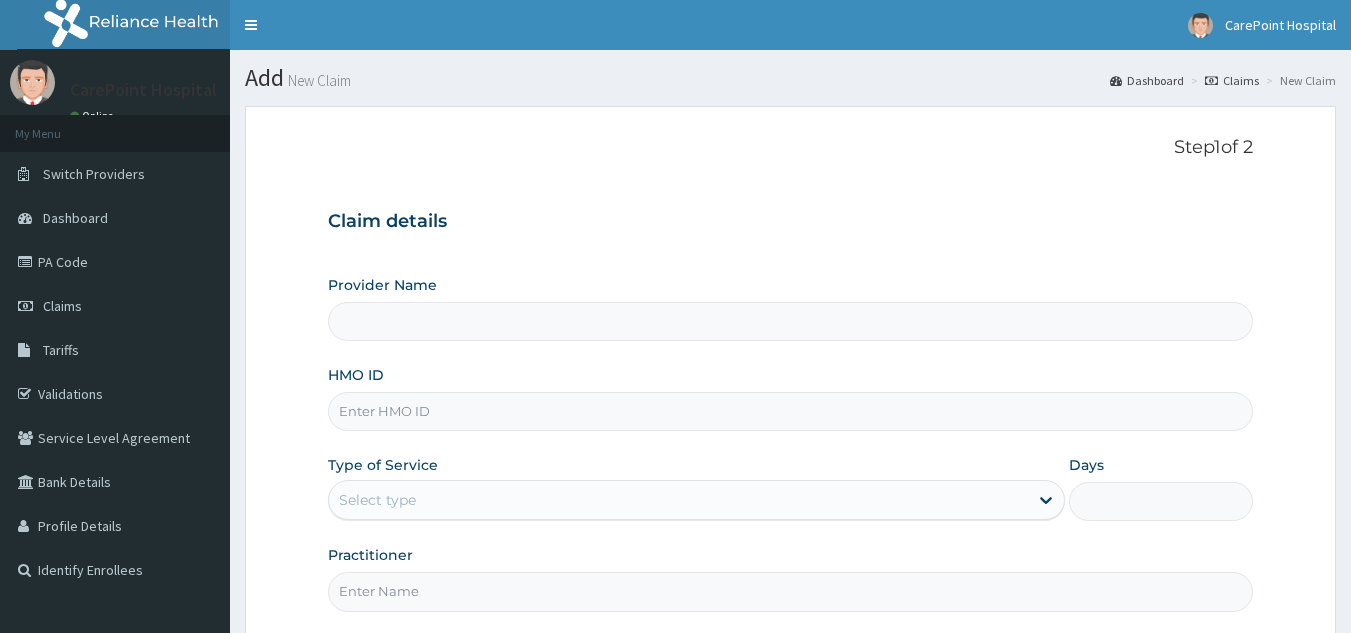 type on "[GEOGRAPHIC_DATA], [GEOGRAPHIC_DATA] ([GEOGRAPHIC_DATA])" 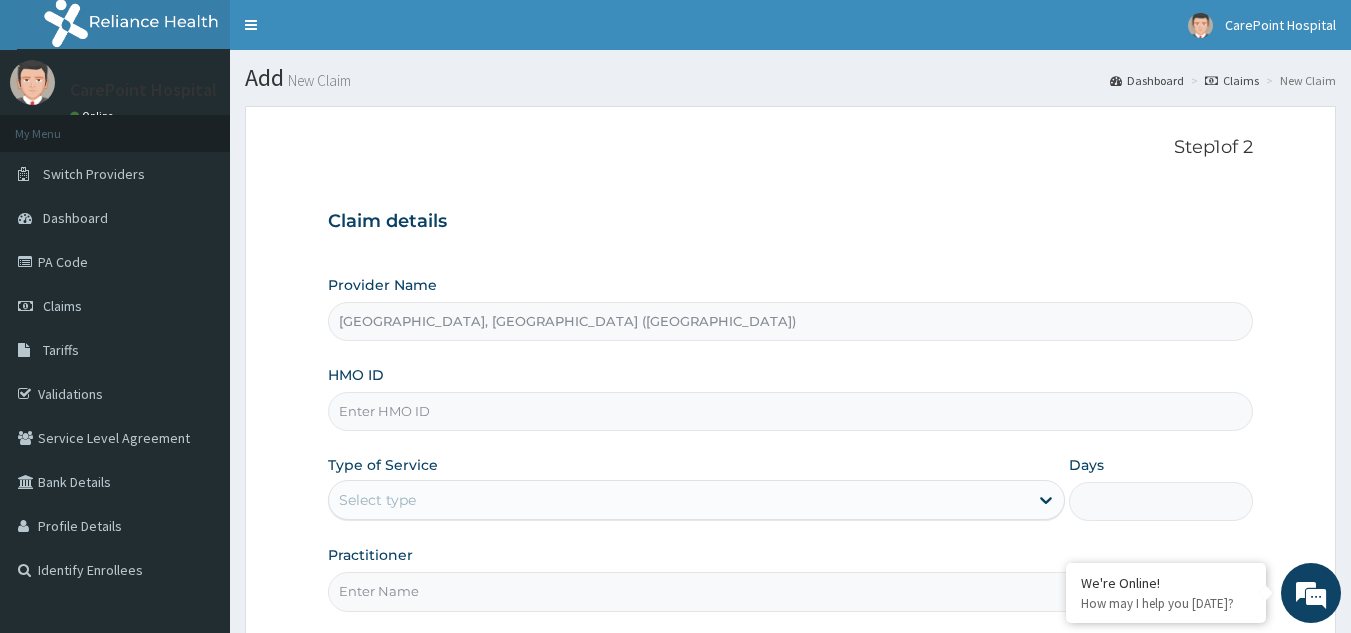click on "HMO ID" at bounding box center [791, 411] 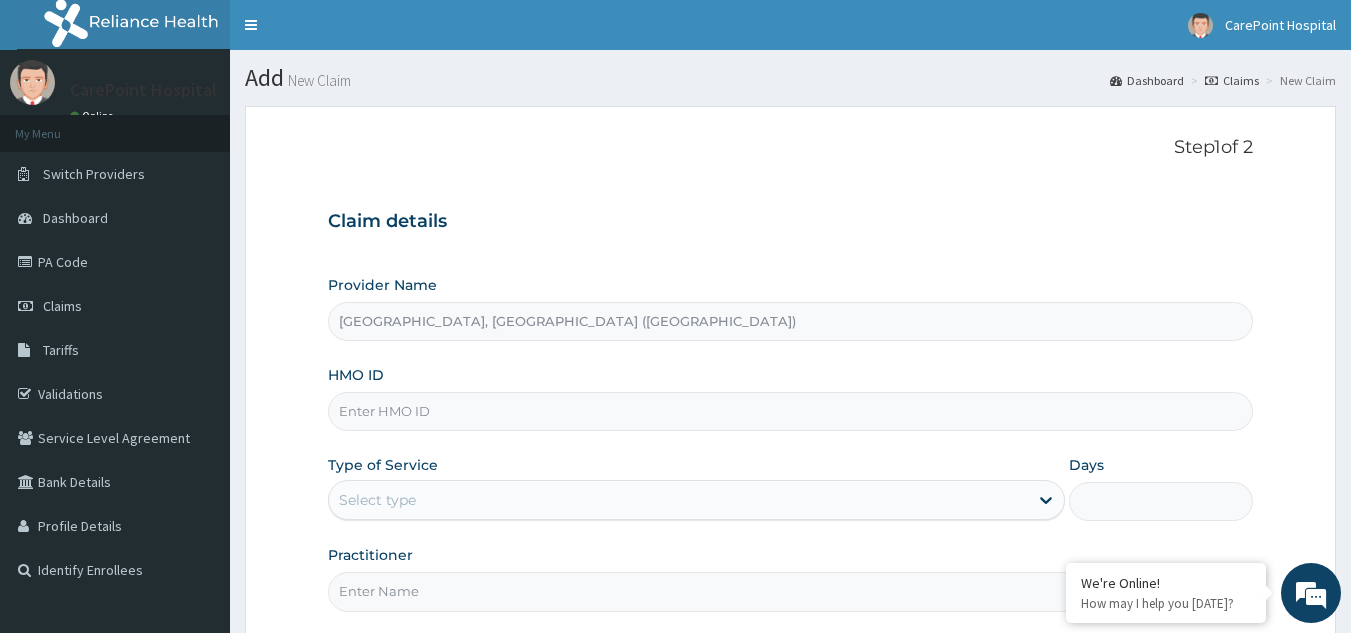 paste on "SRF/10064/A" 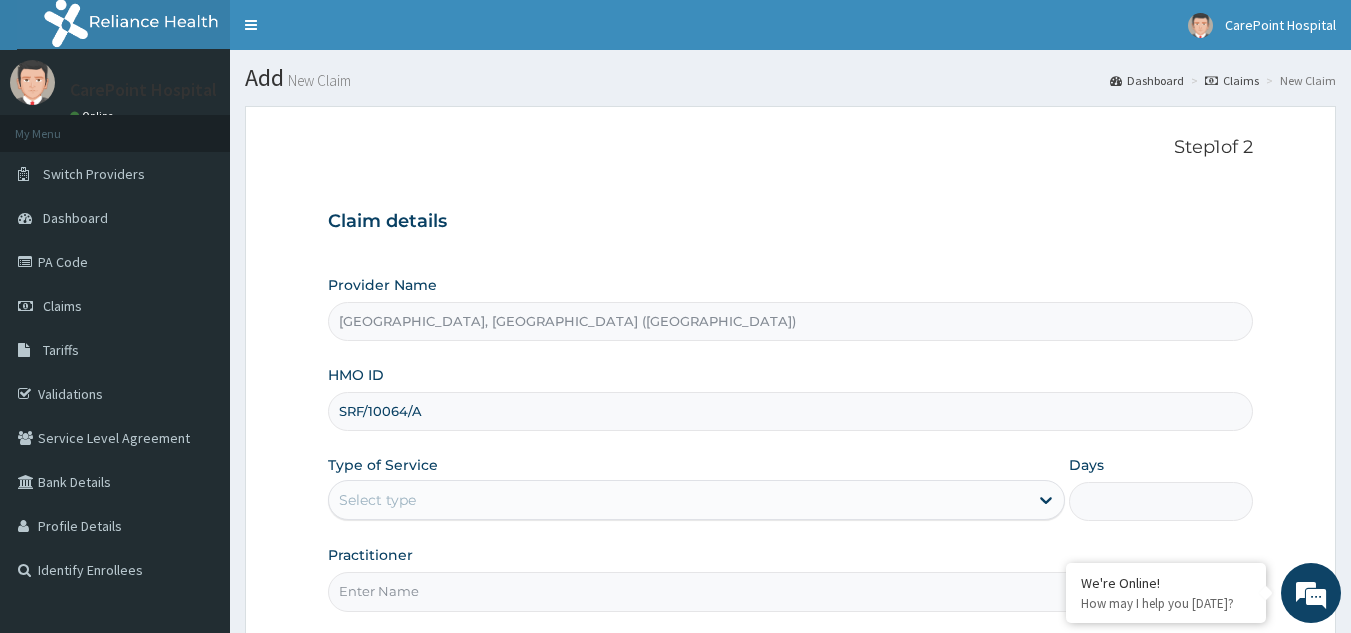 type on "SRF/10064/A" 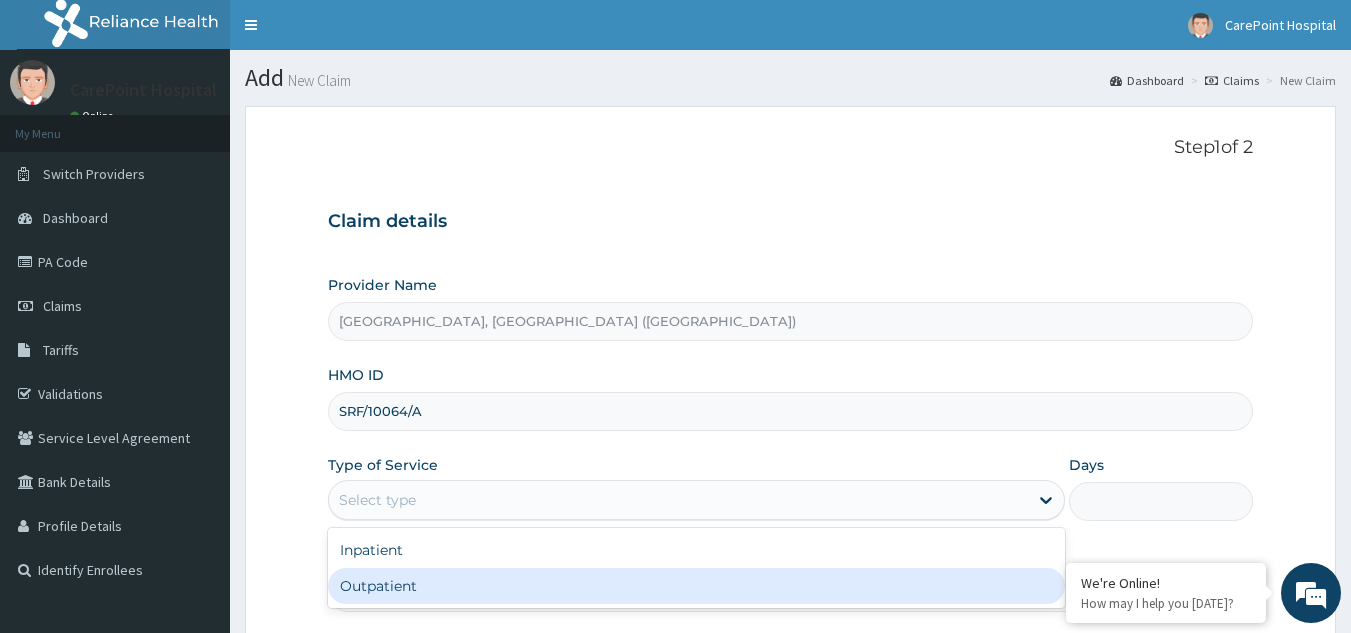 click on "Outpatient" at bounding box center (696, 586) 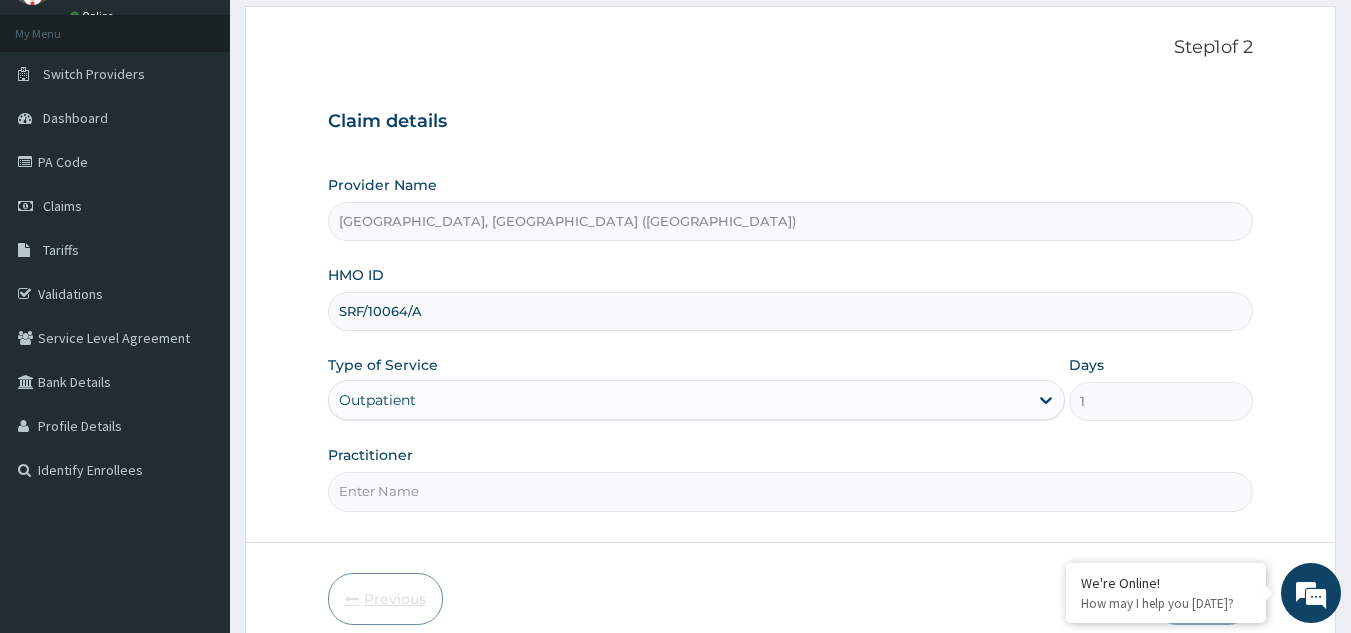 scroll, scrollTop: 189, scrollLeft: 0, axis: vertical 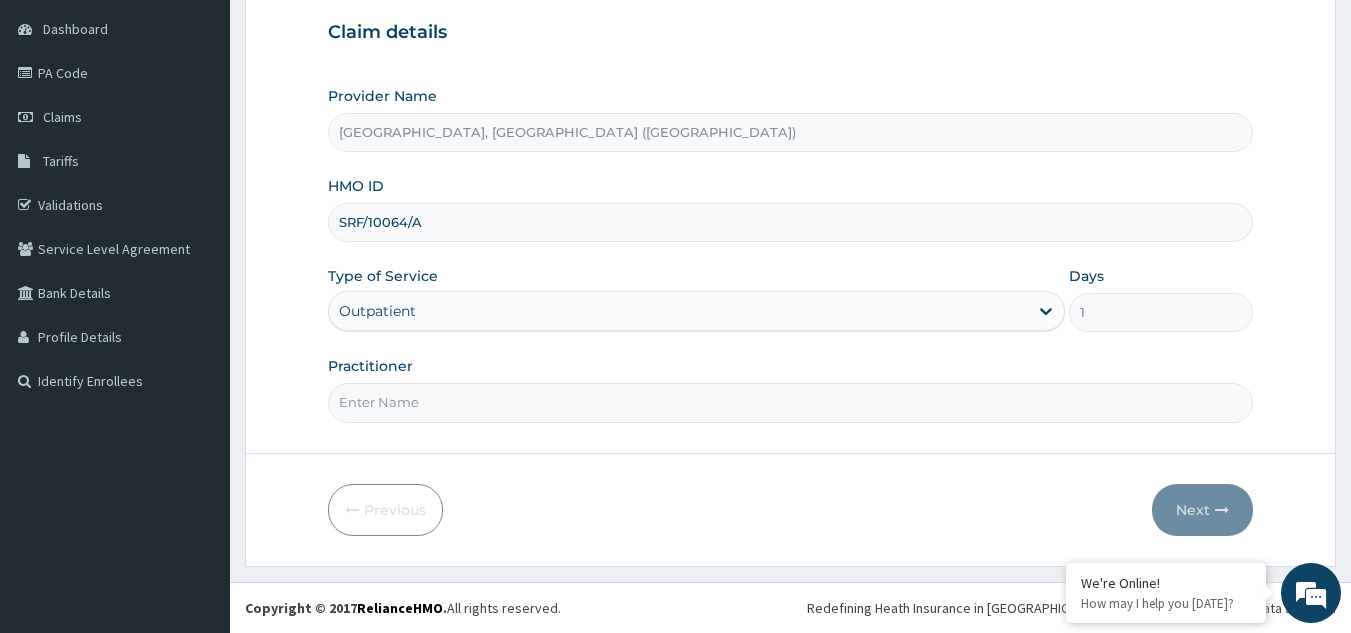 click on "Practitioner" at bounding box center [791, 402] 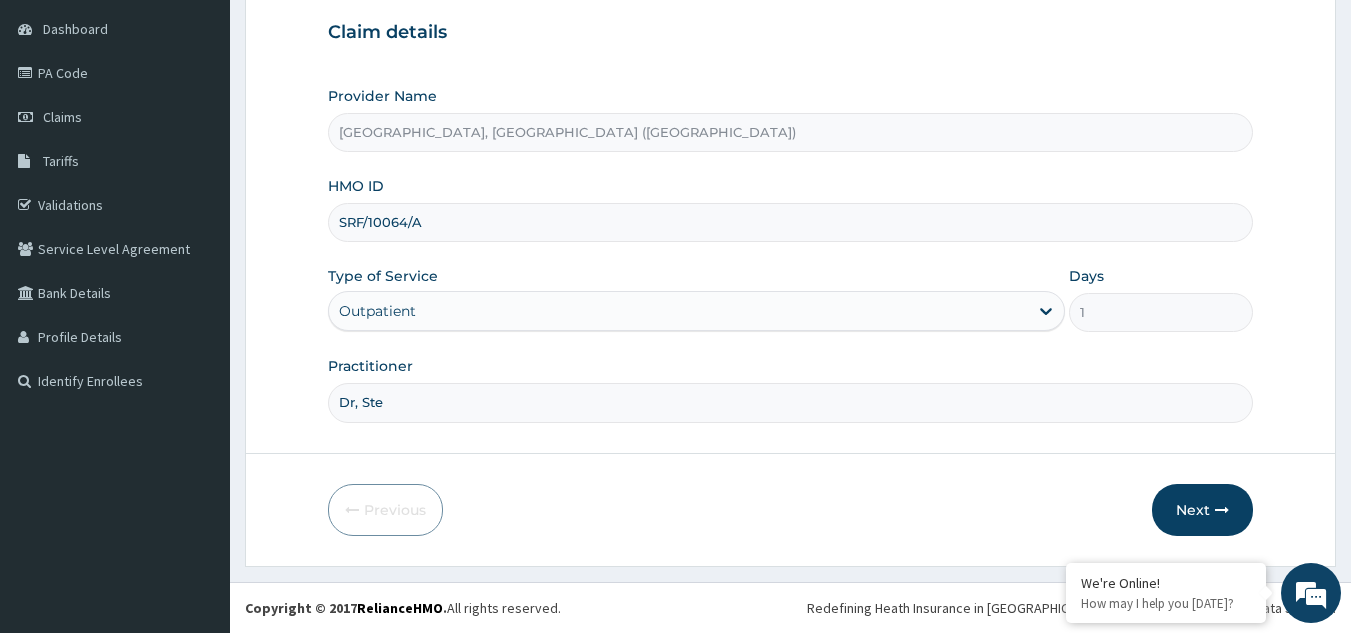 scroll, scrollTop: 0, scrollLeft: 0, axis: both 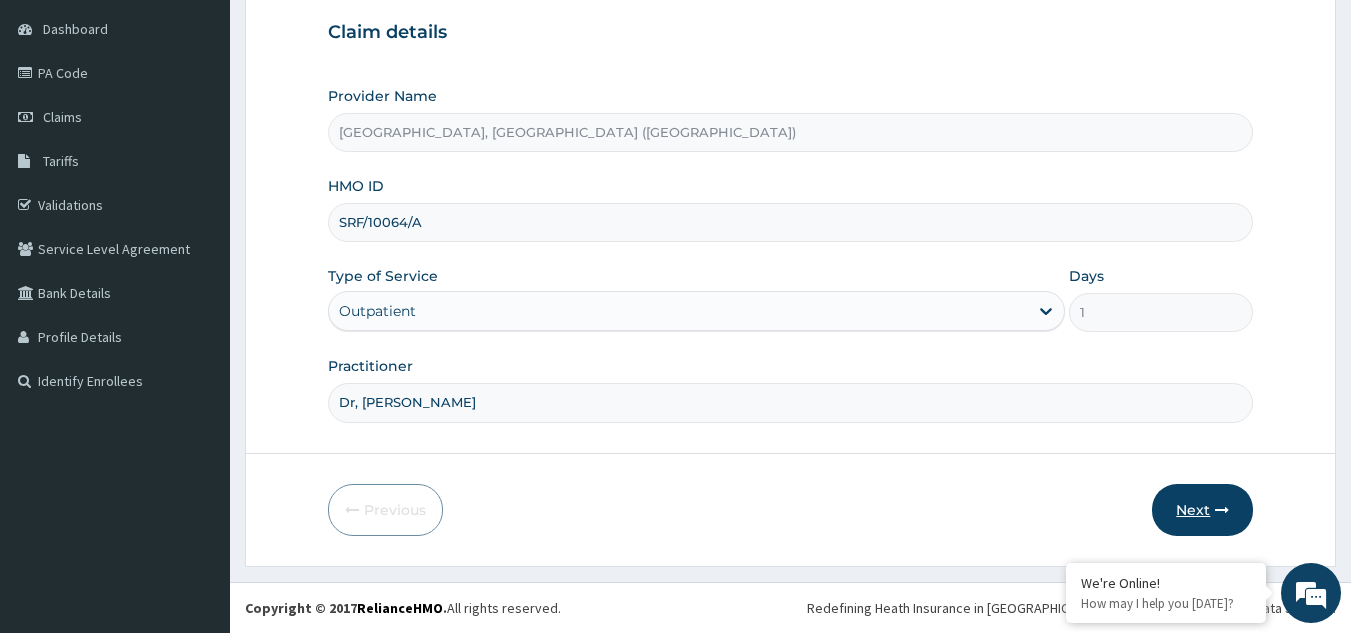 type on "Dr, [PERSON_NAME]" 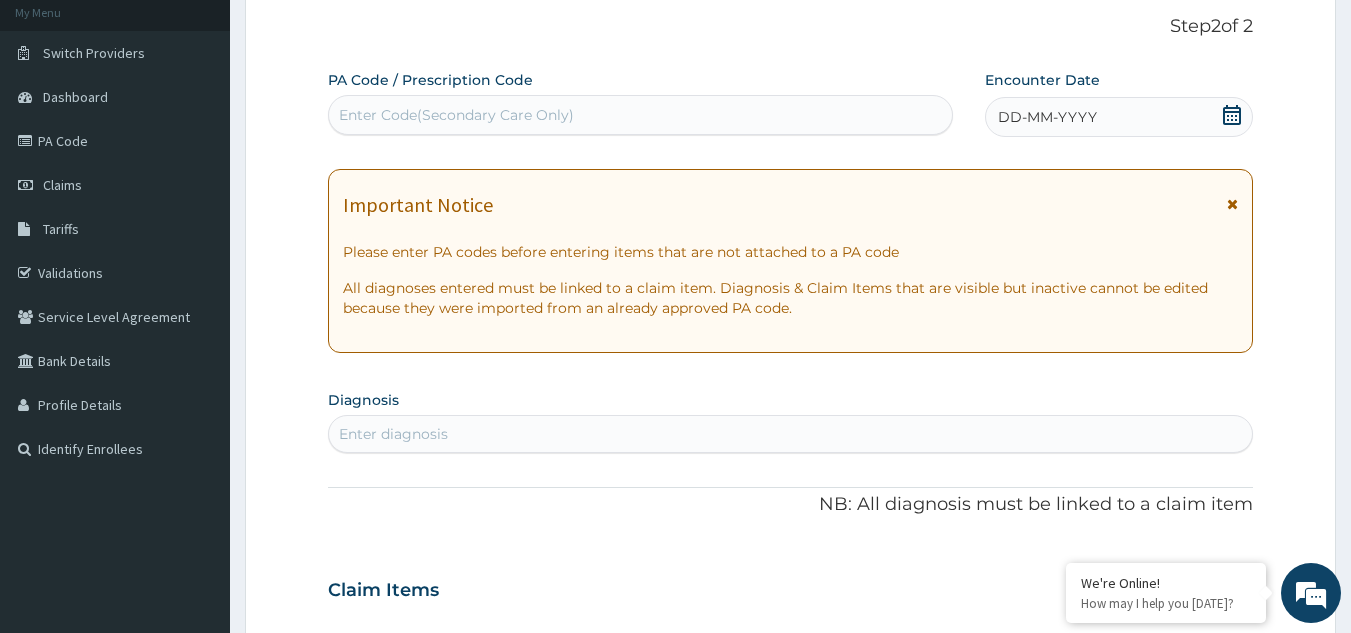 scroll, scrollTop: 89, scrollLeft: 0, axis: vertical 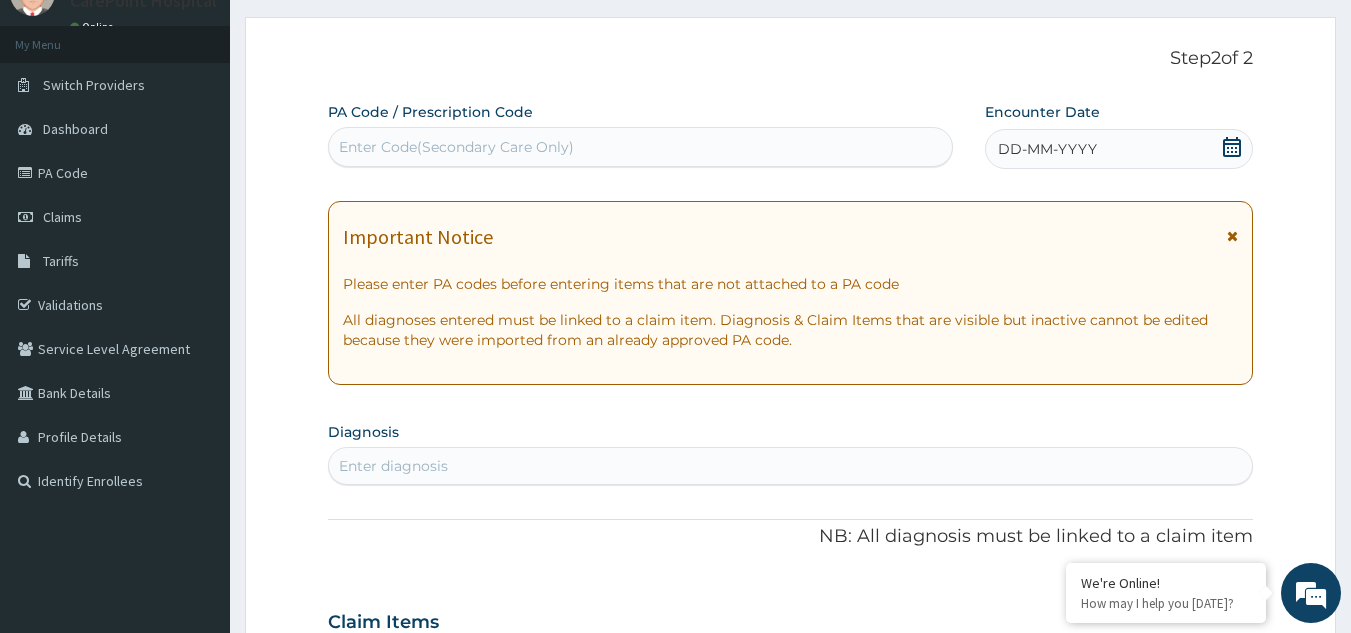 click on "Enter Code(Secondary Care Only)" at bounding box center (641, 147) 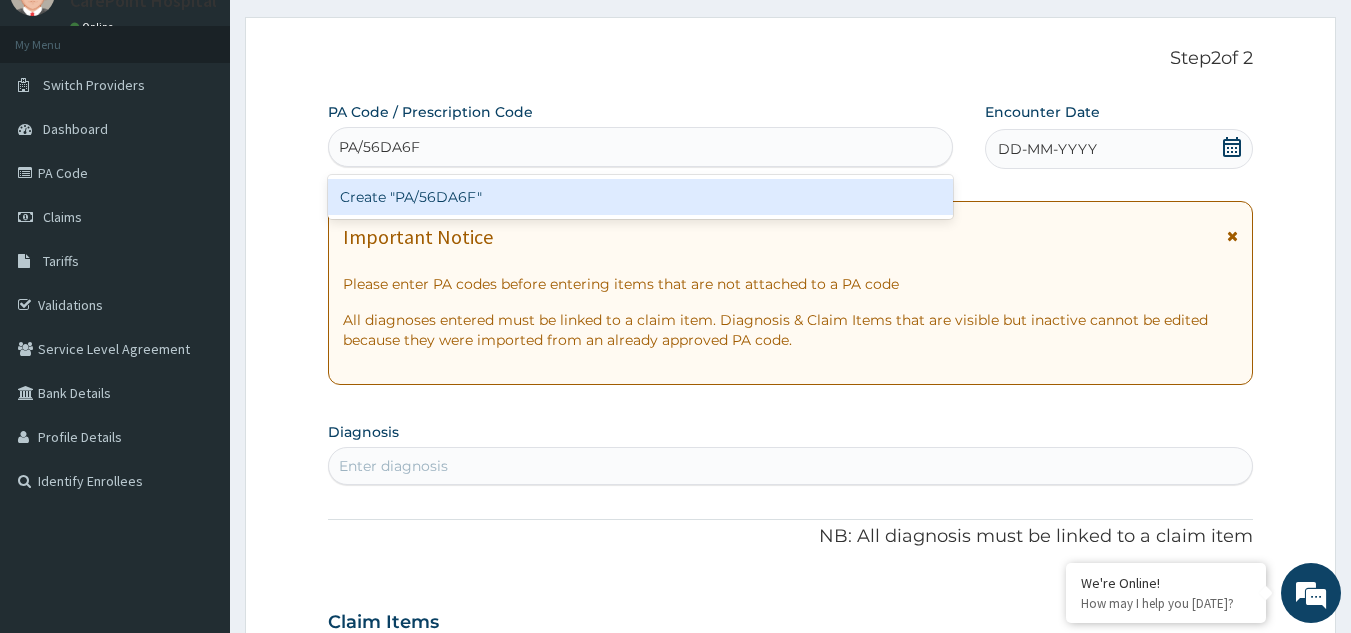 click on "Create "PA/56DA6F"" at bounding box center (641, 197) 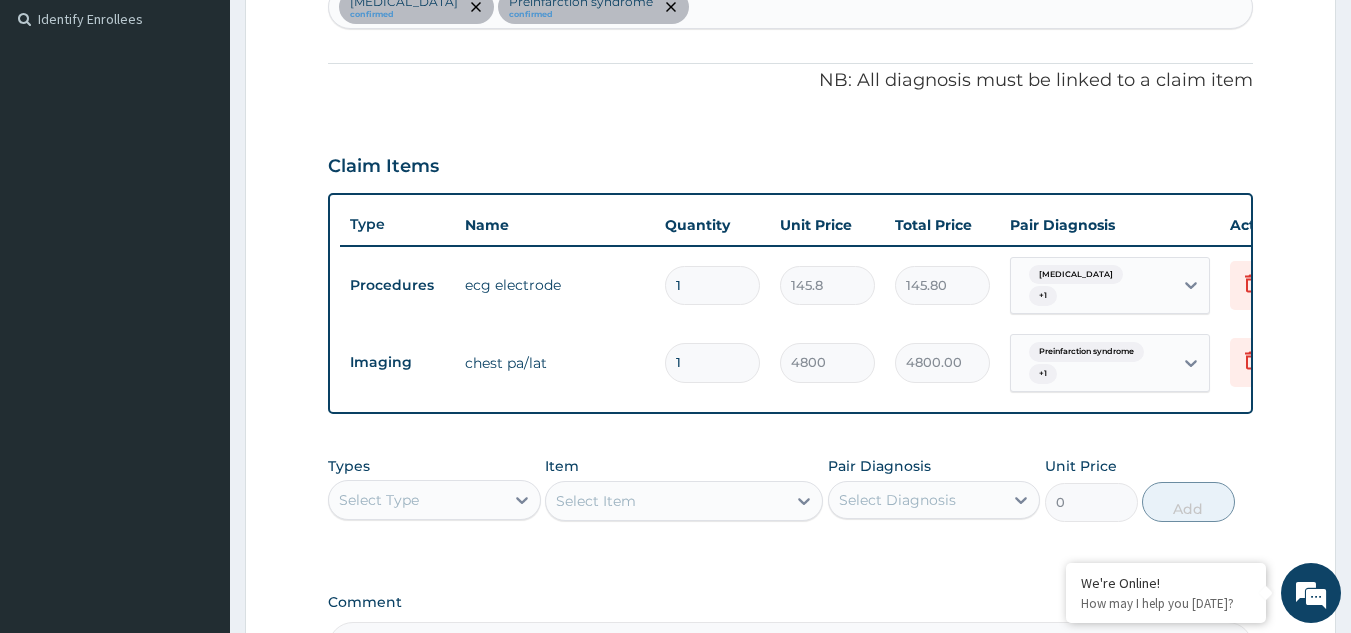 scroll, scrollTop: 789, scrollLeft: 0, axis: vertical 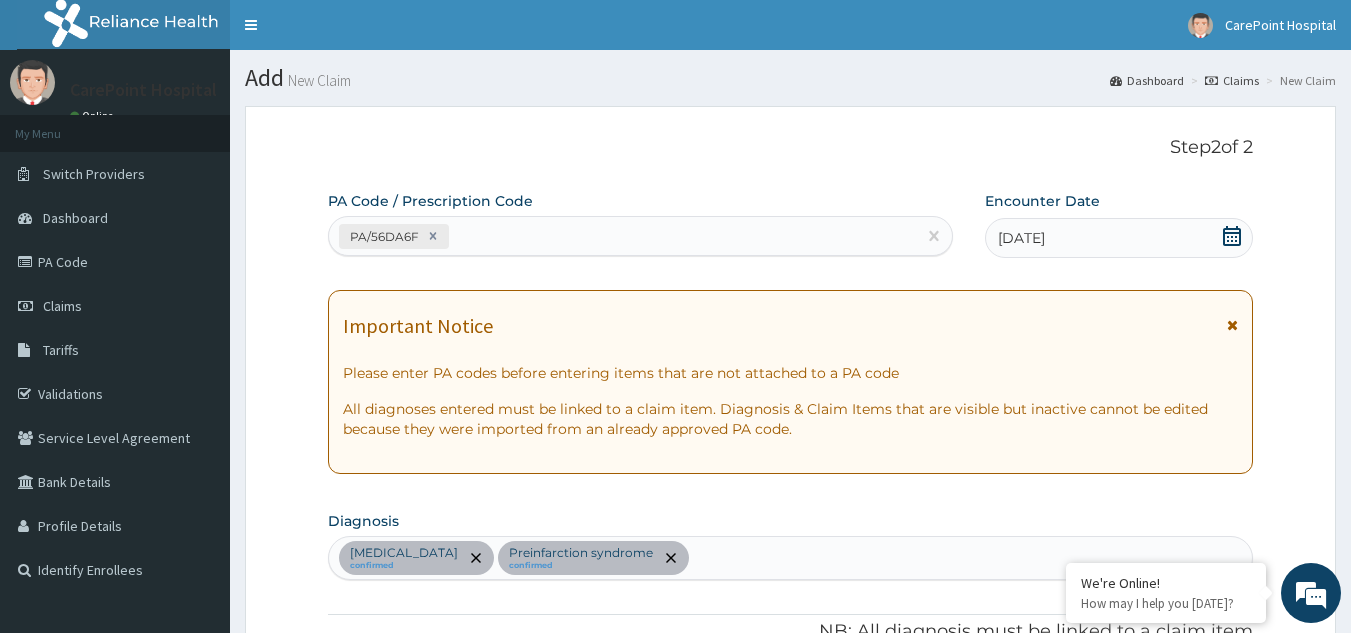 click on "PA/56DA6F" at bounding box center (623, 236) 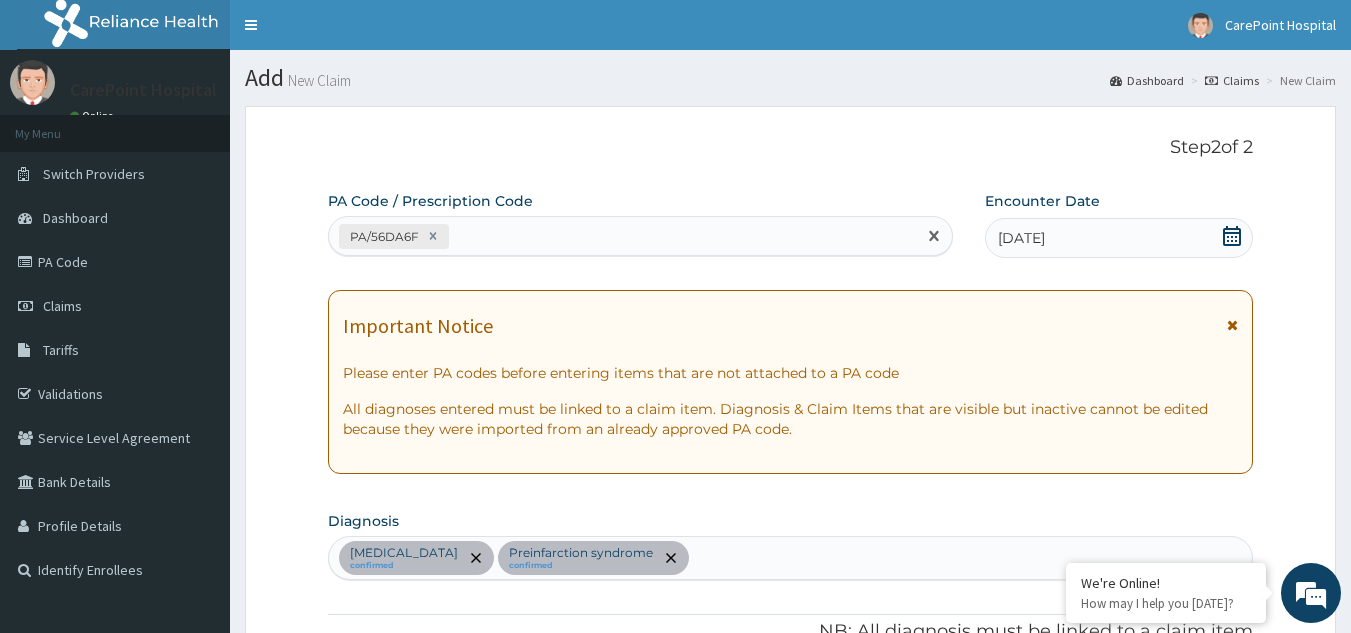 paste on "PA/12103D" 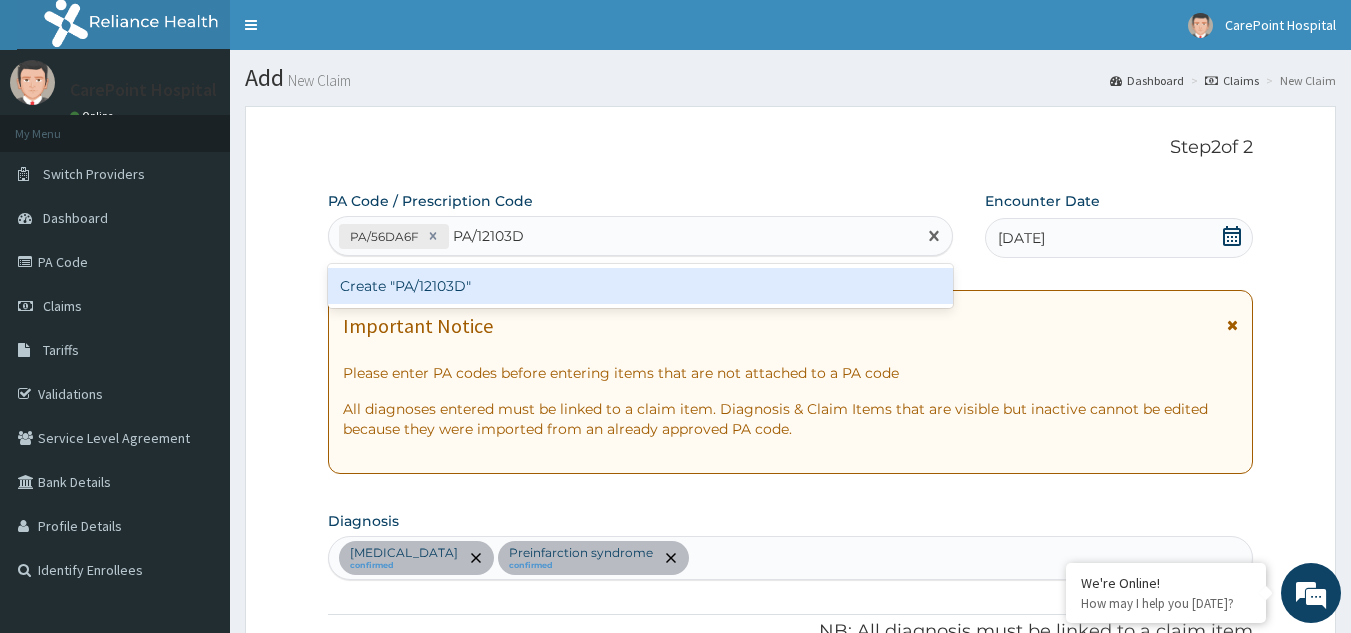 click on "Create "PA/12103D"" at bounding box center [641, 286] 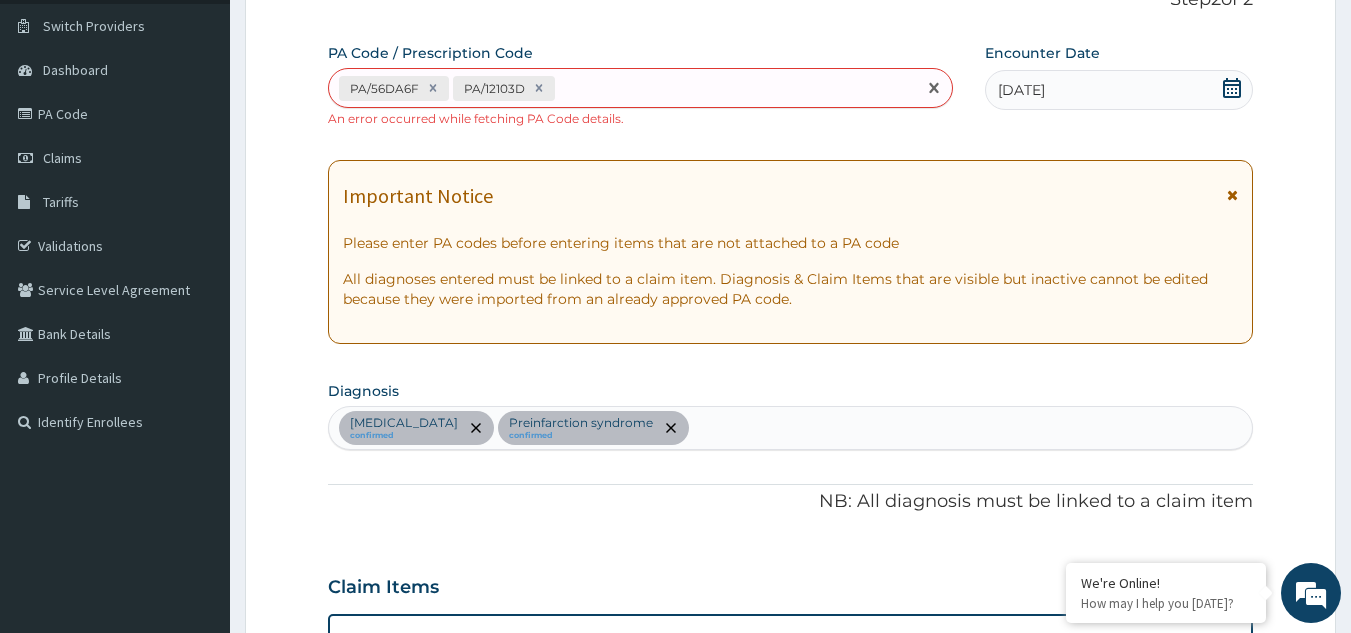 scroll, scrollTop: 100, scrollLeft: 0, axis: vertical 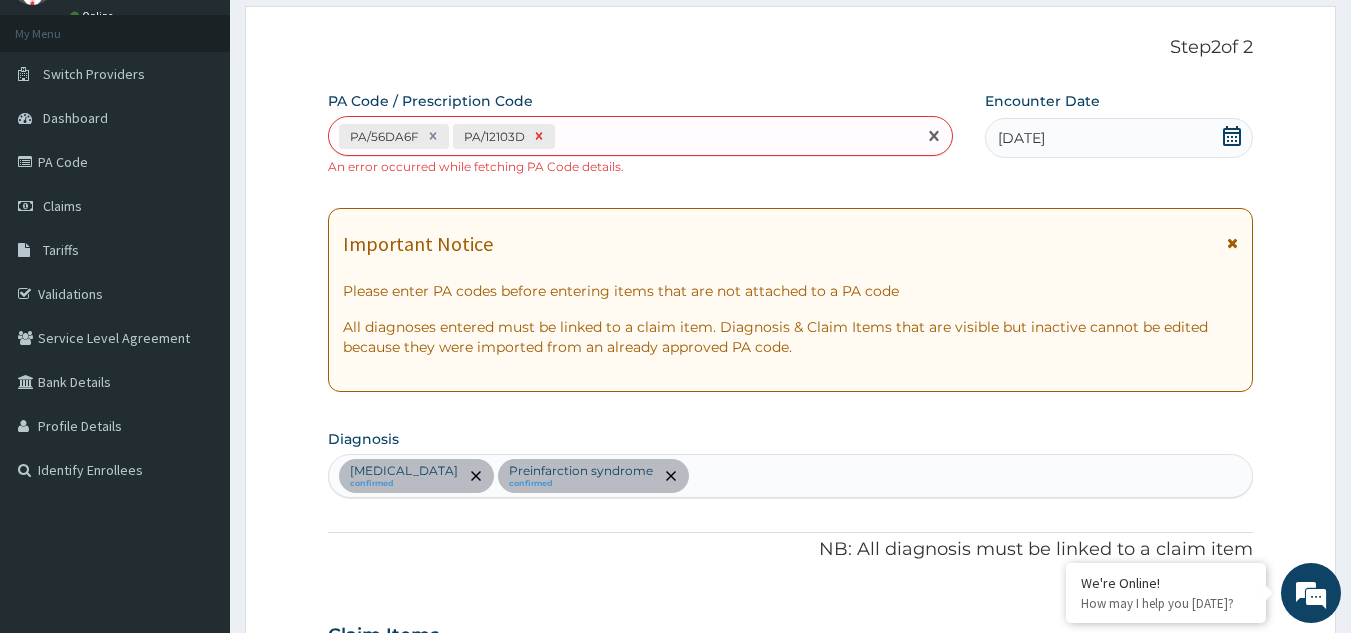 click 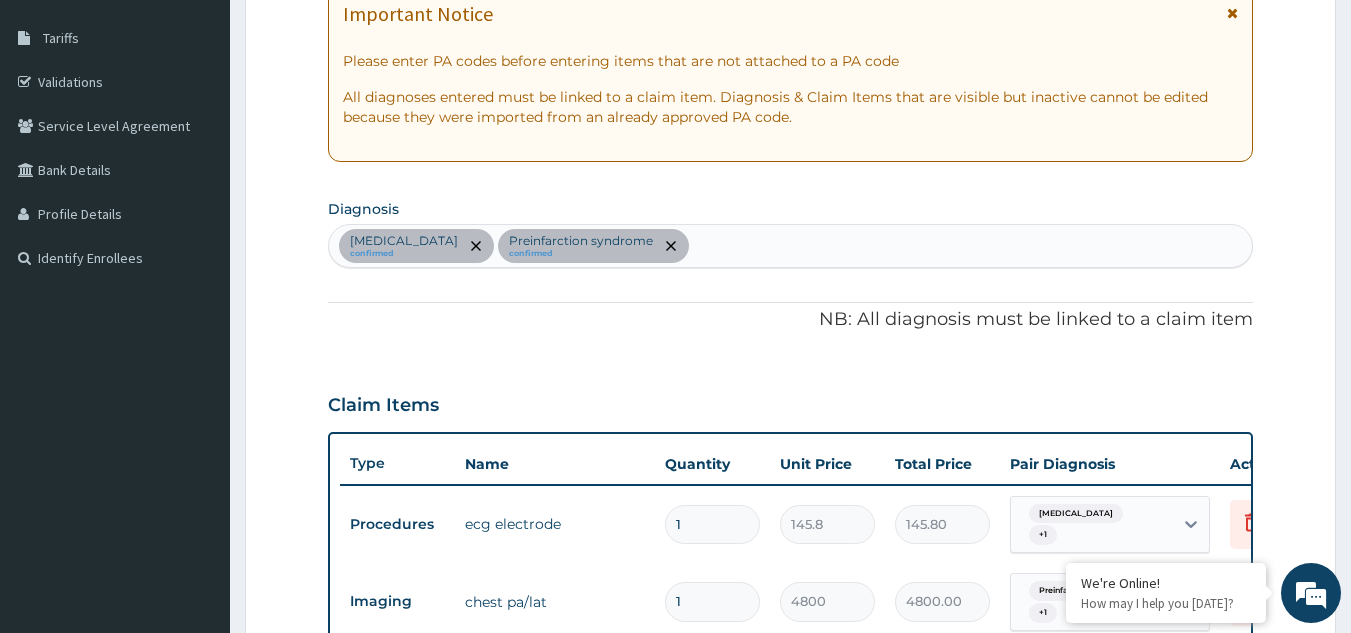 scroll, scrollTop: 189, scrollLeft: 0, axis: vertical 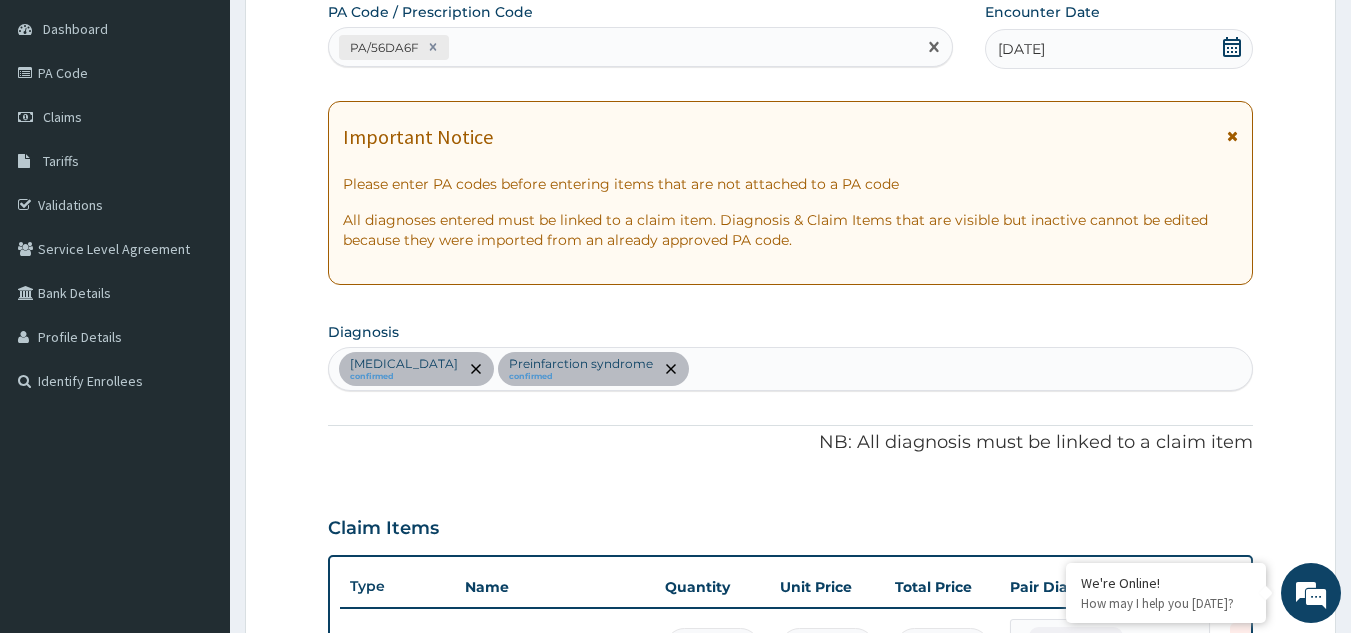 click on "PA/56DA6F" at bounding box center (623, 47) 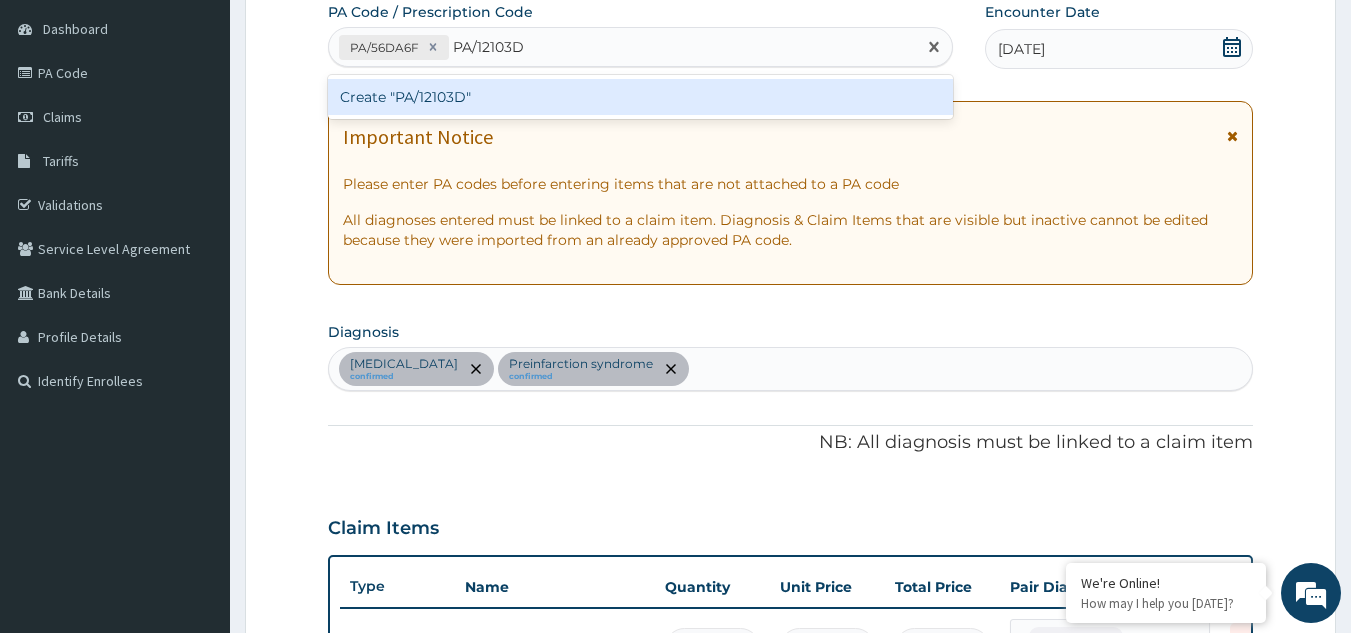 click on "Create "PA/12103D"" at bounding box center (641, 97) 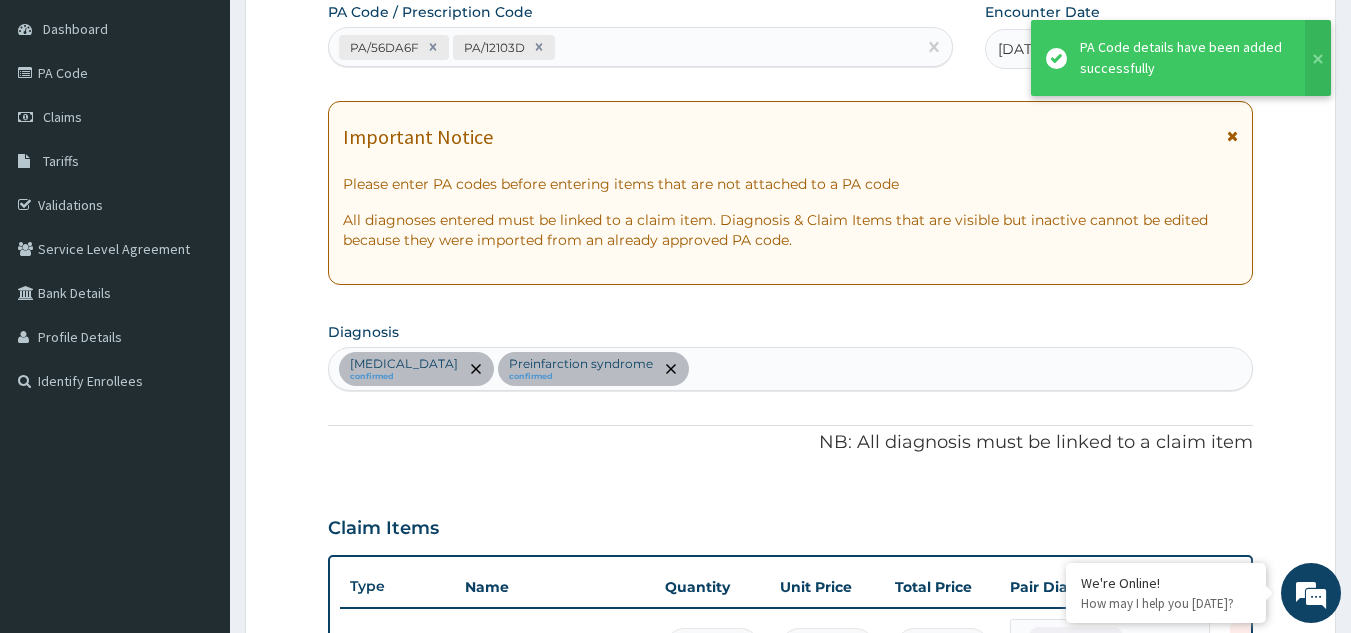 scroll, scrollTop: 740, scrollLeft: 0, axis: vertical 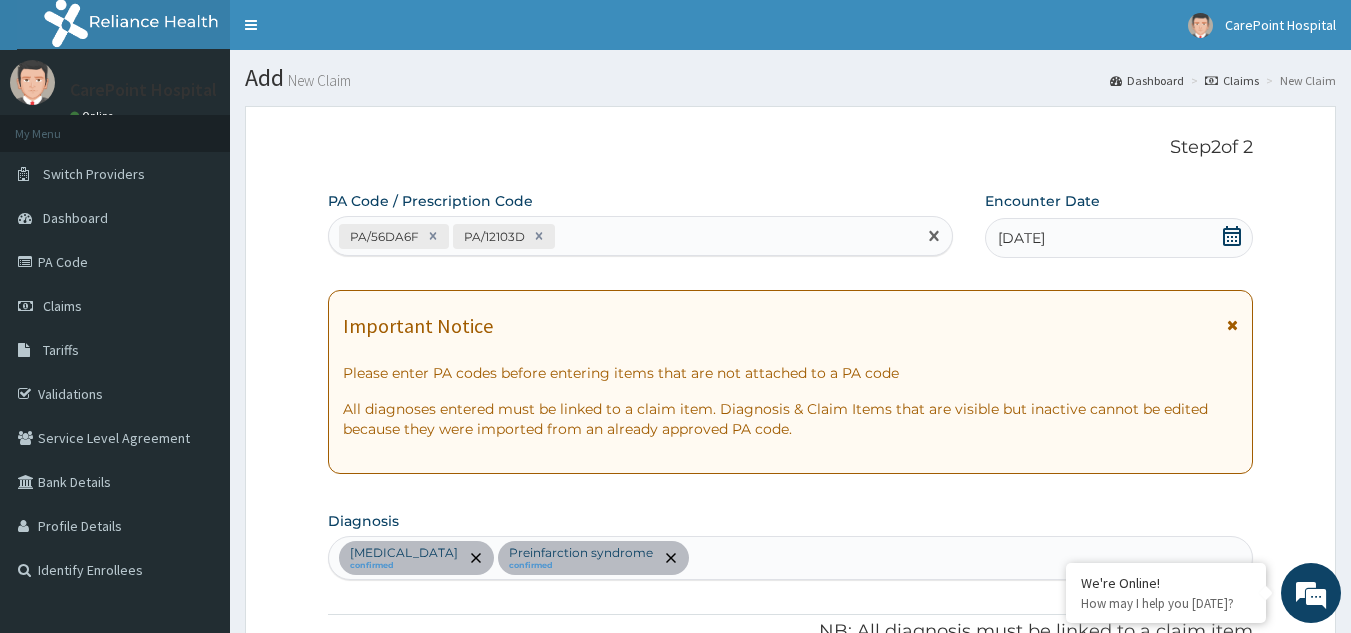 click on "PA/56DA6F PA/12103D" at bounding box center (623, 236) 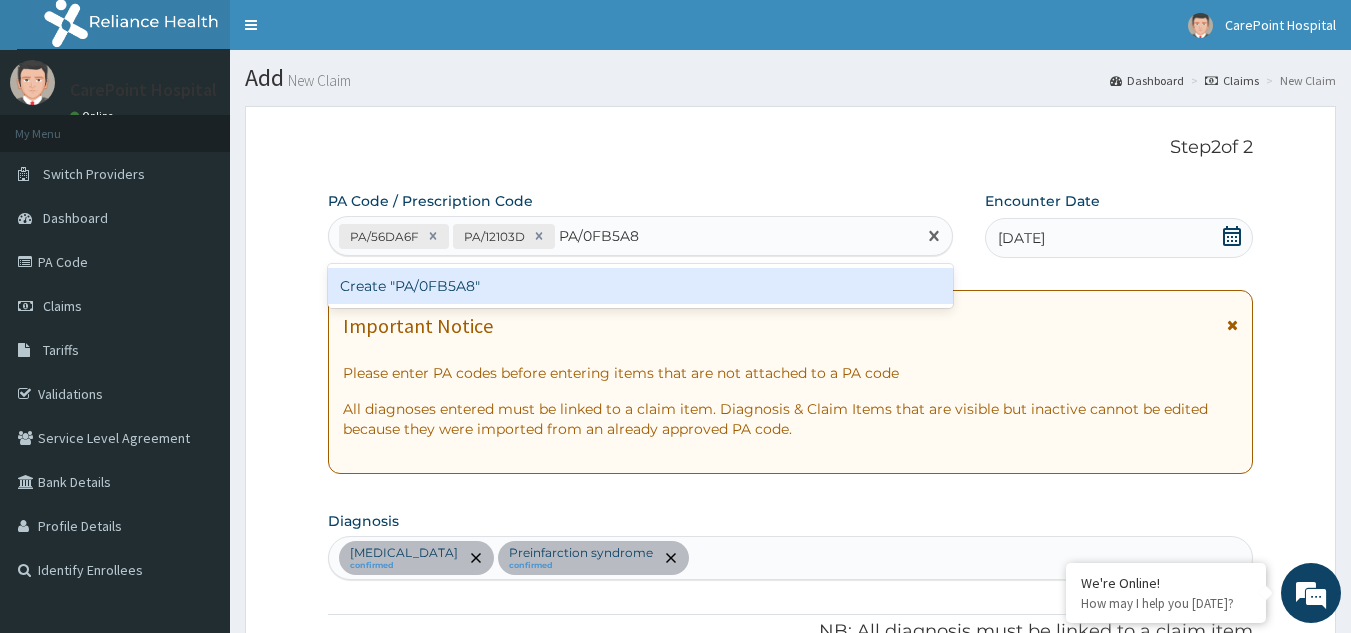 click on "Create "PA/0FB5A8"" at bounding box center [641, 286] 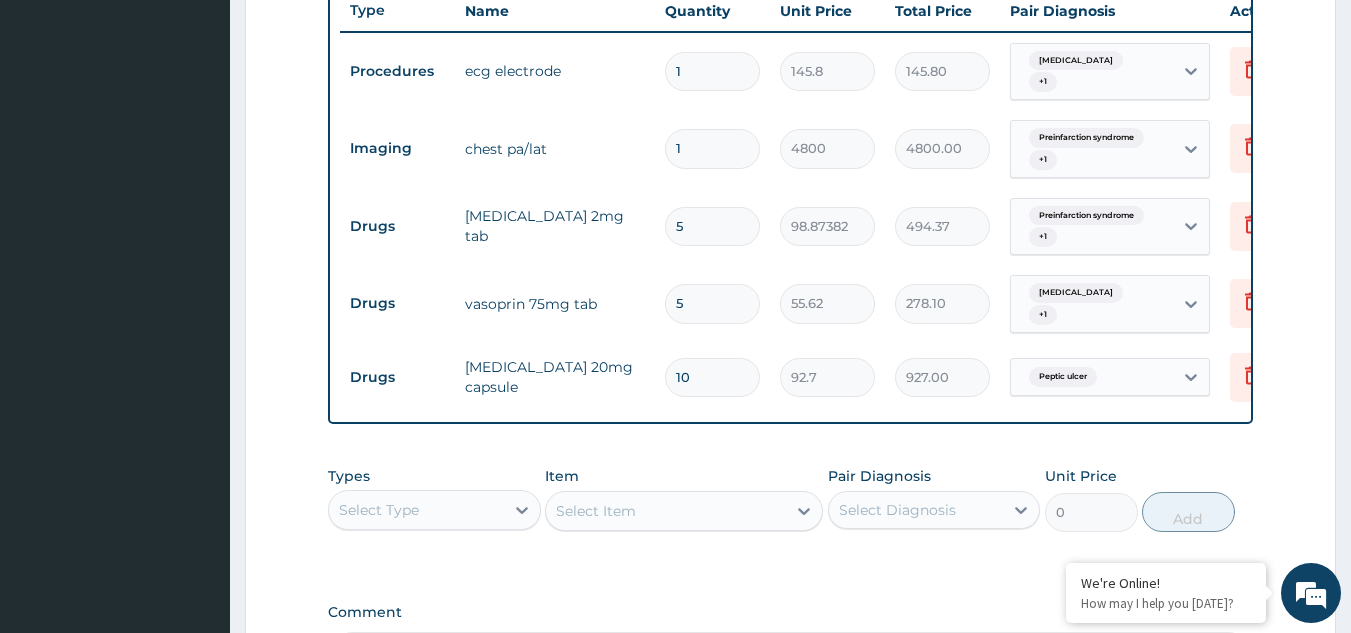 scroll, scrollTop: 809, scrollLeft: 0, axis: vertical 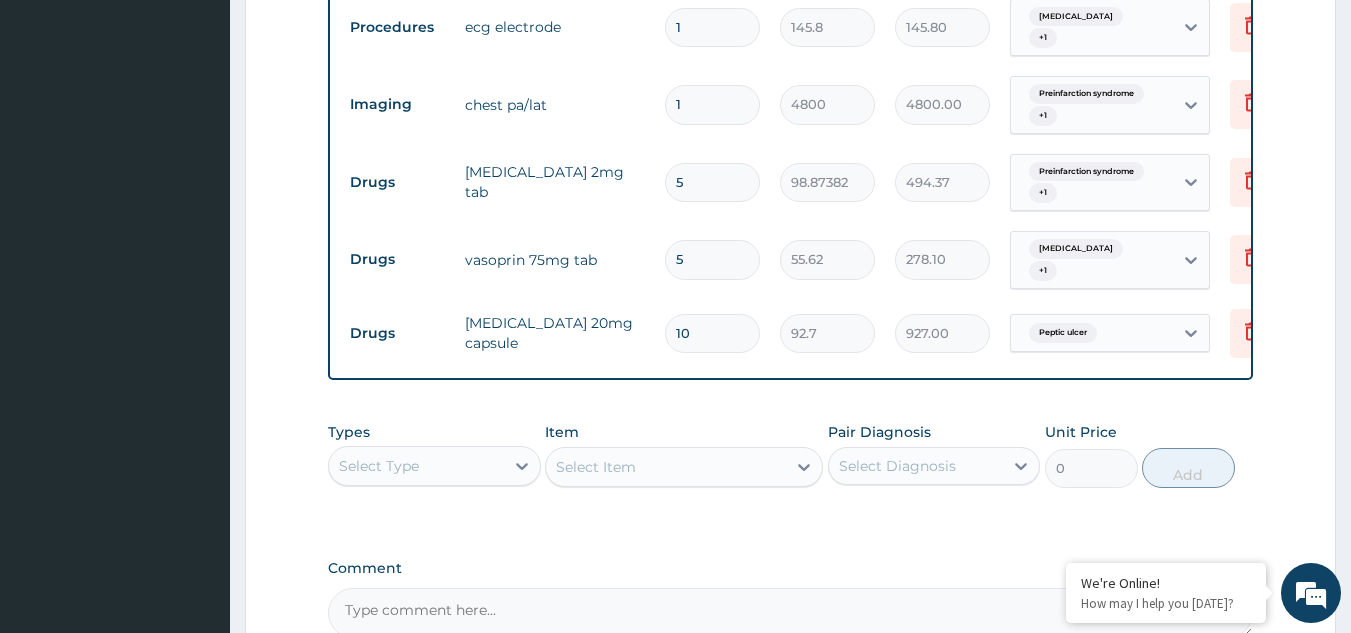 click on "Select Type" at bounding box center [416, 466] 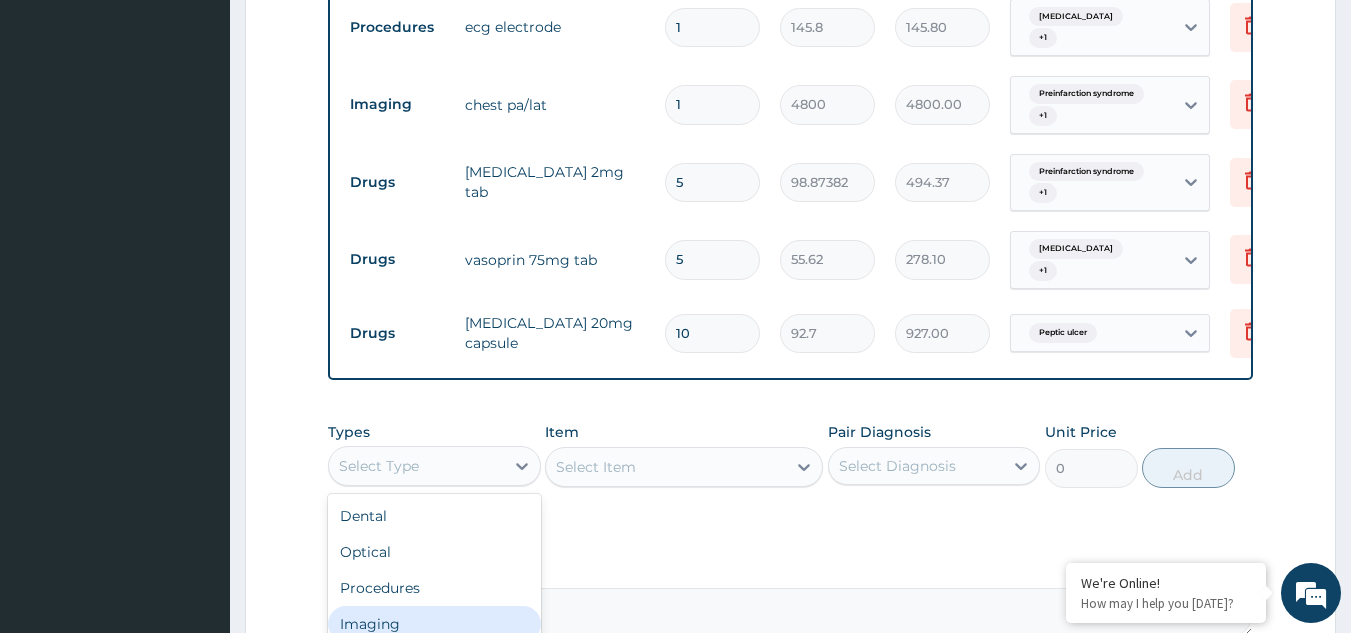 scroll, scrollTop: 68, scrollLeft: 0, axis: vertical 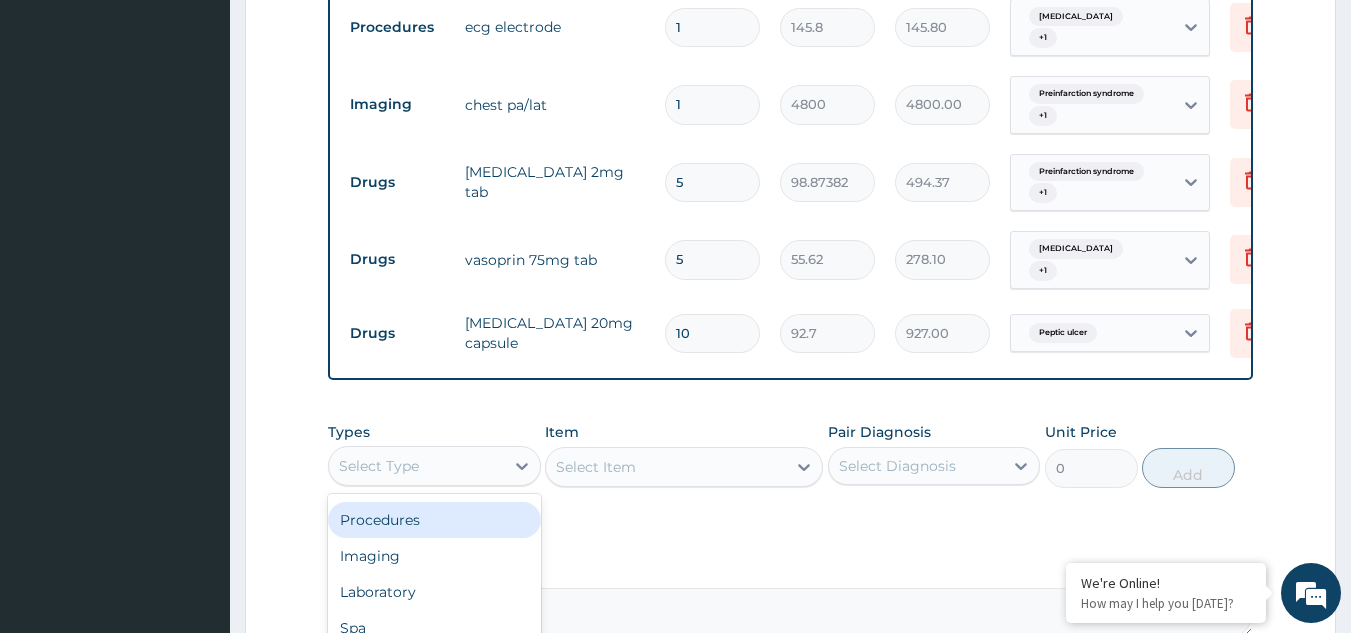 click on "Procedures" at bounding box center (434, 520) 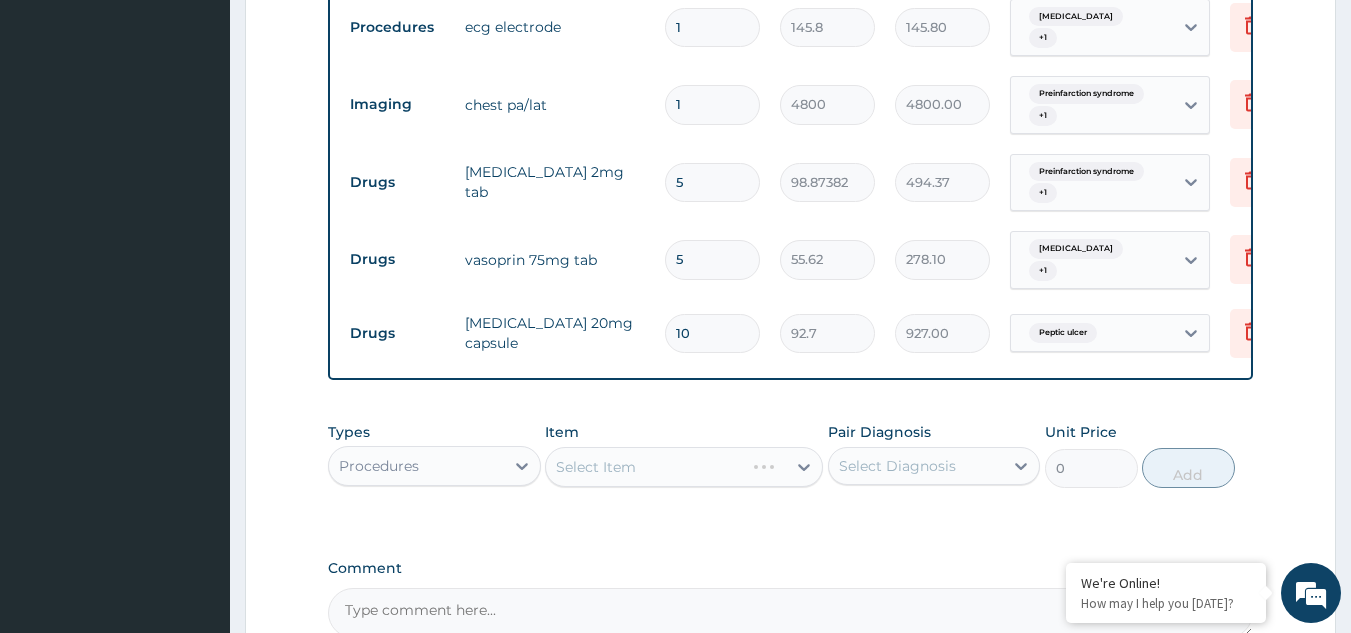 click on "Select Item" at bounding box center (684, 467) 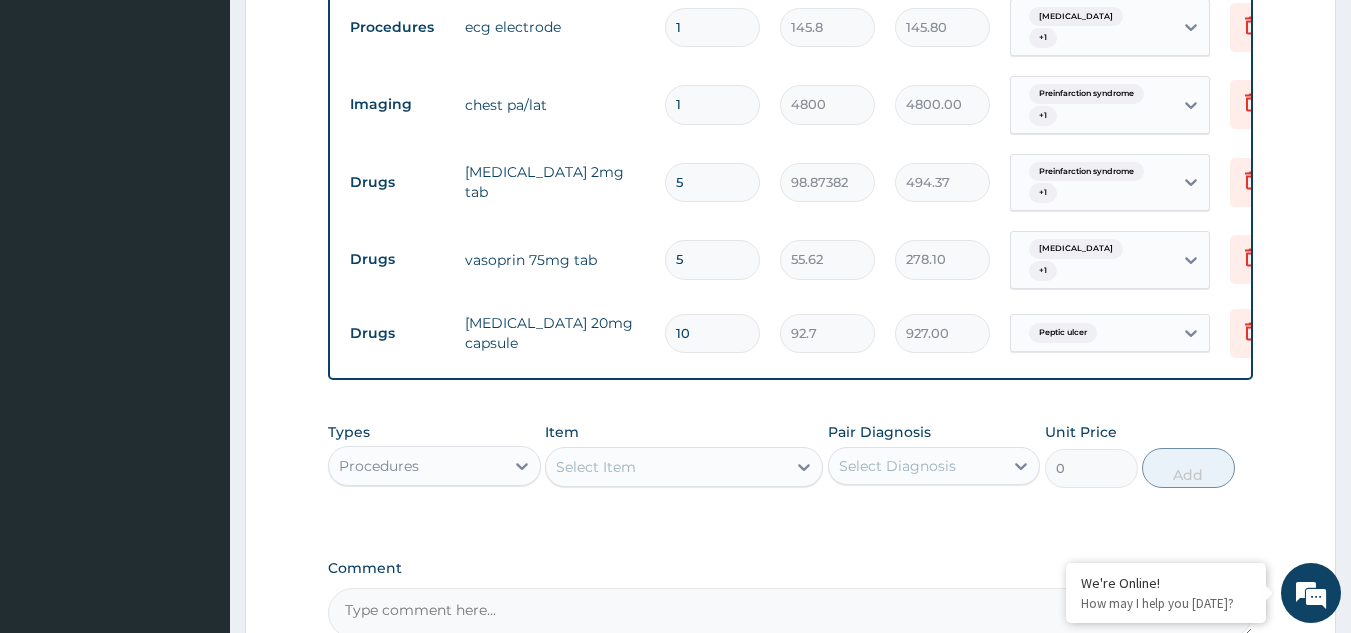click on "Select Item" at bounding box center (666, 467) 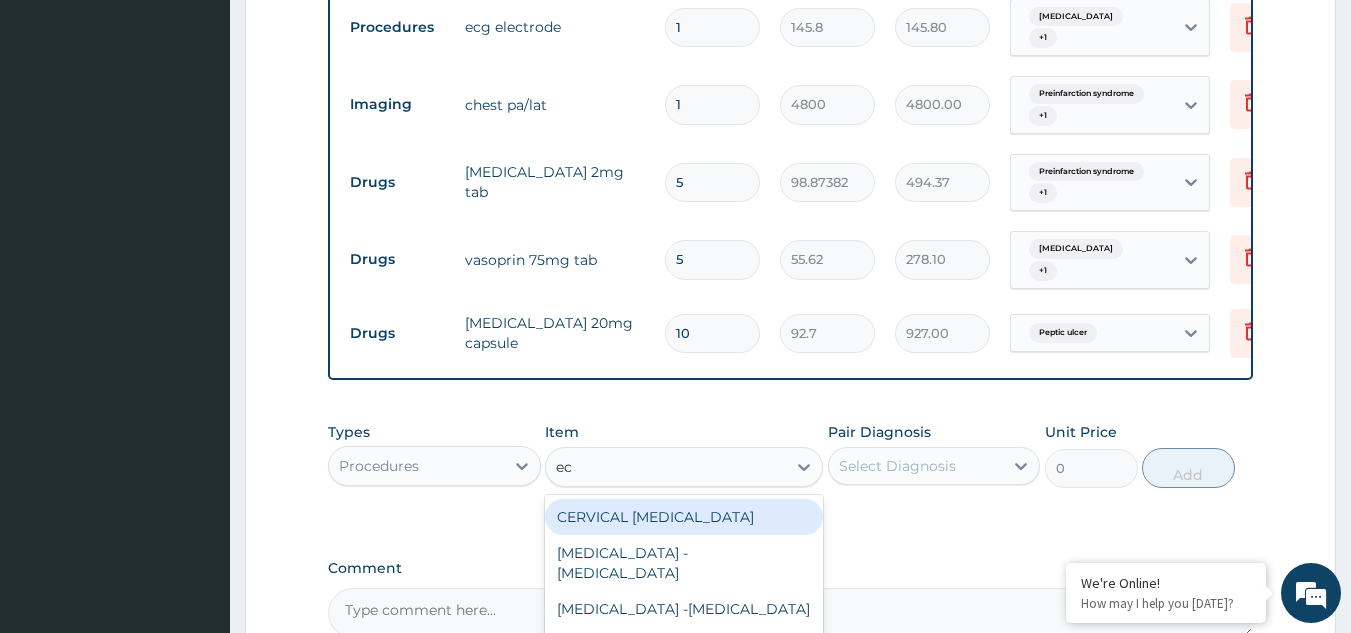 type on "ecg" 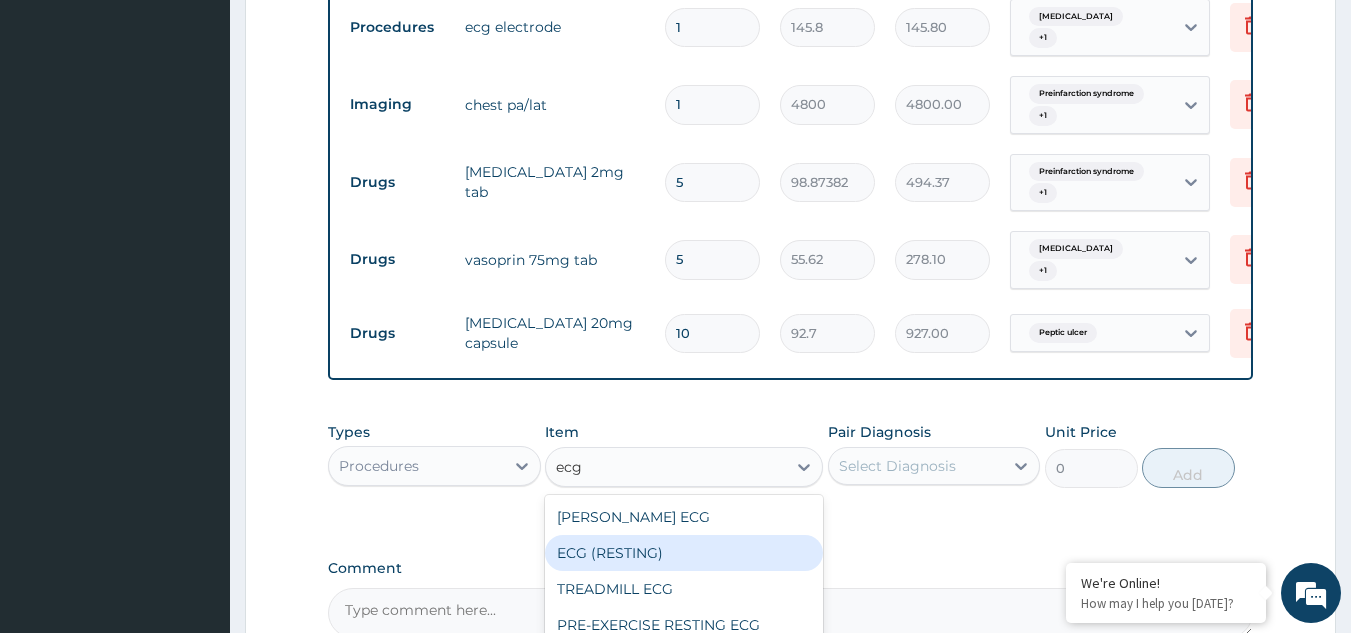 click on "ECG (RESTING)" at bounding box center [684, 553] 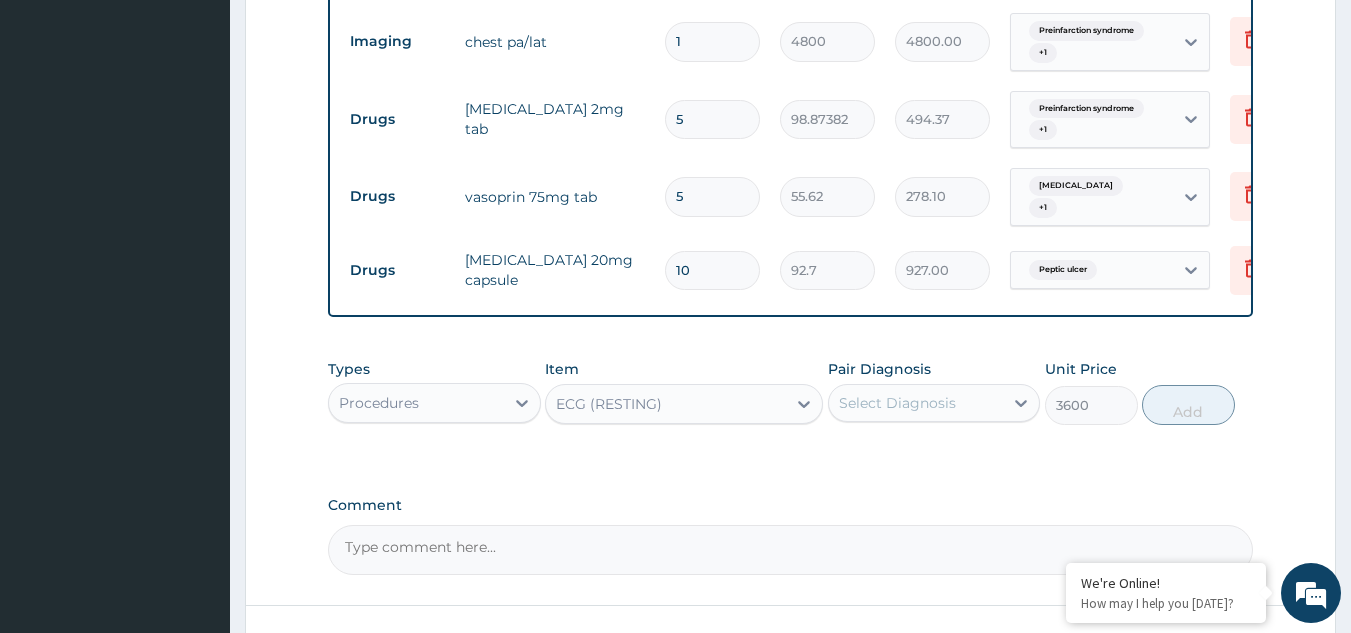 scroll, scrollTop: 809, scrollLeft: 0, axis: vertical 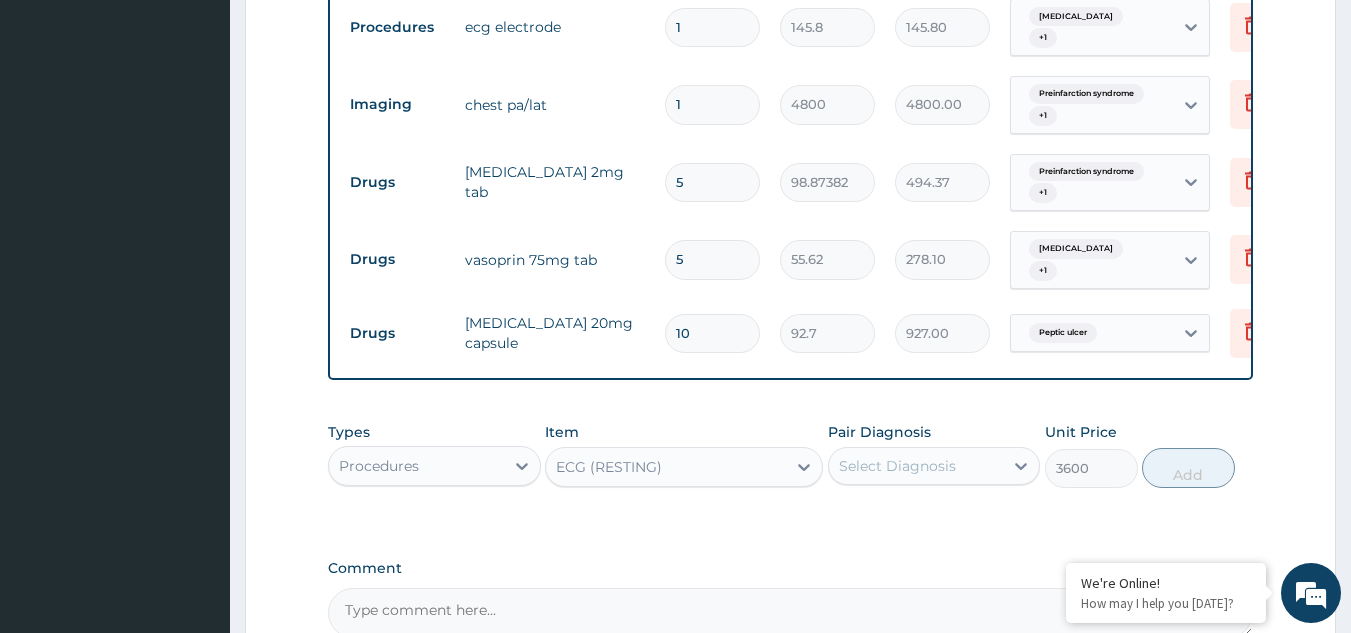 click on "Select Diagnosis" at bounding box center (897, 466) 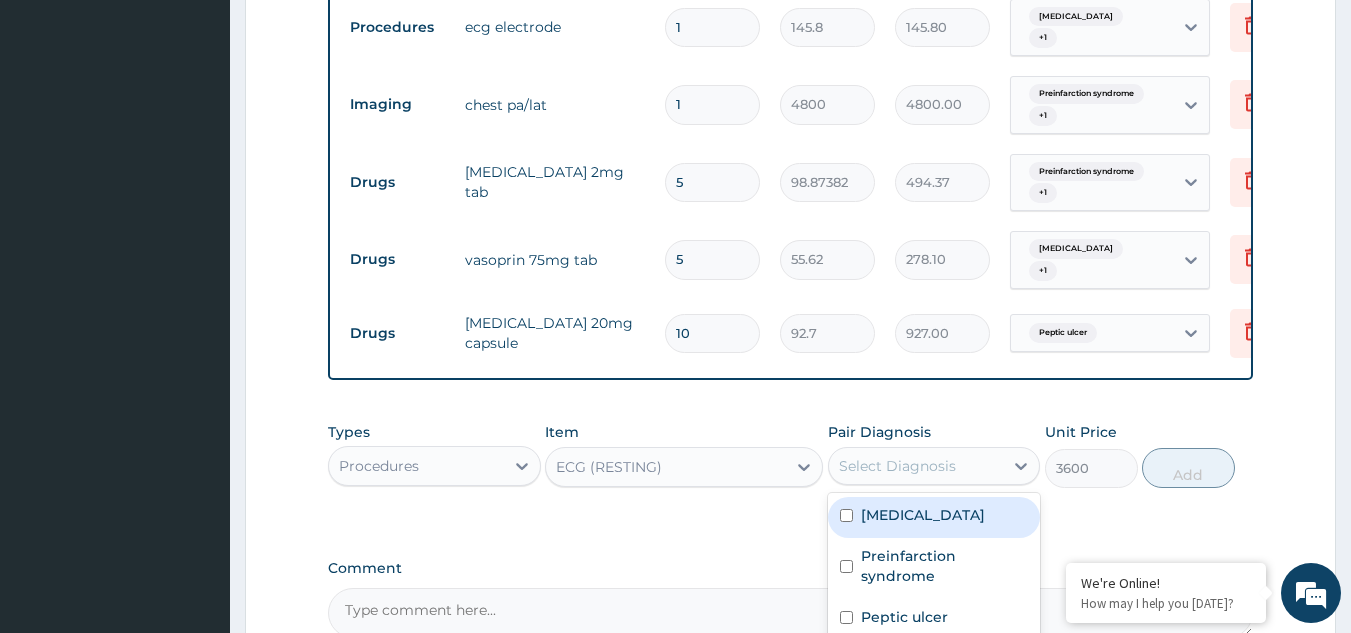 drag, startPoint x: 908, startPoint y: 512, endPoint x: 1044, endPoint y: 482, distance: 139.26952 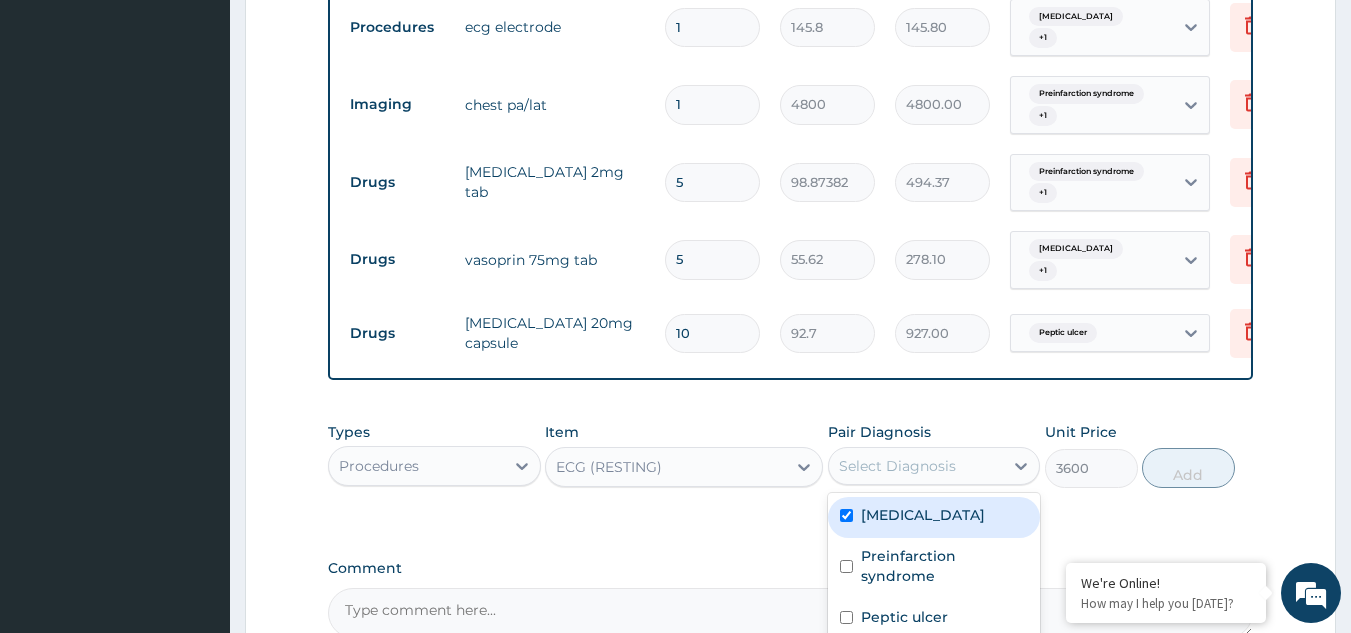 checkbox on "true" 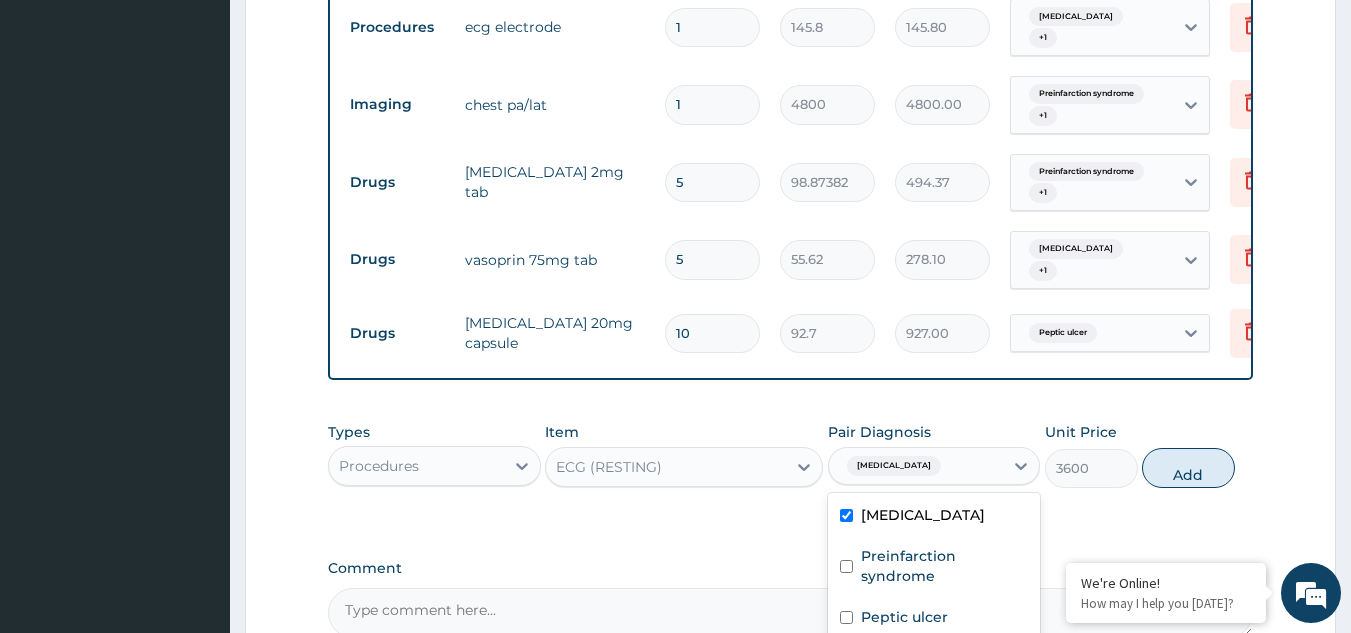 click on "Add" at bounding box center [1188, 468] 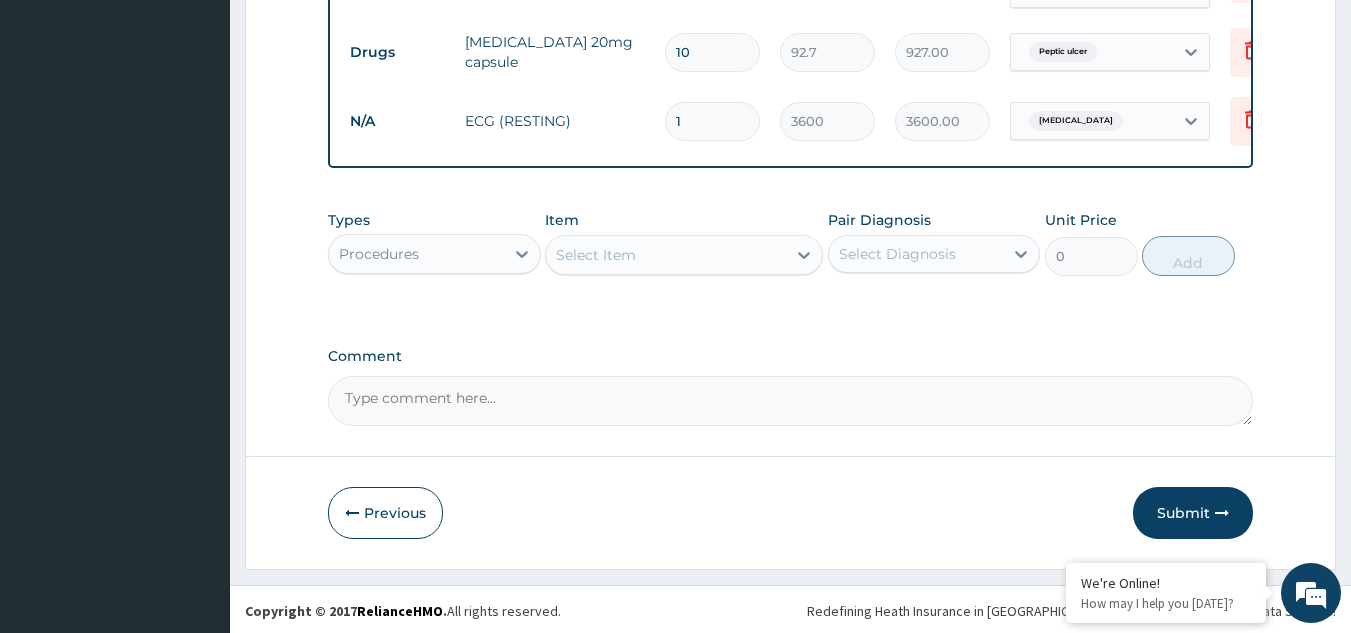 scroll, scrollTop: 1091, scrollLeft: 0, axis: vertical 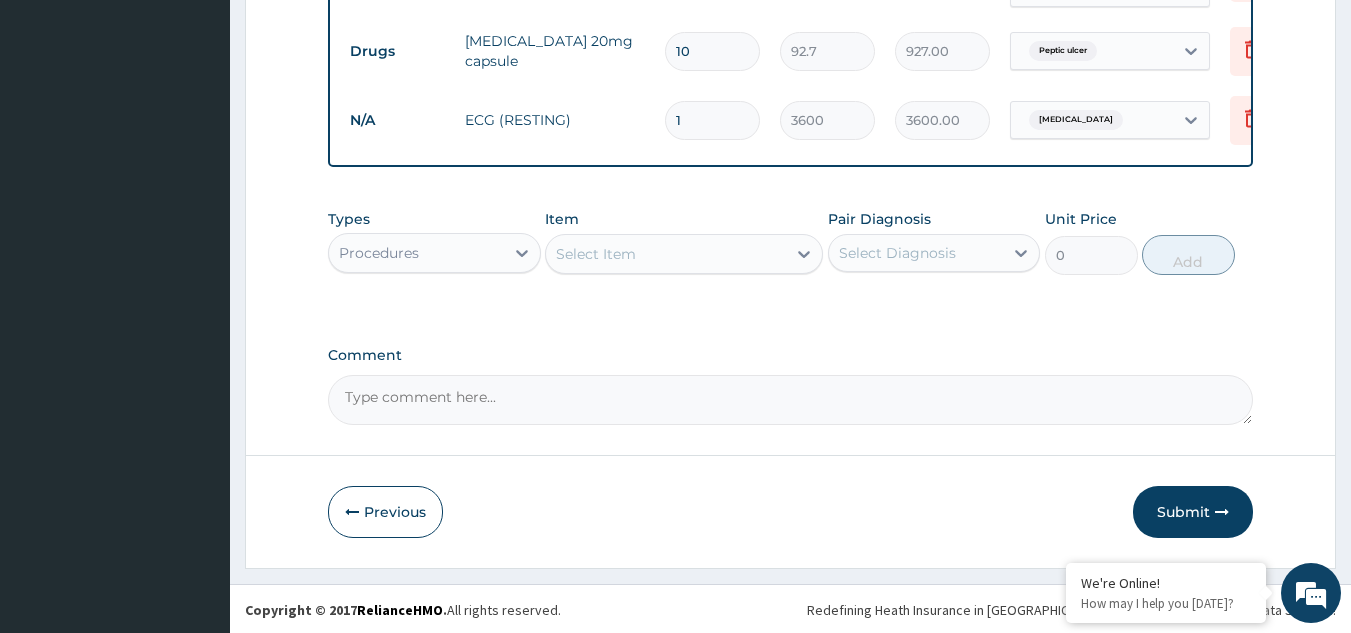 click on "Select Item" at bounding box center (596, 254) 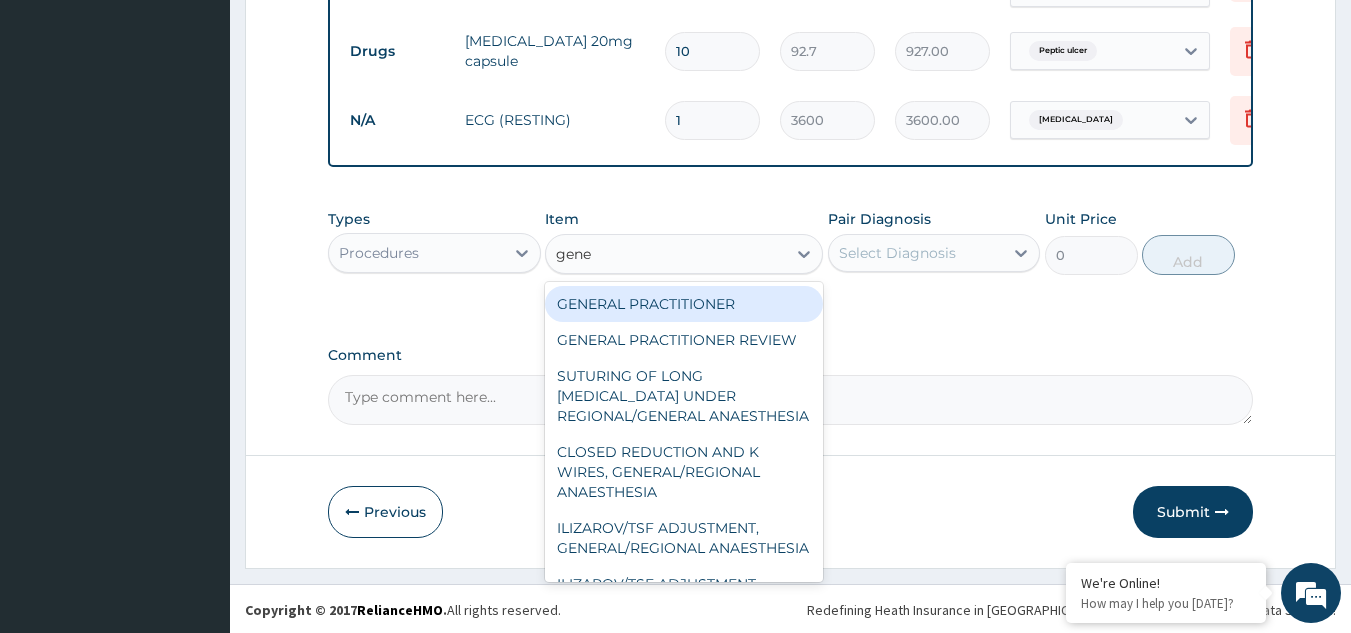 type on "gener" 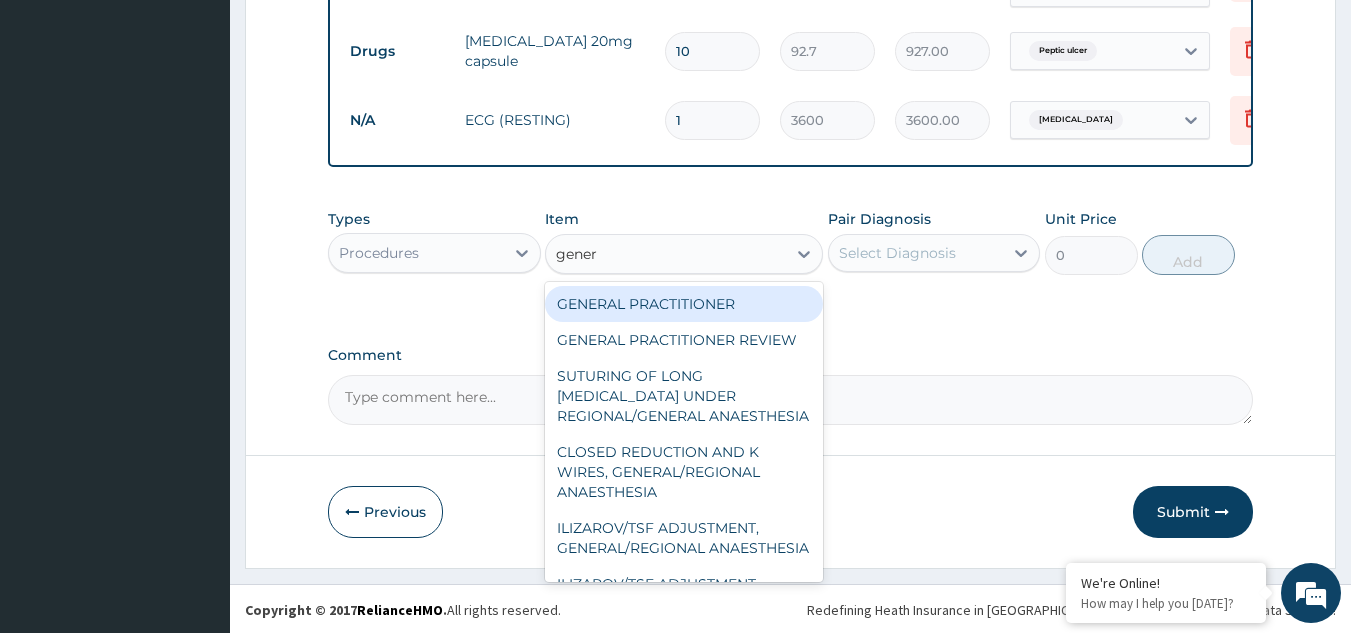 click on "GENERAL PRACTITIONER" at bounding box center (684, 304) 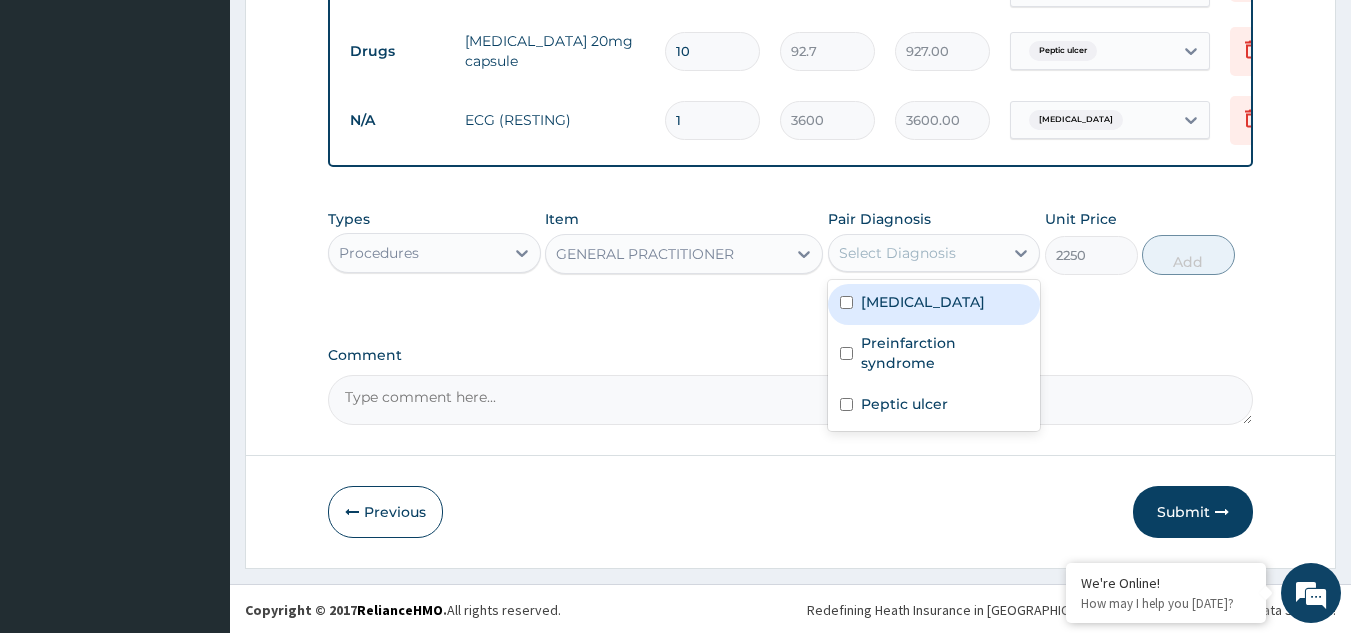 click on "Select Diagnosis" at bounding box center [916, 253] 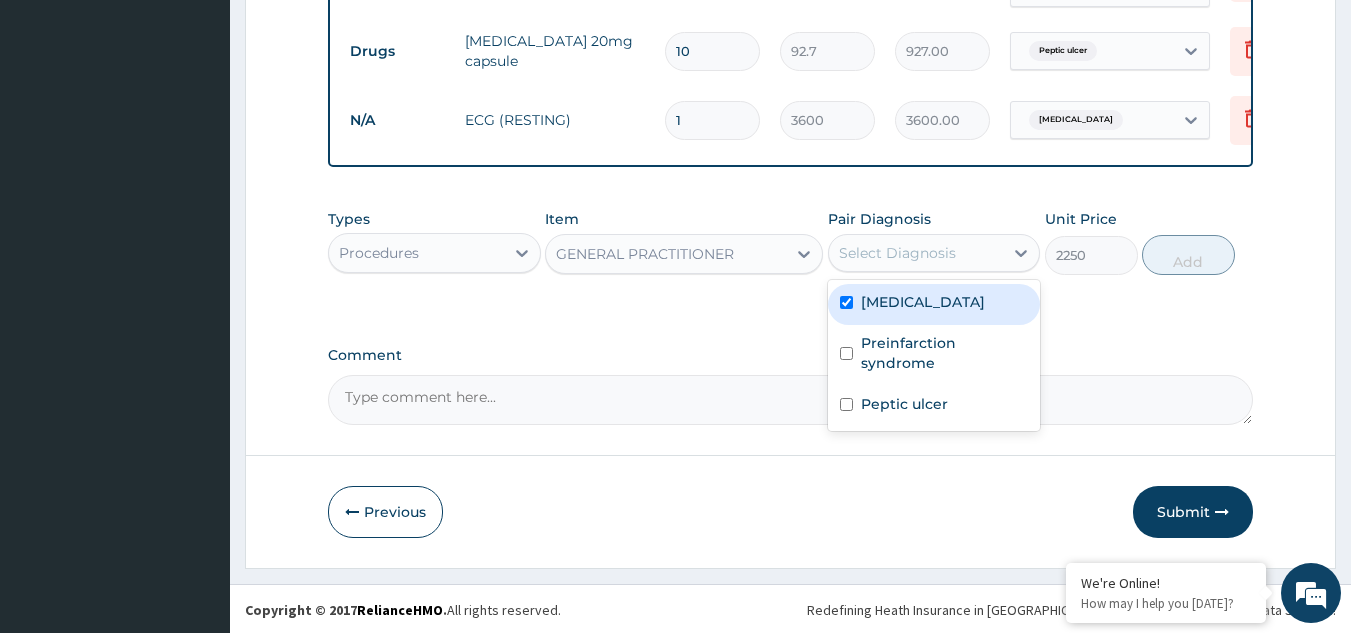 checkbox on "true" 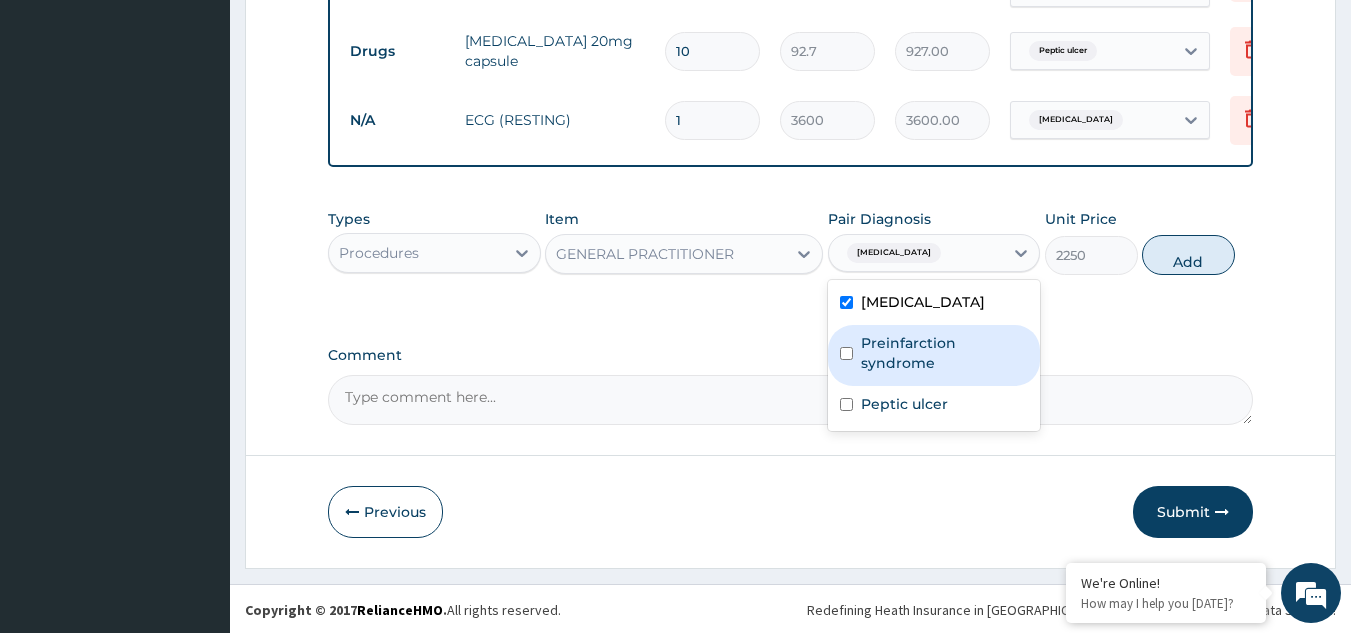 click on "Preinfarction syndrome" at bounding box center (945, 353) 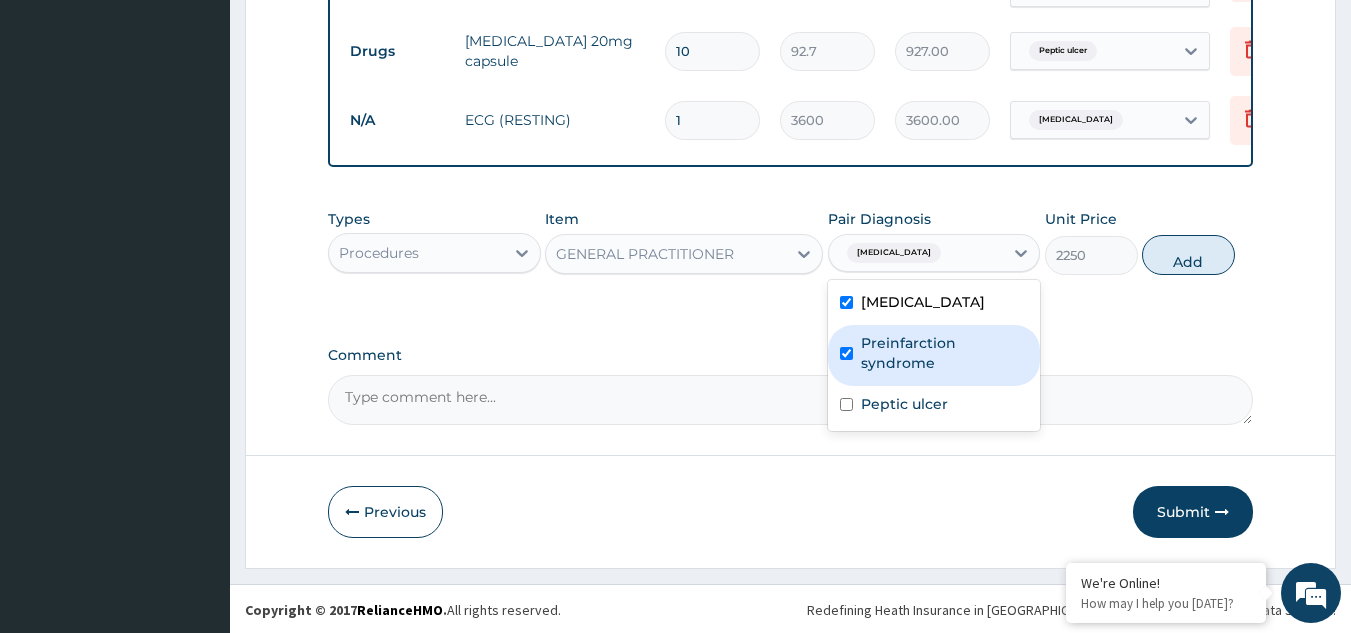 checkbox on "true" 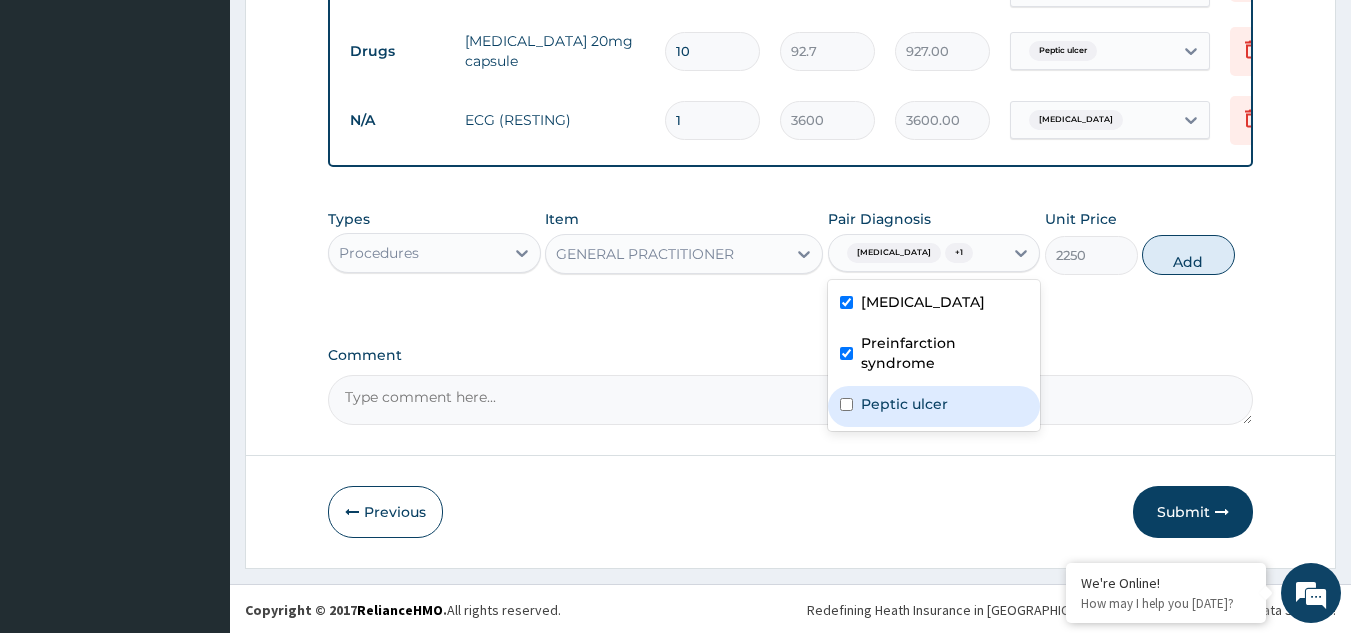 click on "Peptic ulcer" at bounding box center (904, 404) 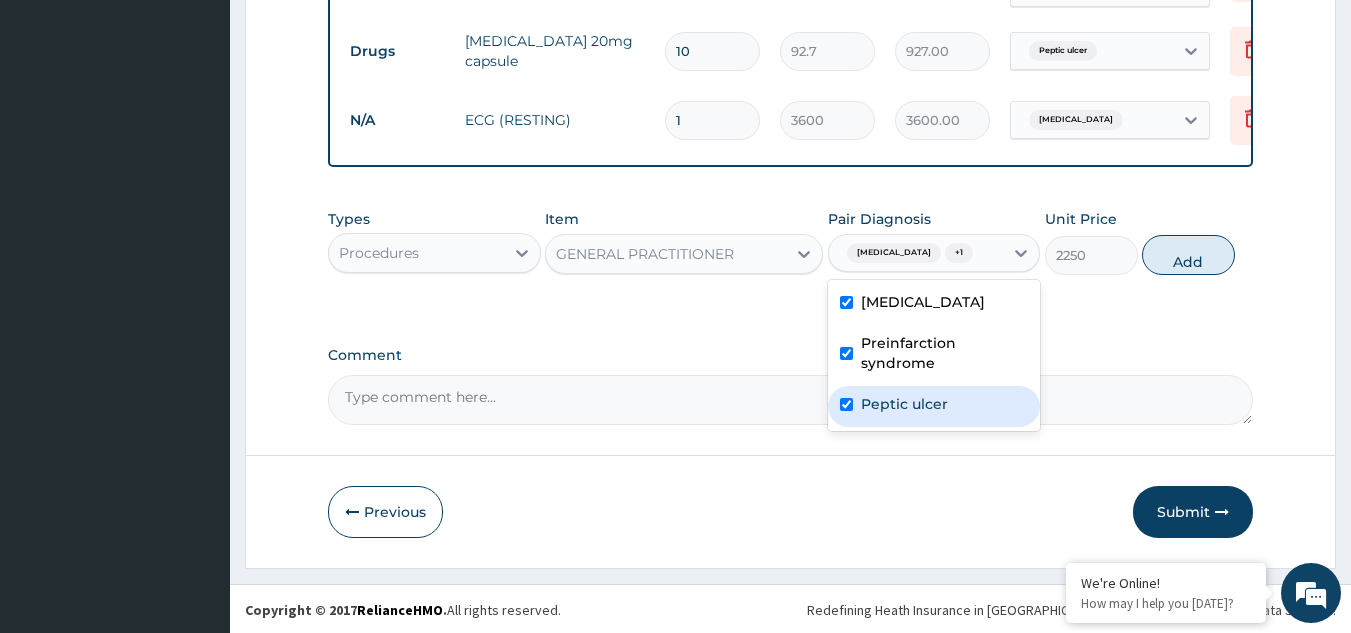 checkbox on "true" 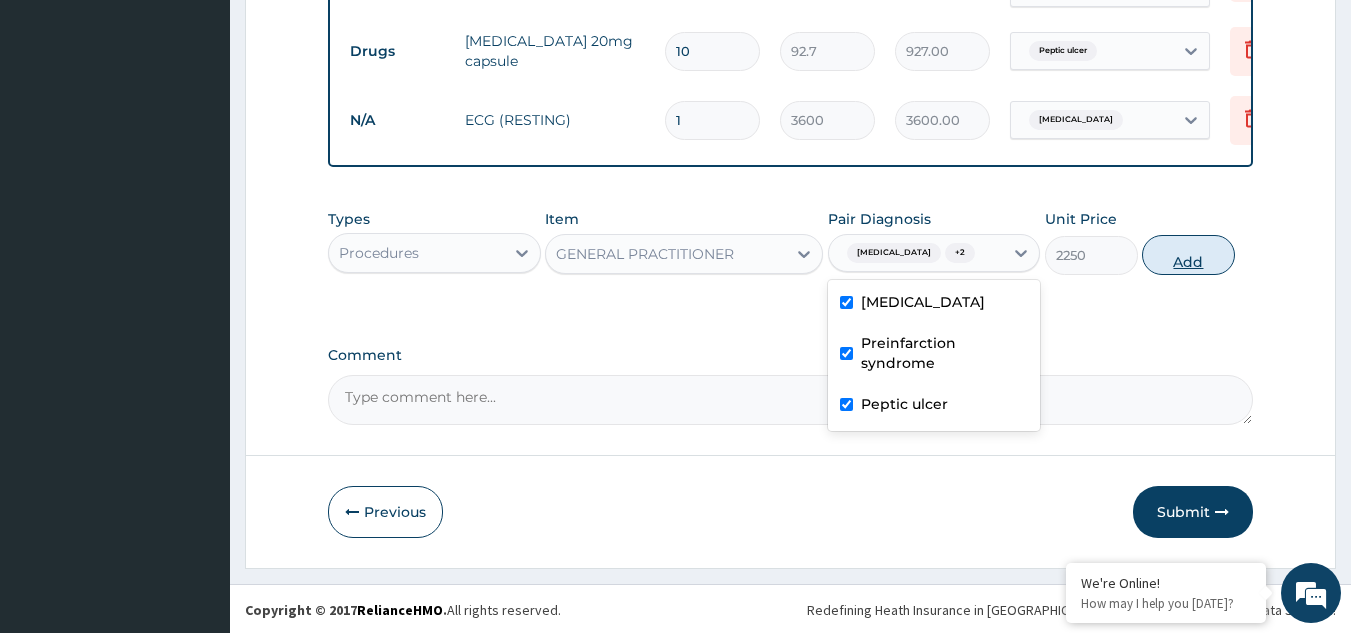 click on "Add" at bounding box center [1188, 255] 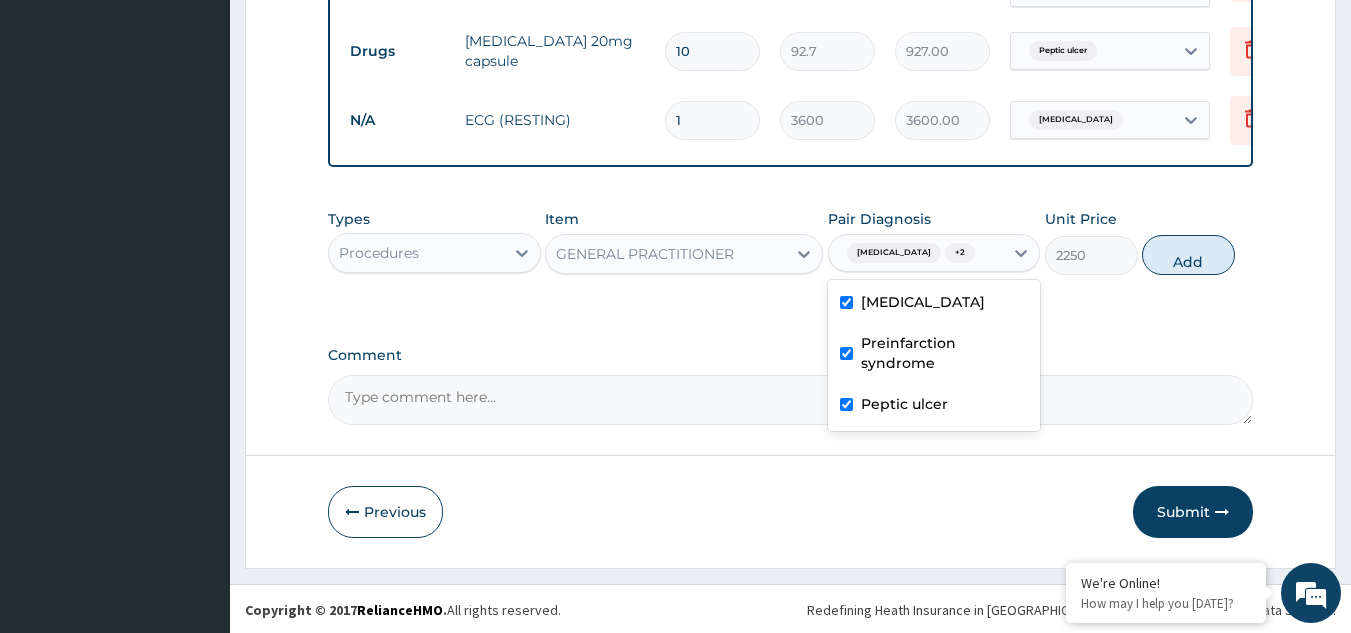 type on "0" 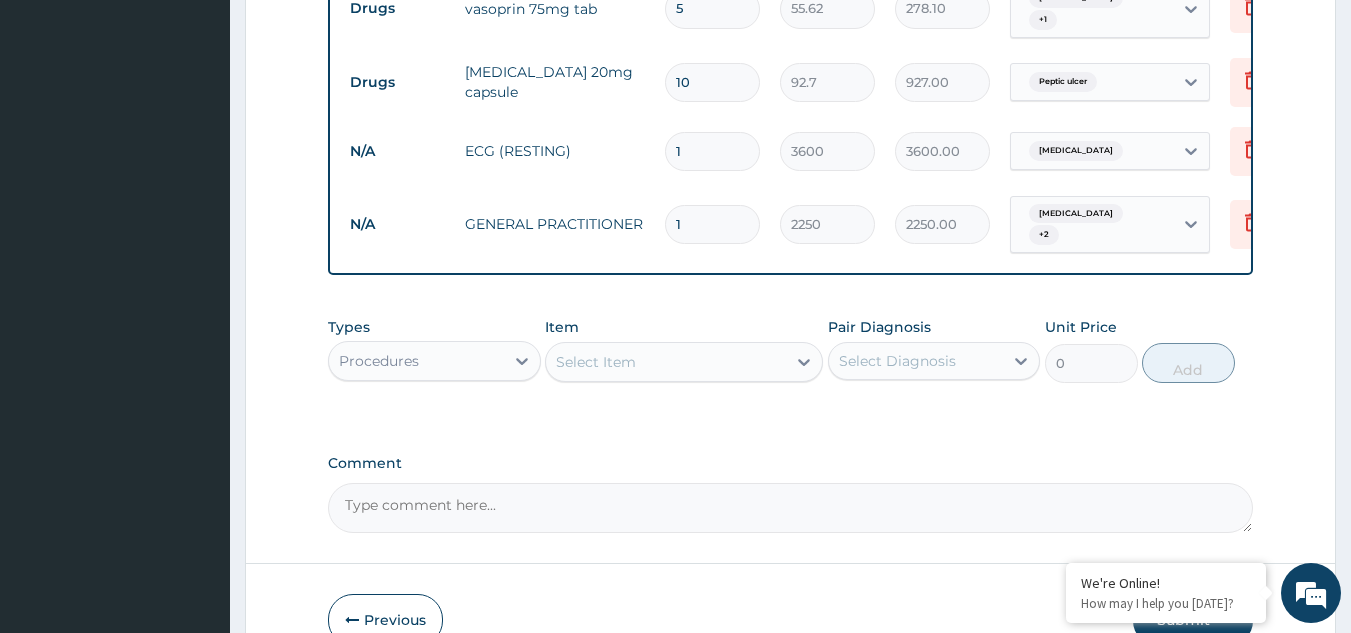 scroll, scrollTop: 1160, scrollLeft: 0, axis: vertical 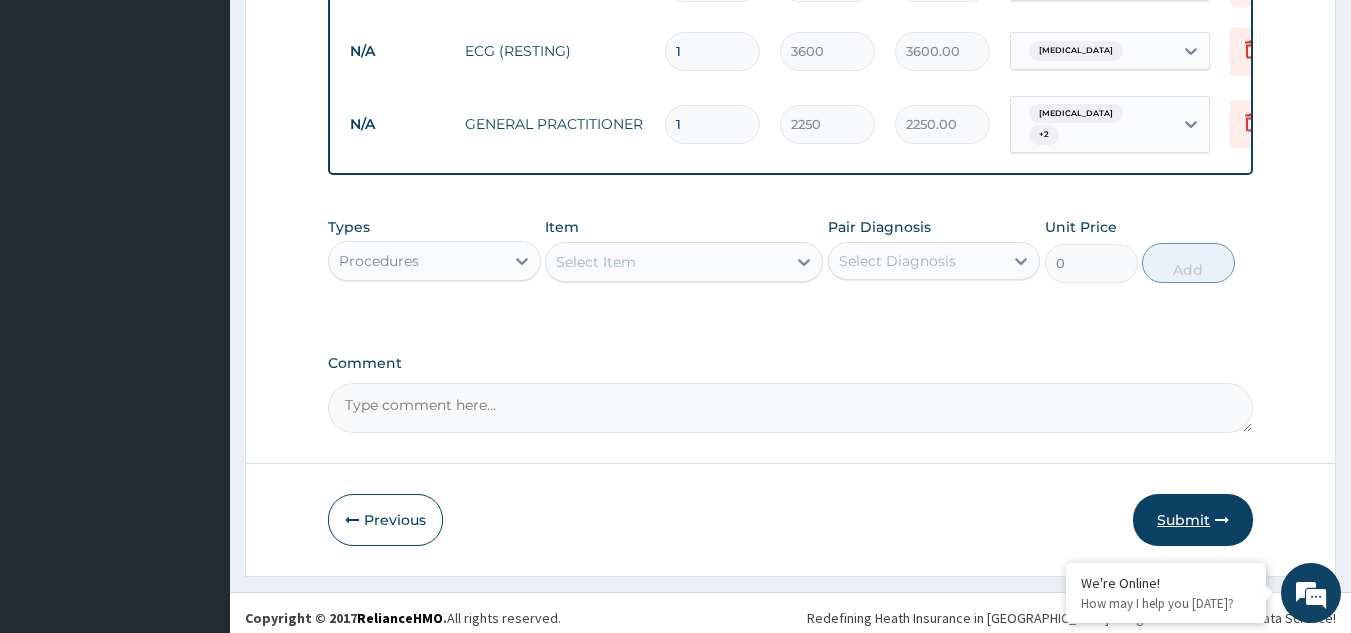 click on "Submit" at bounding box center (1193, 520) 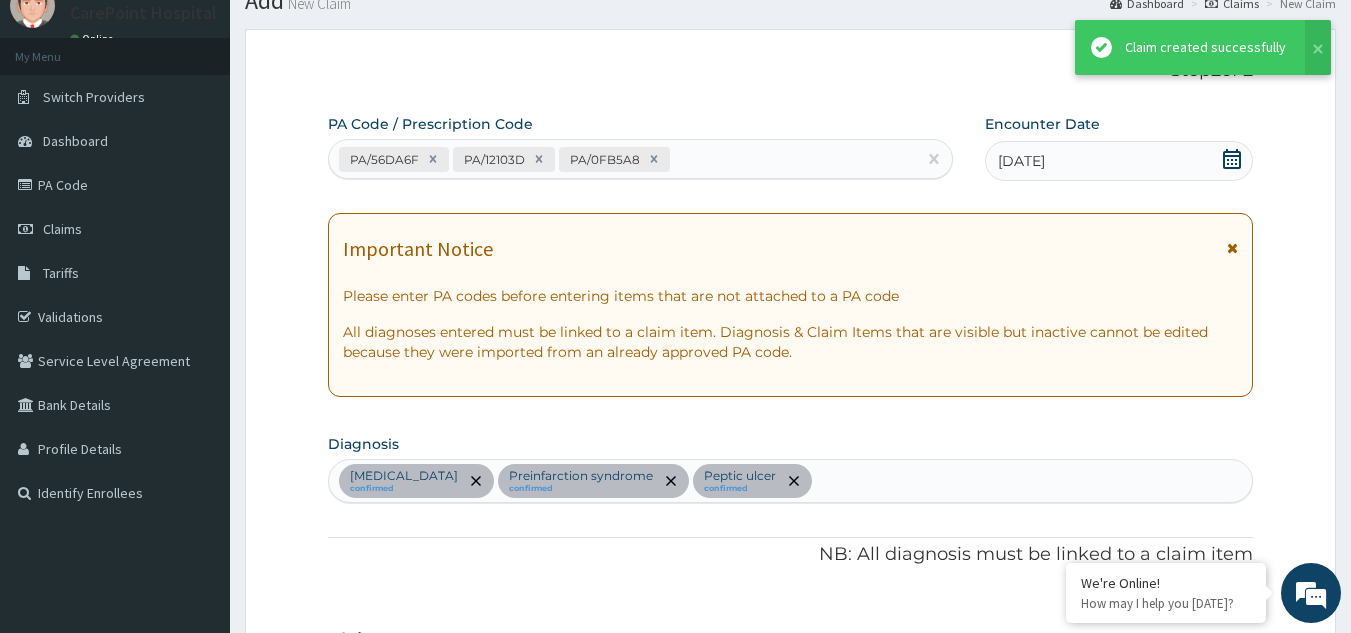 scroll, scrollTop: 1160, scrollLeft: 0, axis: vertical 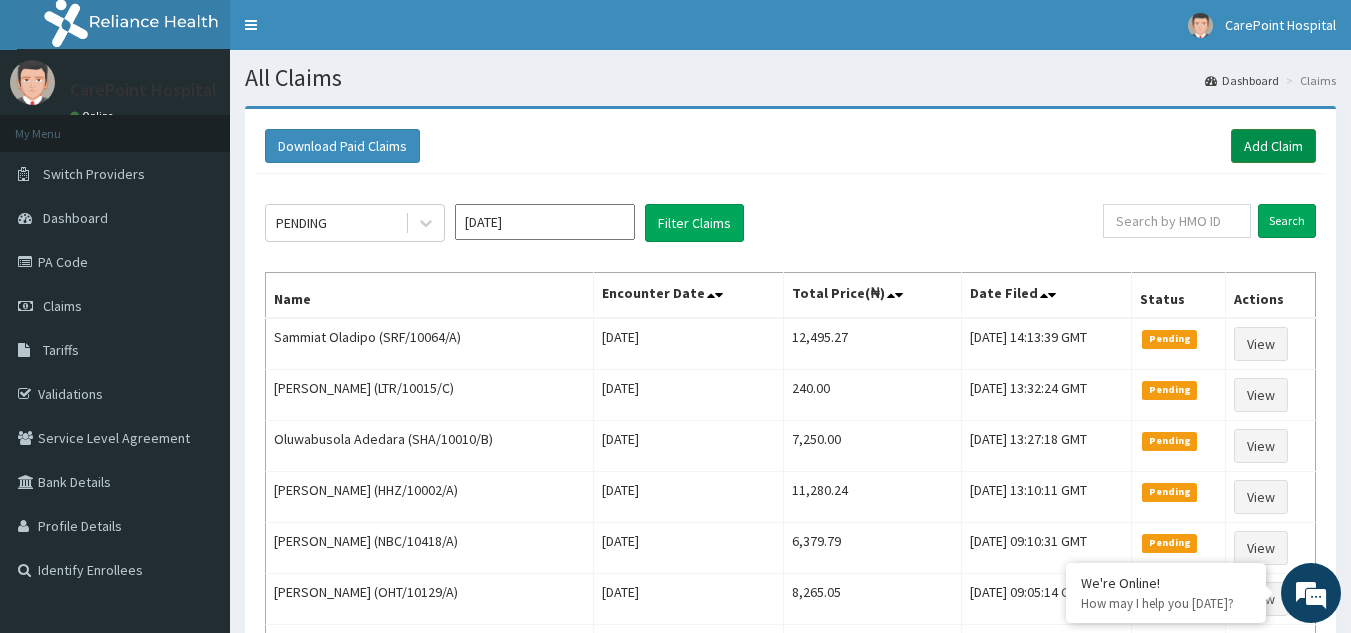 click on "Add Claim" at bounding box center [1273, 146] 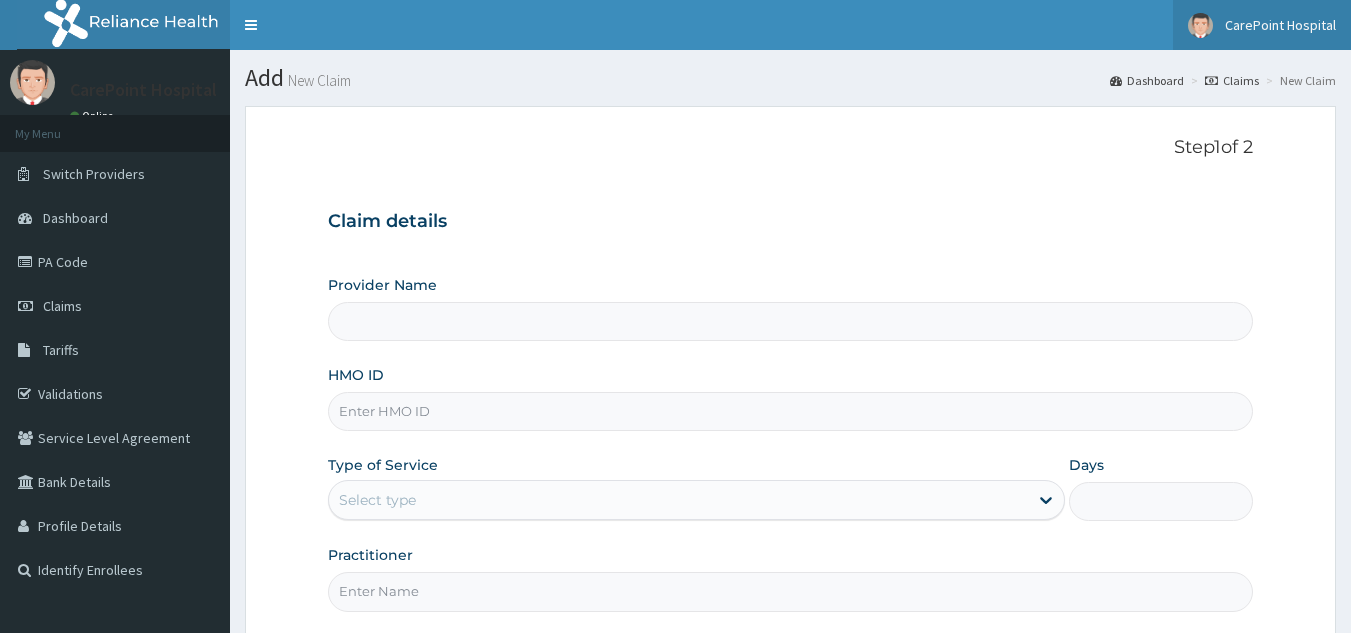 scroll, scrollTop: 0, scrollLeft: 0, axis: both 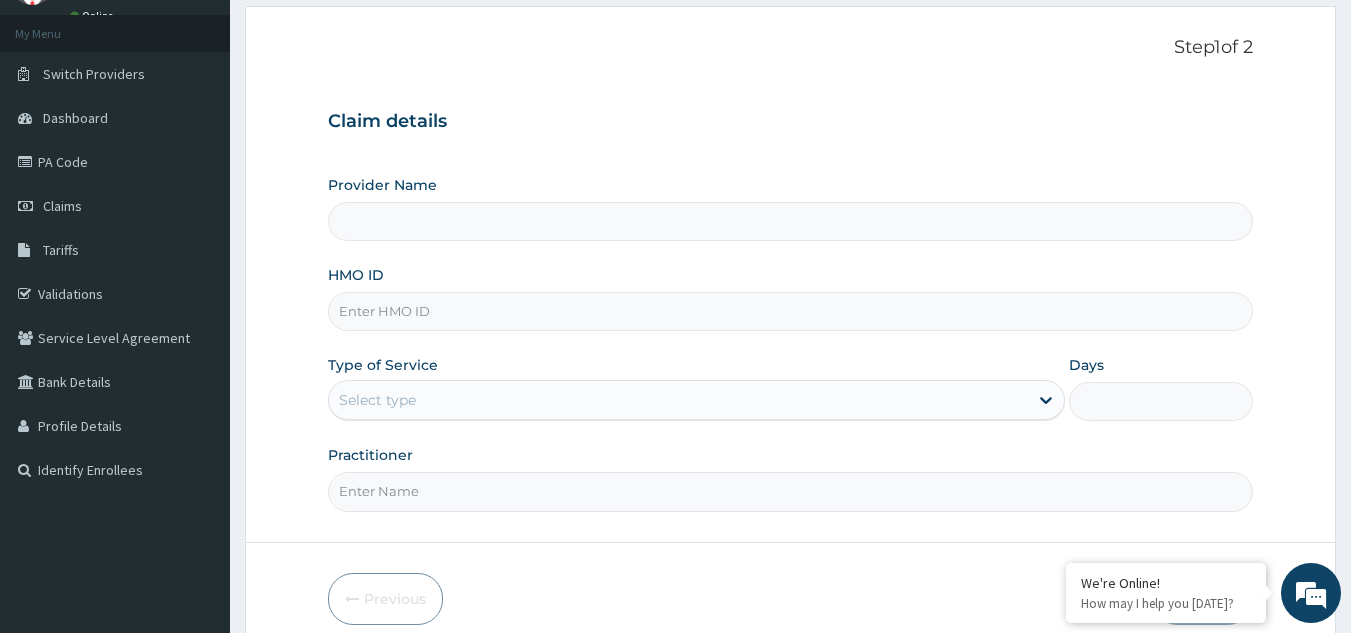 click on "Provider Name" at bounding box center [791, 221] 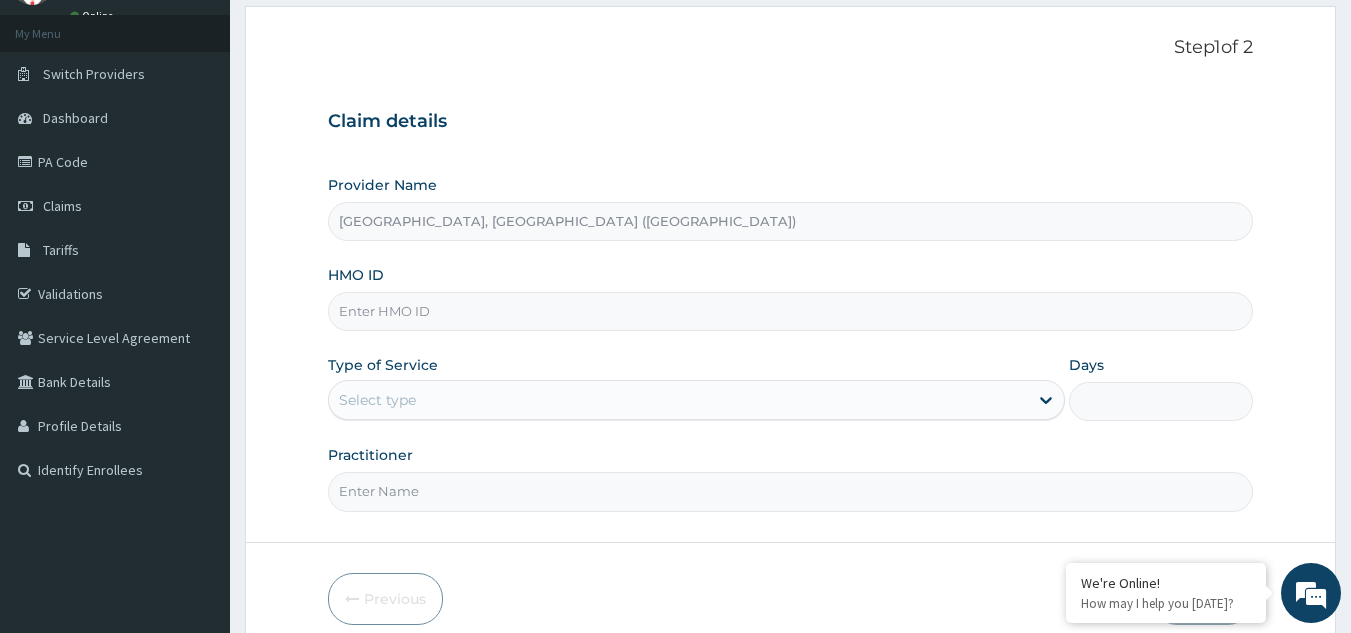 type on "[GEOGRAPHIC_DATA], [GEOGRAPHIC_DATA] ([GEOGRAPHIC_DATA])" 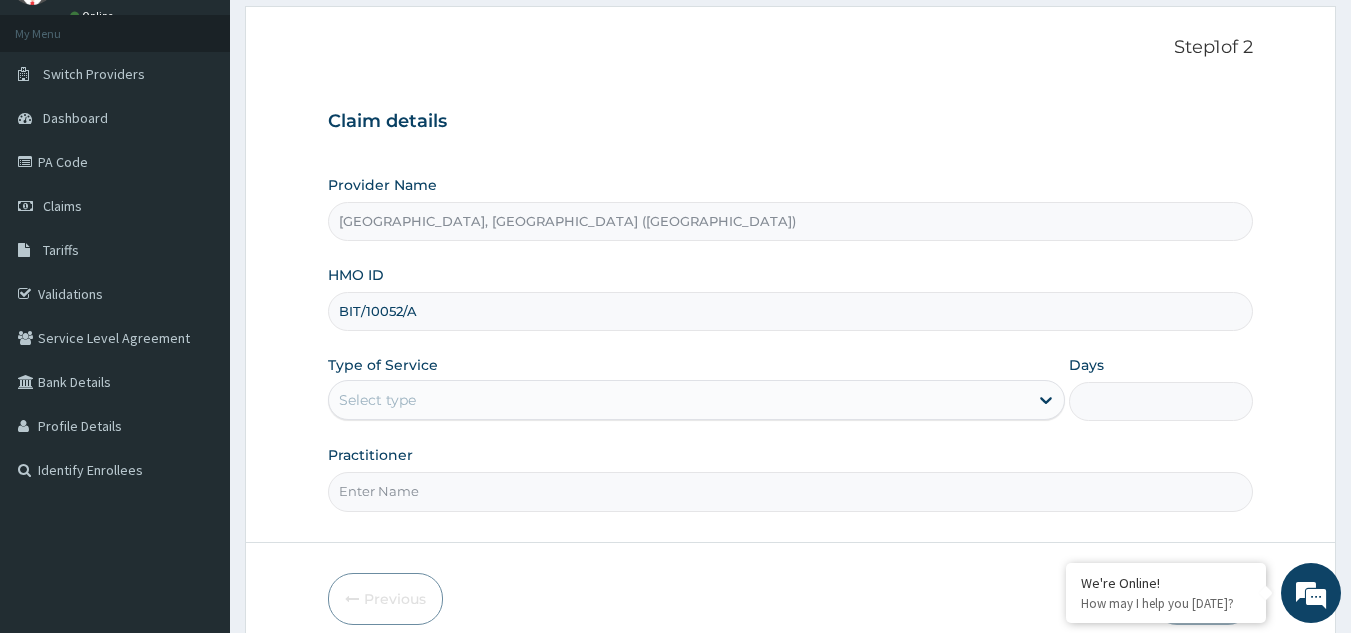 type on "BIT/10052/A" 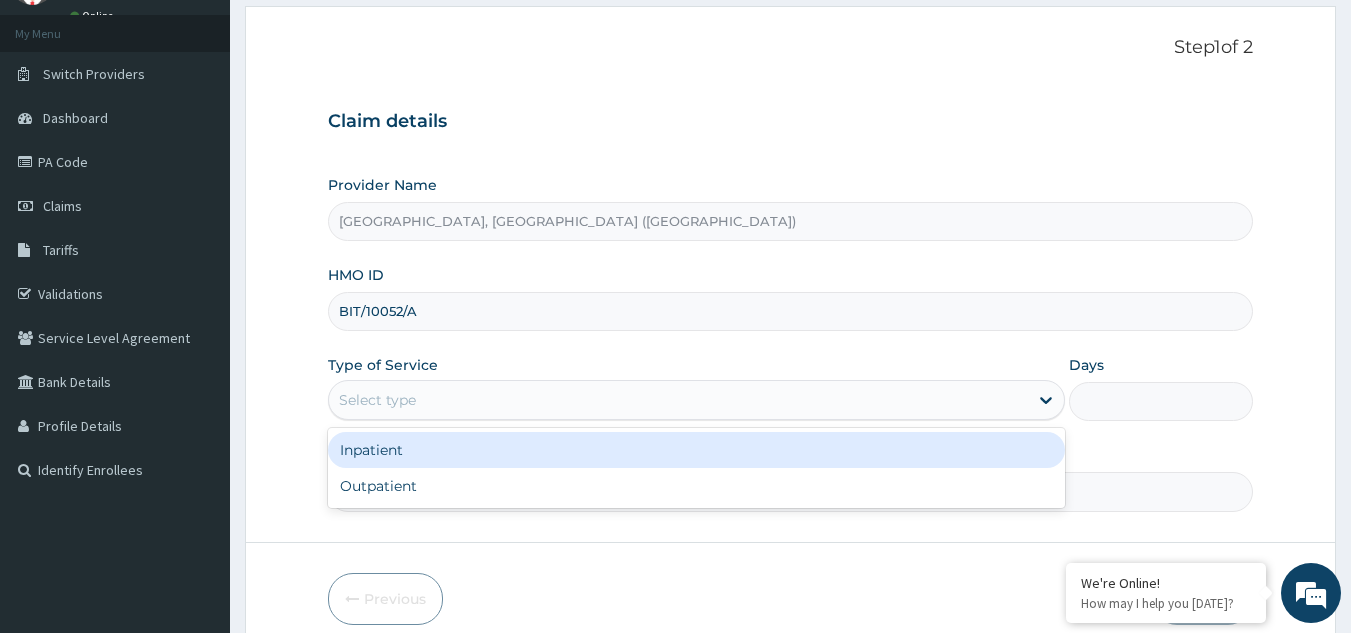 click on "Select type" at bounding box center [678, 400] 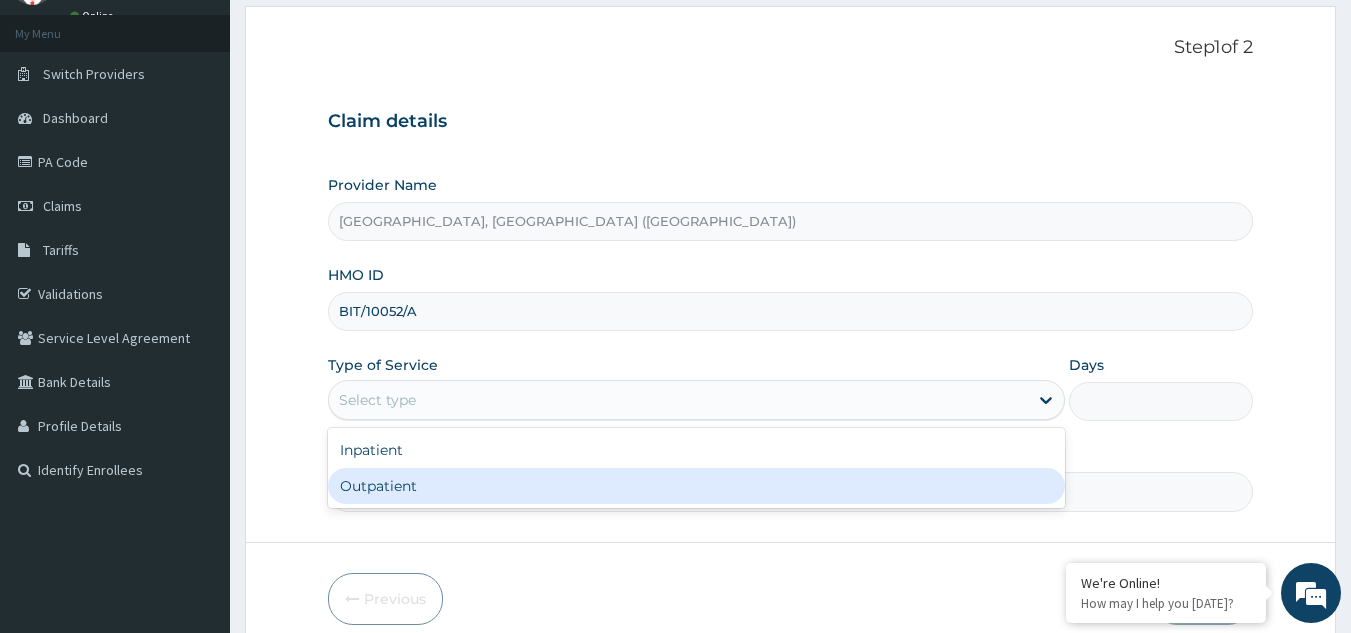 click on "Outpatient" at bounding box center [696, 486] 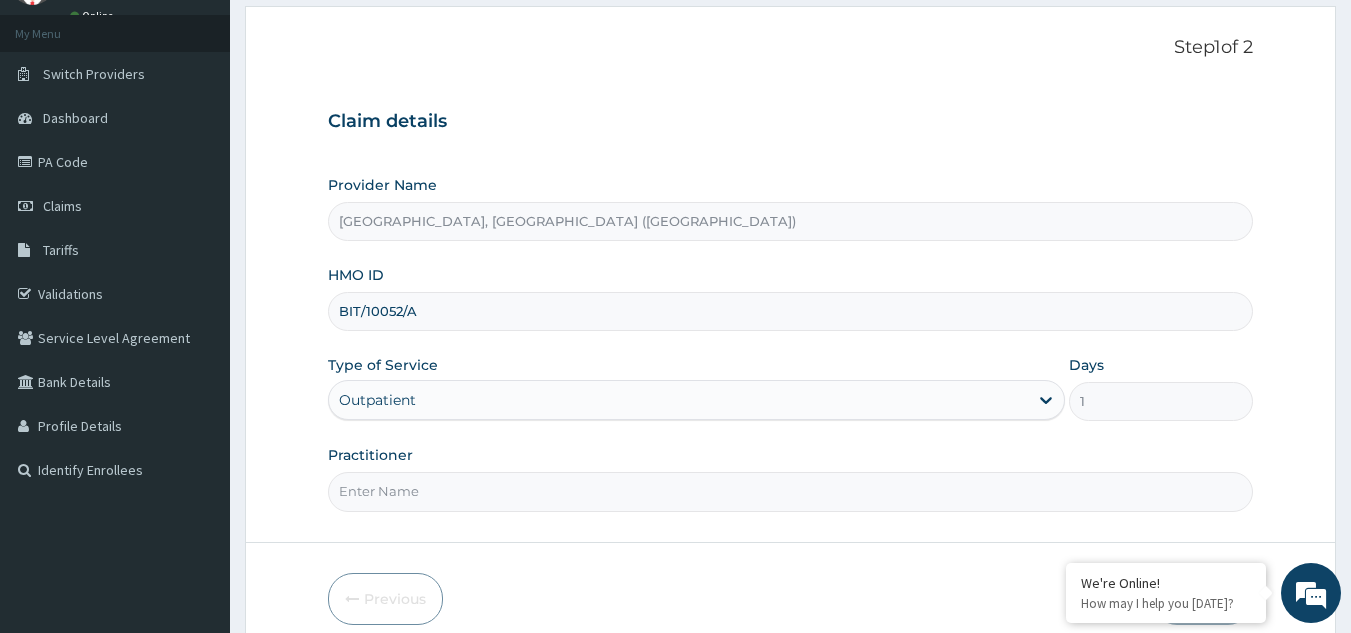 click on "Practitioner" at bounding box center (791, 491) 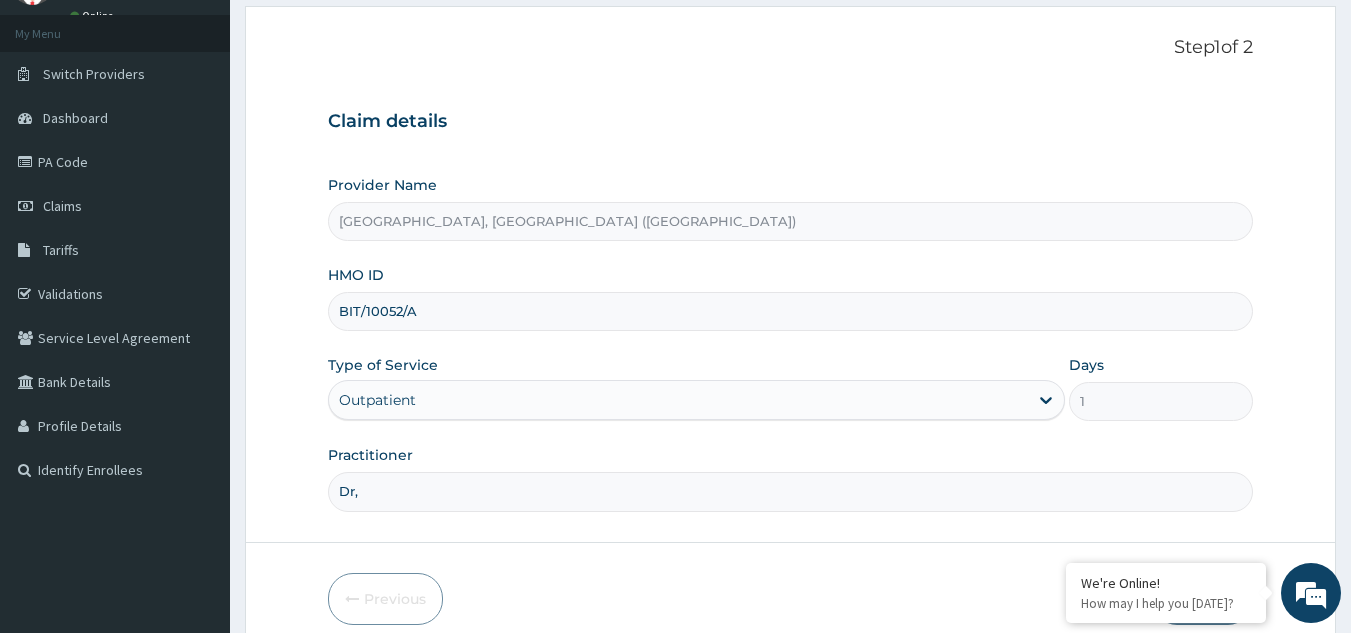 scroll, scrollTop: 0, scrollLeft: 0, axis: both 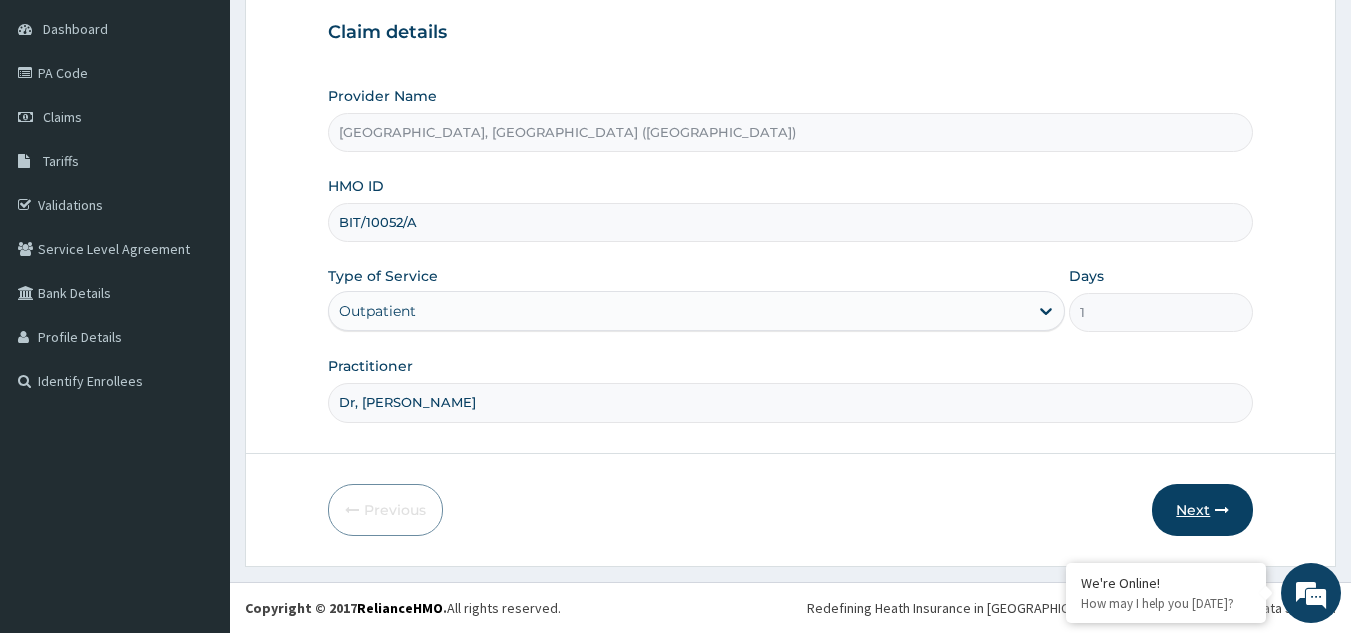 type on "Dr, [PERSON_NAME]" 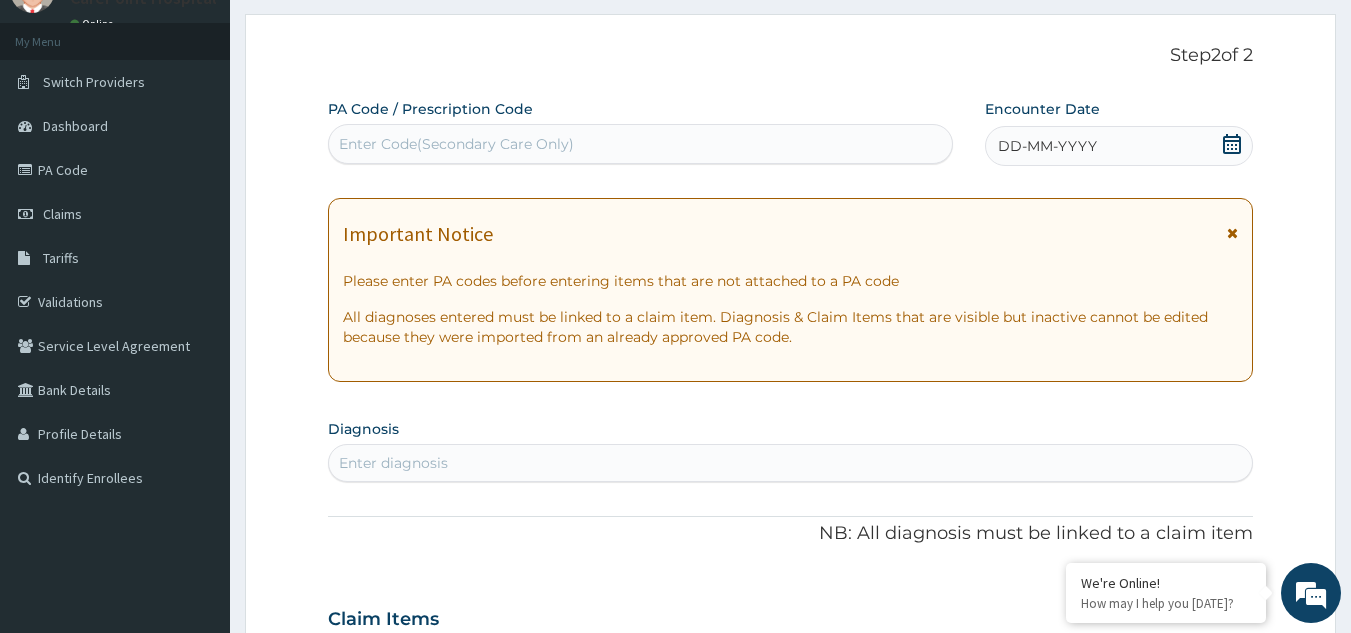 scroll, scrollTop: 0, scrollLeft: 0, axis: both 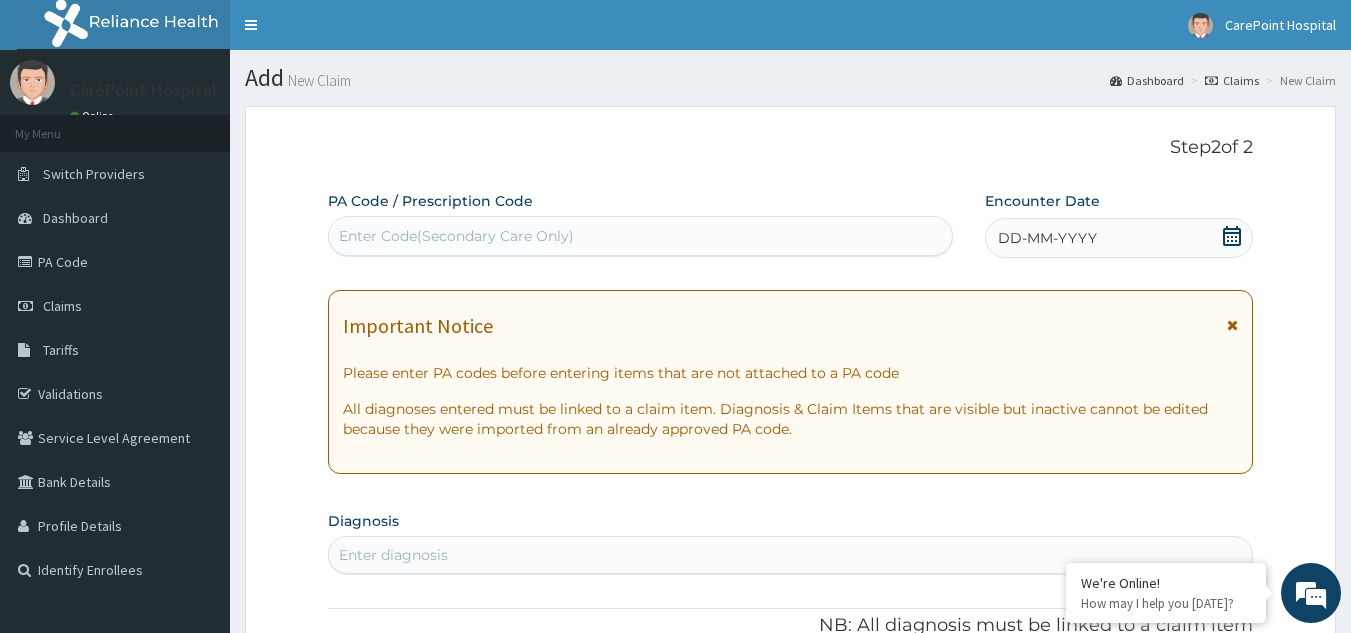 click on "Enter Code(Secondary Care Only)" at bounding box center [456, 236] 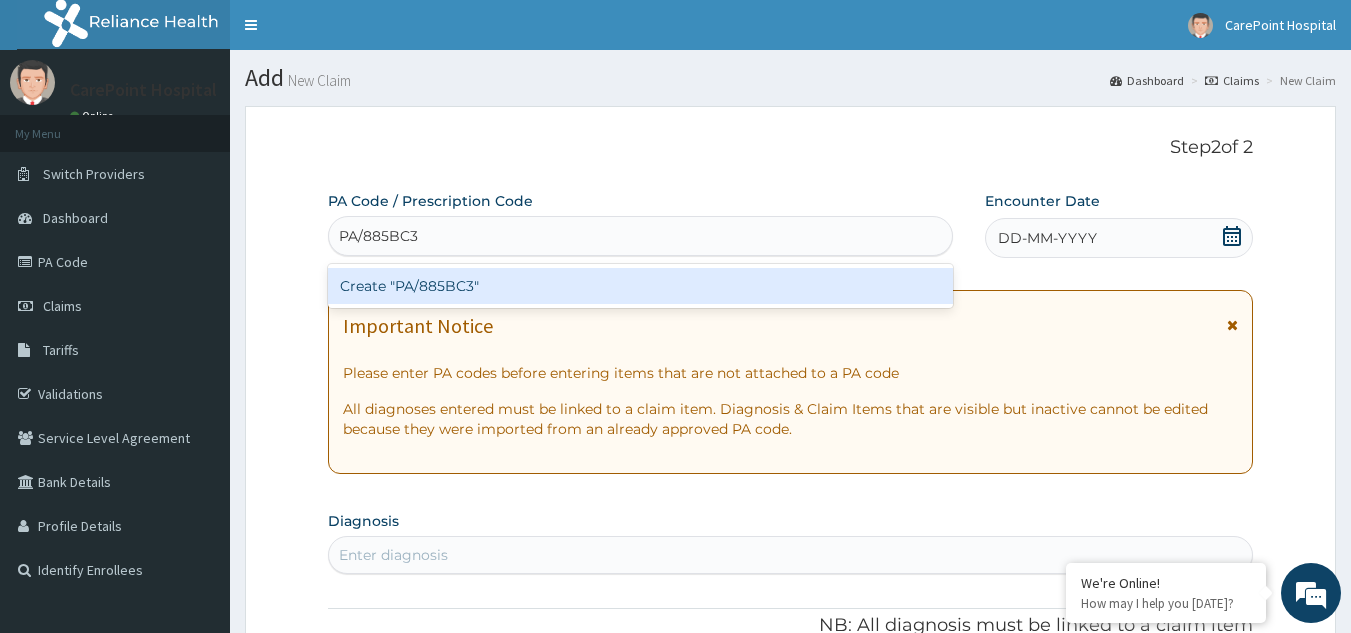 click on "Create "PA/885BC3"" at bounding box center (641, 286) 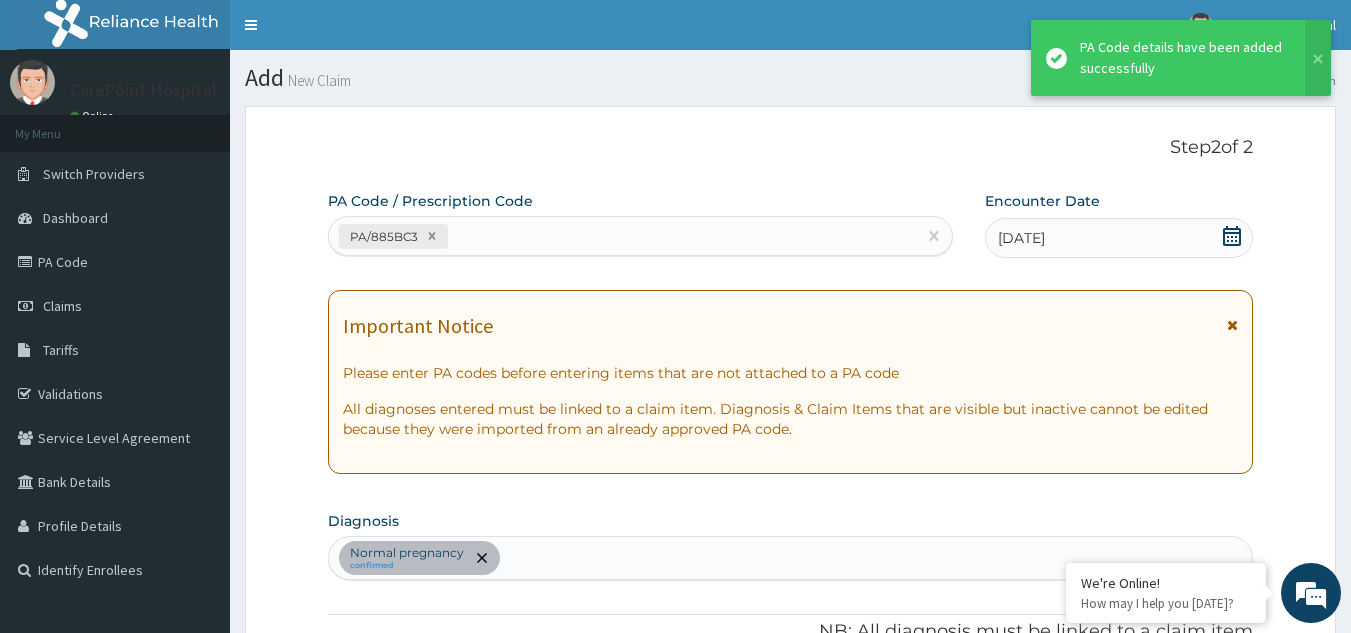 scroll, scrollTop: 585, scrollLeft: 0, axis: vertical 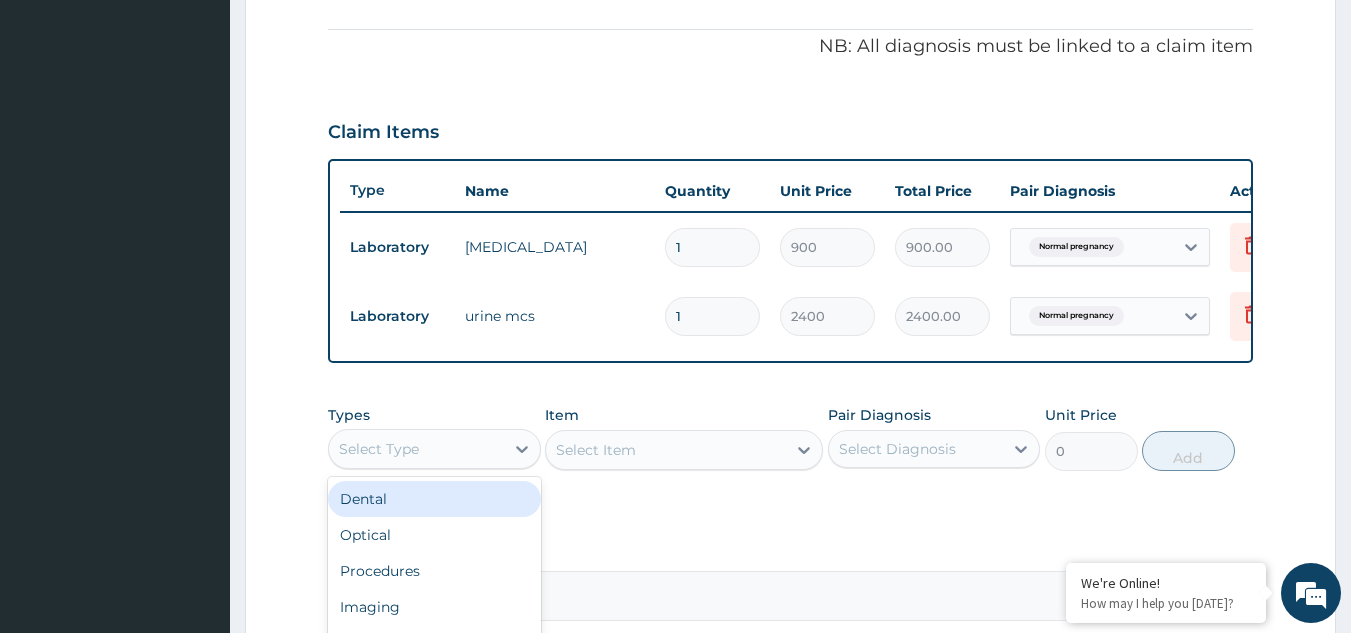 click on "Select Type" at bounding box center [379, 449] 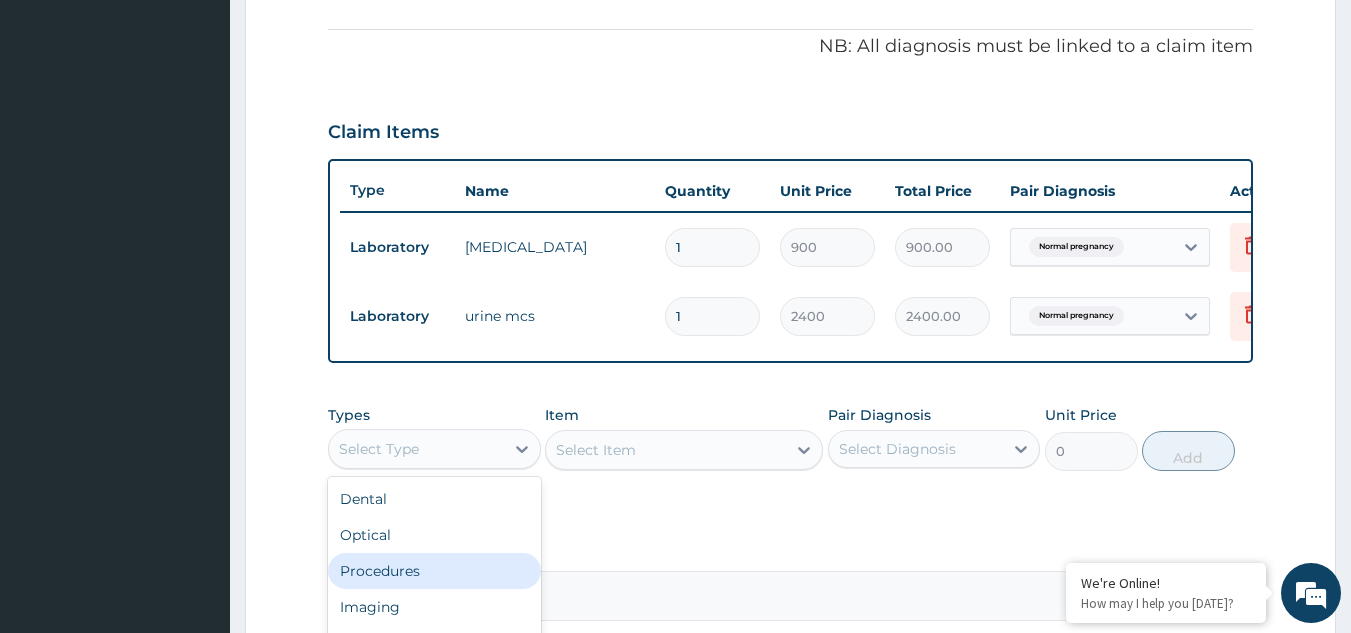 click on "Procedures" at bounding box center (434, 571) 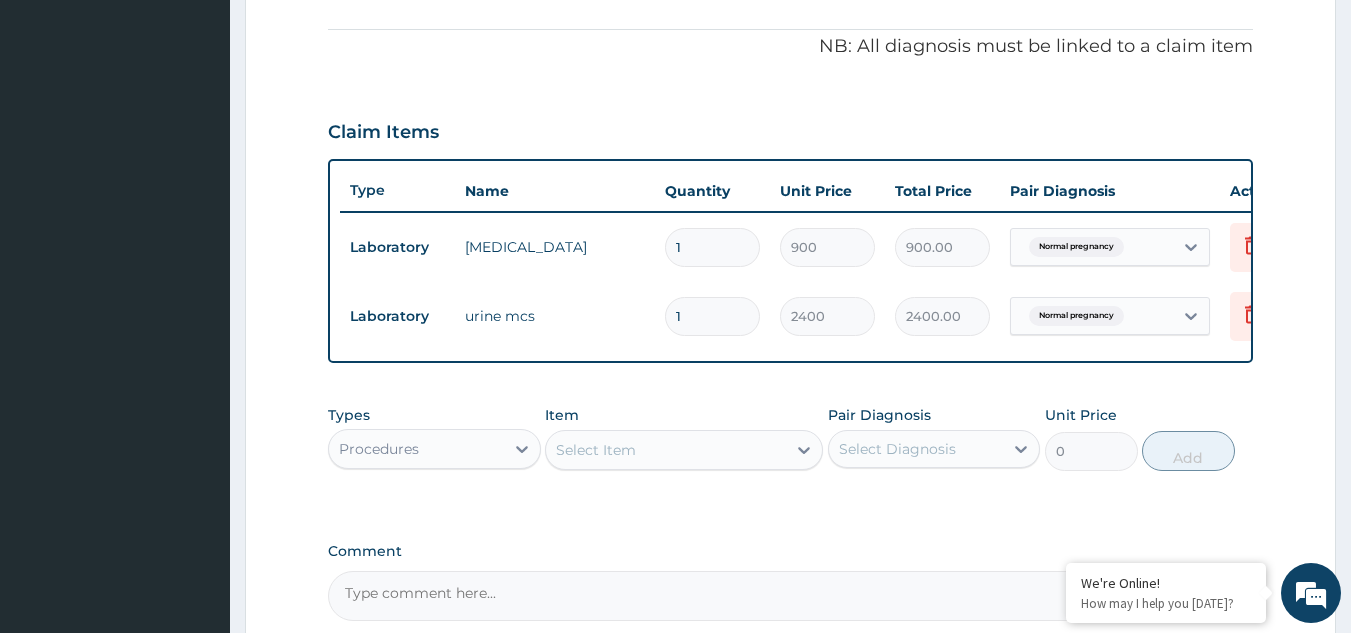 click on "Select Item" at bounding box center [596, 450] 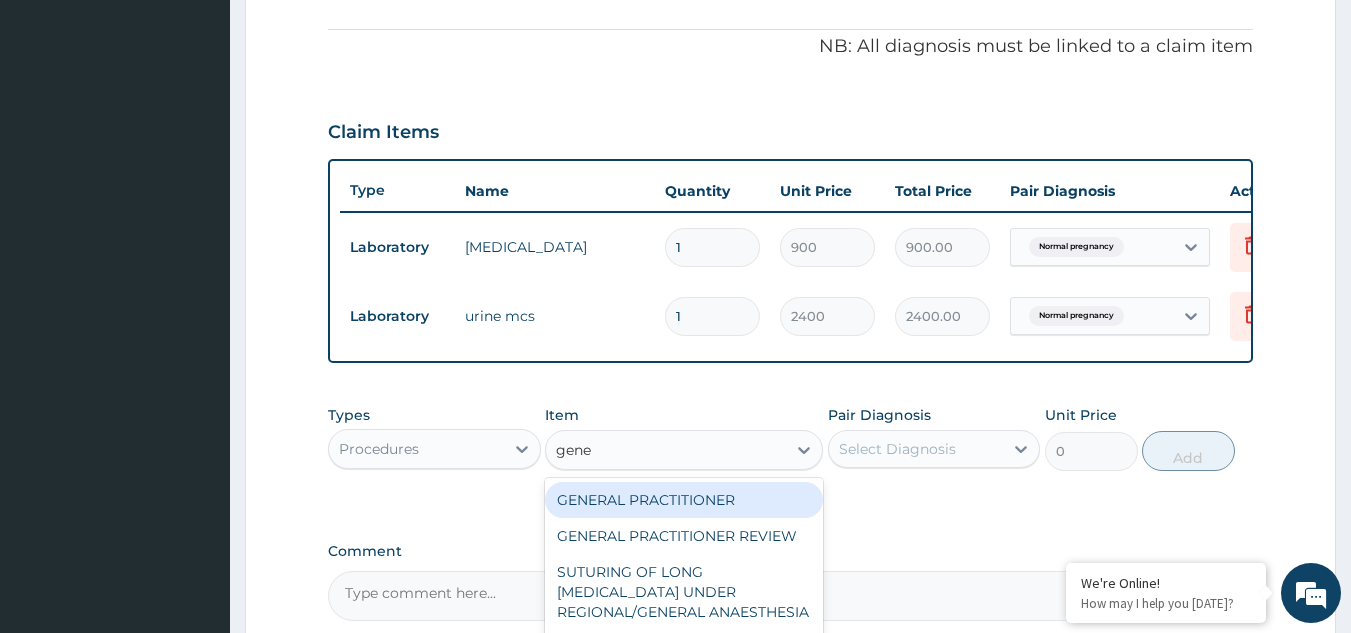 type on "gener" 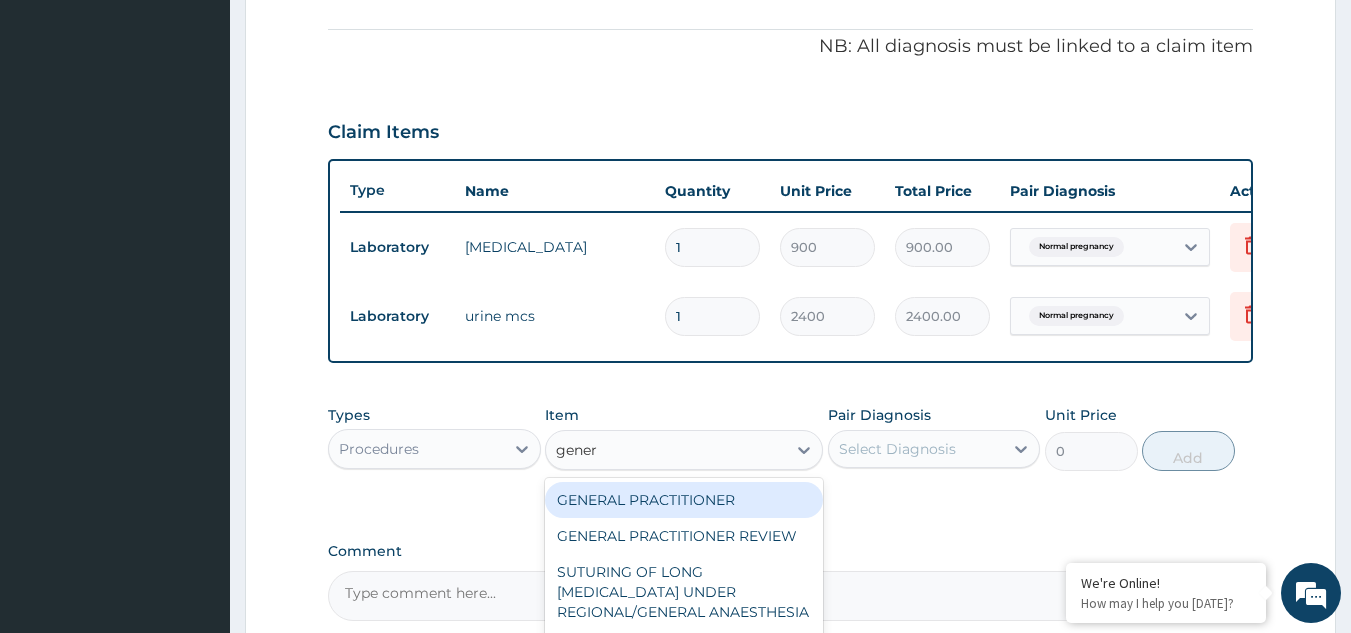 click on "GENERAL PRACTITIONER" at bounding box center [684, 500] 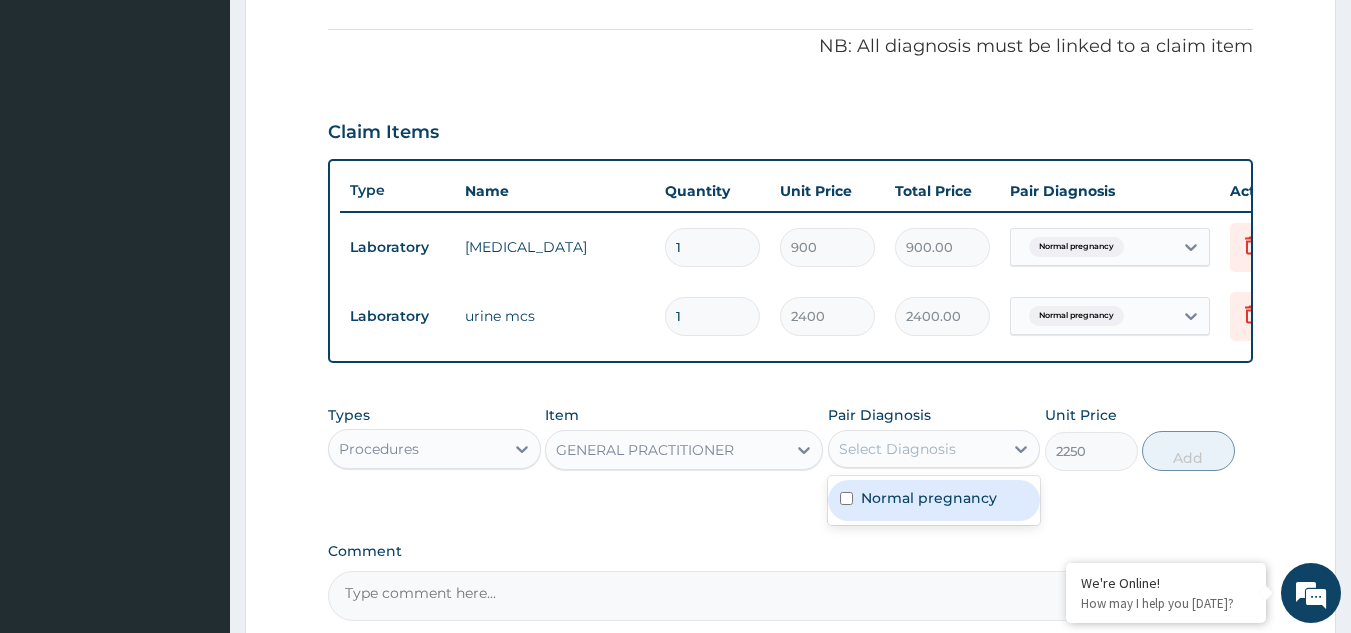 click on "Select Diagnosis" at bounding box center [916, 449] 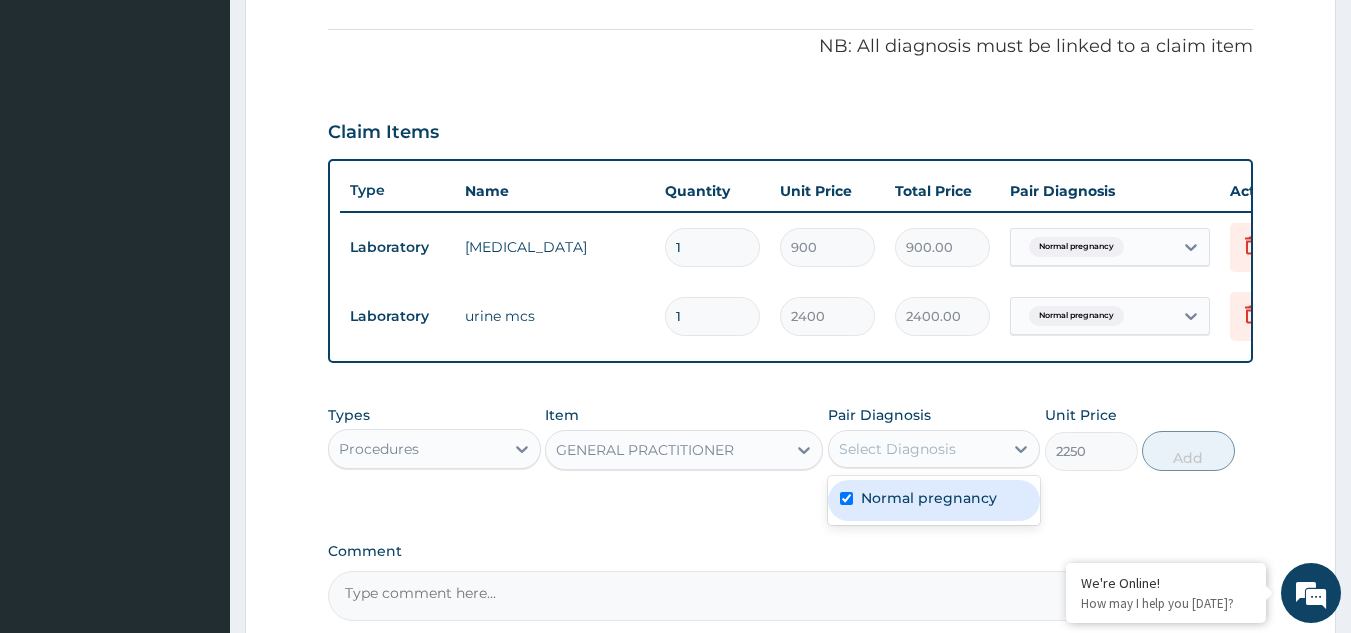 checkbox on "true" 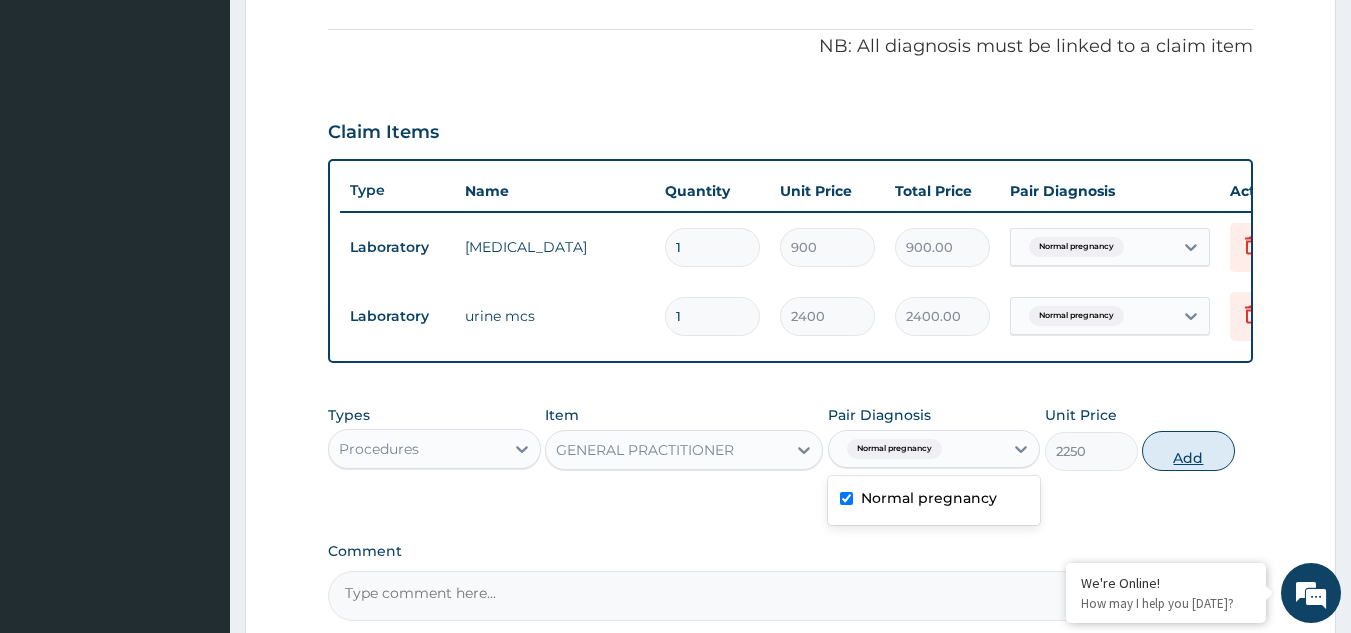 click on "Add" at bounding box center [1188, 451] 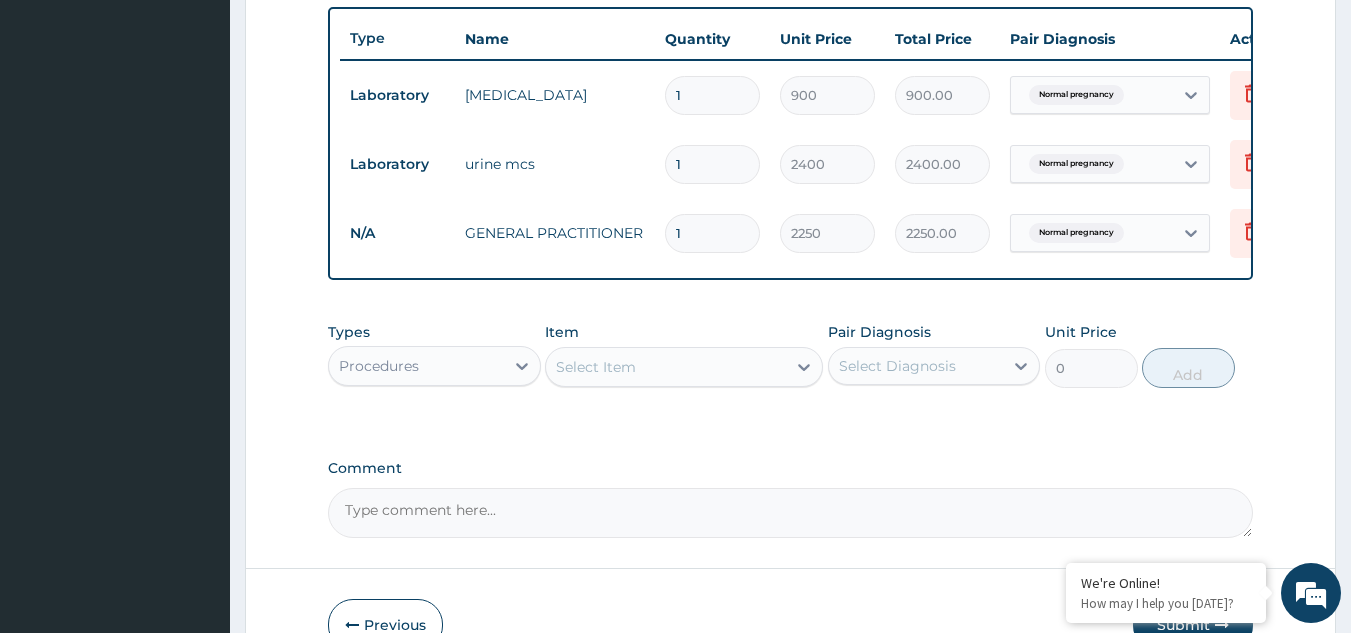 scroll, scrollTop: 867, scrollLeft: 0, axis: vertical 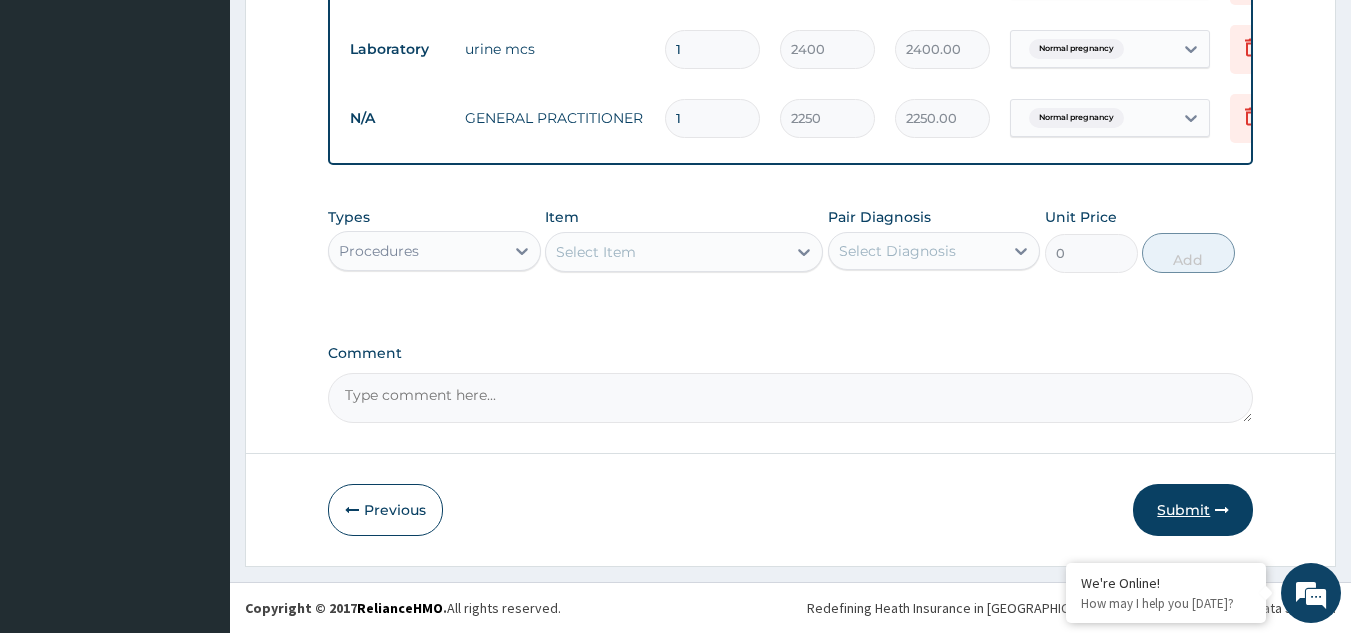click on "Submit" at bounding box center (1193, 510) 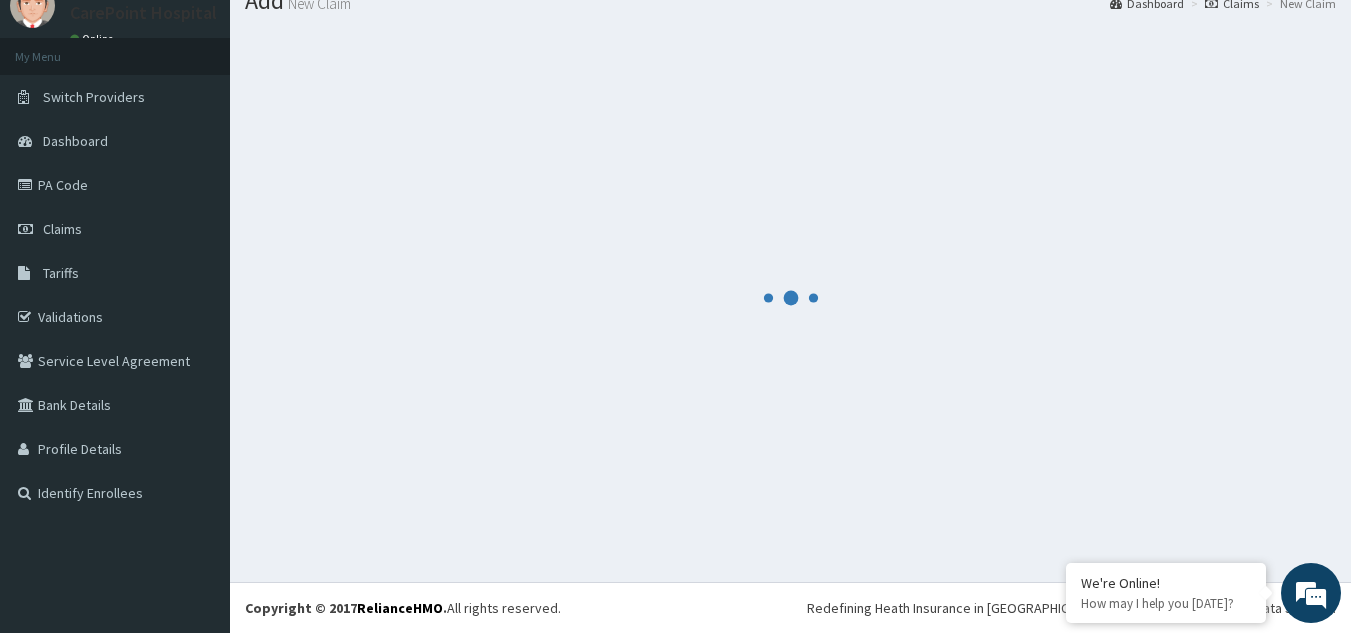 scroll, scrollTop: 77, scrollLeft: 0, axis: vertical 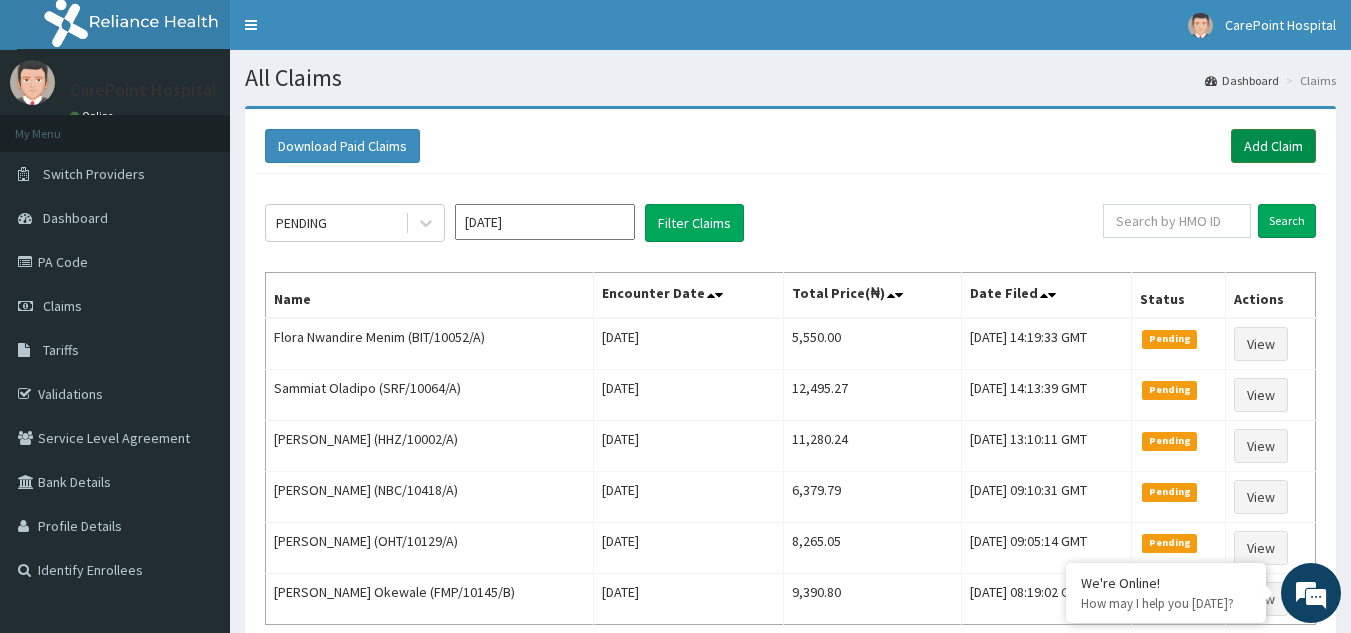 click on "Add Claim" at bounding box center (1273, 146) 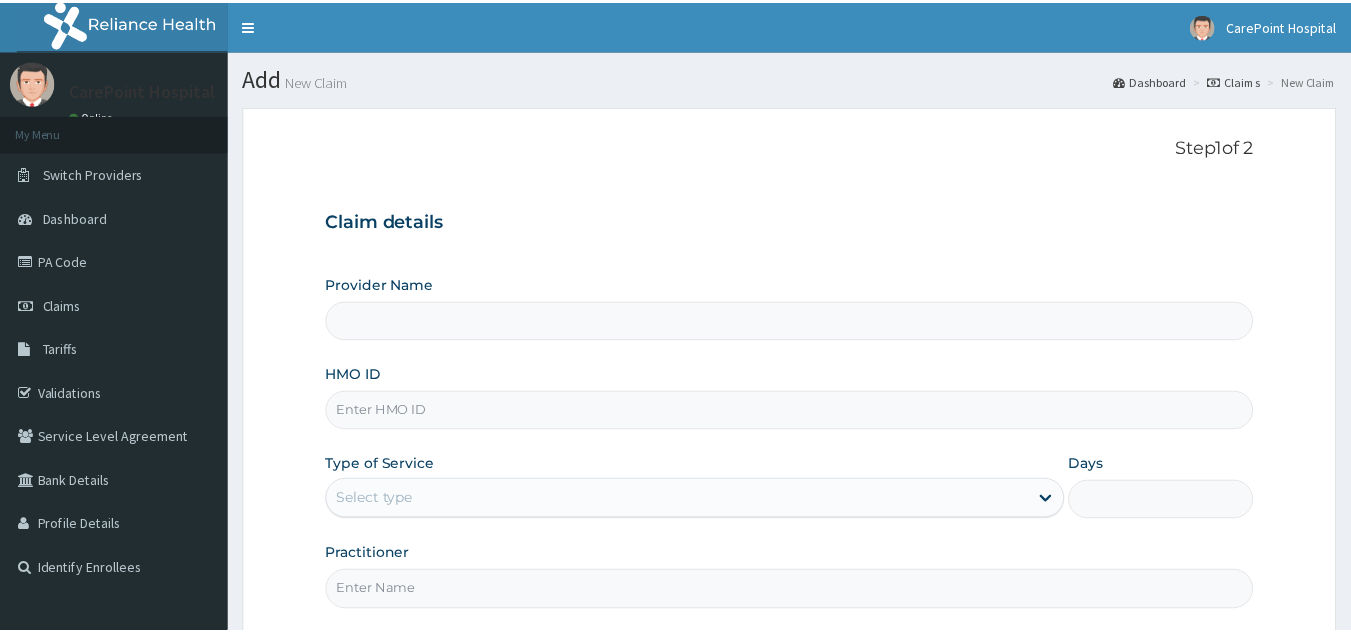scroll, scrollTop: 0, scrollLeft: 0, axis: both 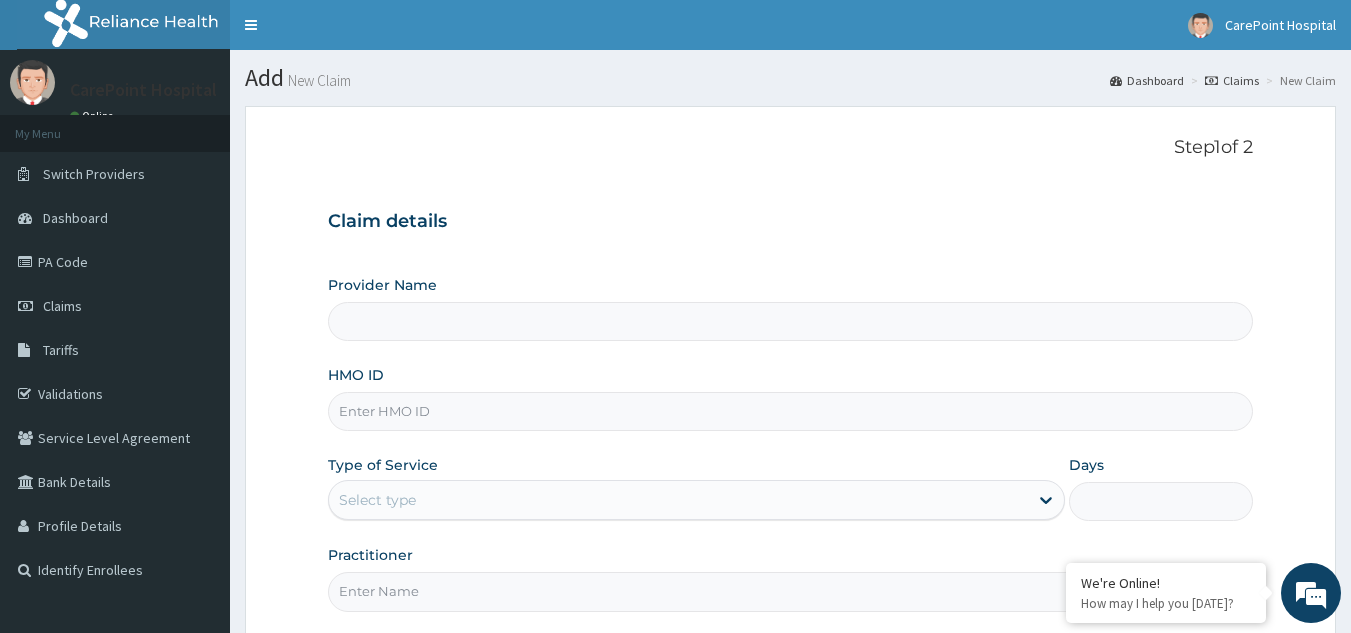 type on "[GEOGRAPHIC_DATA], [GEOGRAPHIC_DATA] ([GEOGRAPHIC_DATA])" 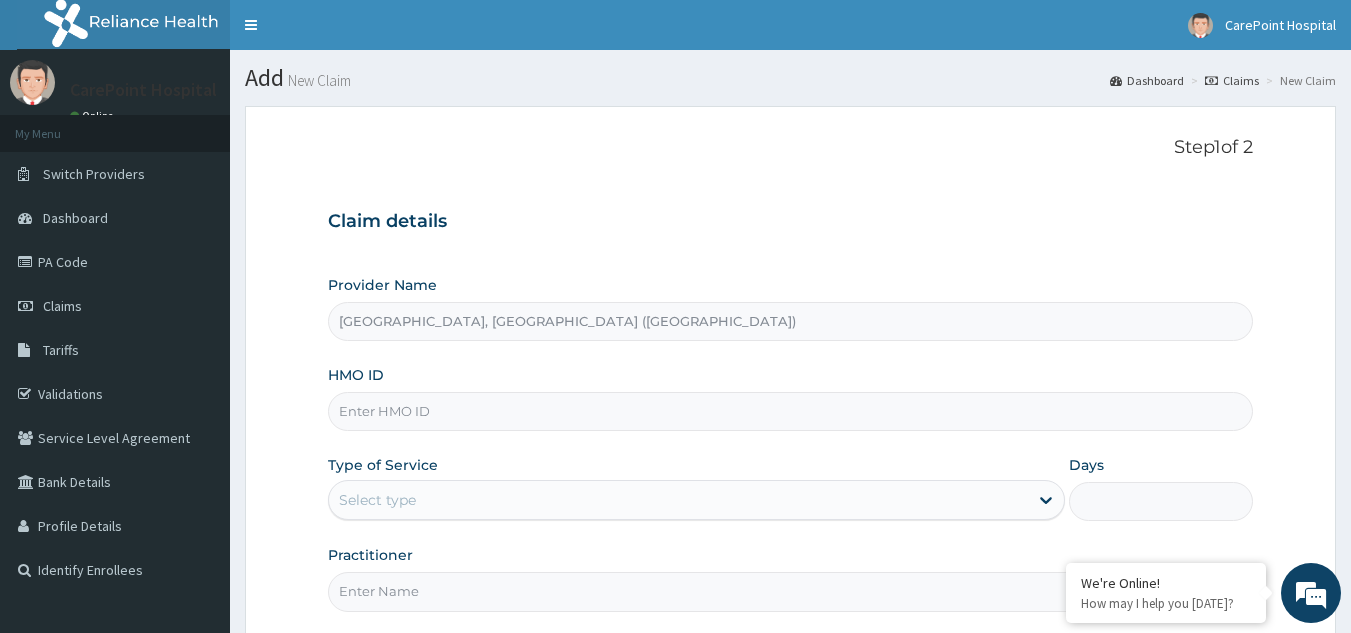 scroll, scrollTop: 0, scrollLeft: 0, axis: both 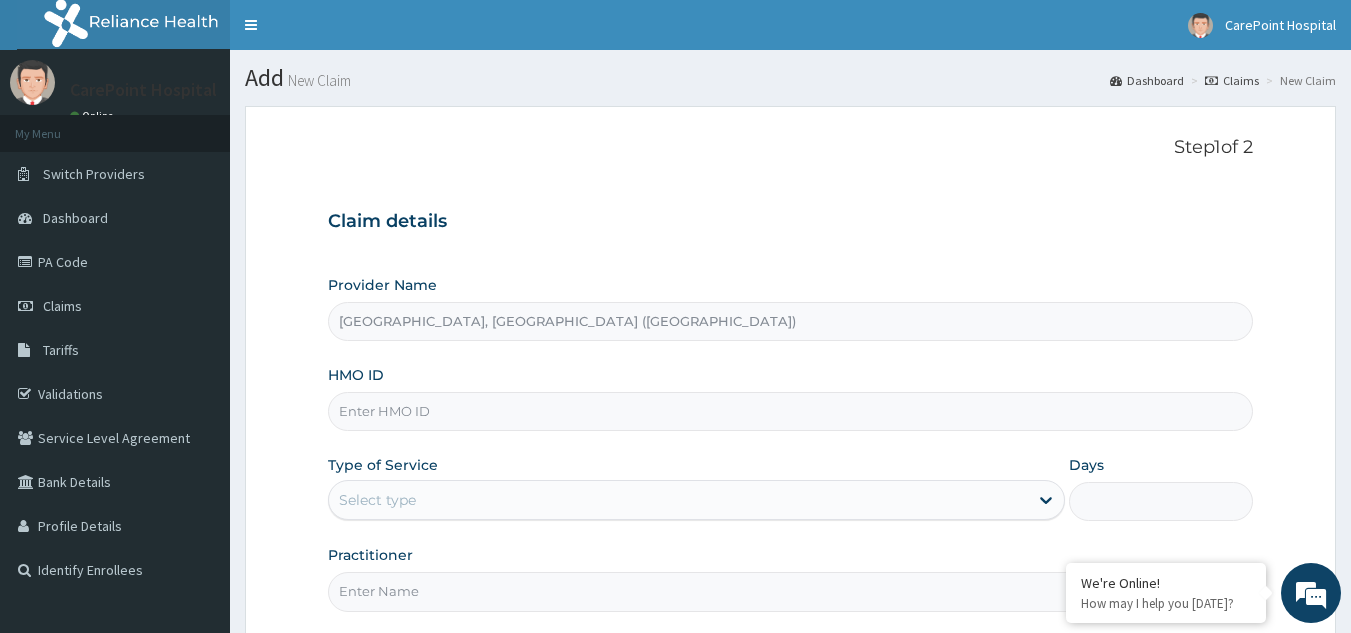 click on "HMO ID" at bounding box center [791, 411] 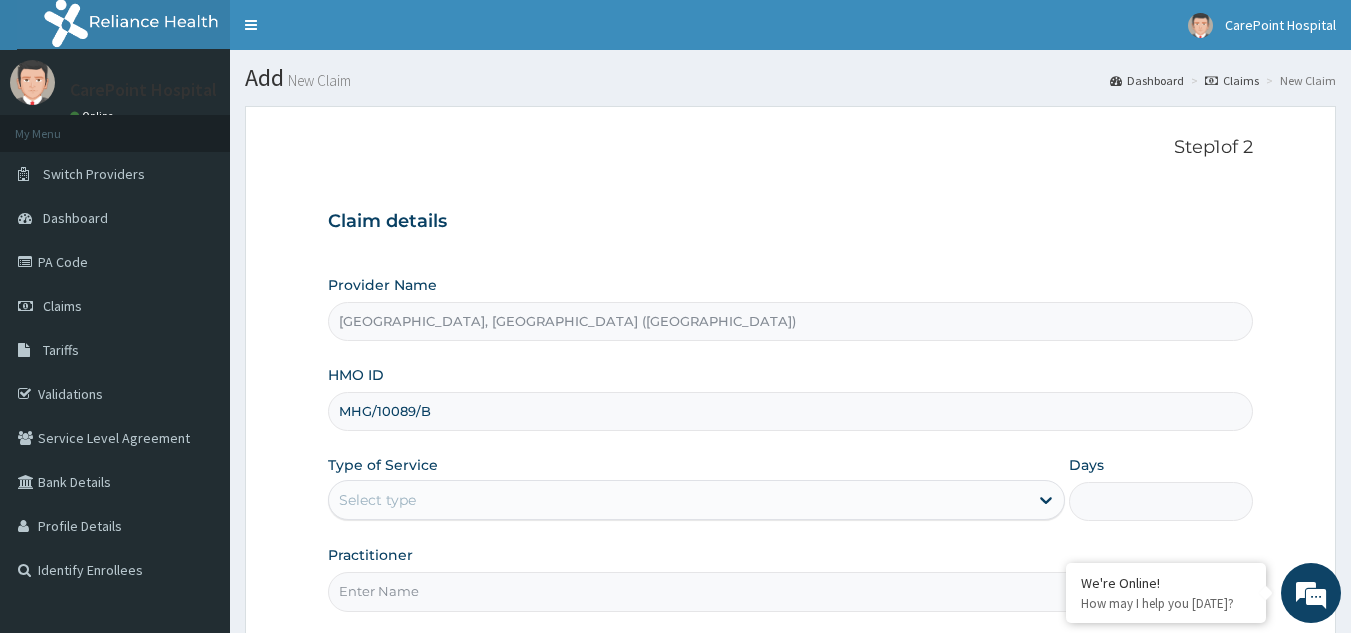 type on "MHG/10089/B" 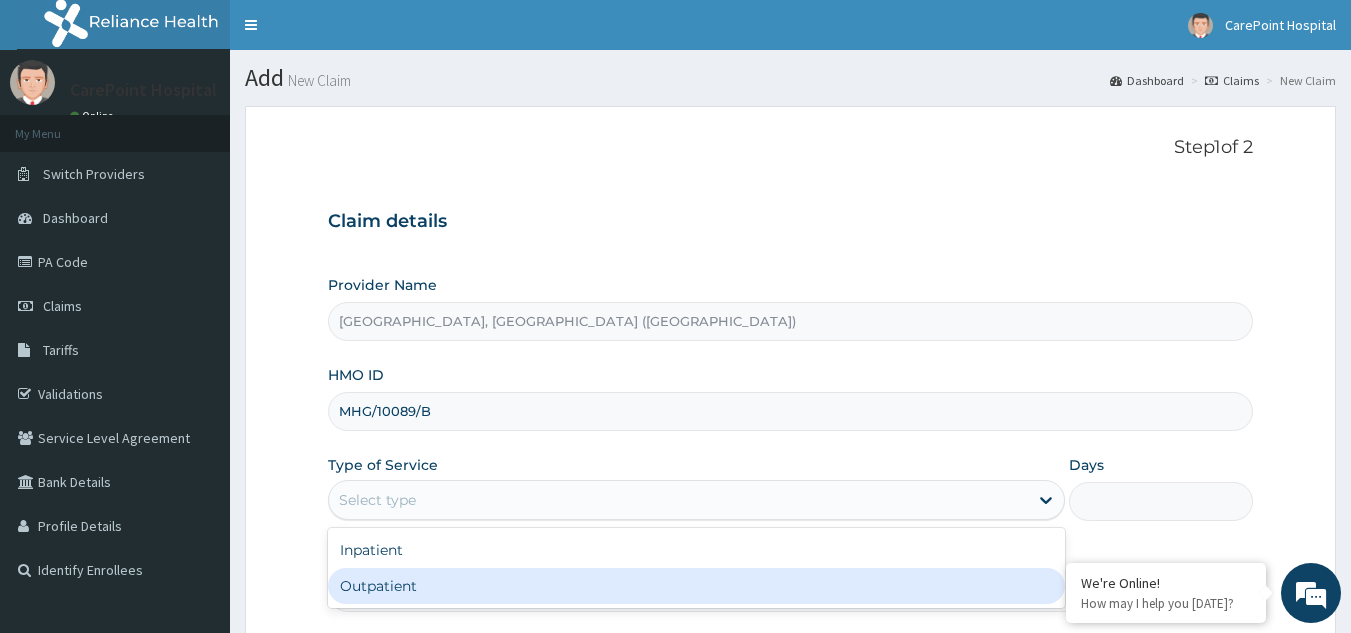 click on "Outpatient" at bounding box center (696, 586) 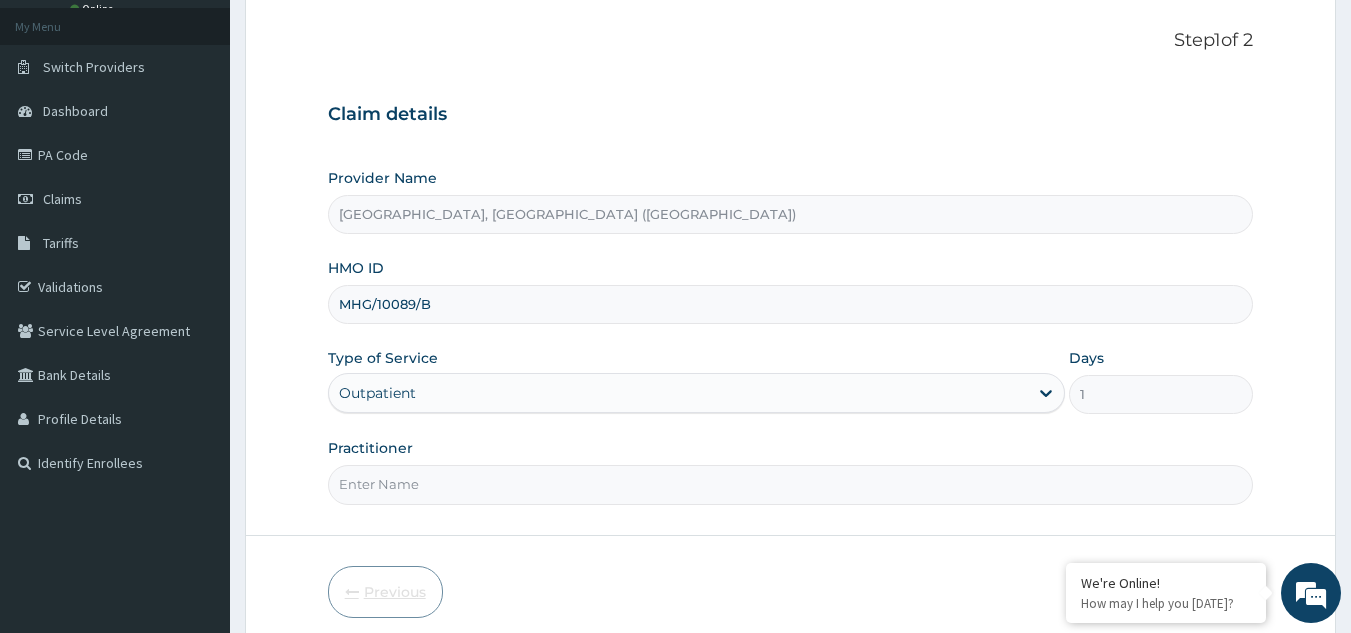 scroll, scrollTop: 189, scrollLeft: 0, axis: vertical 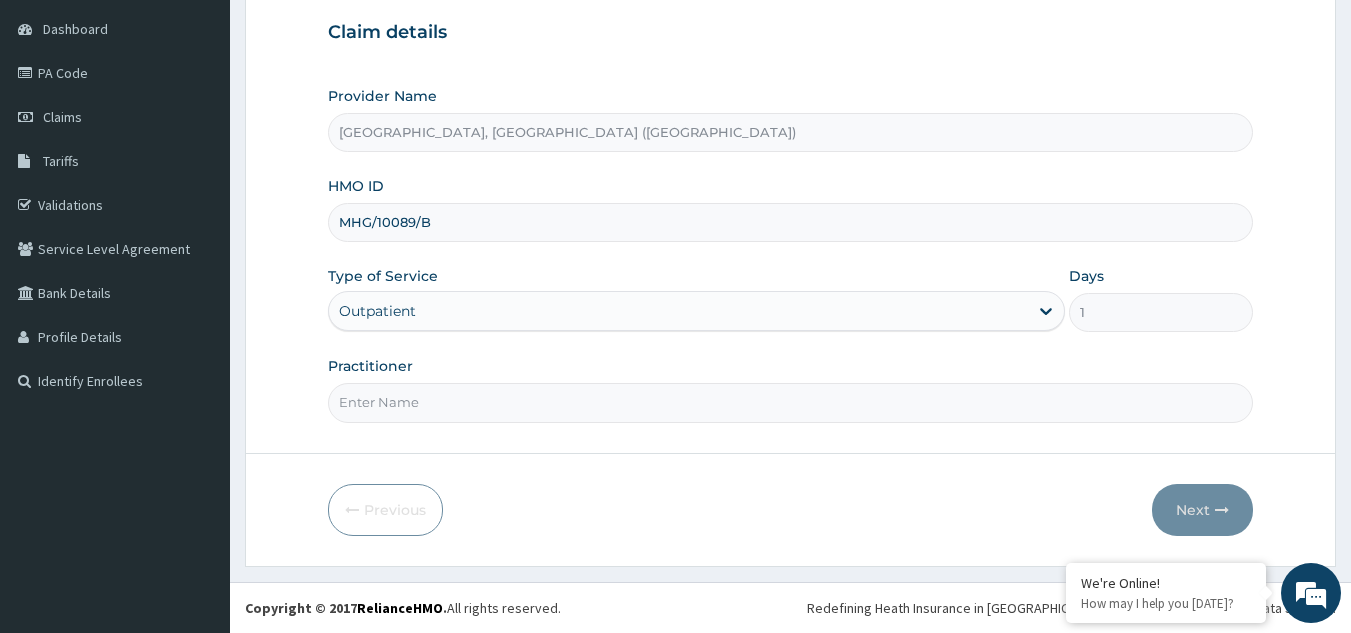 click on "Practitioner" at bounding box center (791, 402) 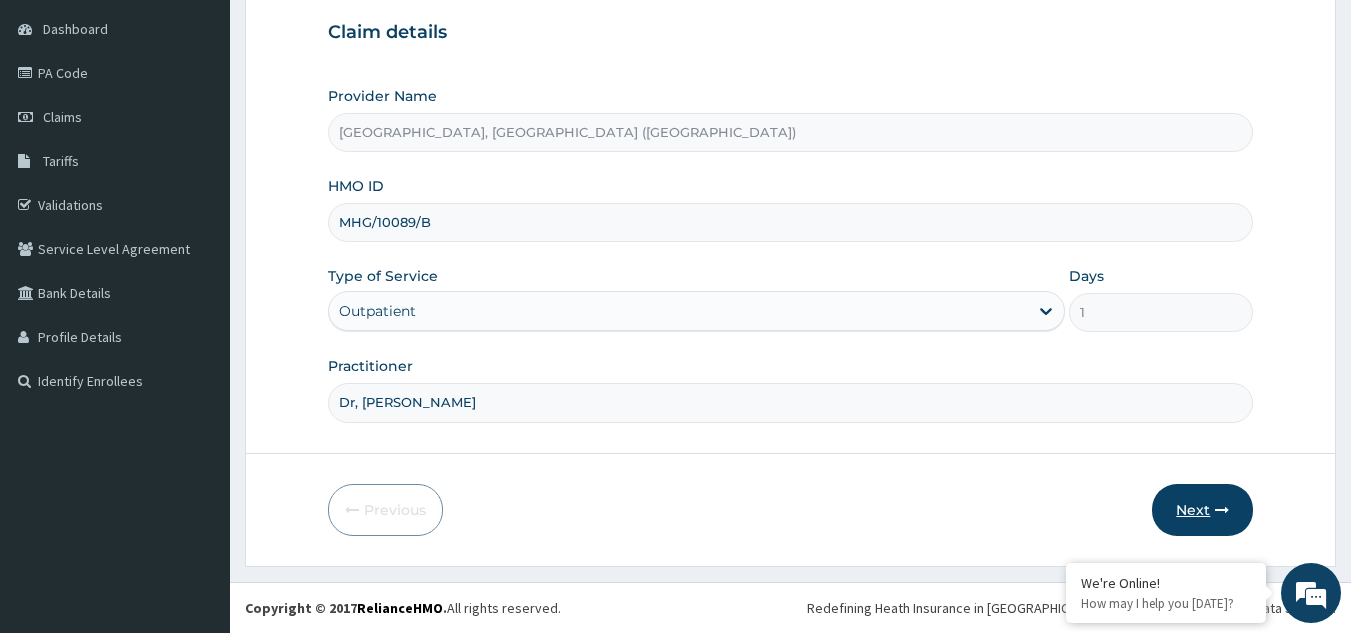 type on "Dr, Steve" 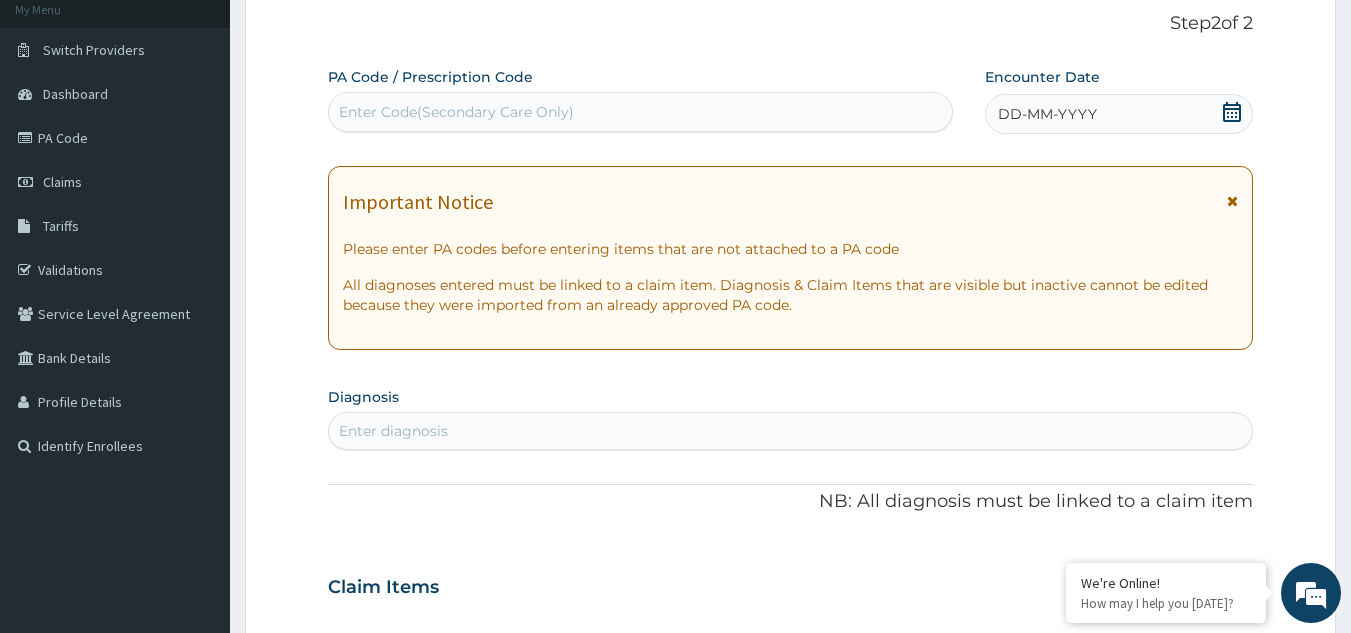 scroll, scrollTop: 89, scrollLeft: 0, axis: vertical 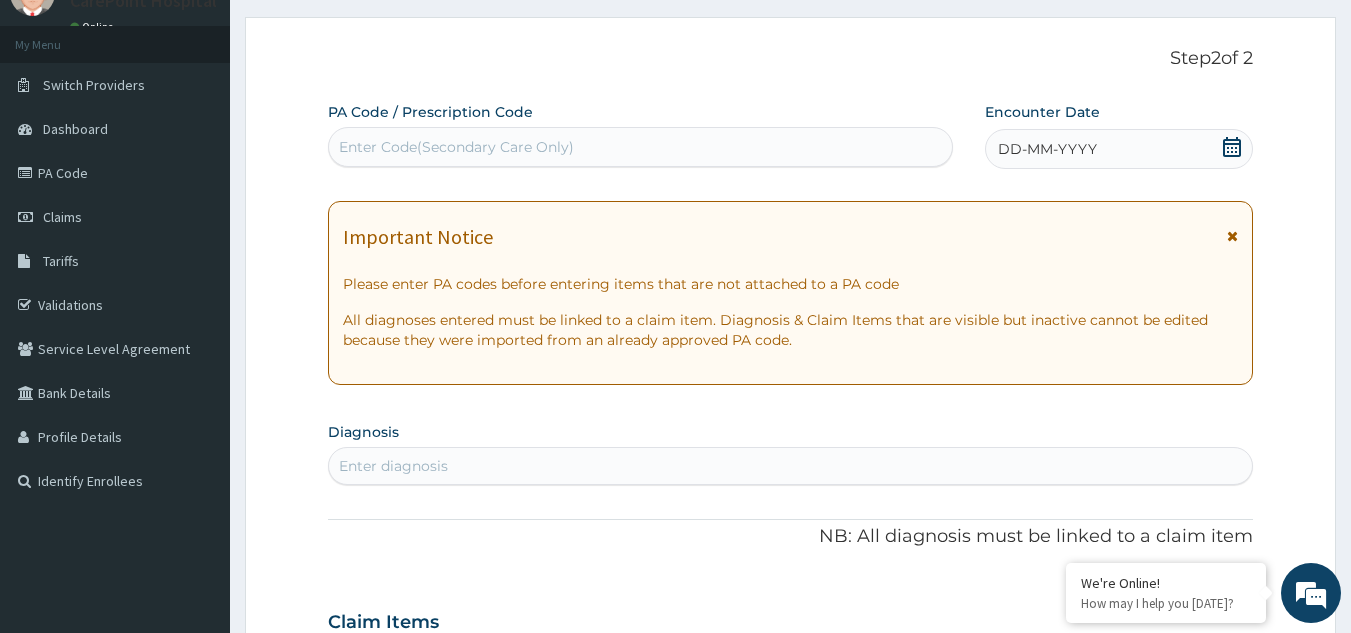 click on "Enter Code(Secondary Care Only)" at bounding box center [641, 147] 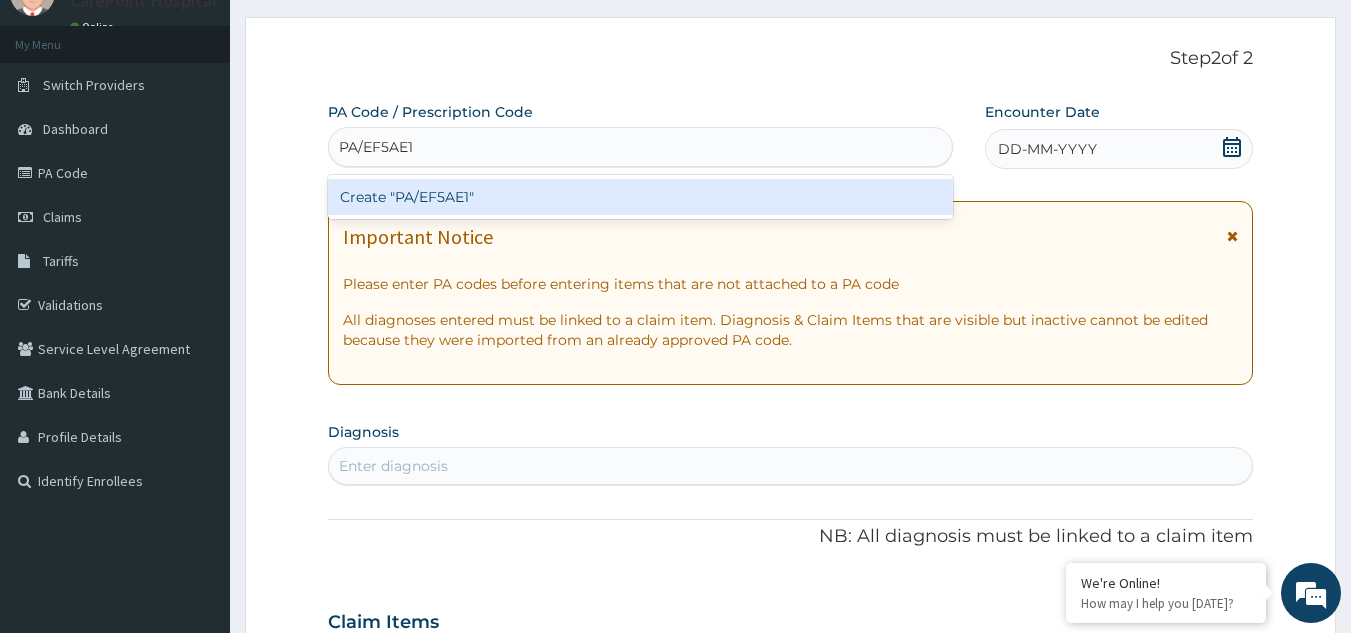 click on "Create "PA/EF5AE1"" at bounding box center (641, 197) 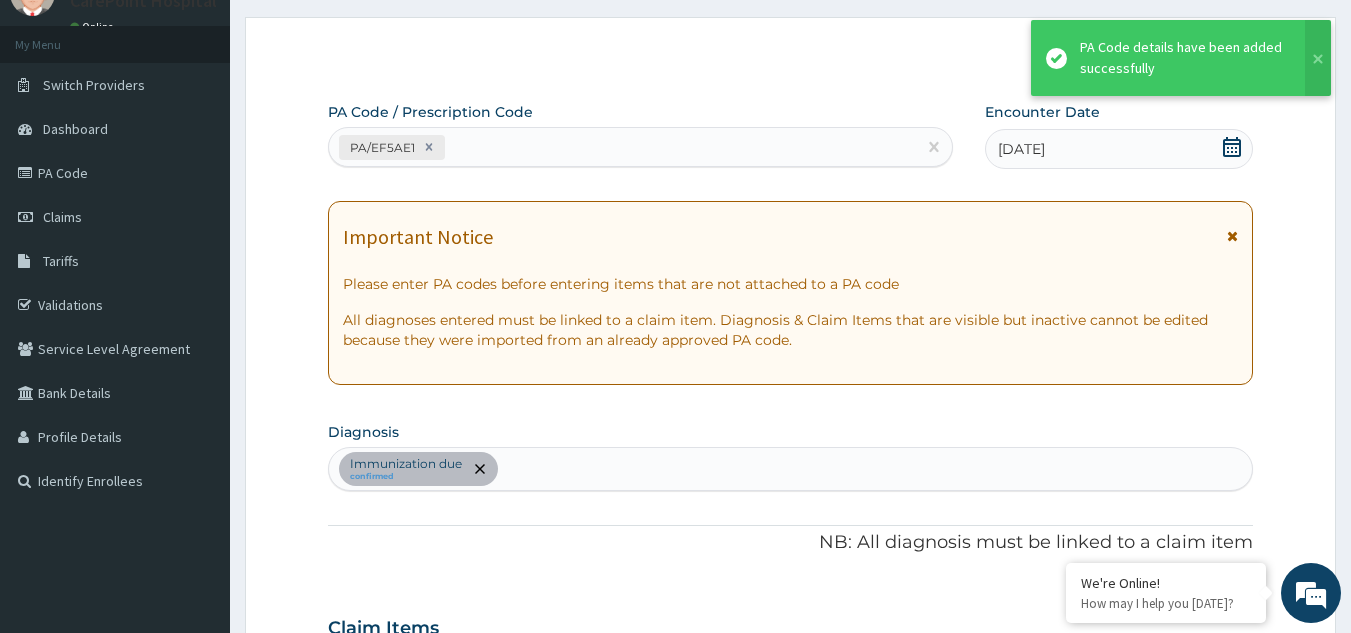 scroll, scrollTop: 654, scrollLeft: 0, axis: vertical 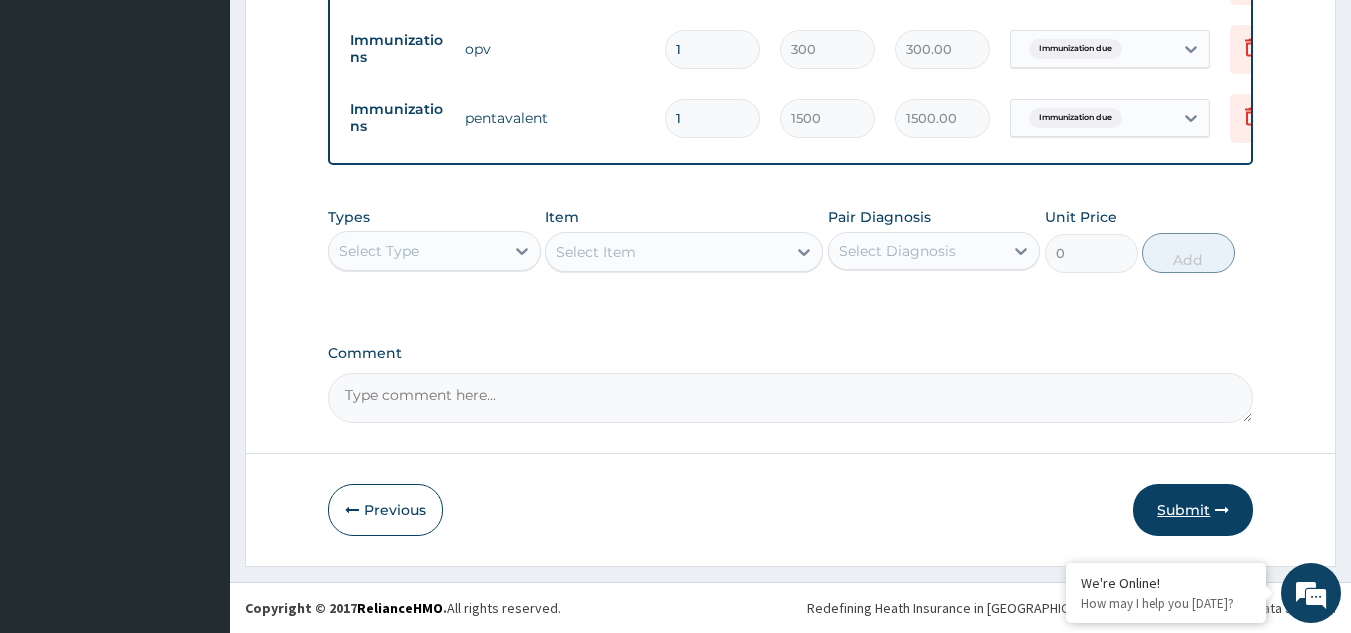 click on "Submit" at bounding box center (1193, 510) 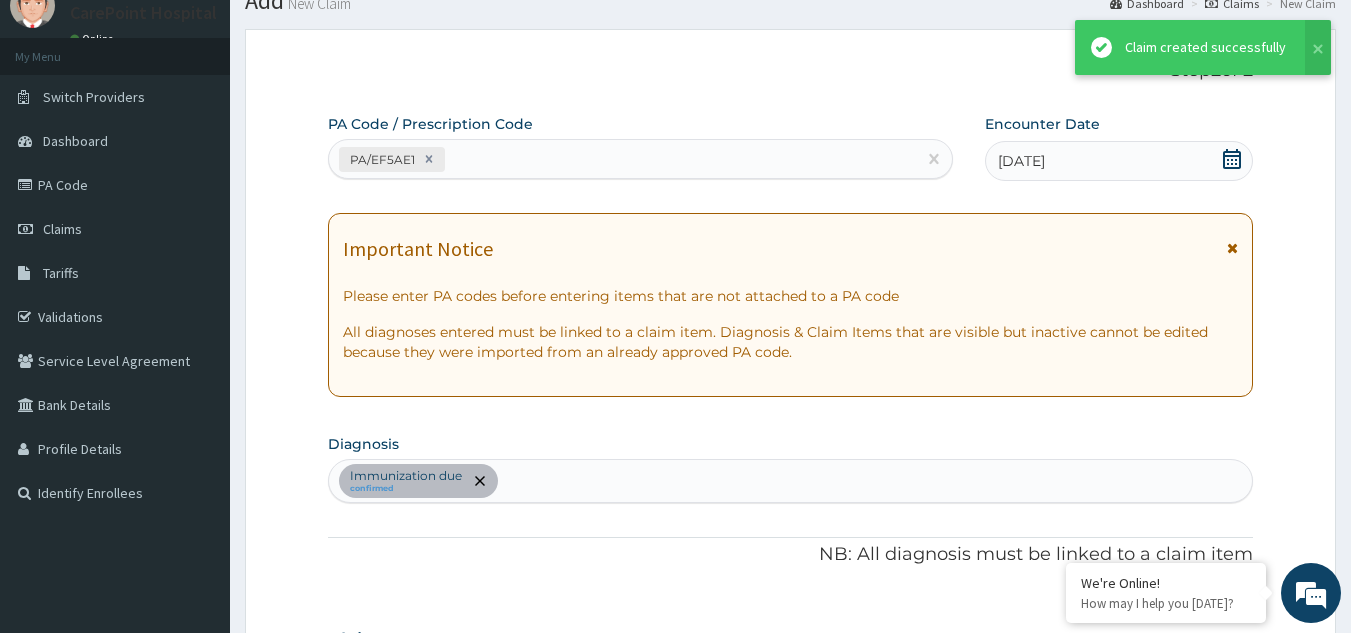 scroll, scrollTop: 867, scrollLeft: 0, axis: vertical 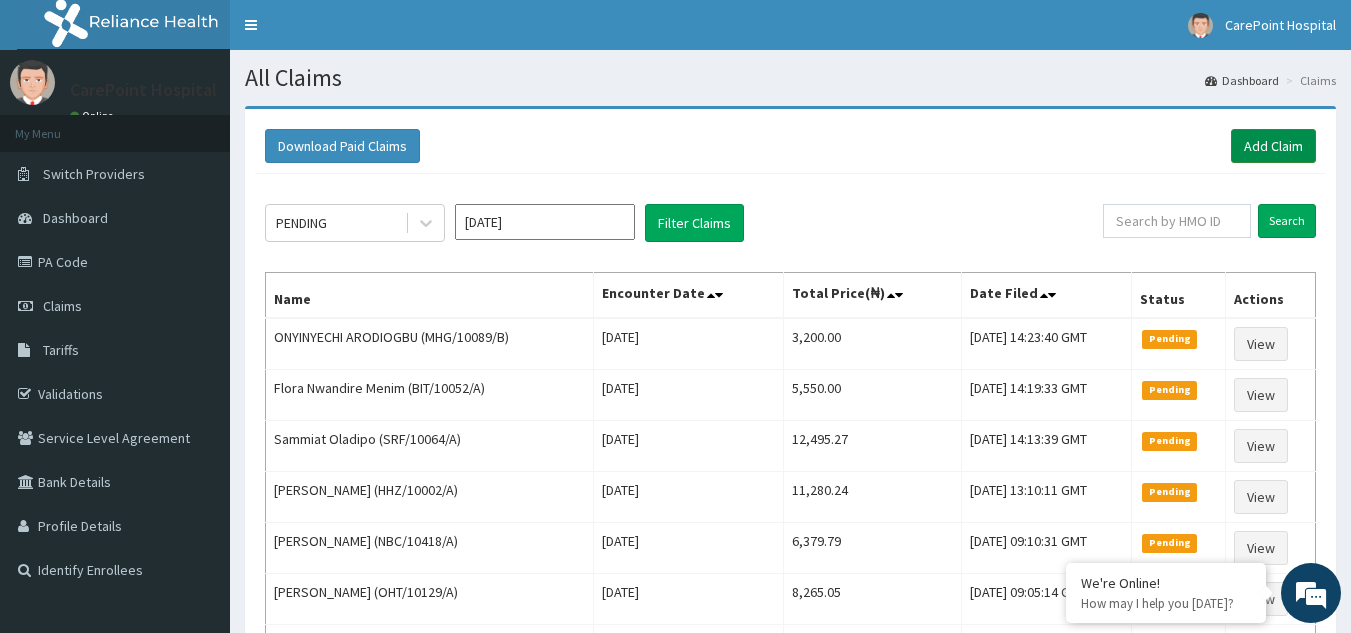 drag, startPoint x: 1277, startPoint y: 143, endPoint x: 1262, endPoint y: 134, distance: 17.492855 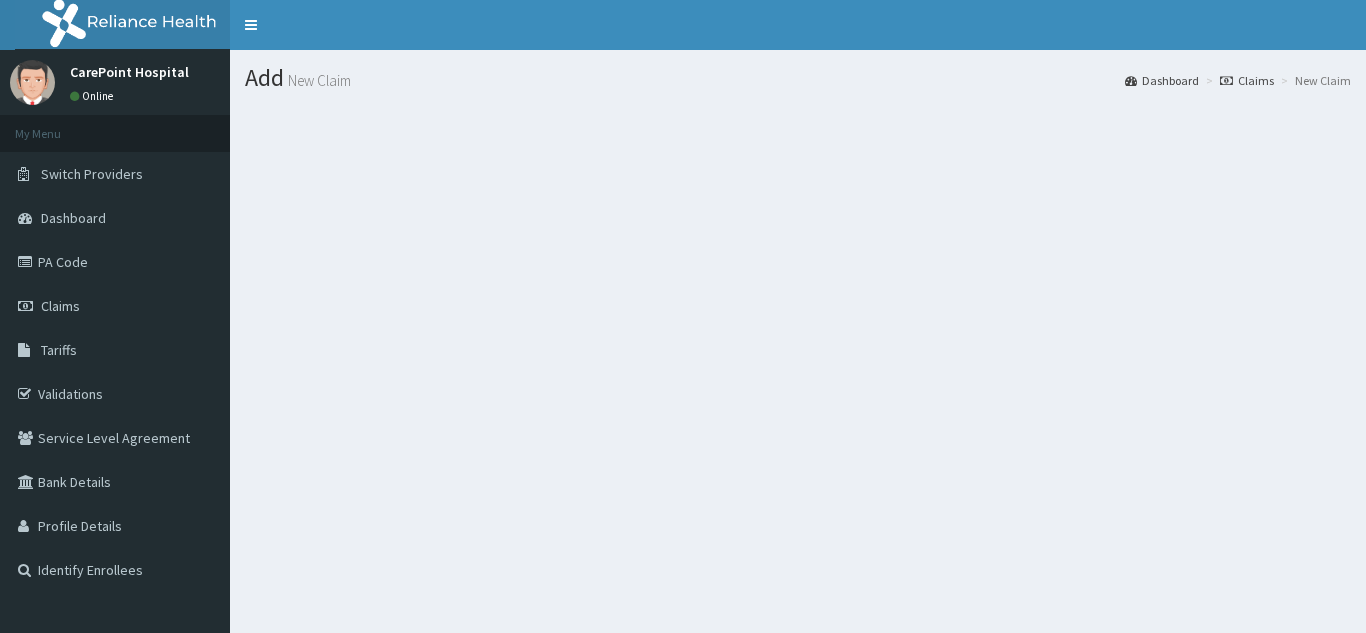 scroll, scrollTop: 0, scrollLeft: 0, axis: both 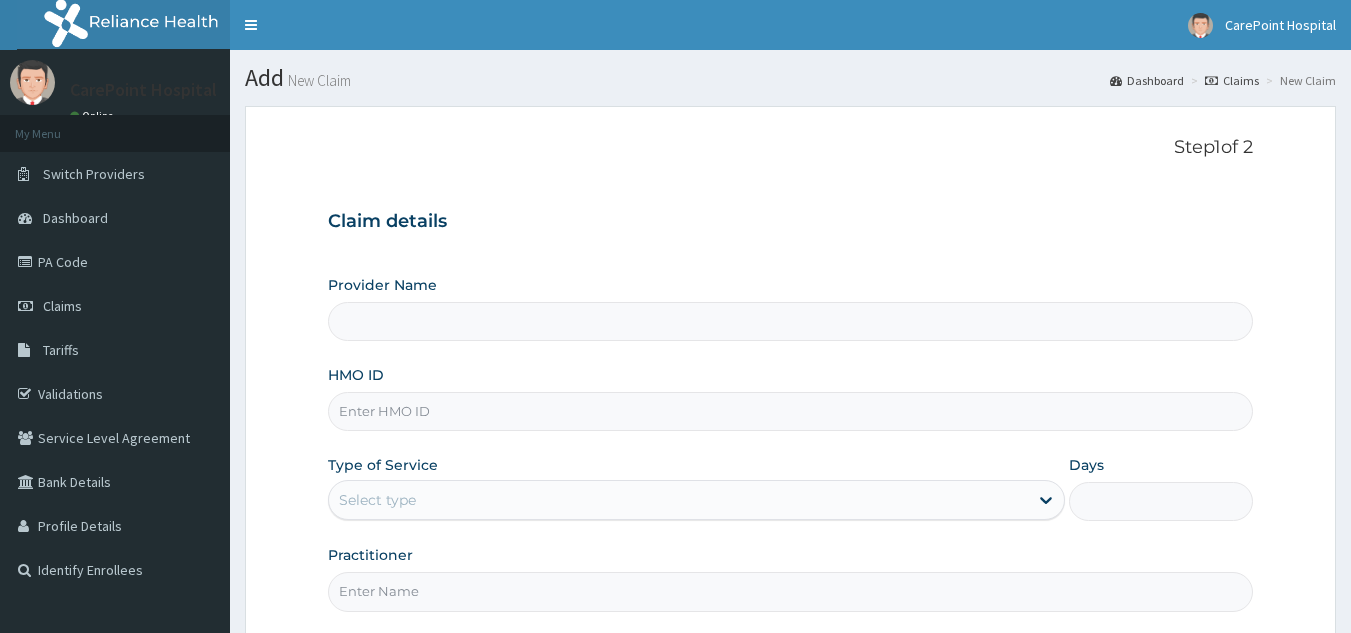 type on "[GEOGRAPHIC_DATA], [GEOGRAPHIC_DATA] ([GEOGRAPHIC_DATA])" 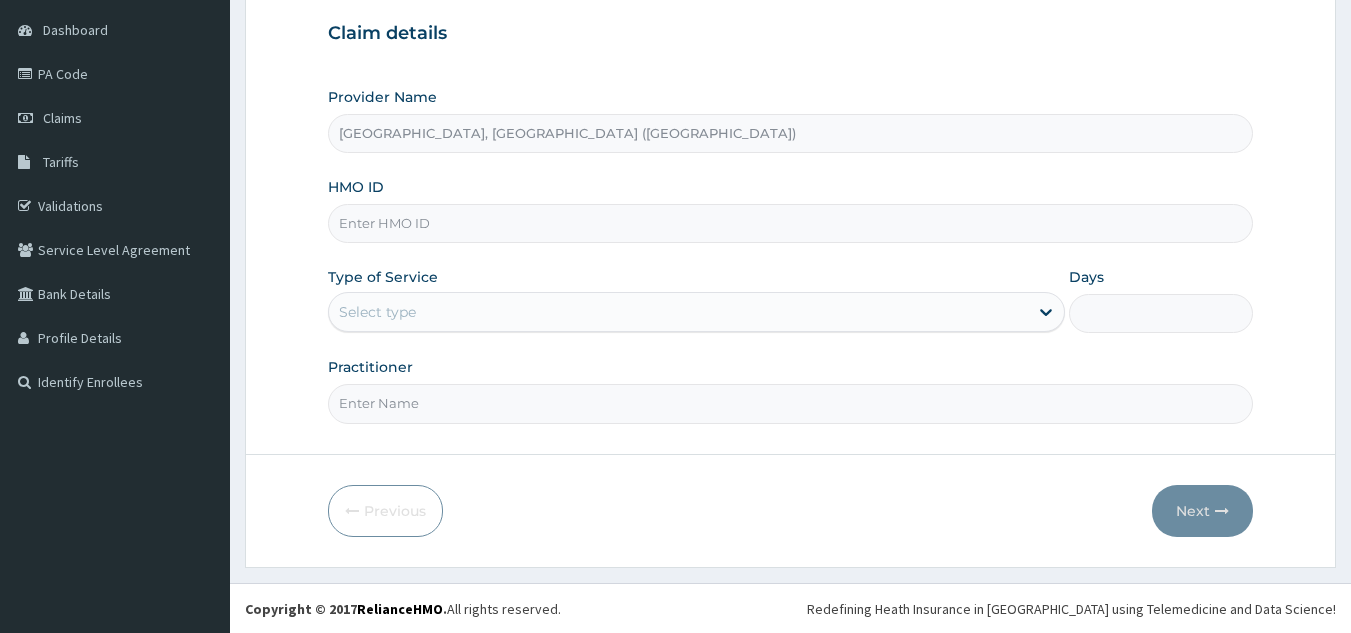 scroll, scrollTop: 189, scrollLeft: 0, axis: vertical 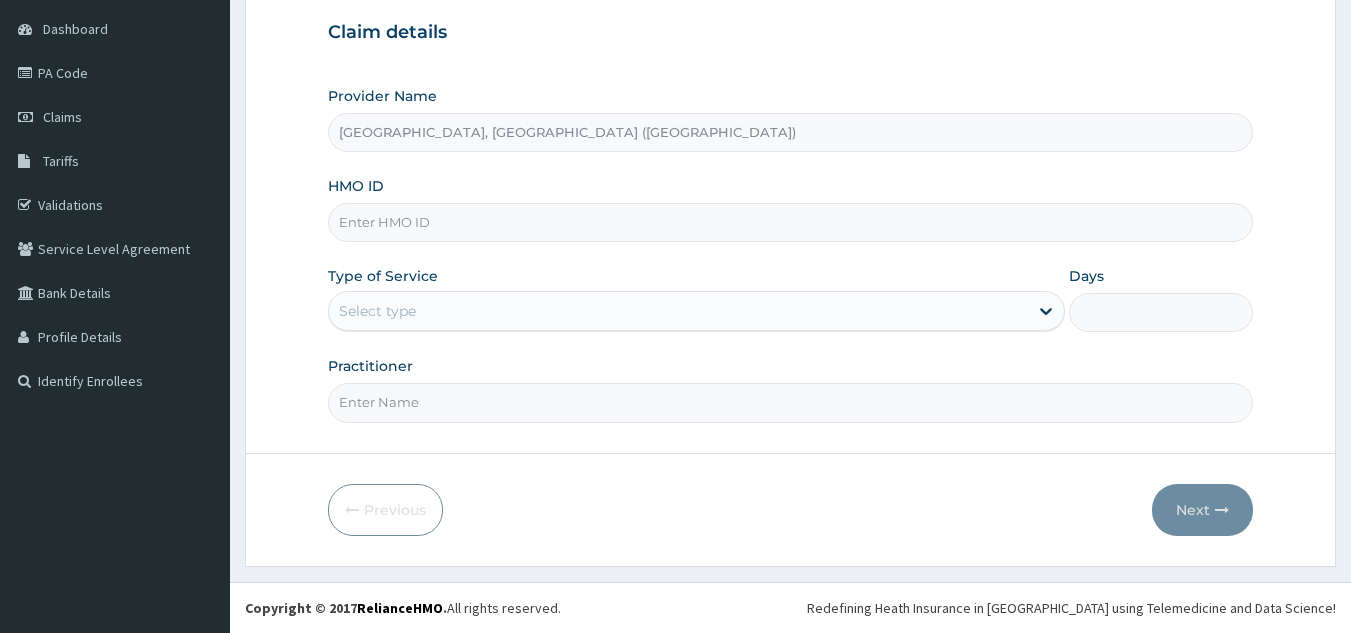 click on "HMO ID" at bounding box center [791, 222] 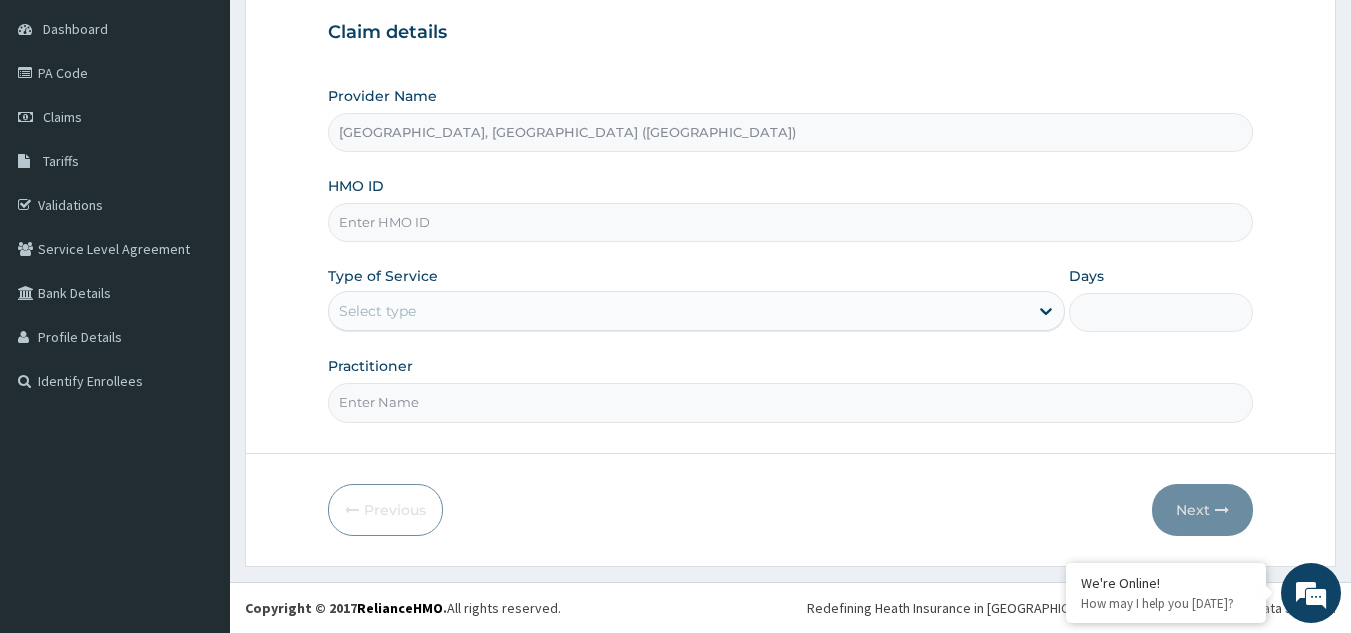 paste on "PPI/10070/B" 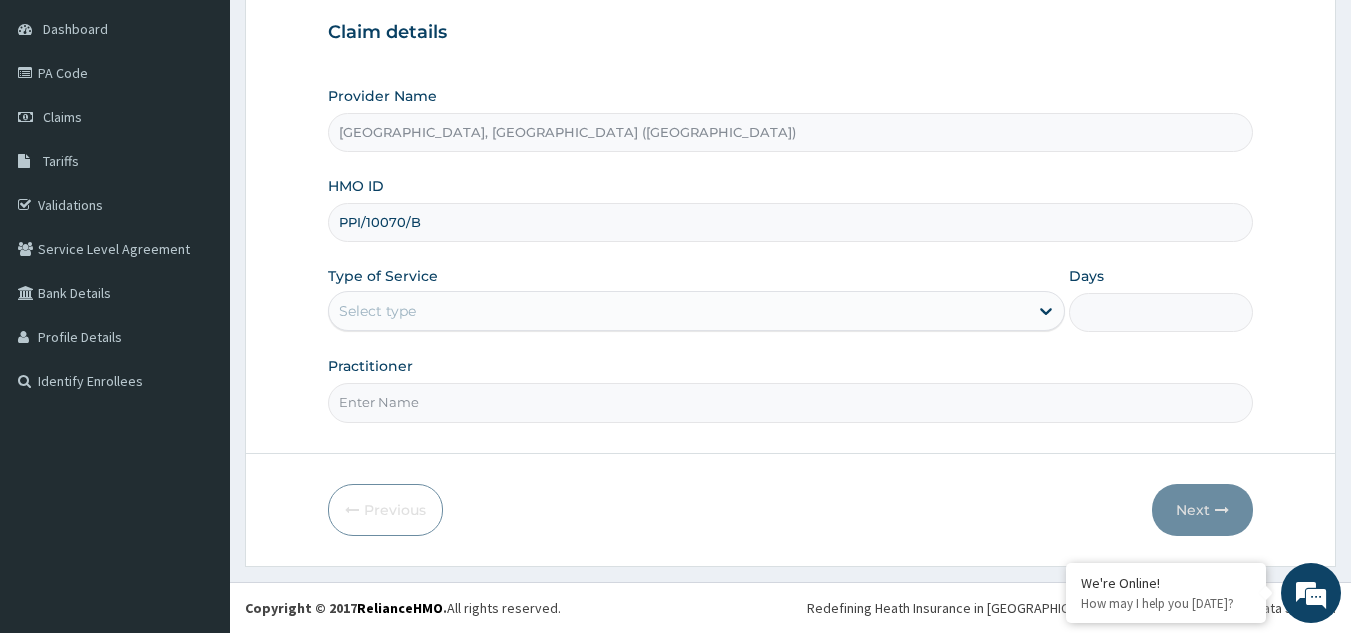 type on "PPI/10070/B" 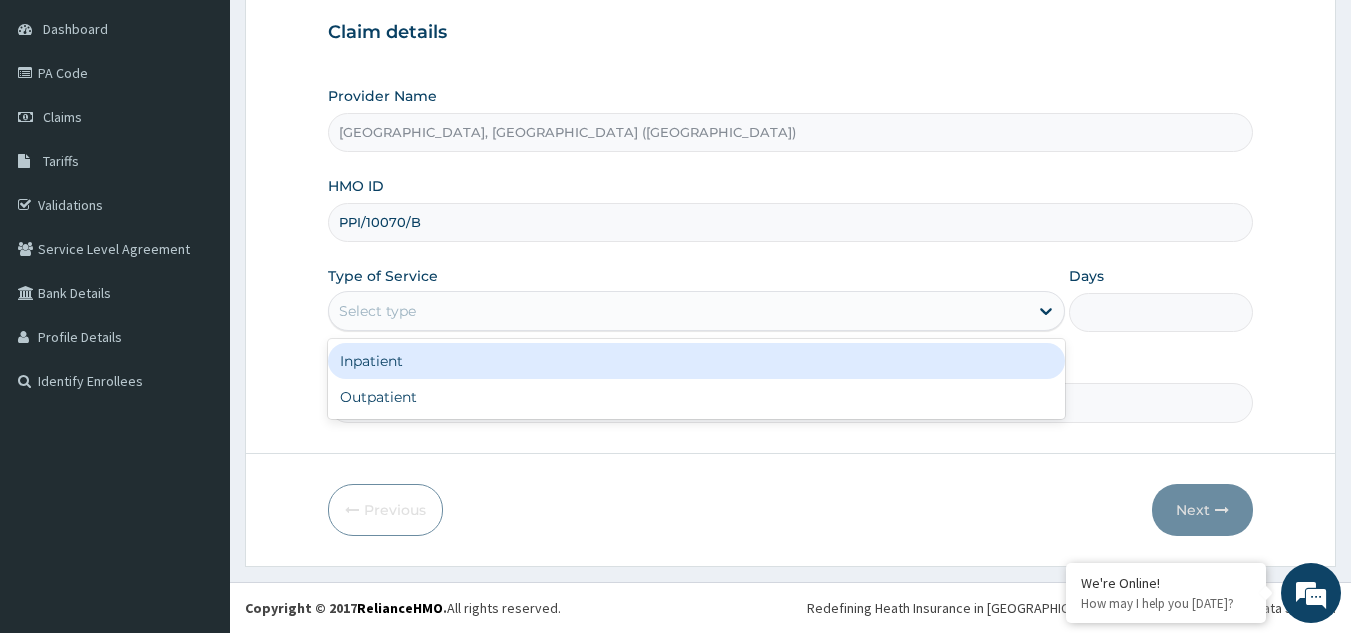 click on "Select type" at bounding box center (678, 311) 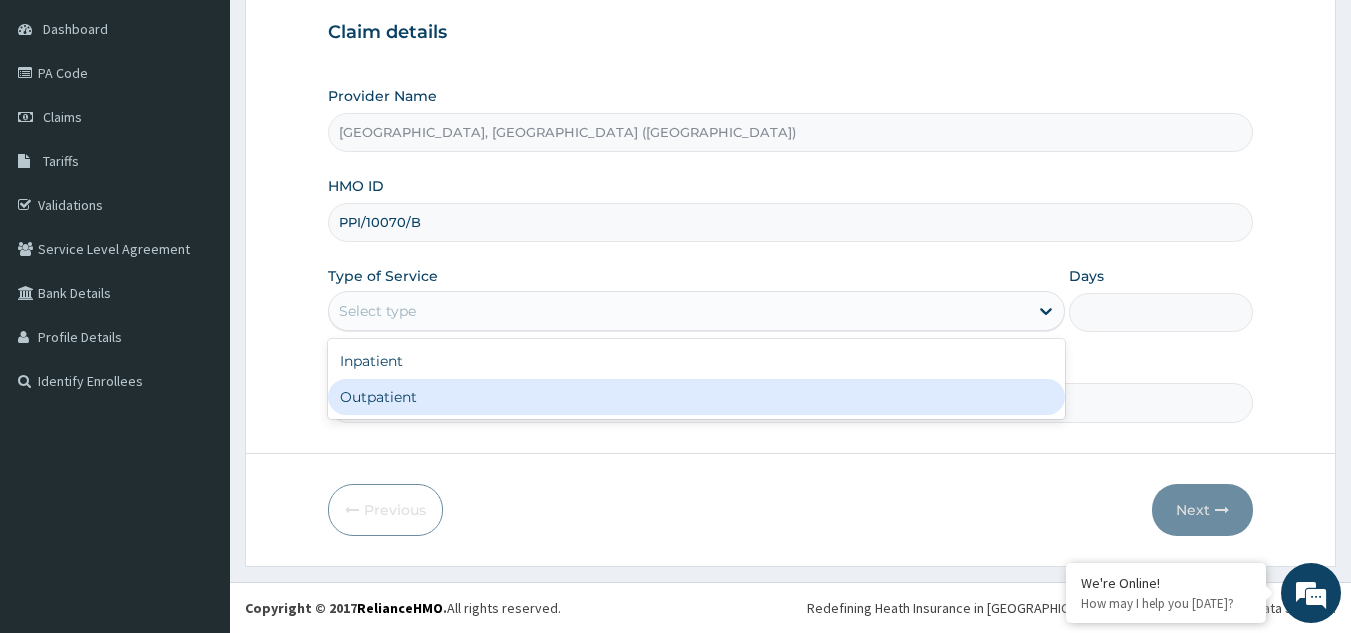 click on "Outpatient" at bounding box center [696, 397] 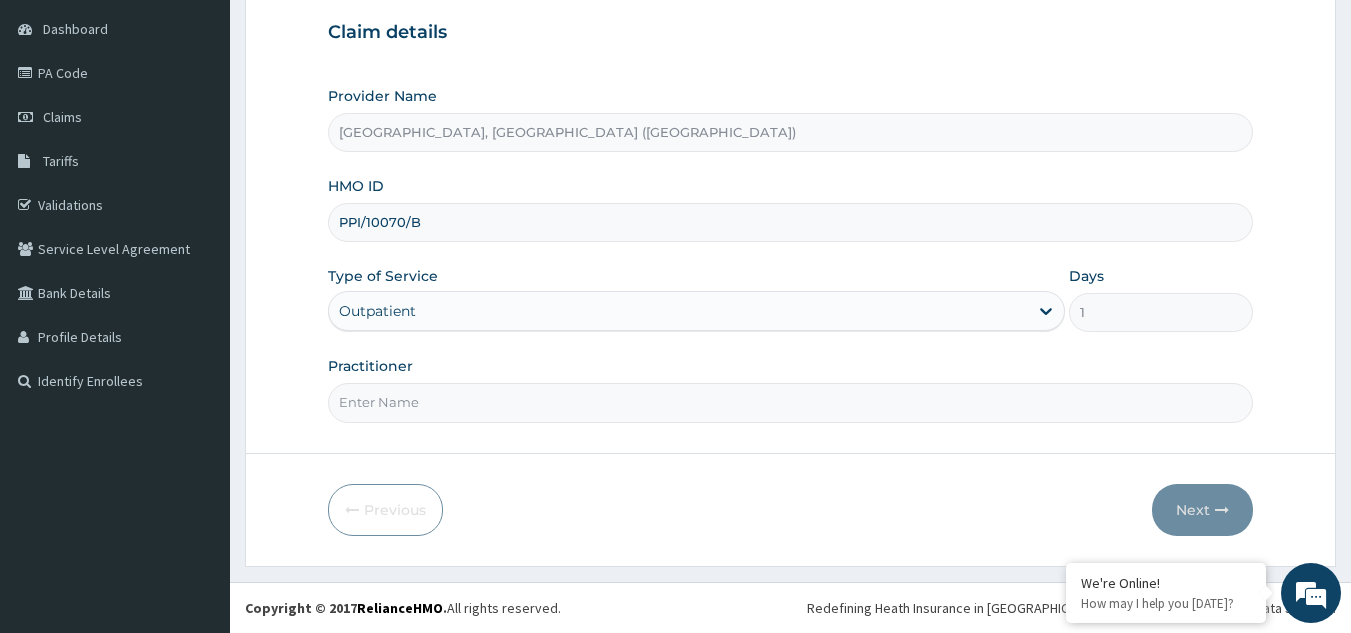 click on "Practitioner" at bounding box center [791, 402] 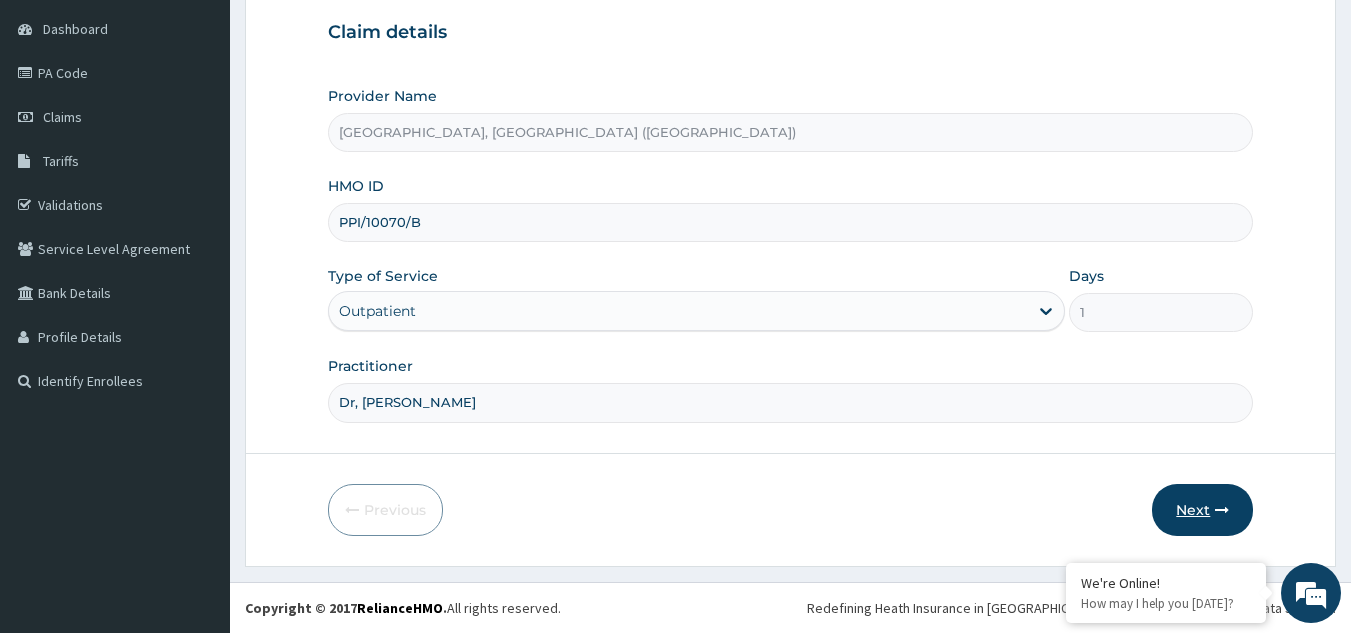 type on "Dr, [PERSON_NAME]" 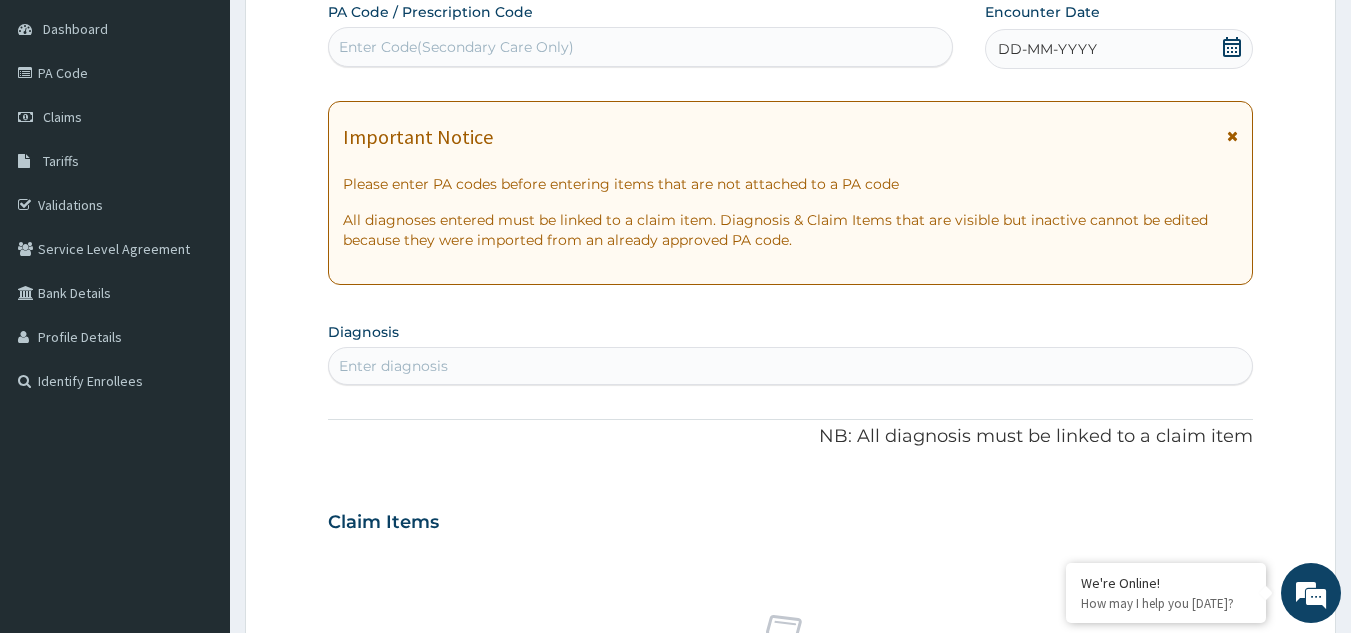 scroll, scrollTop: 0, scrollLeft: 0, axis: both 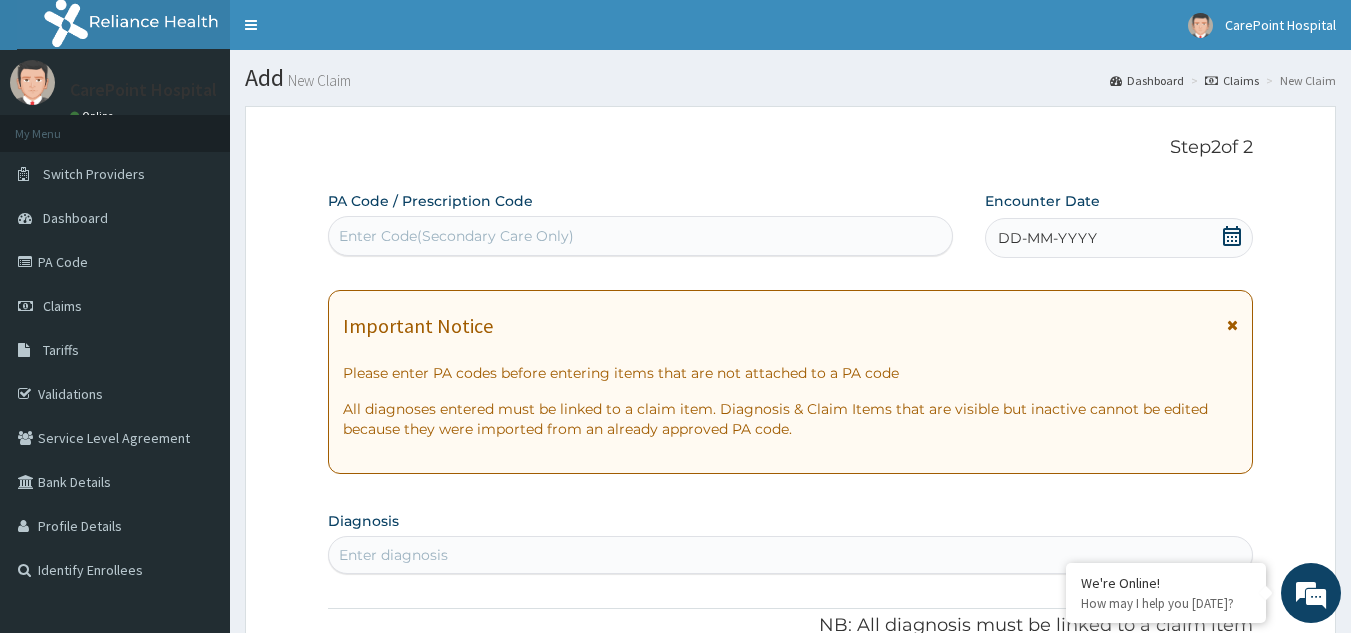 click on "DD-MM-YYYY" at bounding box center [1119, 238] 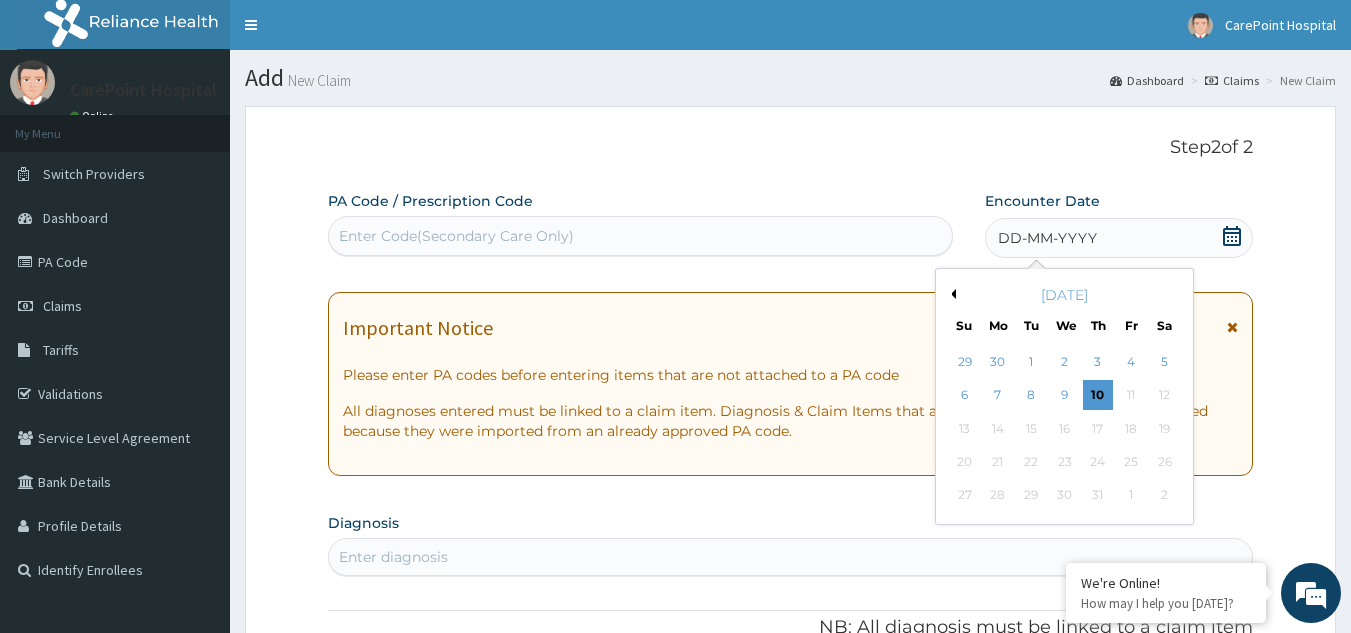 click on "5" at bounding box center (1165, 362) 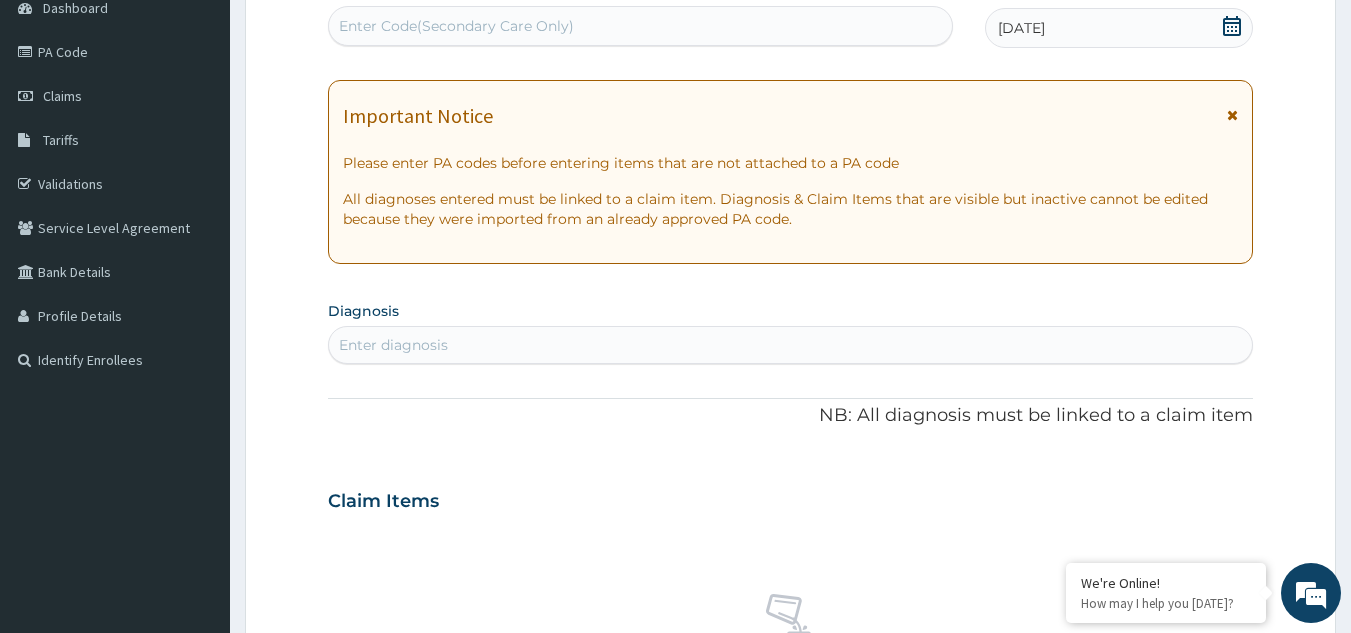 scroll, scrollTop: 400, scrollLeft: 0, axis: vertical 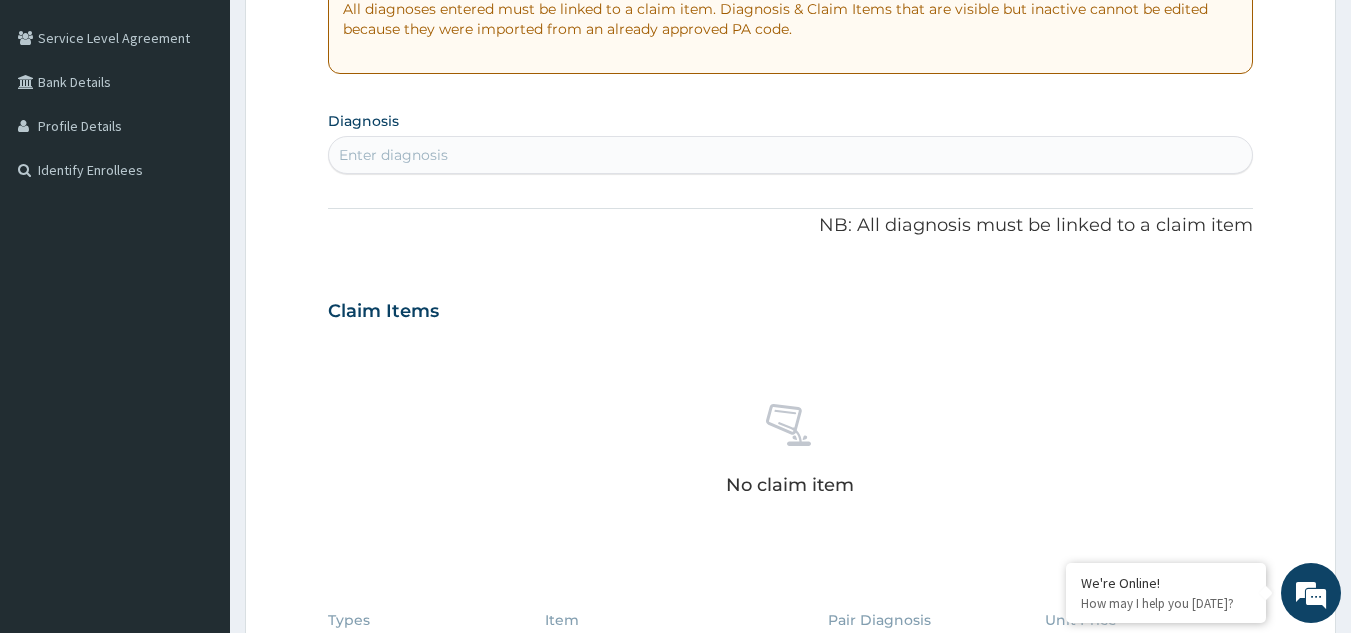 click on "Enter diagnosis" at bounding box center (791, 155) 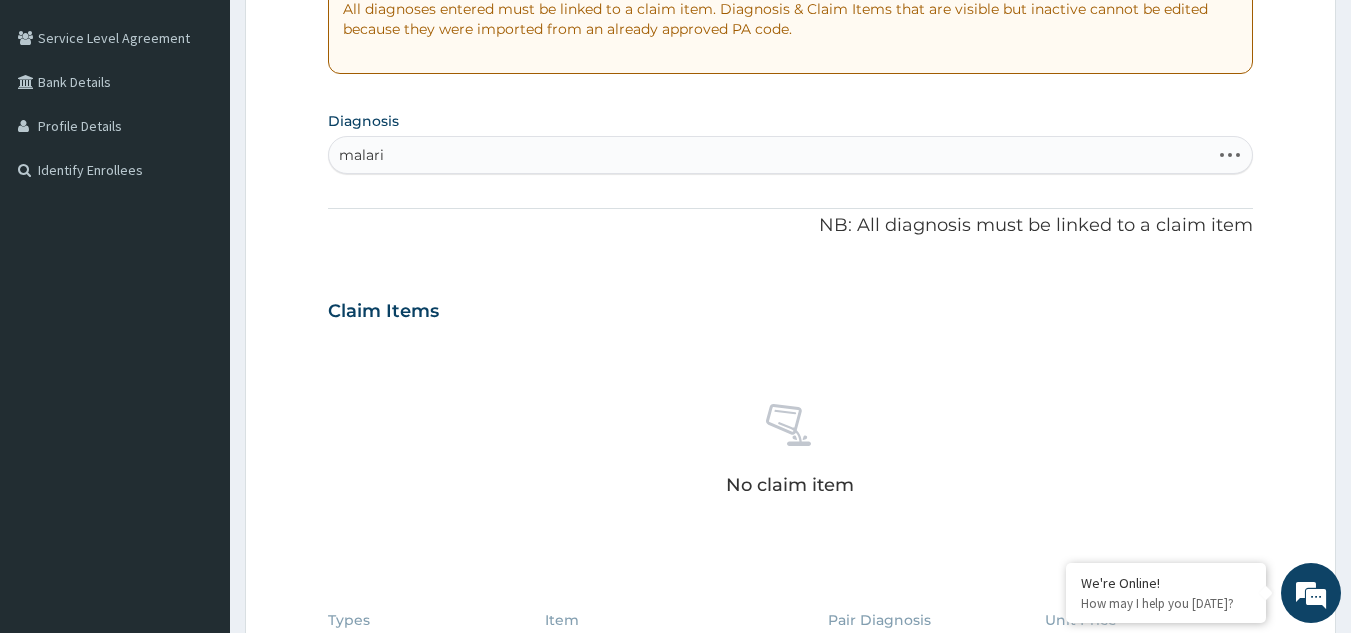 type on "malaria" 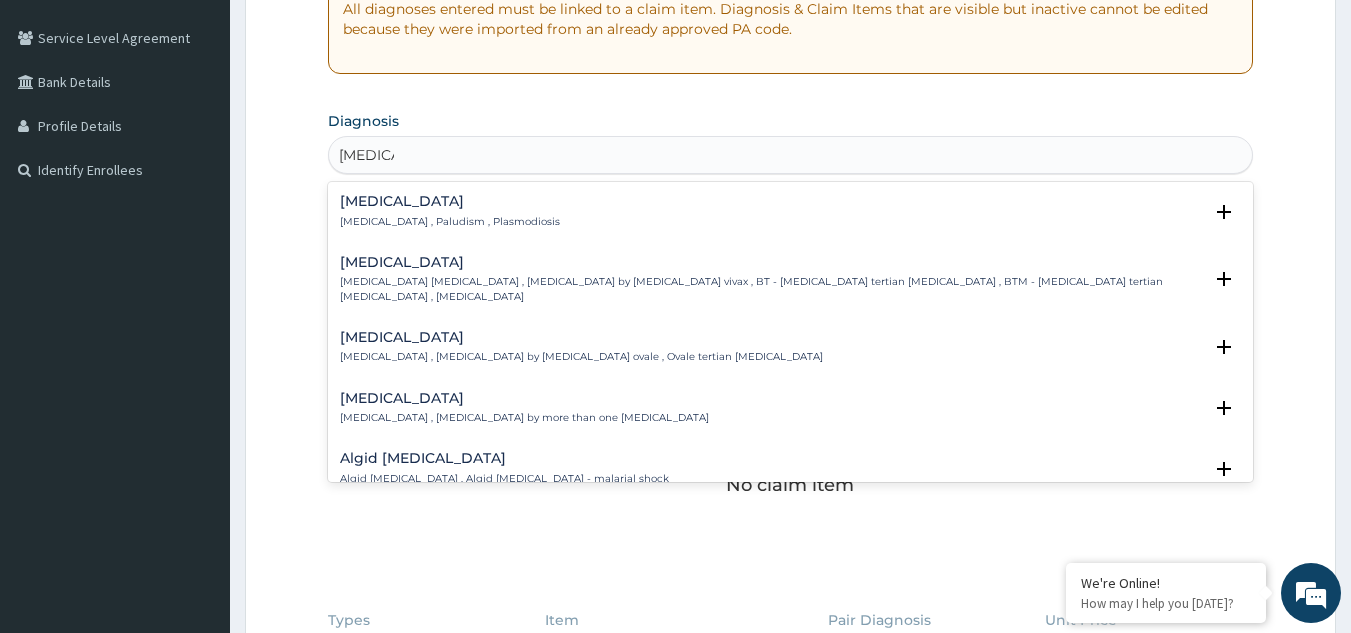 click on "Malaria" at bounding box center [450, 201] 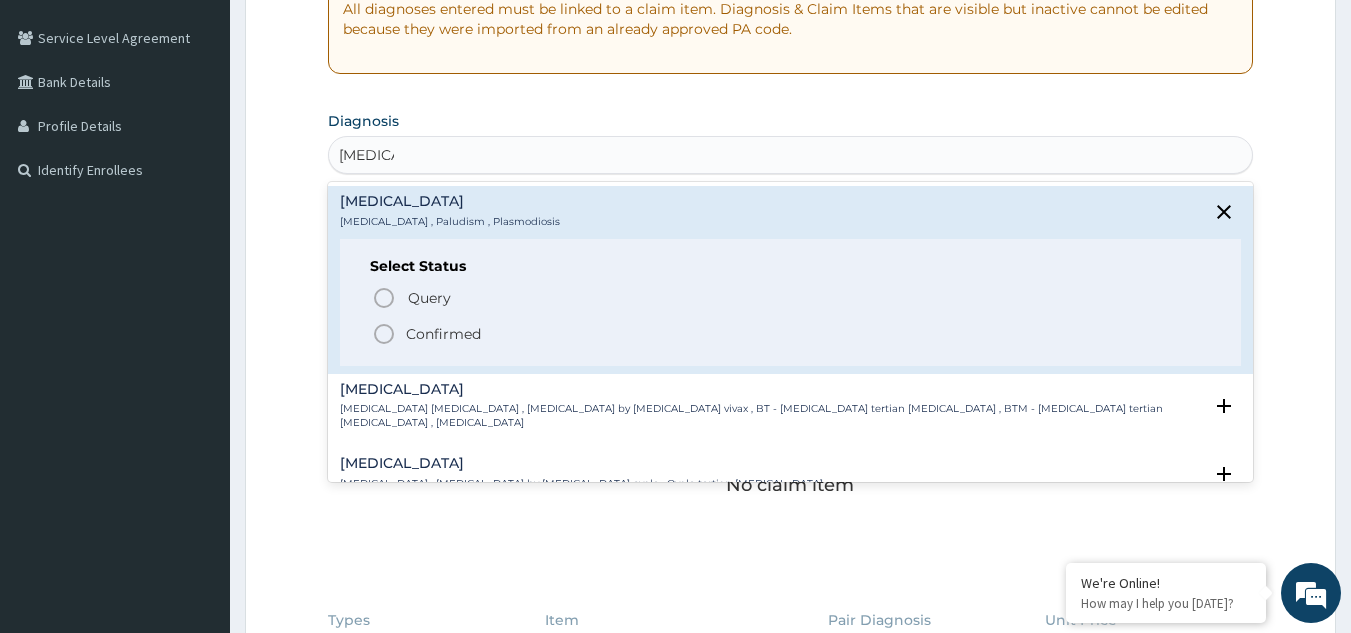 click on "Confirmed" at bounding box center [443, 334] 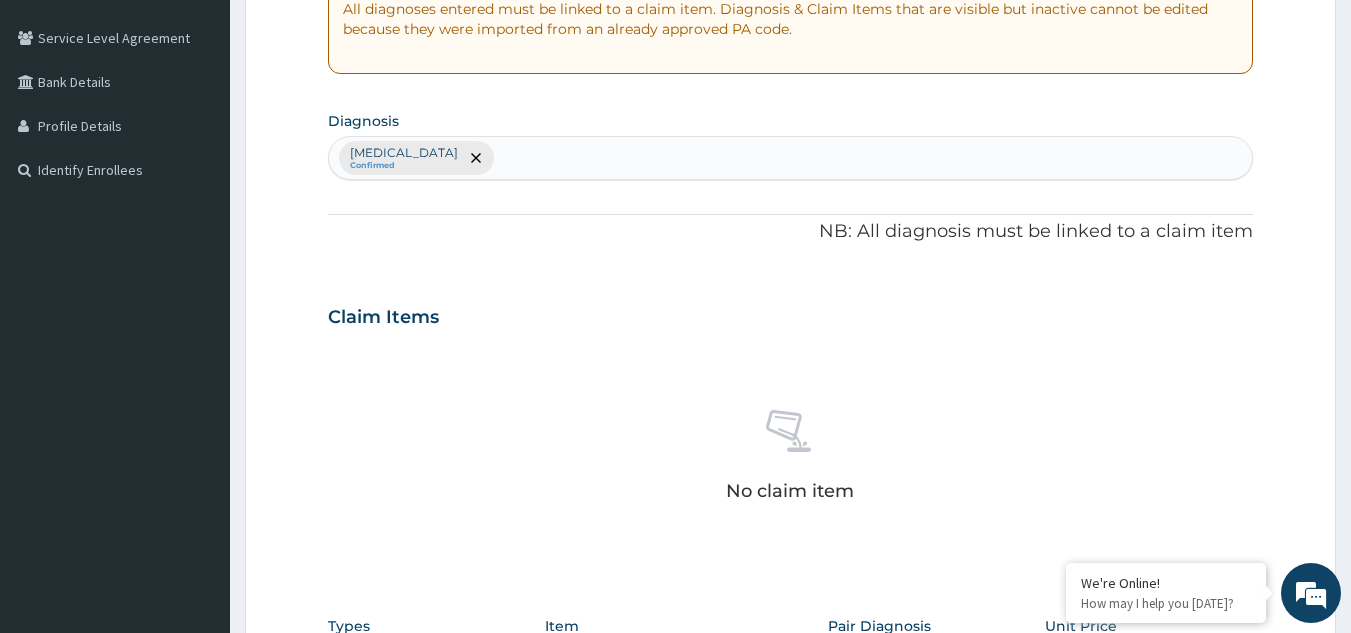 click on "Malaria Confirmed" at bounding box center (791, 158) 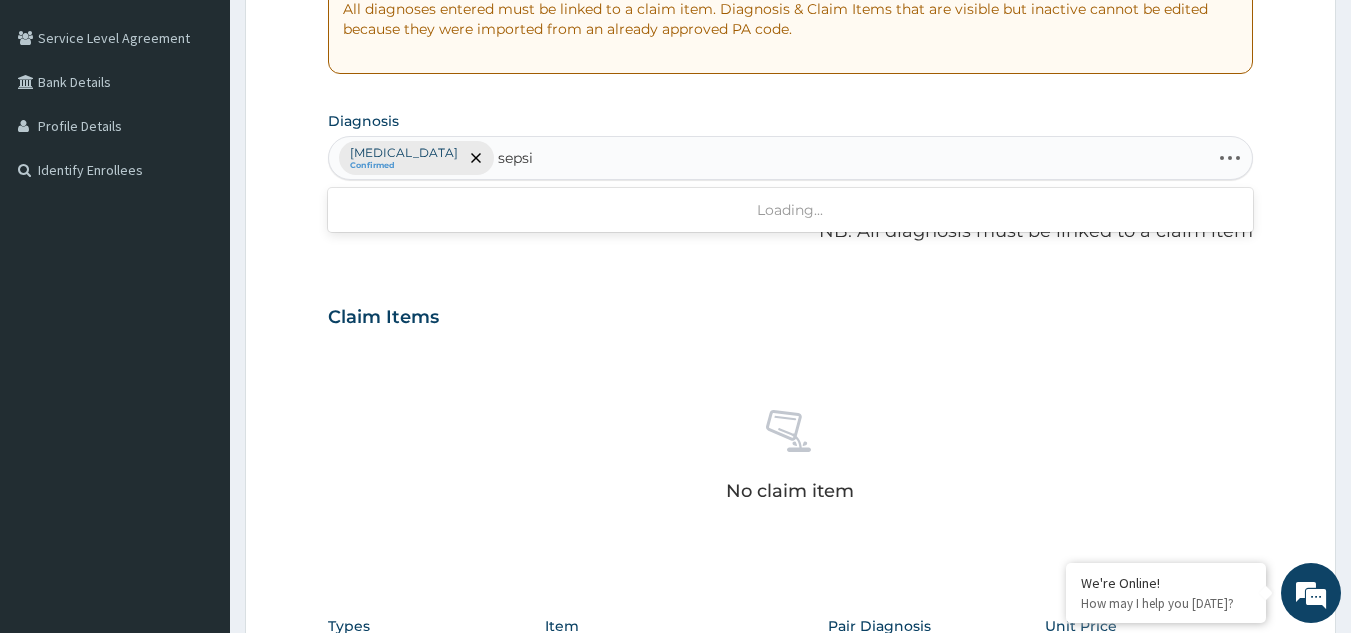 type on "sepsis" 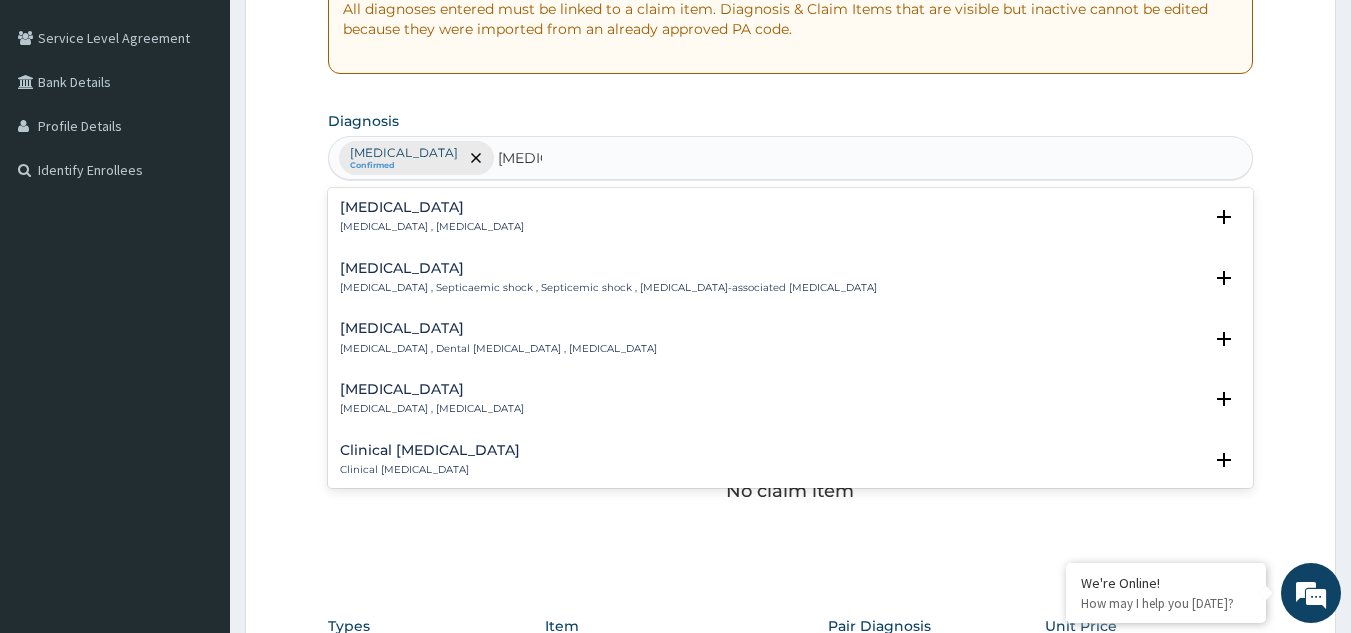 click on "Sepsis Systemic infection , Sepsis" at bounding box center (791, 217) 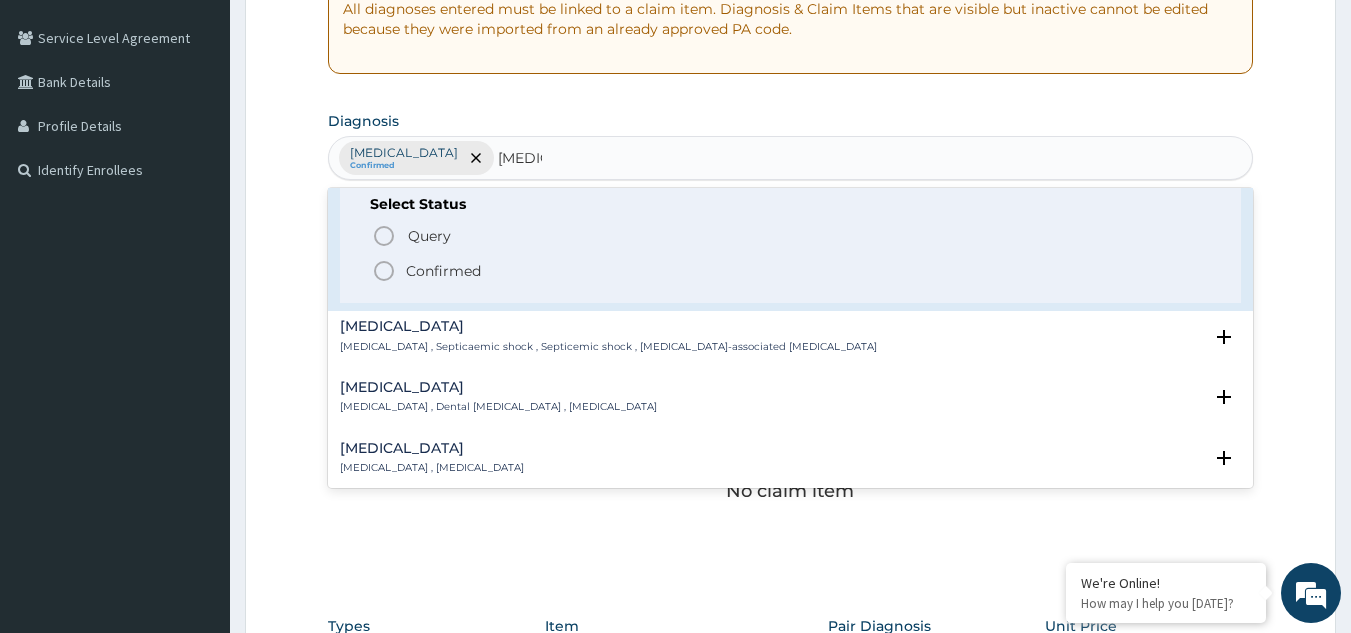 scroll, scrollTop: 100, scrollLeft: 0, axis: vertical 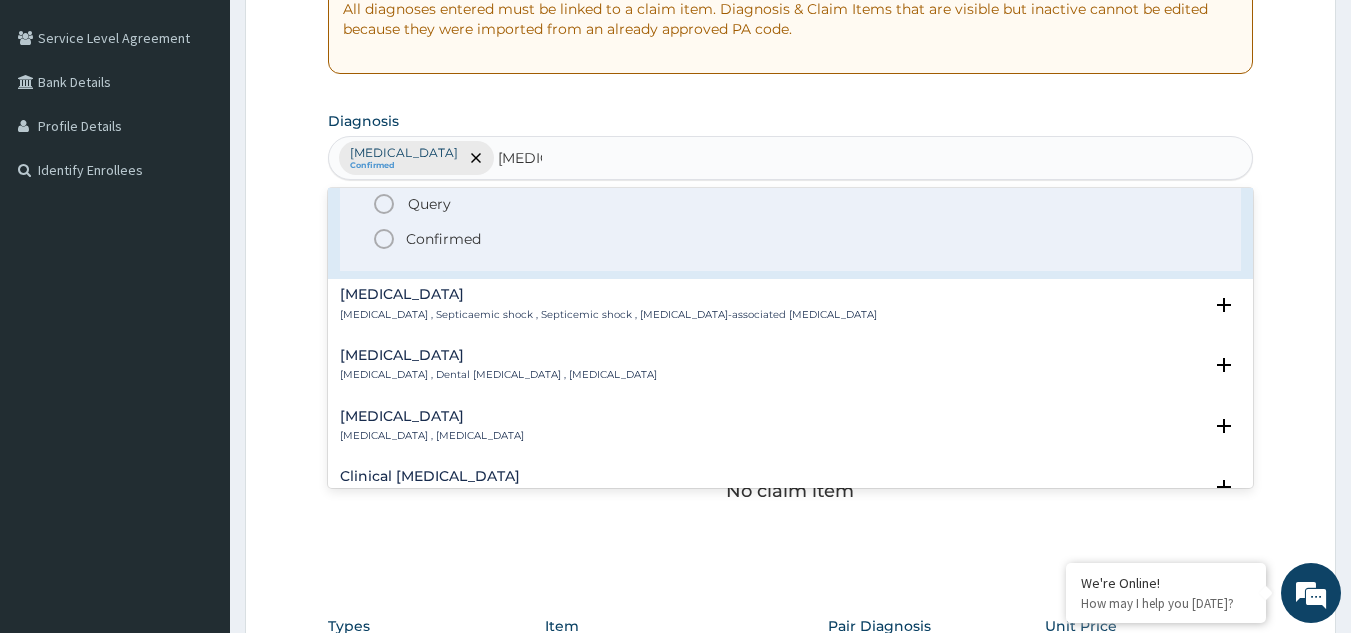 click on "Confirmed" at bounding box center [792, 239] 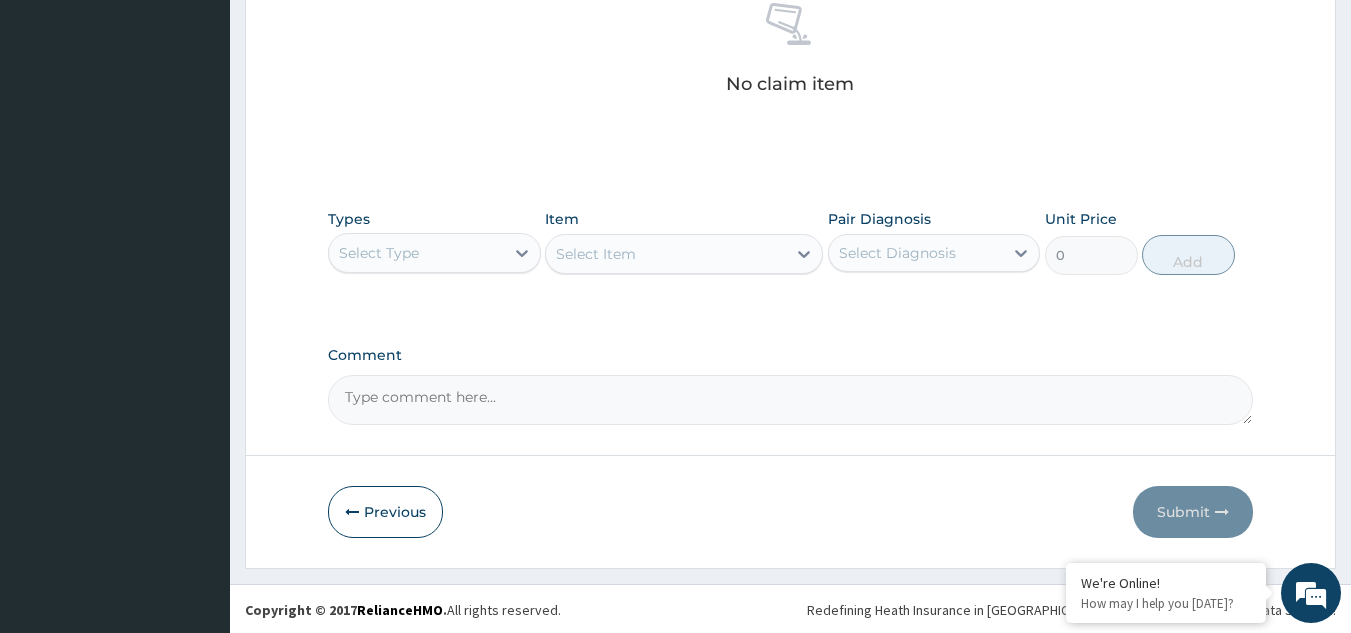 scroll, scrollTop: 809, scrollLeft: 0, axis: vertical 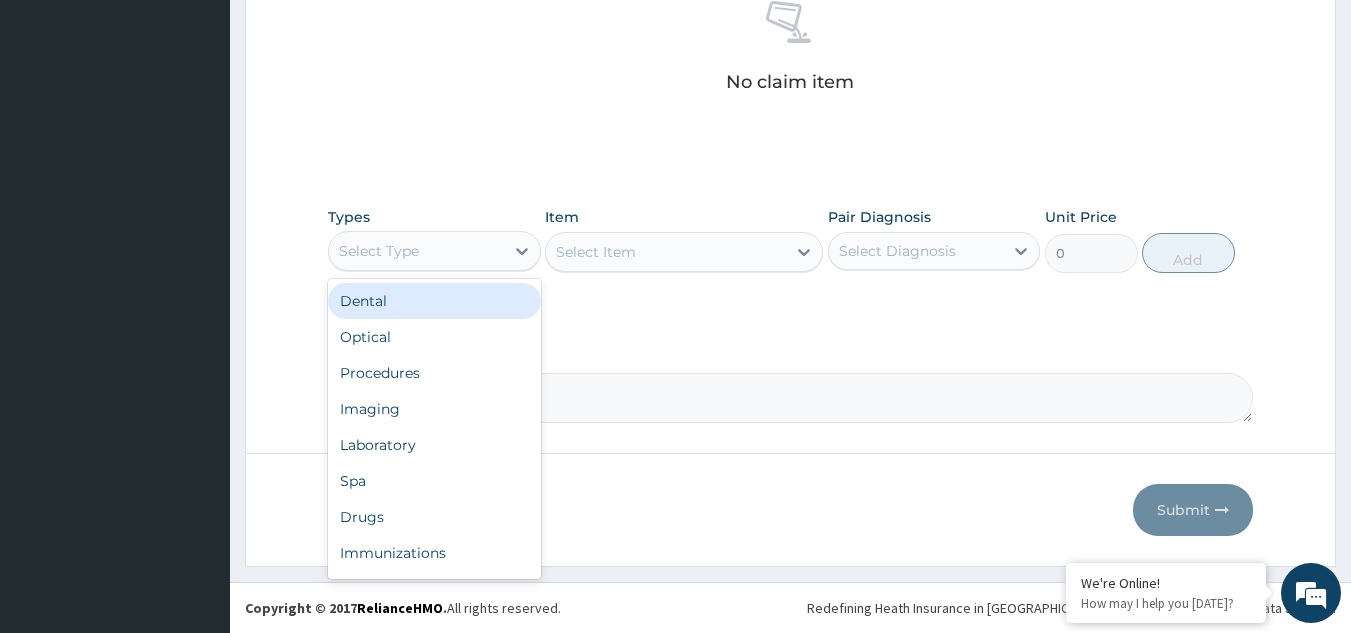 click on "Select Type" at bounding box center [416, 251] 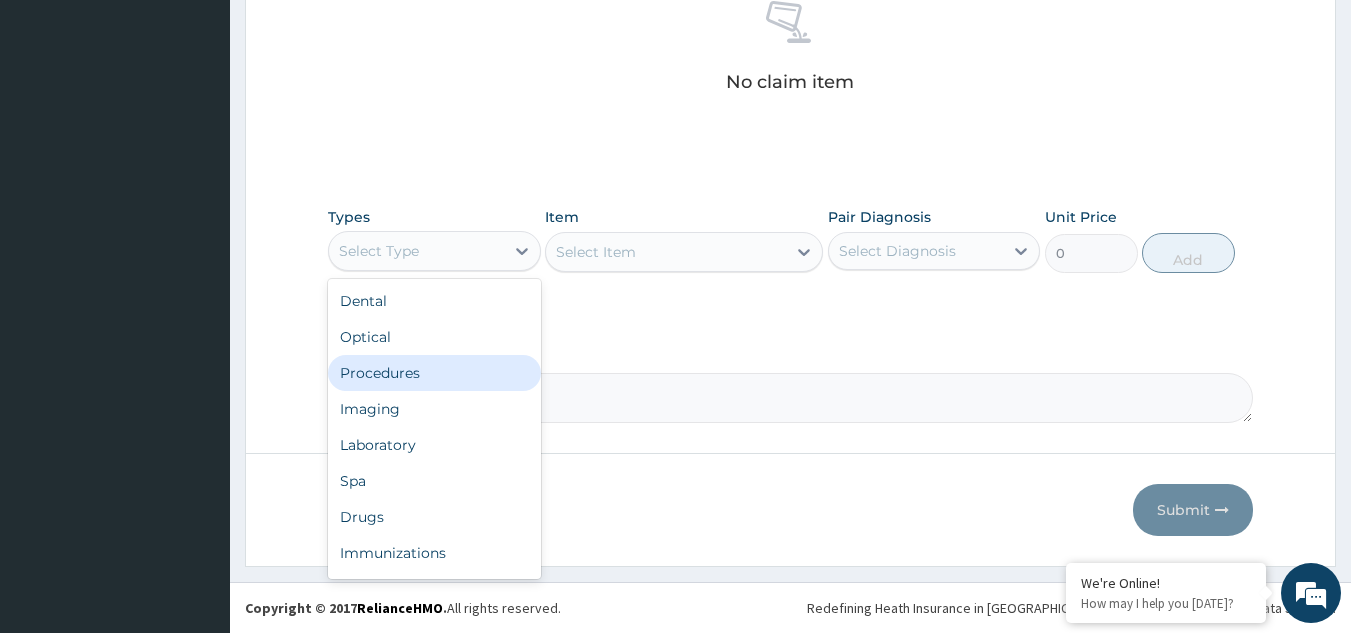 click on "Procedures" at bounding box center (434, 373) 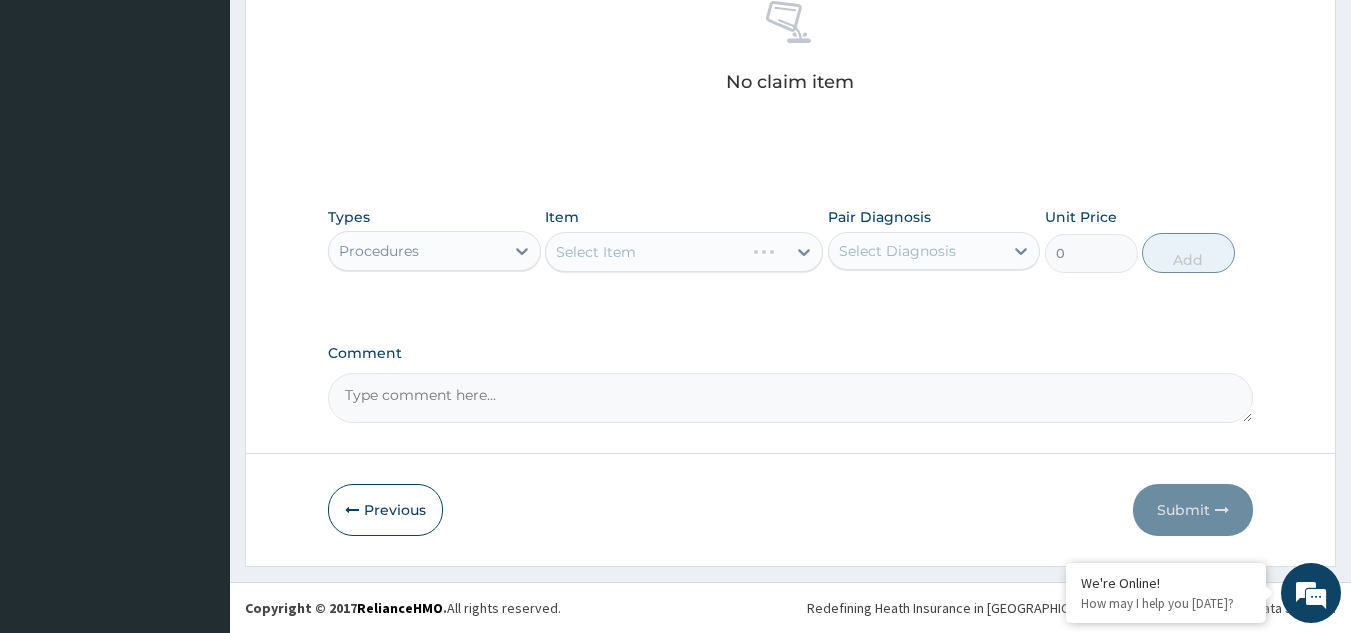 click on "Select Item" at bounding box center (684, 252) 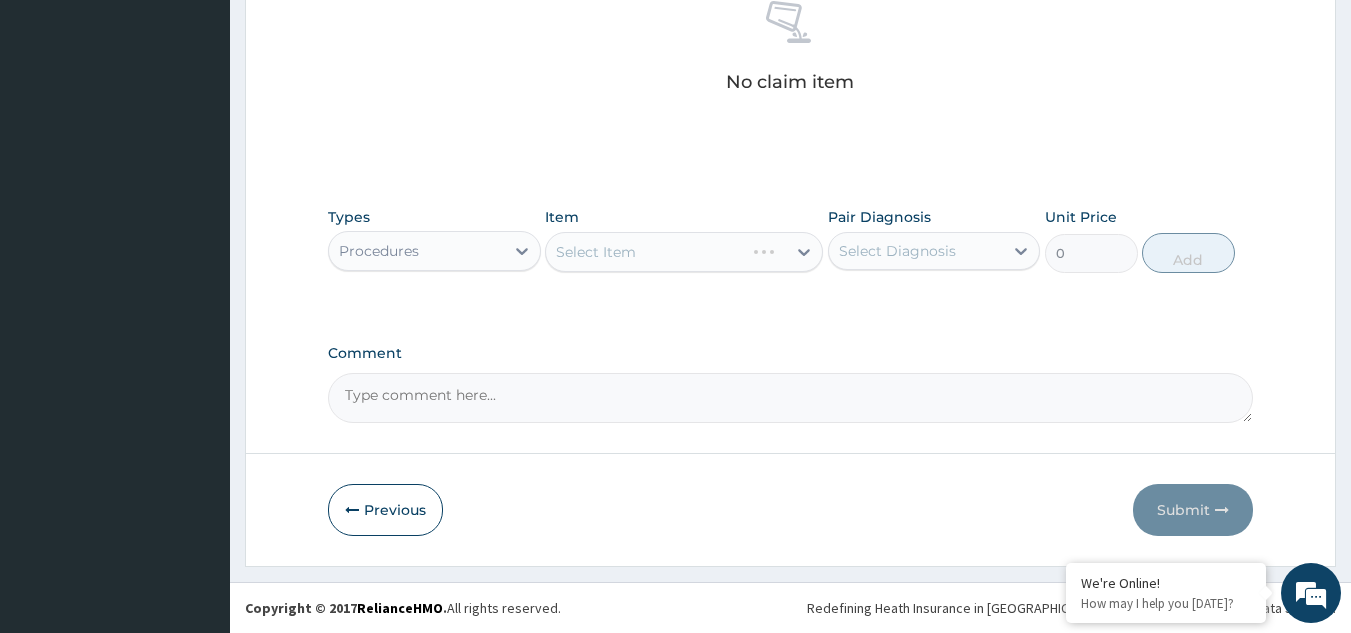 click on "Select Item" at bounding box center [684, 252] 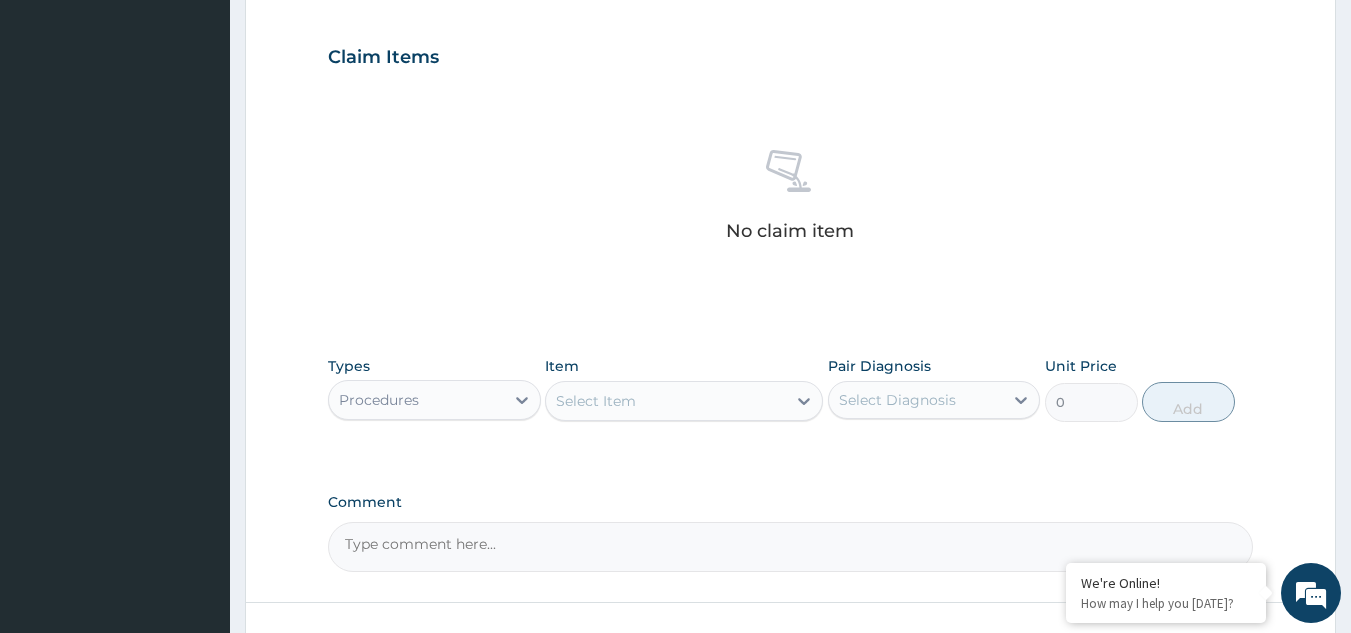 scroll, scrollTop: 809, scrollLeft: 0, axis: vertical 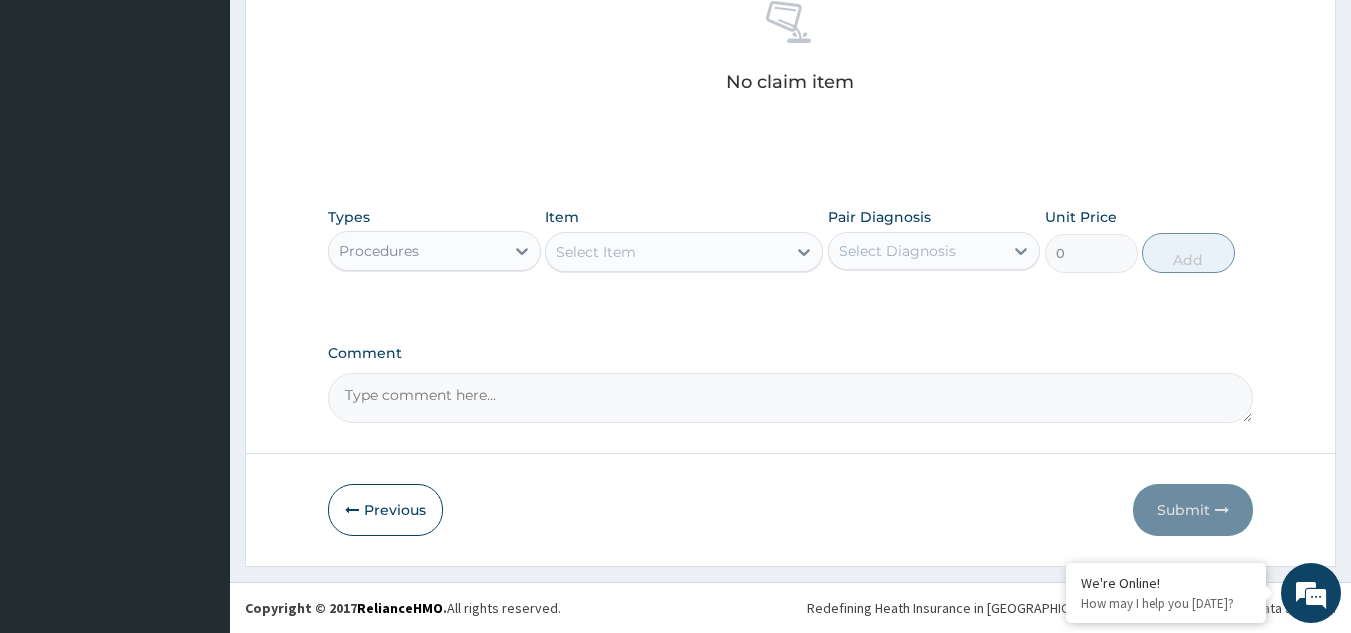 click on "Select Item" at bounding box center (684, 252) 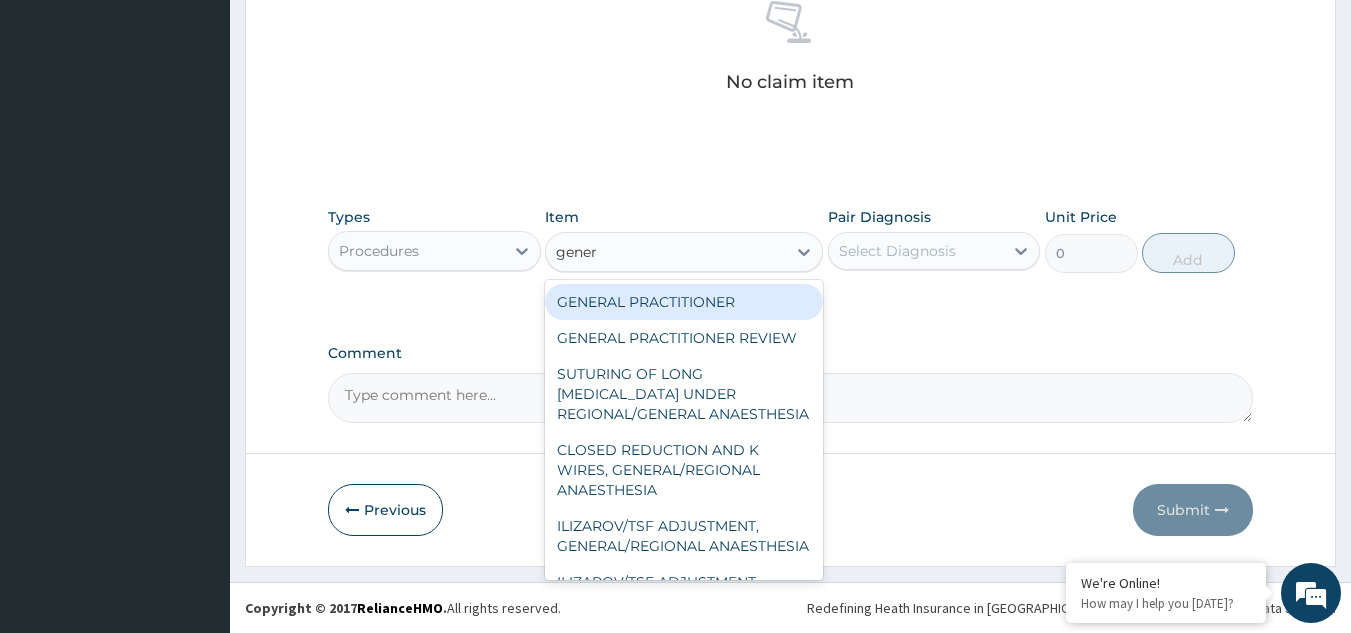 type on "genera" 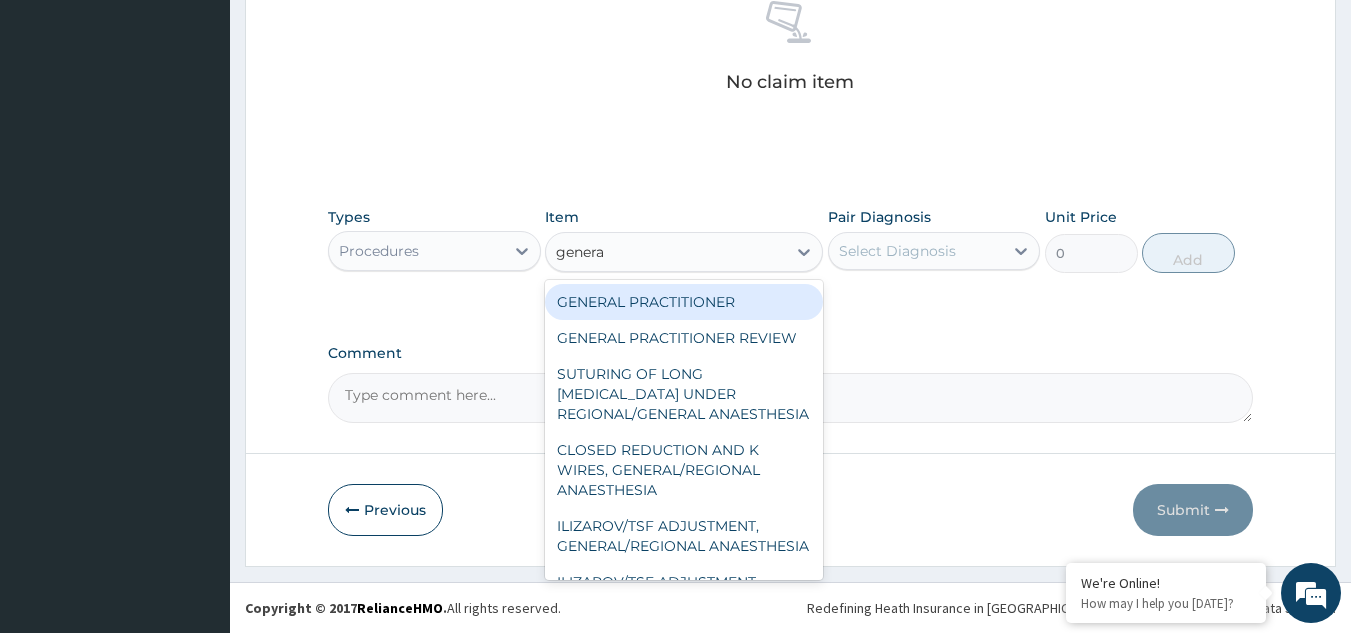 click on "GENERAL PRACTITIONER" at bounding box center [684, 302] 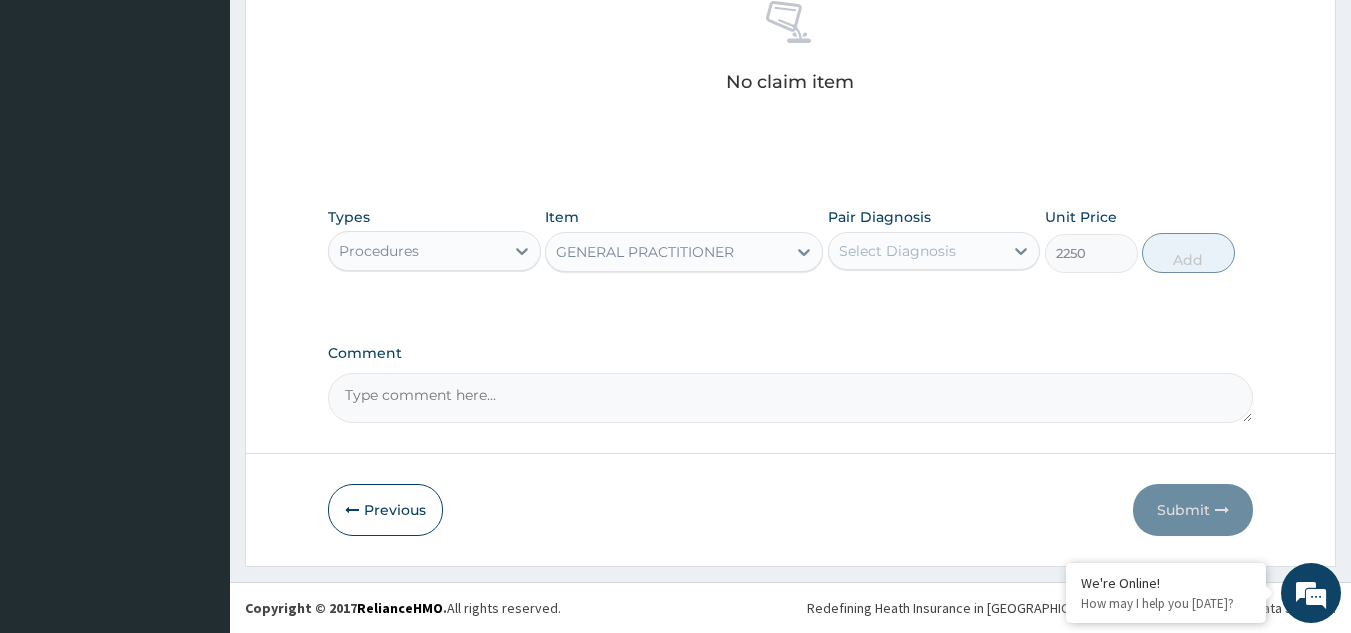 click on "Select Diagnosis" at bounding box center (897, 251) 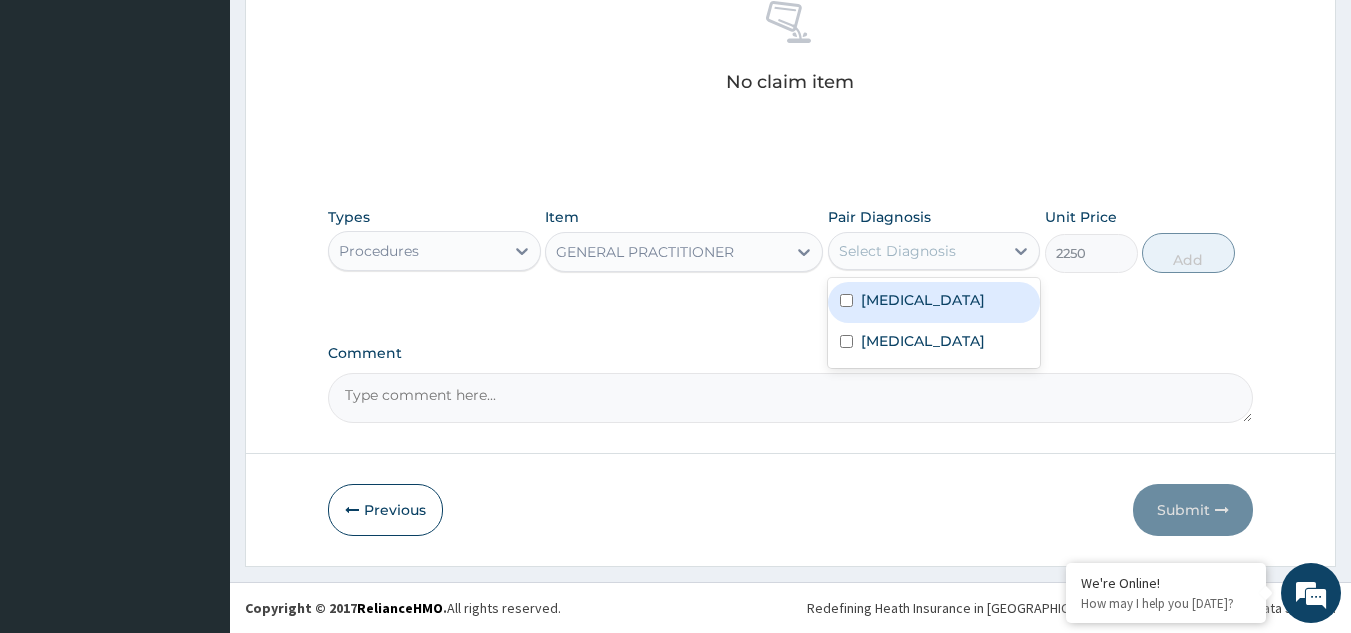 click on "Malaria" at bounding box center [923, 300] 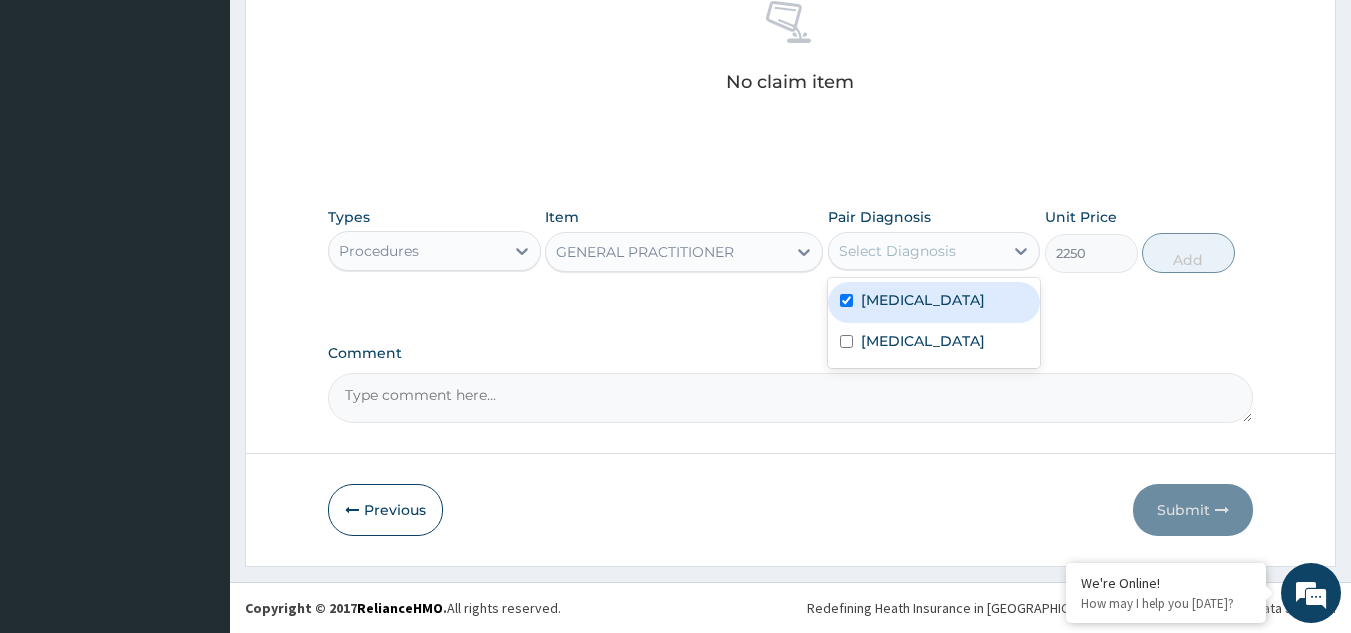 checkbox on "true" 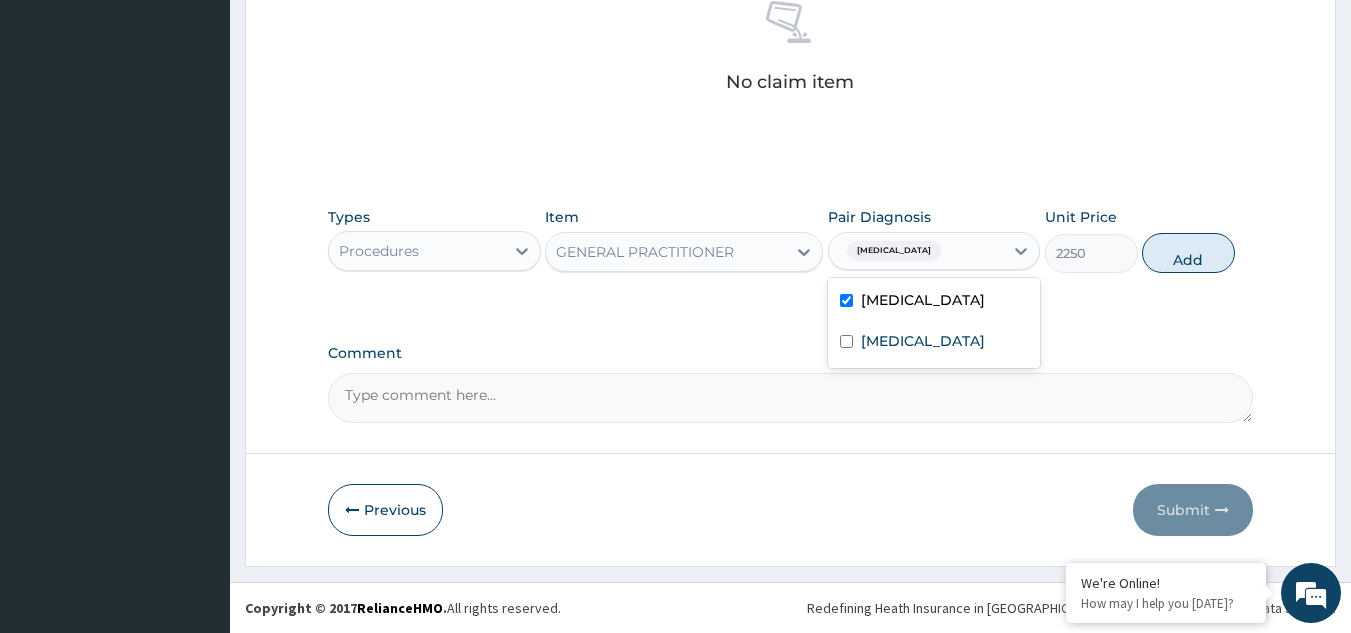 click on "Types Procedures Item GENERAL PRACTITIONER Pair Diagnosis option Malaria, selected. option Malaria selected, 1 of 2. 2 results available. Use Up and Down to choose options, press Enter to select the currently focused option, press Escape to exit the menu, press Tab to select the option and exit the menu. Malaria Malaria Sepsis Unit Price 2250 Add" at bounding box center (791, 240) 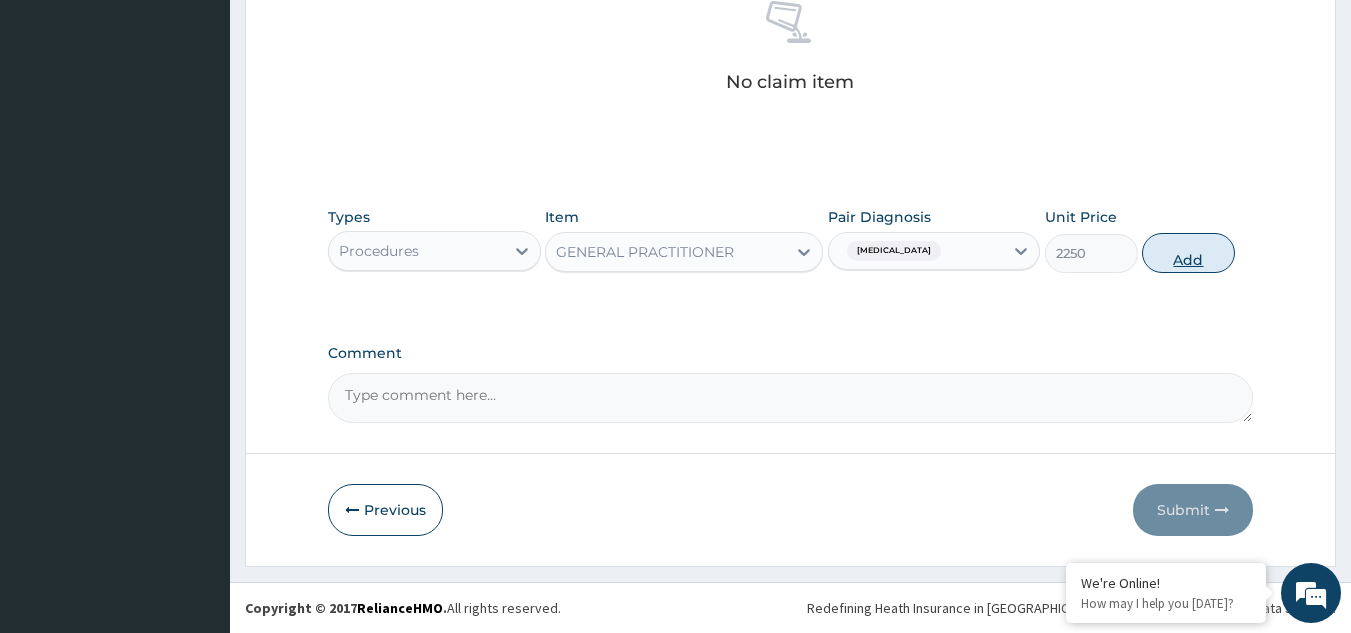 click on "Add" at bounding box center [1188, 253] 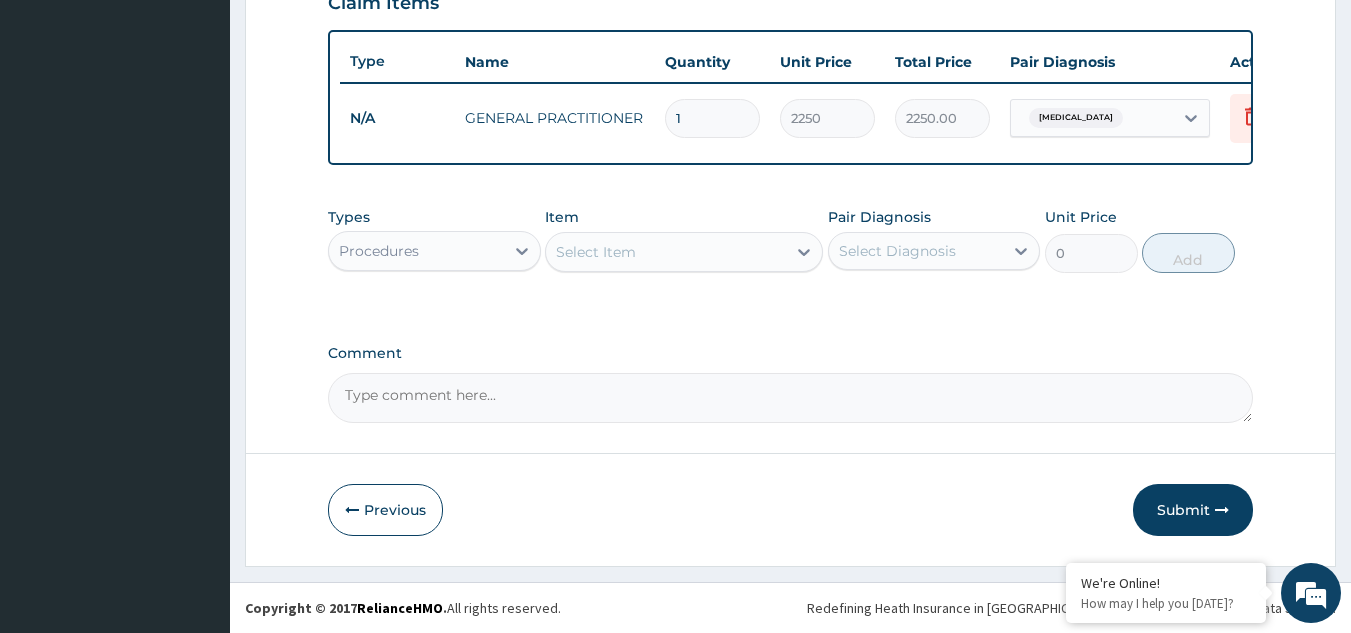 scroll, scrollTop: 729, scrollLeft: 0, axis: vertical 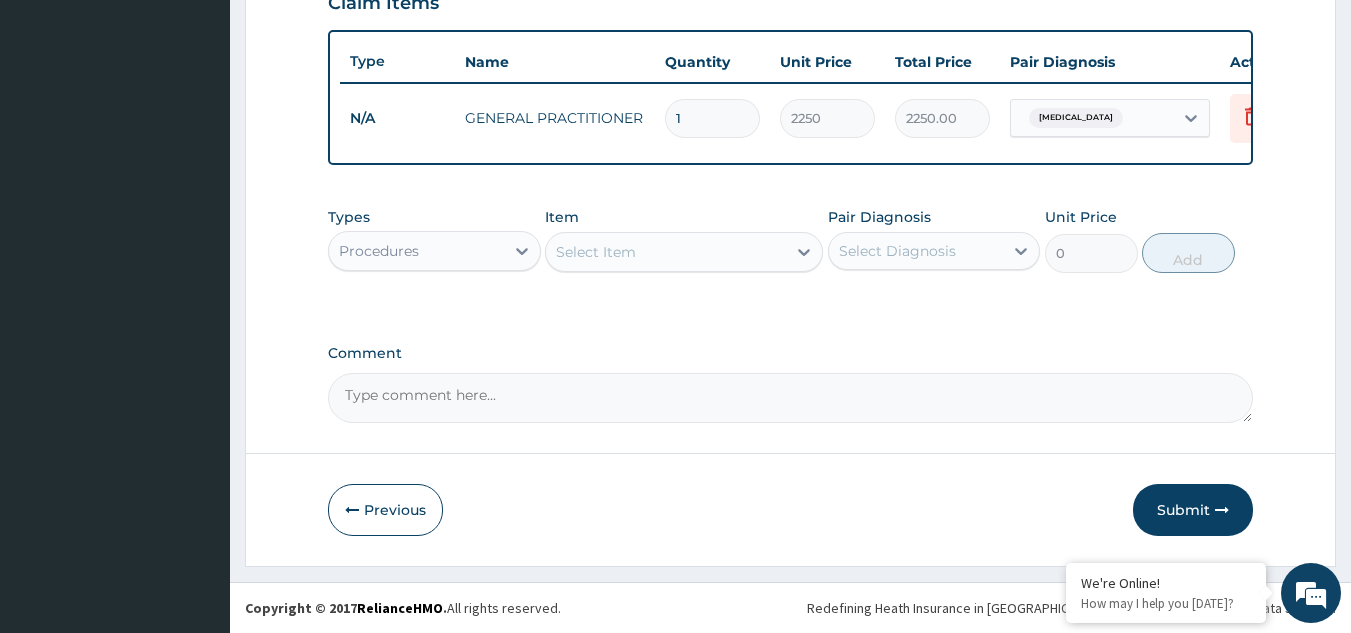 click on "Procedures" at bounding box center (416, 251) 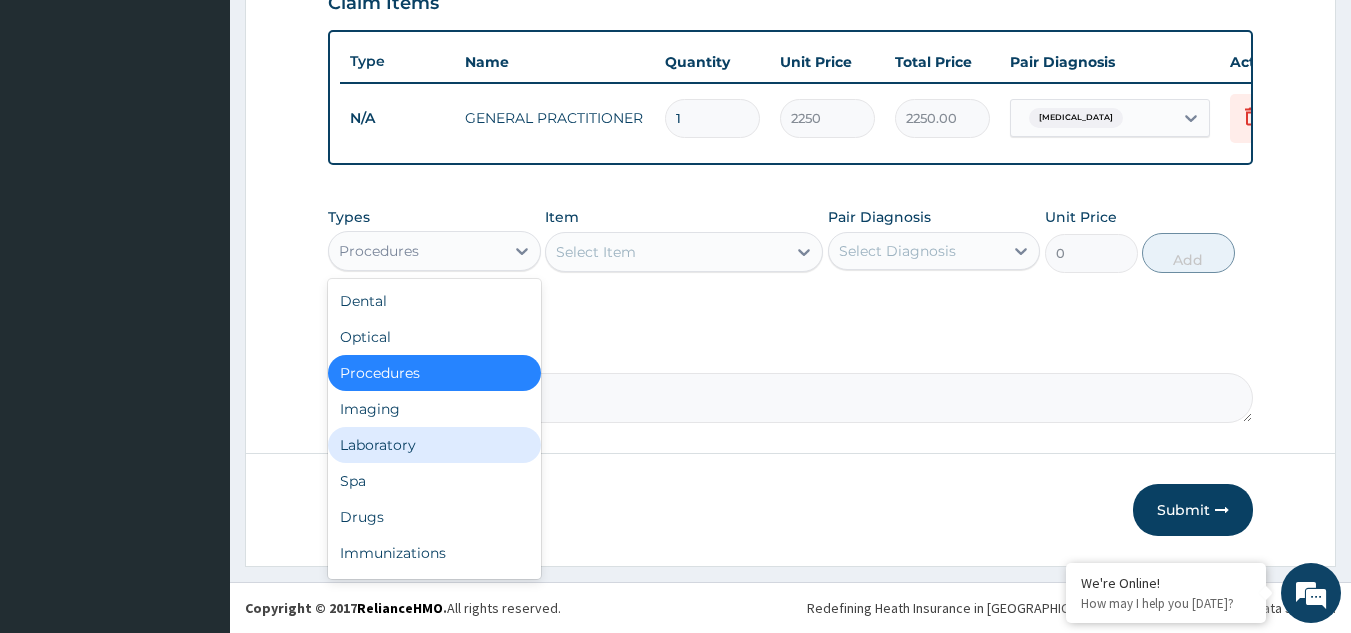 click on "Laboratory" at bounding box center (434, 445) 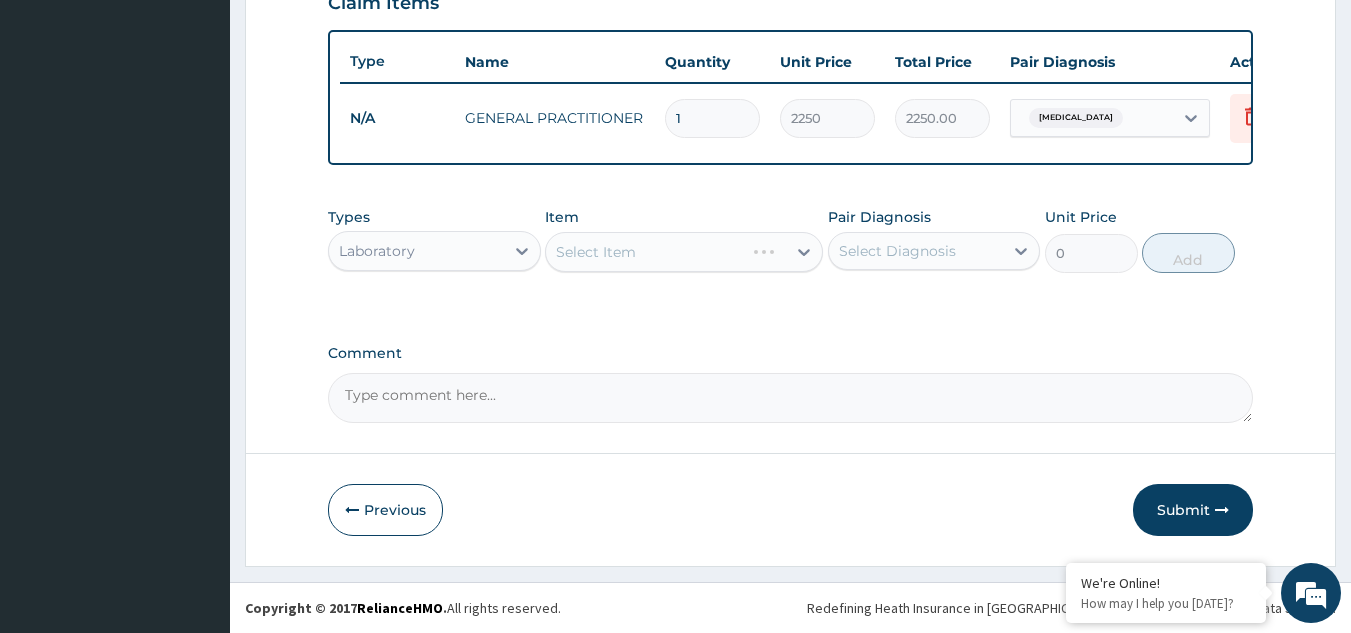 click on "Types option Laboratory, selected.   Select is focused ,type to refine list, press Down to open the menu,  Laboratory Item Select Item Pair Diagnosis Select Diagnosis Unit Price 0 Add" at bounding box center (791, 240) 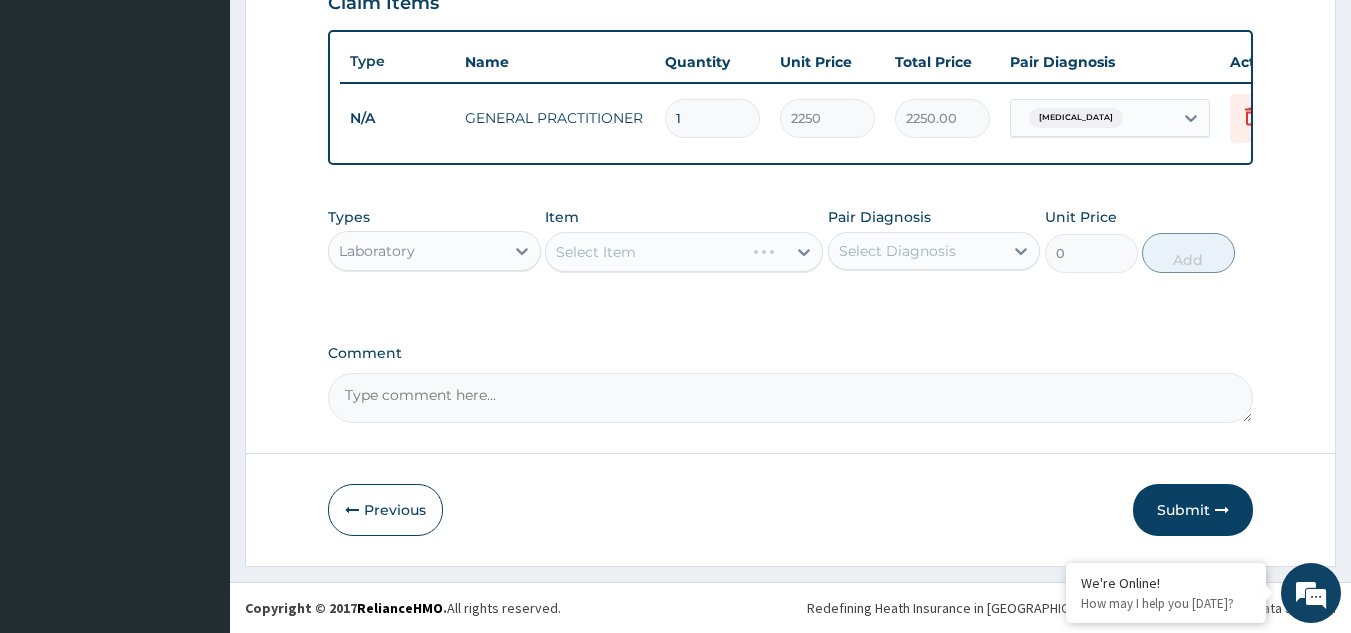 click on "Select Item" at bounding box center (684, 252) 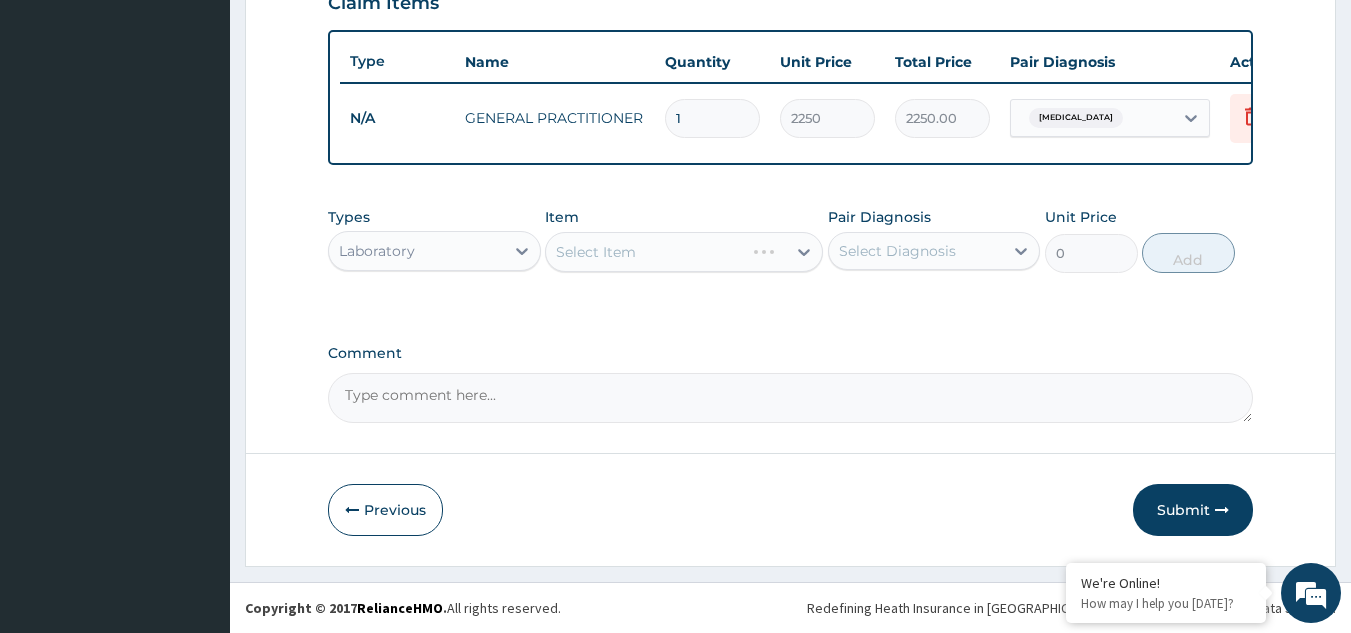 click on "Select Item" at bounding box center (684, 252) 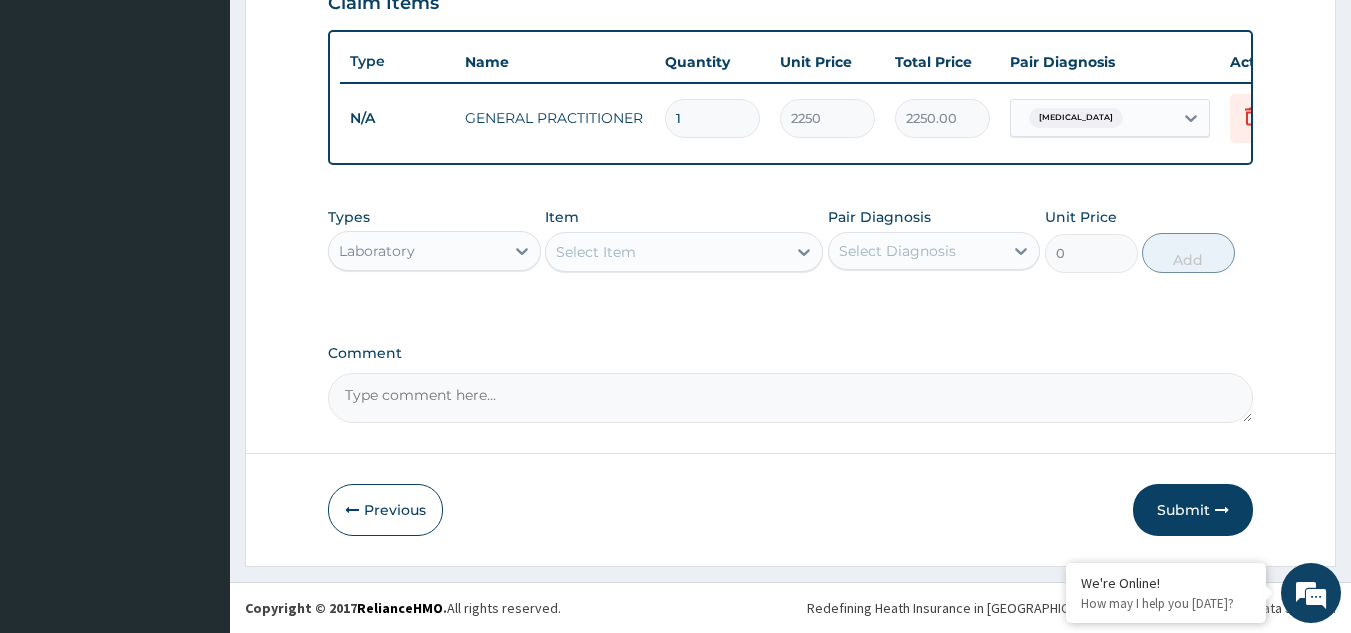 click on "Select Item" at bounding box center [666, 252] 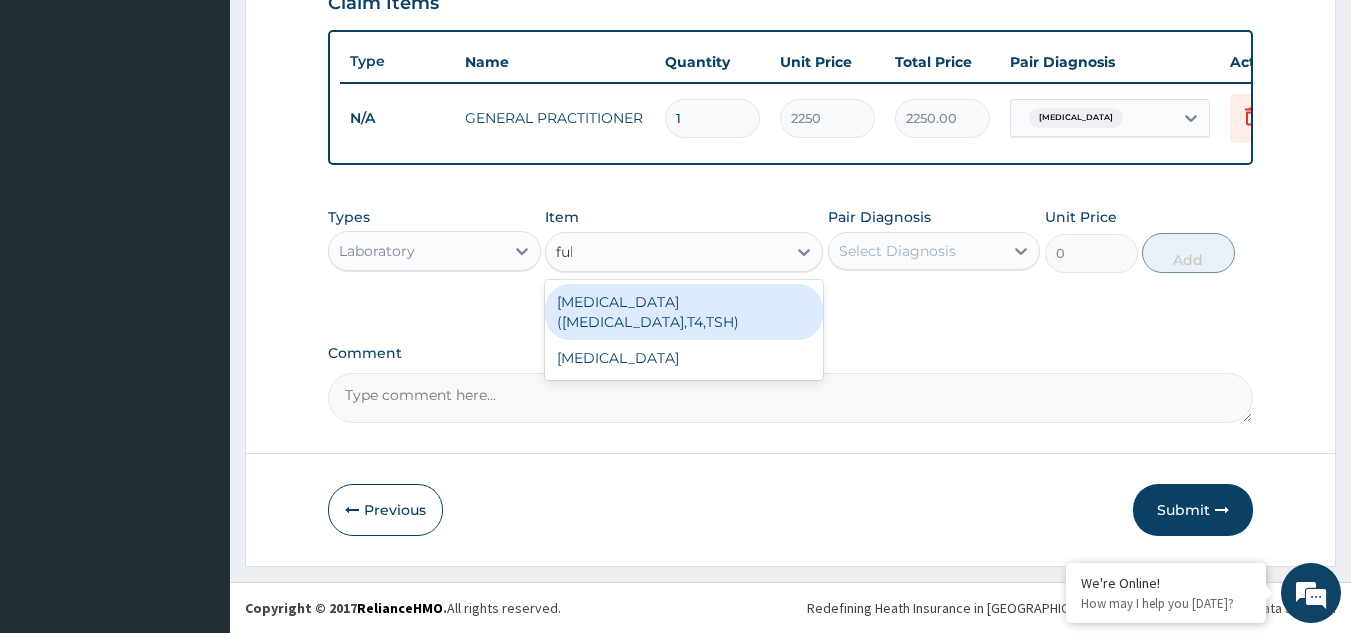 type on "full" 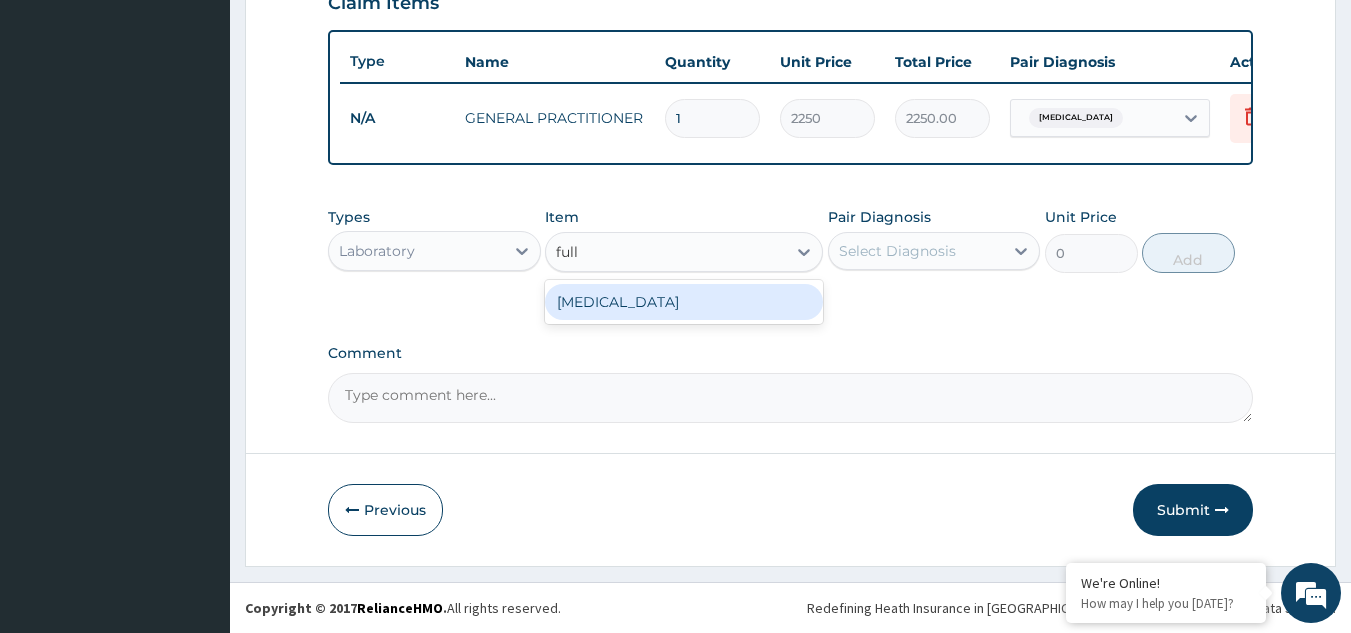 click on "FULL BLOOD COUNT" at bounding box center [684, 302] 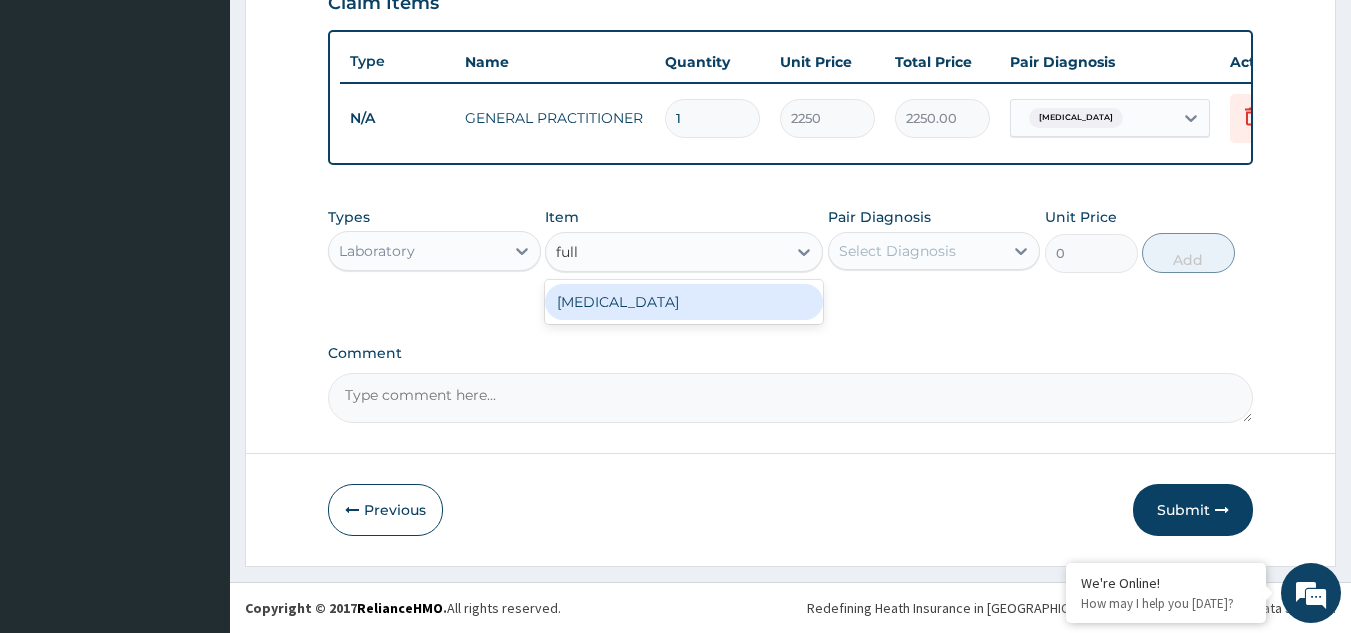 type 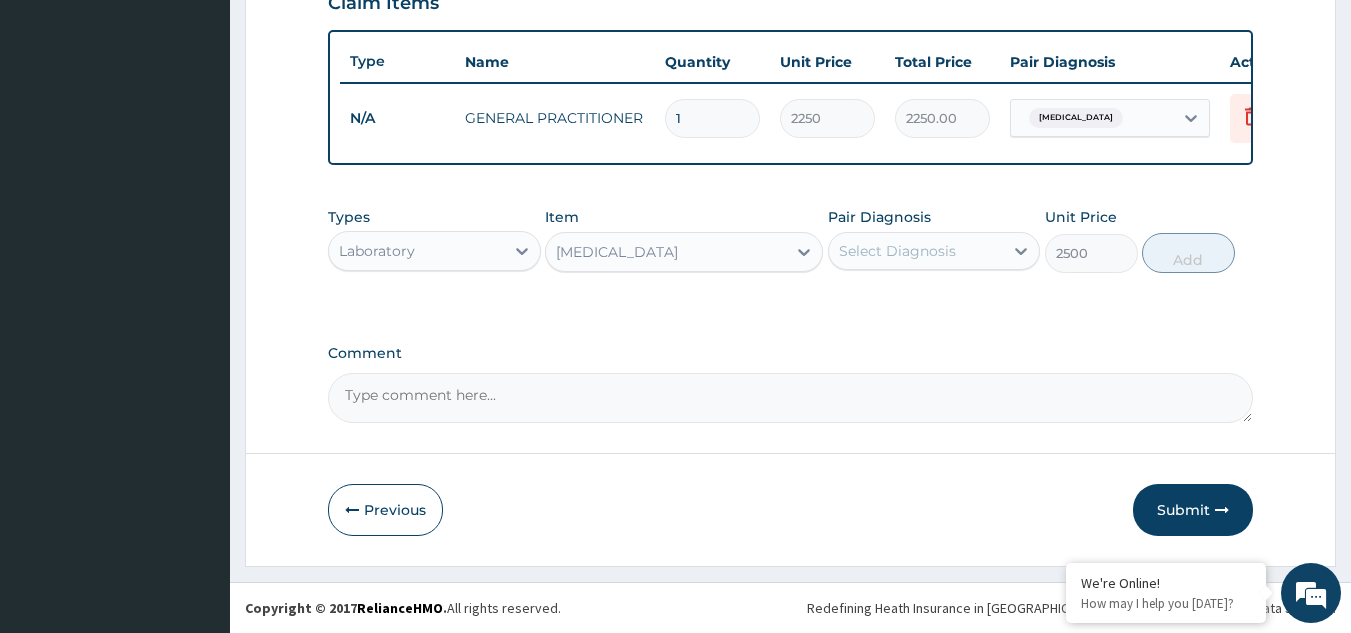 click on "Select Diagnosis" at bounding box center [897, 251] 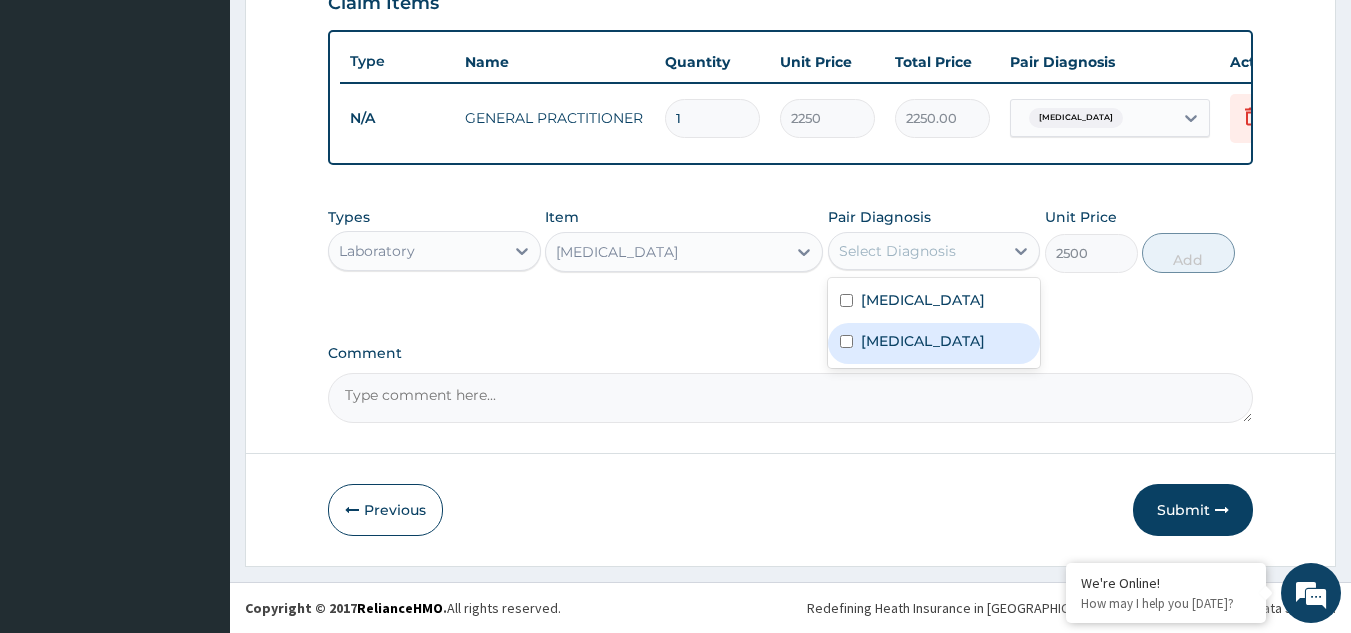 click on "Sepsis" at bounding box center (934, 343) 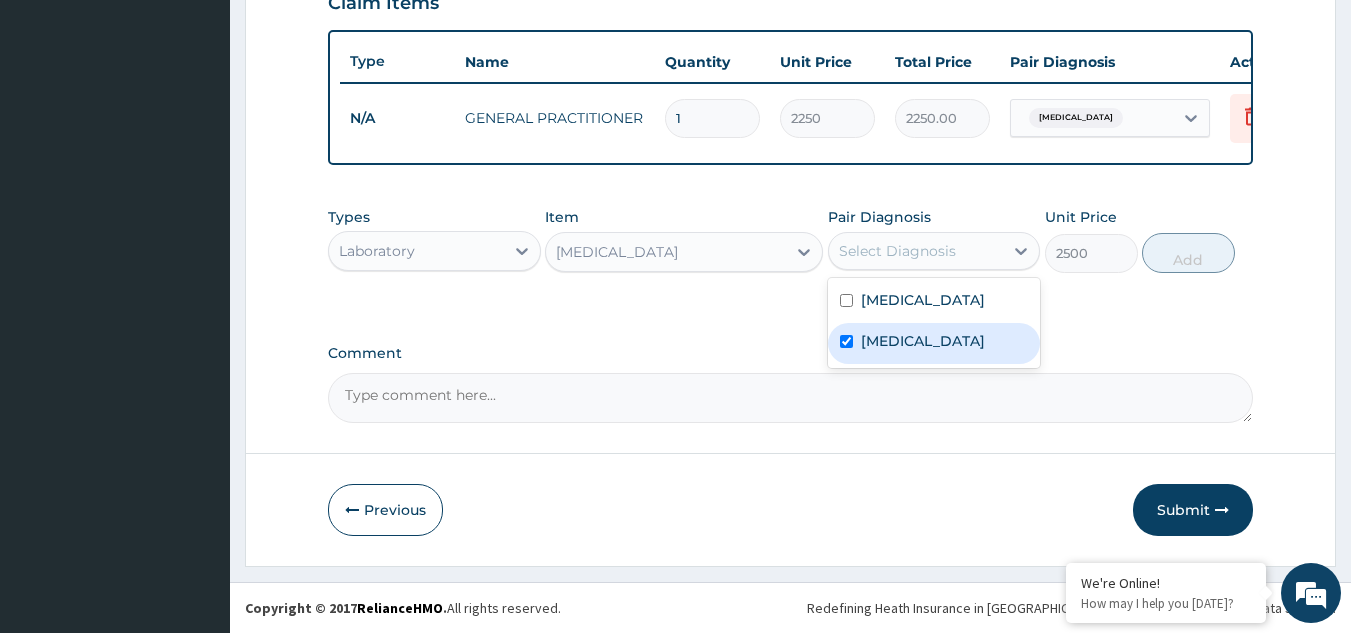 checkbox on "true" 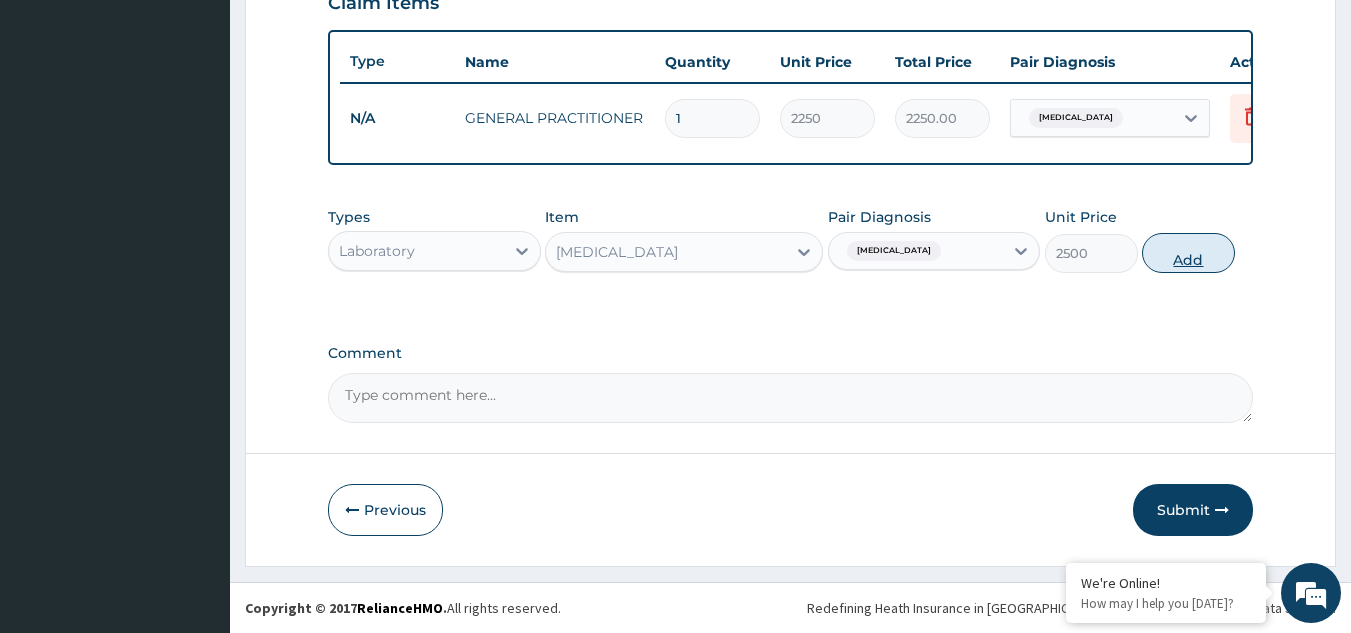 click on "Add" at bounding box center (1188, 253) 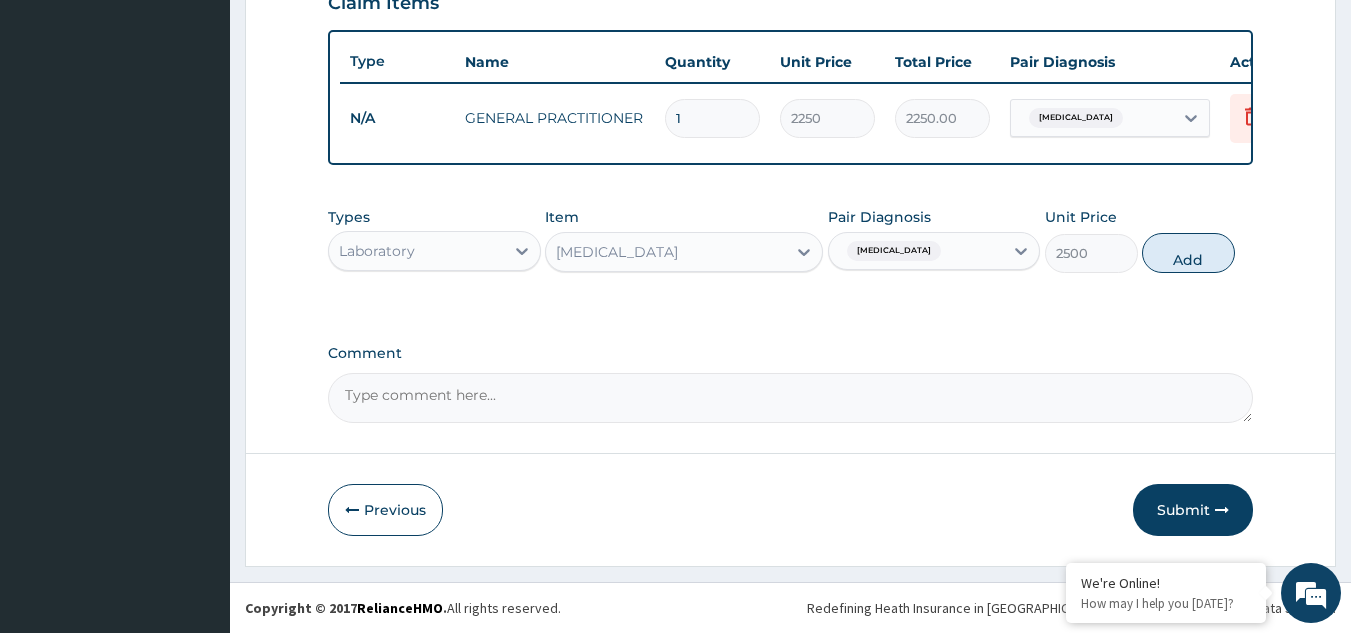 type on "0" 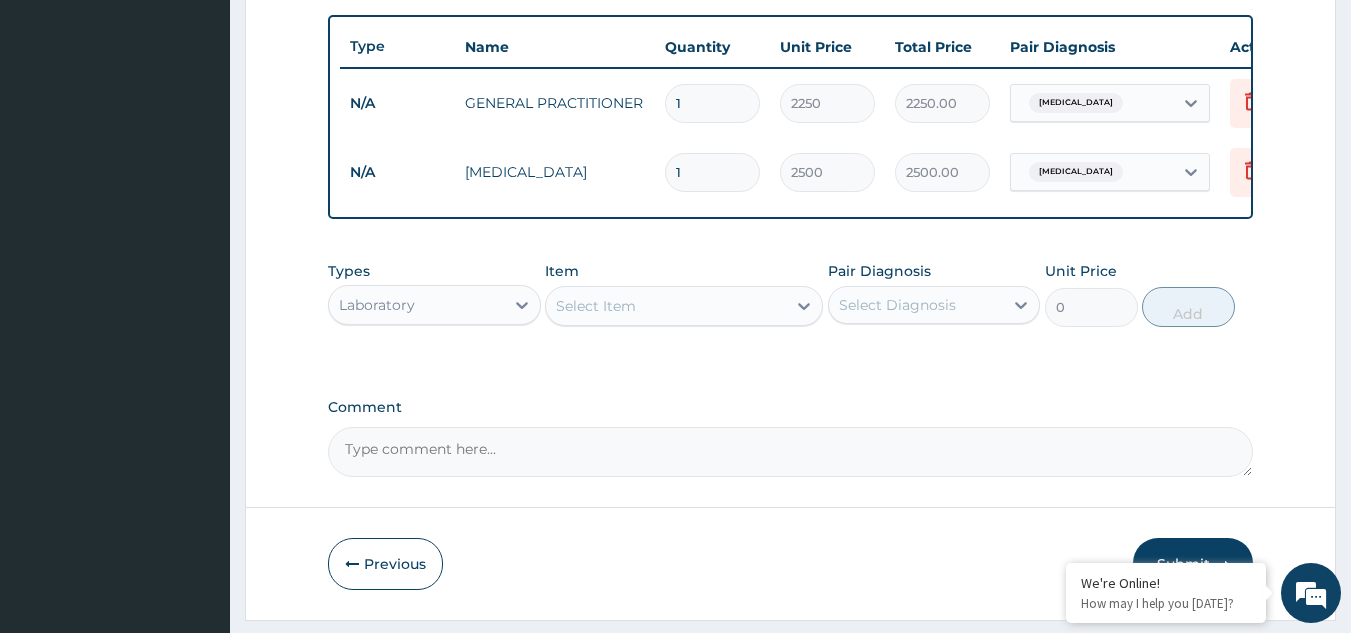click on "Select Item" at bounding box center (596, 306) 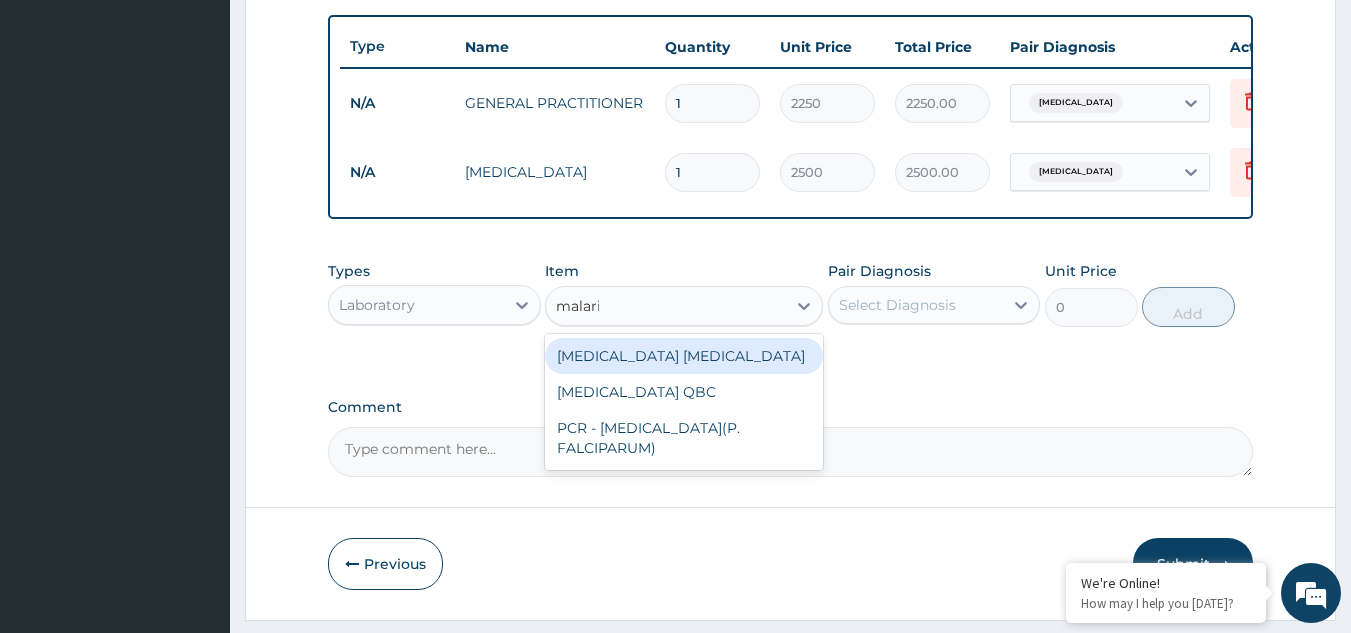 type on "malaria" 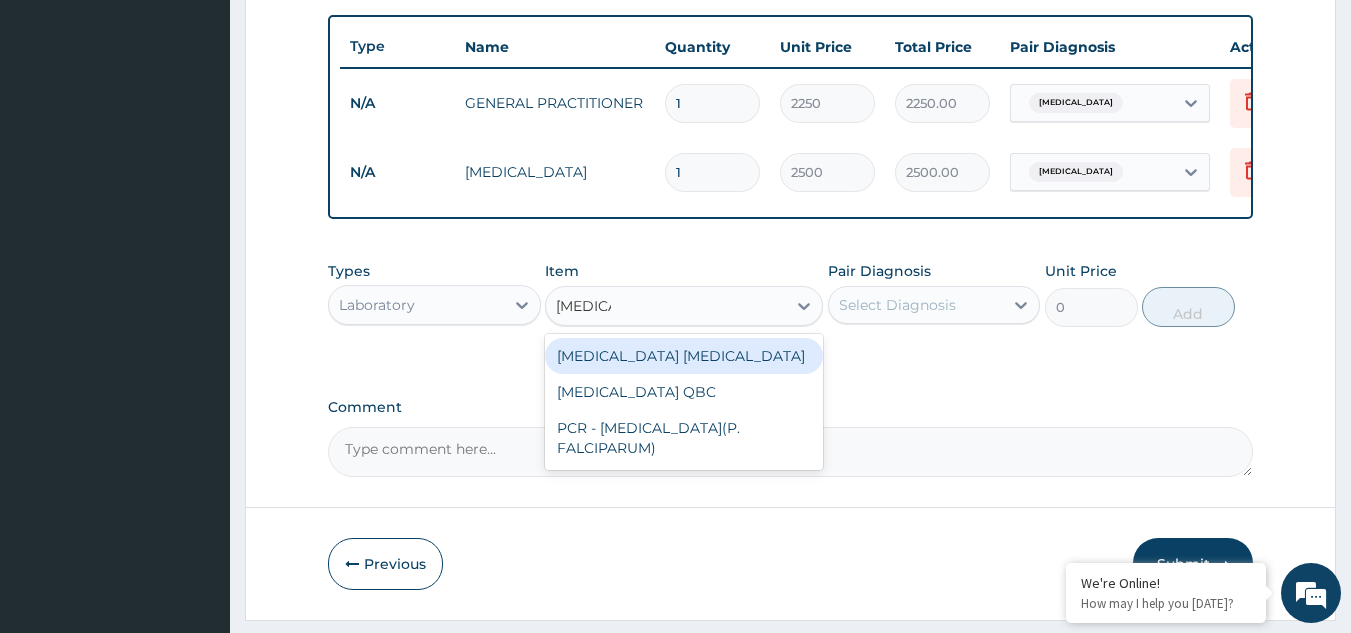 click on "MALARIA PARASITE" at bounding box center [684, 356] 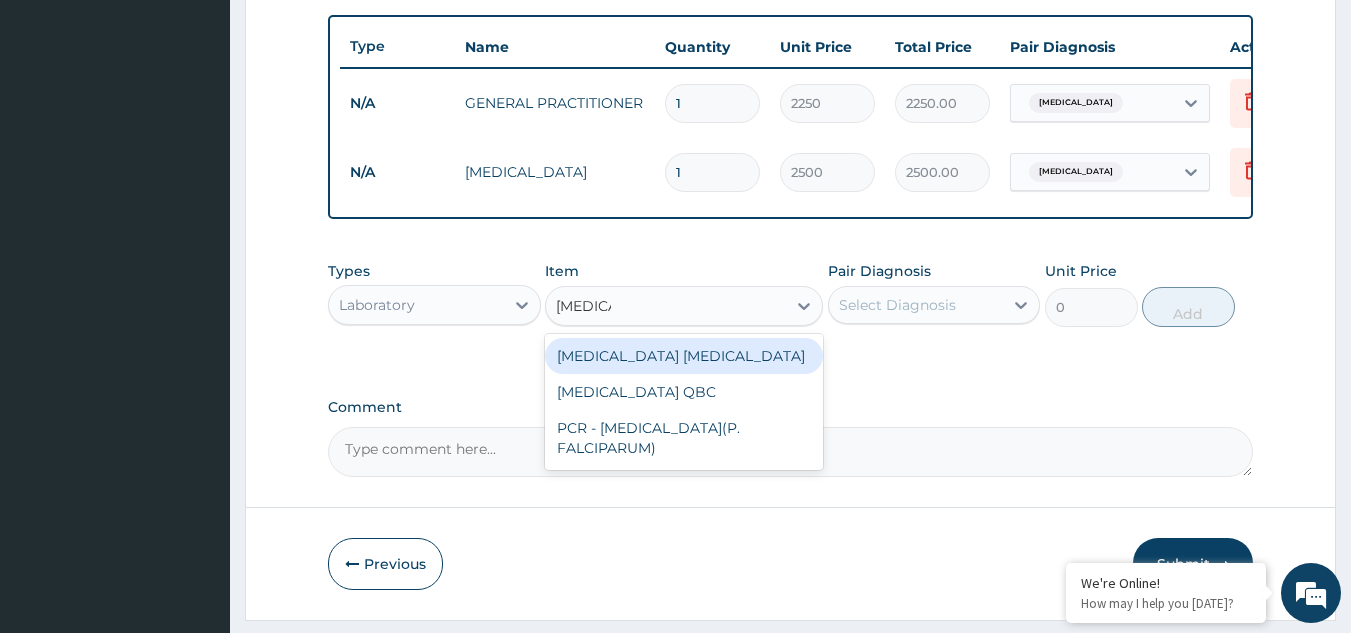 type 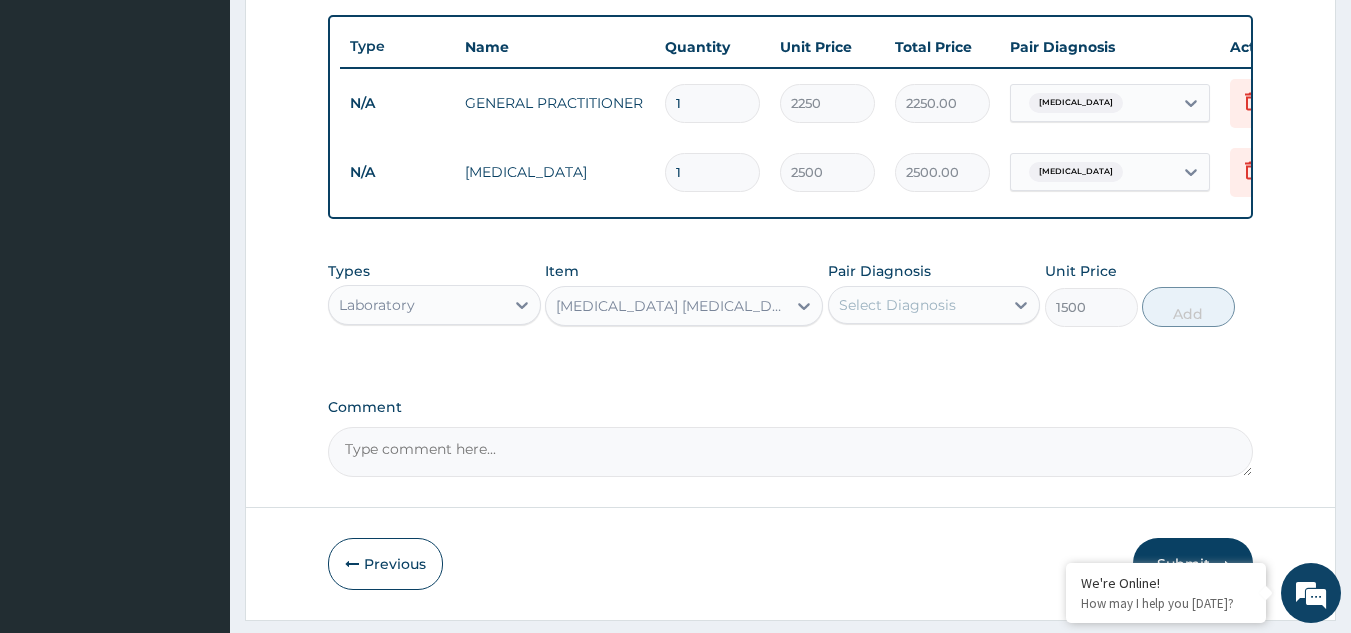 click on "Select Diagnosis" at bounding box center (916, 305) 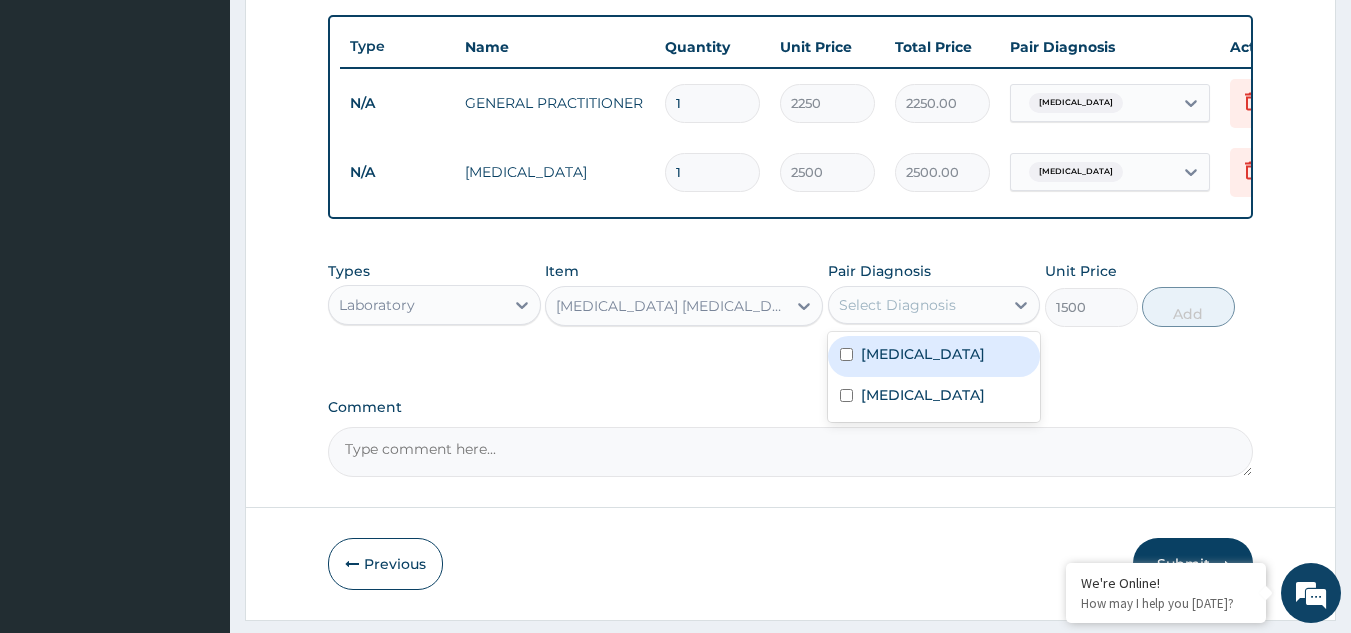 click on "Malaria" at bounding box center [934, 356] 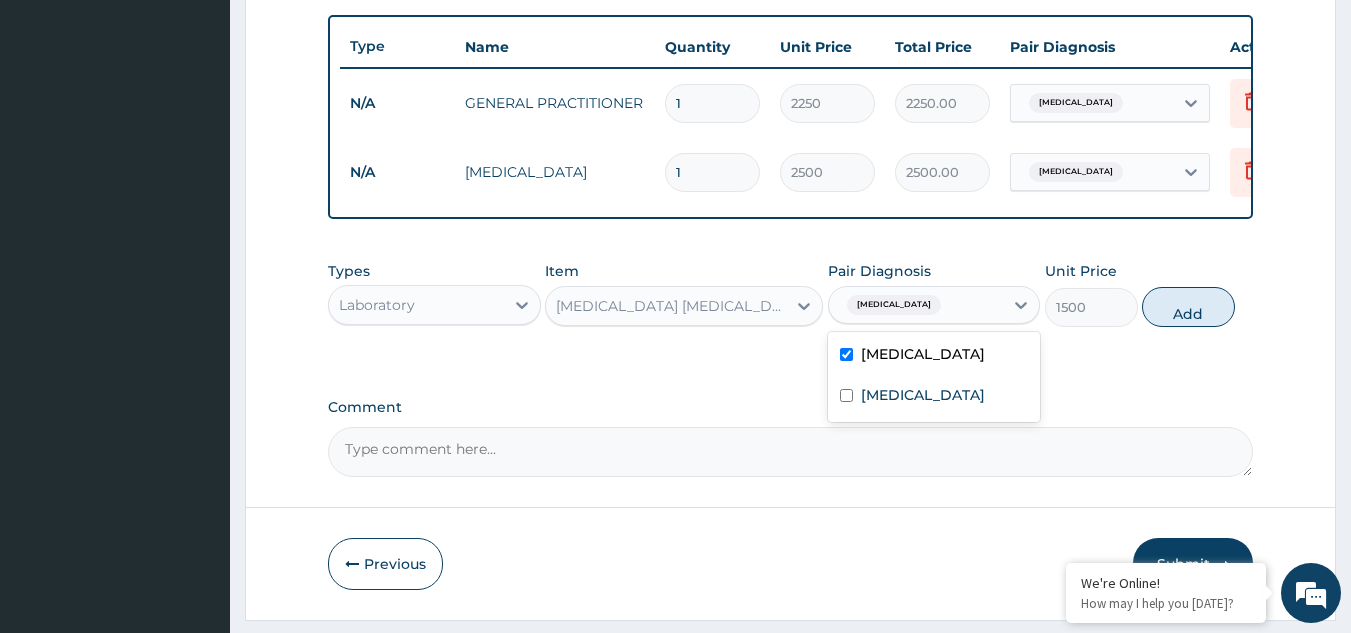 click on "Malaria" at bounding box center (923, 354) 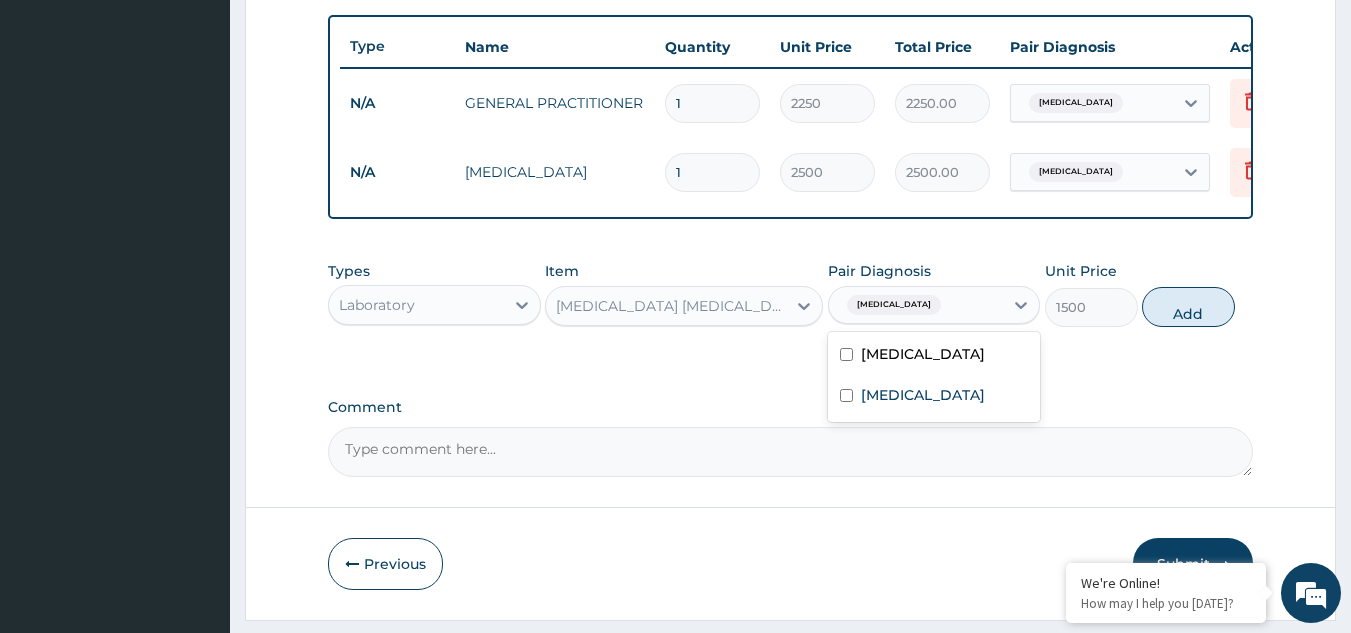 checkbox on "false" 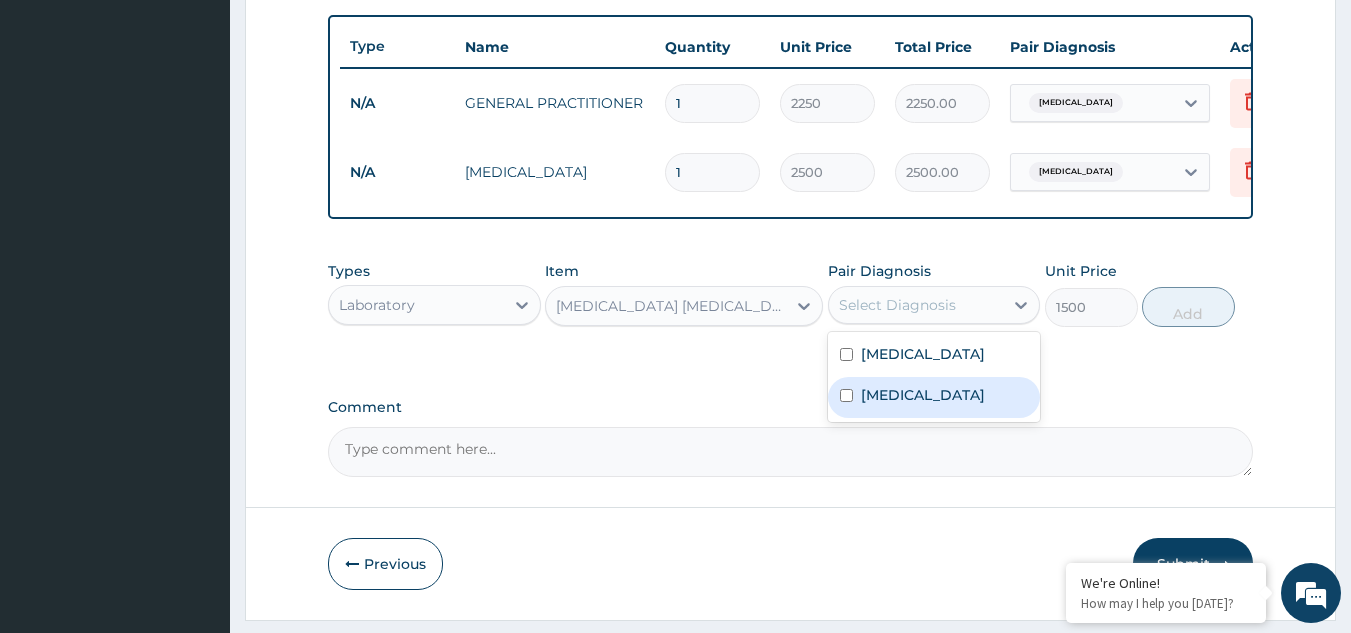 click on "Sepsis" at bounding box center [923, 395] 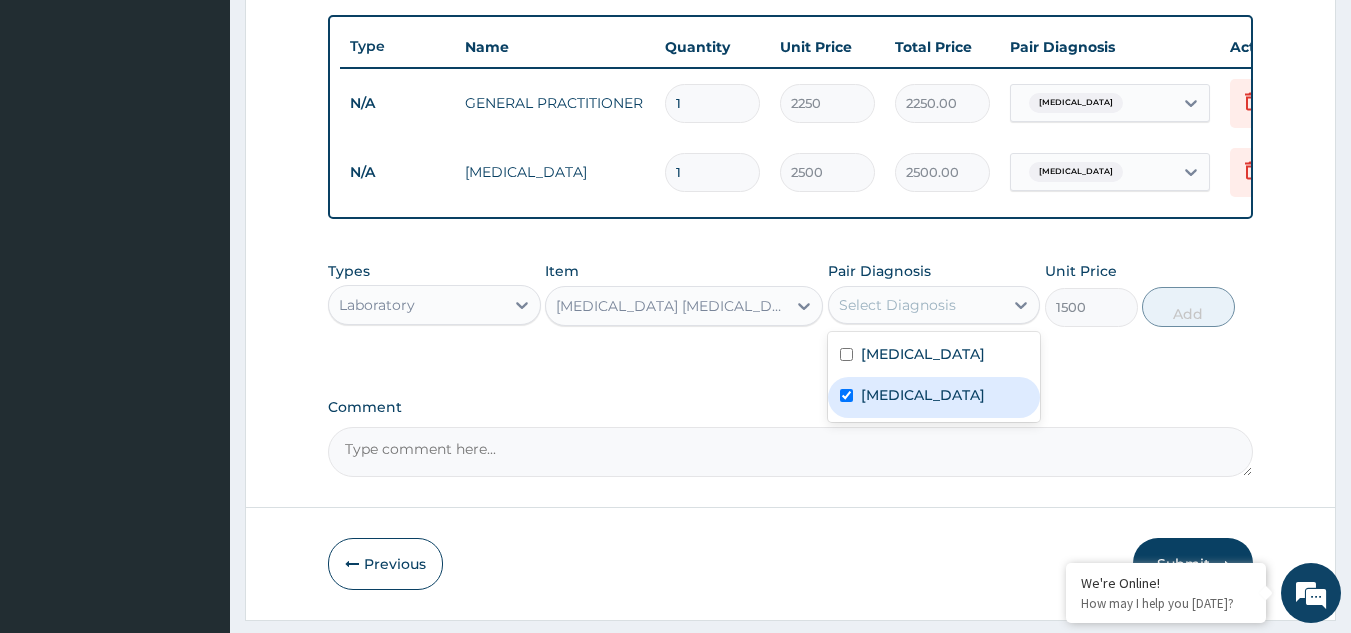 checkbox on "true" 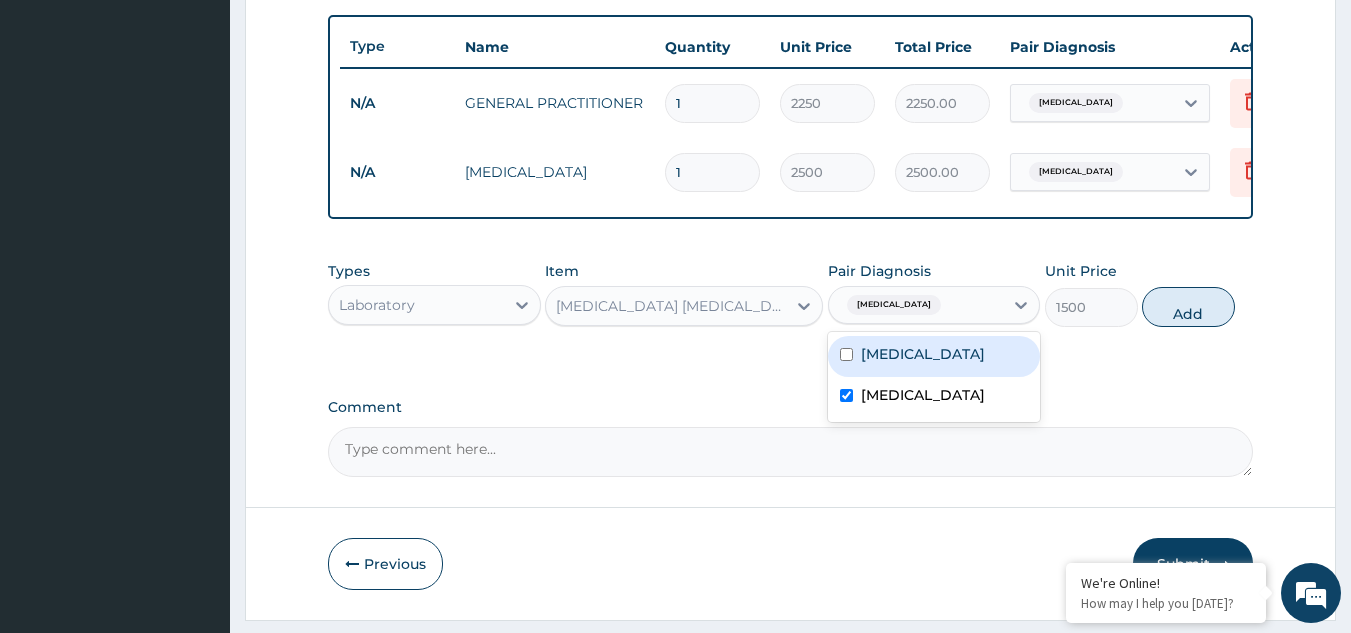 click on "Malaria" at bounding box center (923, 354) 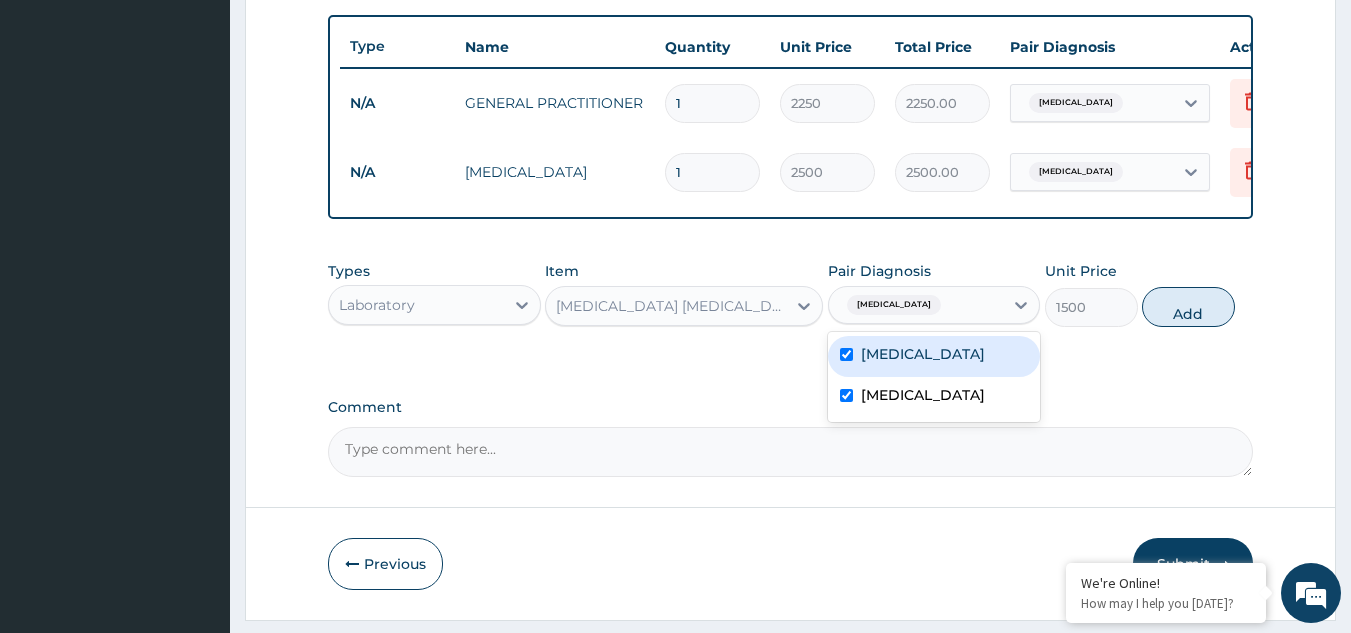 checkbox on "true" 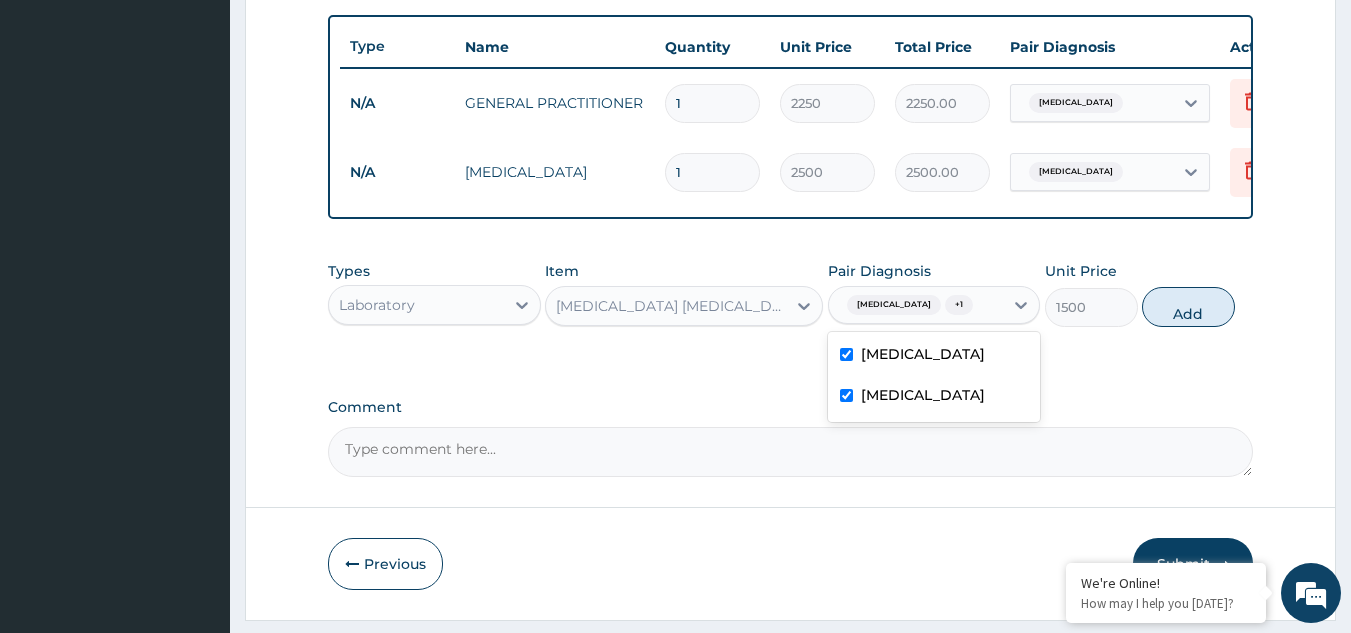 click at bounding box center (846, 395) 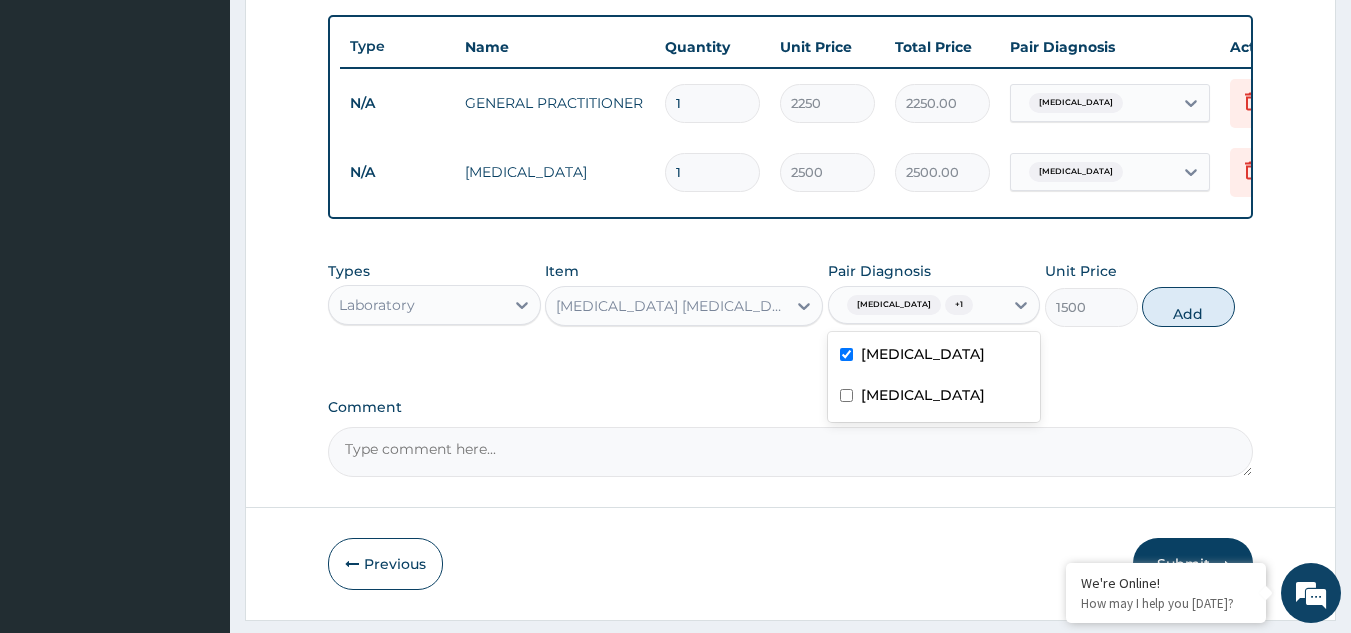 checkbox on "false" 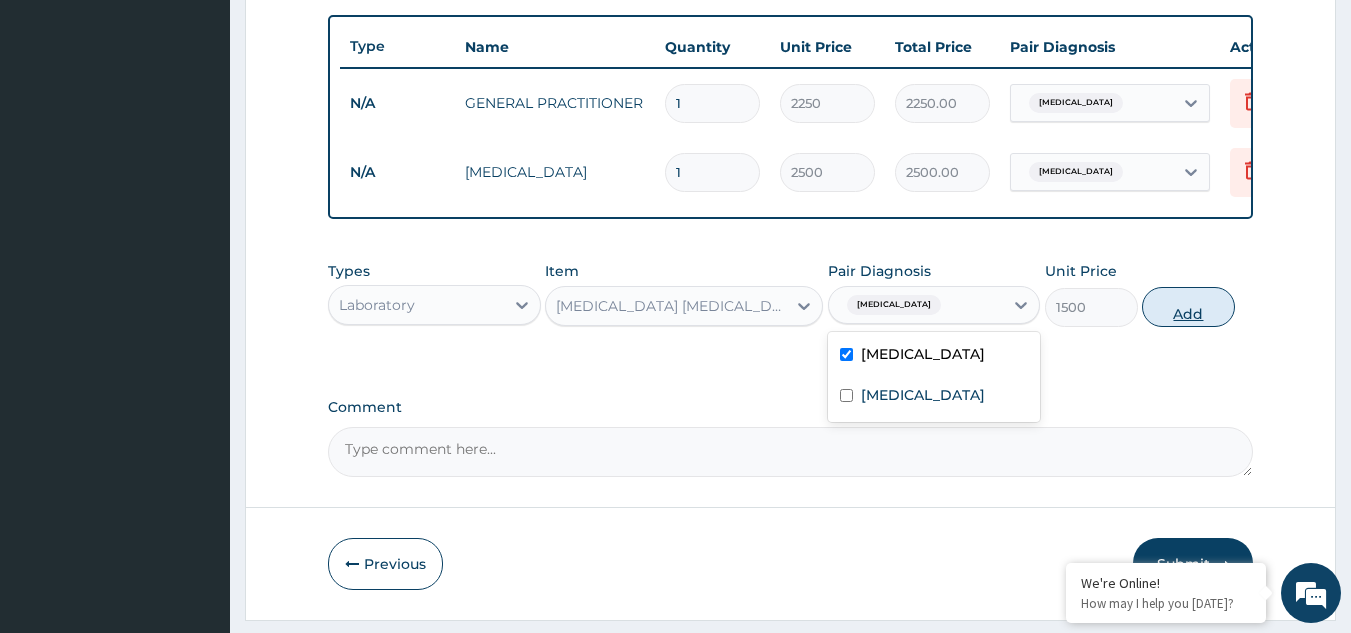 click on "Add" at bounding box center [1188, 307] 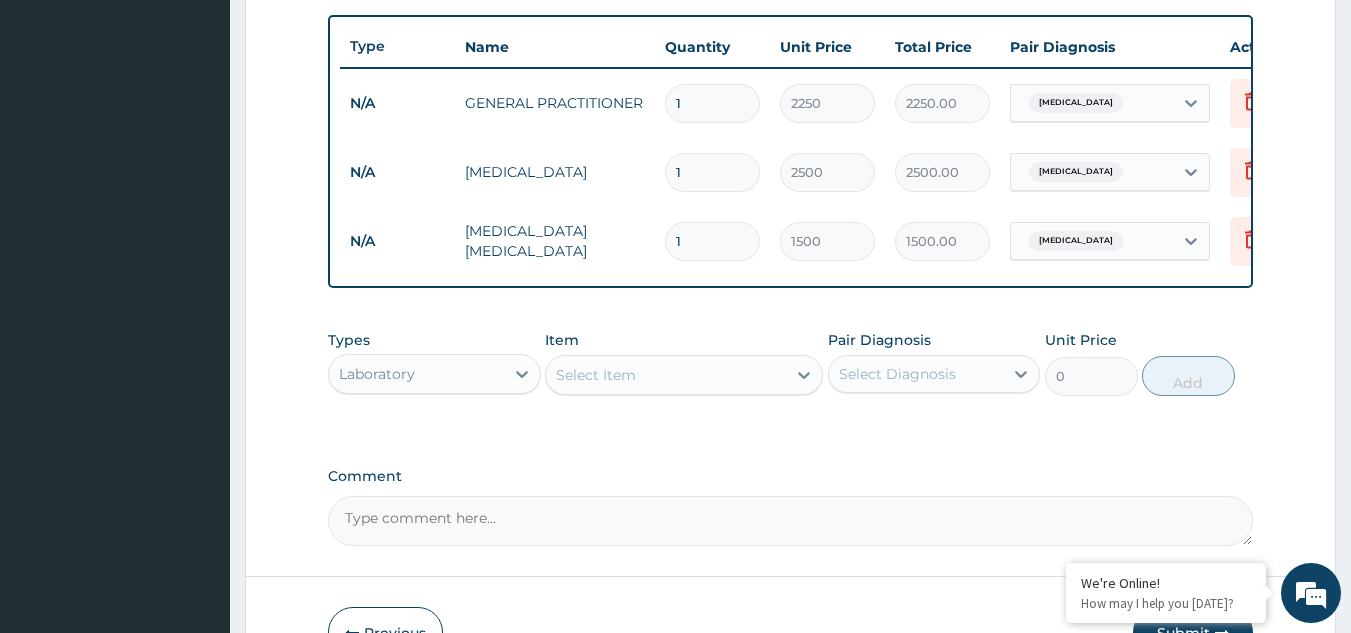 click on "Types Laboratory Item Select Item Pair Diagnosis Select Diagnosis Unit Price 0 Add" at bounding box center [791, 363] 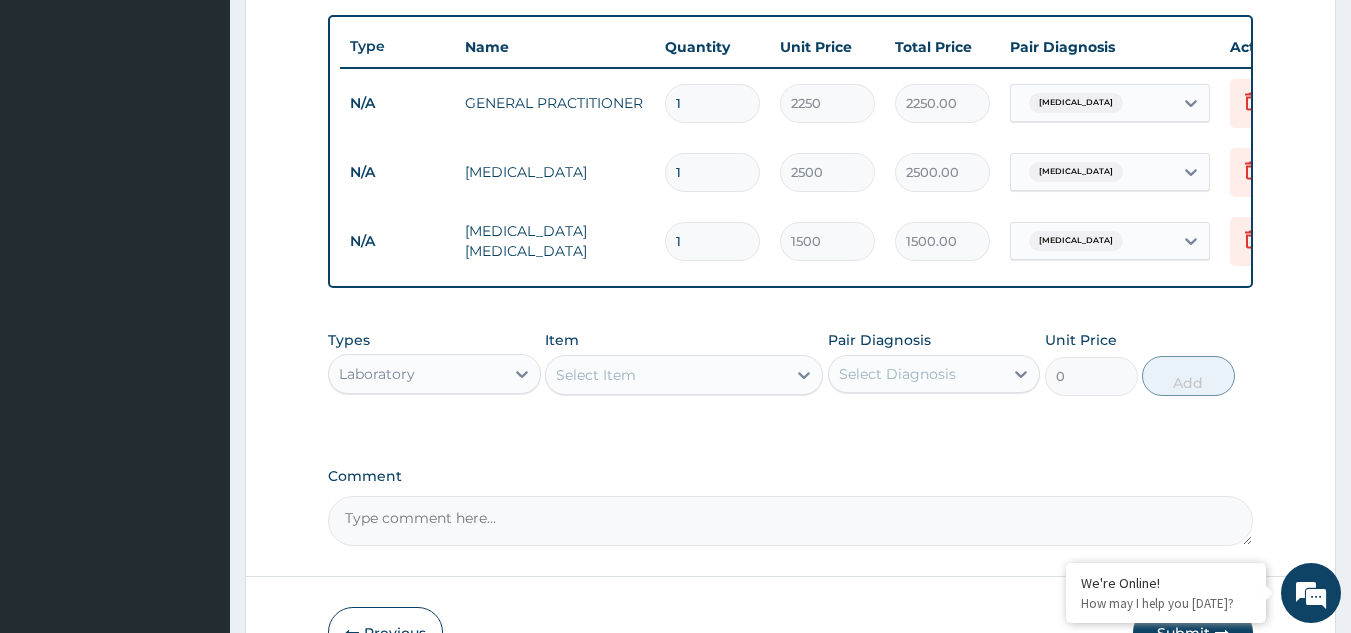 click on "Types Laboratory" at bounding box center [434, 363] 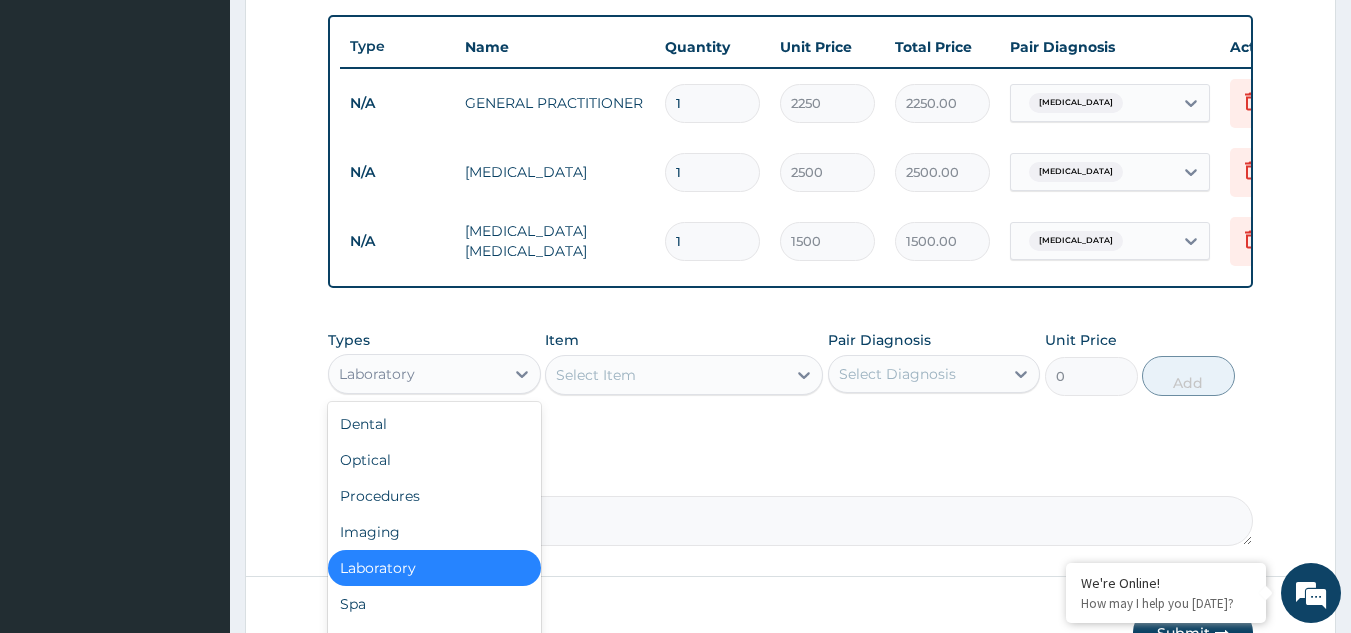 click on "Laboratory" at bounding box center [416, 374] 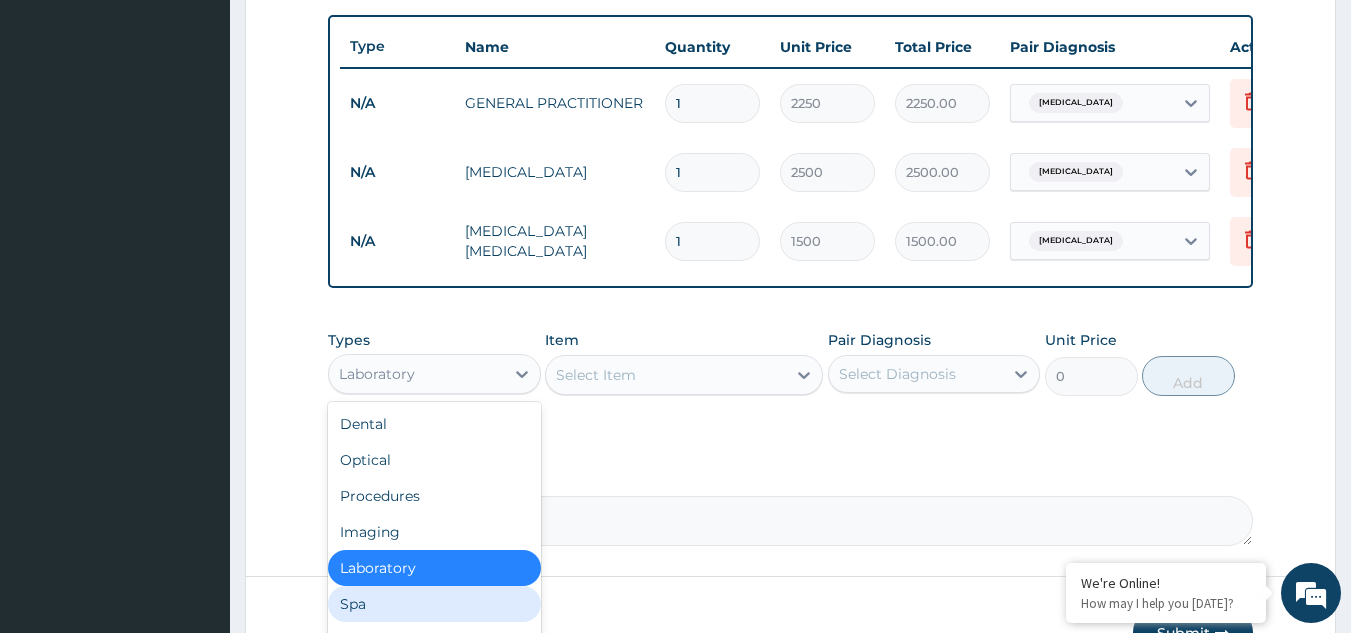 scroll, scrollTop: 68, scrollLeft: 0, axis: vertical 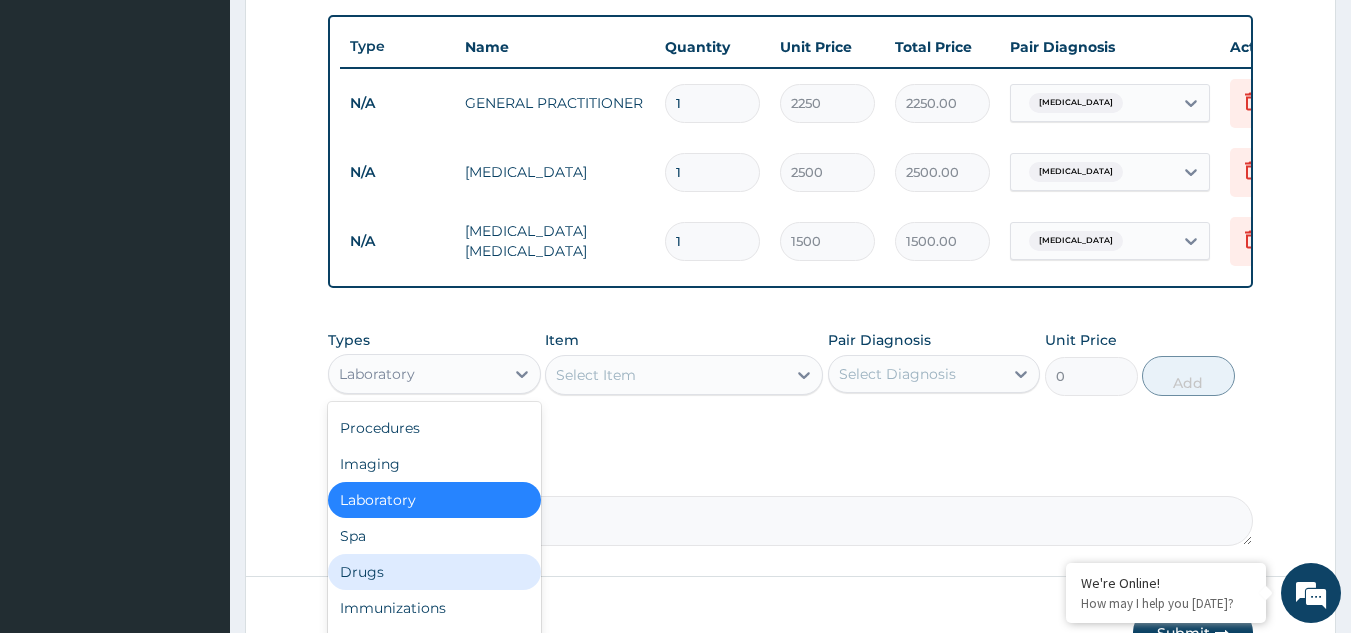 click on "Drugs" at bounding box center (434, 572) 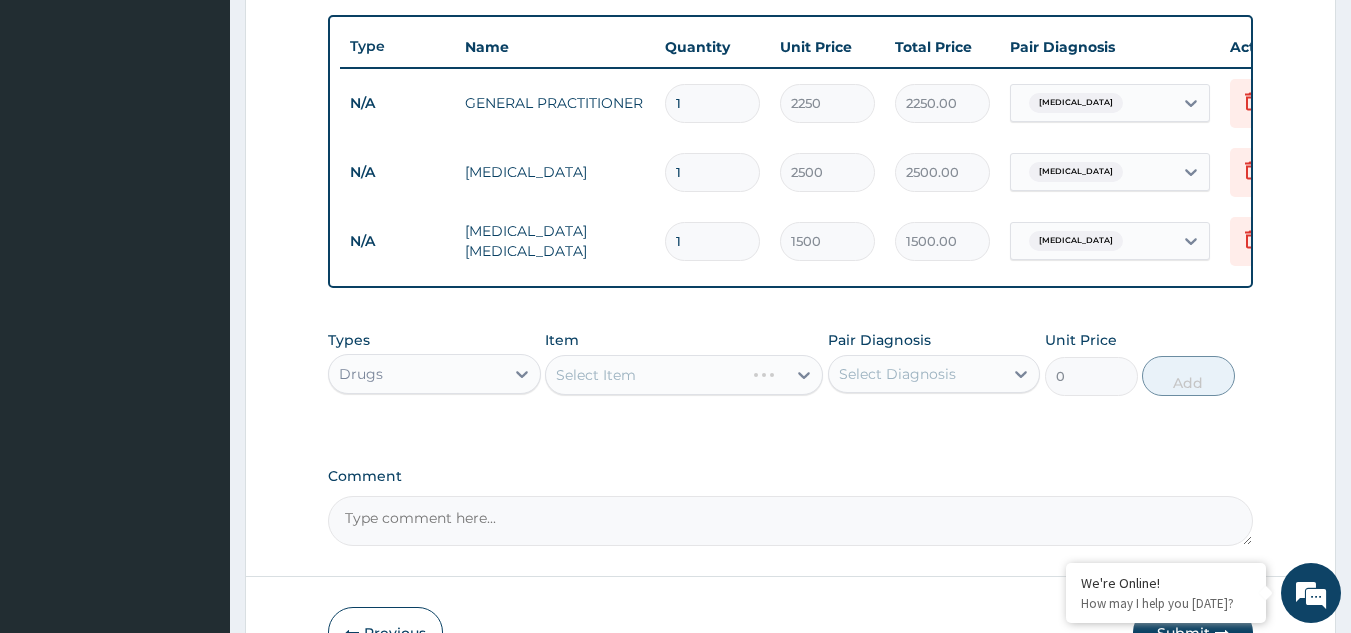 click on "Select Item" at bounding box center (684, 375) 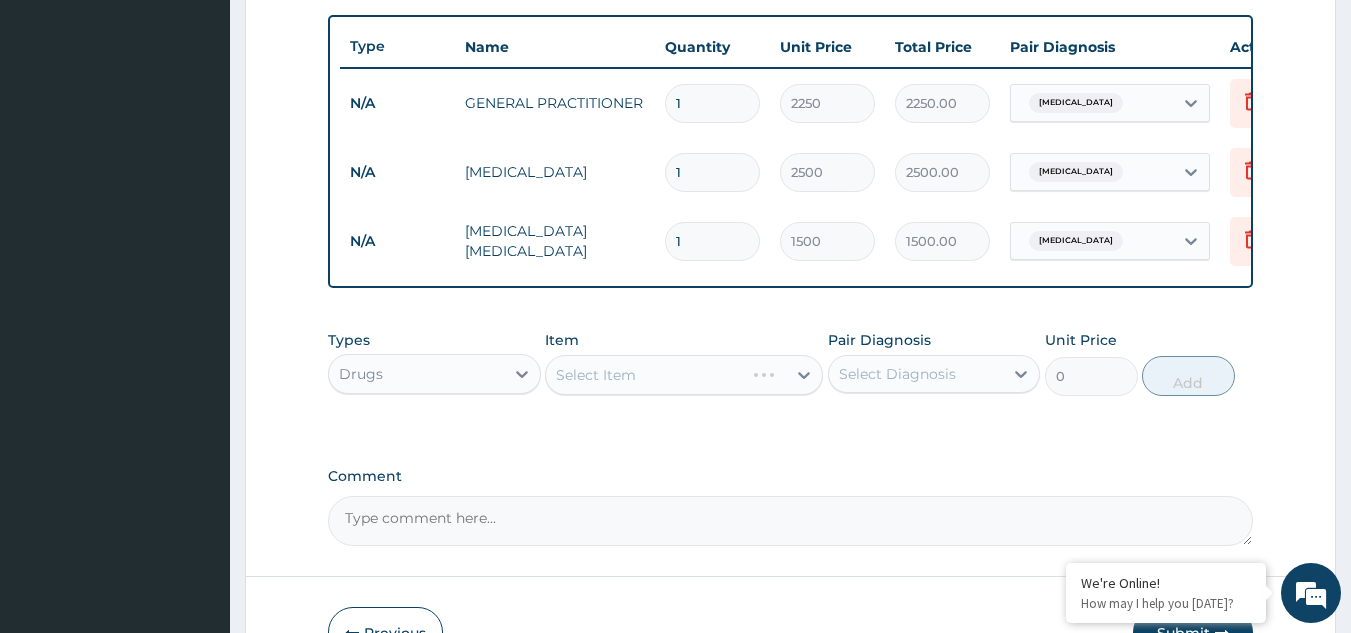click on "Select Item" at bounding box center [684, 375] 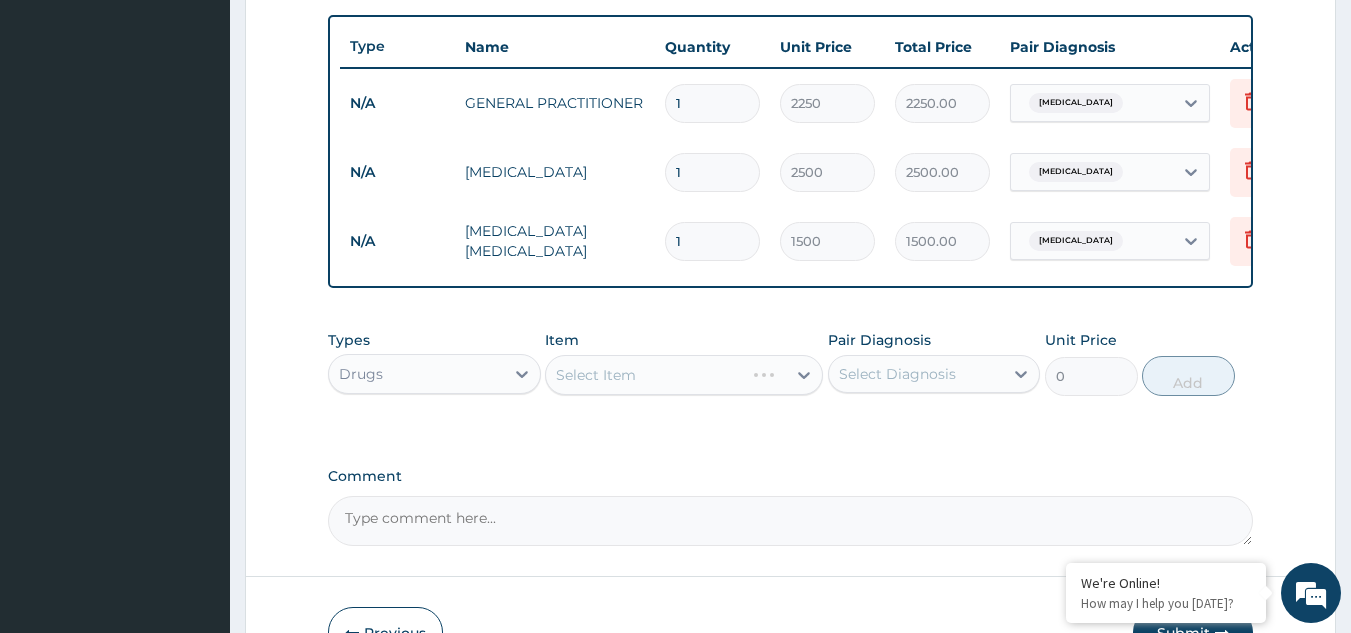 click on "Select Item" at bounding box center [684, 375] 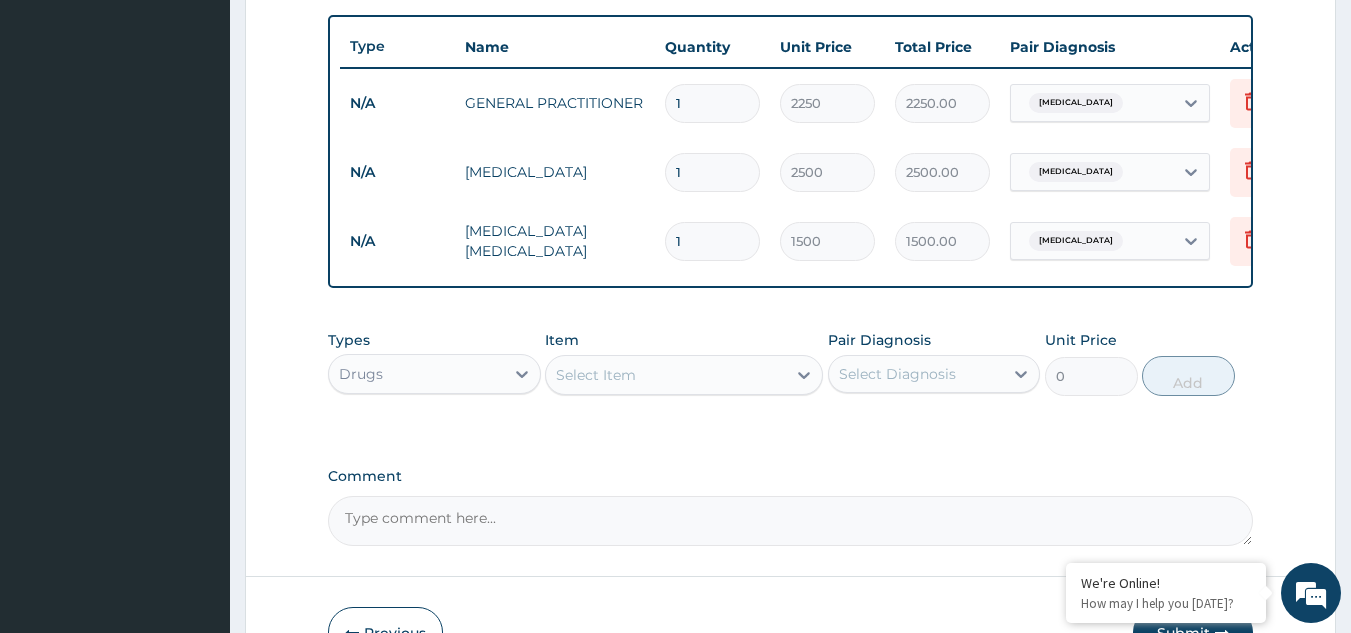 click on "Select Item" at bounding box center [666, 375] 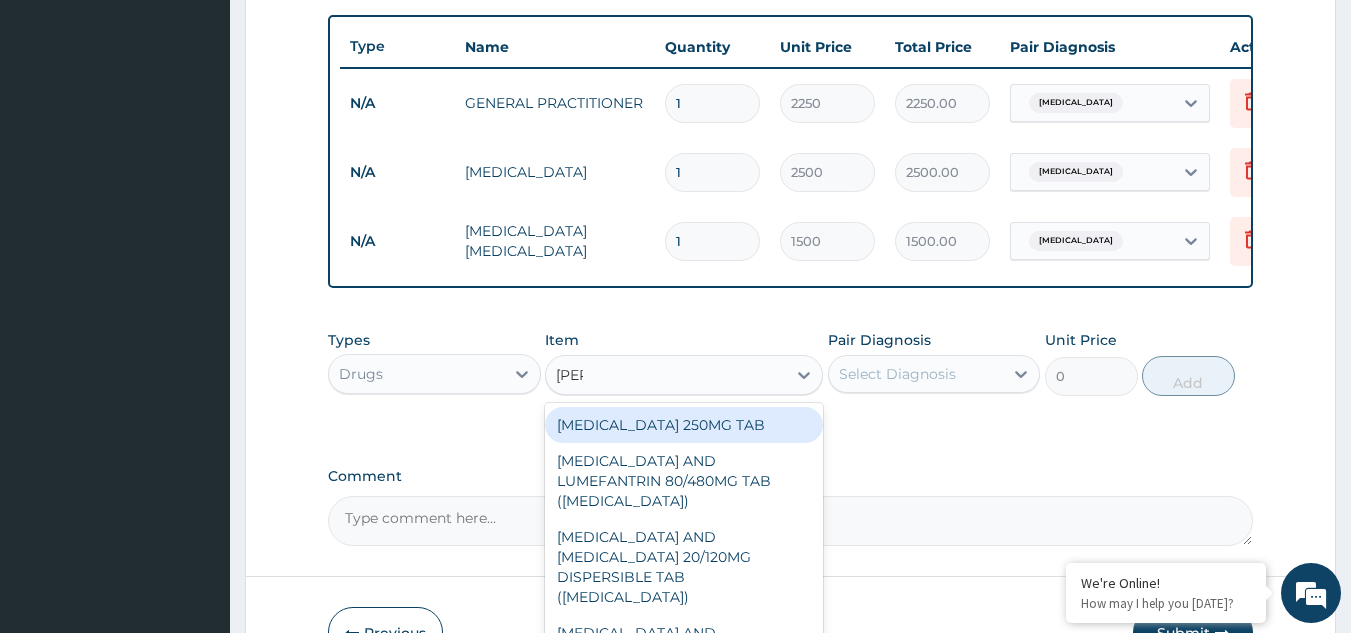 type on "coart" 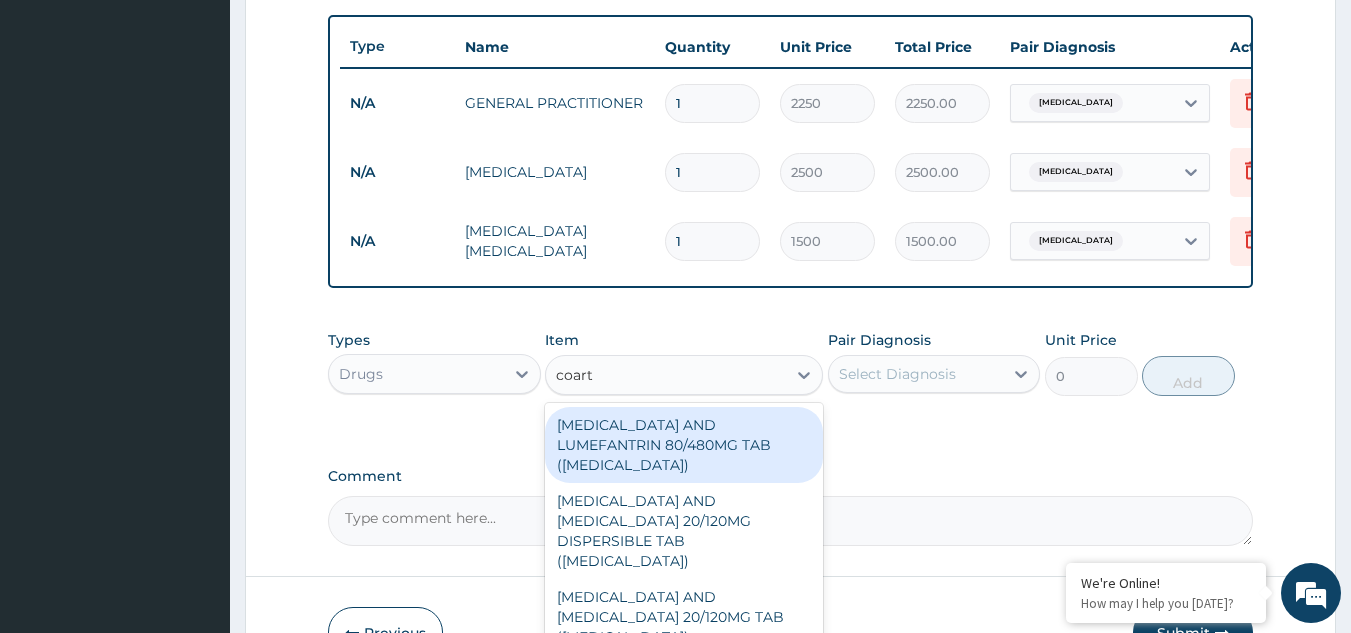 click on "ARTEMETHER AND LUMEFANTRIN 80/480MG TAB (COARTEM)" at bounding box center [684, 445] 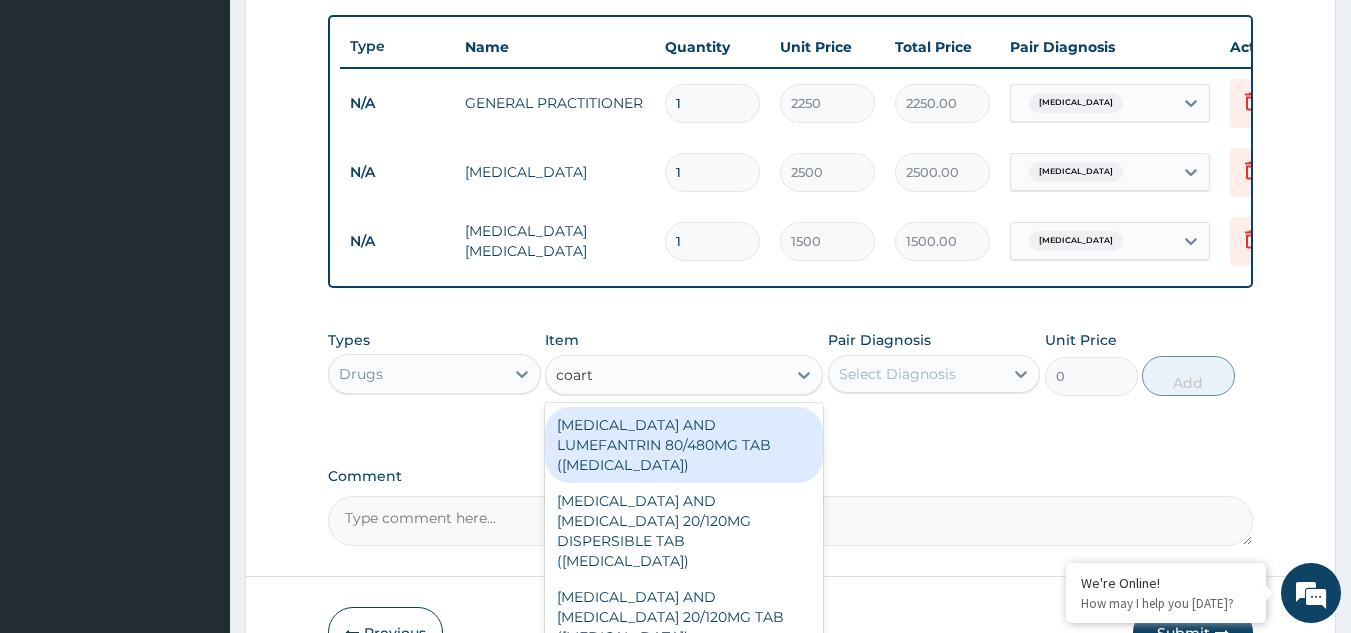 type 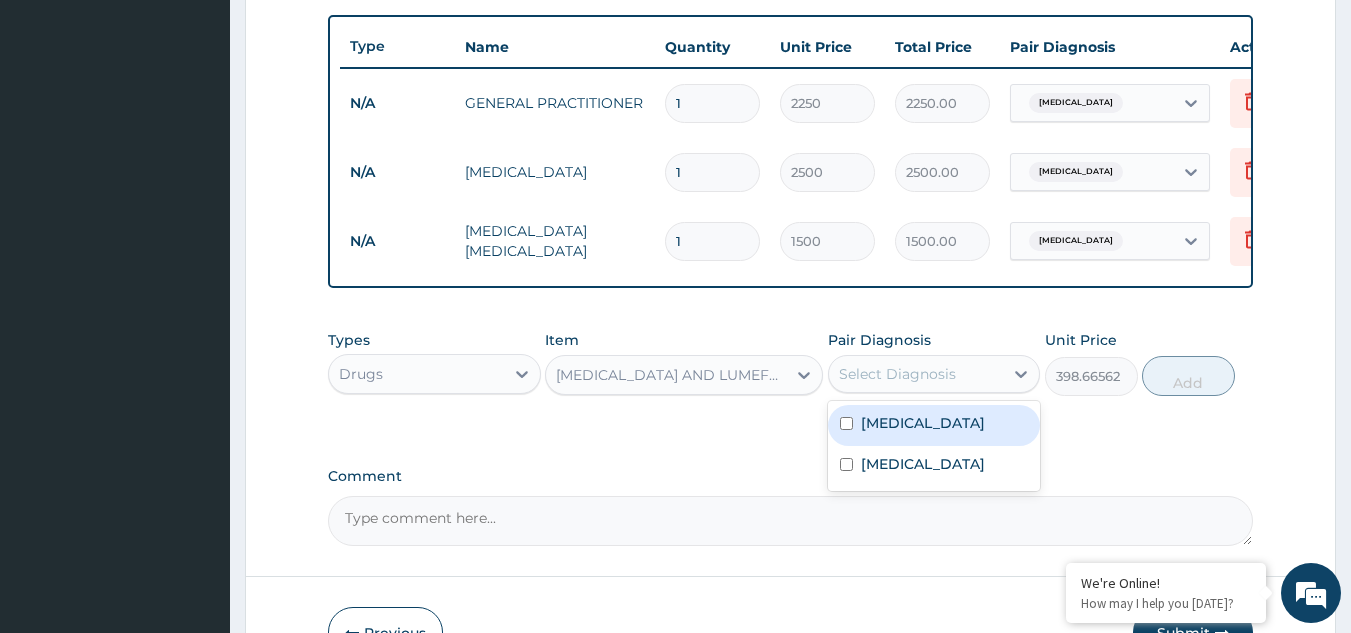 click on "Select Diagnosis" at bounding box center (897, 374) 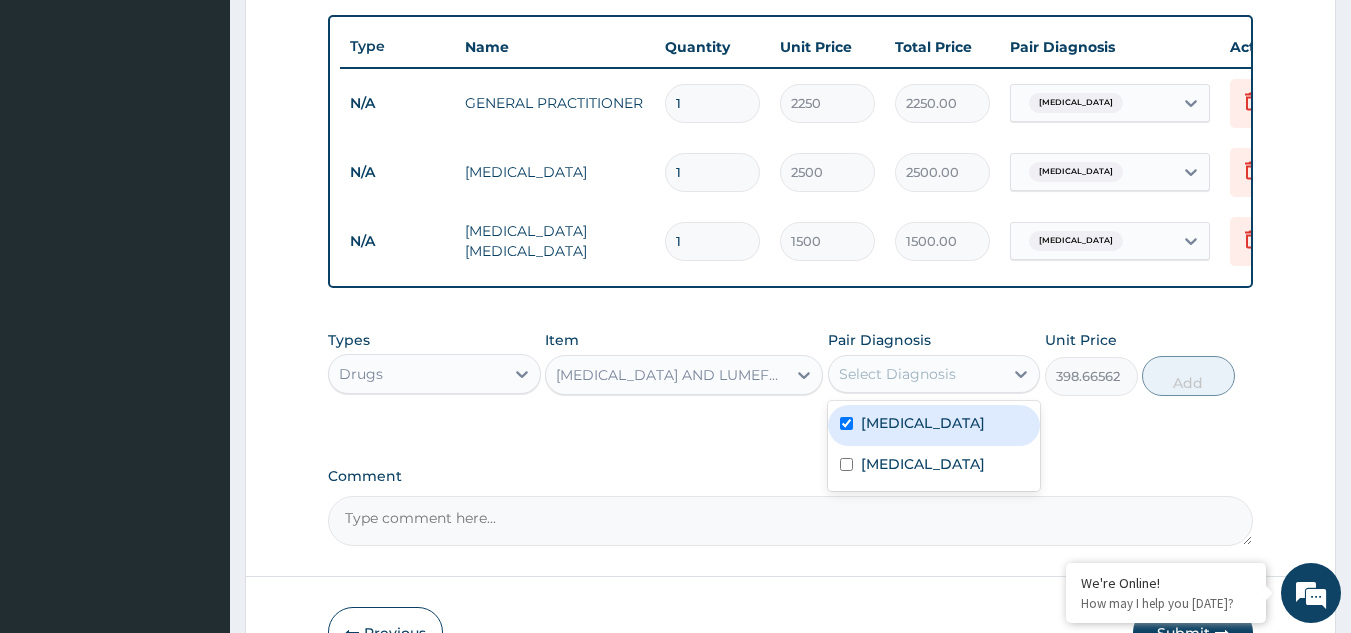 checkbox on "true" 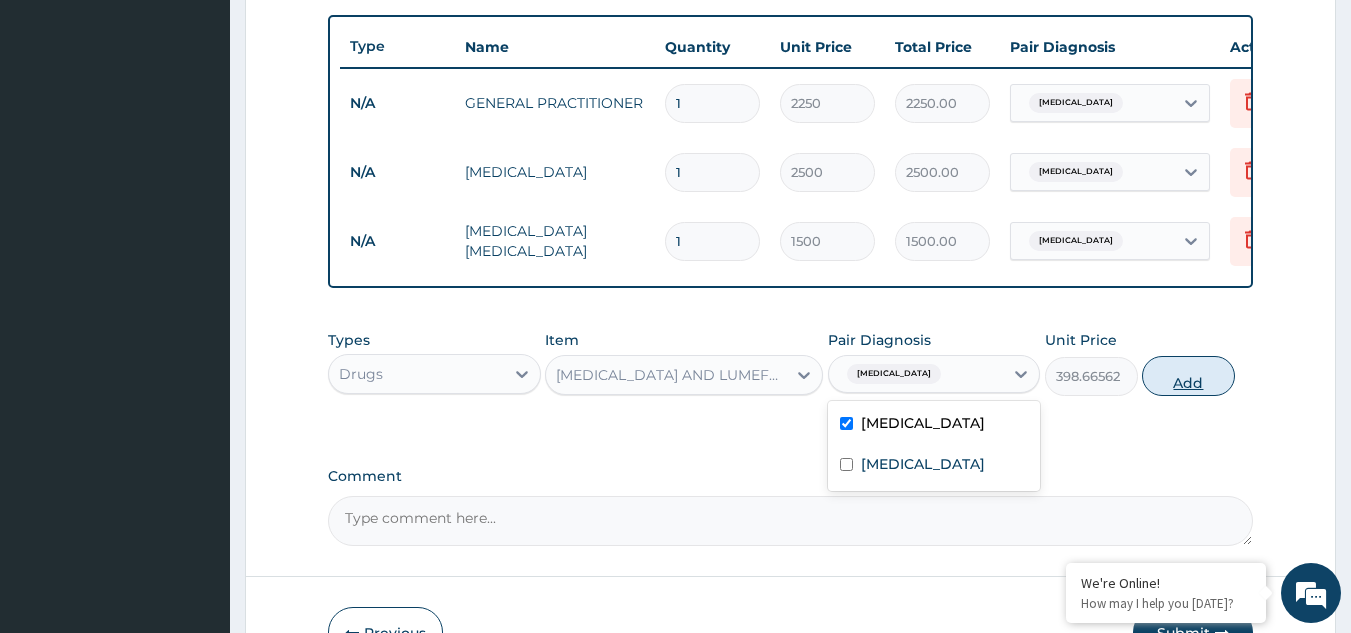 click on "Add" at bounding box center [1188, 376] 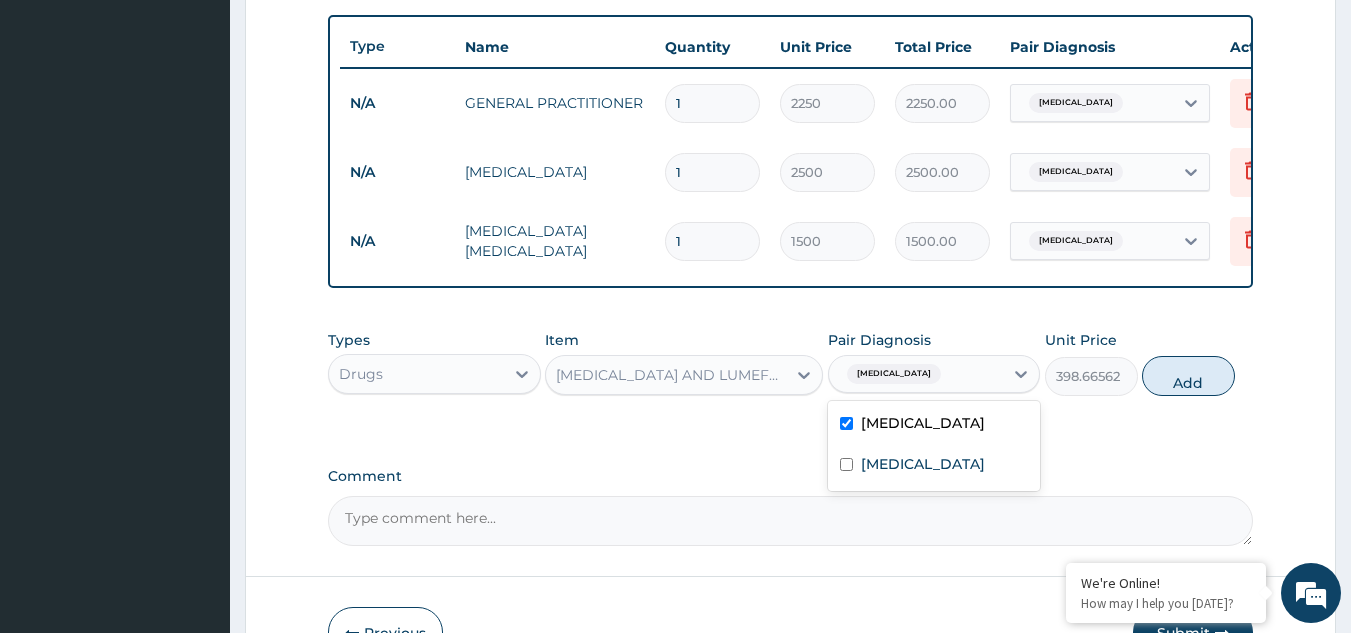 type on "0" 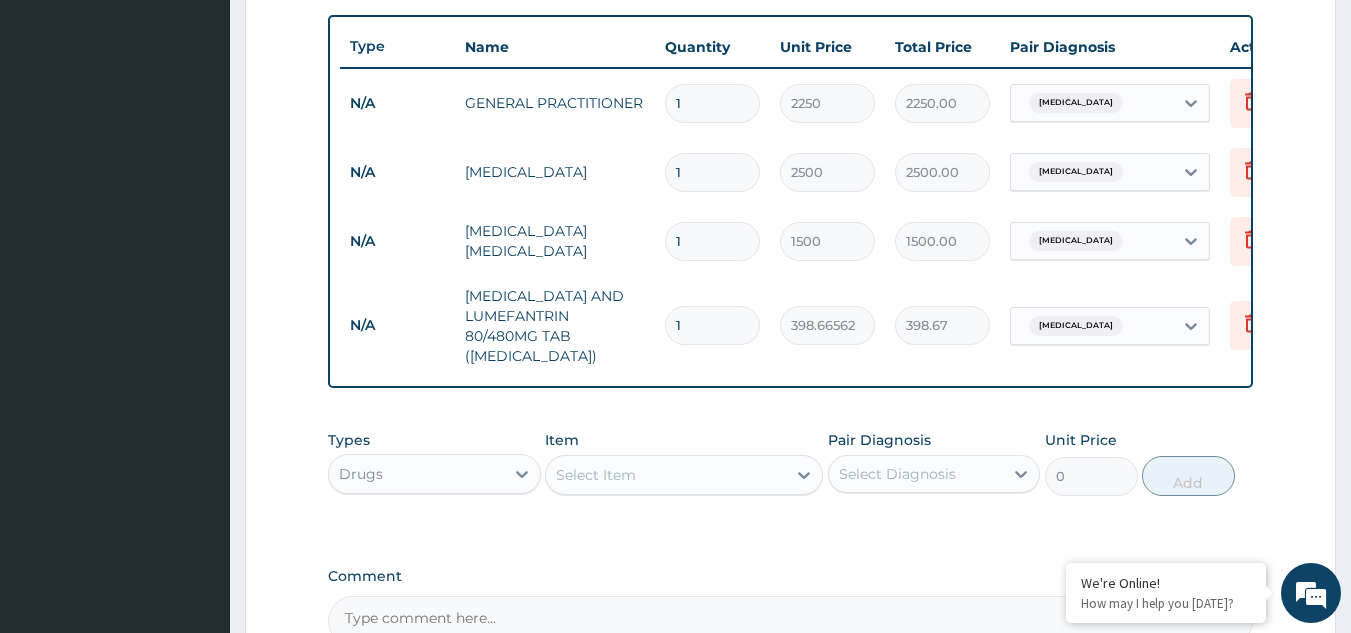 click on "1" at bounding box center [712, 325] 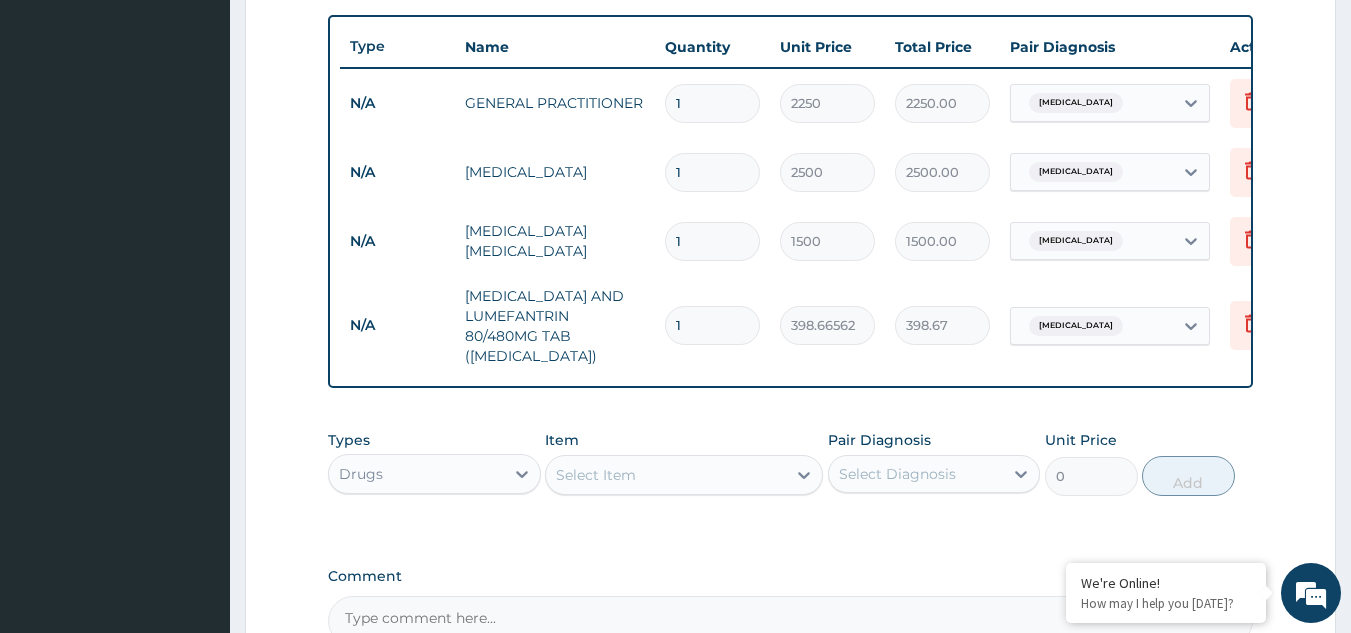 type 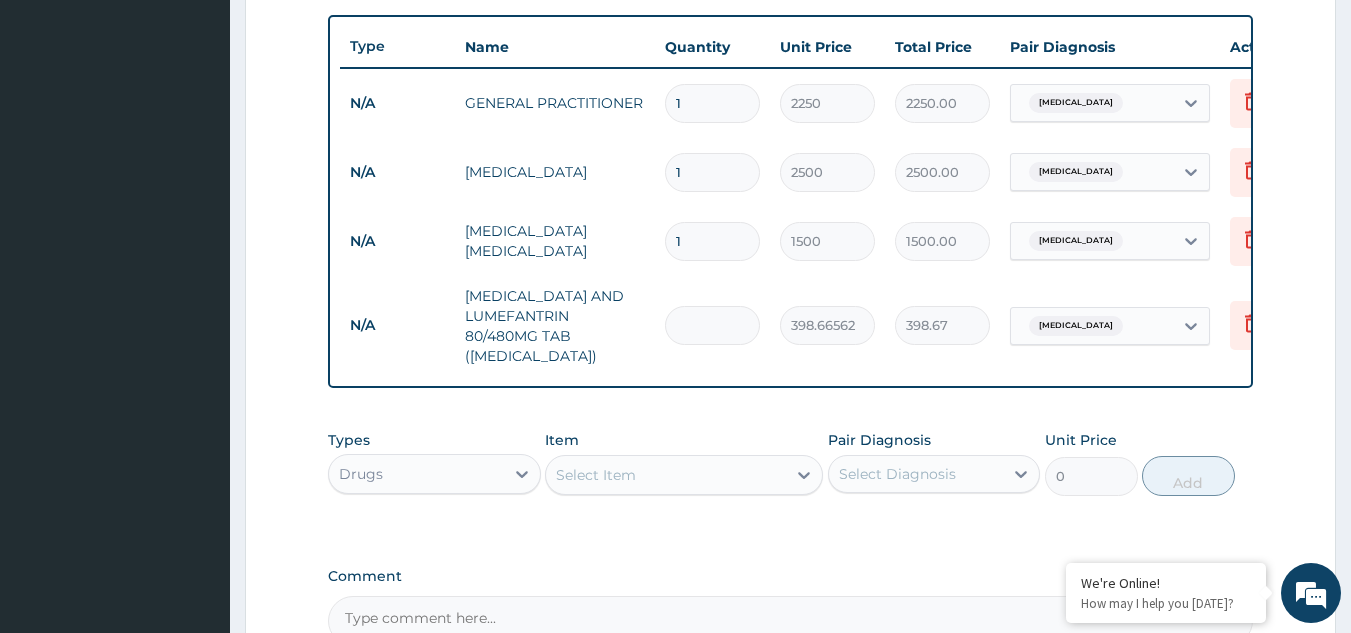 type on "0.00" 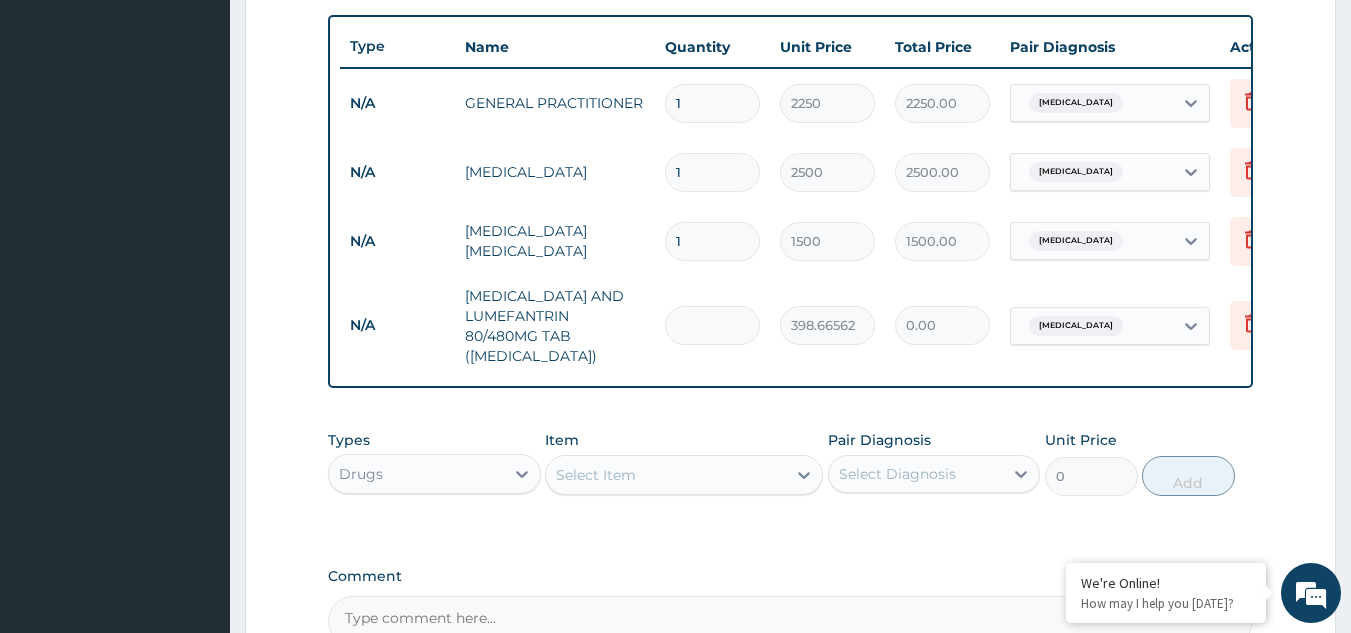type on "6" 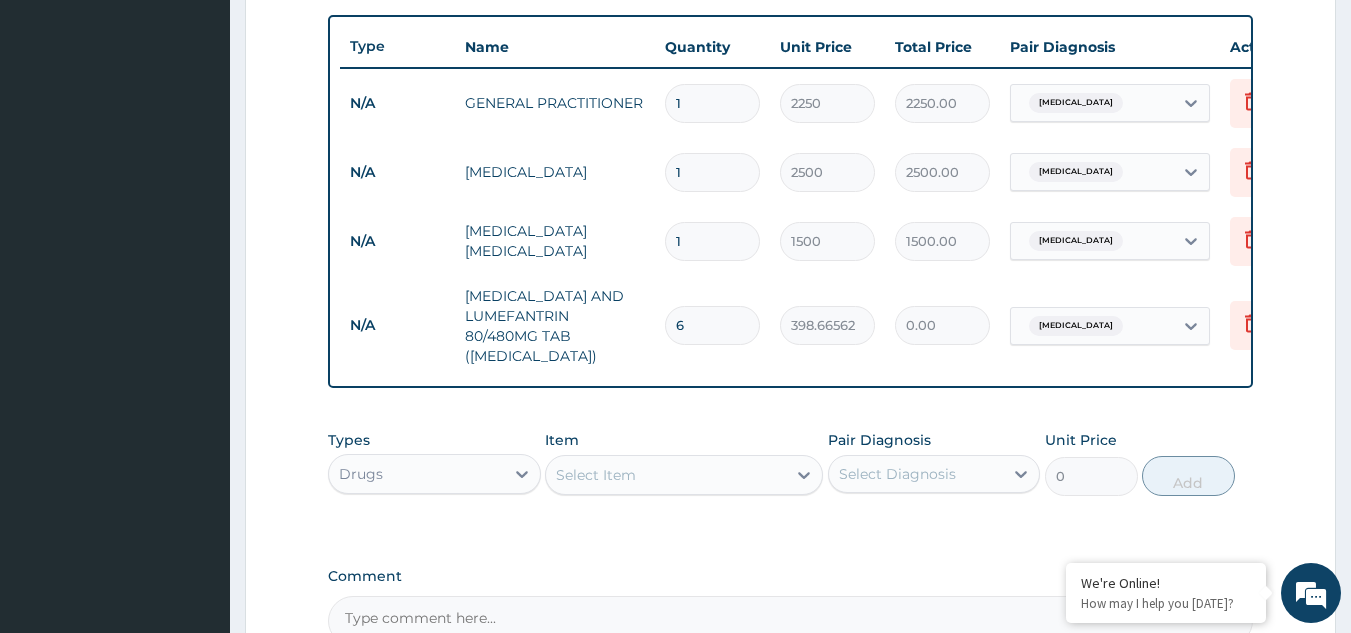 type on "2391.99" 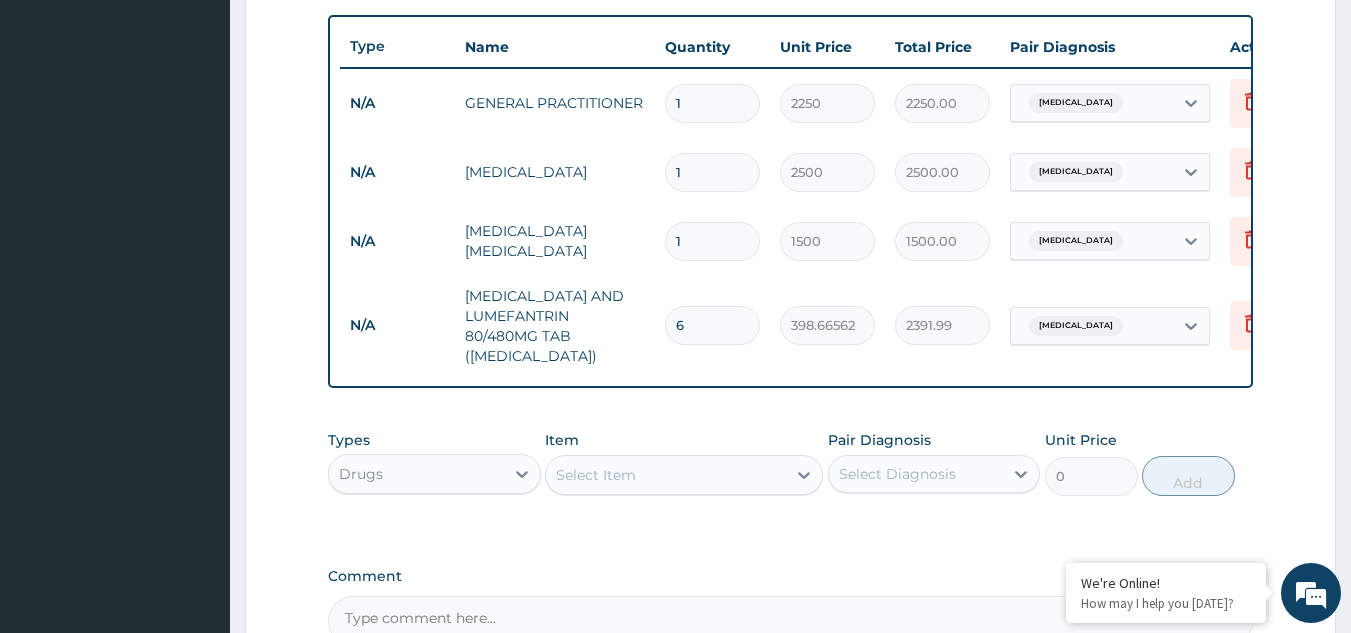 type on "6" 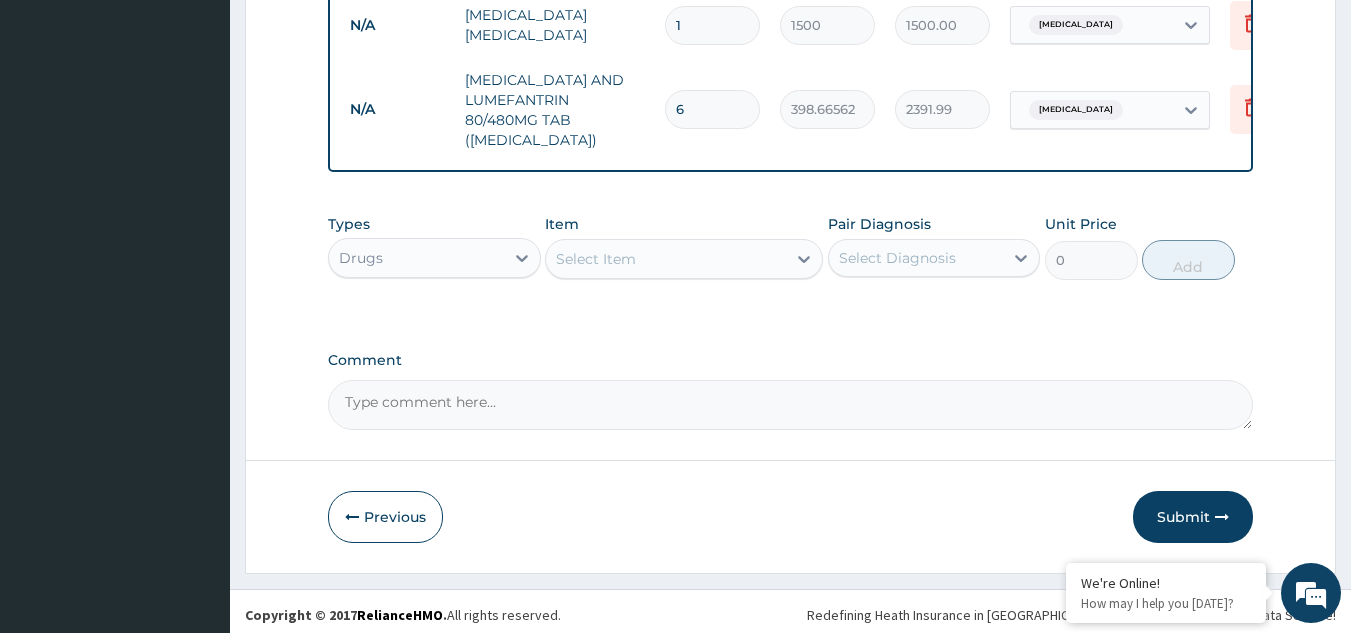 scroll, scrollTop: 967, scrollLeft: 0, axis: vertical 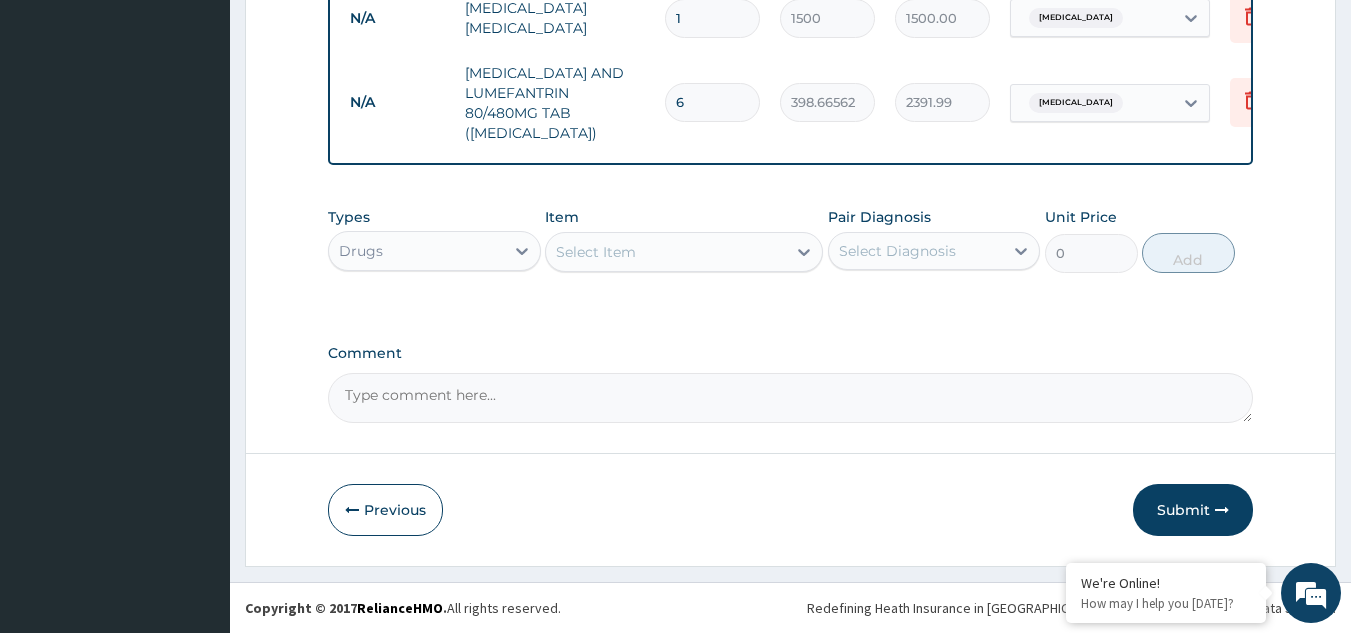 click on "Select Item" at bounding box center (666, 252) 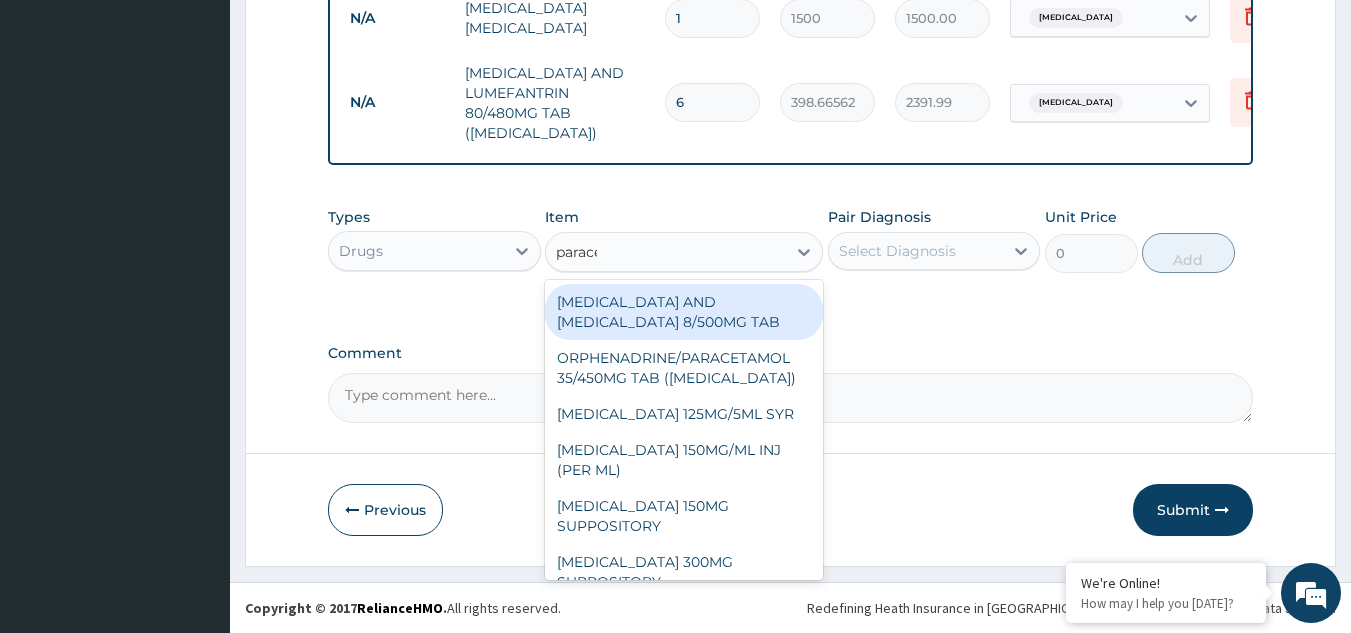 type on "paracet" 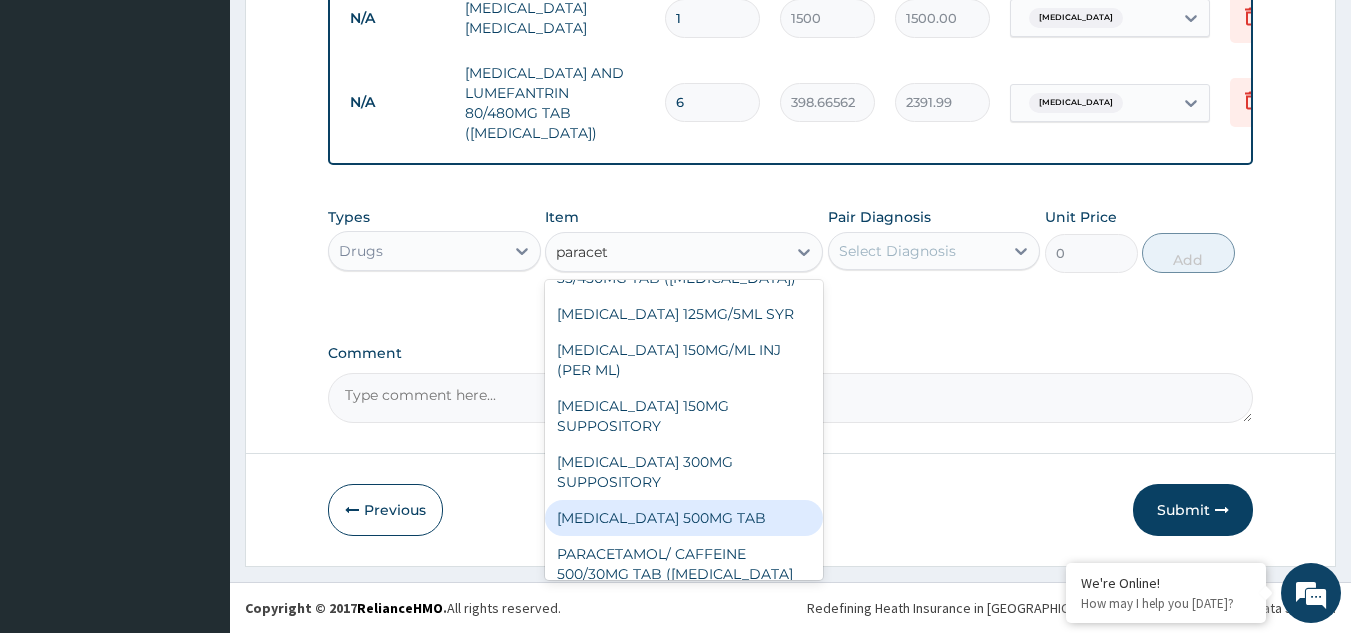 scroll, scrollTop: 172, scrollLeft: 0, axis: vertical 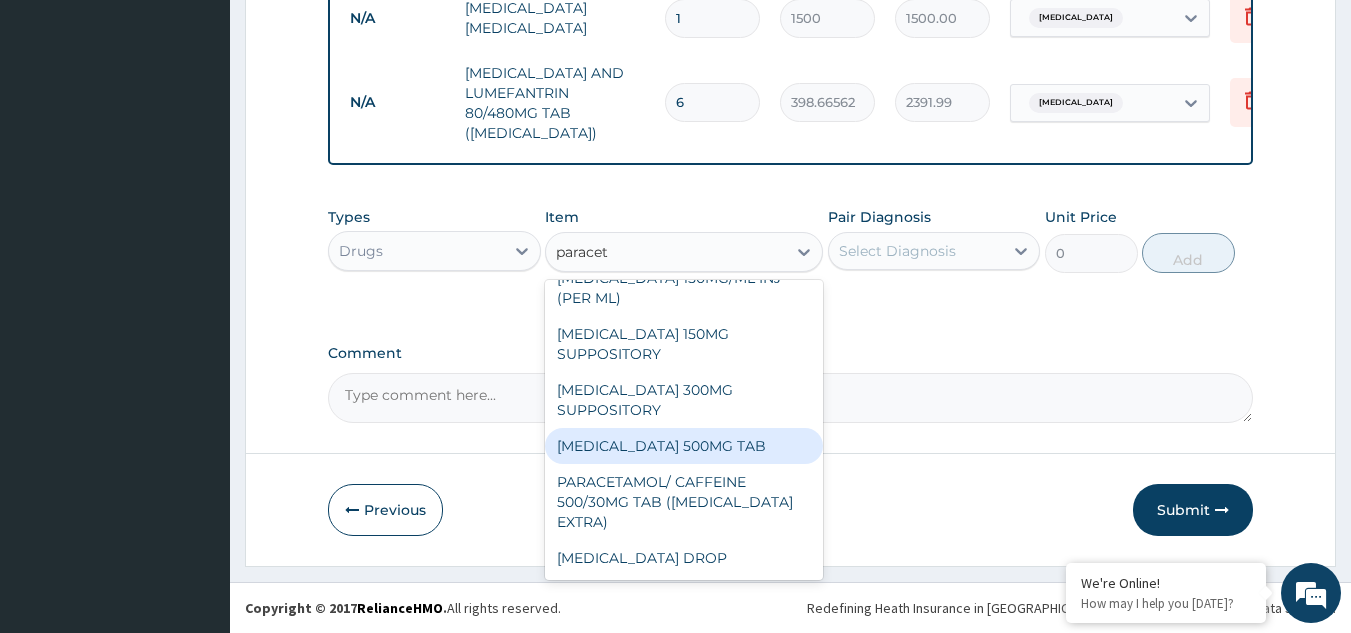 click on "PARACETAMOL 500MG TAB" at bounding box center (684, 446) 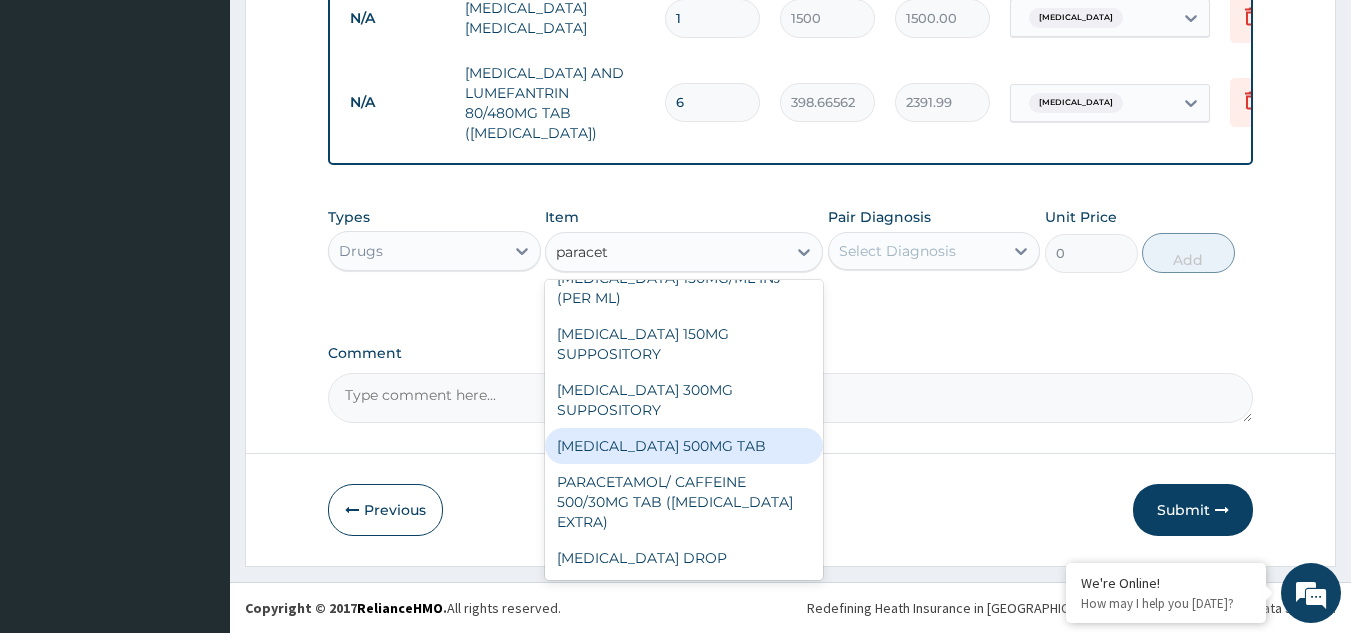 type 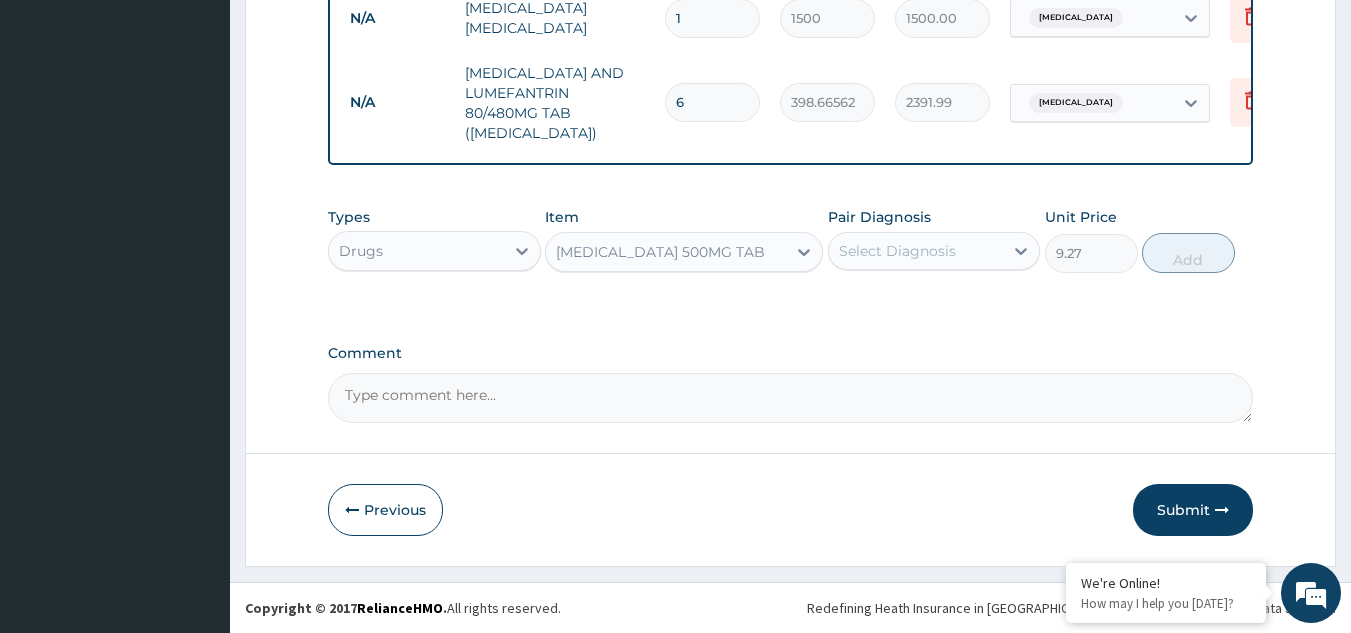 click on "Select Diagnosis" at bounding box center [897, 251] 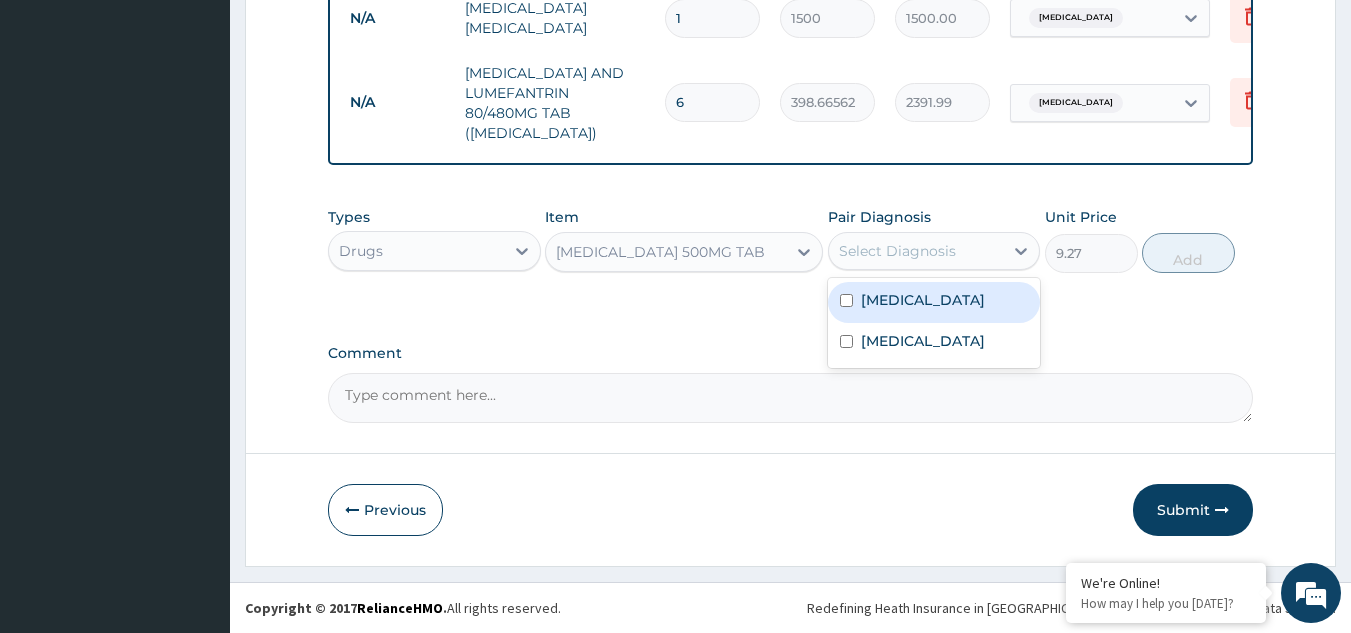 click at bounding box center [846, 300] 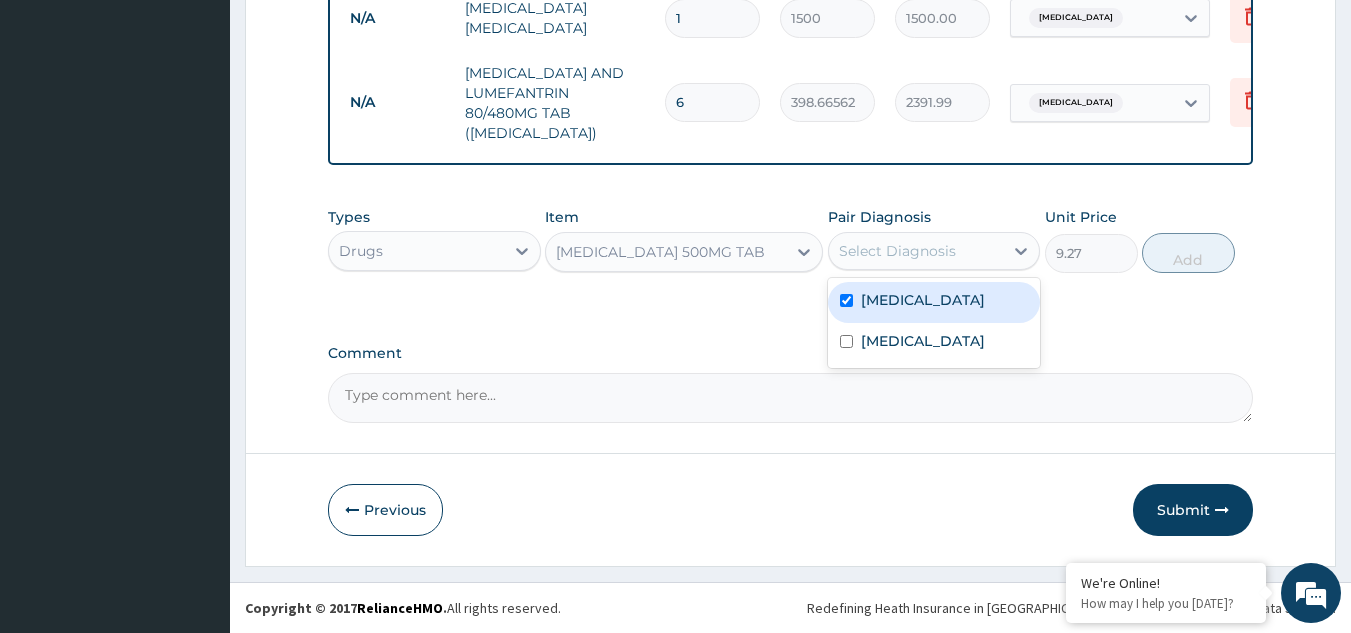 checkbox on "true" 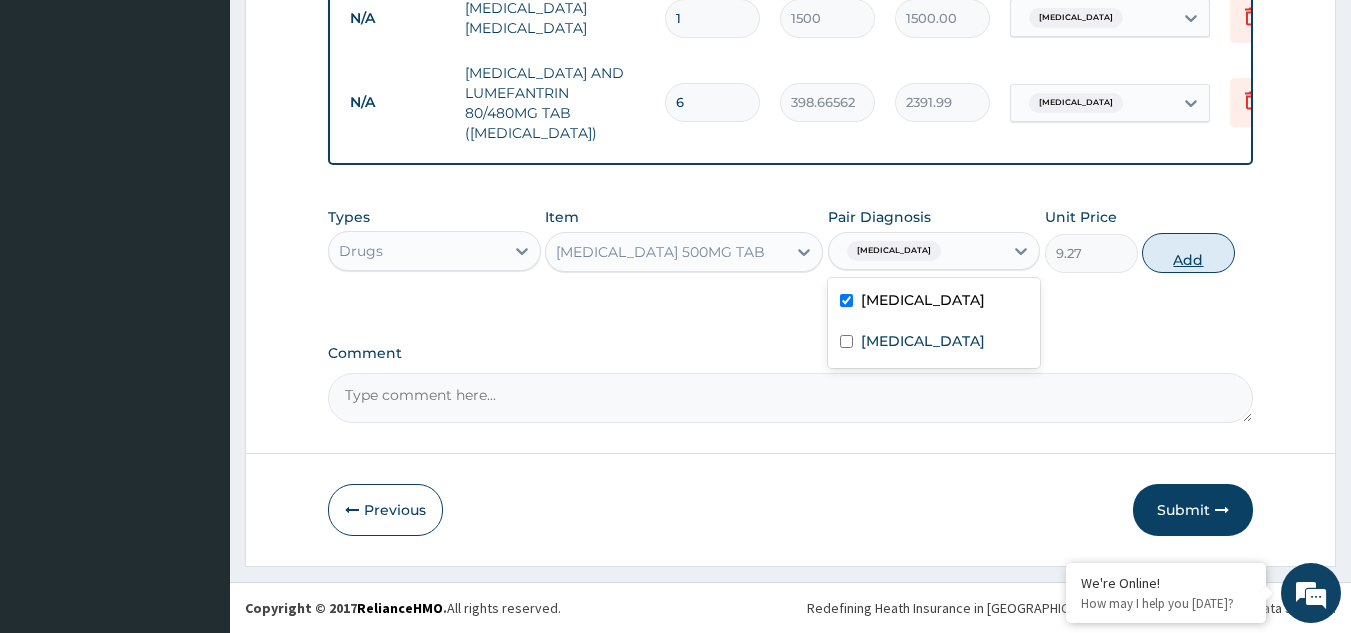 click on "Add" at bounding box center [1188, 253] 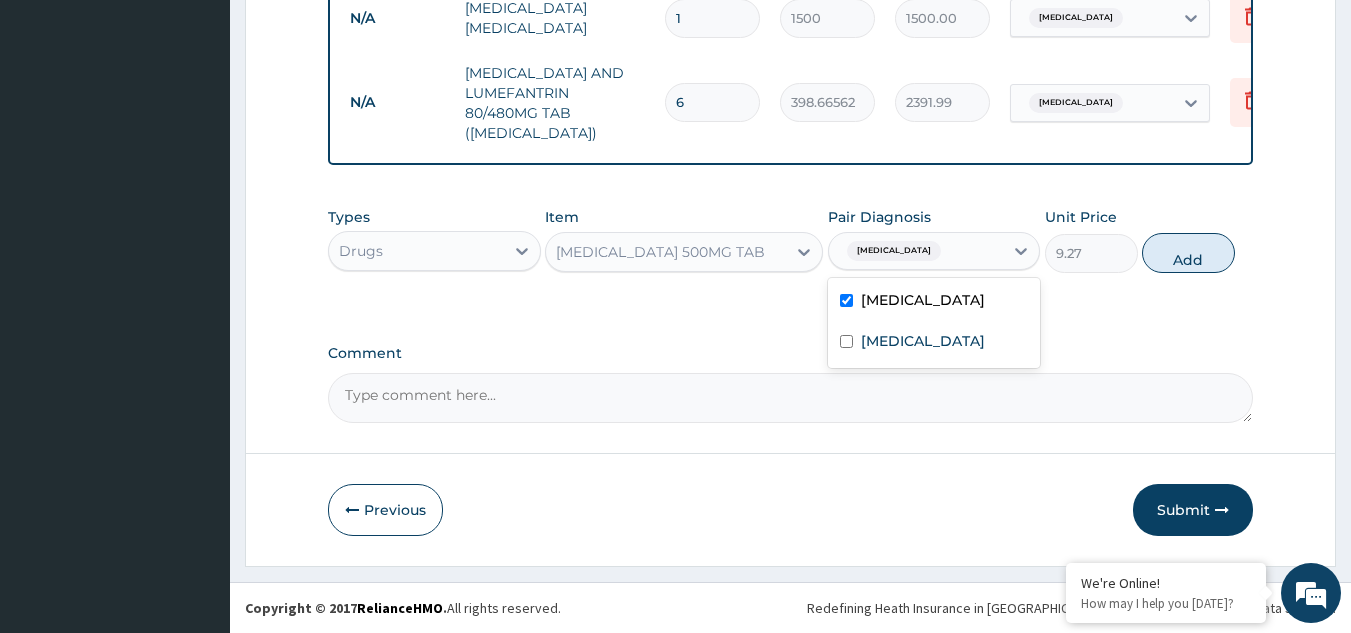 type on "0" 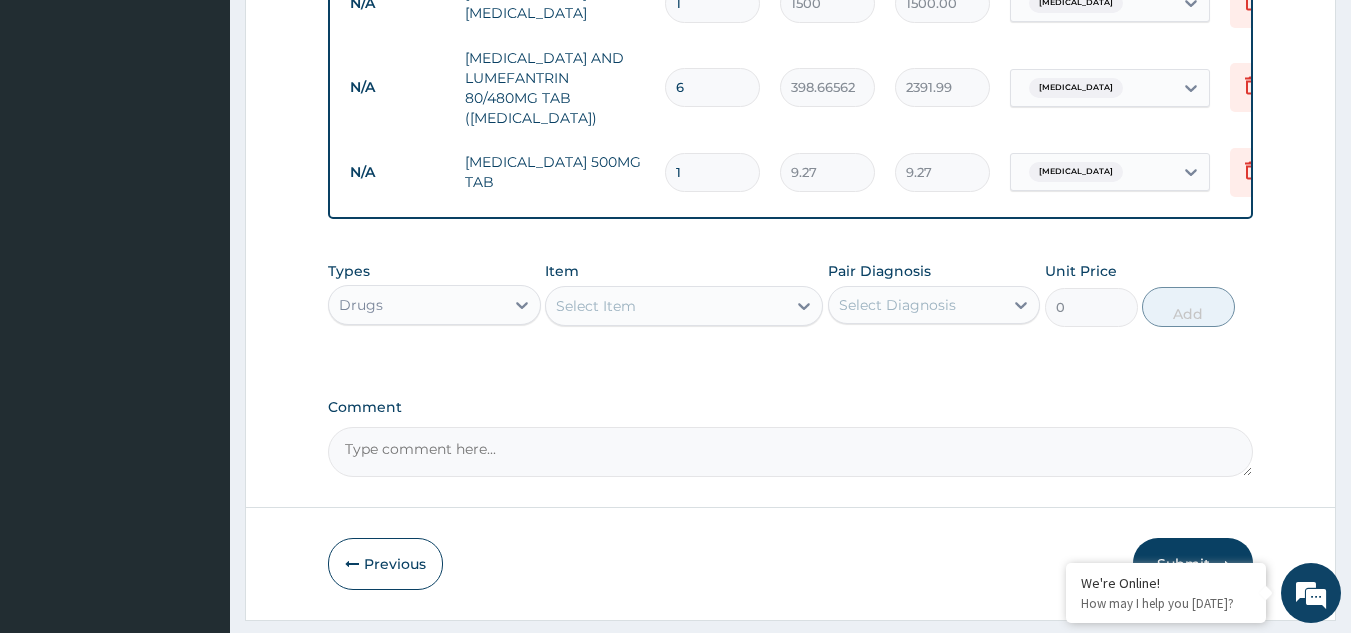 click on "1" at bounding box center [712, 172] 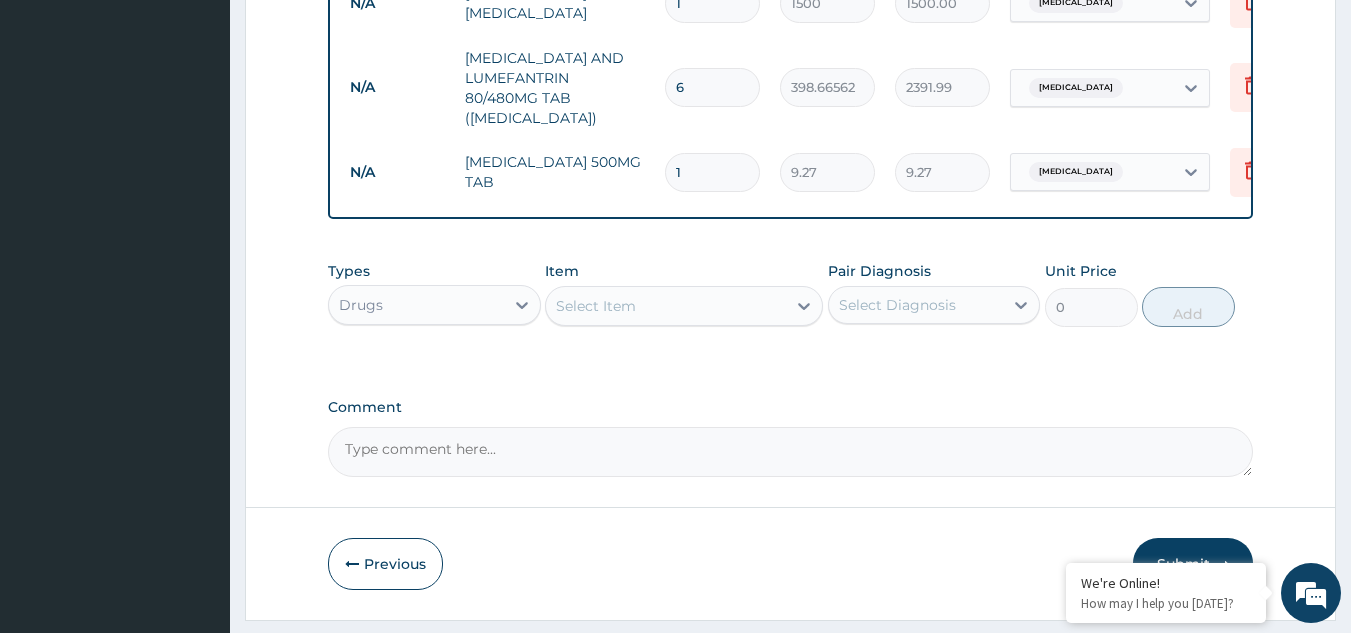 type on "18" 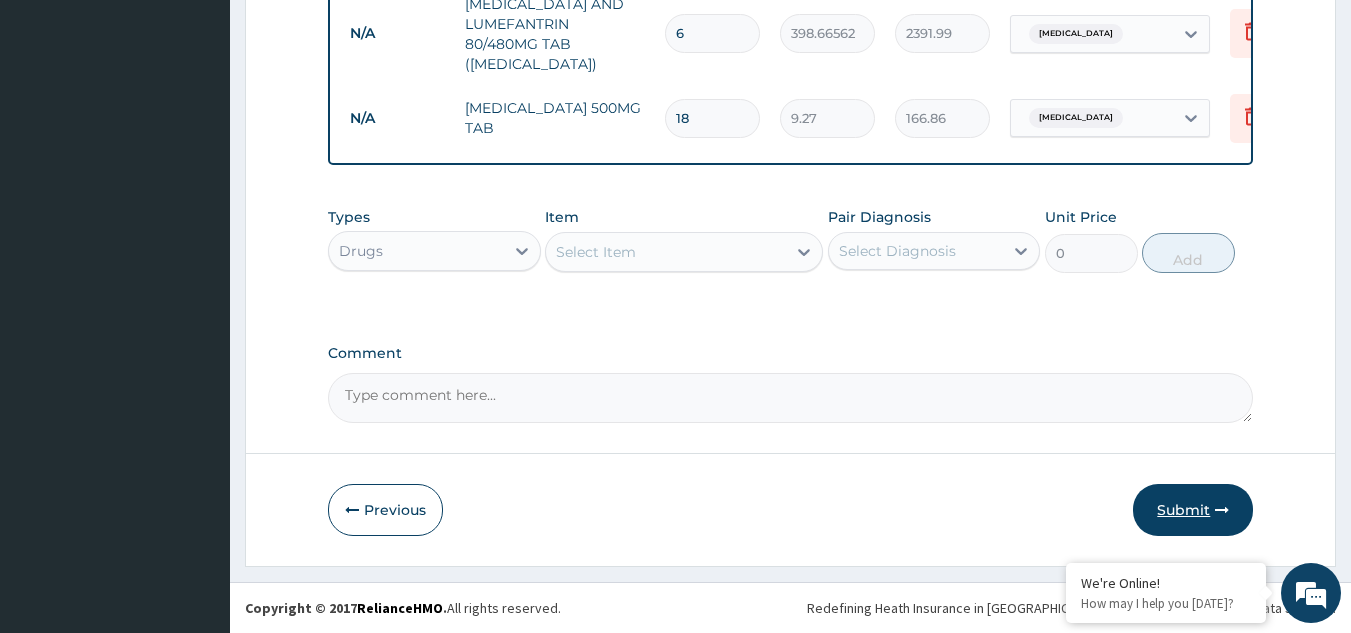 type on "18" 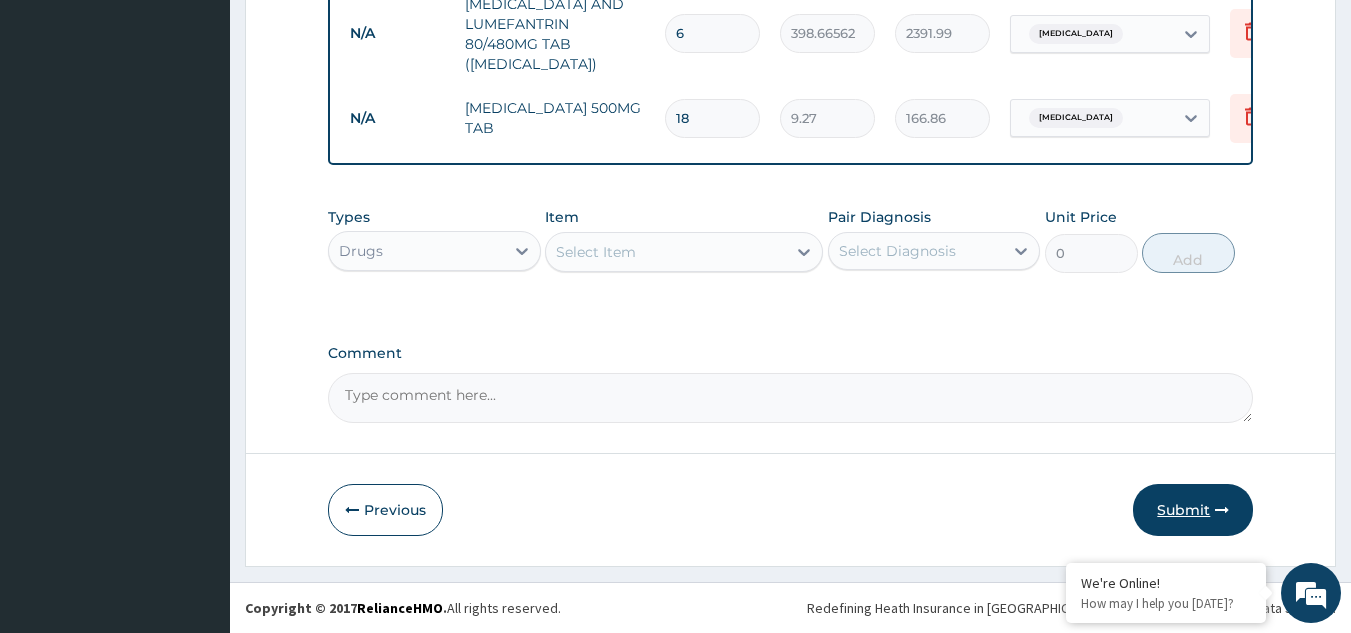 click on "Submit" at bounding box center [1193, 510] 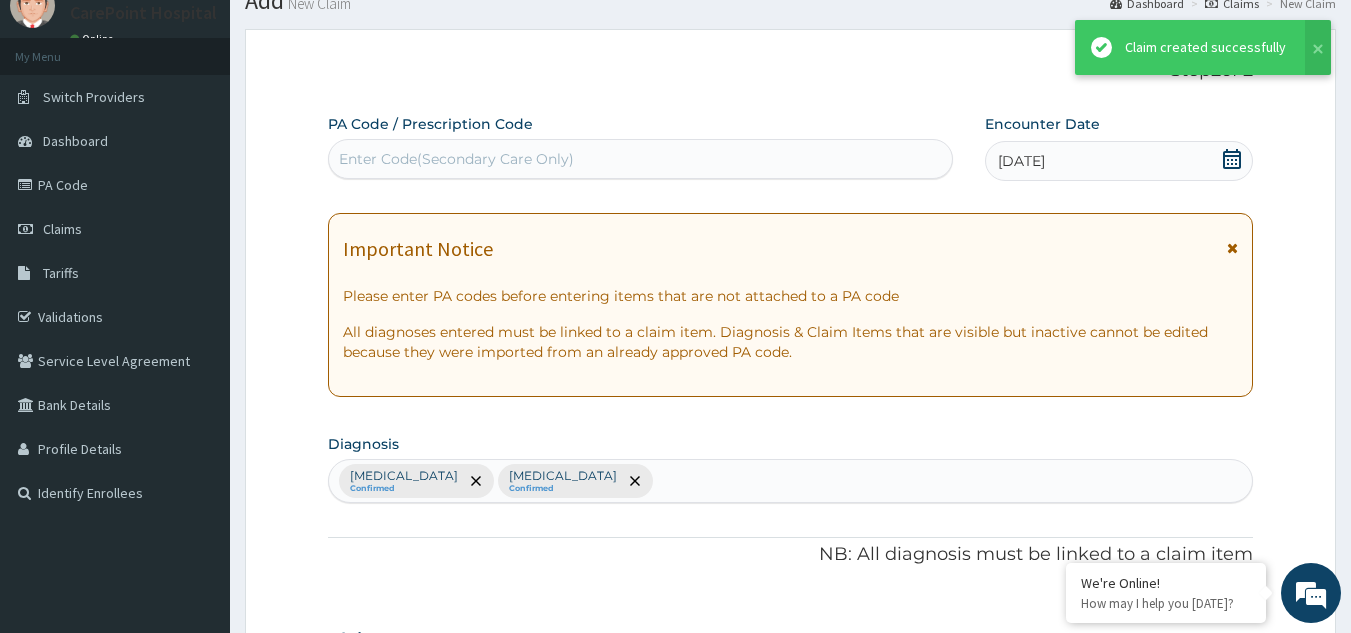 scroll, scrollTop: 1036, scrollLeft: 0, axis: vertical 